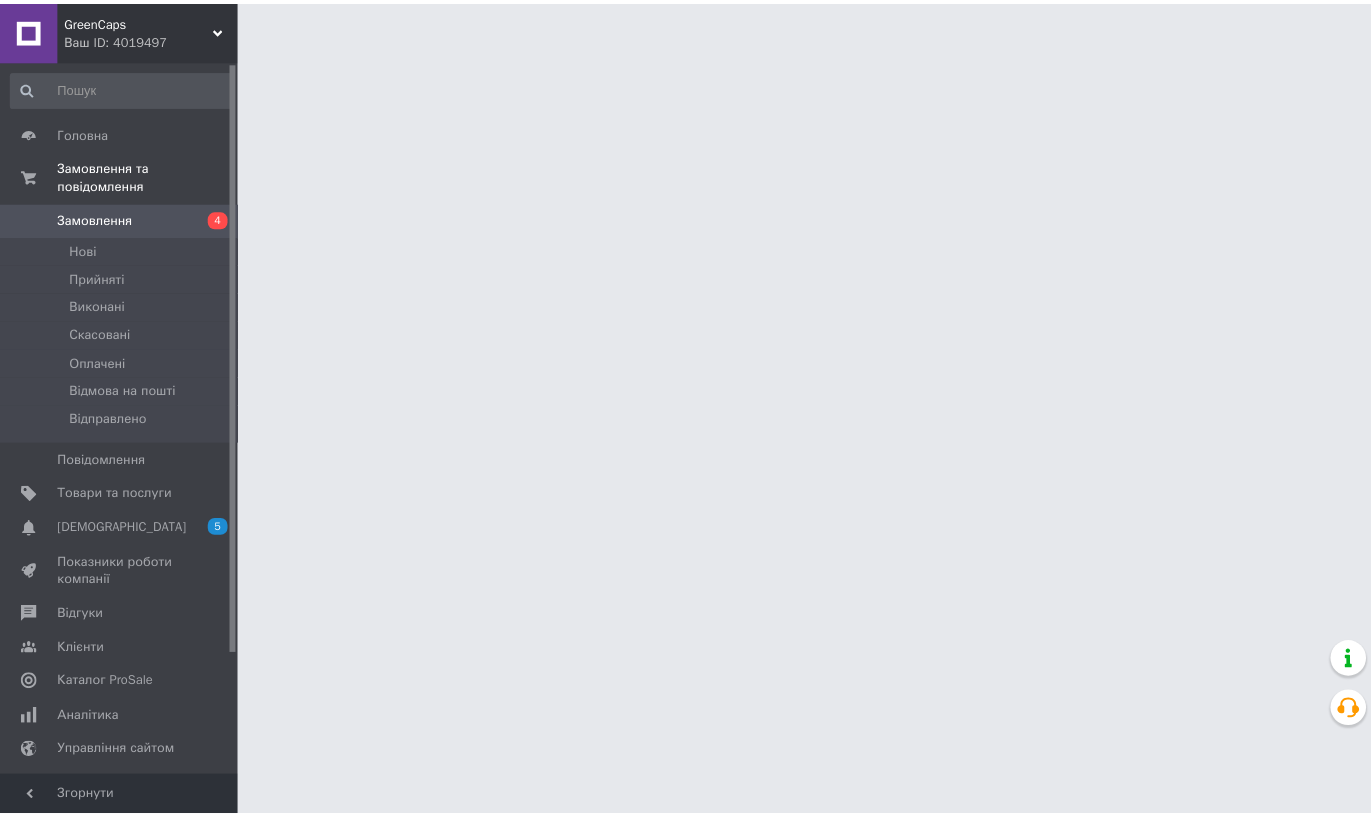 scroll, scrollTop: 0, scrollLeft: 0, axis: both 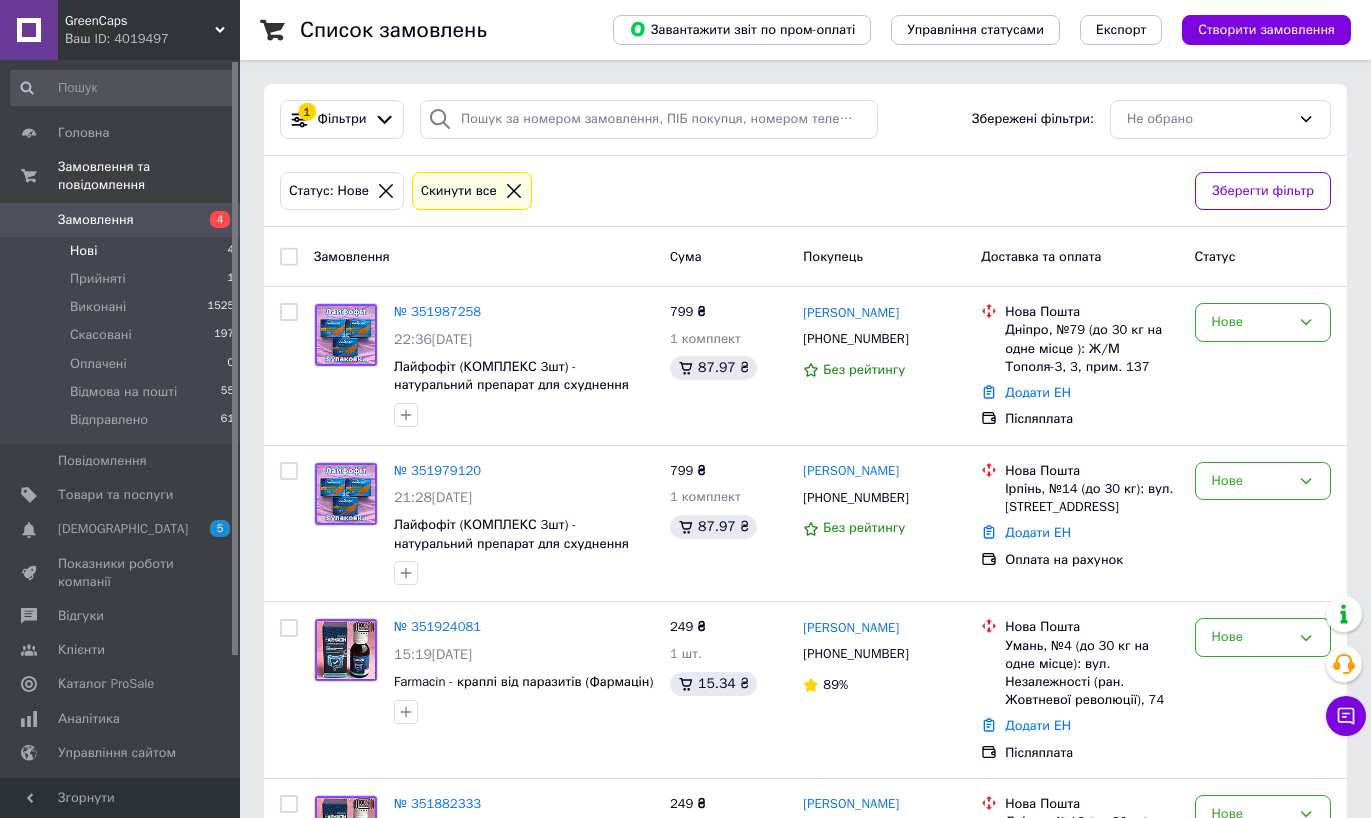 click on "Нові 4" at bounding box center (123, 251) 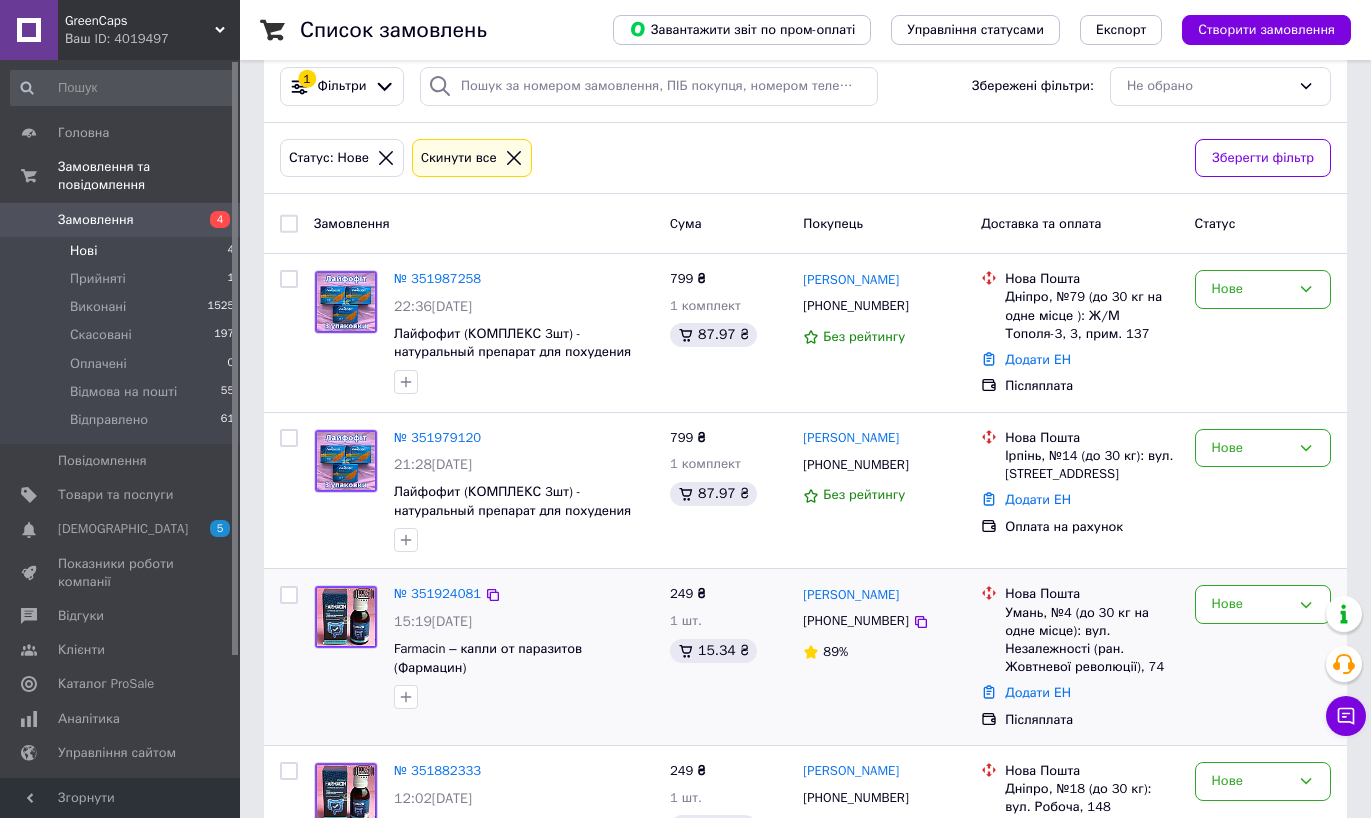 scroll, scrollTop: 141, scrollLeft: 0, axis: vertical 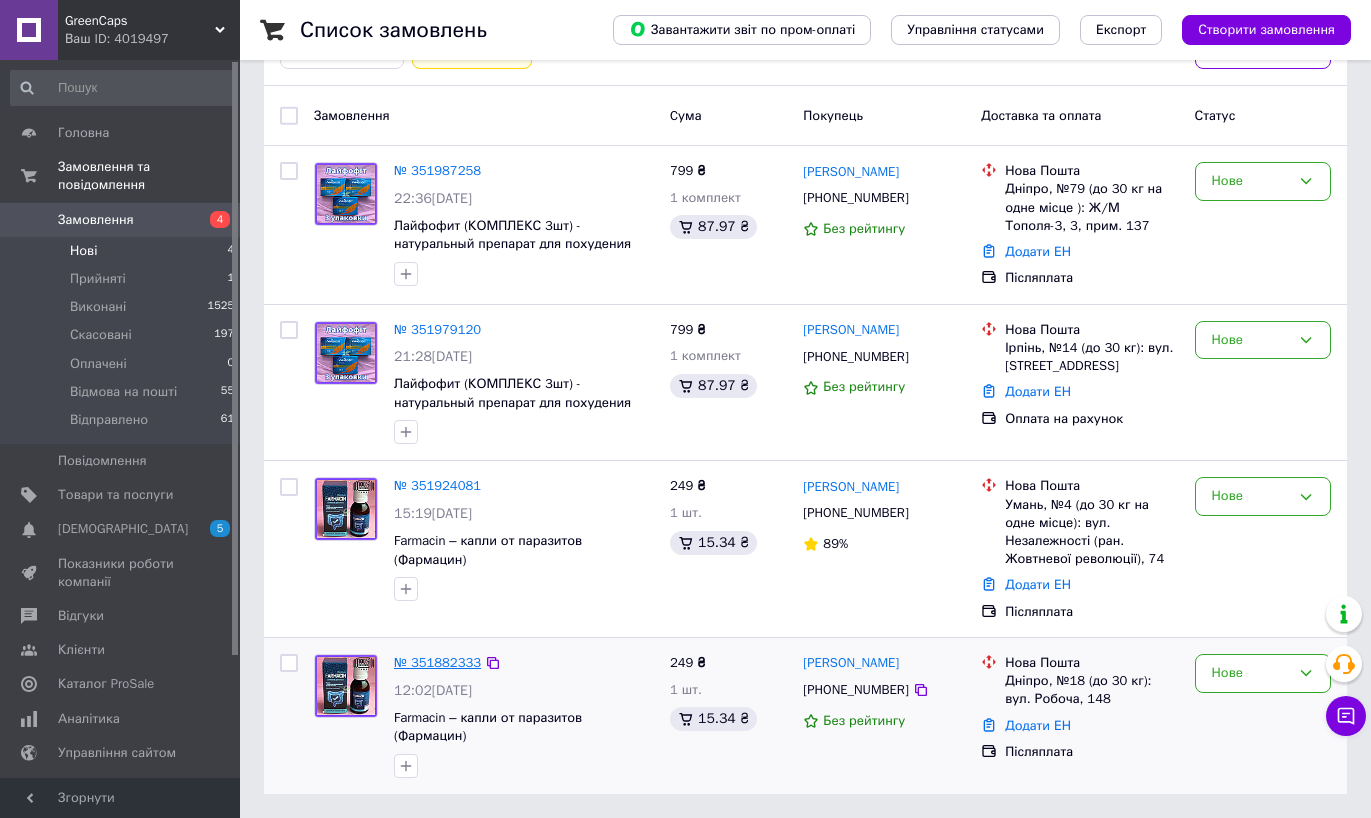 click on "№ 351882333" at bounding box center [437, 662] 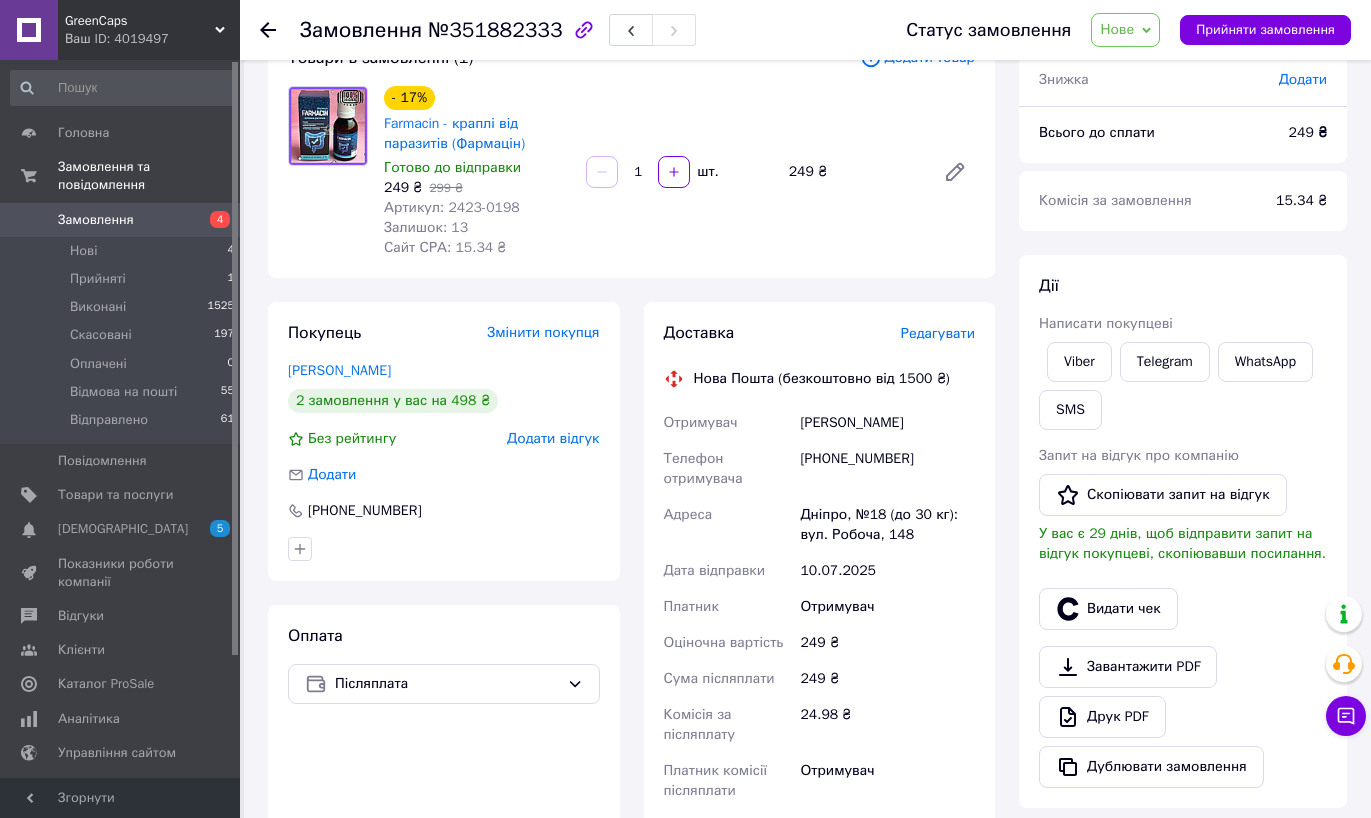 scroll, scrollTop: 161, scrollLeft: 0, axis: vertical 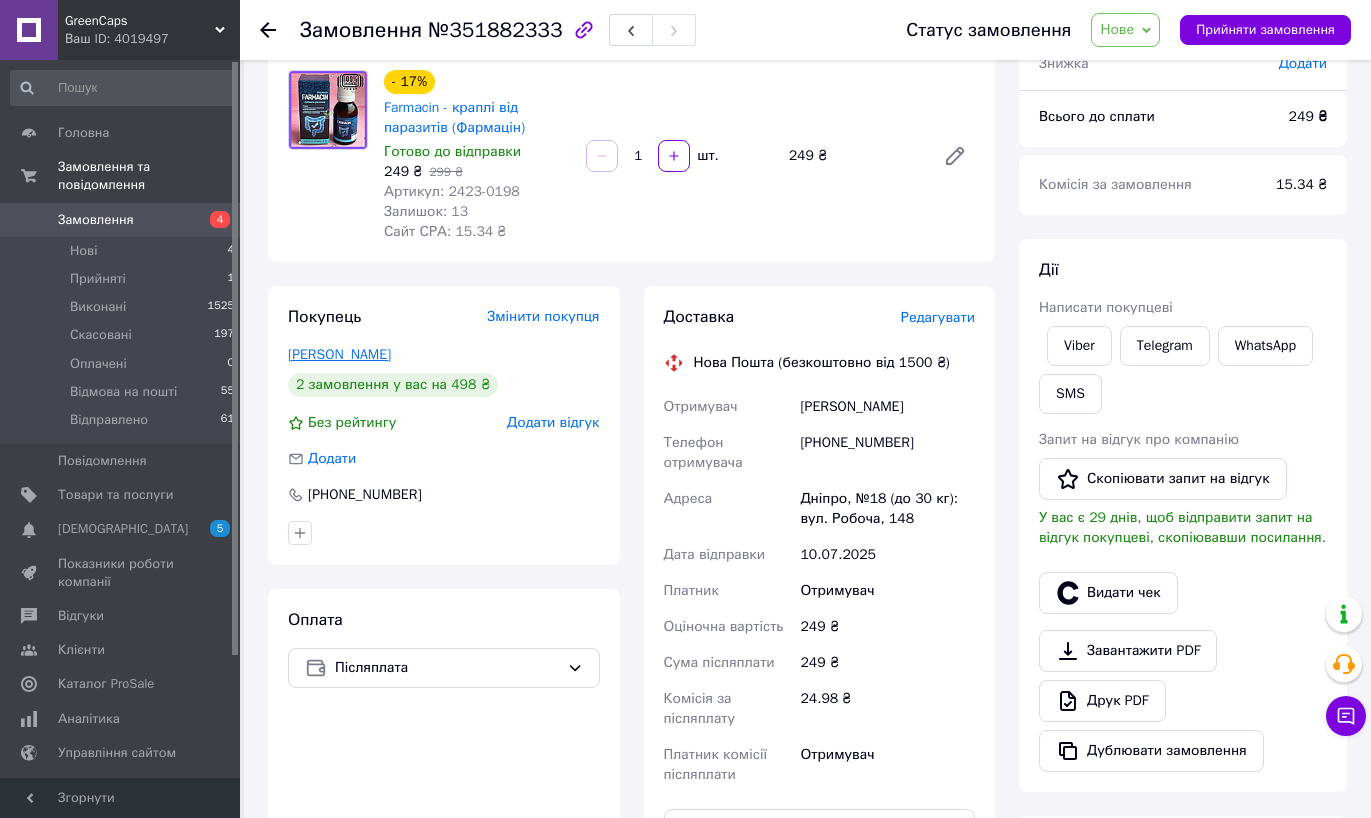 click on "ЧОРНА ЛІДІЯ" at bounding box center (339, 354) 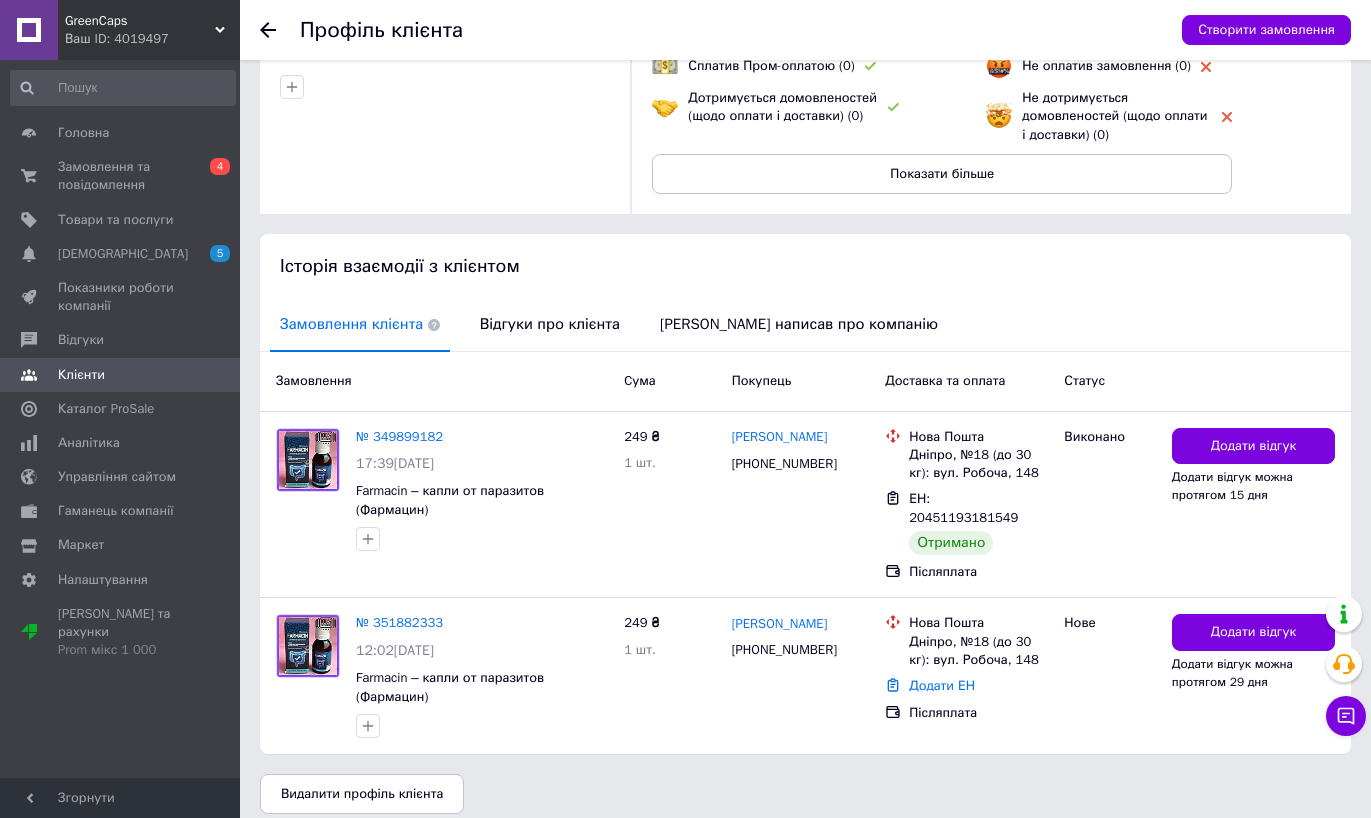 scroll, scrollTop: 237, scrollLeft: 0, axis: vertical 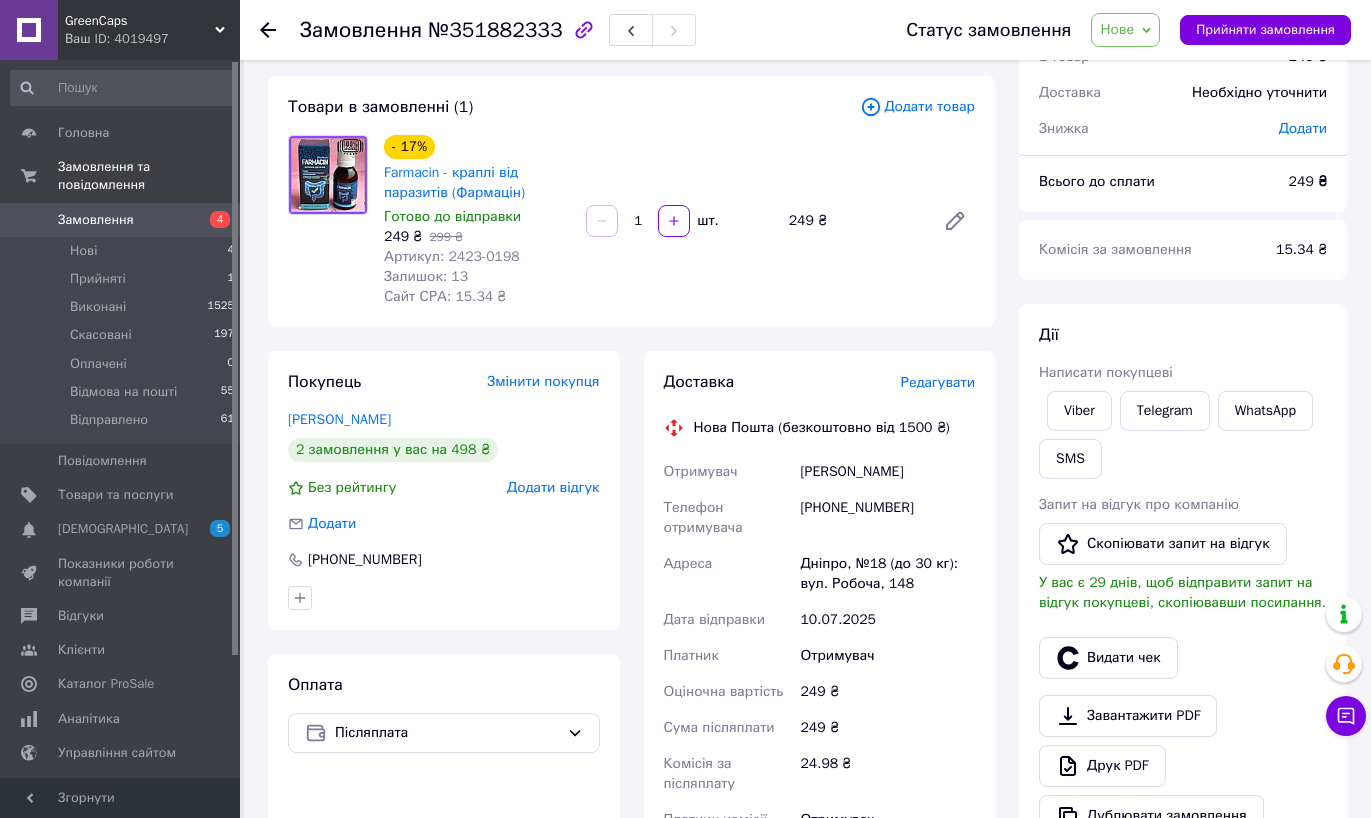 click on "Нове" at bounding box center [1117, 29] 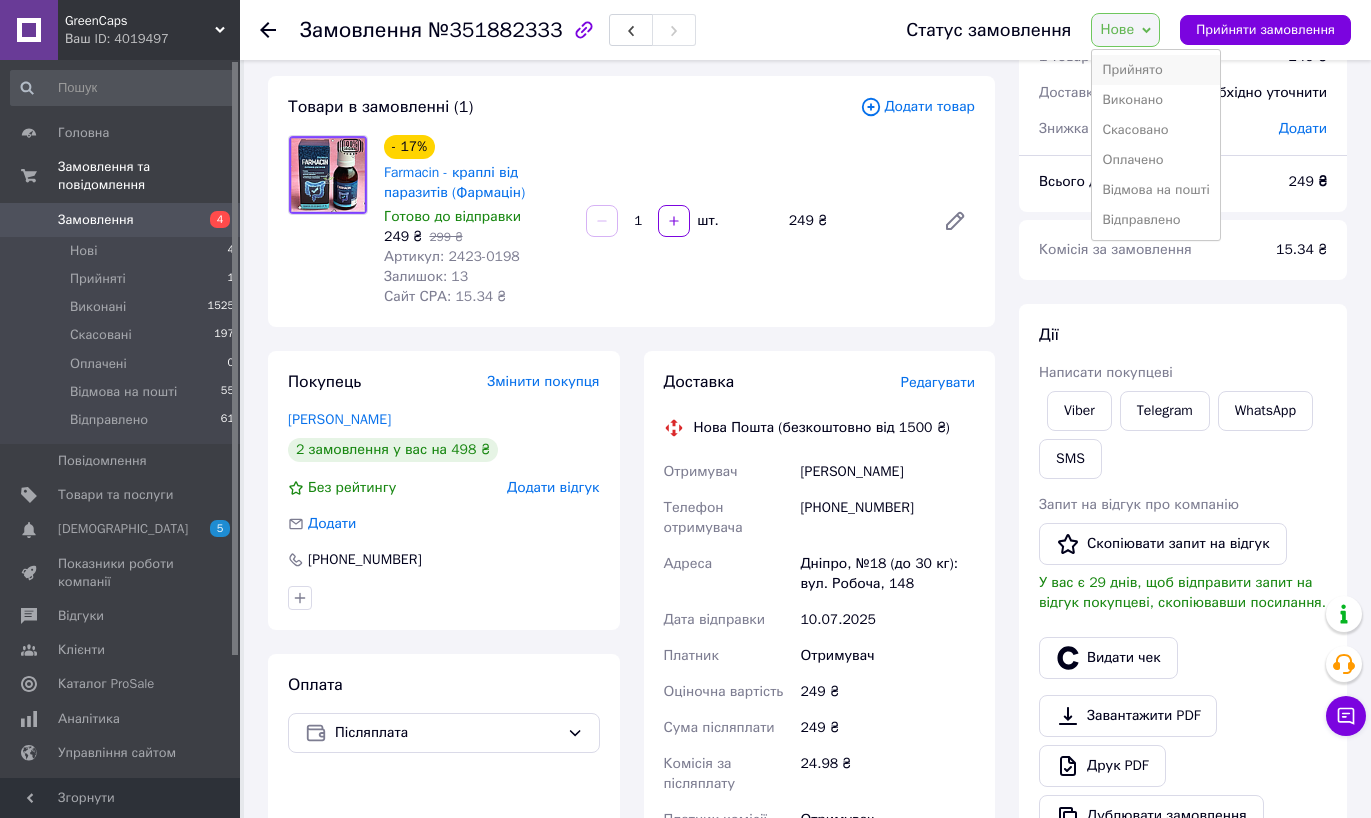 click on "Прийнято" at bounding box center [1155, 70] 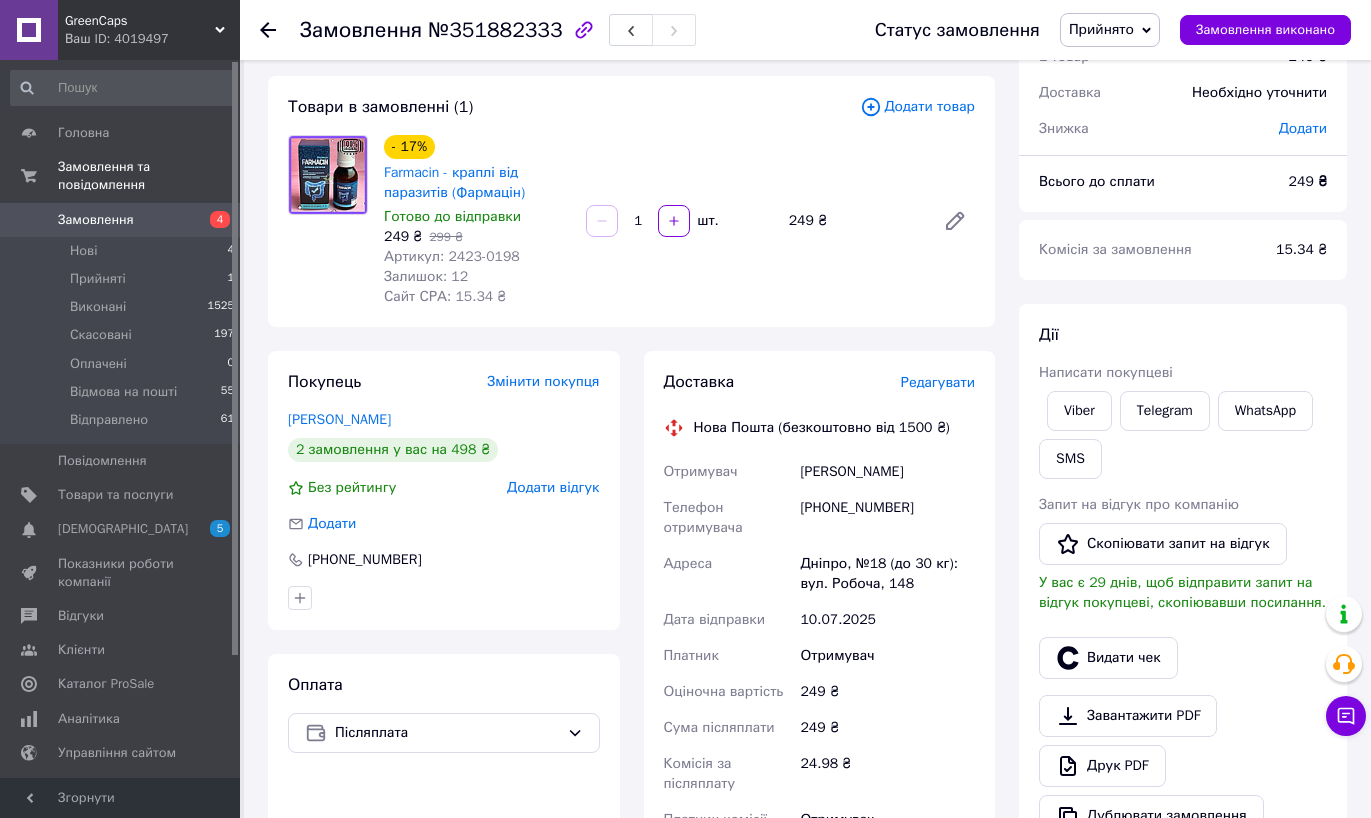 click on "Редагувати" at bounding box center [938, 382] 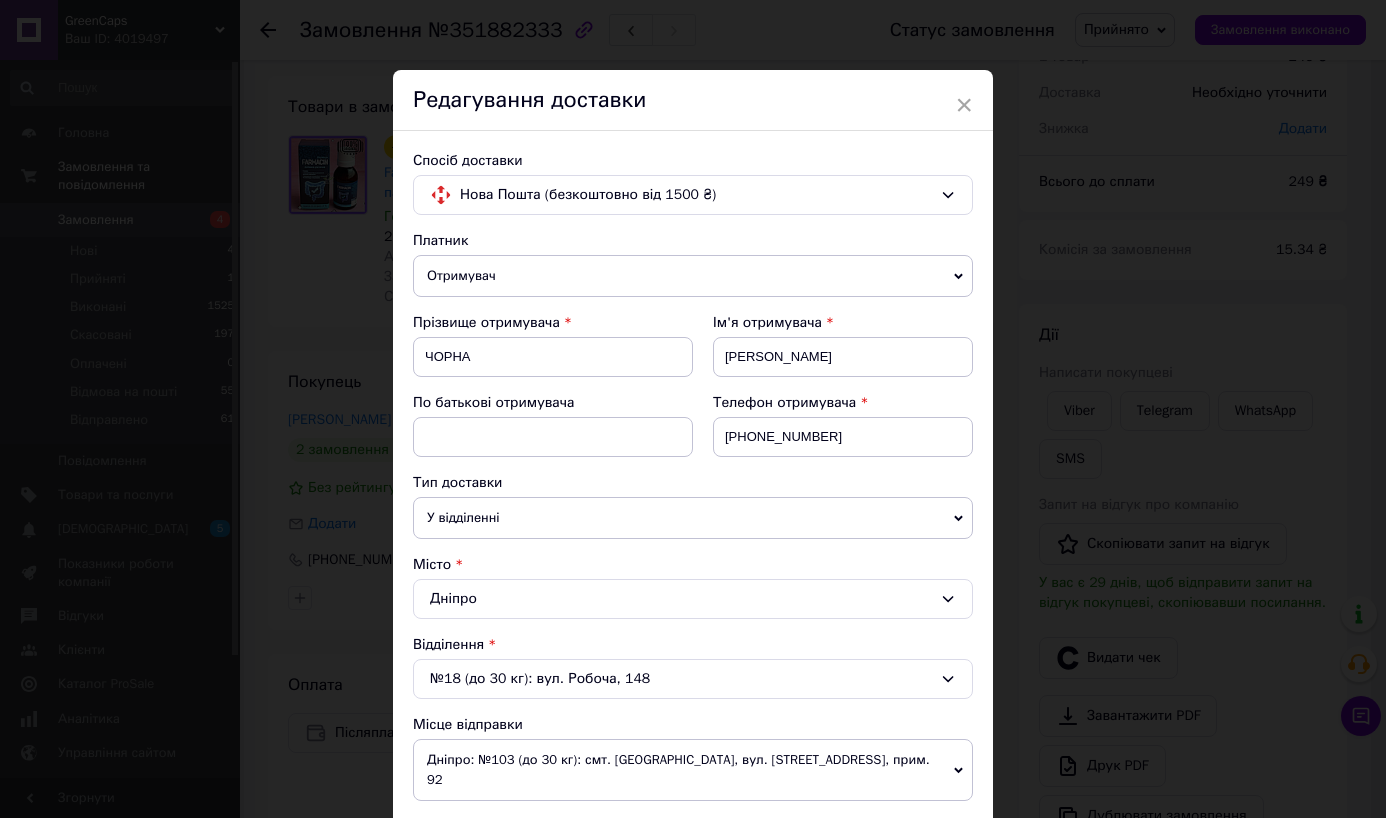 scroll, scrollTop: 748, scrollLeft: 0, axis: vertical 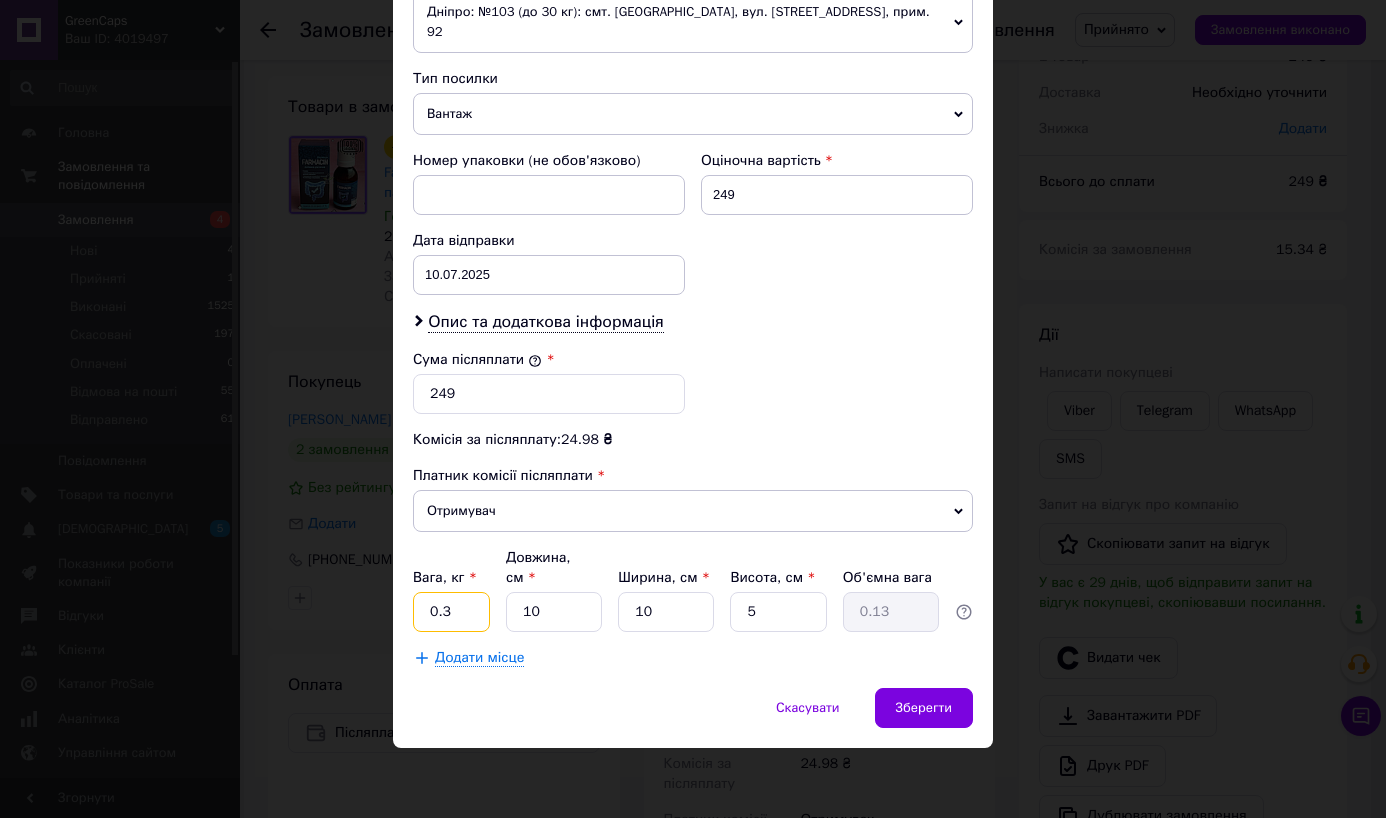 click on "0.3" at bounding box center (451, 612) 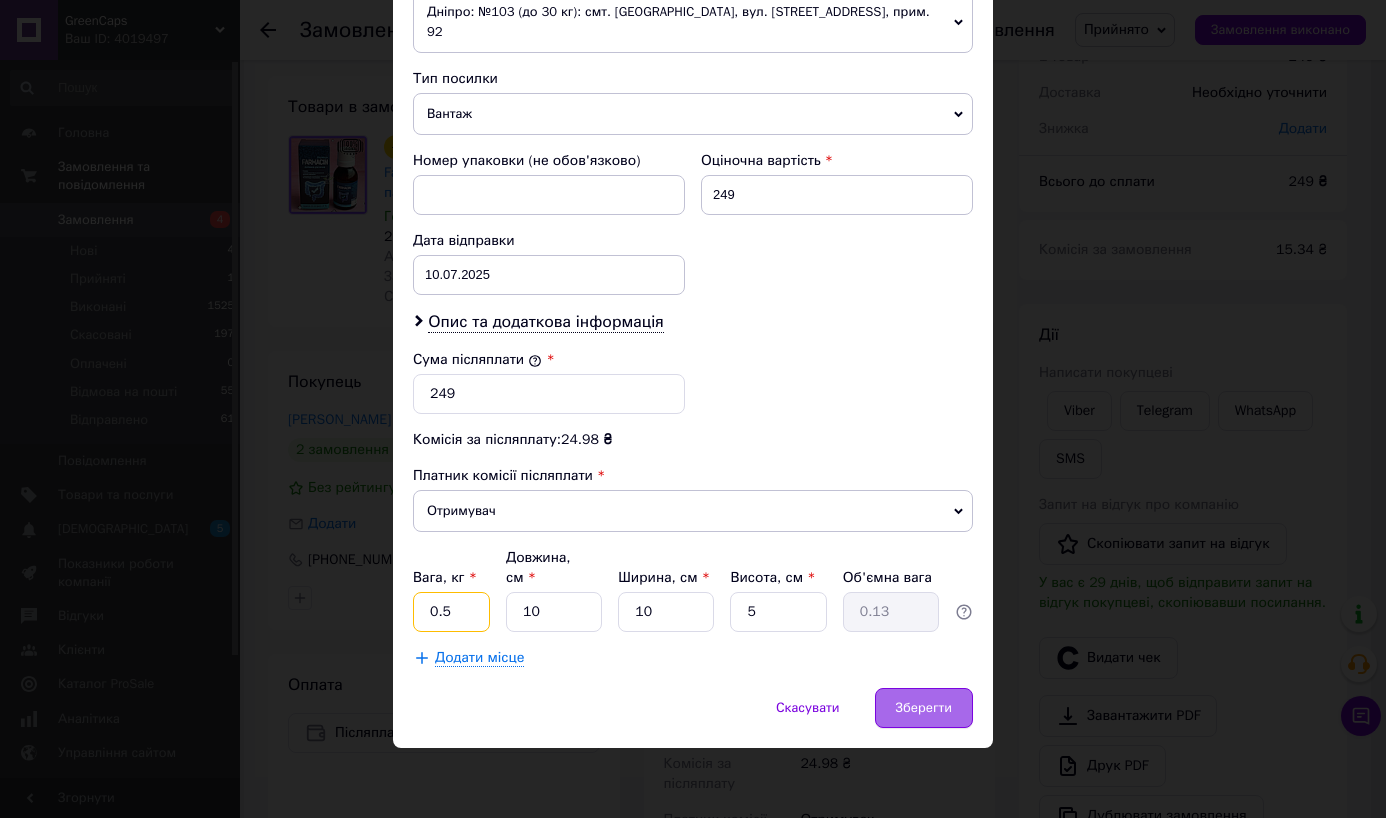 type on "0.5" 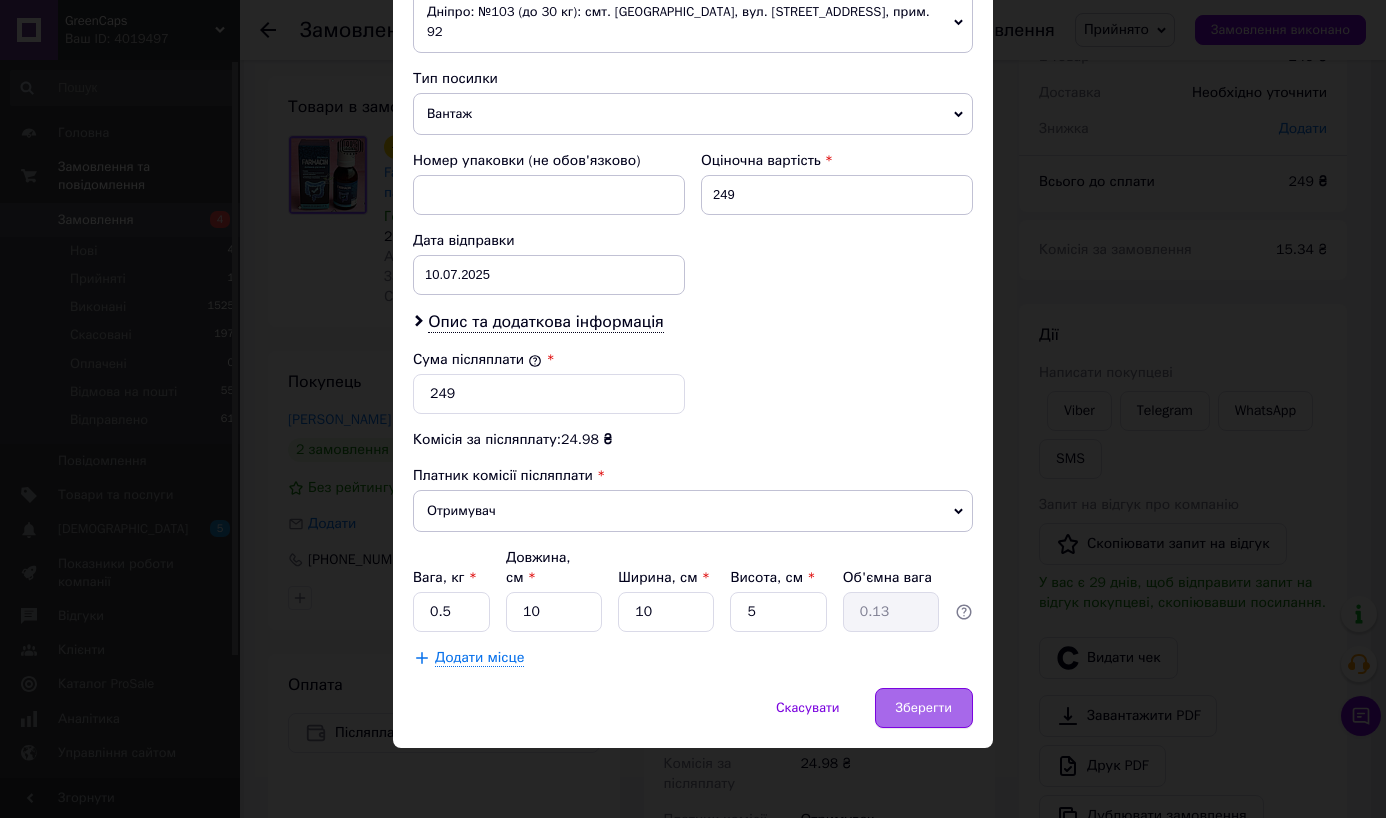 click on "Зберегти" at bounding box center (924, 708) 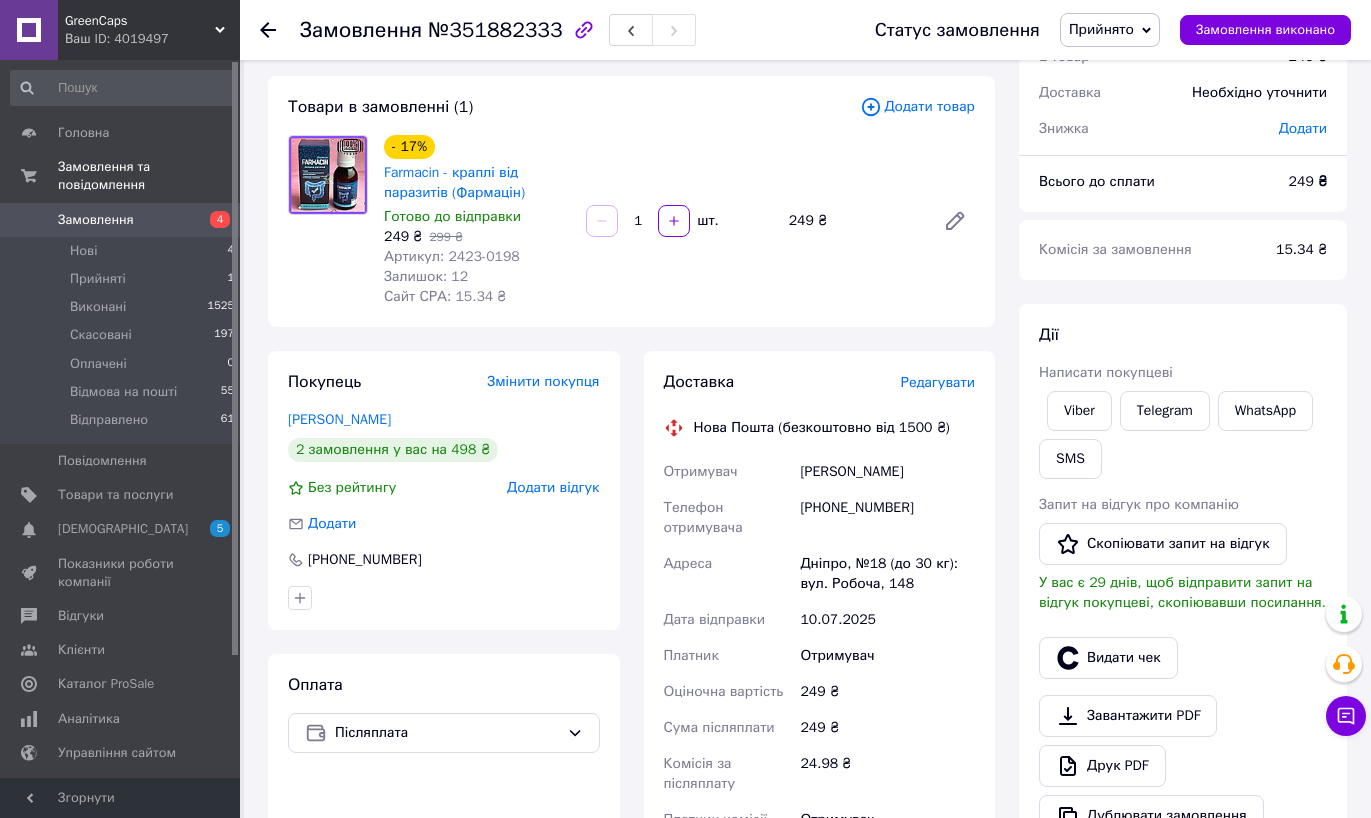 click on "Редагувати" at bounding box center (938, 382) 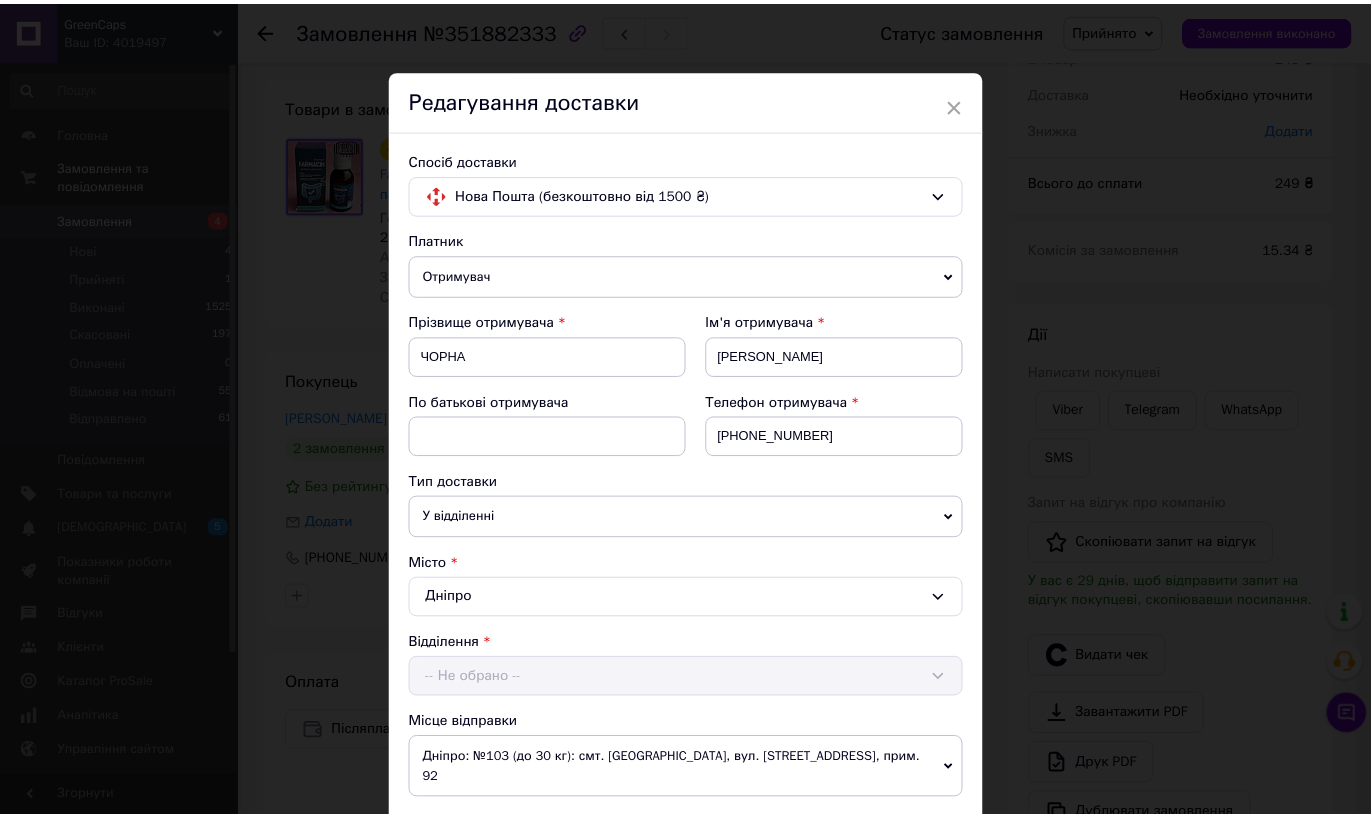 scroll, scrollTop: 748, scrollLeft: 0, axis: vertical 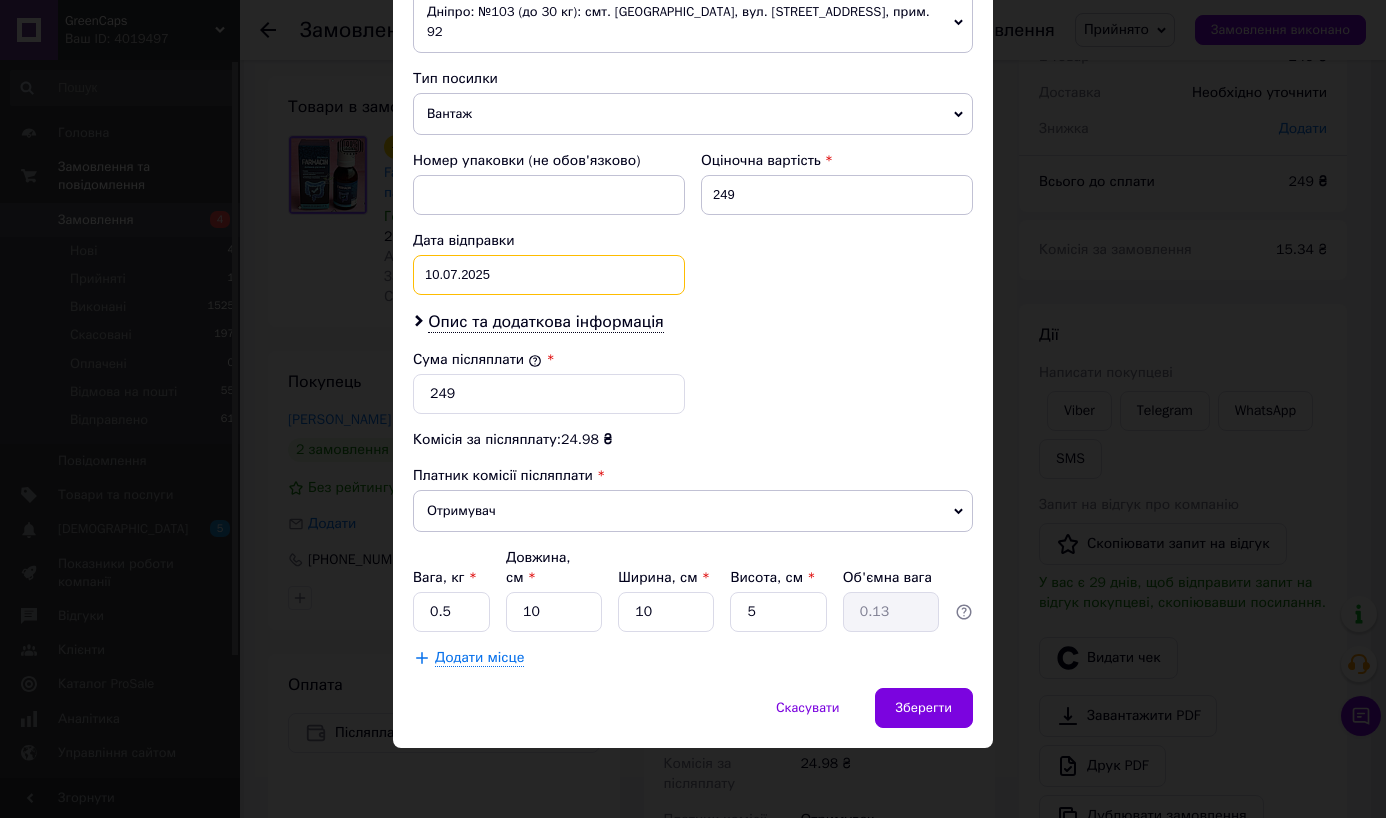 click on "10.07.2025 < 2025 > < Июль > Пн Вт Ср Чт Пт Сб Вс 30 1 2 3 4 5 6 7 8 9 10 11 12 13 14 15 16 17 18 19 20 21 22 23 24 25 26 27 28 29 30 31 1 2 3 4 5 6 7 8 9 10" at bounding box center (549, 275) 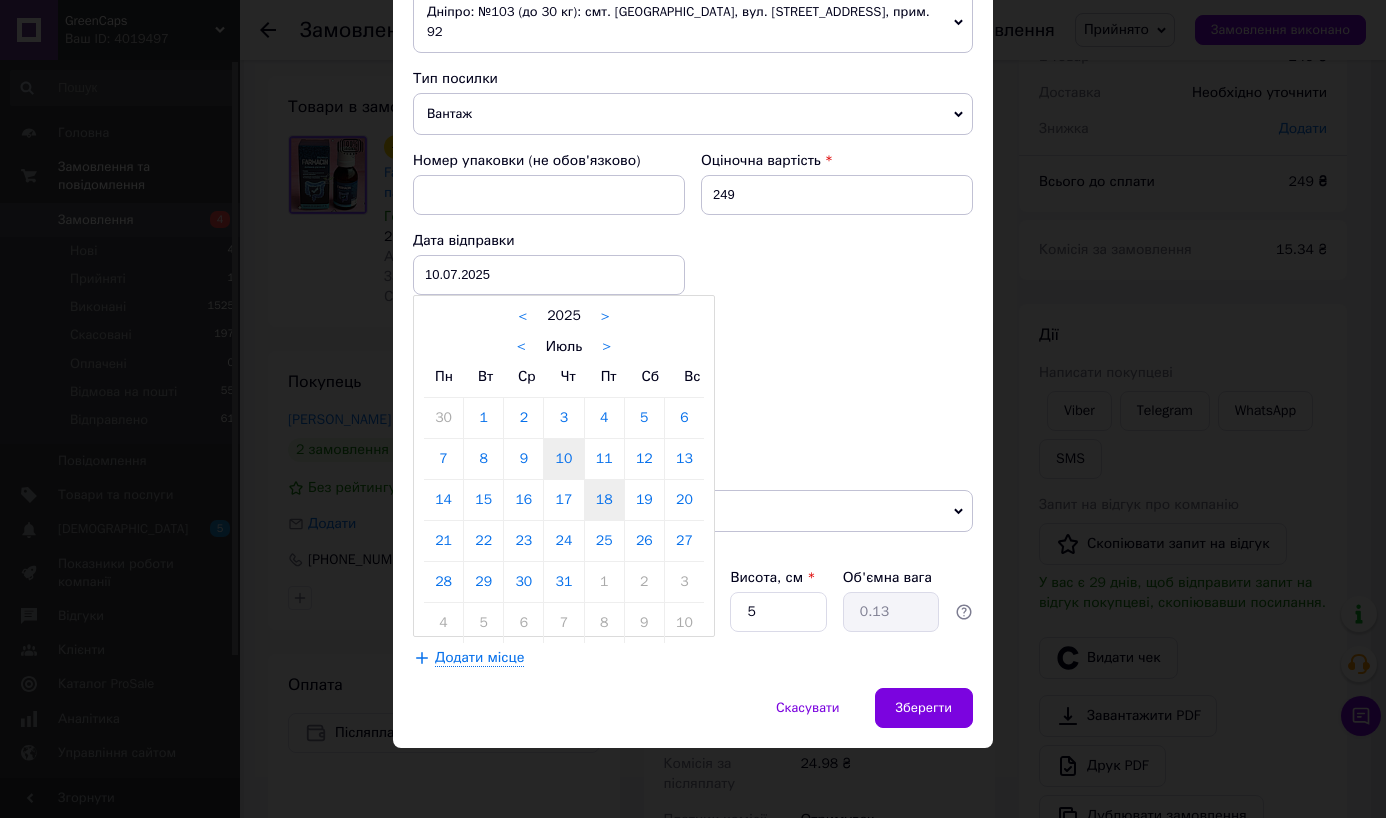 click on "18" at bounding box center (604, 500) 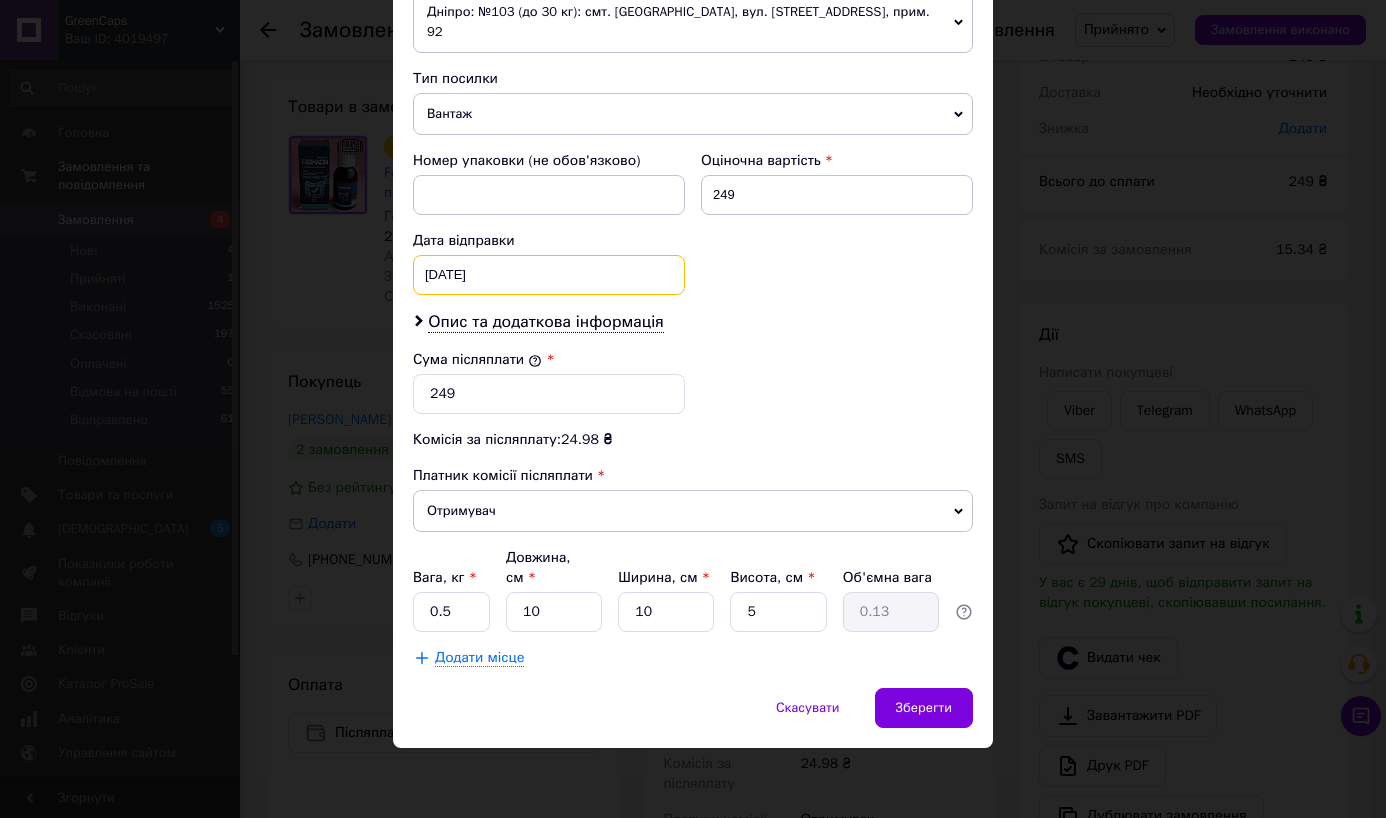 click on "18.07.2025 < 2025 > < Июль > Пн Вт Ср Чт Пт Сб Вс 30 1 2 3 4 5 6 7 8 9 10 11 12 13 14 15 16 17 18 19 20 21 22 23 24 25 26 27 28 29 30 31 1 2 3 4 5 6 7 8 9 10" at bounding box center [549, 275] 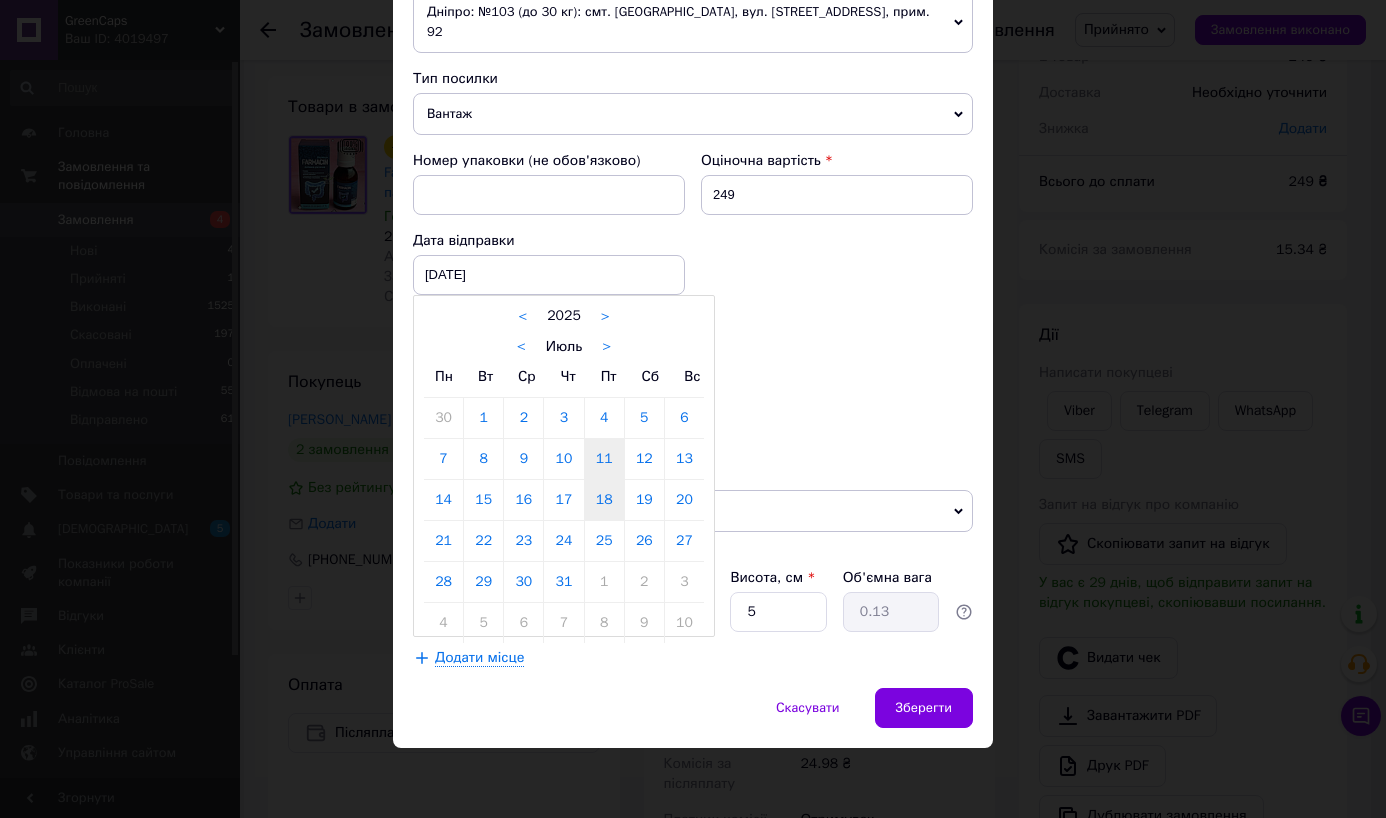 click on "11" at bounding box center (604, 459) 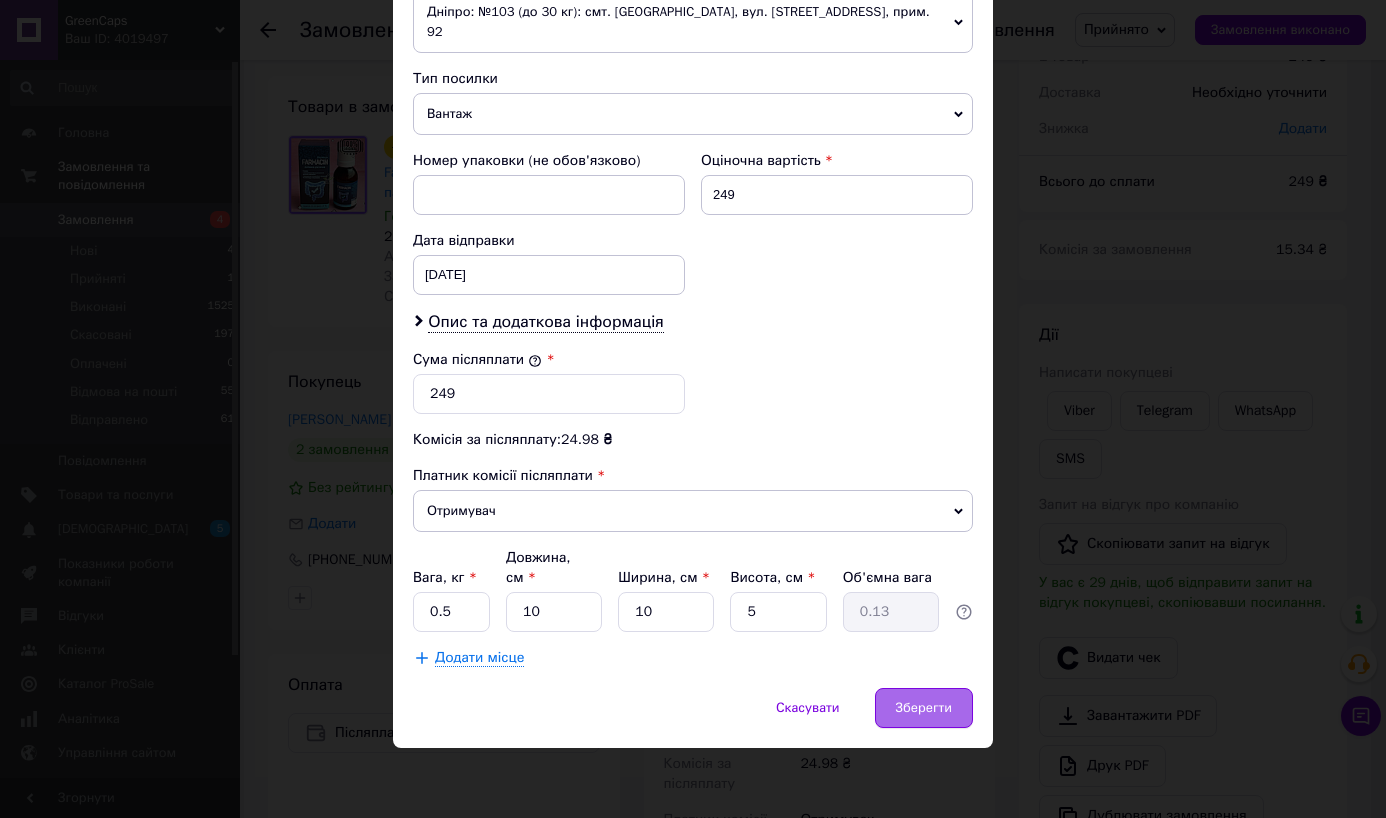 click on "Зберегти" at bounding box center [924, 708] 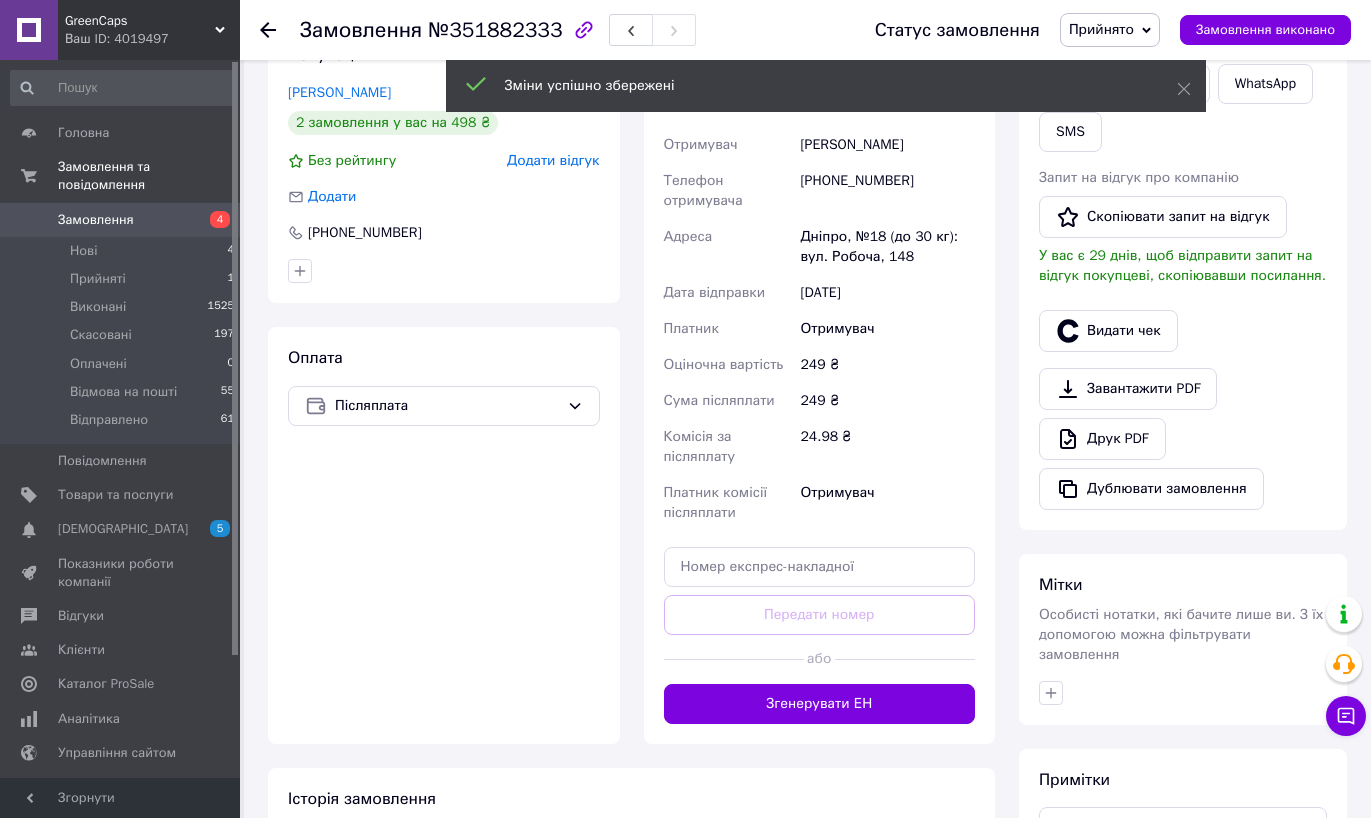 scroll, scrollTop: 531, scrollLeft: 0, axis: vertical 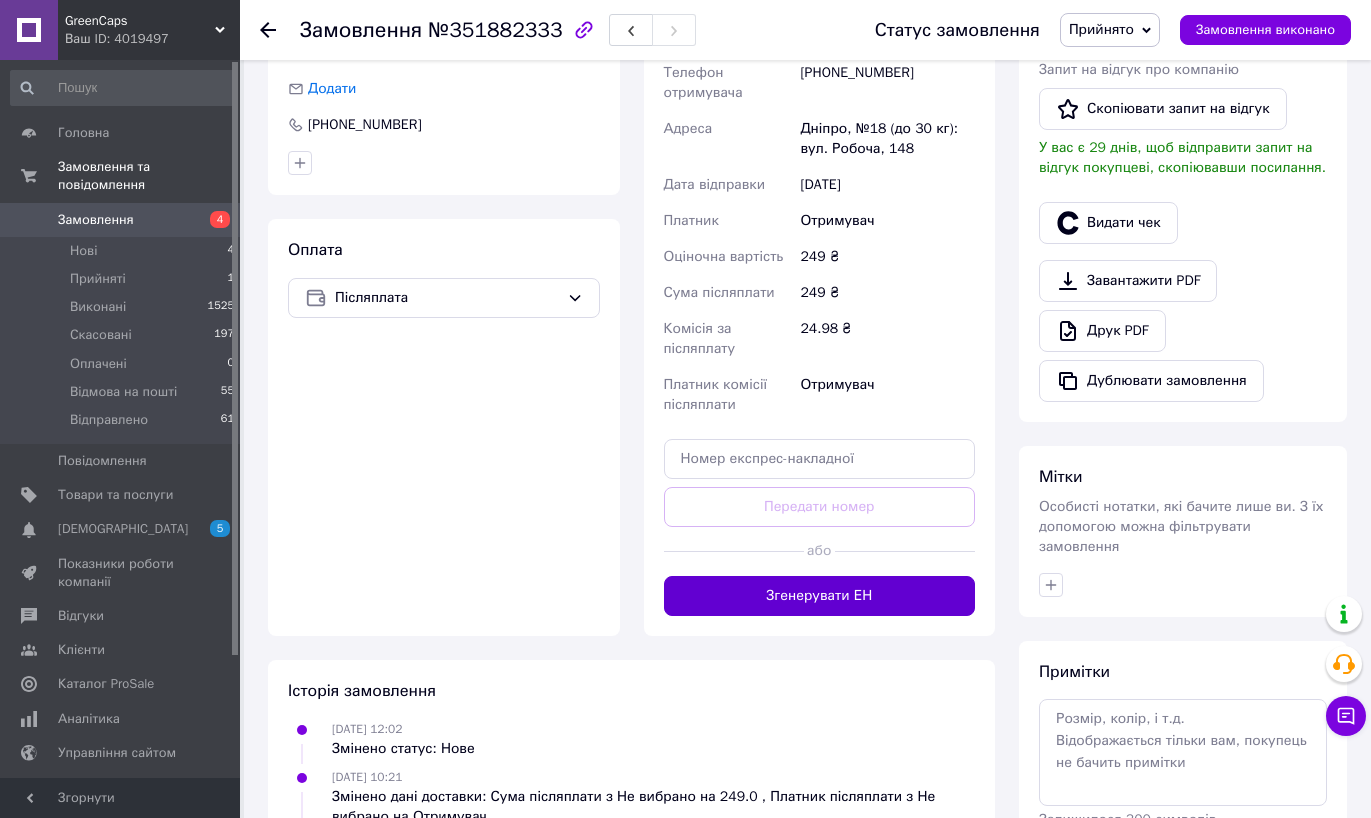 click on "Згенерувати ЕН" at bounding box center (820, 596) 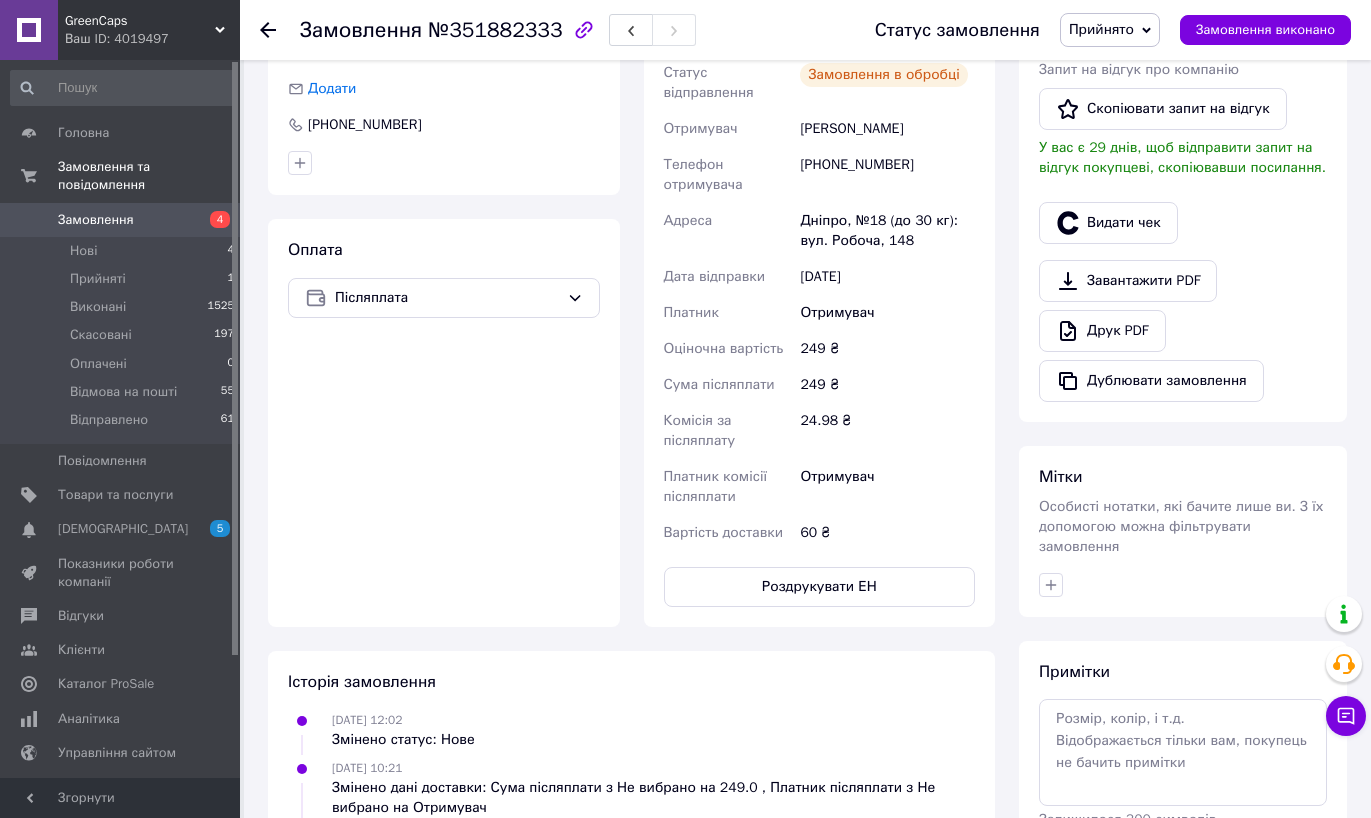 click 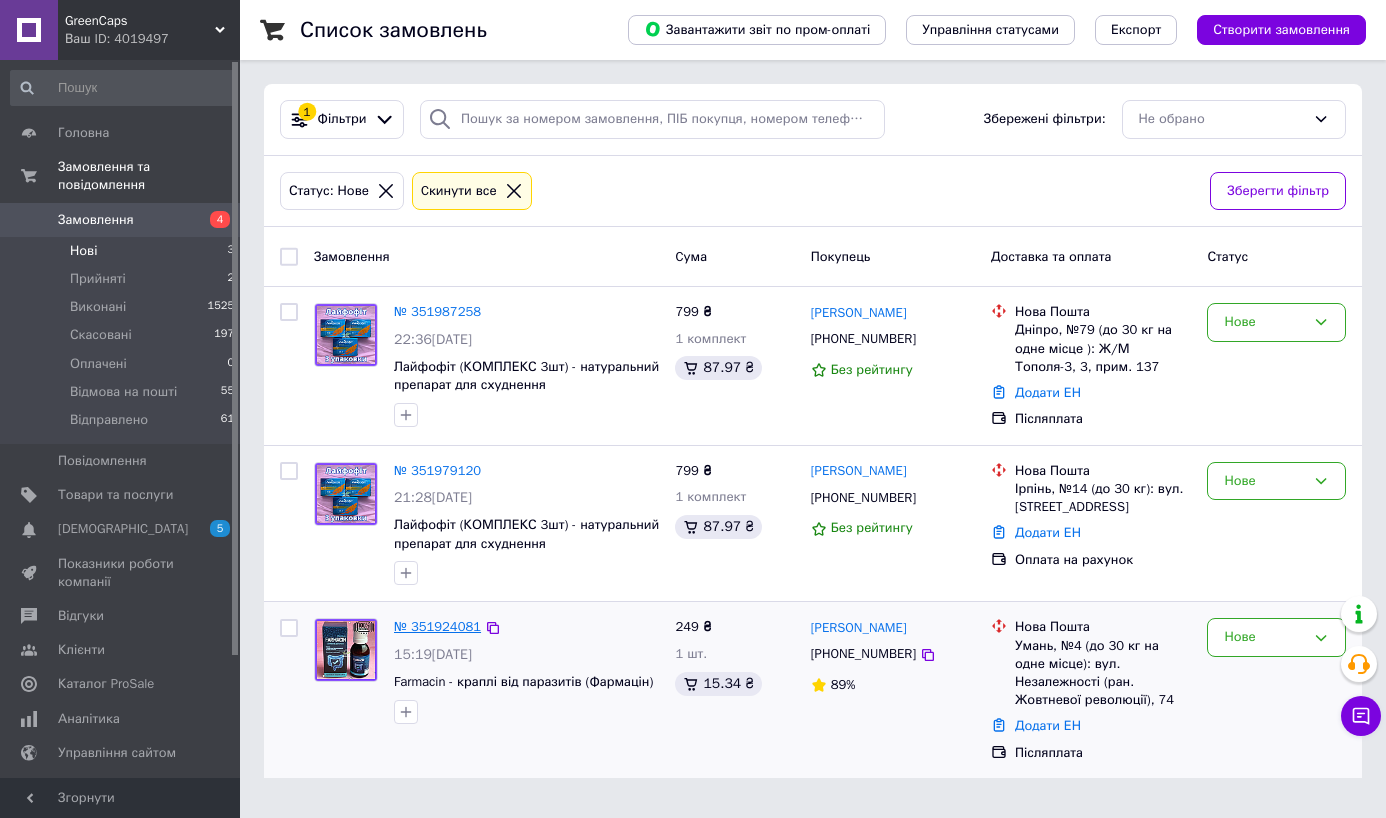 click on "№ 351924081" at bounding box center [437, 626] 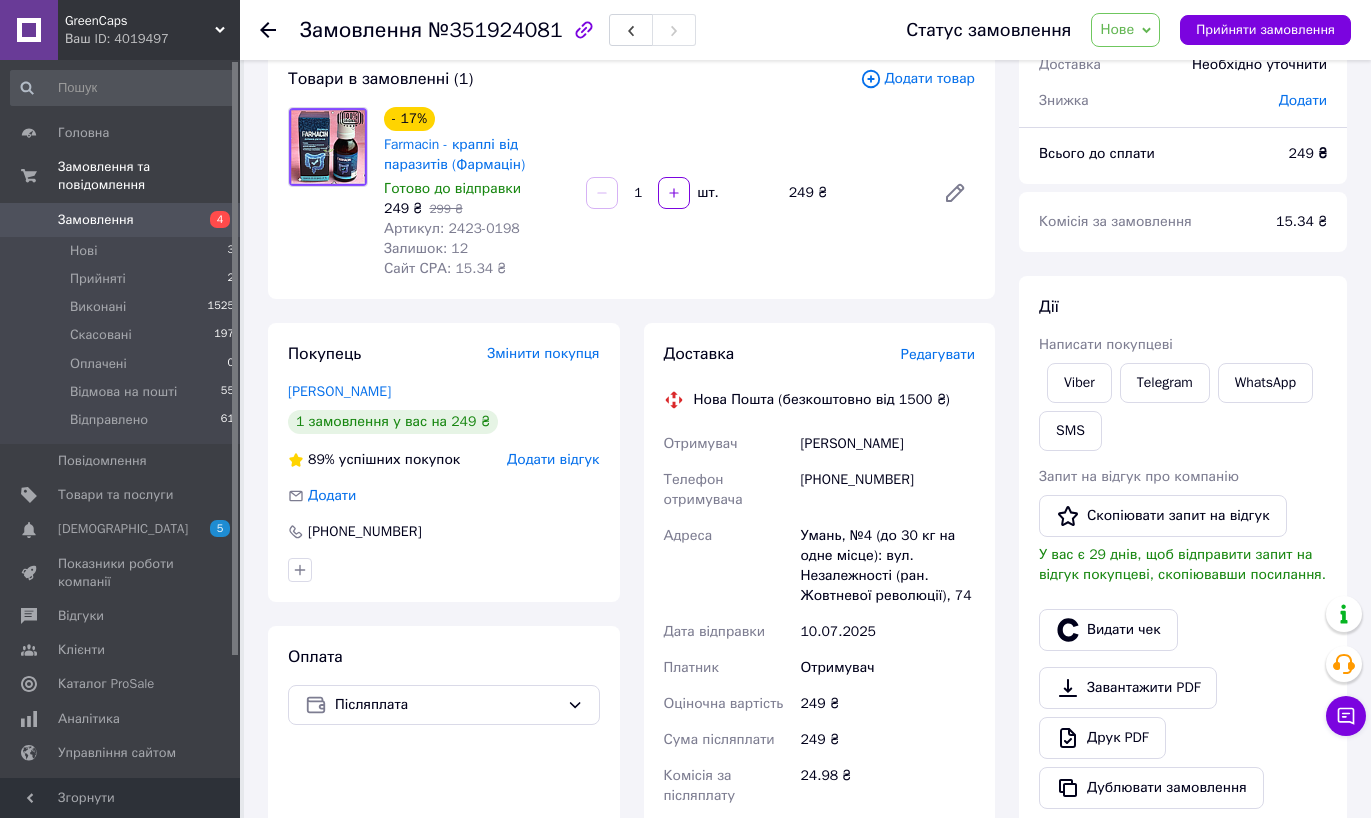 scroll, scrollTop: 128, scrollLeft: 0, axis: vertical 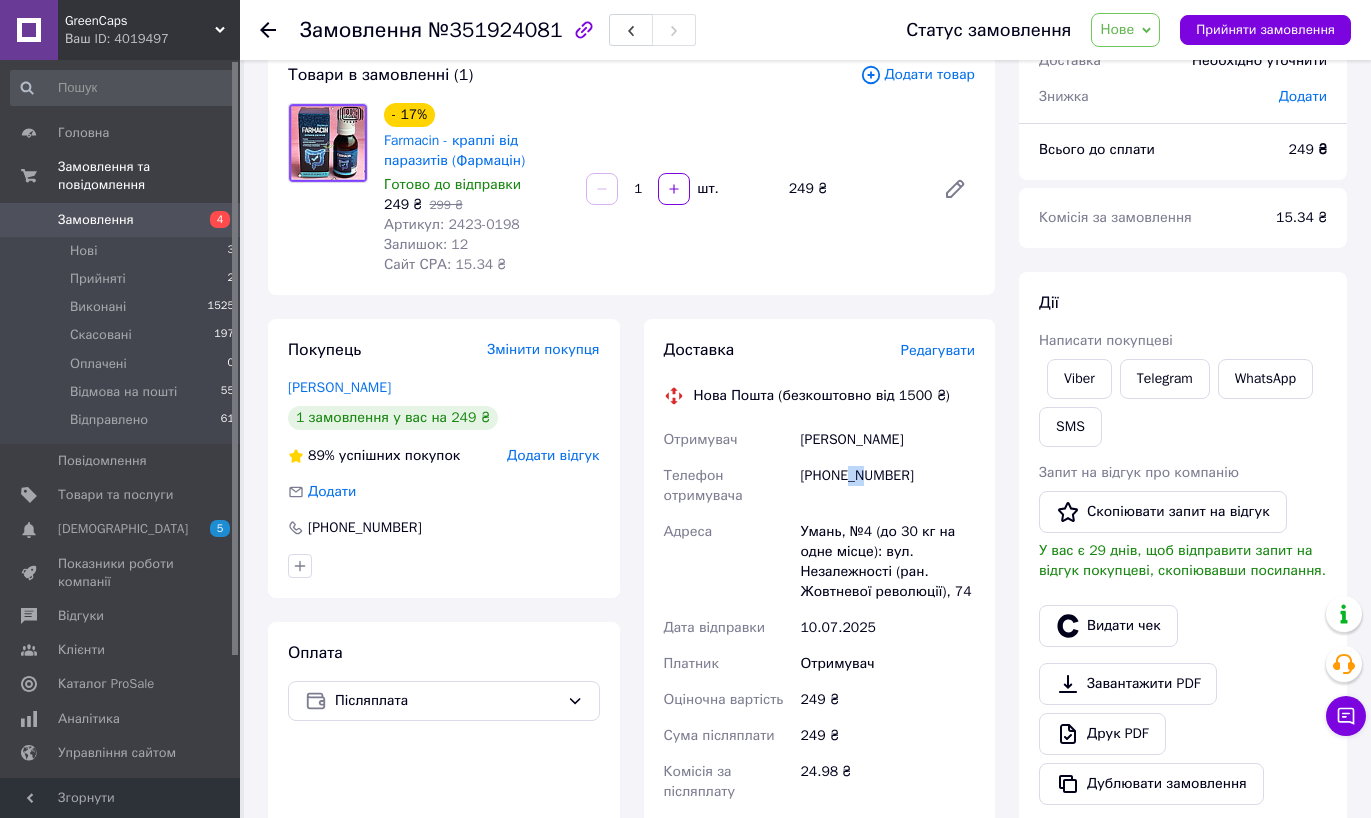 drag, startPoint x: 855, startPoint y: 476, endPoint x: 872, endPoint y: 476, distance: 17 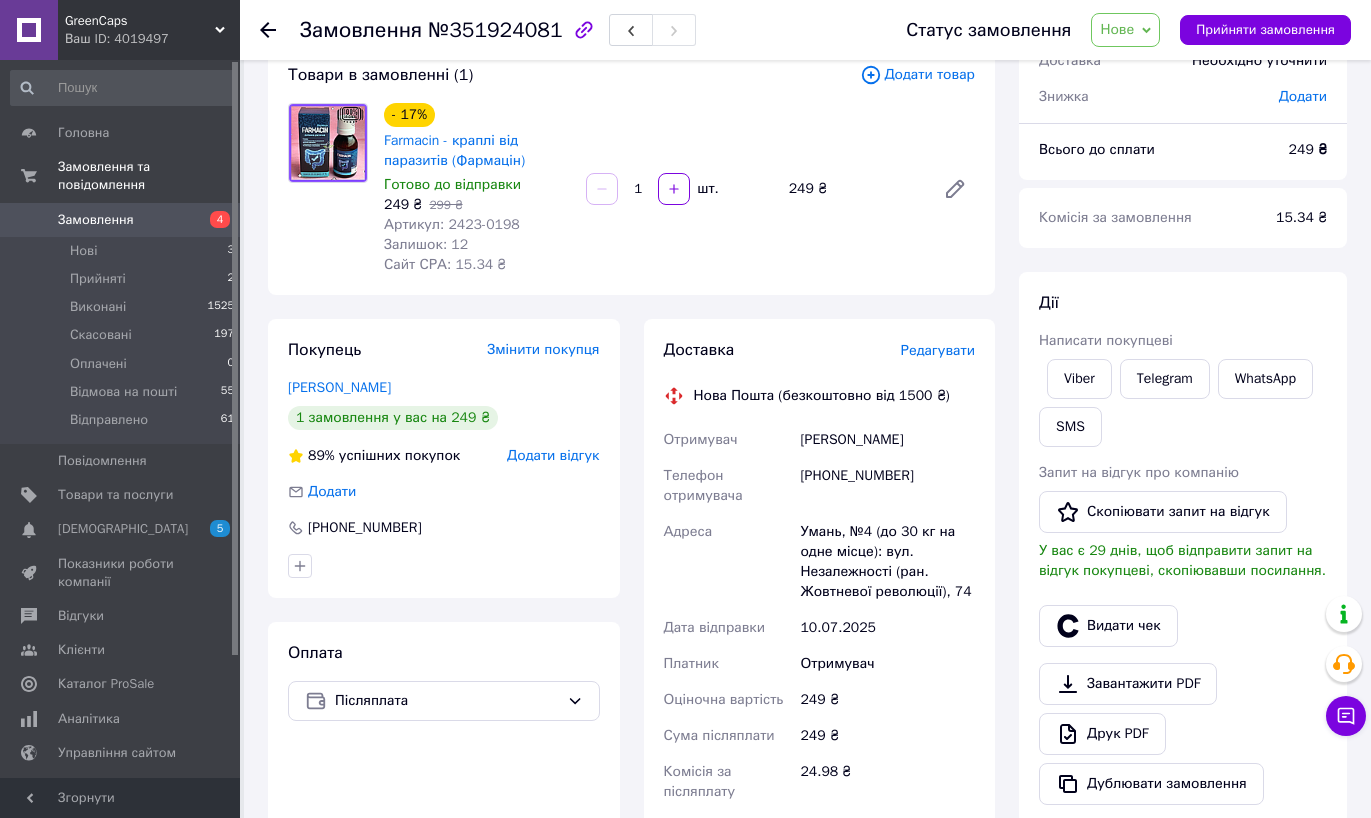 click on "[PHONE_NUMBER]" at bounding box center [887, 486] 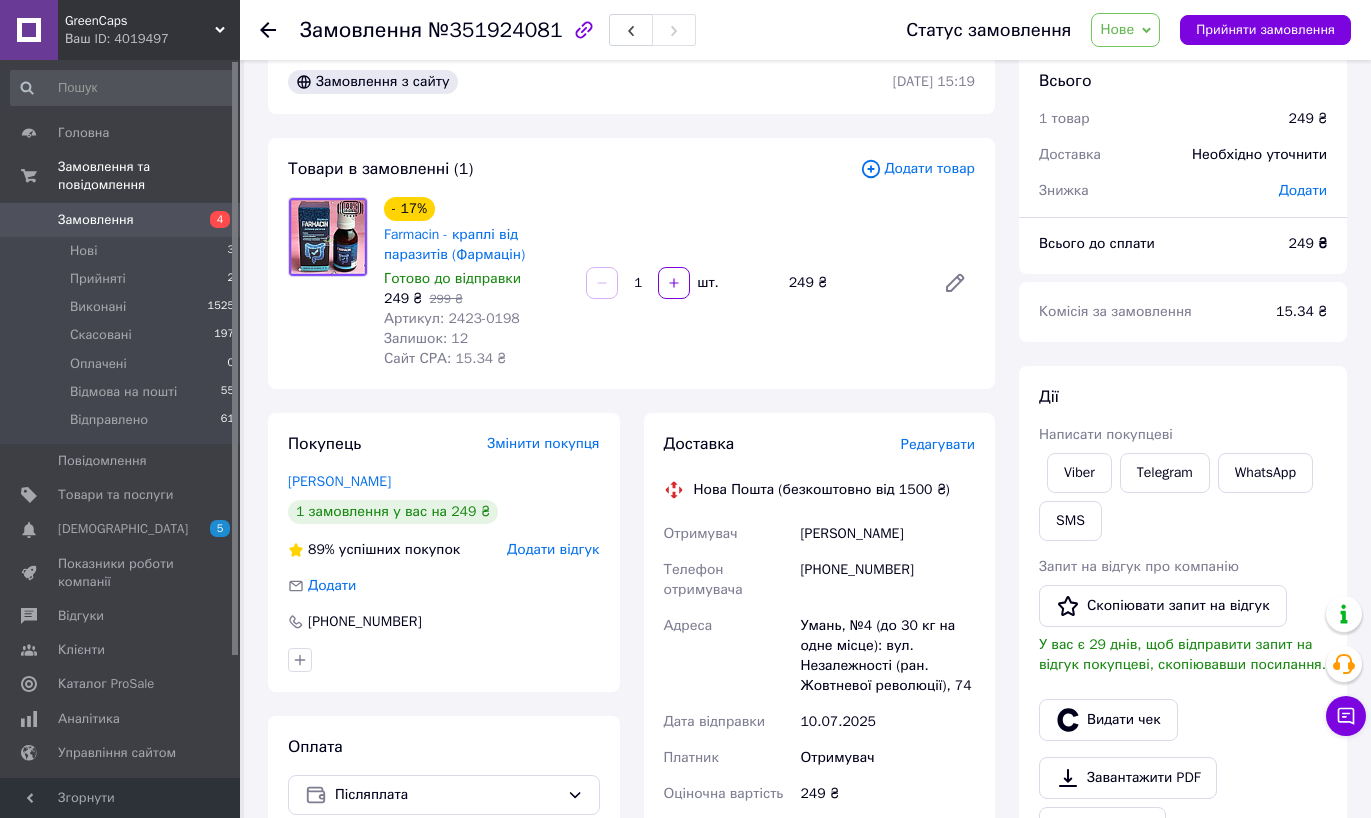 scroll, scrollTop: 0, scrollLeft: 0, axis: both 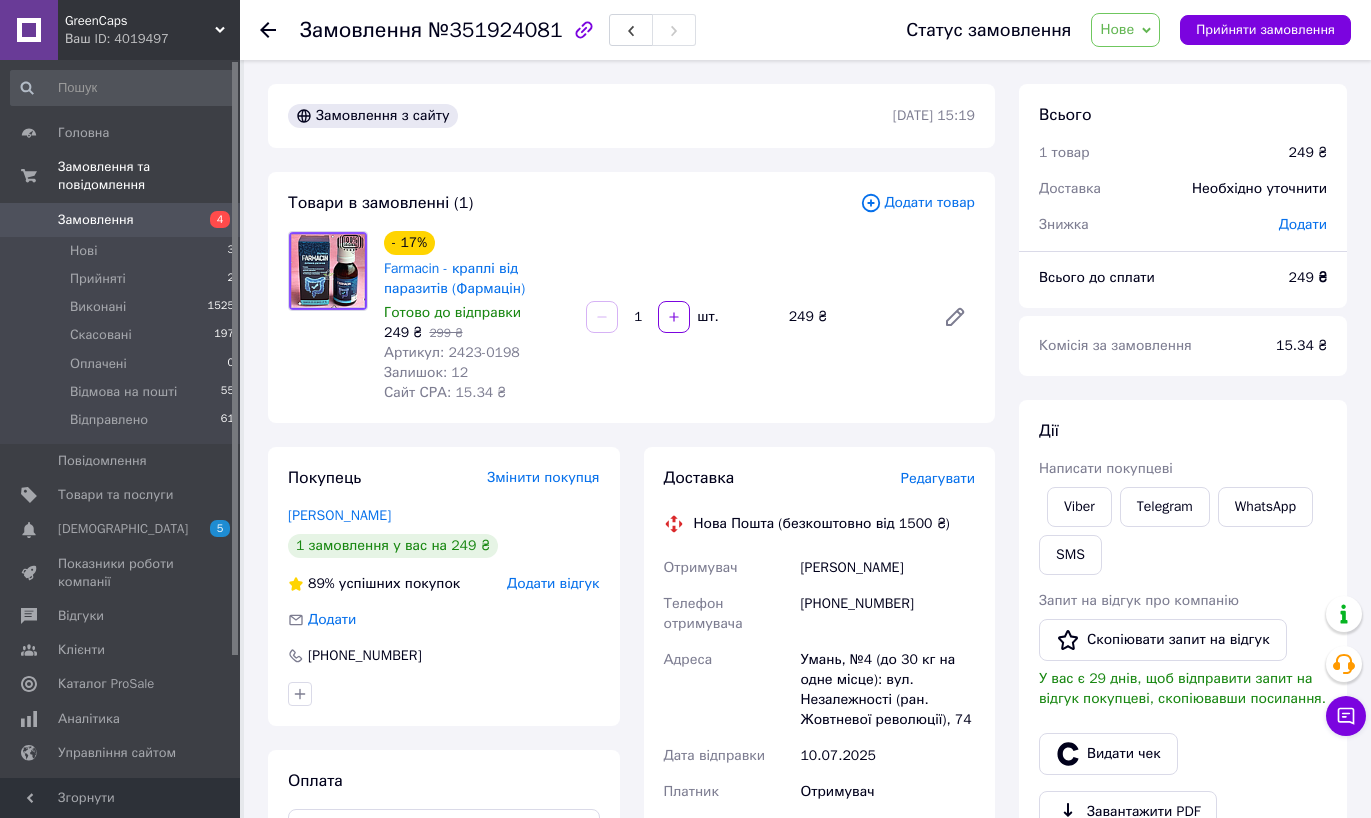click on "Умань, №4 (до 30 кг на одне місце): вул. Незалежності (ран. Жовтневої революції), 74" at bounding box center (887, 690) 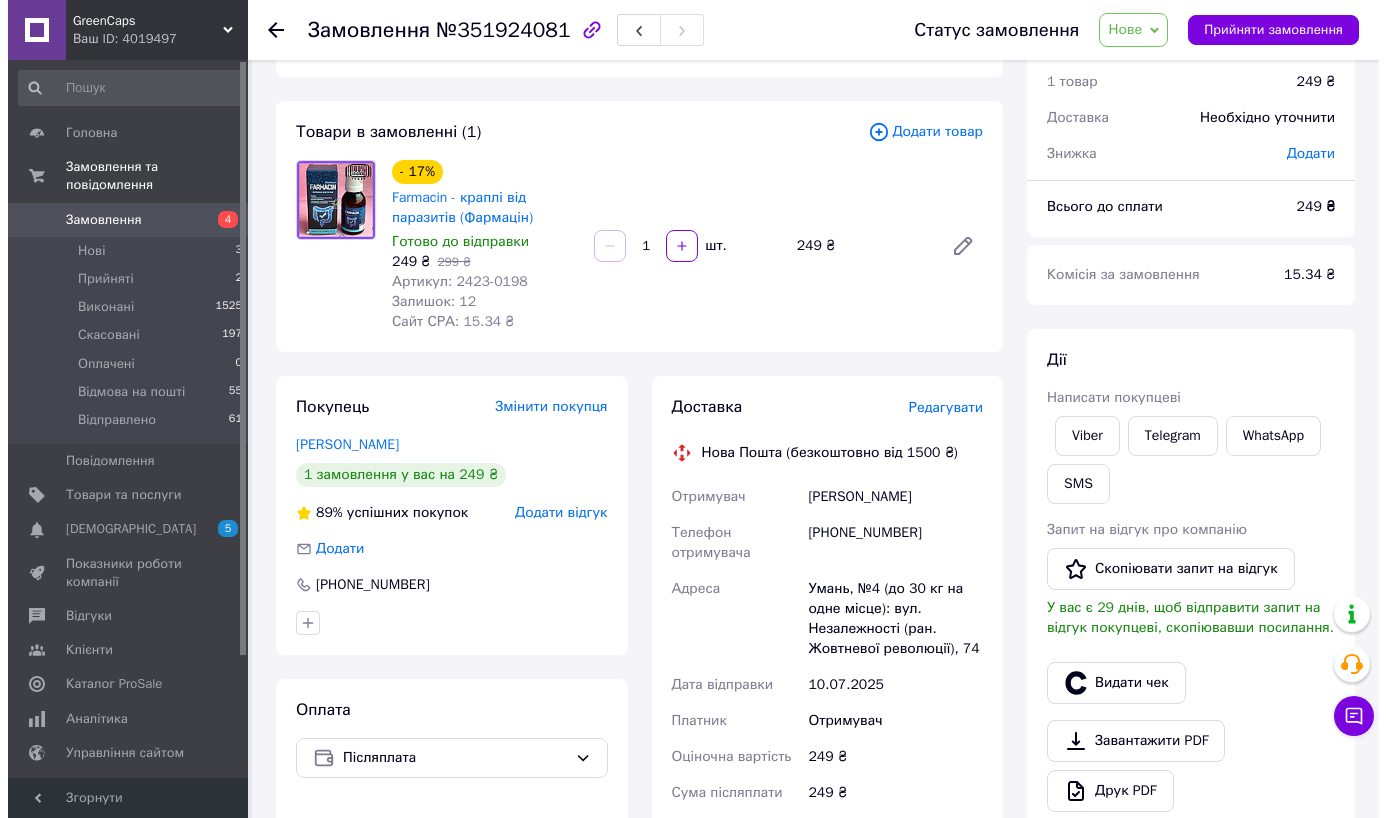 scroll, scrollTop: 134, scrollLeft: 0, axis: vertical 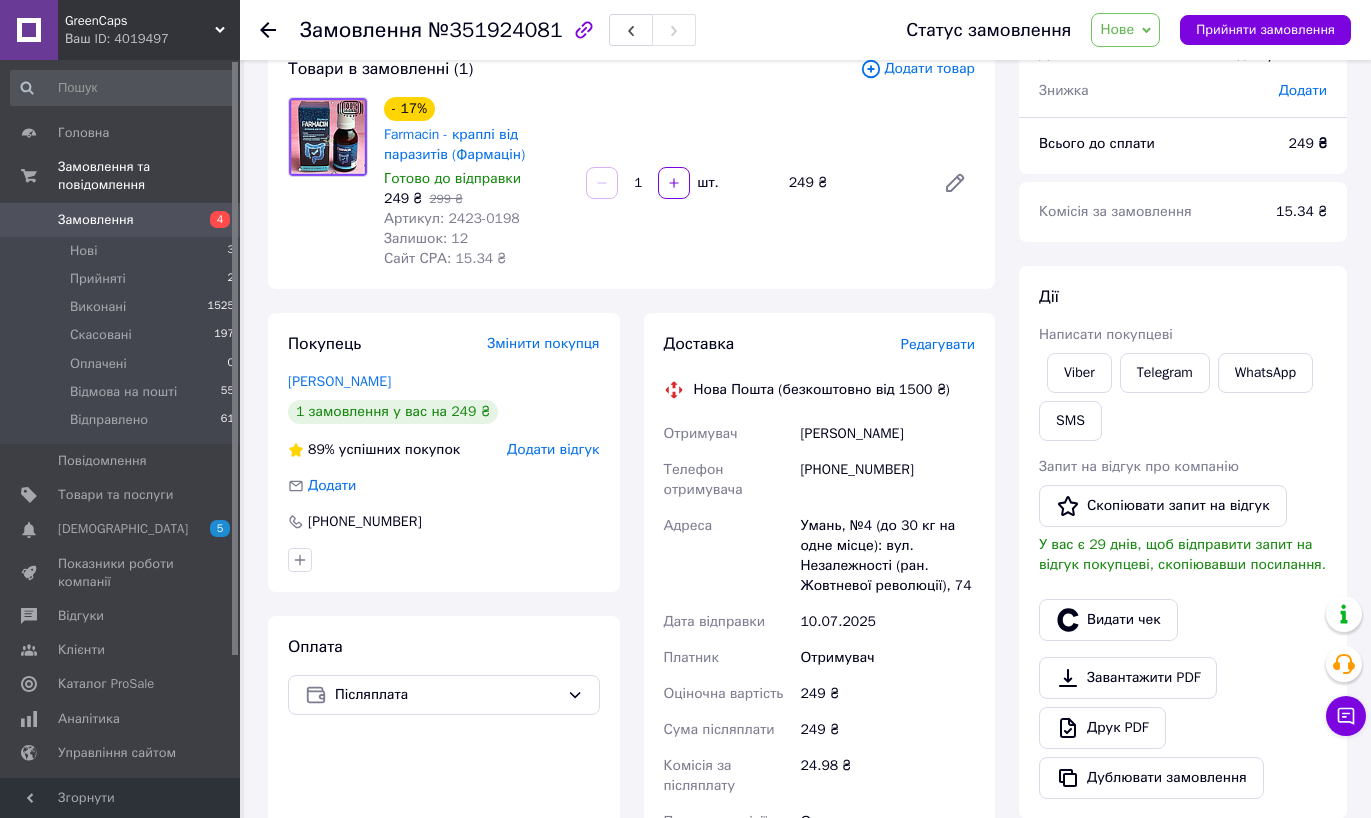 click on "Редагувати" at bounding box center [938, 344] 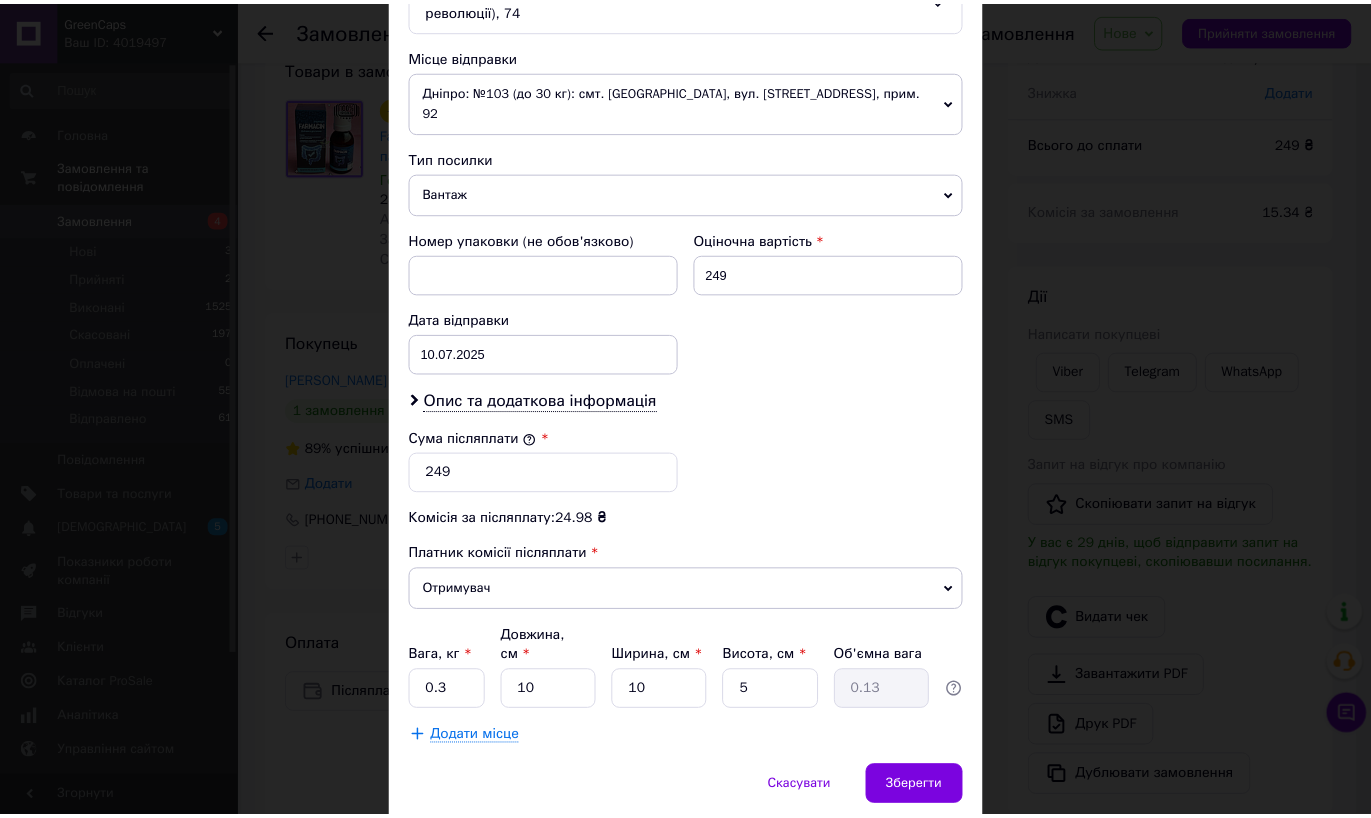scroll, scrollTop: 770, scrollLeft: 0, axis: vertical 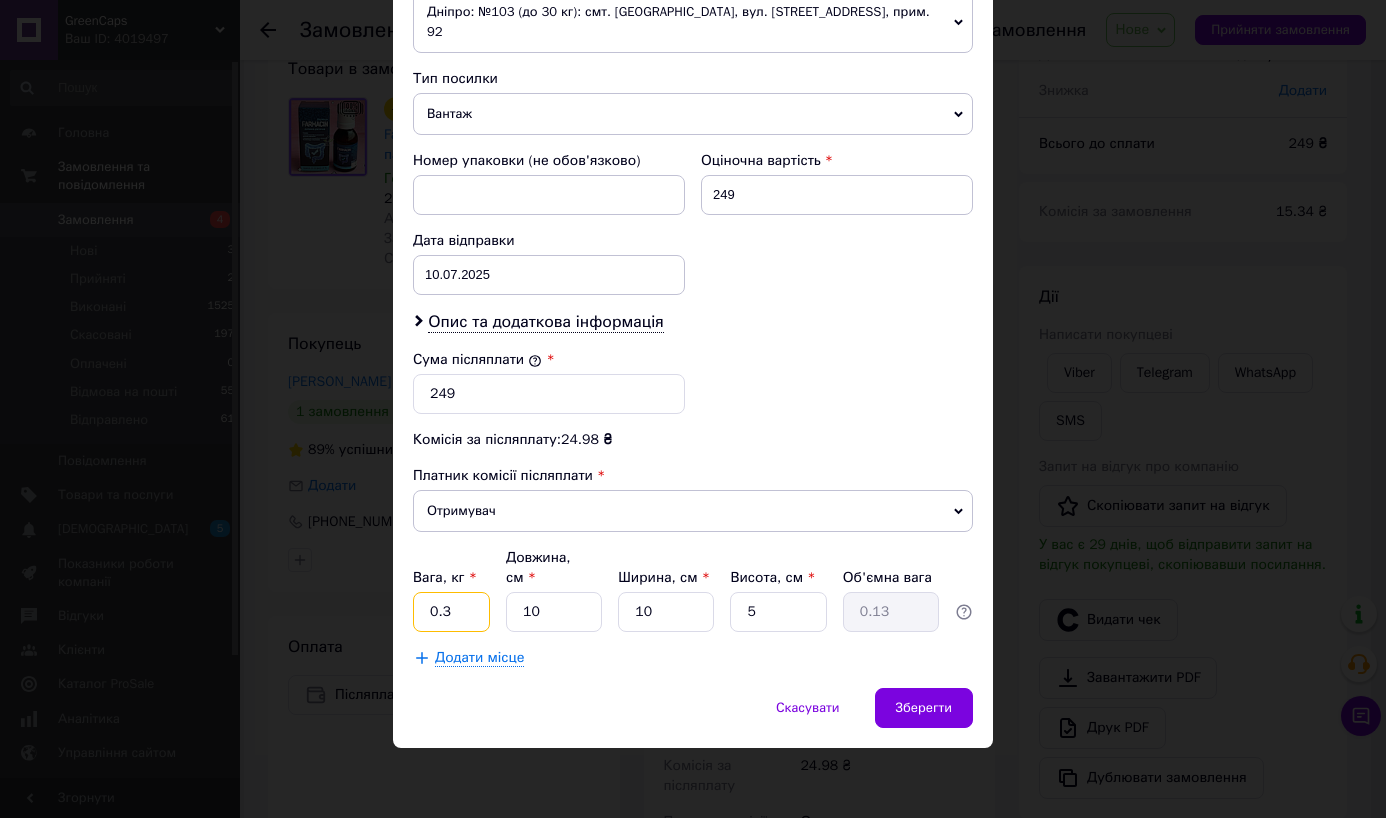 click on "0.3" at bounding box center [451, 612] 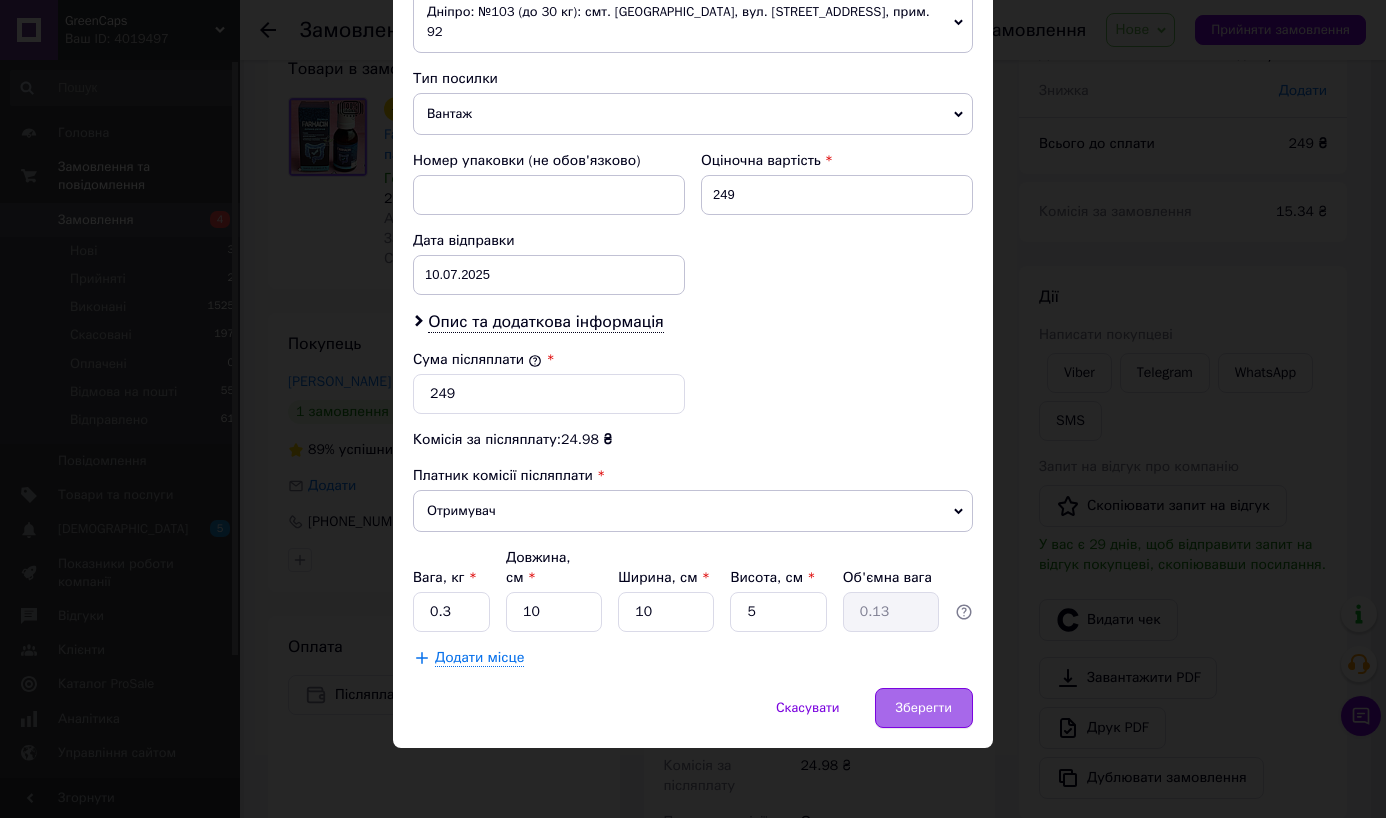 click on "Зберегти" at bounding box center [924, 708] 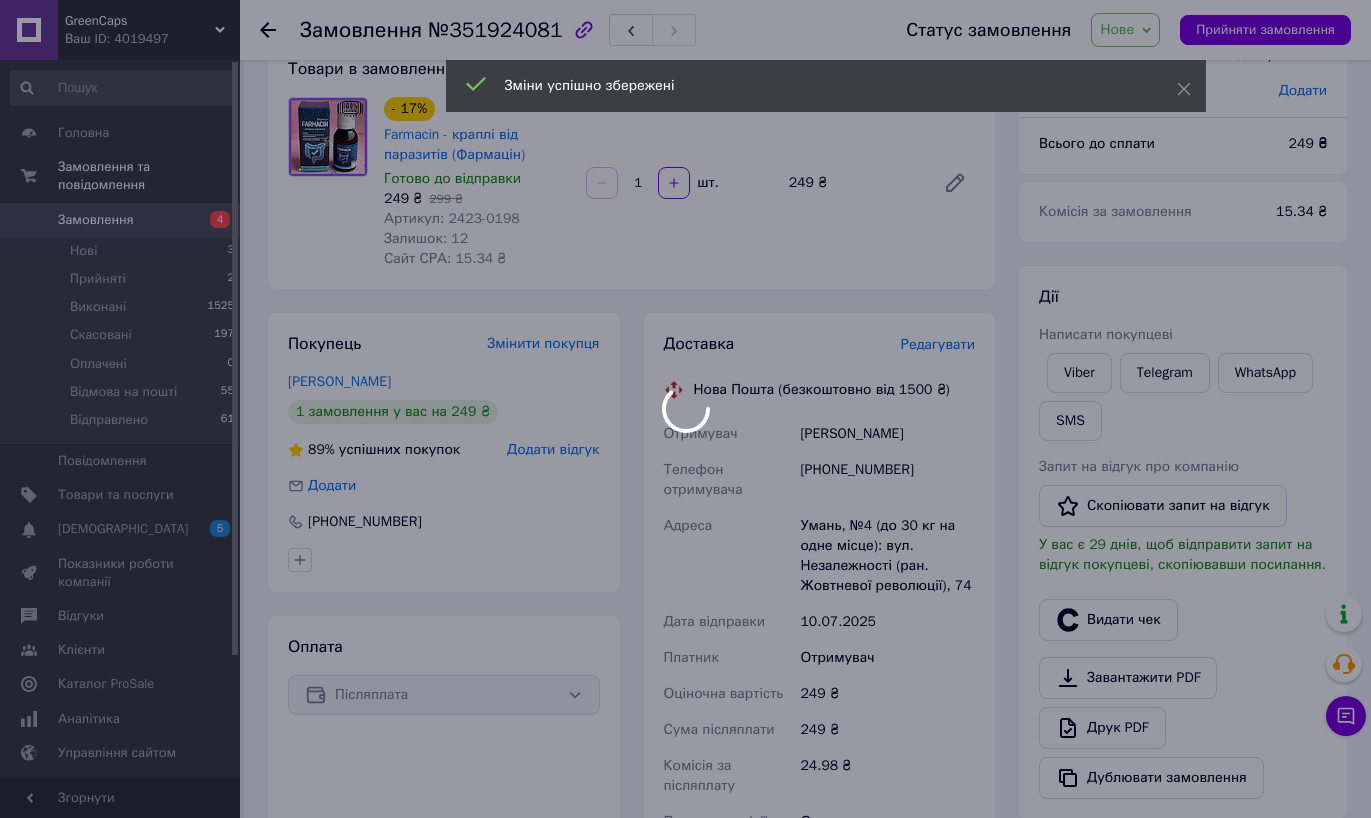 click on "GreenCaps Ваш ID: 4019497 Сайт GreenCaps Кабінет покупця Перевірити стан системи Сторінка на порталі Довідка Вийти Головна Замовлення та повідомлення Замовлення 4 Нові 3 Прийняті 2 Виконані 1525 Скасовані 197 Оплачені 0 Відмова на пошті  55 Відправлено 61 Повідомлення 0 Товари та послуги Сповіщення 5 0 Показники роботи компанії Відгуки Клієнти Каталог ProSale Аналітика Управління сайтом Гаманець компанії Маркет Налаштування Тарифи та рахунки Prom мікс 1 000 Згорнути
Замовлення №351924081 Статус замовлення Нове Прийнято - 17%" at bounding box center [685, 596] 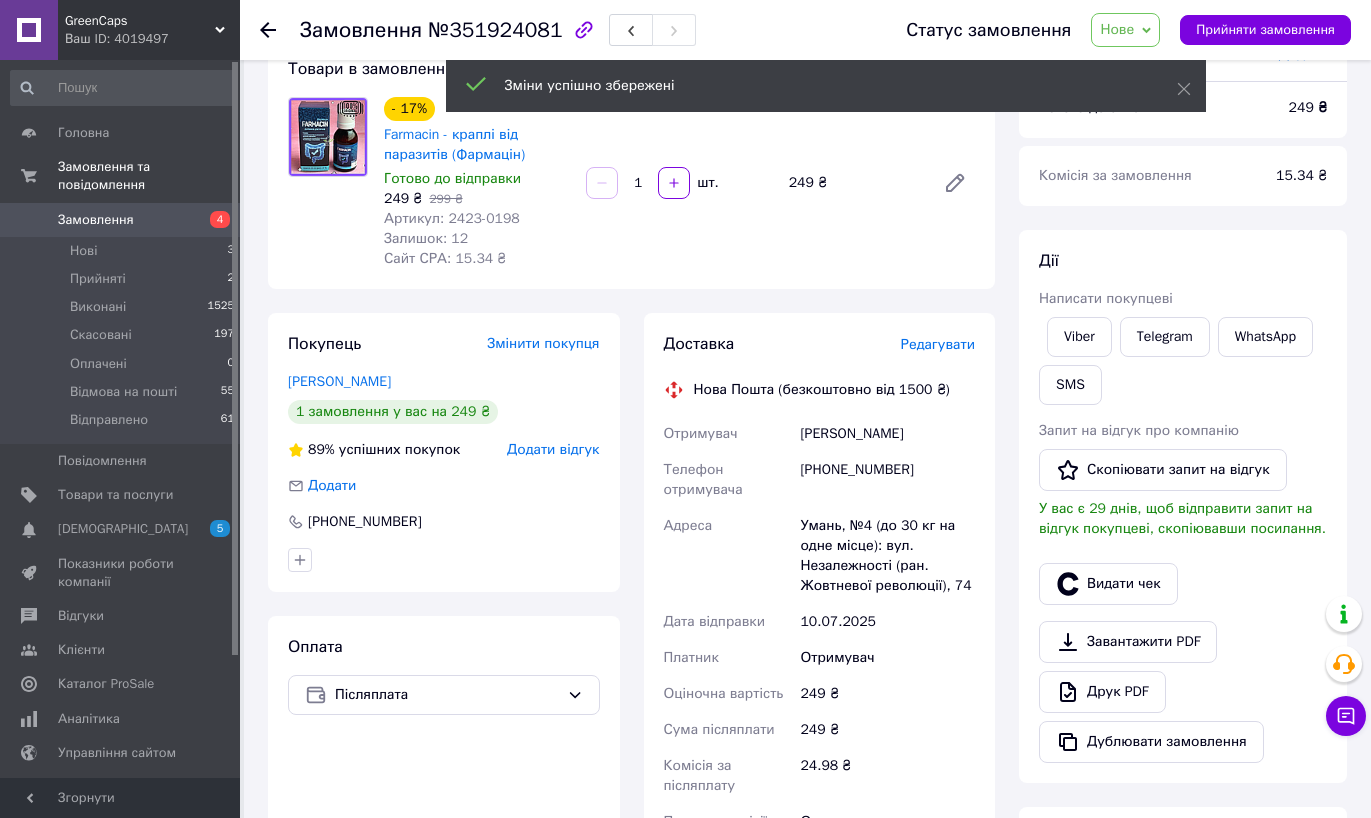 click on "Нове" at bounding box center [1125, 30] 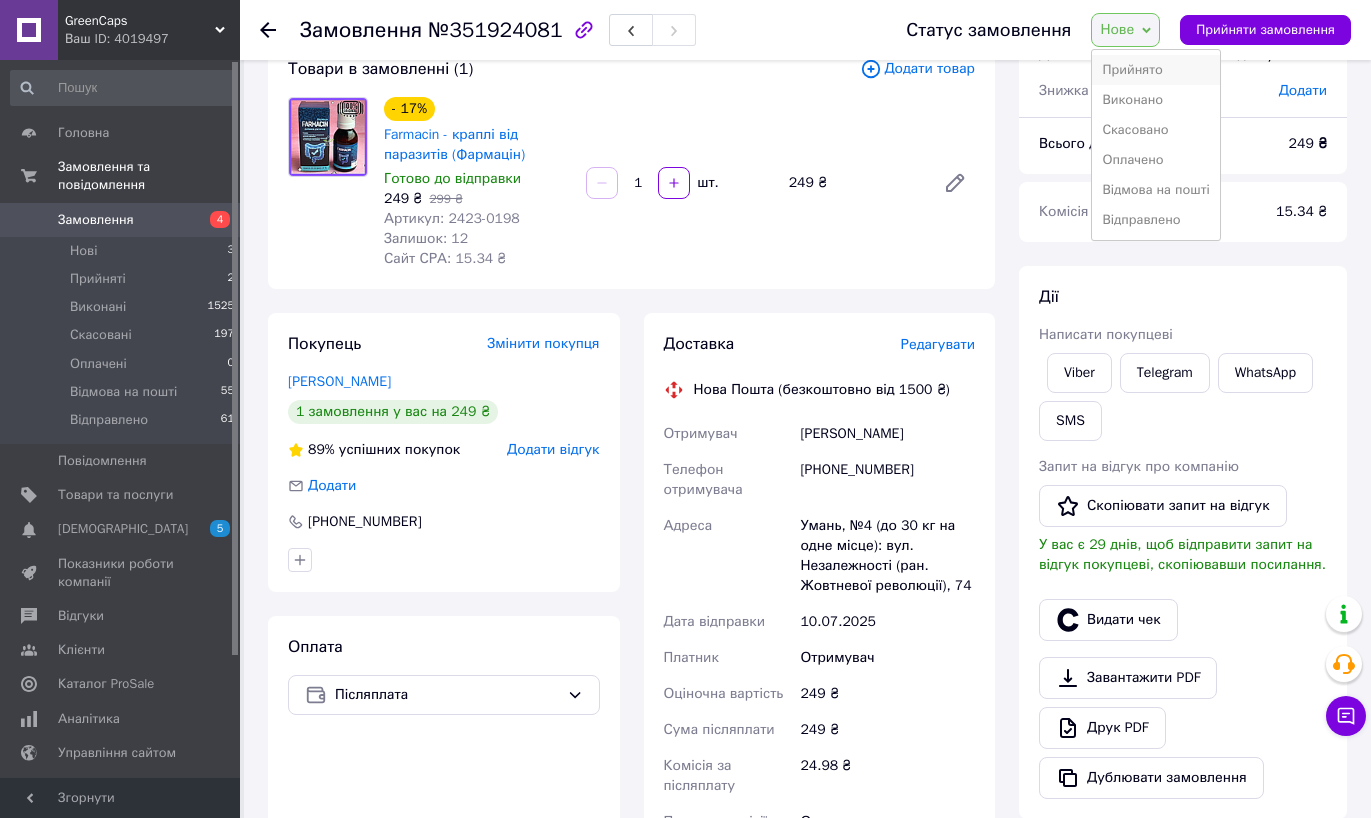 click on "Прийнято" at bounding box center (1155, 70) 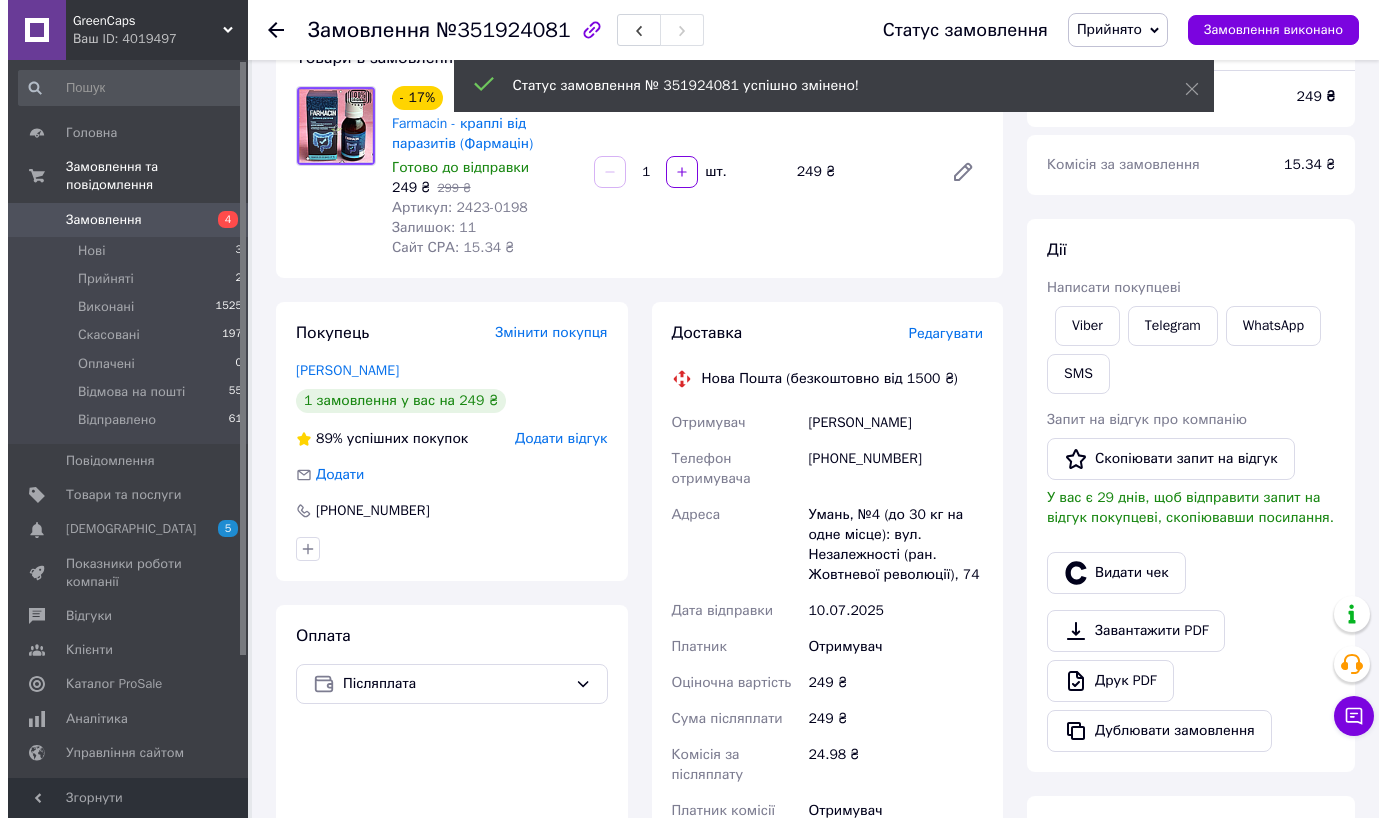 scroll, scrollTop: 154, scrollLeft: 0, axis: vertical 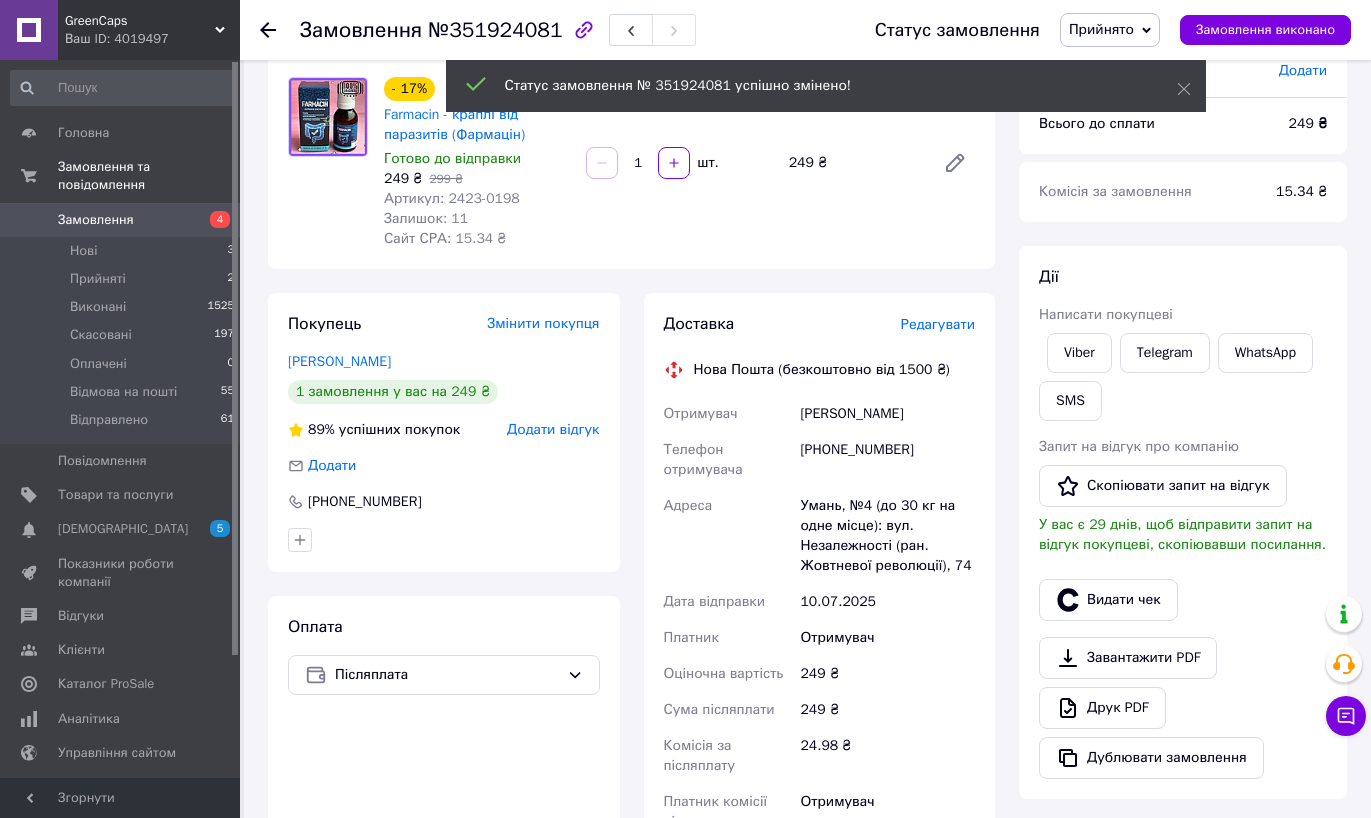 click on "Редагувати" at bounding box center (938, 324) 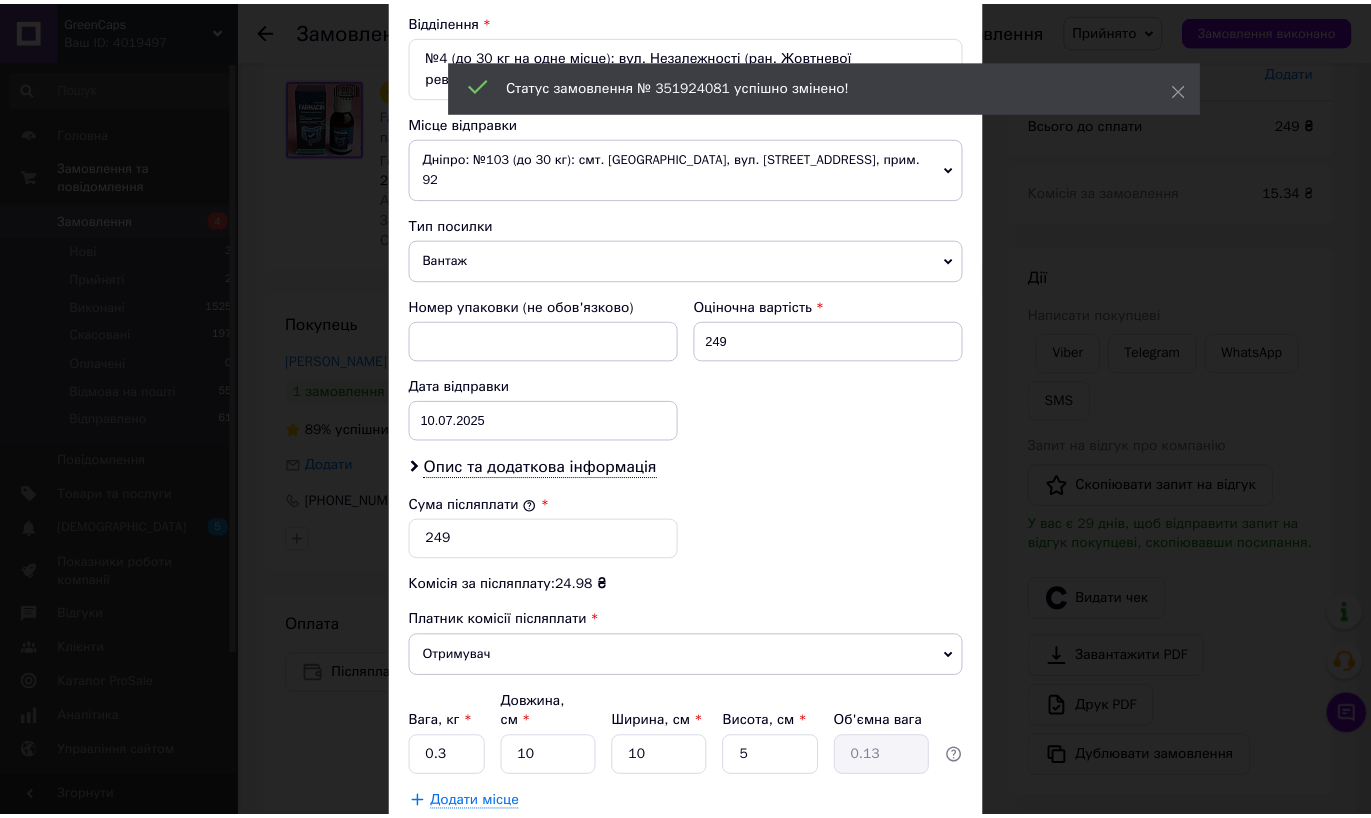 scroll, scrollTop: 770, scrollLeft: 0, axis: vertical 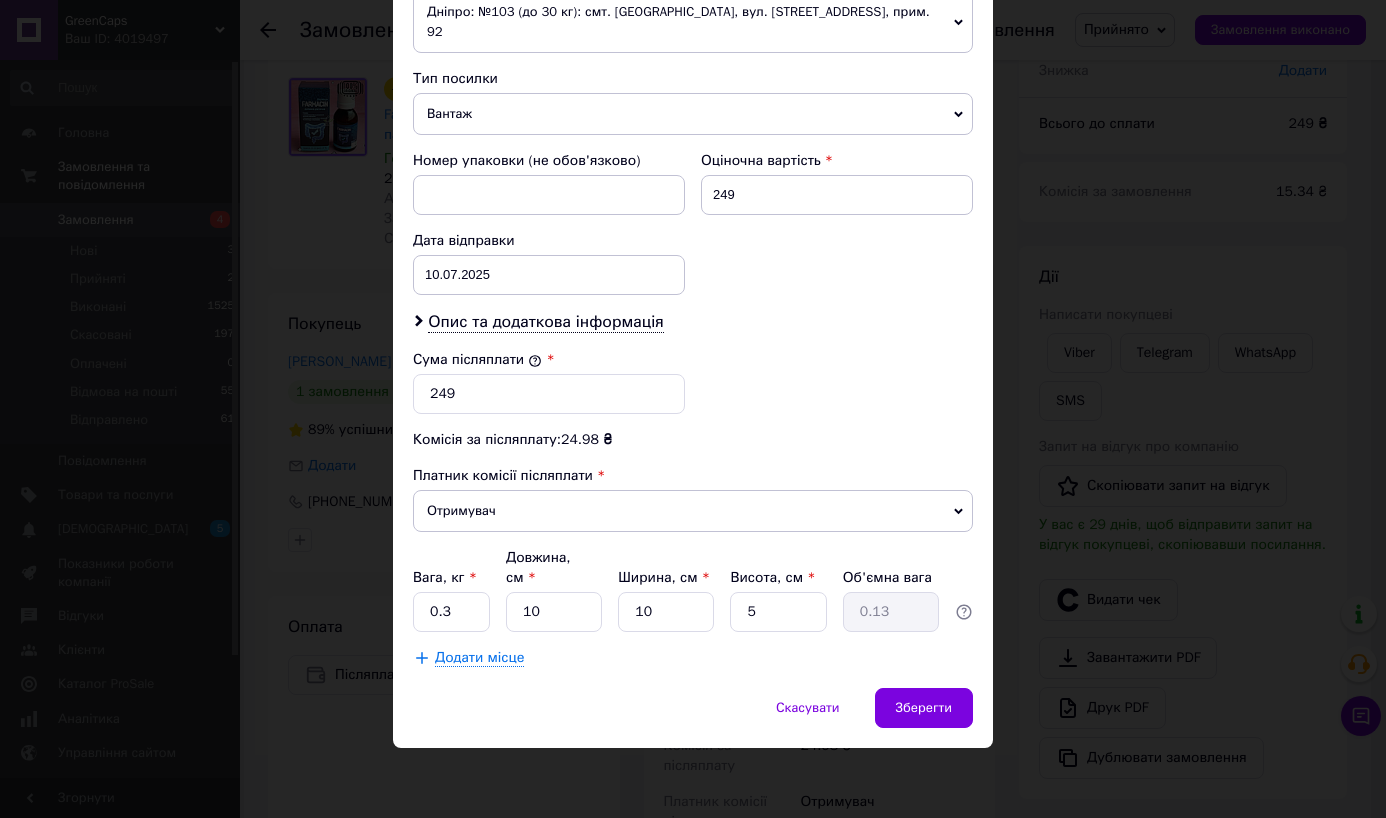 click on "Дата відправки 10.07.2025 < 2025 > < Июль > Пн Вт Ср Чт Пт Сб Вс 30 1 2 3 4 5 6 7 8 9 10 11 12 13 14 15 16 17 18 19 20 21 22 23 24 25 26 27 28 29 30 31 1 2 3 4 5 6 7 8 9 10" at bounding box center [549, 263] 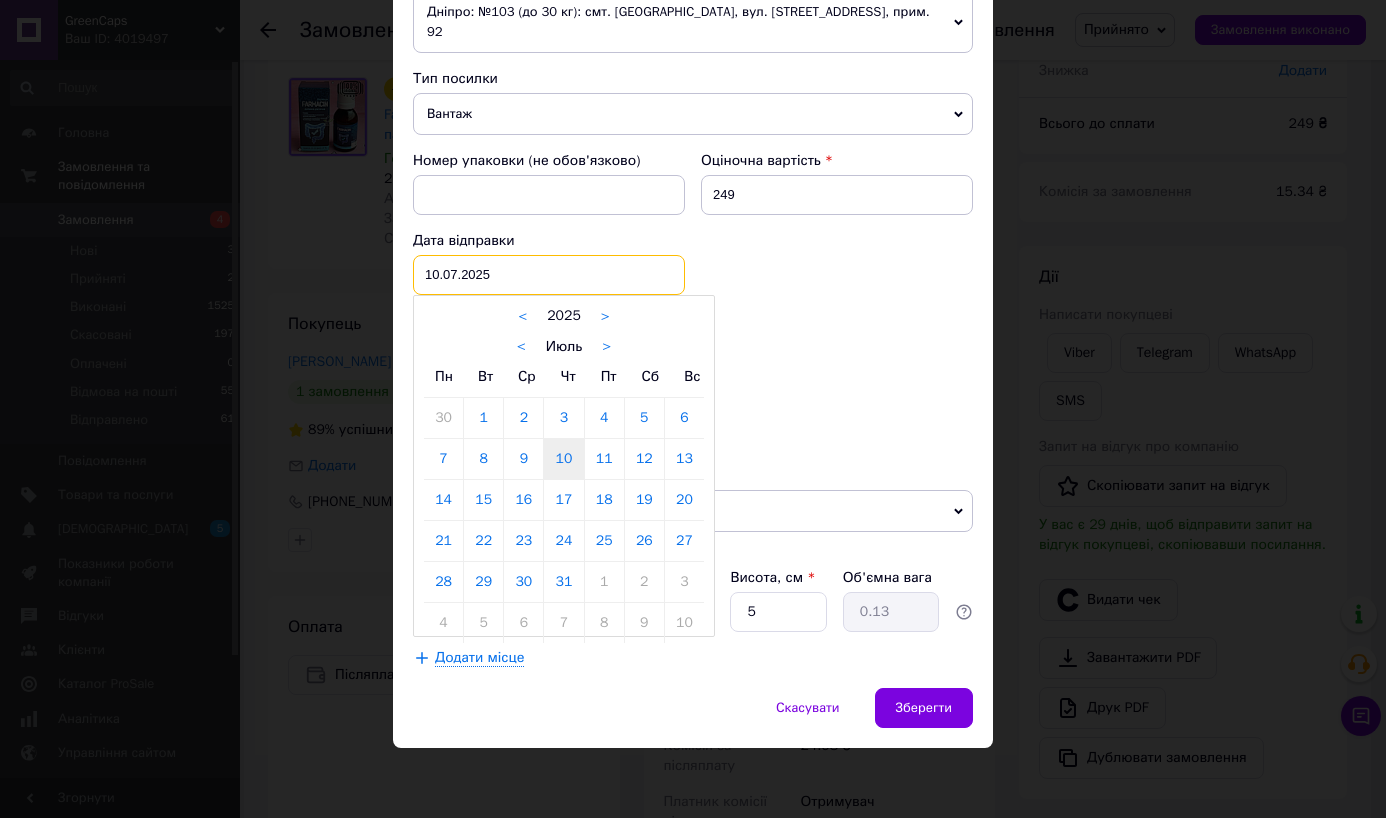 click on "10.07.2025 < 2025 > < Июль > Пн Вт Ср Чт Пт Сб Вс 30 1 2 3 4 5 6 7 8 9 10 11 12 13 14 15 16 17 18 19 20 21 22 23 24 25 26 27 28 29 30 31 1 2 3 4 5 6 7 8 9 10" at bounding box center (549, 275) 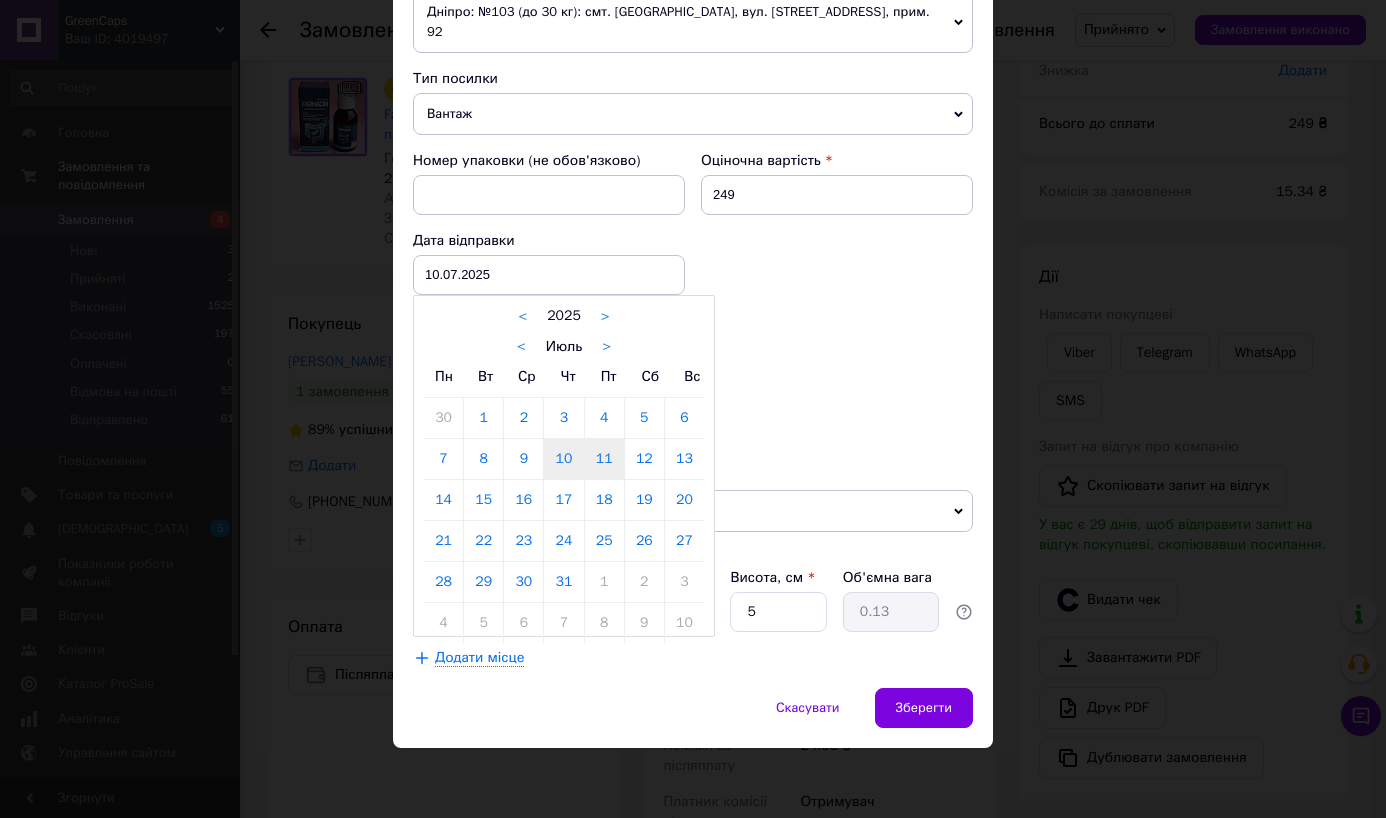 click on "11" at bounding box center (604, 459) 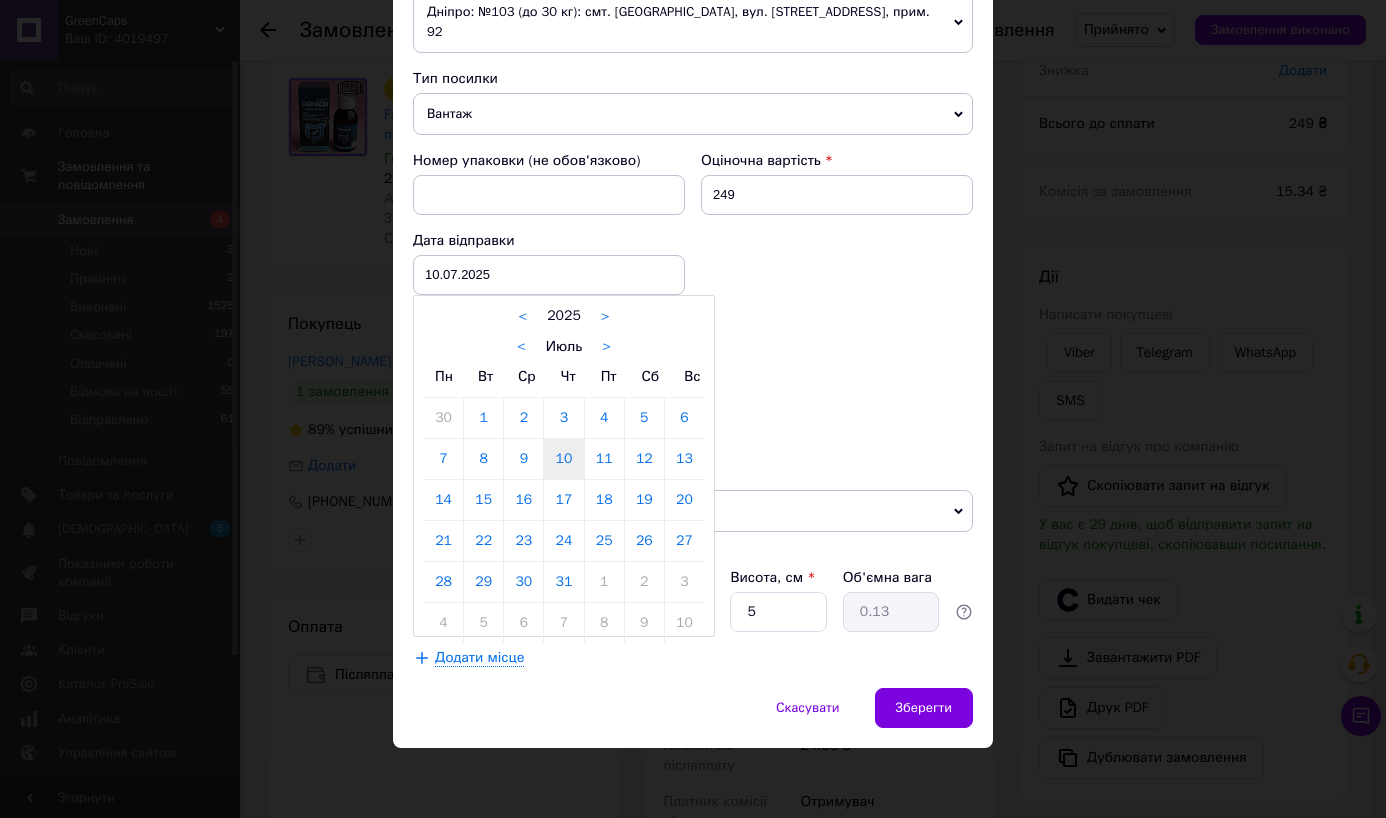 type on "11.07.2025" 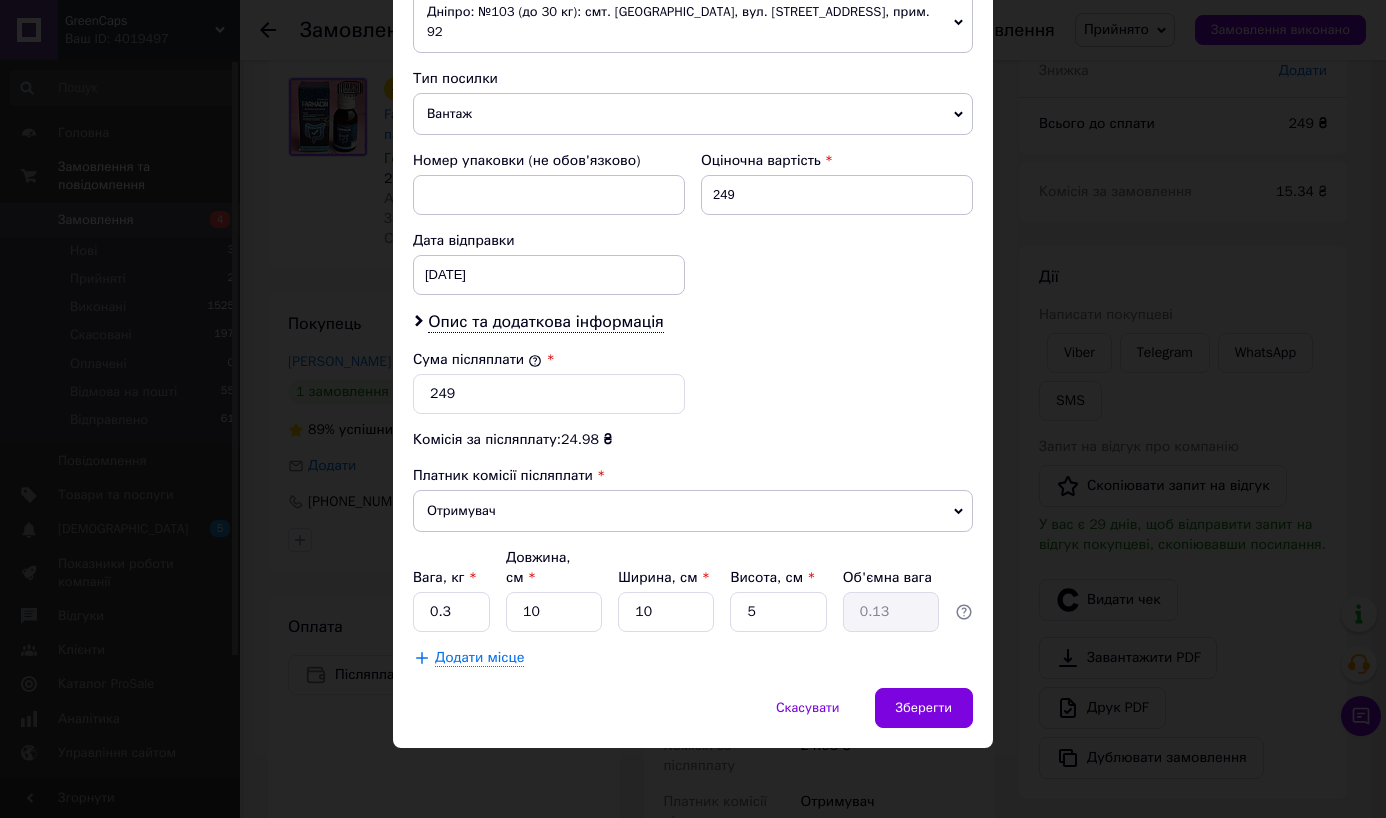 click on "Спосіб доставки Нова Пошта (безкоштовно від 1500 ₴) Платник Отримувач Відправник Прізвище отримувача Бакланова Ім'я отримувача Ірина По батькові отримувача Телефон отримувача +380983951130 Тип доставки У відділенні Кур'єром В поштоматі Місто Умань Відділення №4 (до 30 кг на одне місце): вул. Незалежності (ран. Жовтневої революції), 74 Місце відправки Дніпро: №103 (до 30 кг): смт. Слобожанське, вул. Володимирська, 1, корп. 2, прим. 92 Немає збігів. Спробуйте змінити умови пошуку Додати ще місце відправки Тип посилки Вантаж Документи Номер упаковки (не обов'язково) 249 11.07.2025 < > <" at bounding box center [693, 24] 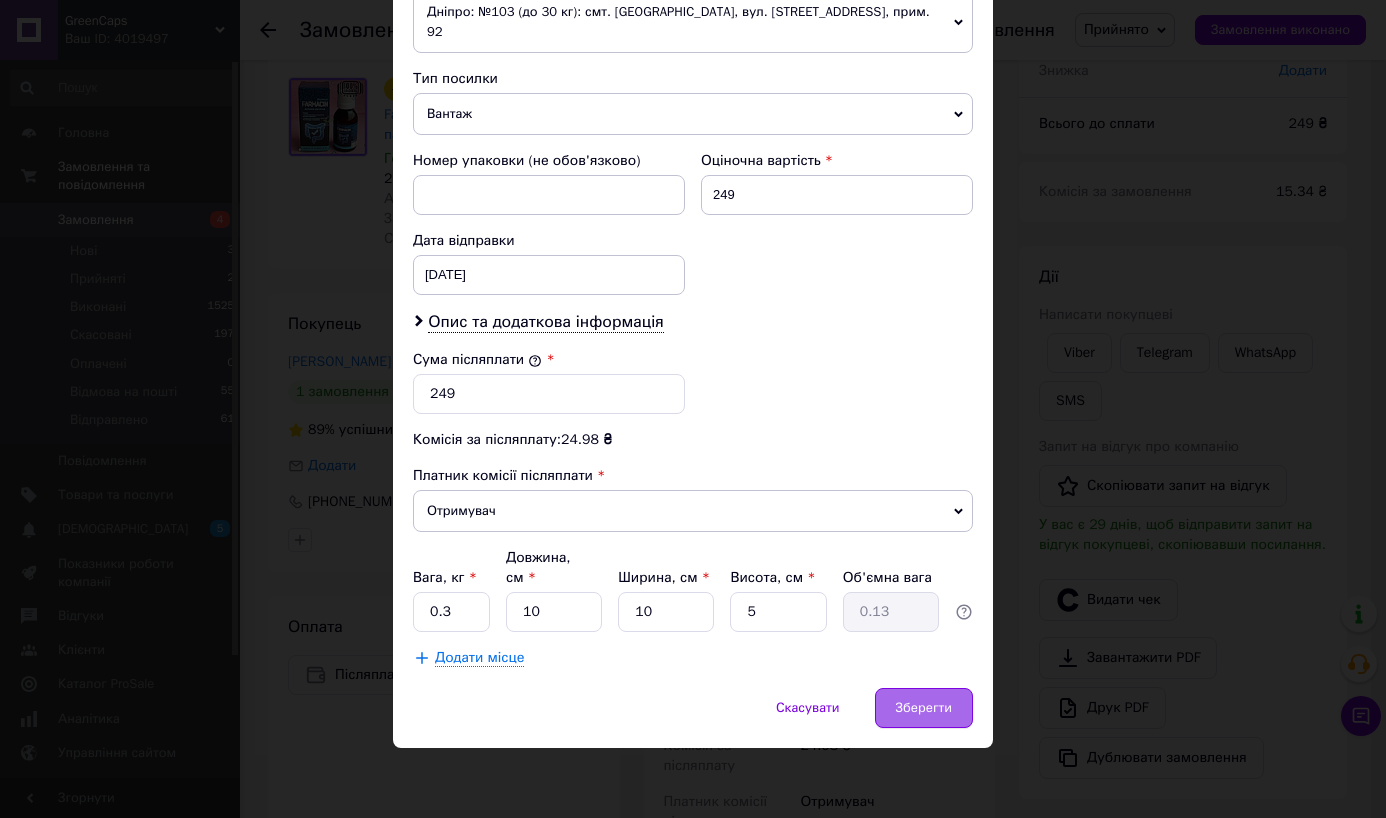 click on "Зберегти" at bounding box center [924, 708] 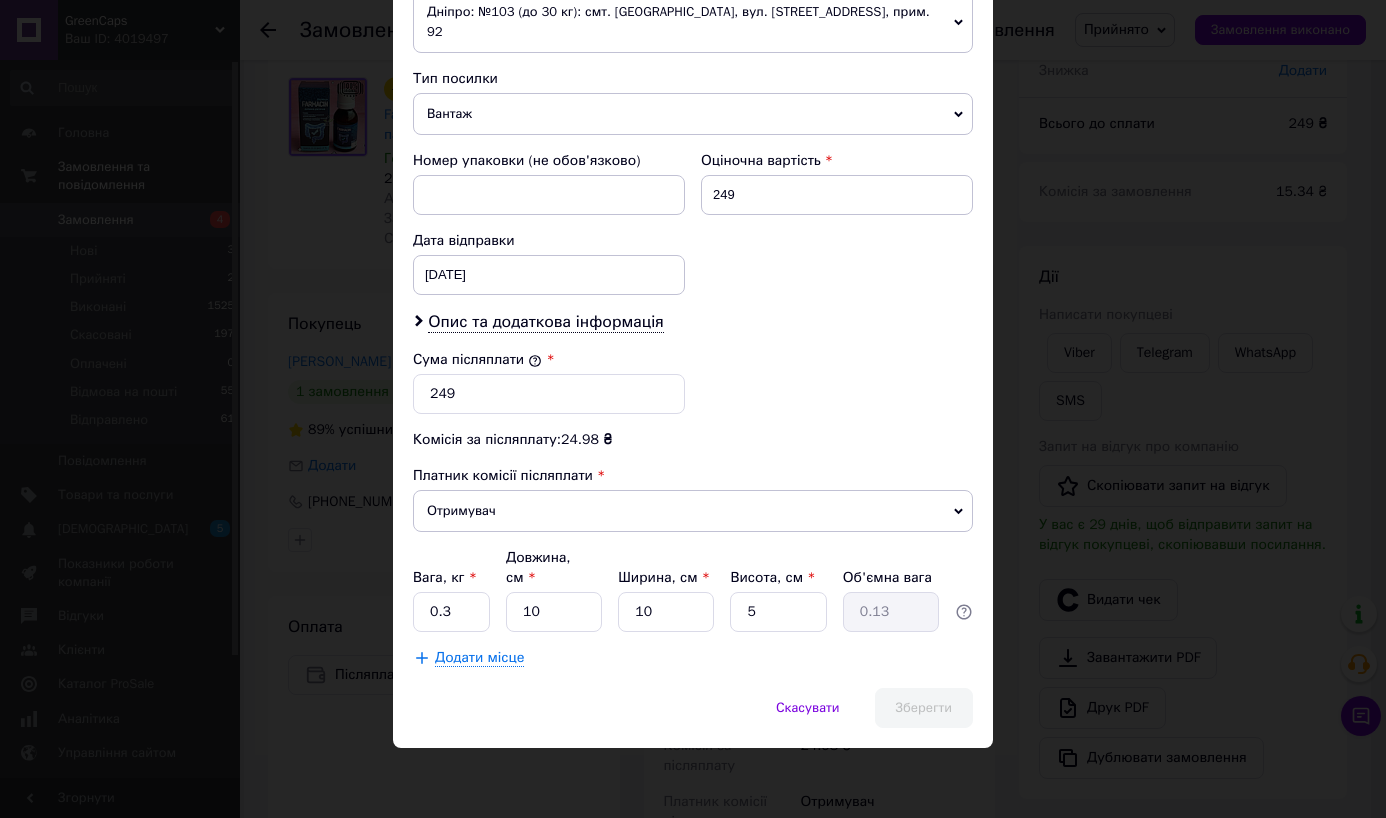 click on "Зберегти" at bounding box center (924, 708) 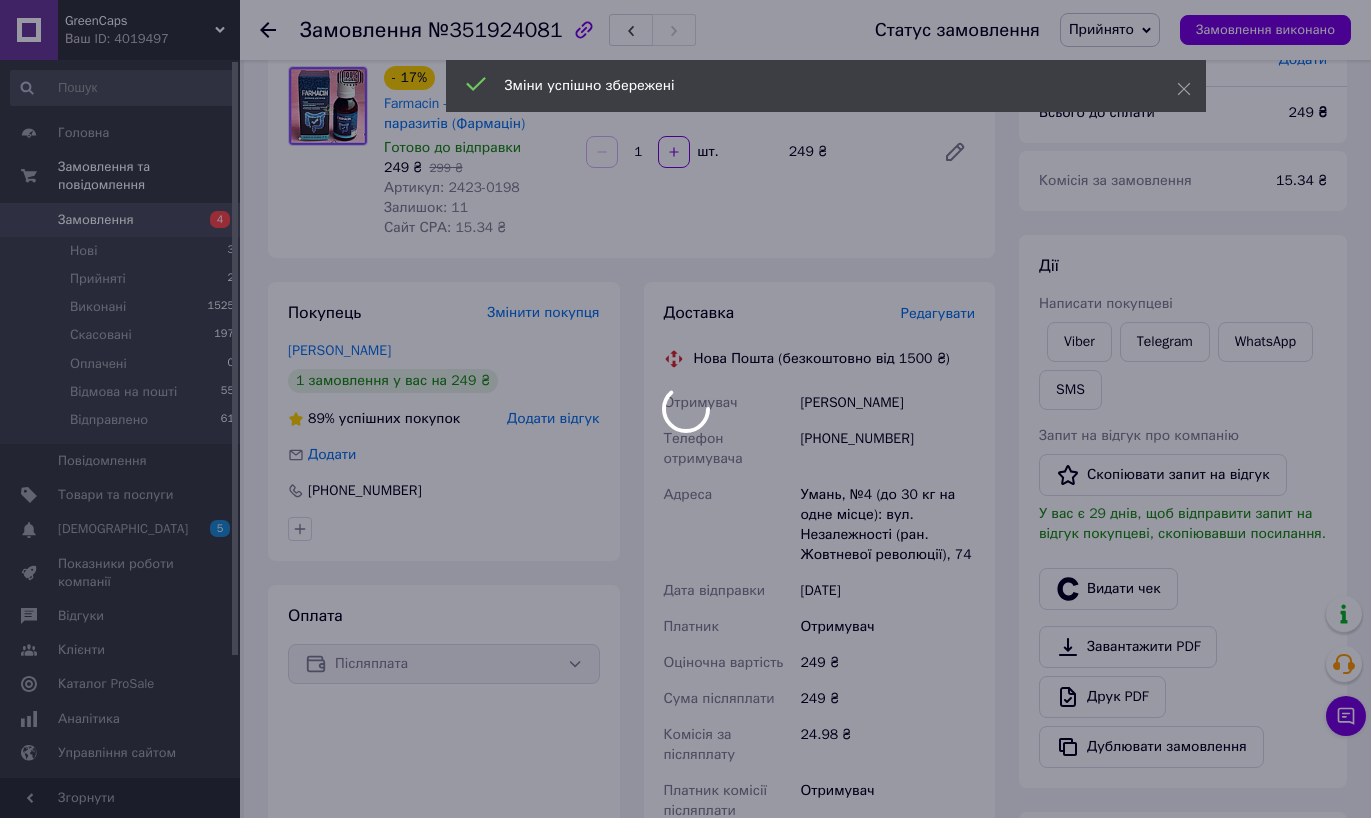 scroll, scrollTop: 497, scrollLeft: 0, axis: vertical 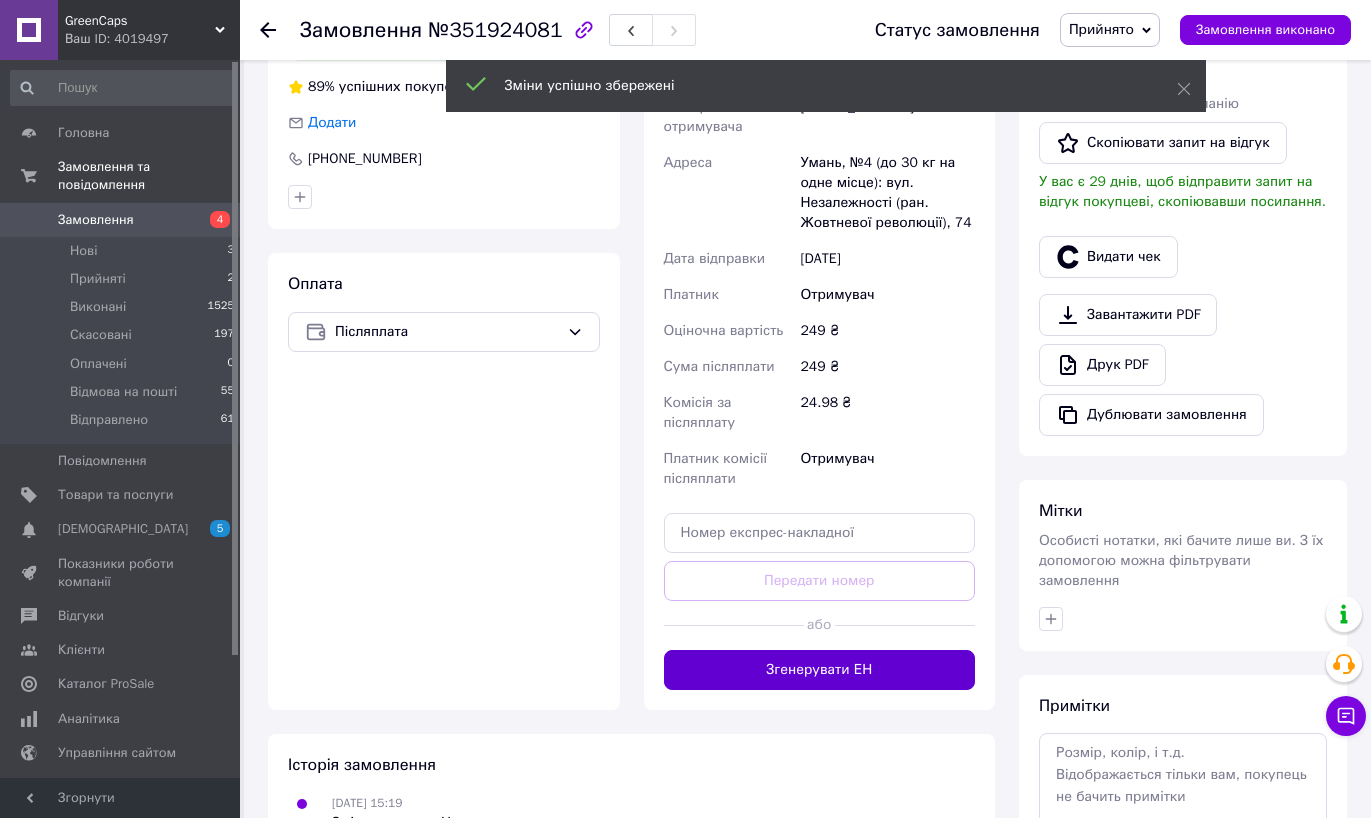 click on "Згенерувати ЕН" at bounding box center (820, 670) 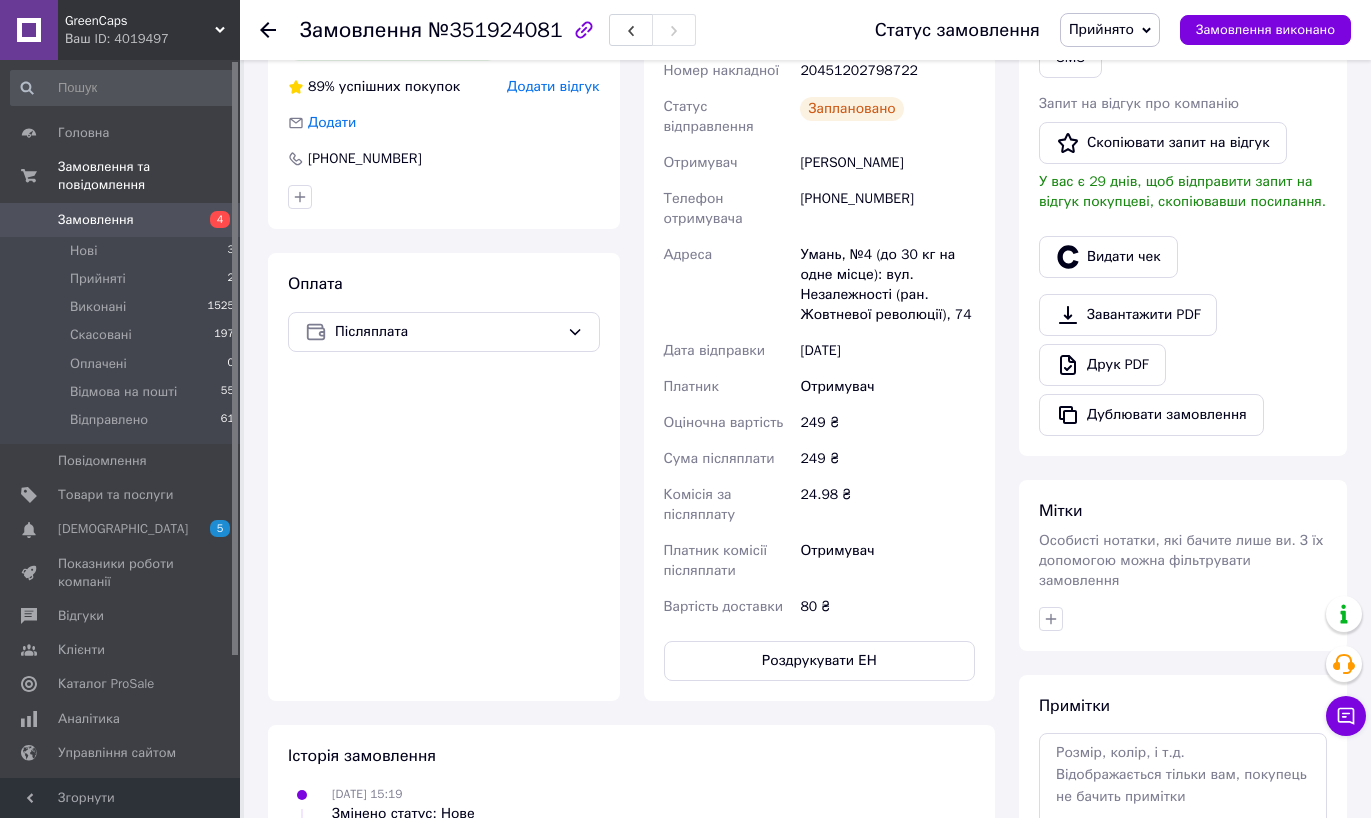 click 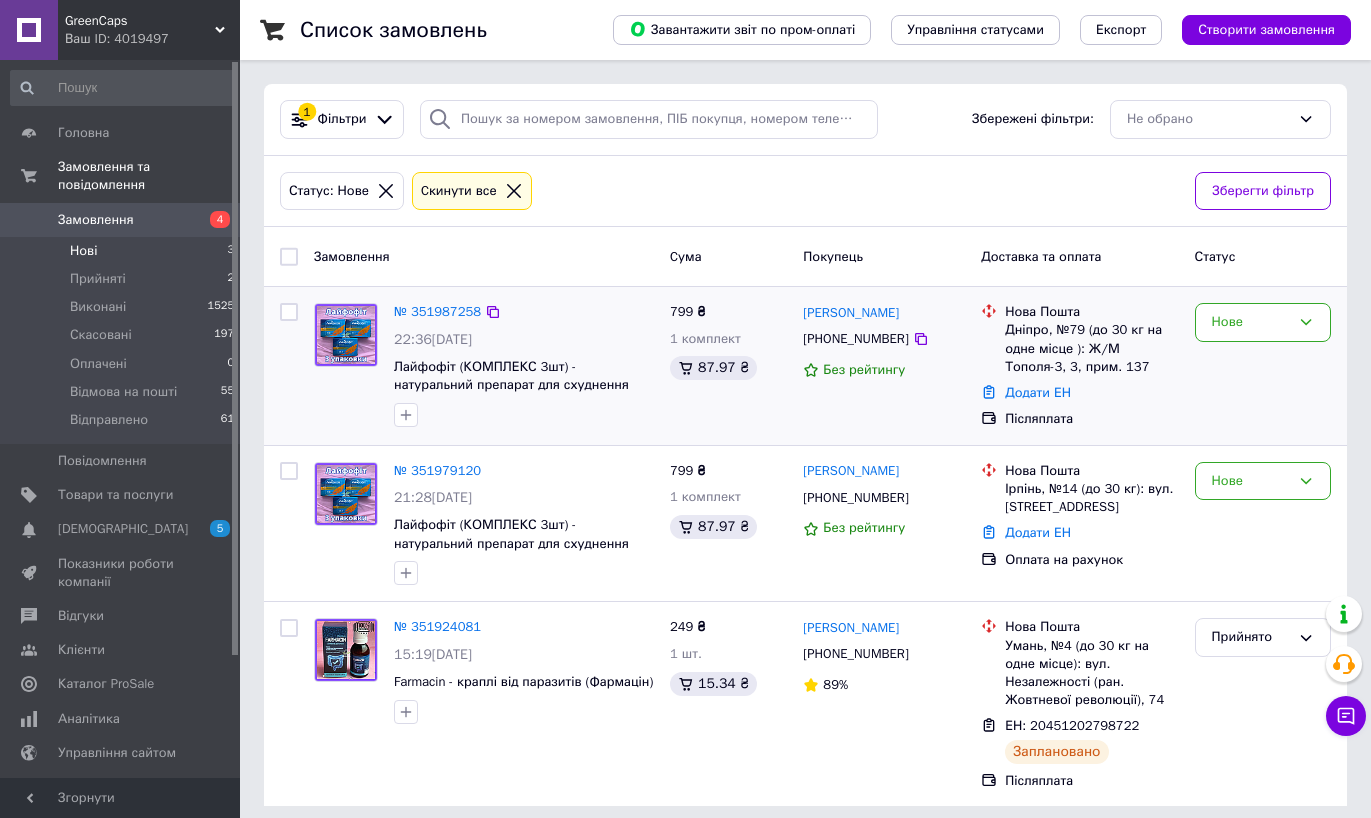 scroll, scrollTop: 12, scrollLeft: 0, axis: vertical 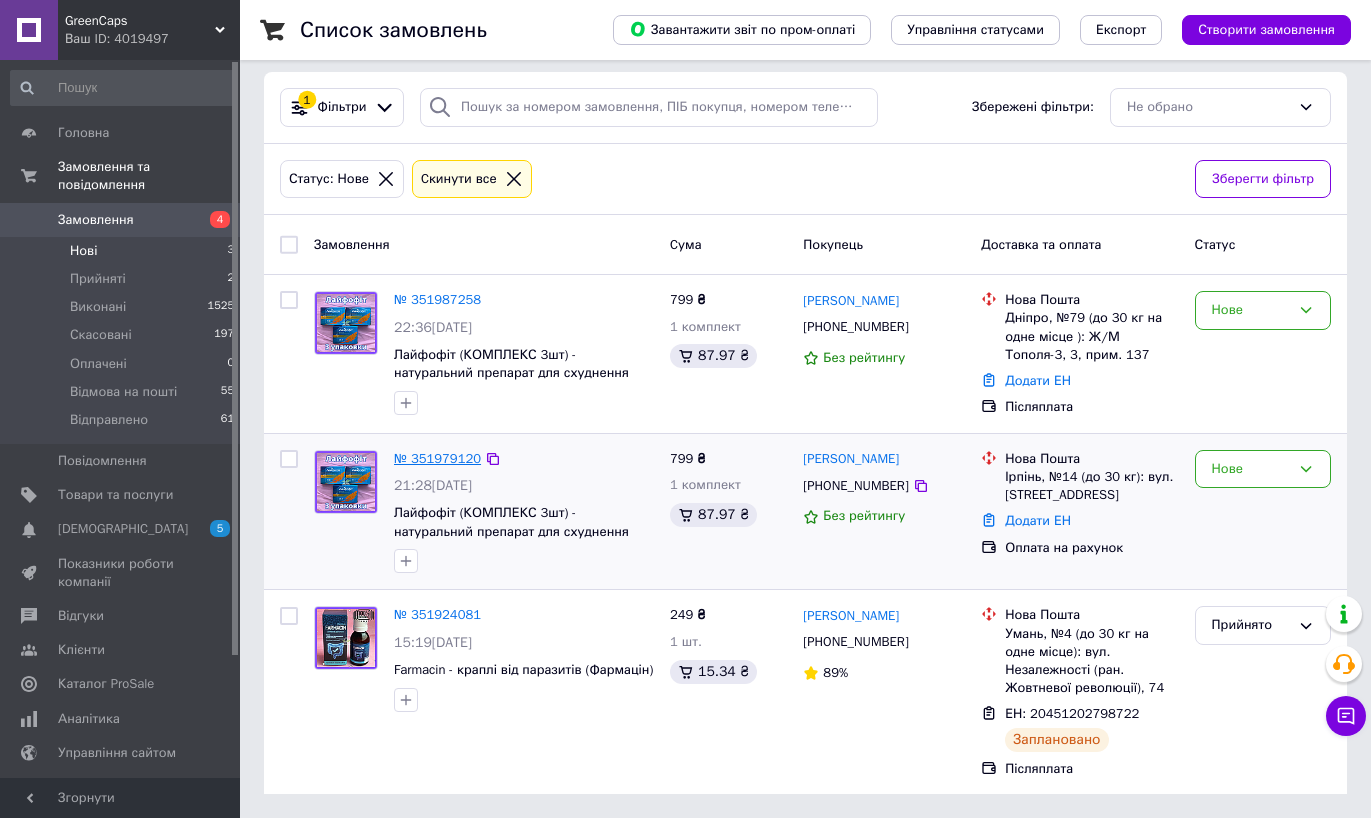 click on "№ 351979120" at bounding box center [437, 458] 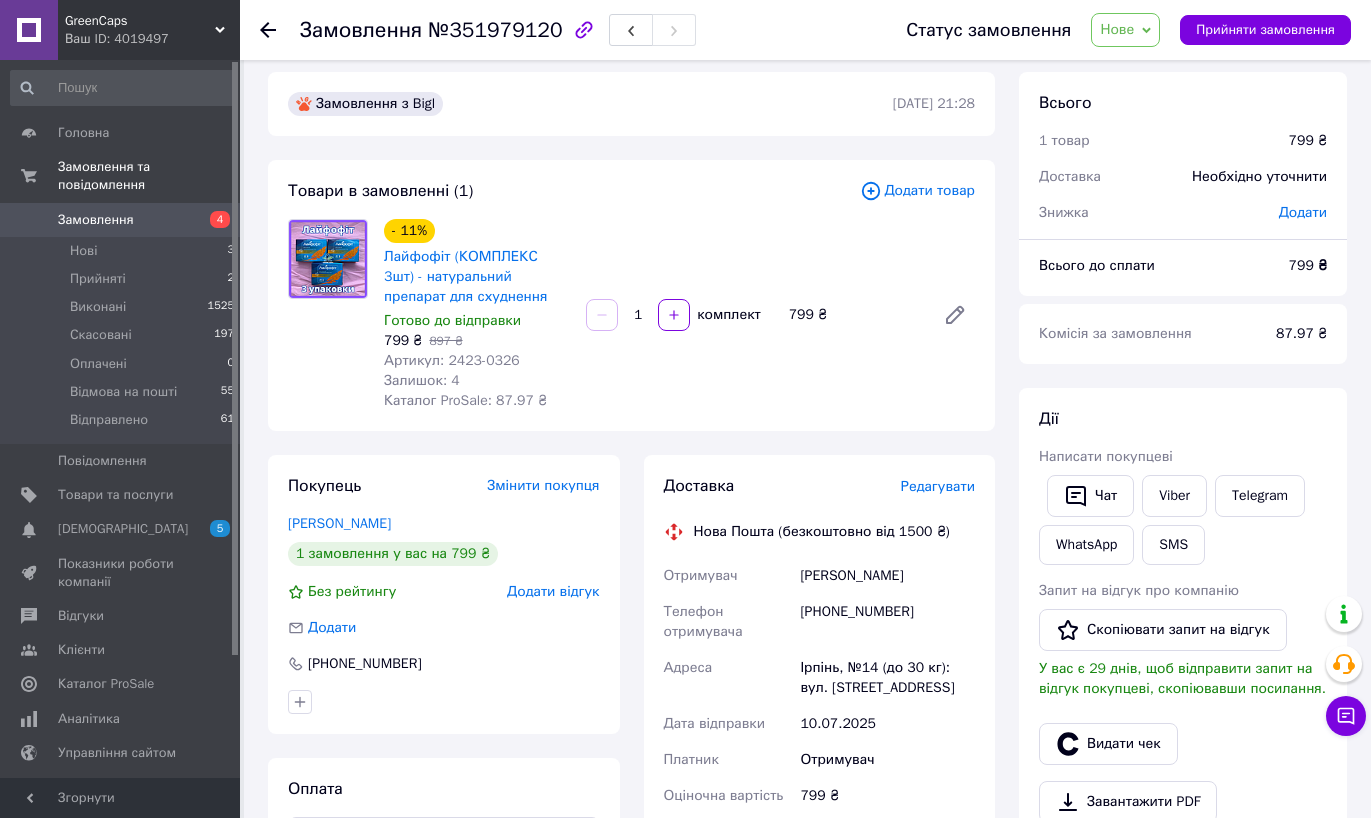 click on "[PHONE_NUMBER]" at bounding box center (887, 622) 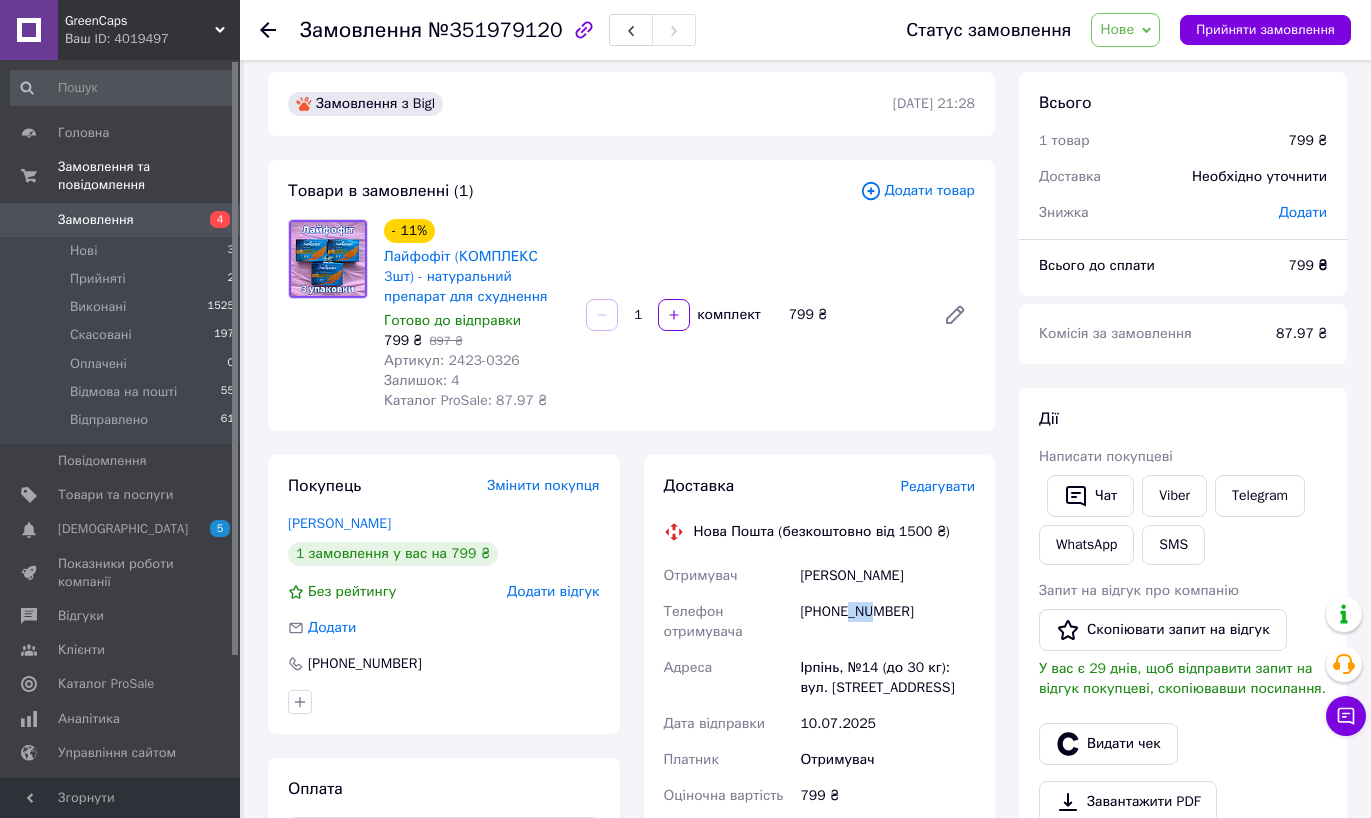 drag, startPoint x: 875, startPoint y: 614, endPoint x: 853, endPoint y: 614, distance: 22 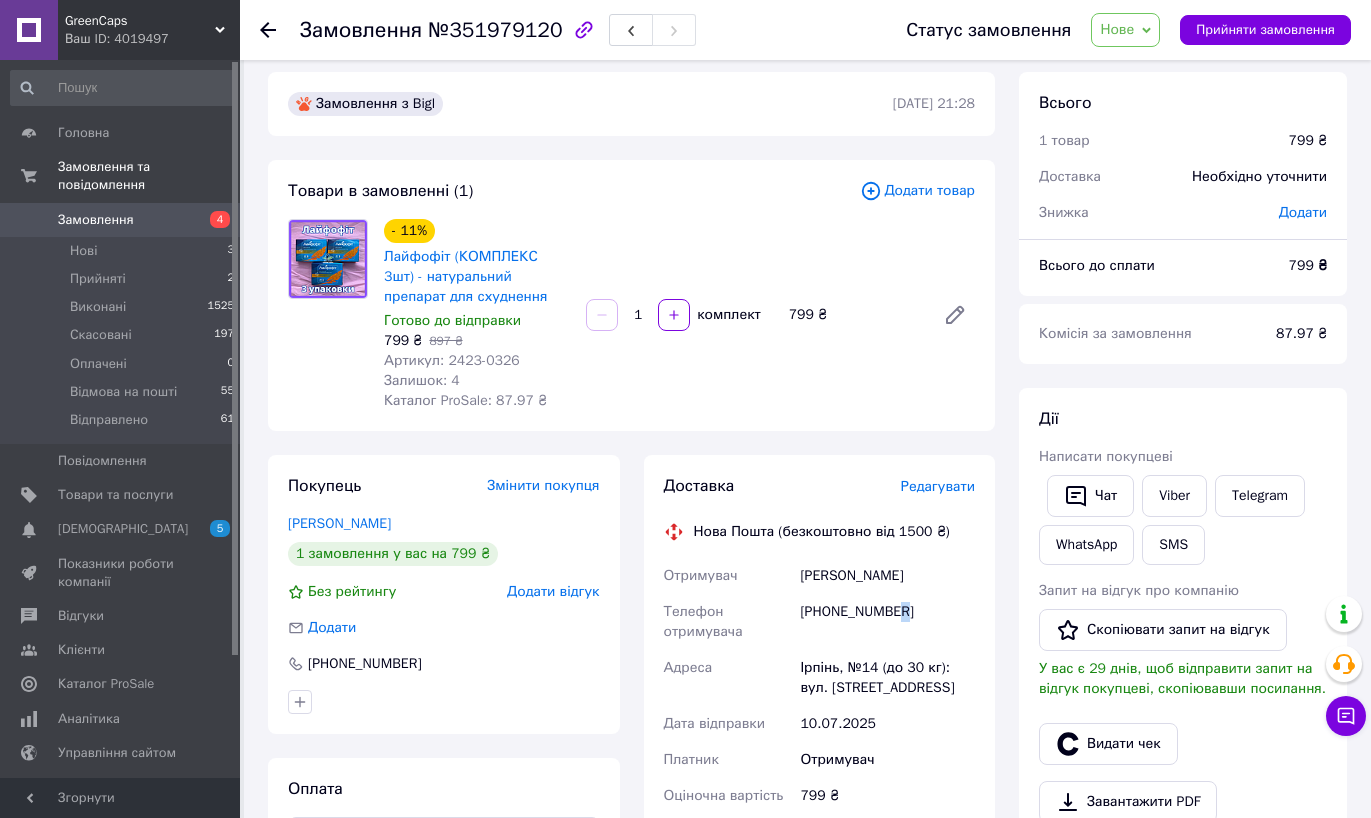 drag, startPoint x: 929, startPoint y: 620, endPoint x: 900, endPoint y: 617, distance: 29.15476 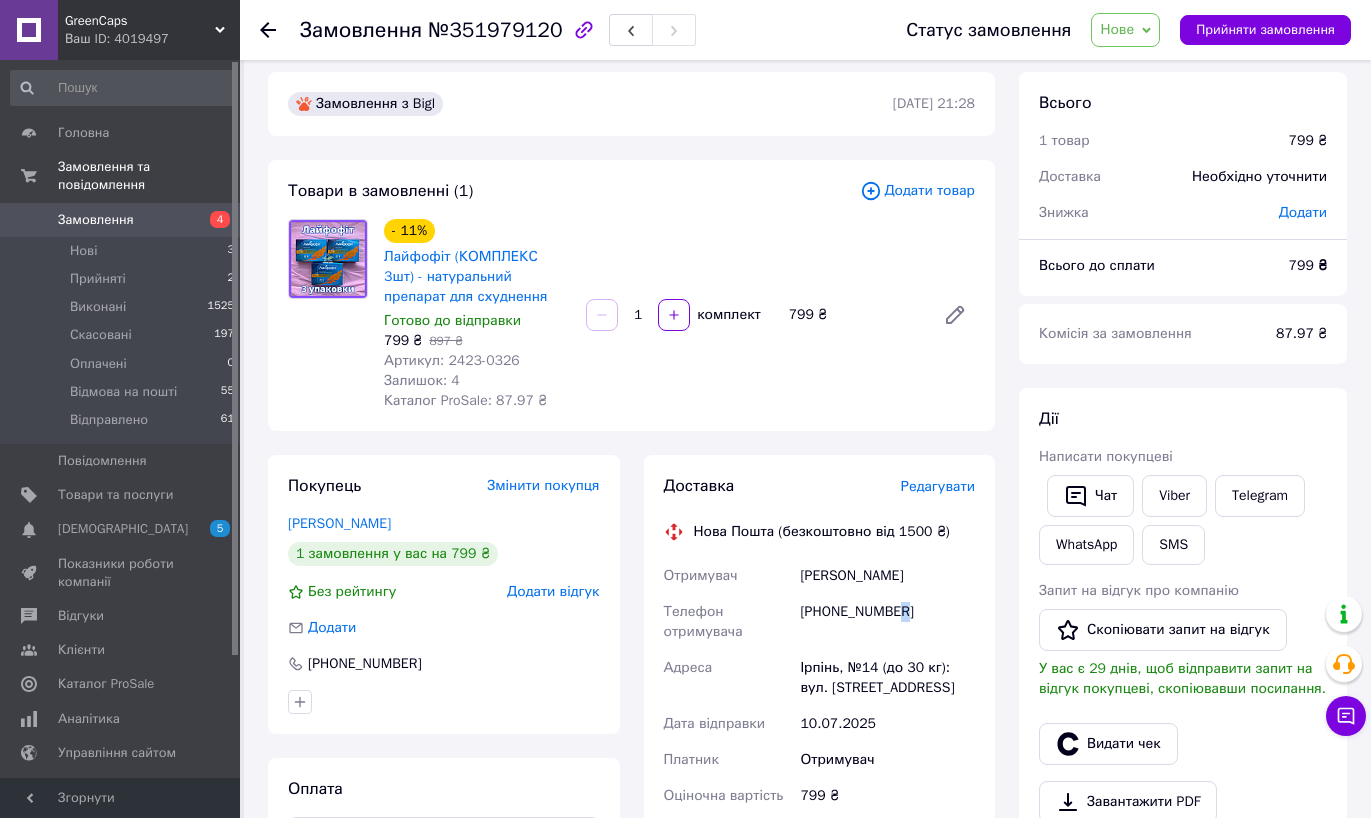 click on "[PHONE_NUMBER]" at bounding box center (887, 622) 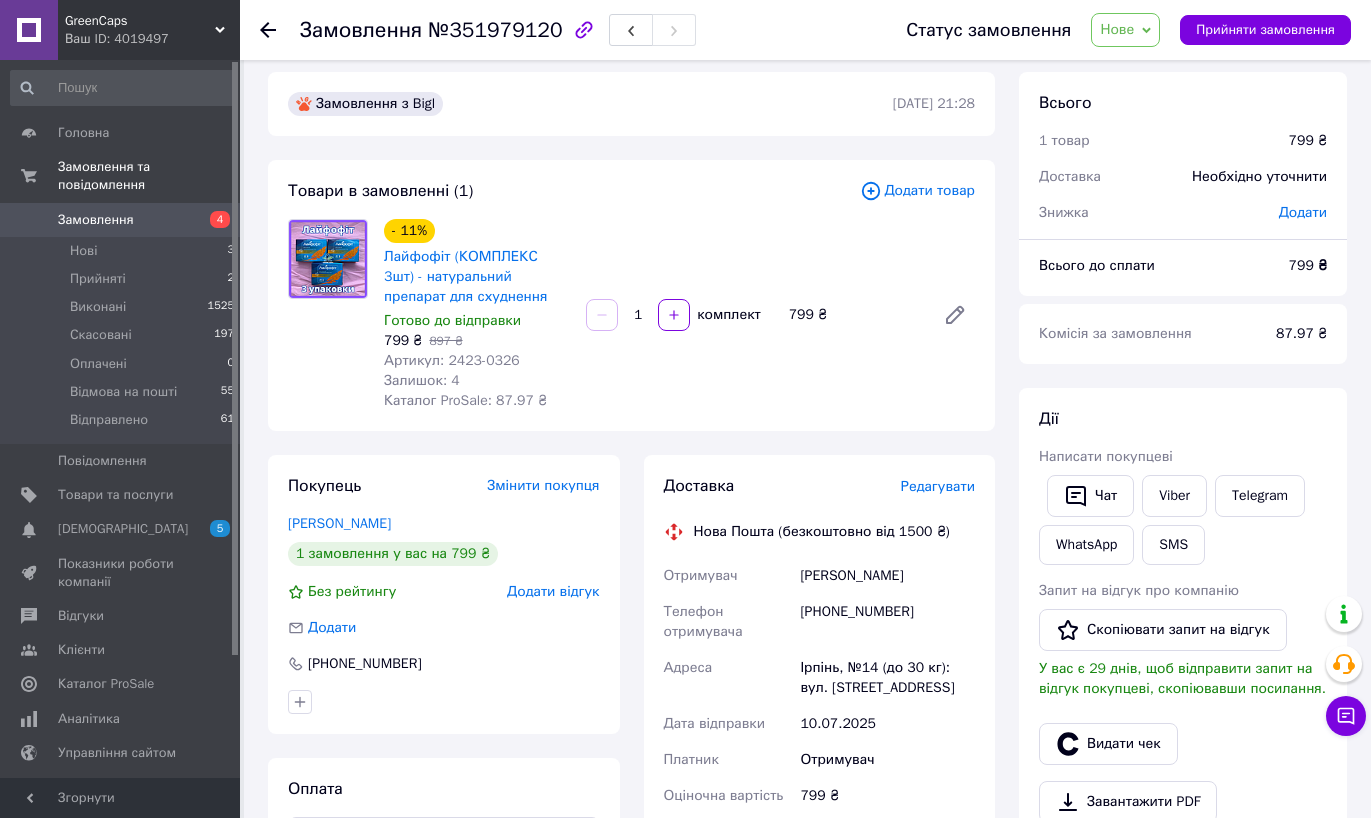 click 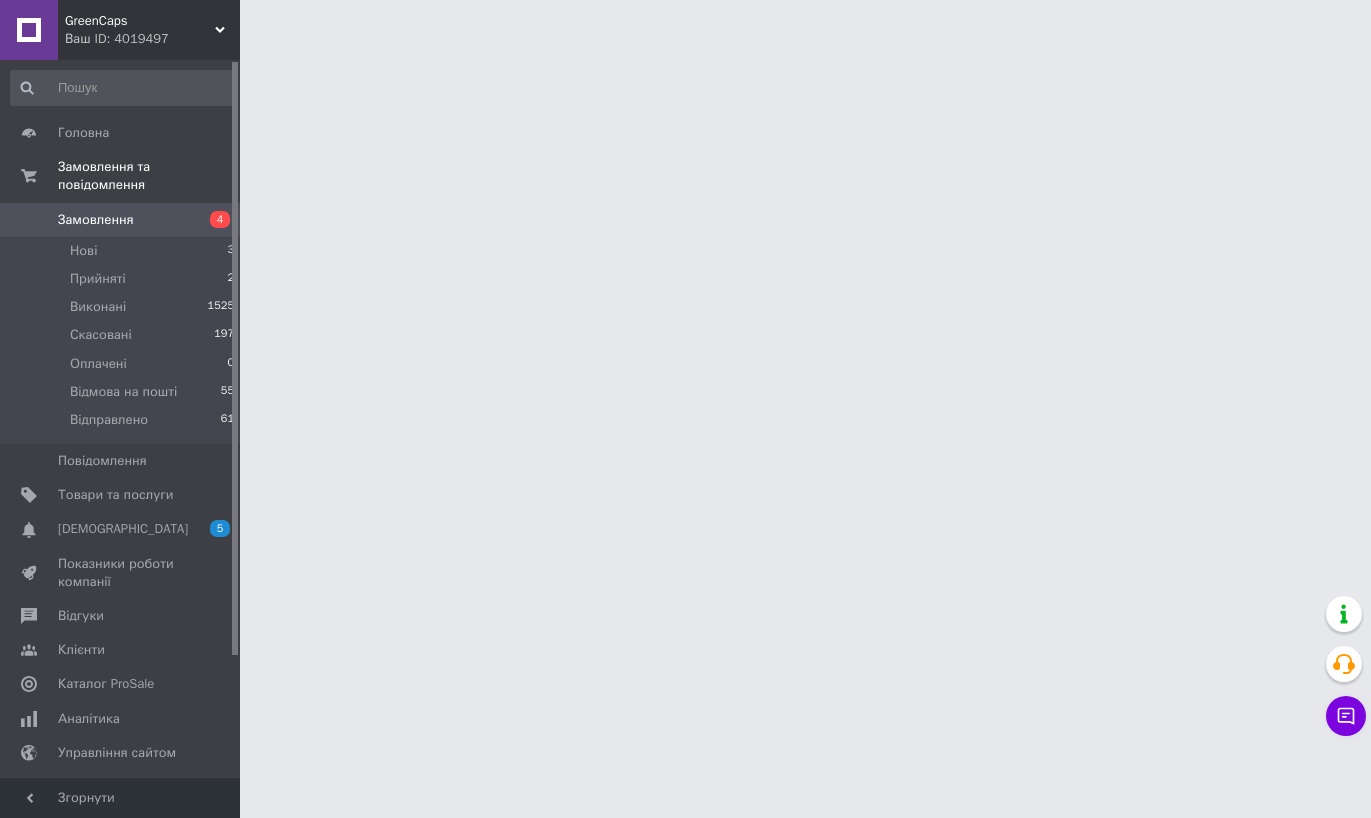 scroll, scrollTop: 0, scrollLeft: 0, axis: both 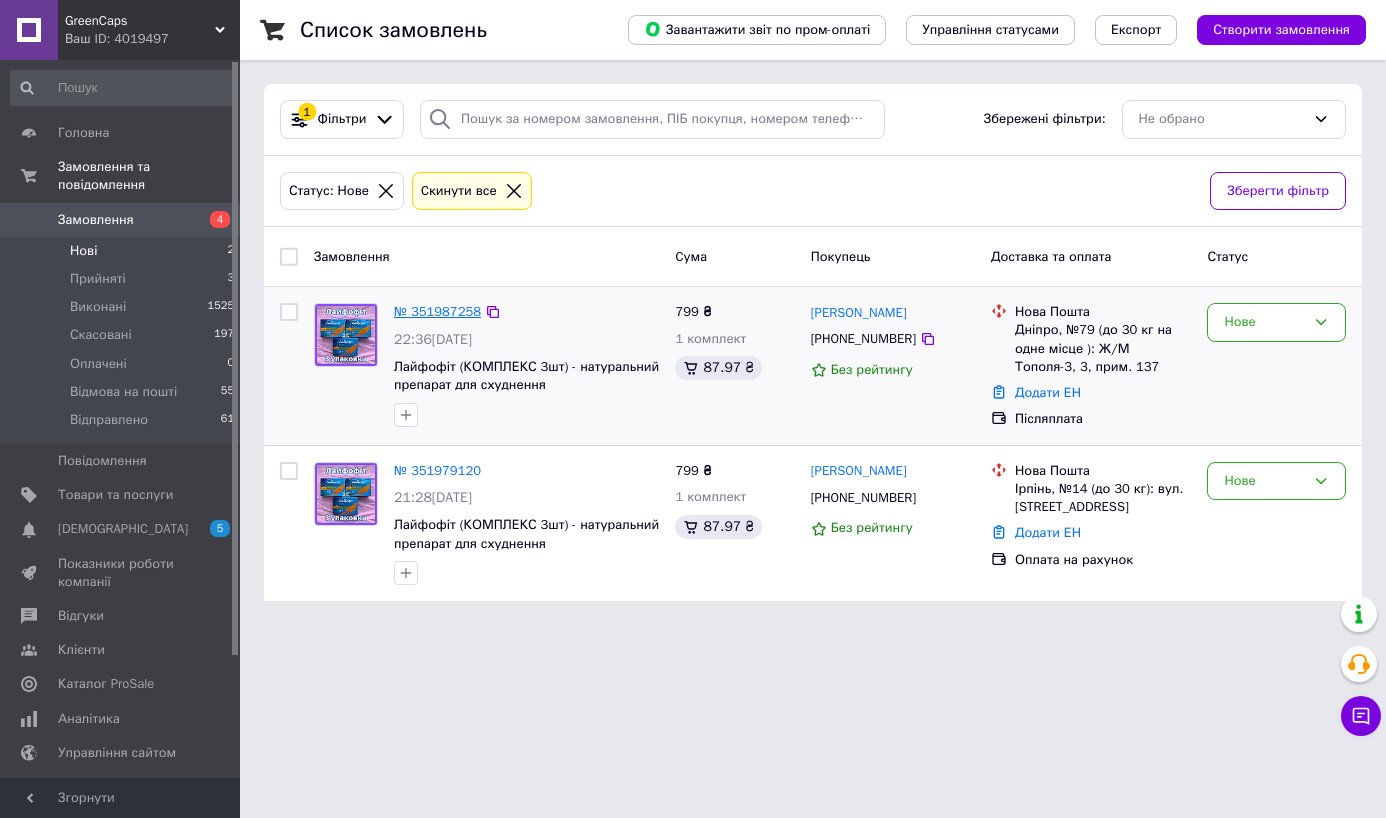 click on "№ 351987258" at bounding box center [437, 311] 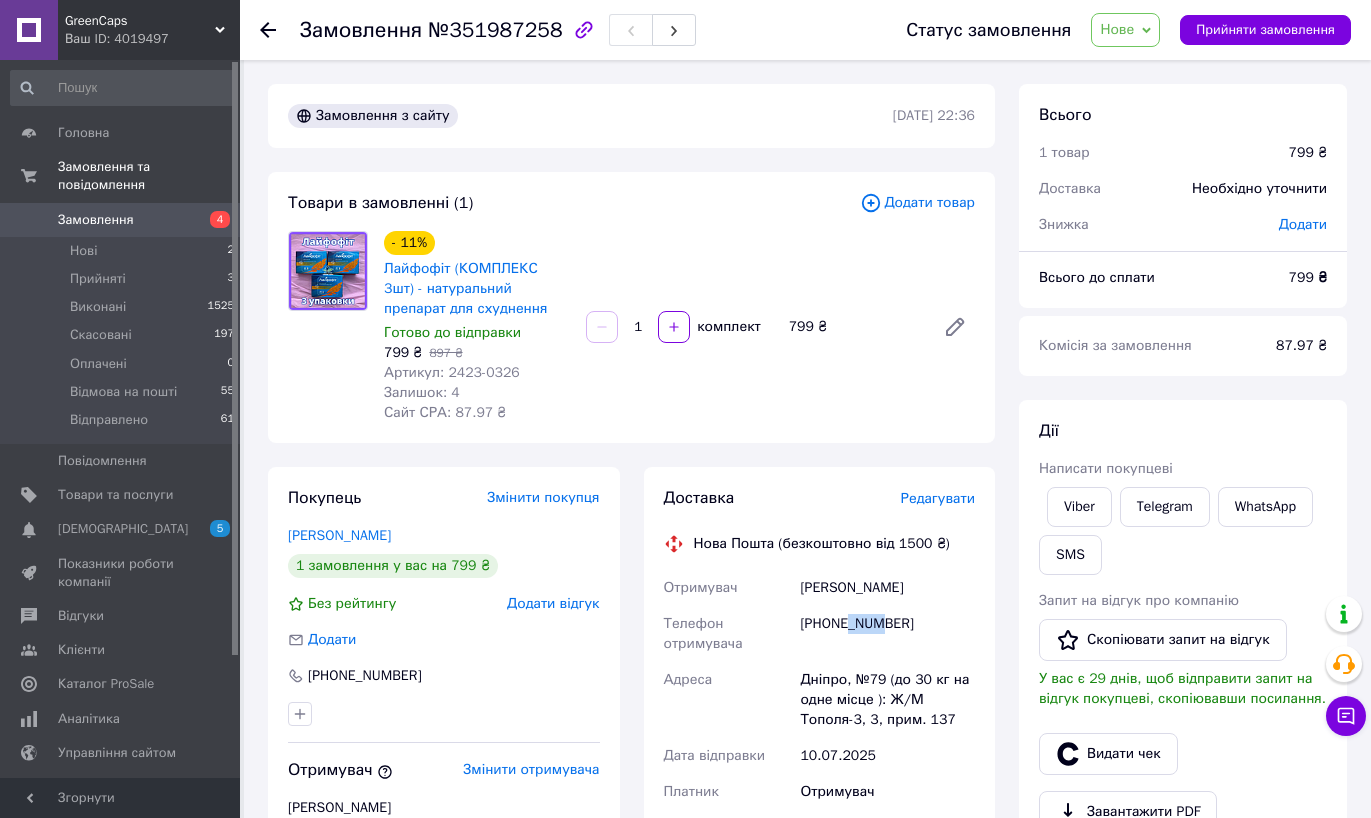 drag, startPoint x: 855, startPoint y: 628, endPoint x: 881, endPoint y: 629, distance: 26.019224 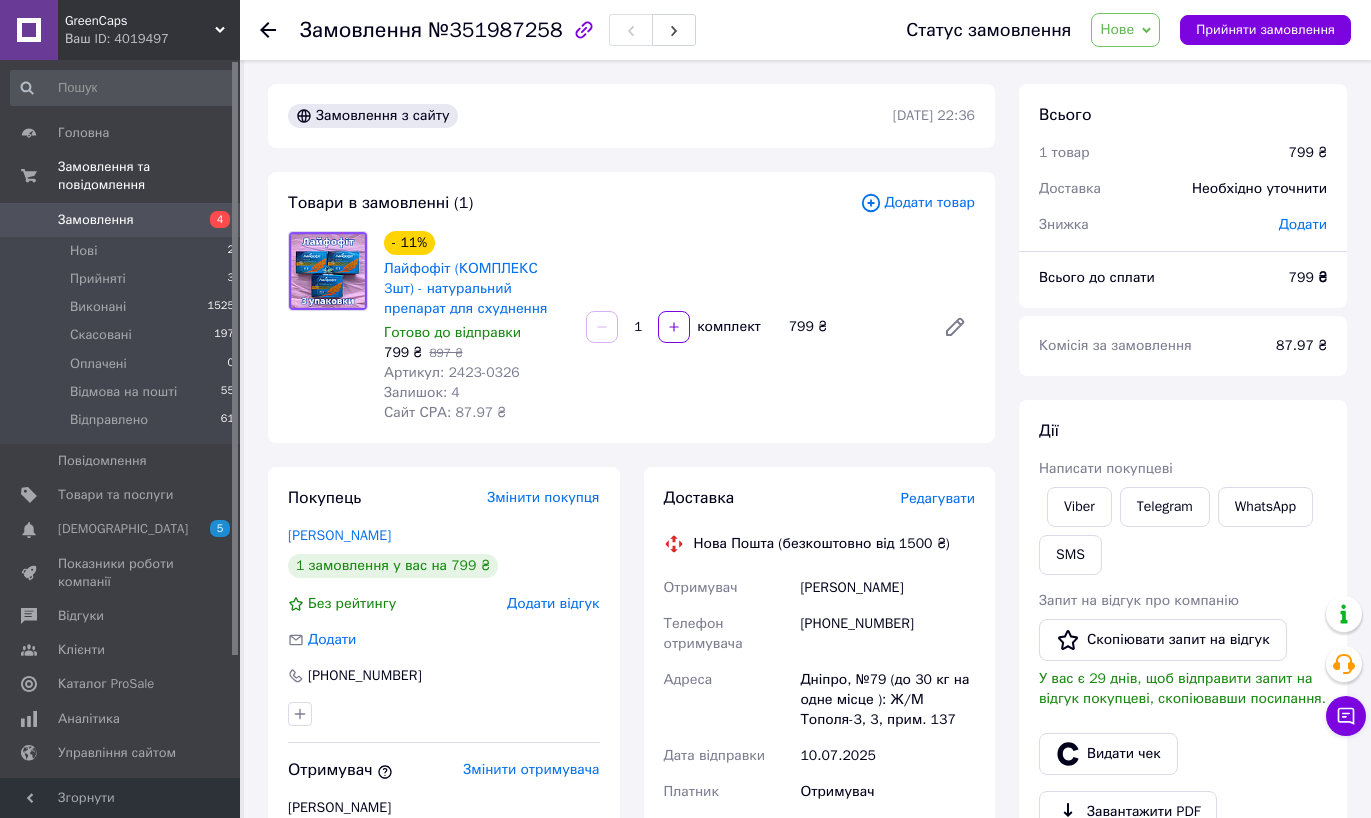 click on "+380963178032" at bounding box center [887, 634] 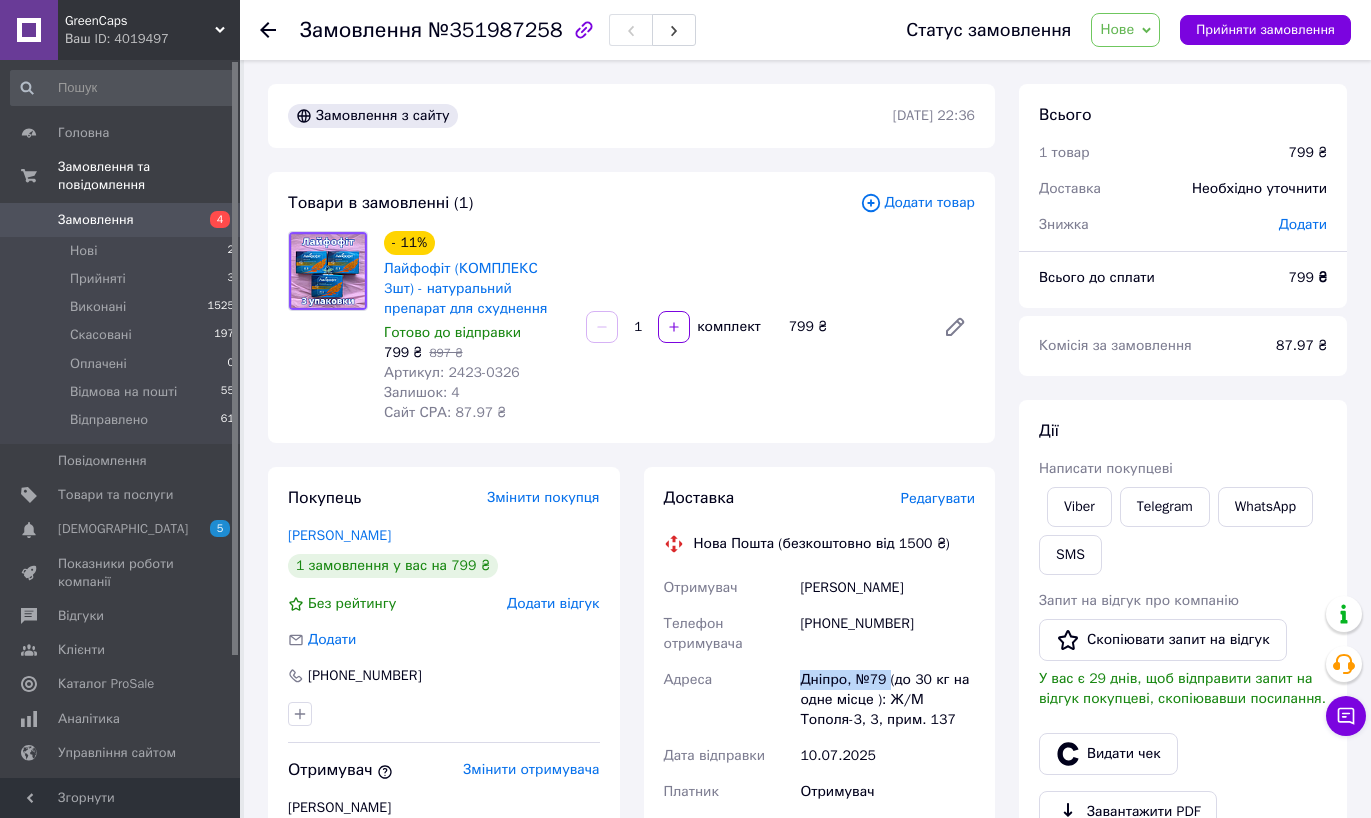 drag, startPoint x: 893, startPoint y: 670, endPoint x: 801, endPoint y: 670, distance: 92 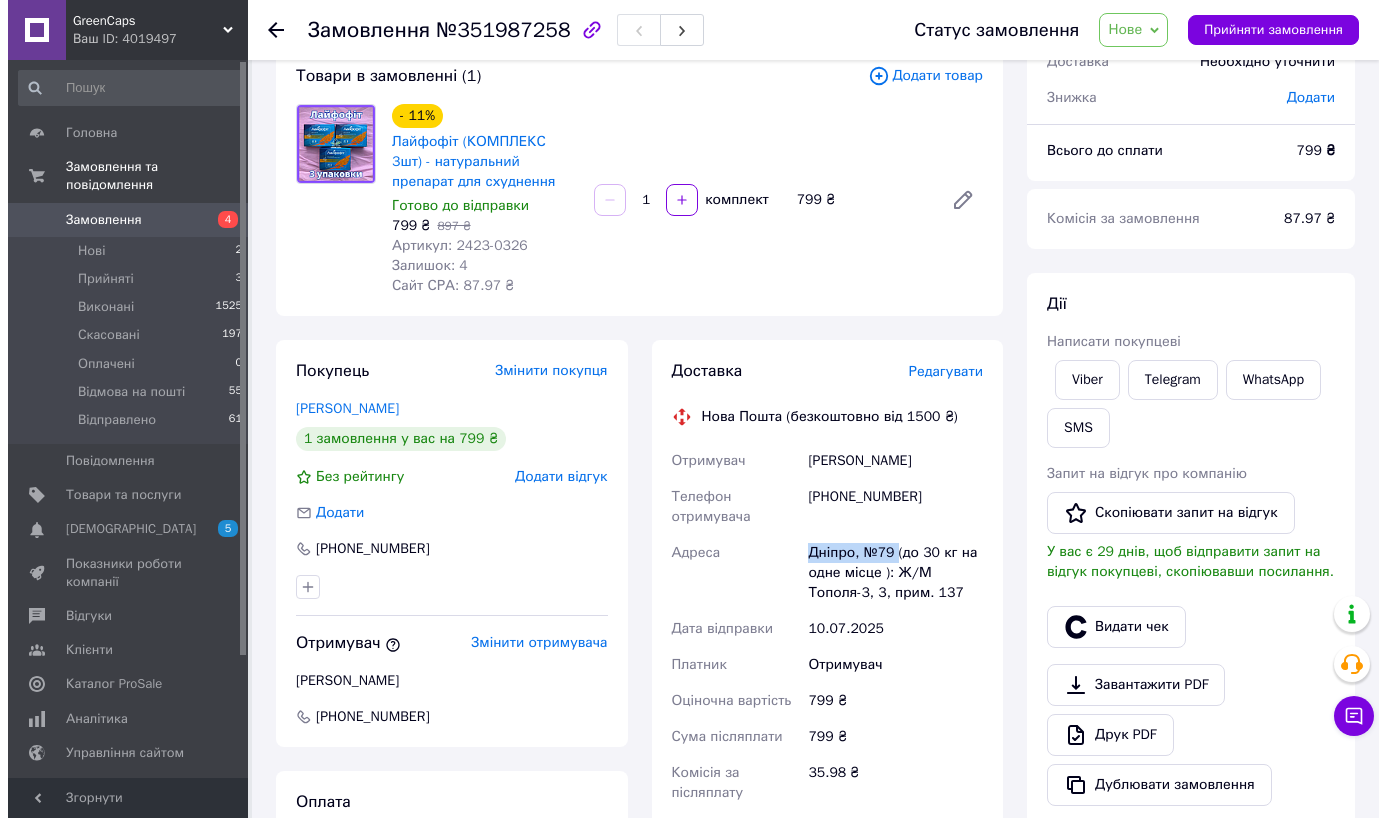 scroll, scrollTop: 13, scrollLeft: 0, axis: vertical 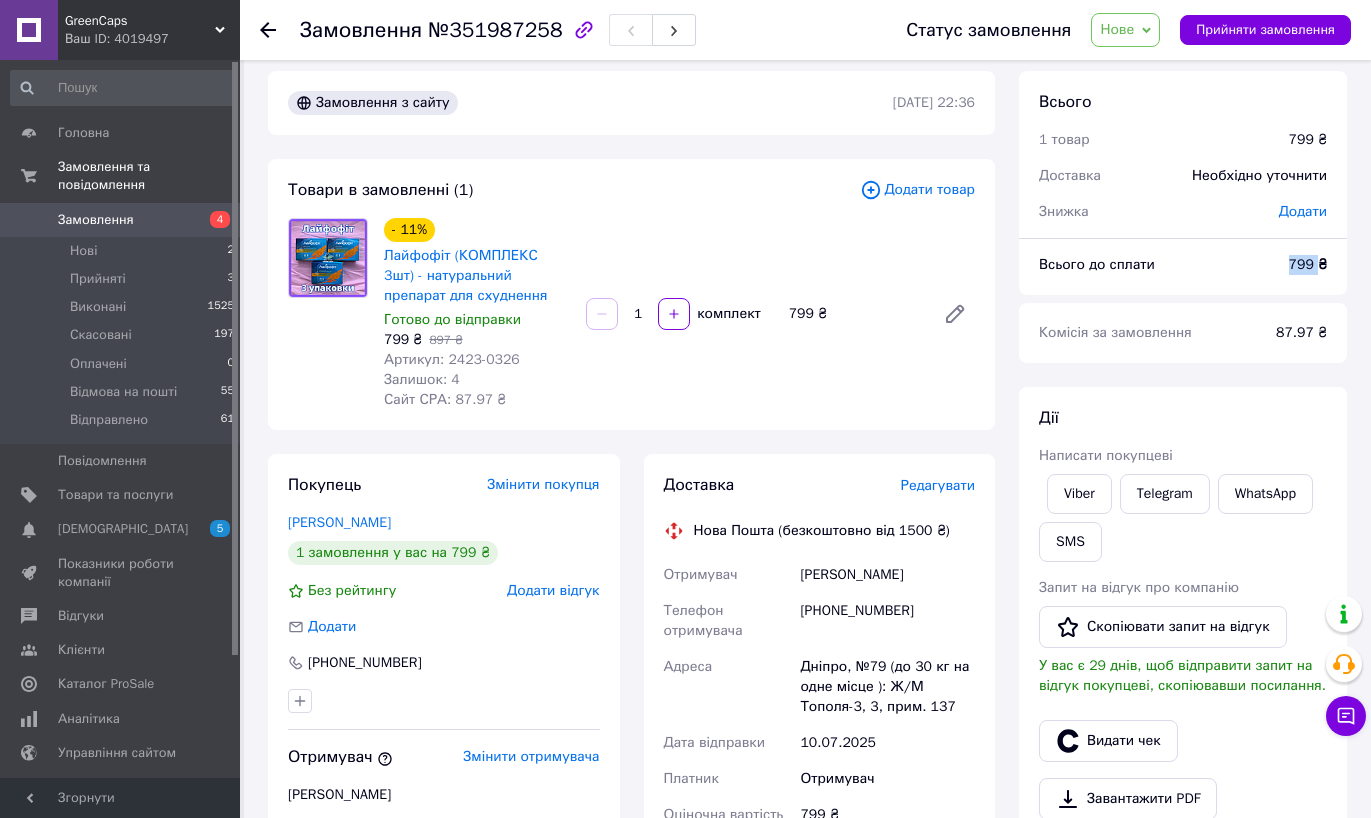 drag, startPoint x: 1319, startPoint y: 269, endPoint x: 1274, endPoint y: 267, distance: 45.044422 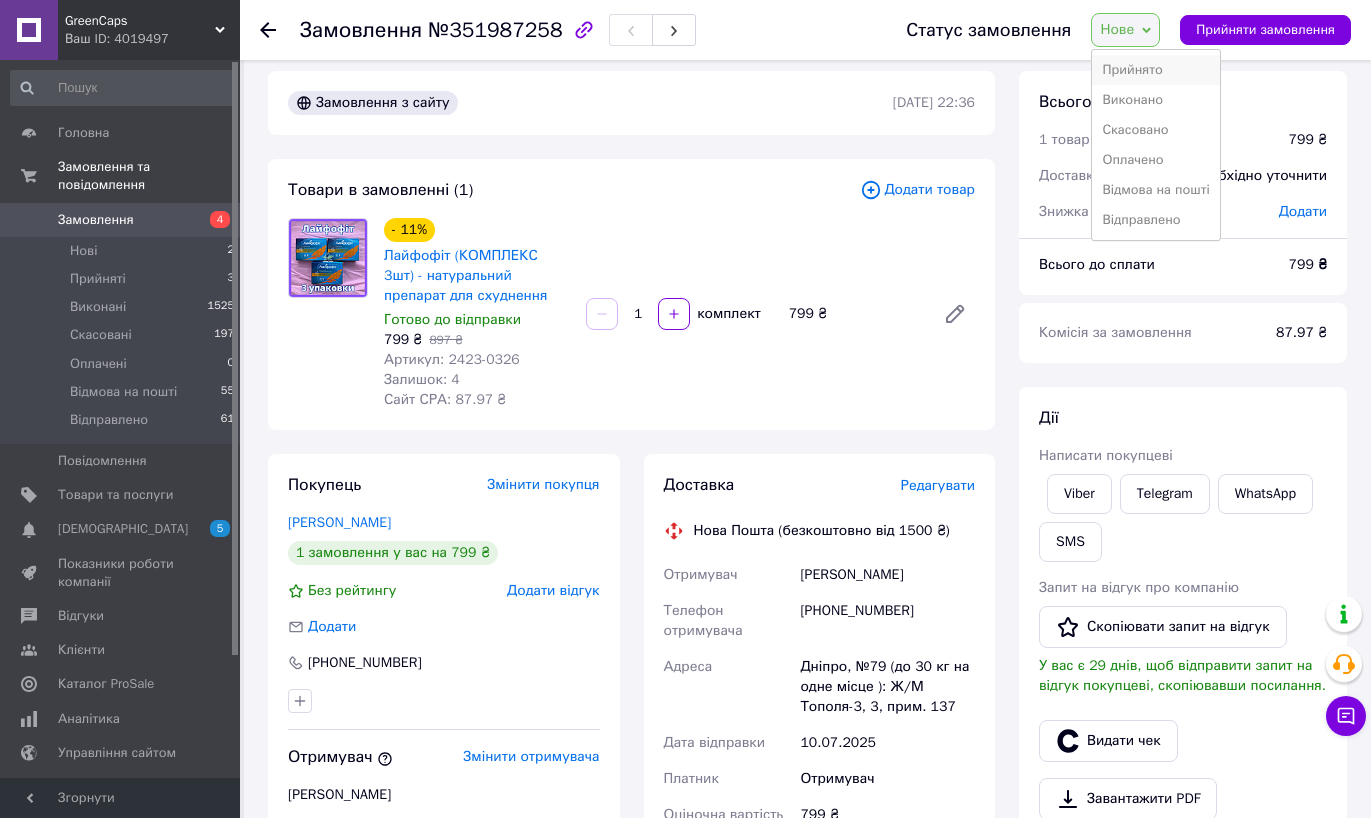 click on "Прийнято" at bounding box center [1155, 70] 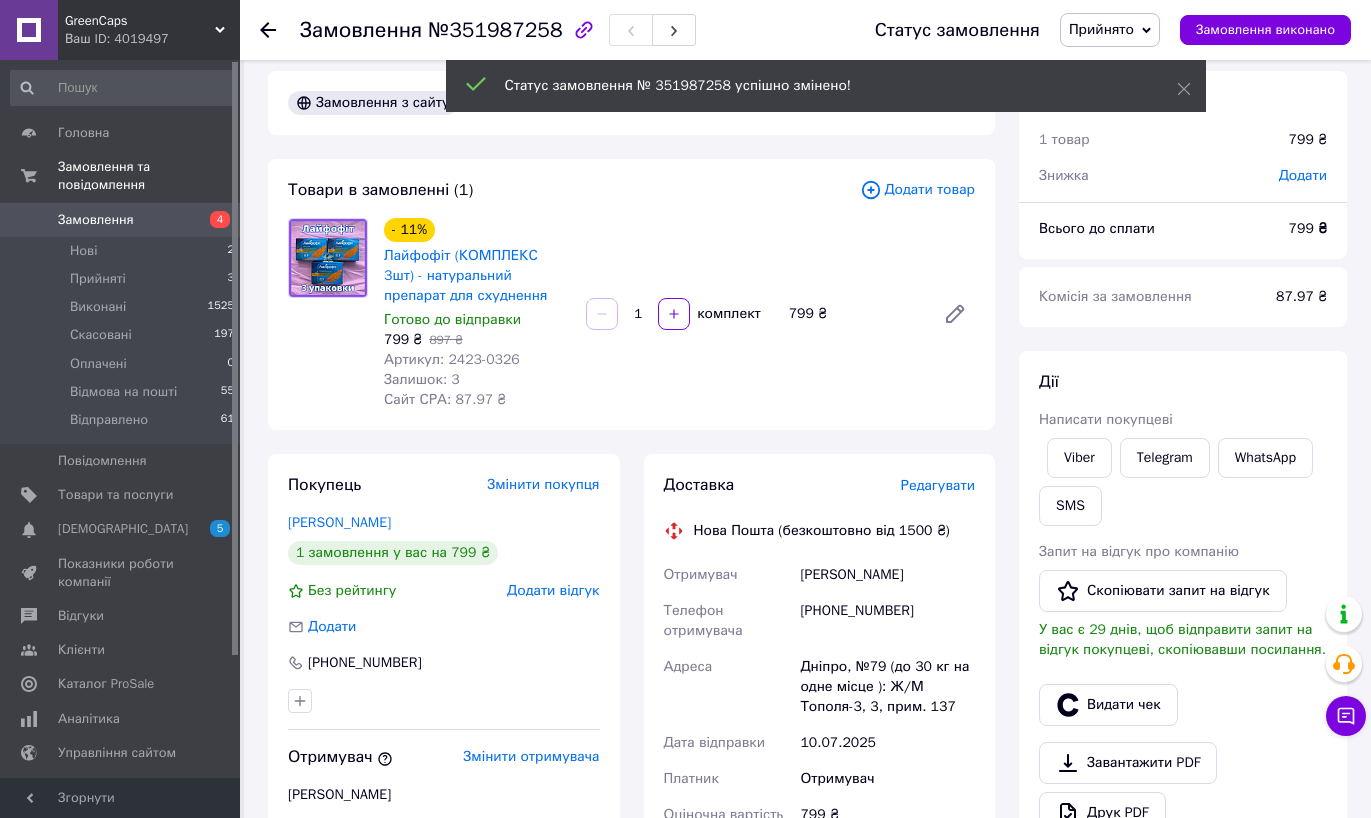 click on "Доставка Редагувати Нова Пошта (безкоштовно від 1500 ₴) Отримувач Яременко Любов Телефон отримувача +380963178032 Адреса Дніпро, №79 (до 30 кг на одне місце ): Ж/М Тополя-3, 3, прим. 137 Дата відправки 10.07.2025 Платник Отримувач Оціночна вартість 799 ₴ Сума післяплати 799 ₴ Комісія за післяплату 35.98 ₴ Платник комісії післяплати Отримувач Передати номер або Згенерувати ЕН" at bounding box center [820, 824] 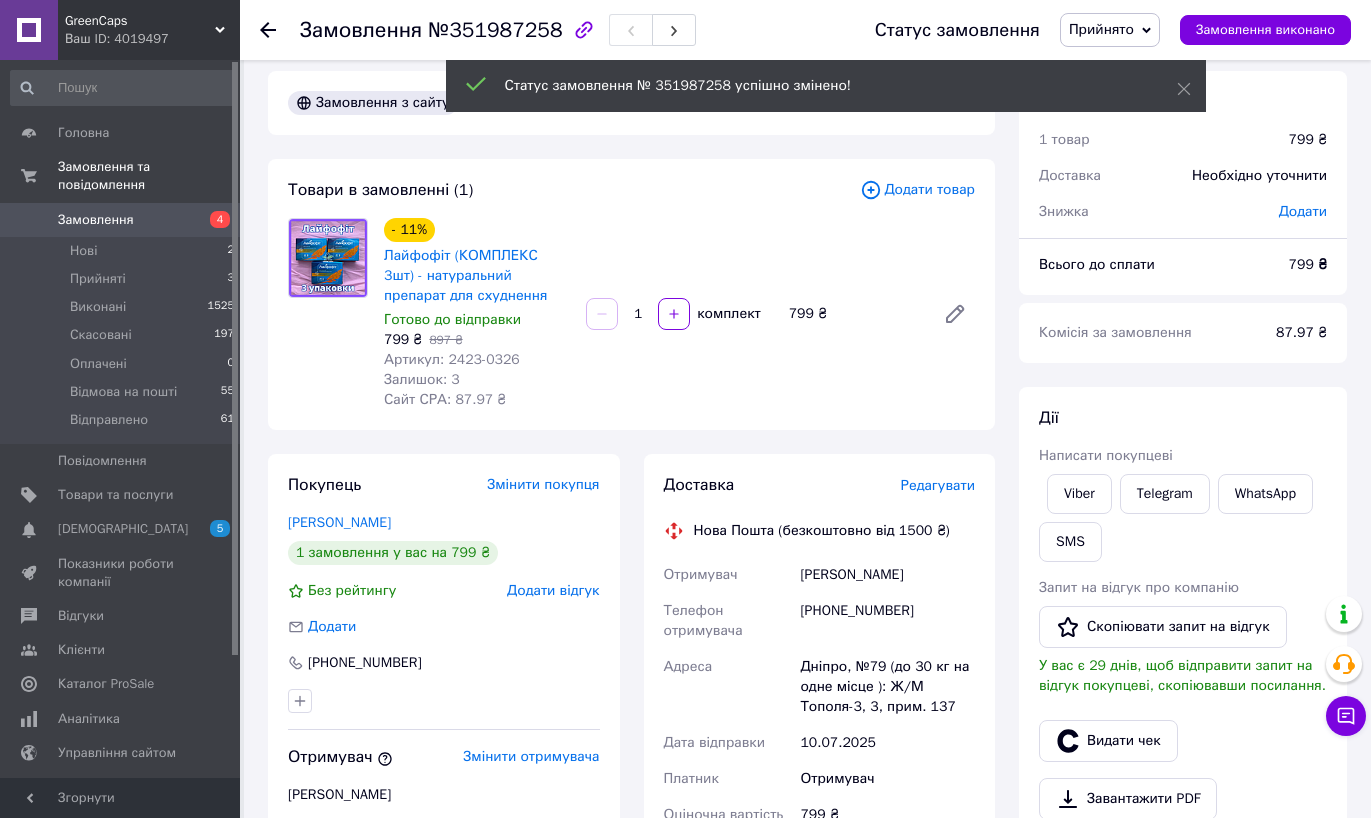 click on "Редагувати" at bounding box center (938, 485) 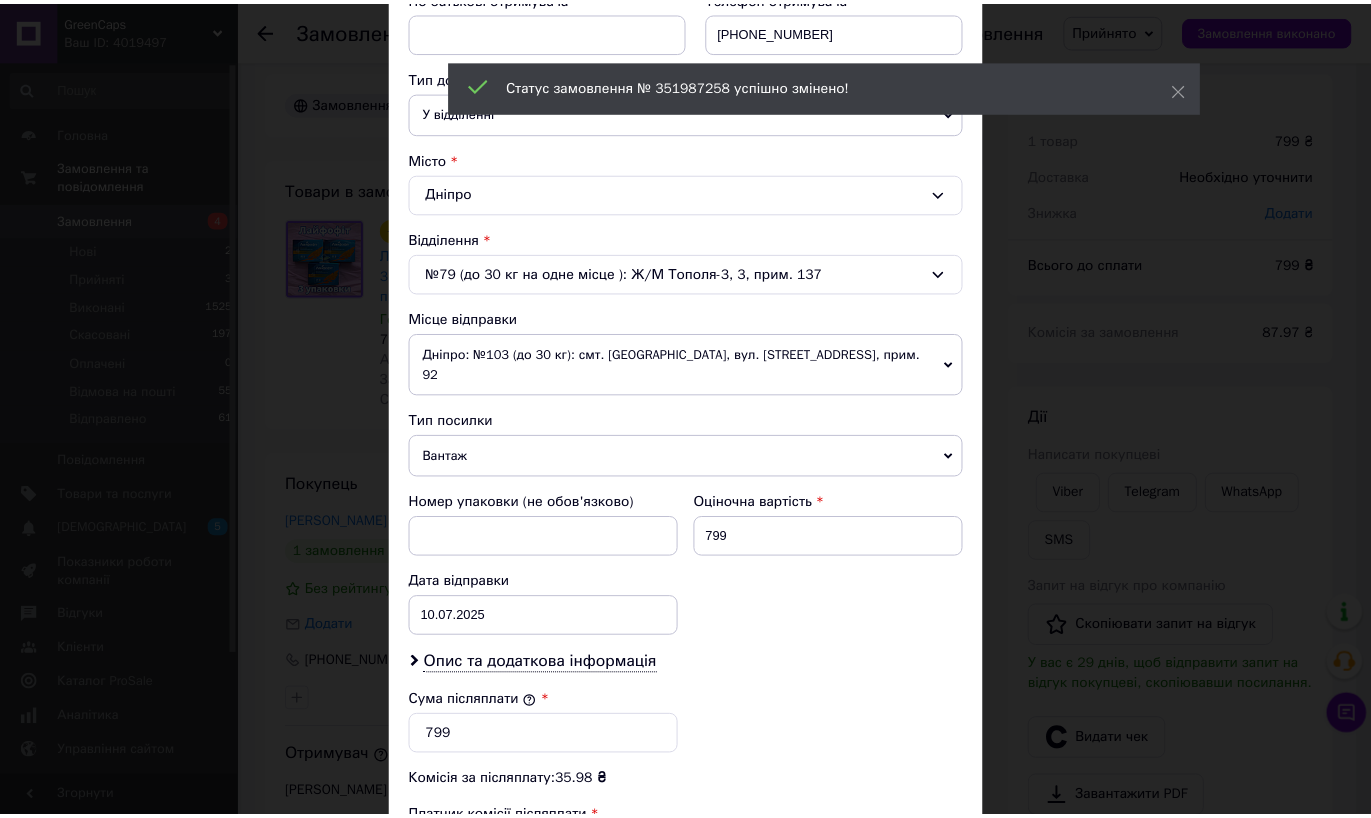 scroll, scrollTop: 748, scrollLeft: 0, axis: vertical 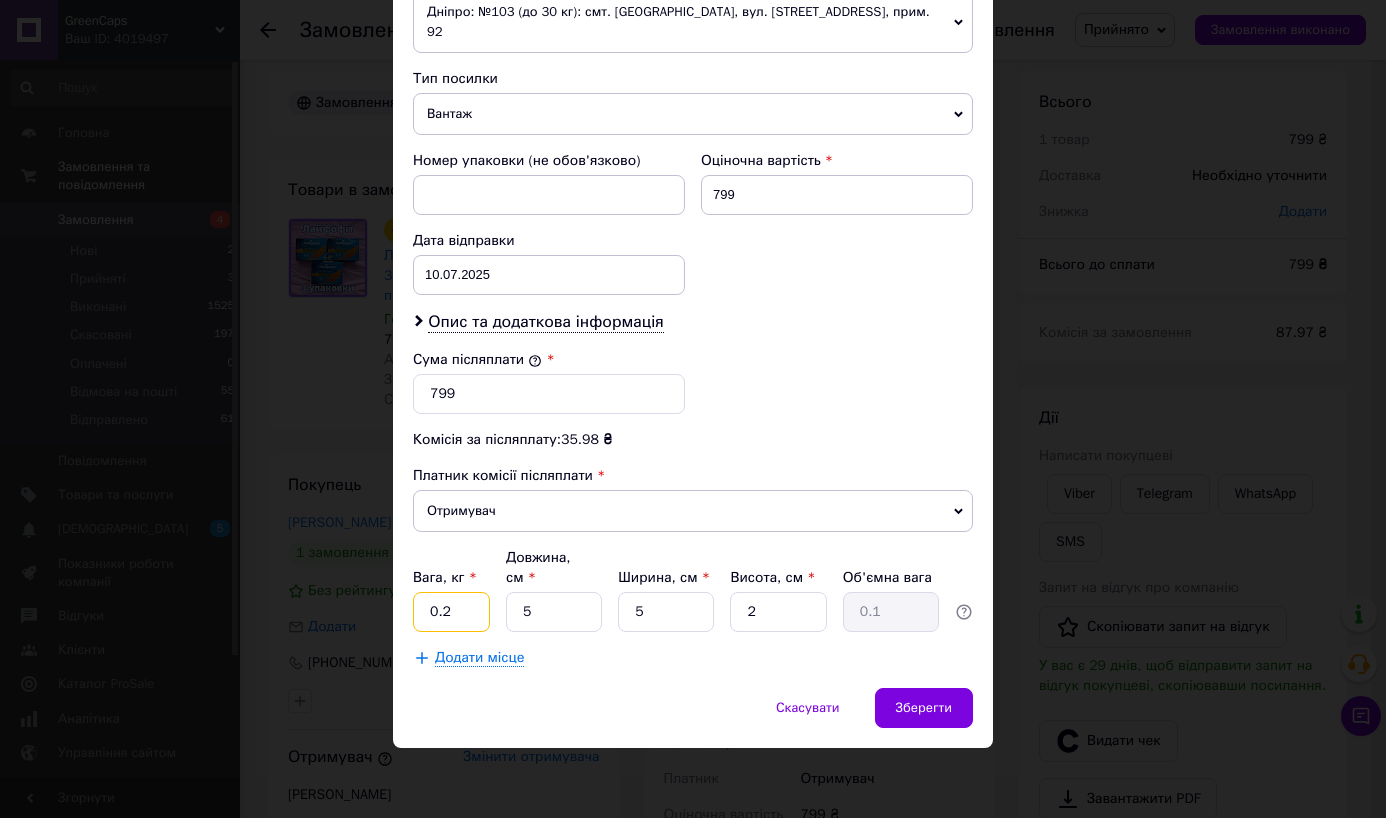 click on "0.2" at bounding box center [451, 612] 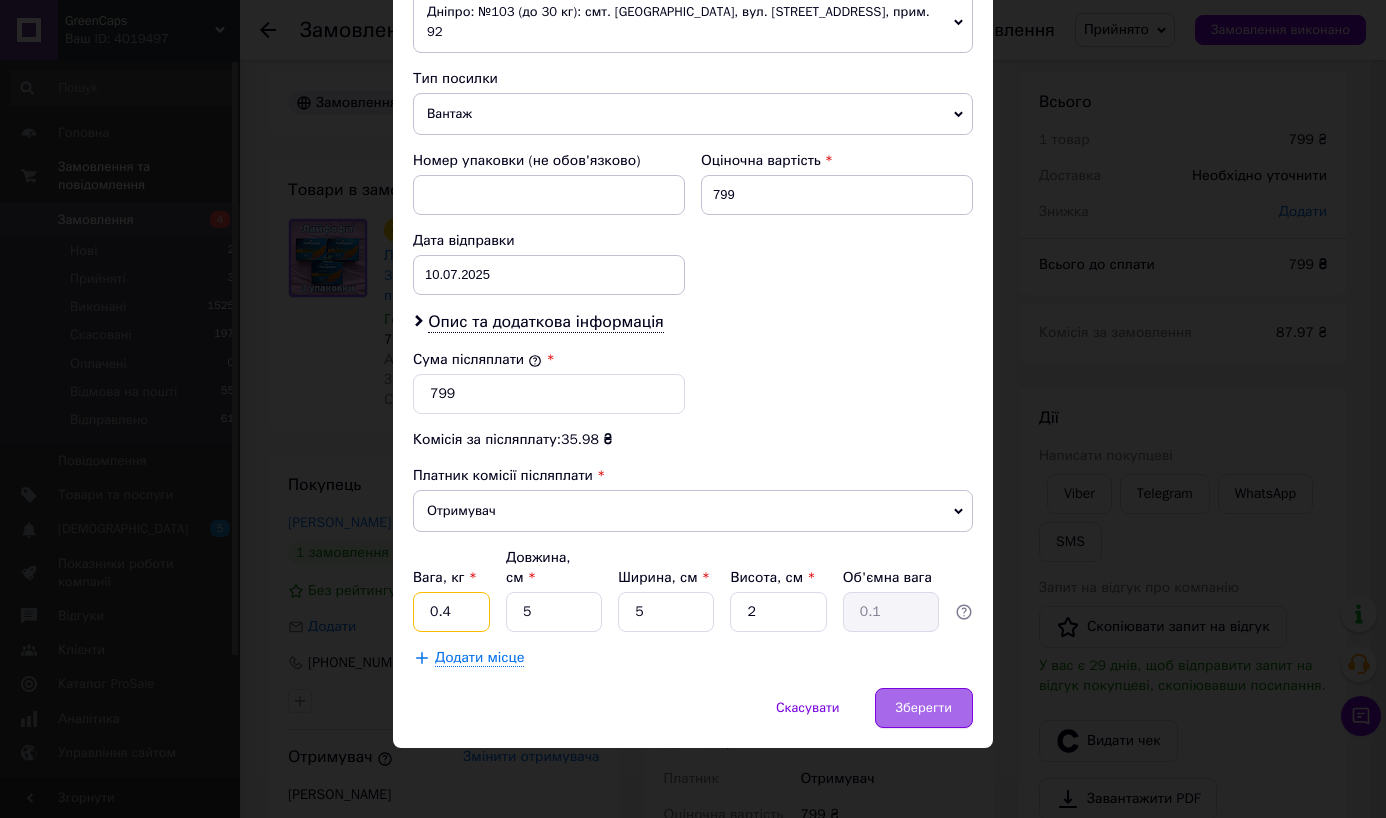 type on "0.4" 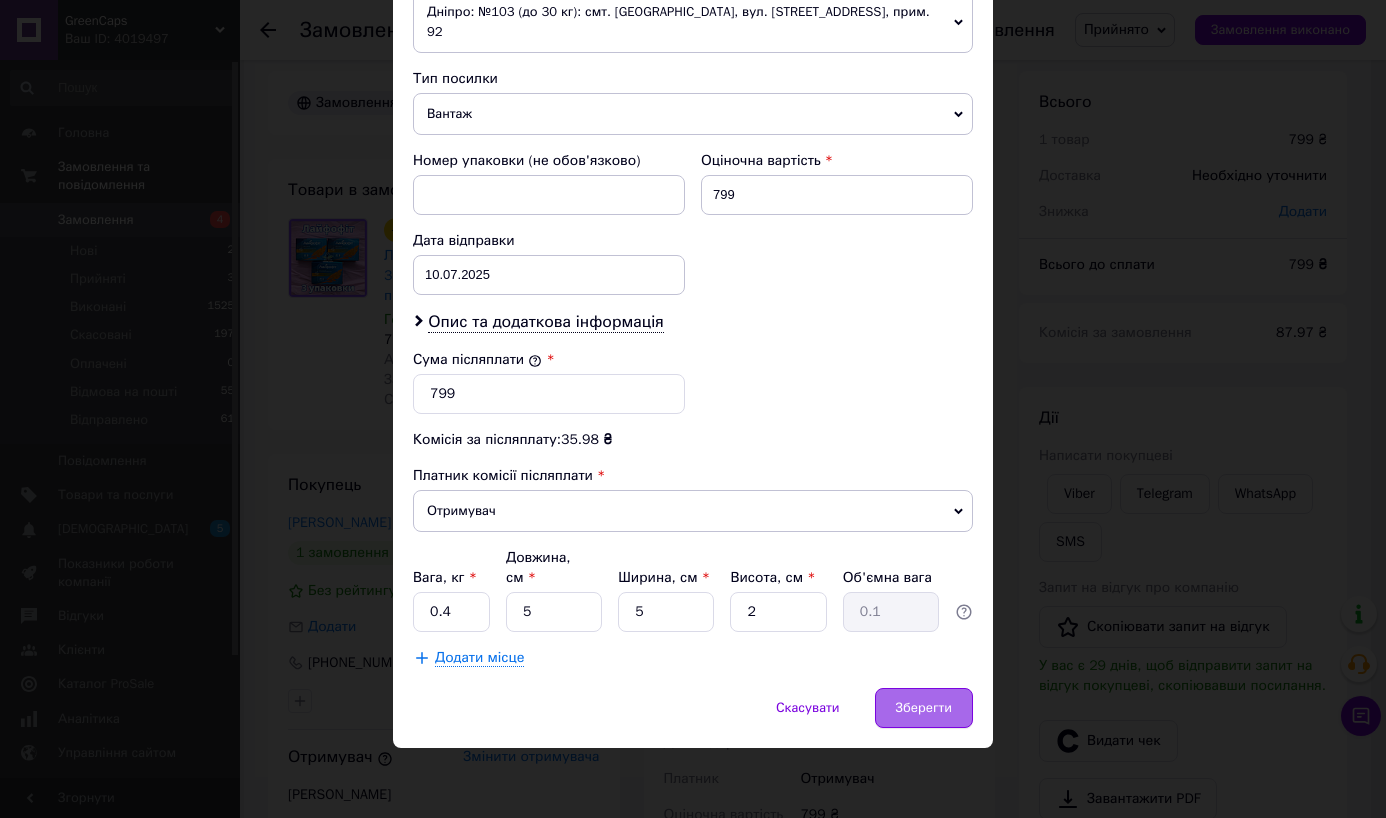 click on "Зберегти" at bounding box center [924, 708] 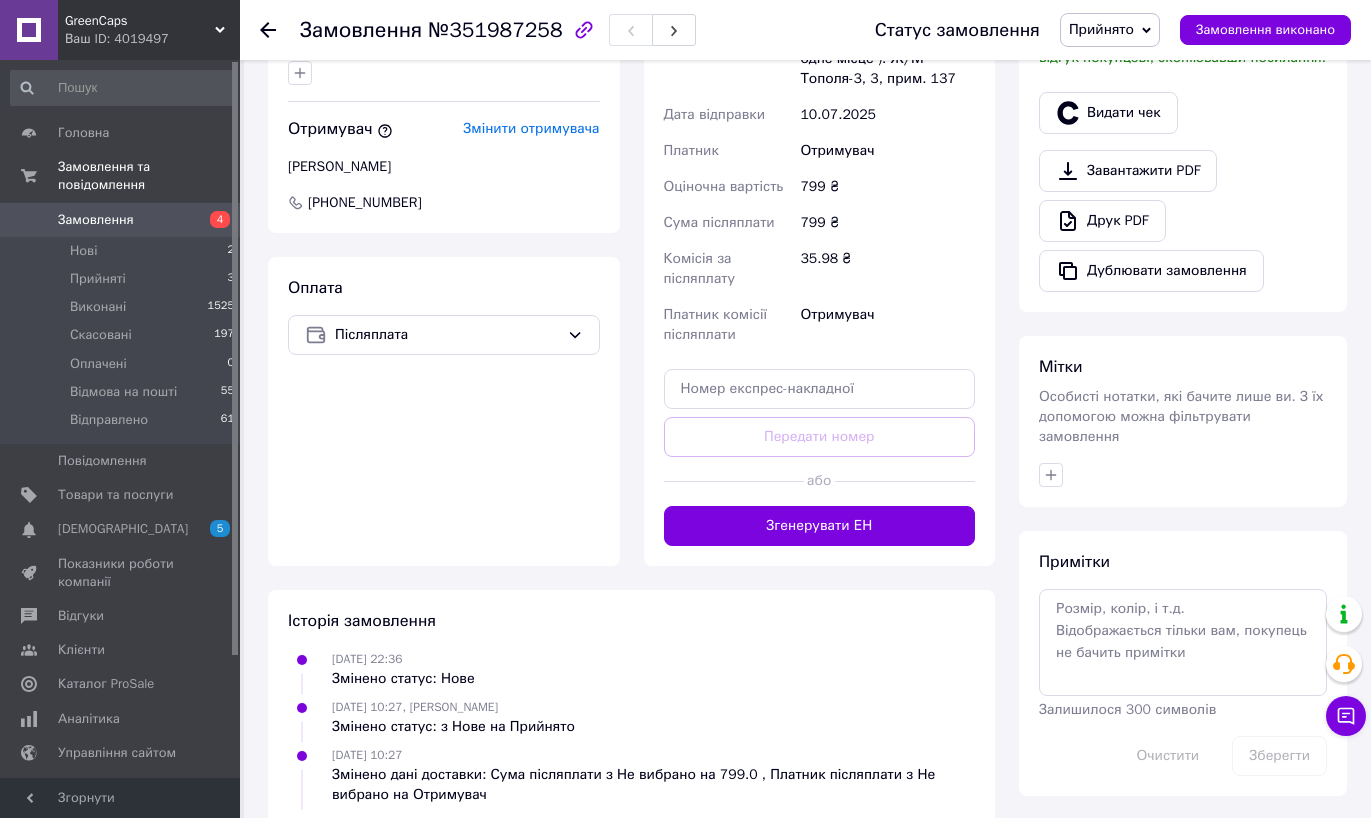 scroll, scrollTop: 765, scrollLeft: 0, axis: vertical 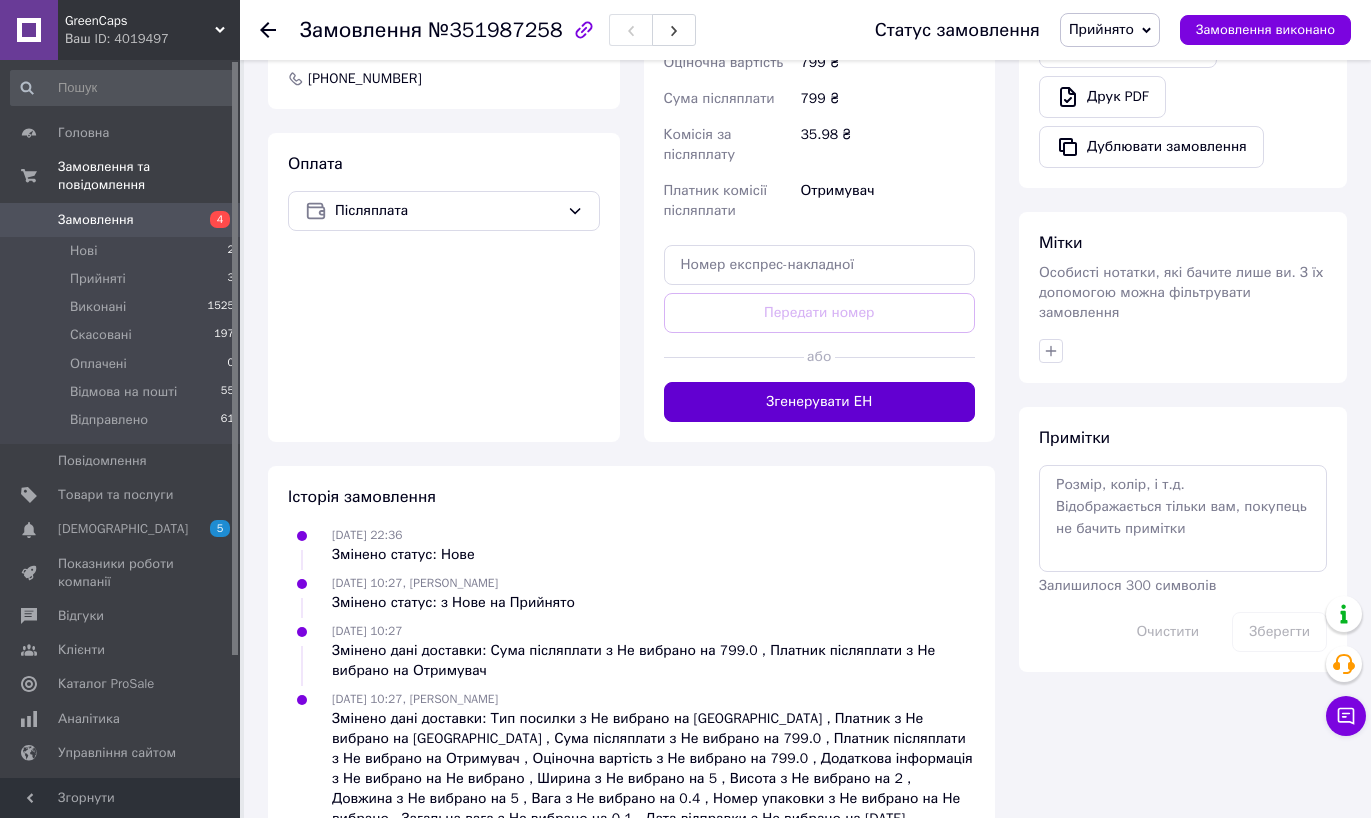 click on "Згенерувати ЕН" at bounding box center (820, 402) 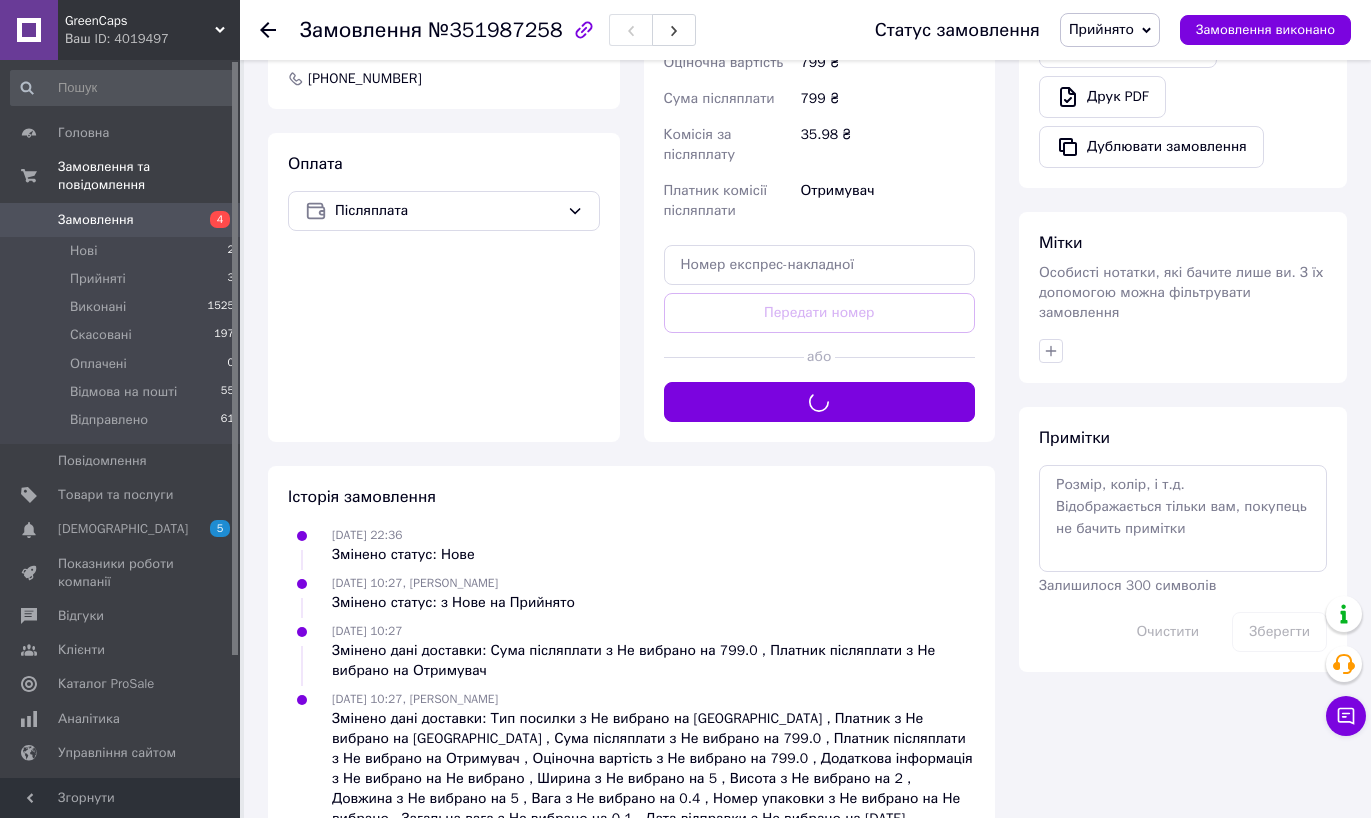 click on "Доставка Редагувати Нова Пошта (безкоштовно від 1500 ₴) Отримувач Яременко Любов Телефон отримувача +380963178032 Адреса Дніпро, №79 (до 30 кг на одне місце ): Ж/М Тополя-3, 3, прим. 137 Дата відправки 10.07.2025 Платник Отримувач Оціночна вартість 799 ₴ Сума післяплати 799 ₴ Комісія за післяплату 35.98 ₴ Платник комісії післяплати Отримувач Передати номер або Згенерувати ЕН" at bounding box center [820, 72] 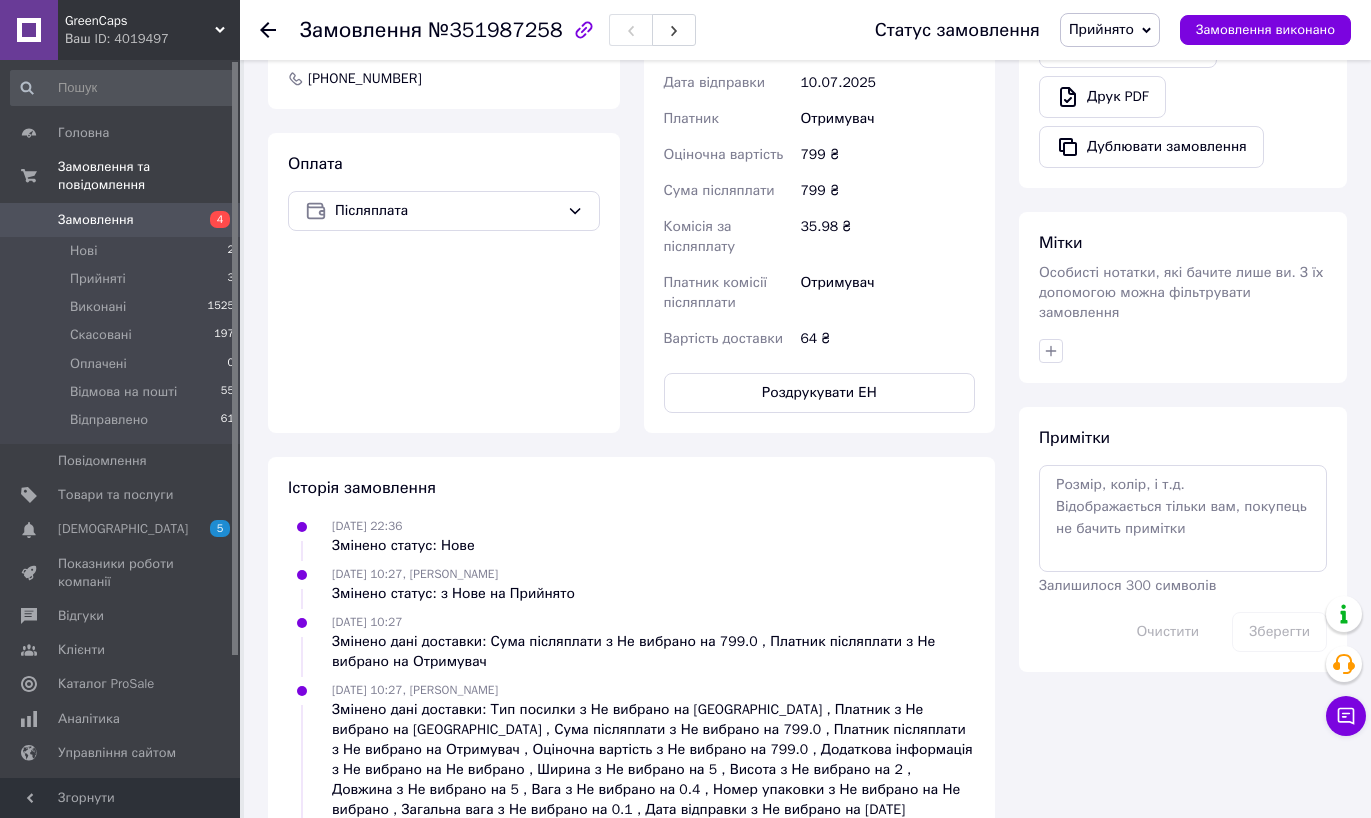 click 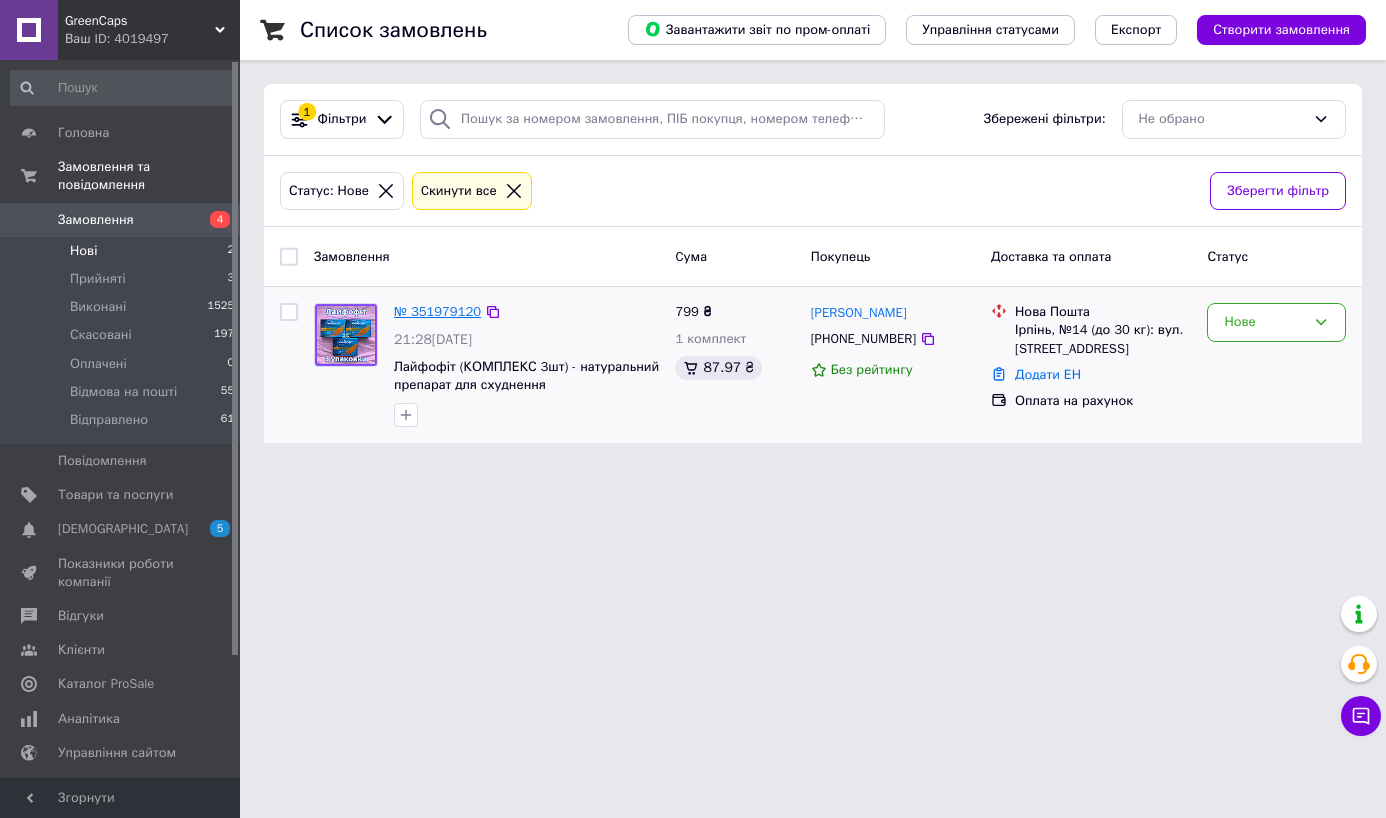 click on "№ 351979120" at bounding box center [437, 311] 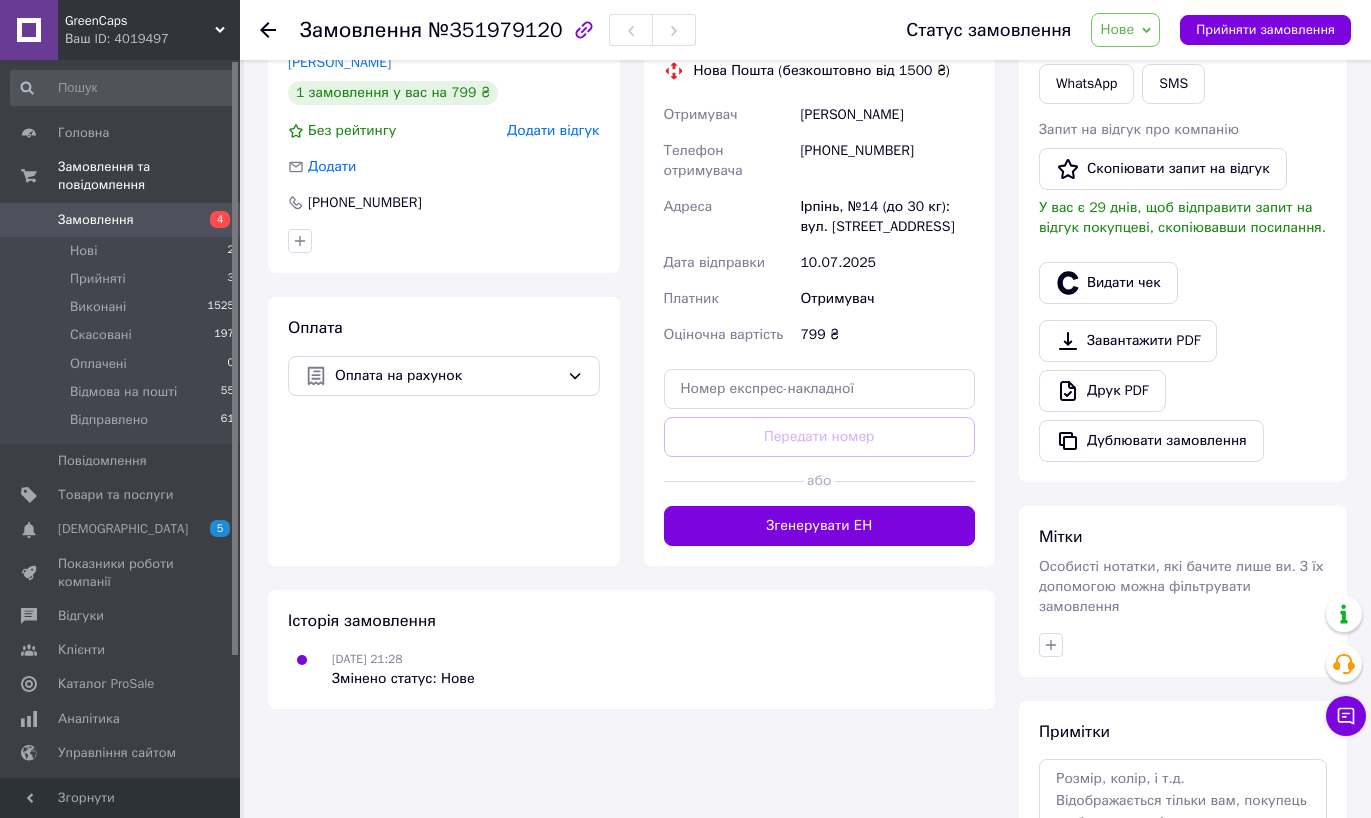 scroll, scrollTop: 644, scrollLeft: 0, axis: vertical 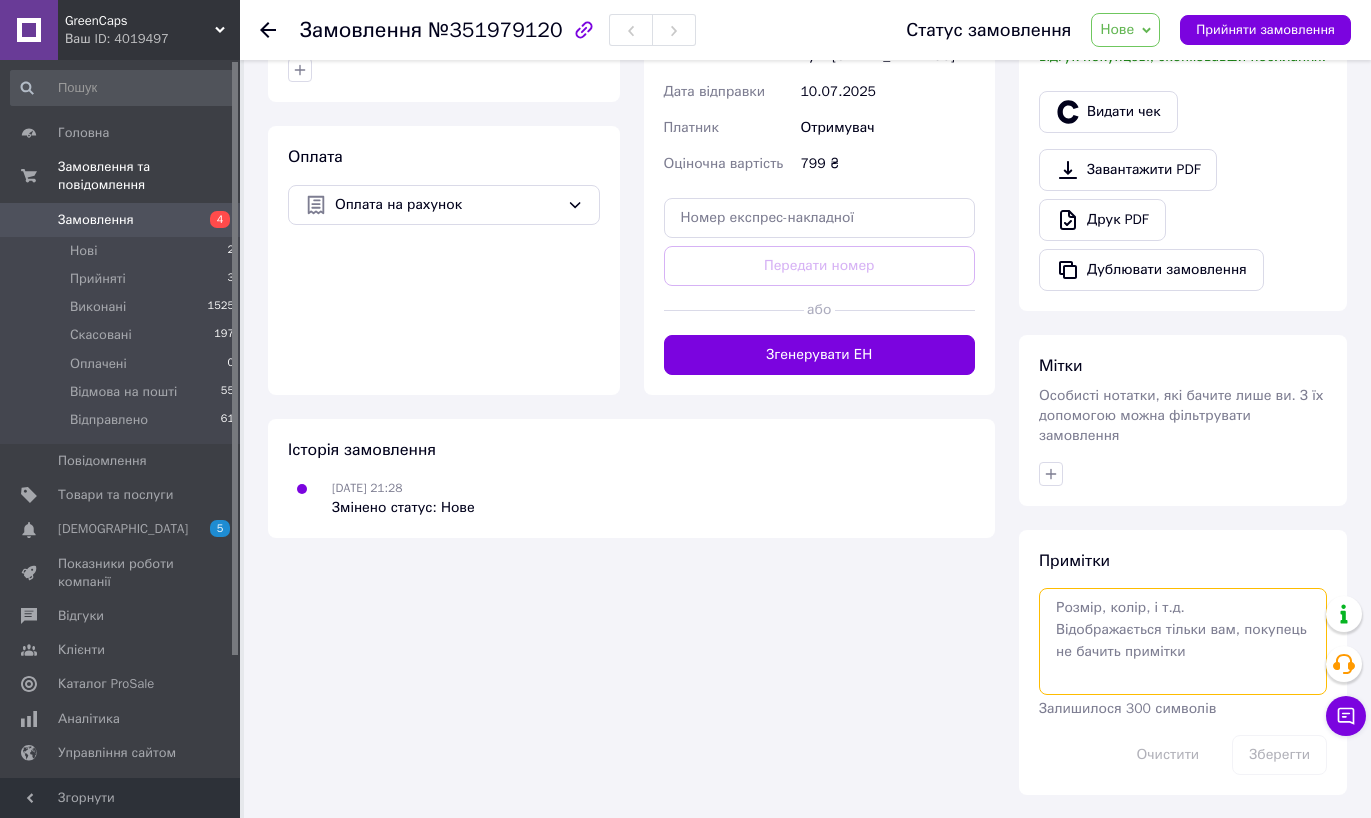 click at bounding box center [1183, 641] 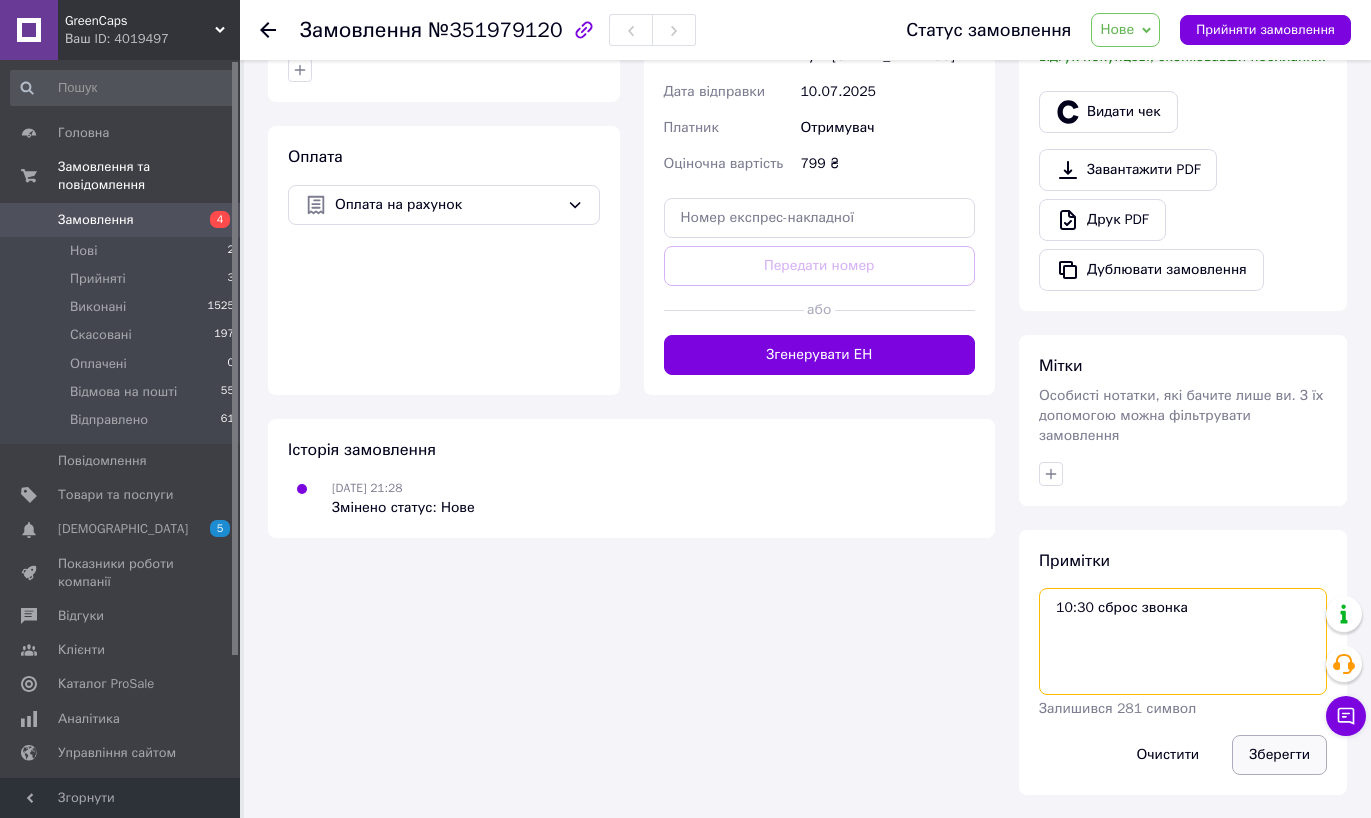 type on "10:30 сброс звонка" 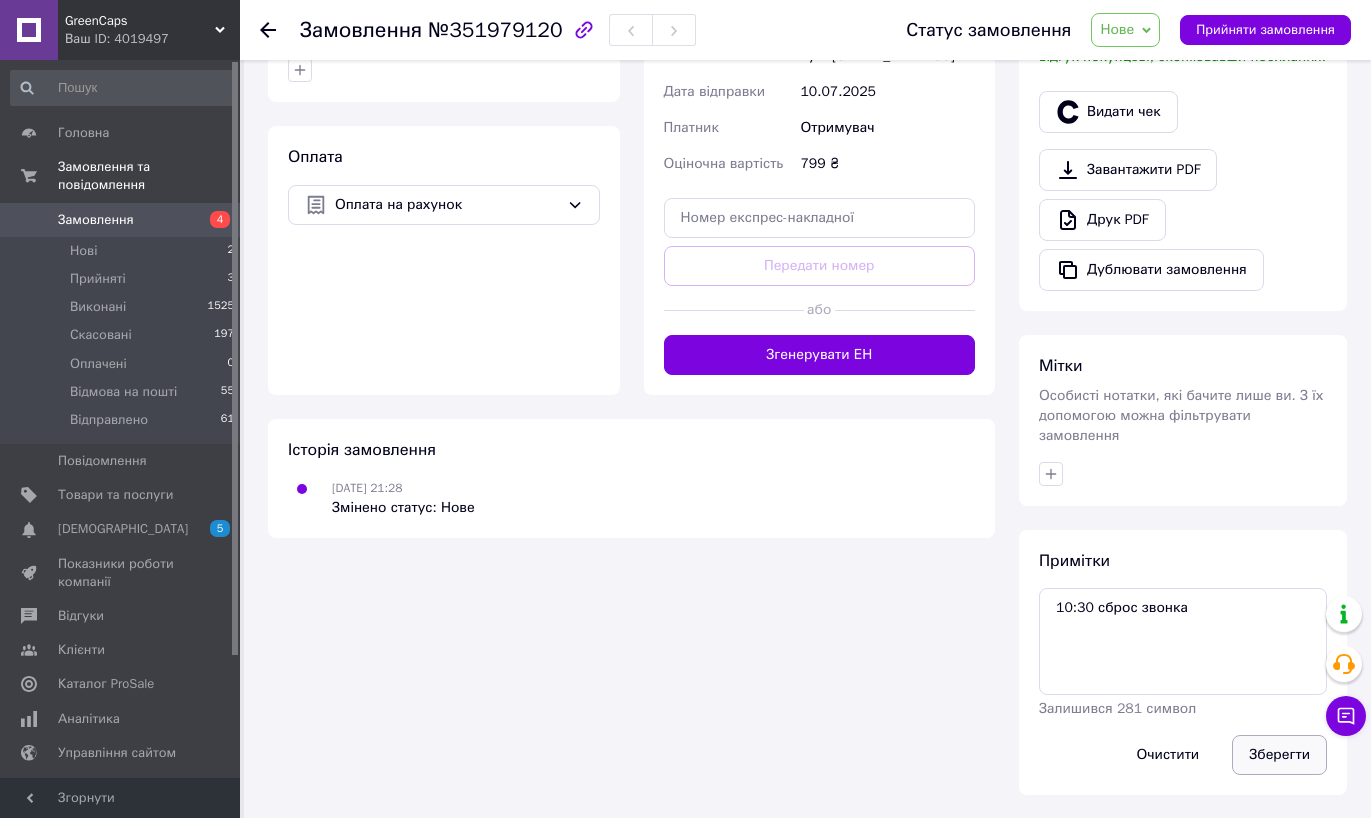click on "Зберегти" at bounding box center [1279, 755] 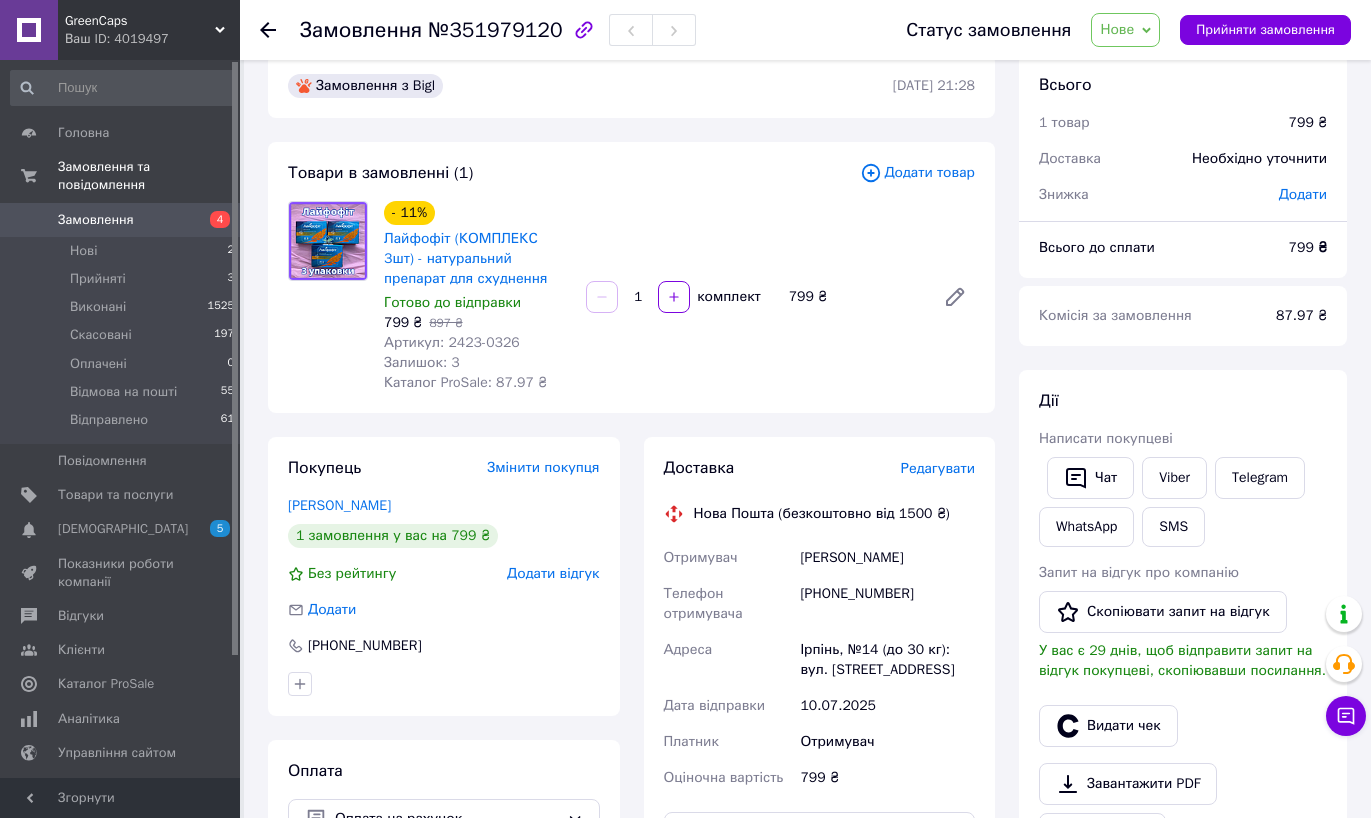 scroll, scrollTop: 0, scrollLeft: 0, axis: both 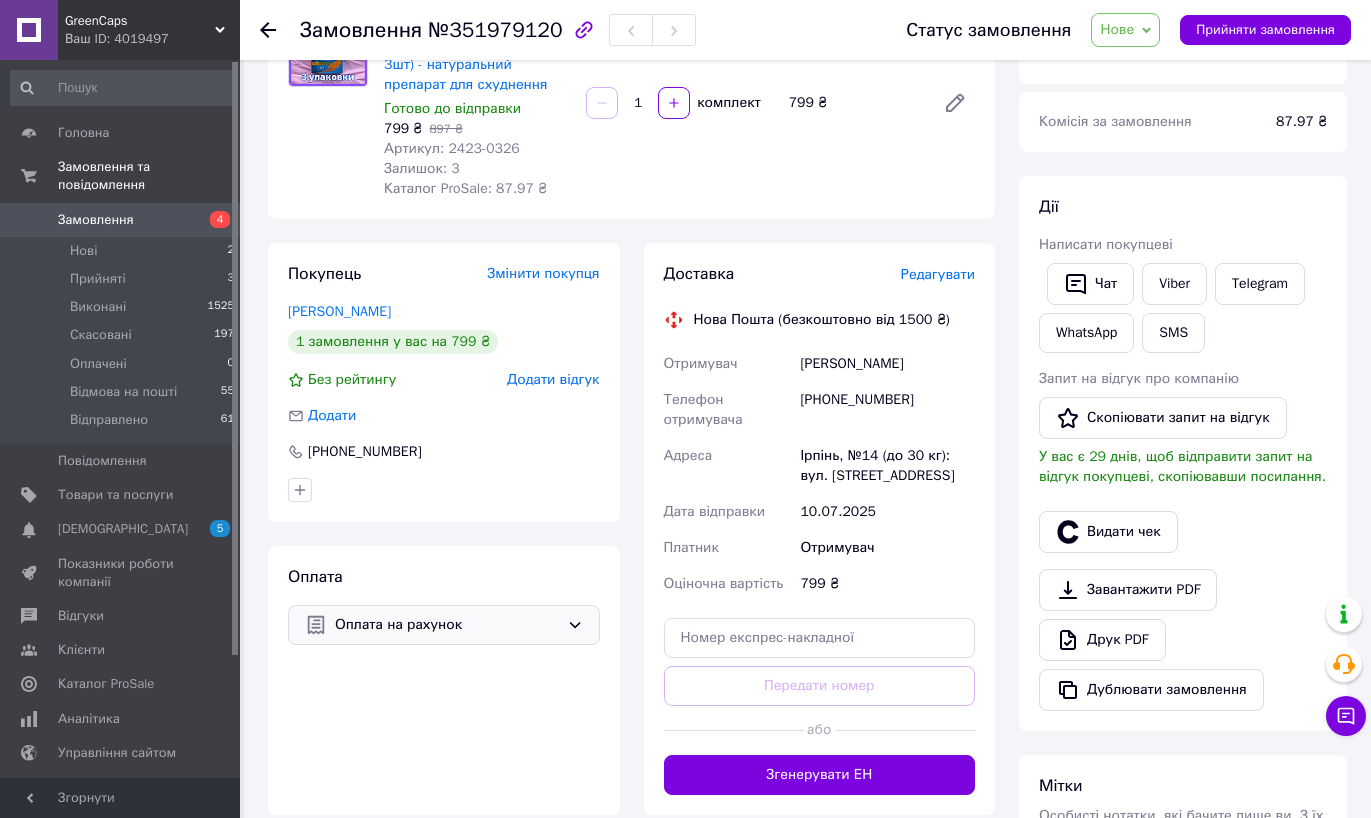 click on "Оплата на рахунок" at bounding box center (447, 625) 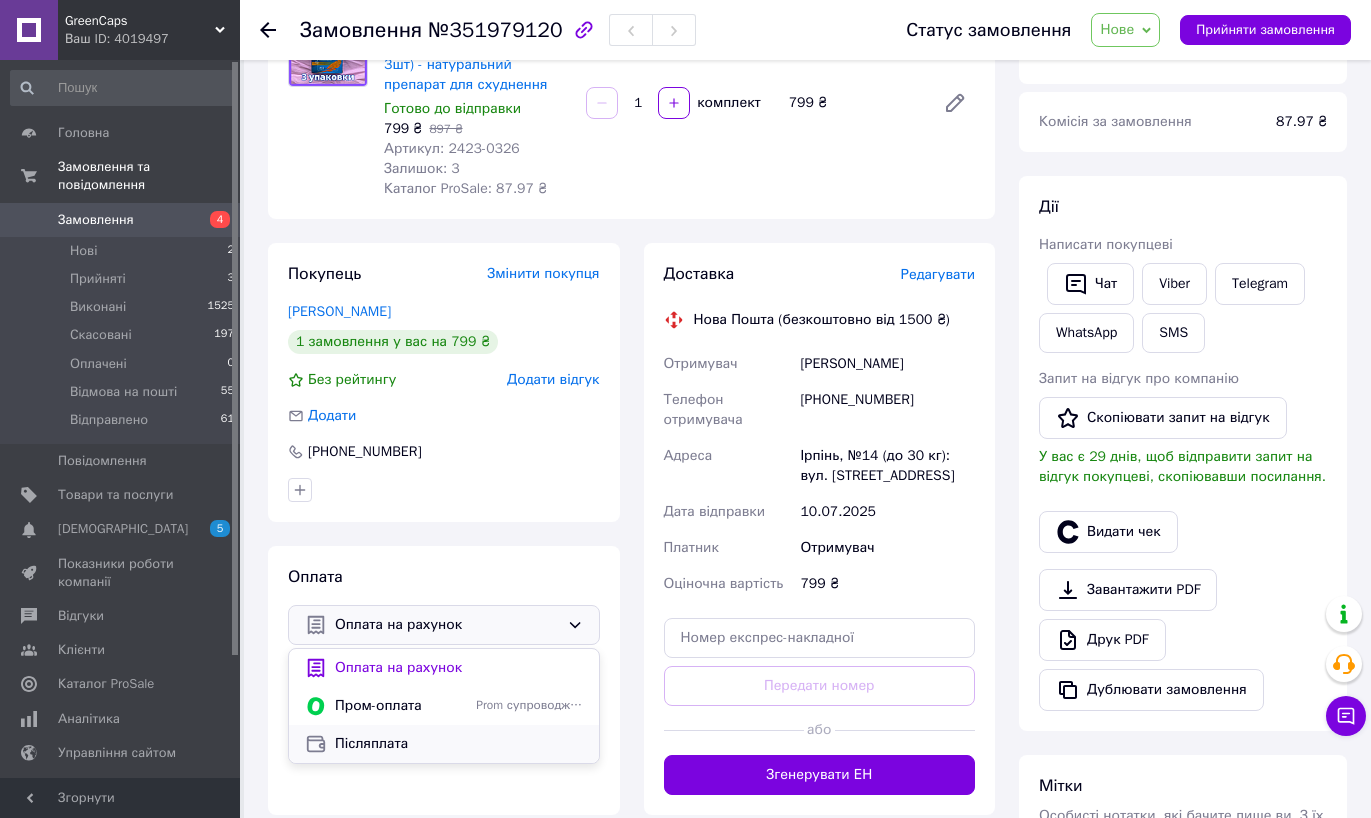 click on "Післяплата" at bounding box center [459, 744] 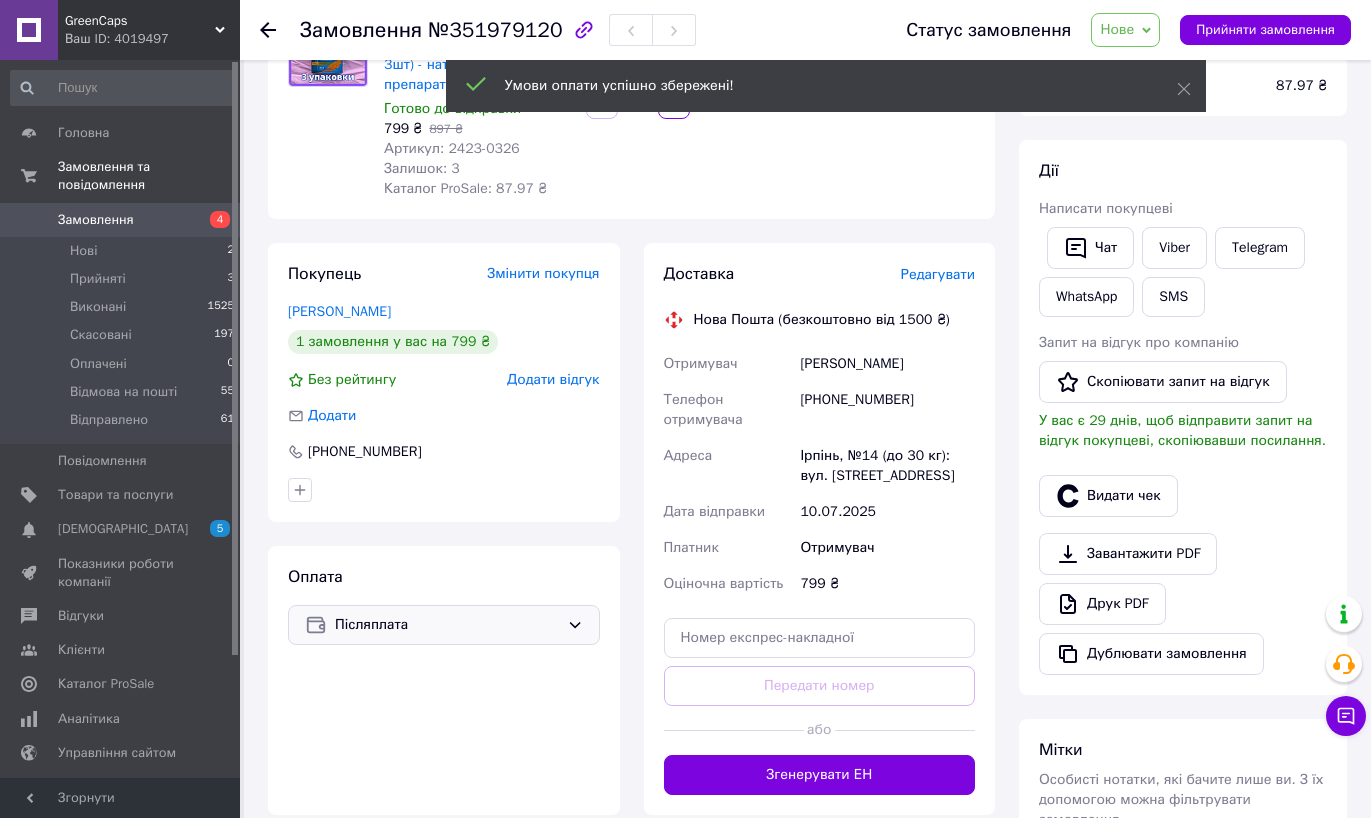 click on "Нове" at bounding box center [1117, 29] 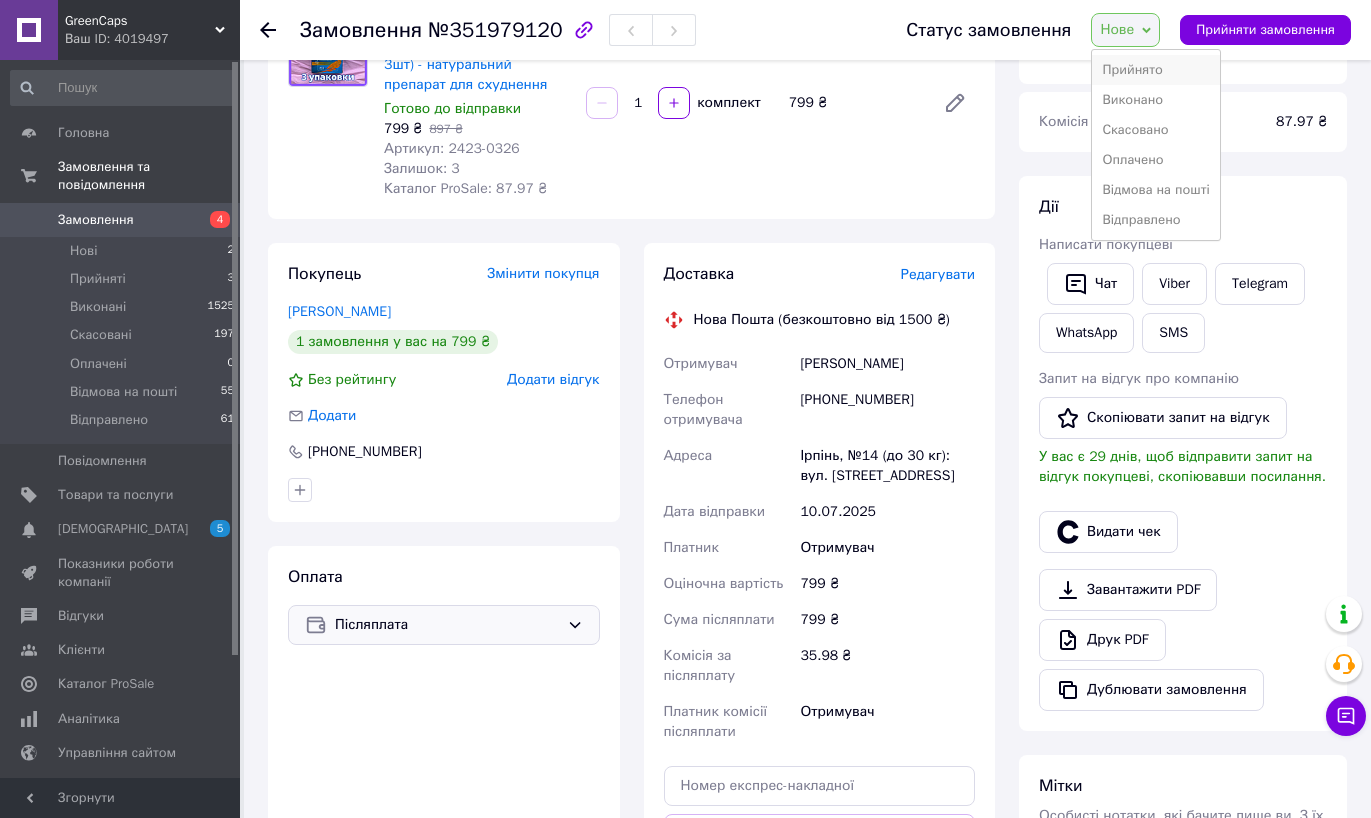 click on "Прийнято" at bounding box center [1155, 70] 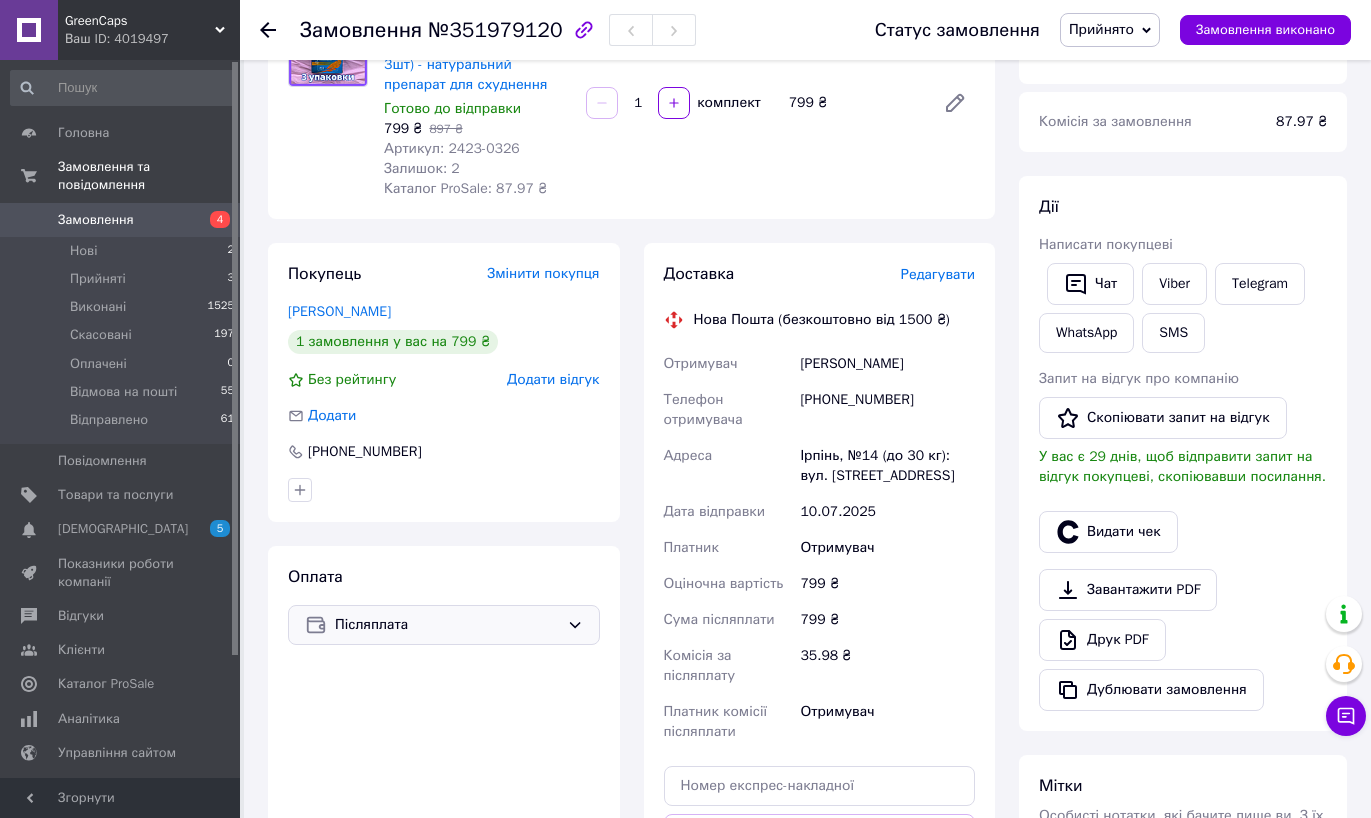 click on "Редагувати" at bounding box center [938, 274] 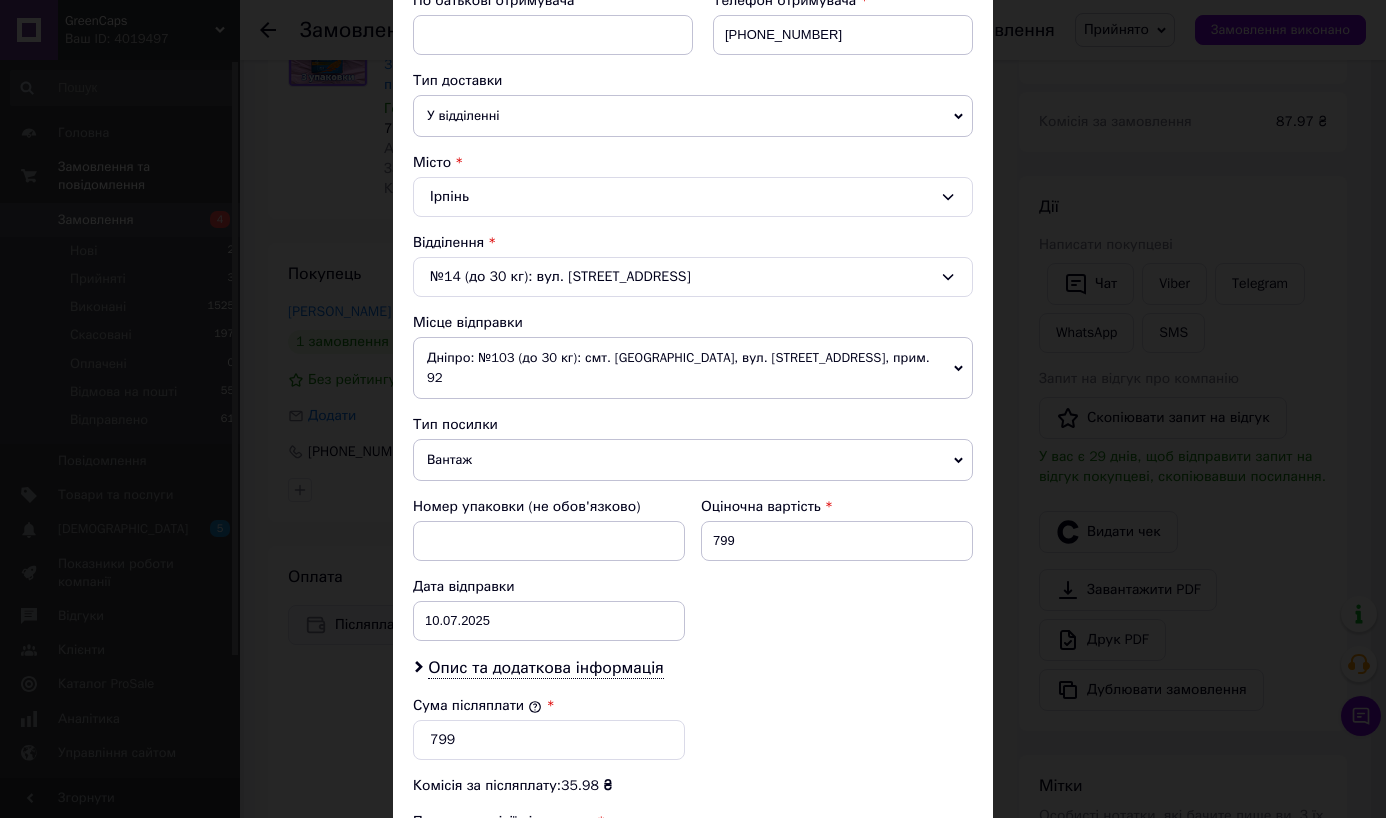 scroll, scrollTop: 414, scrollLeft: 0, axis: vertical 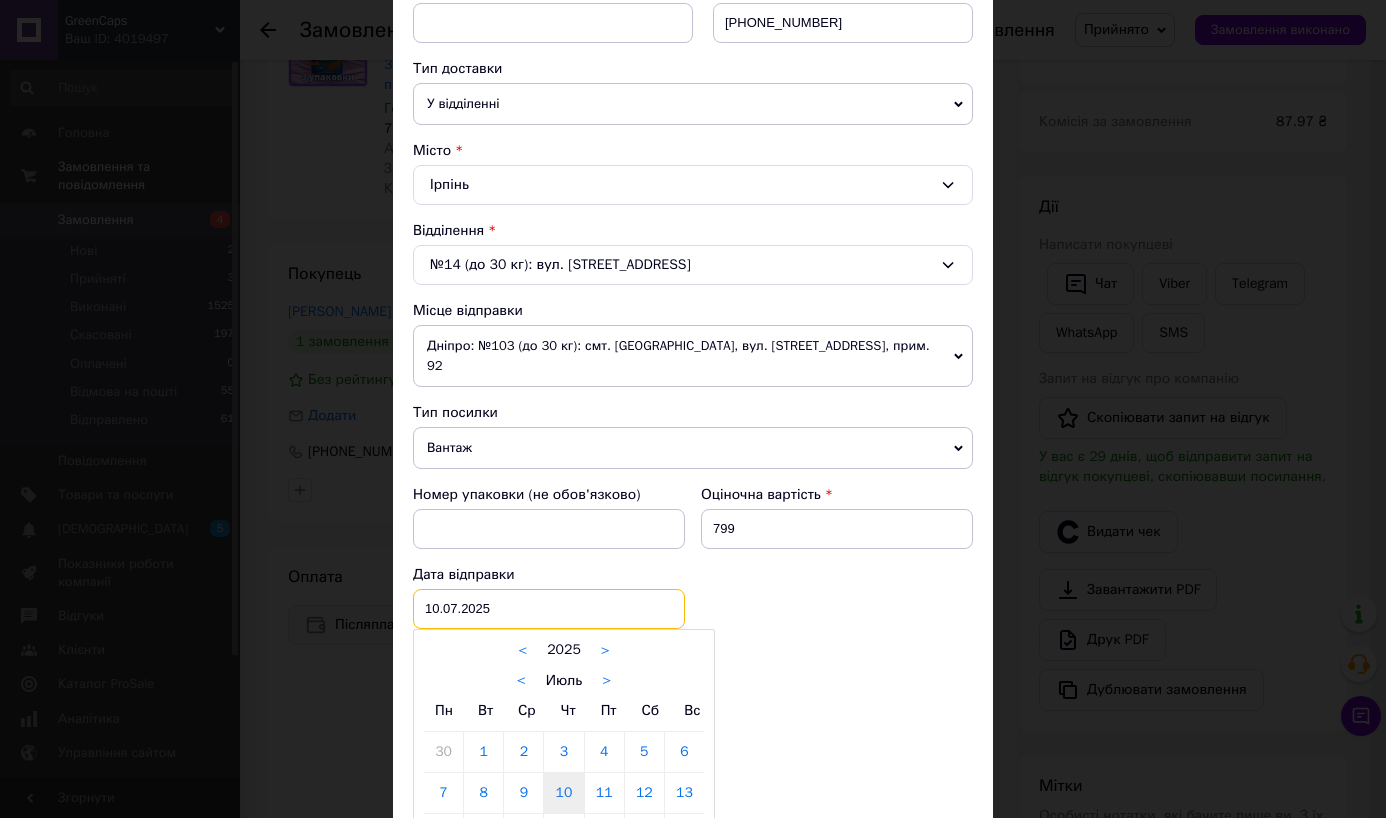 click on "10.07.2025 < 2025 > < Июль > Пн Вт Ср Чт Пт Сб Вс 30 1 2 3 4 5 6 7 8 9 10 11 12 13 14 15 16 17 18 19 20 21 22 23 24 25 26 27 28 29 30 31 1 2 3 4 5 6 7 8 9 10" at bounding box center (549, 609) 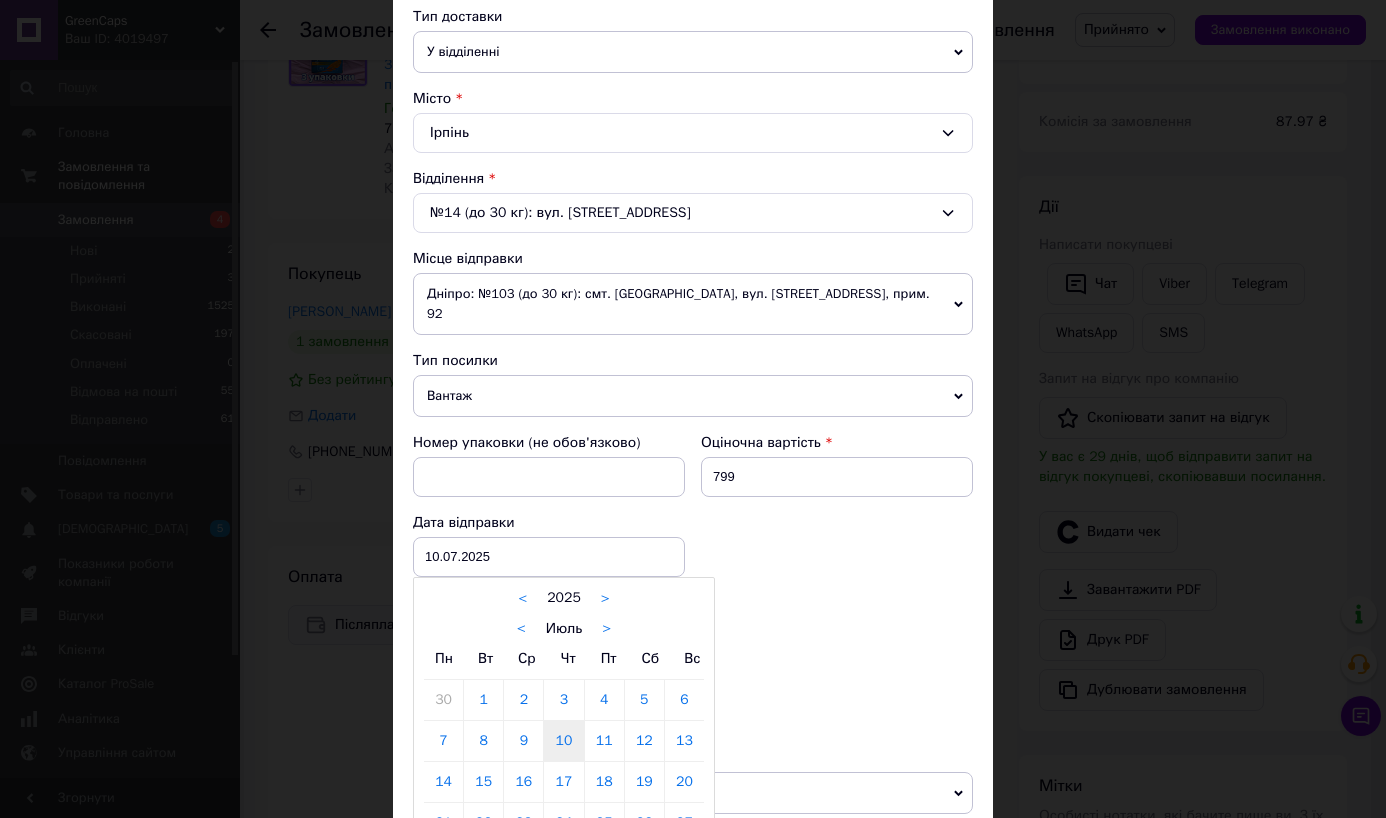 click on "11" at bounding box center [604, 741] 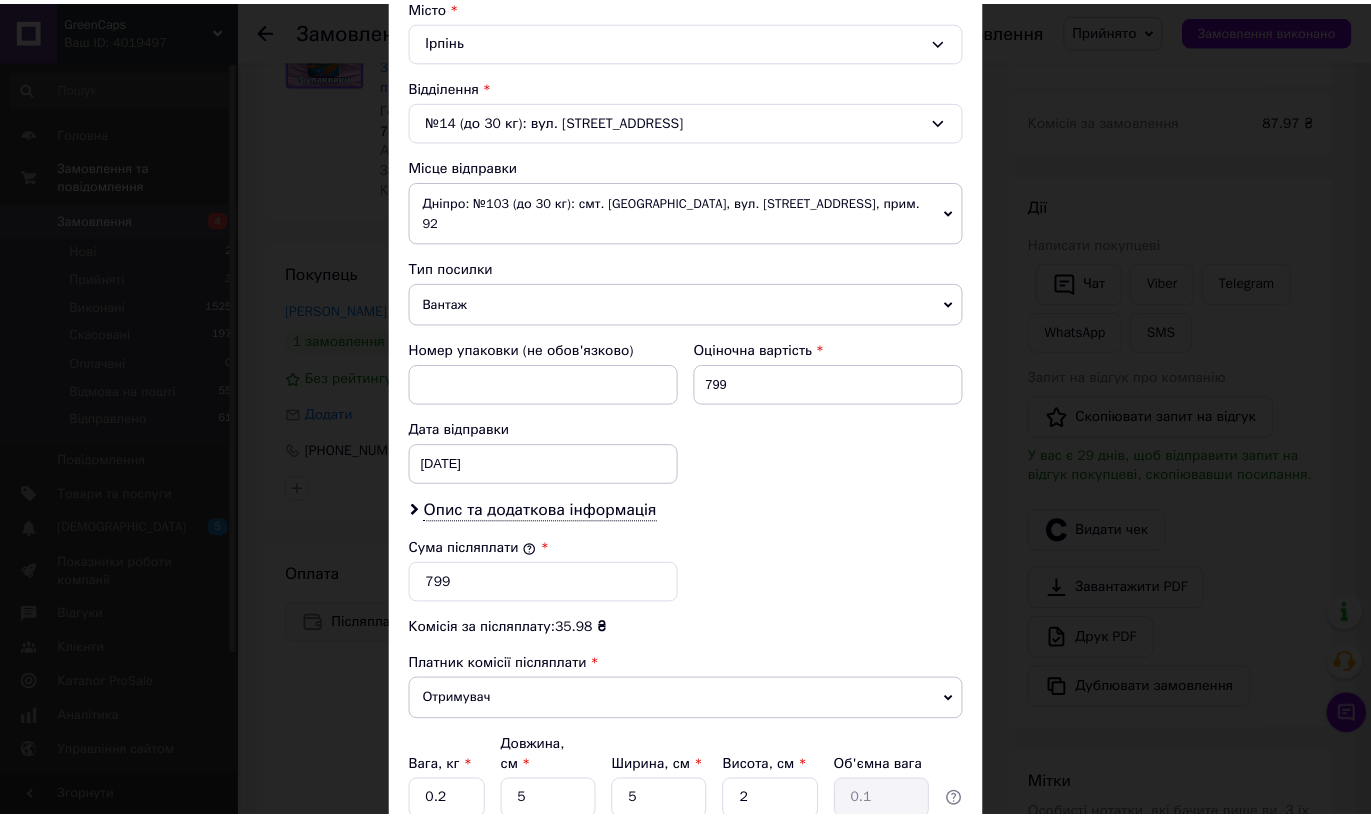 scroll, scrollTop: 708, scrollLeft: 0, axis: vertical 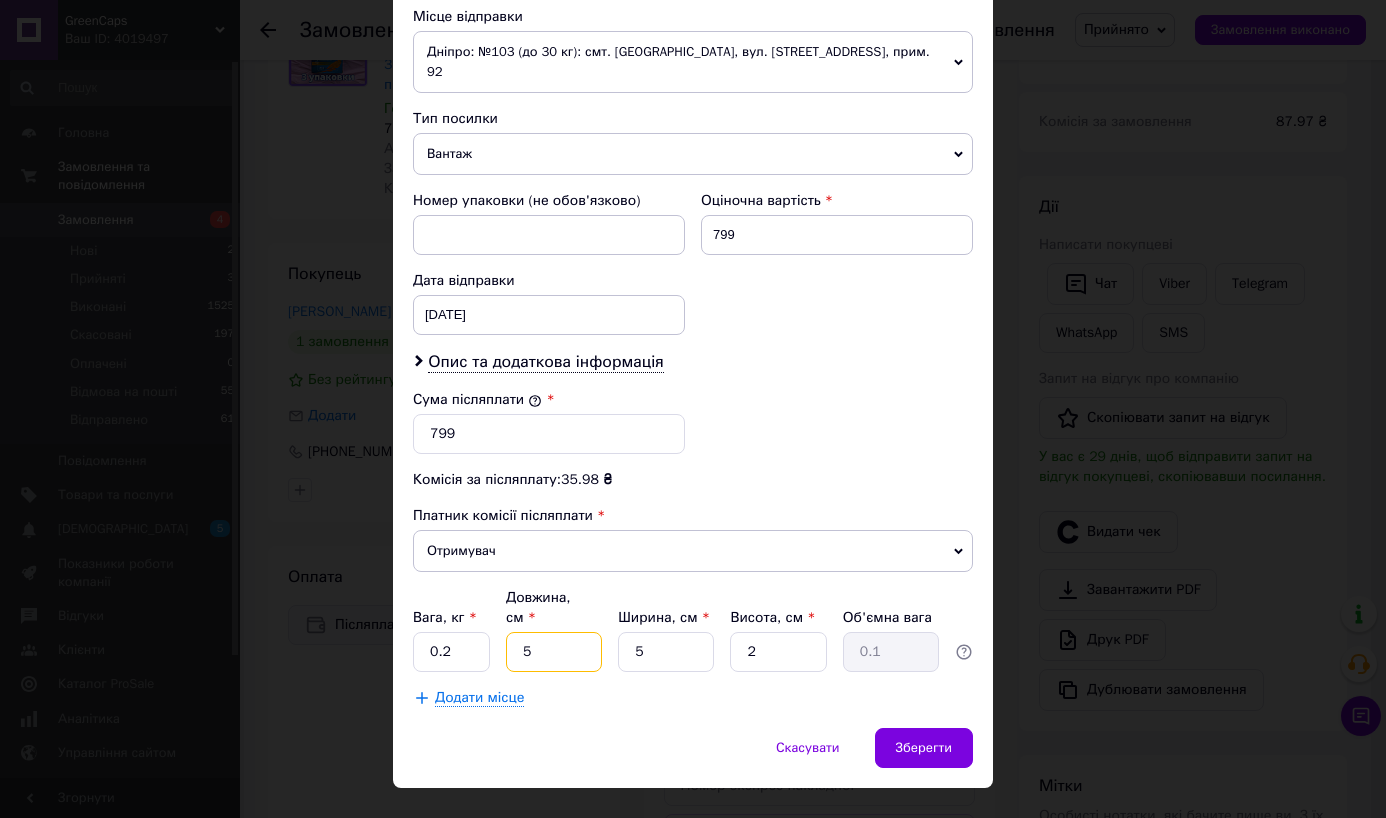 click on "5" at bounding box center (554, 652) 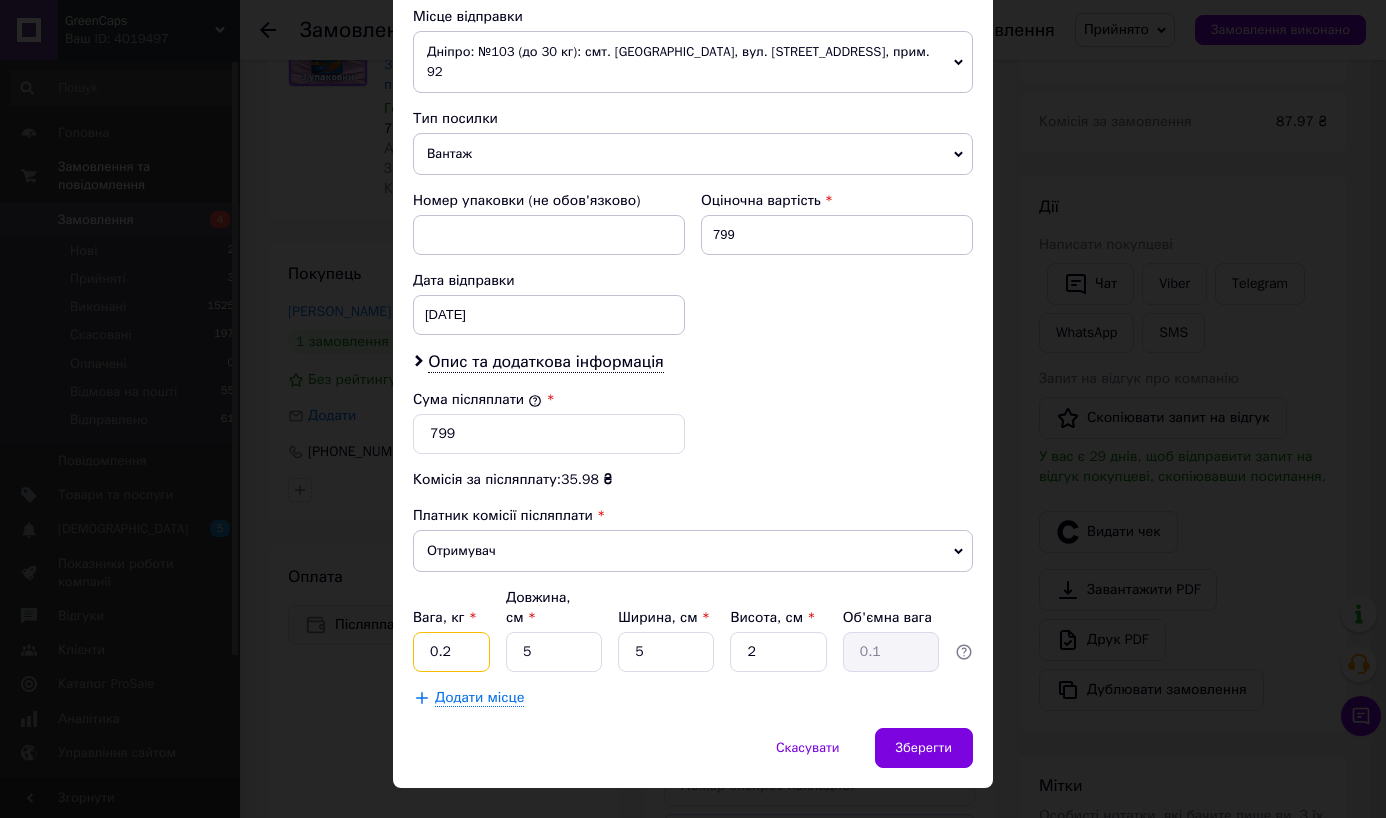 click on "0.2" at bounding box center (451, 652) 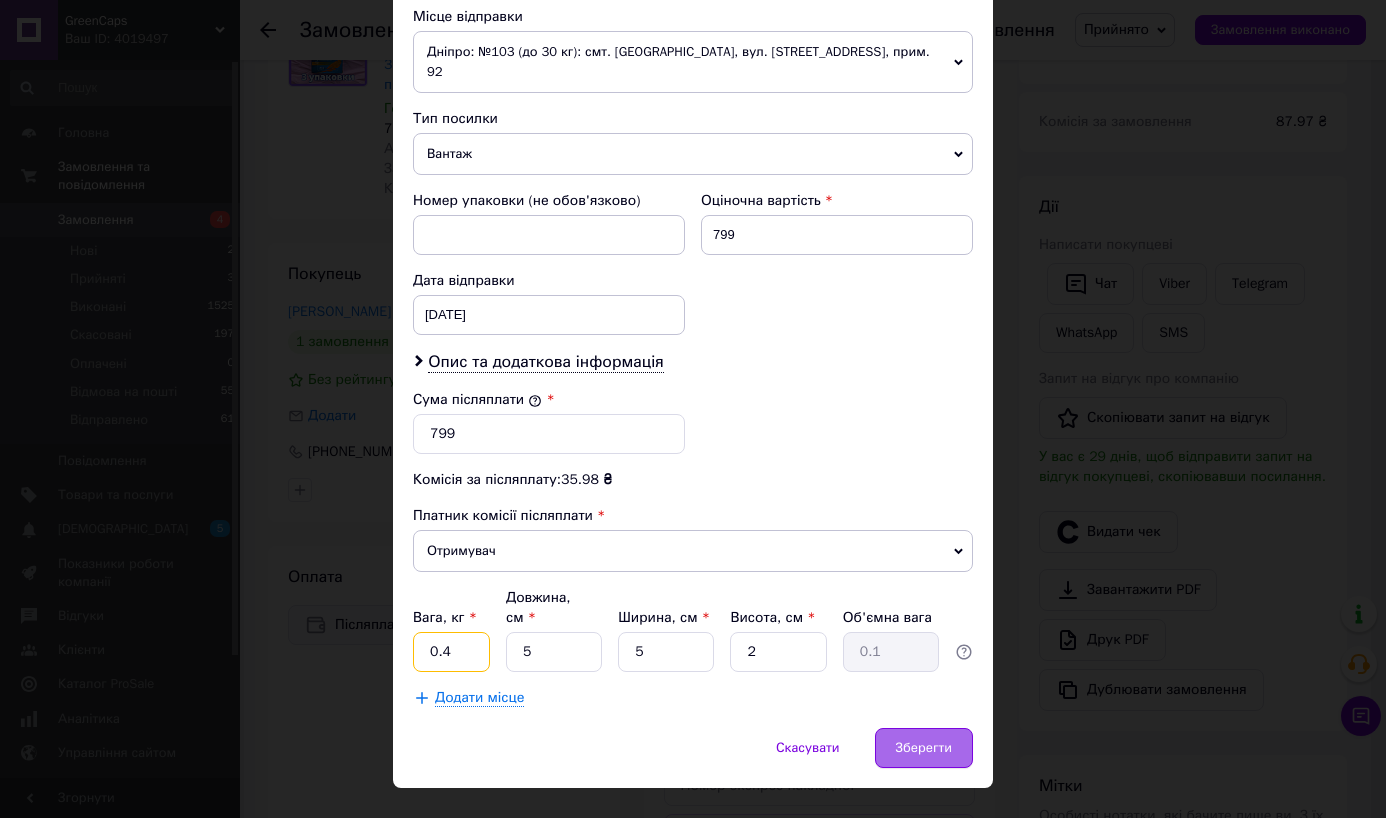 type on "0.4" 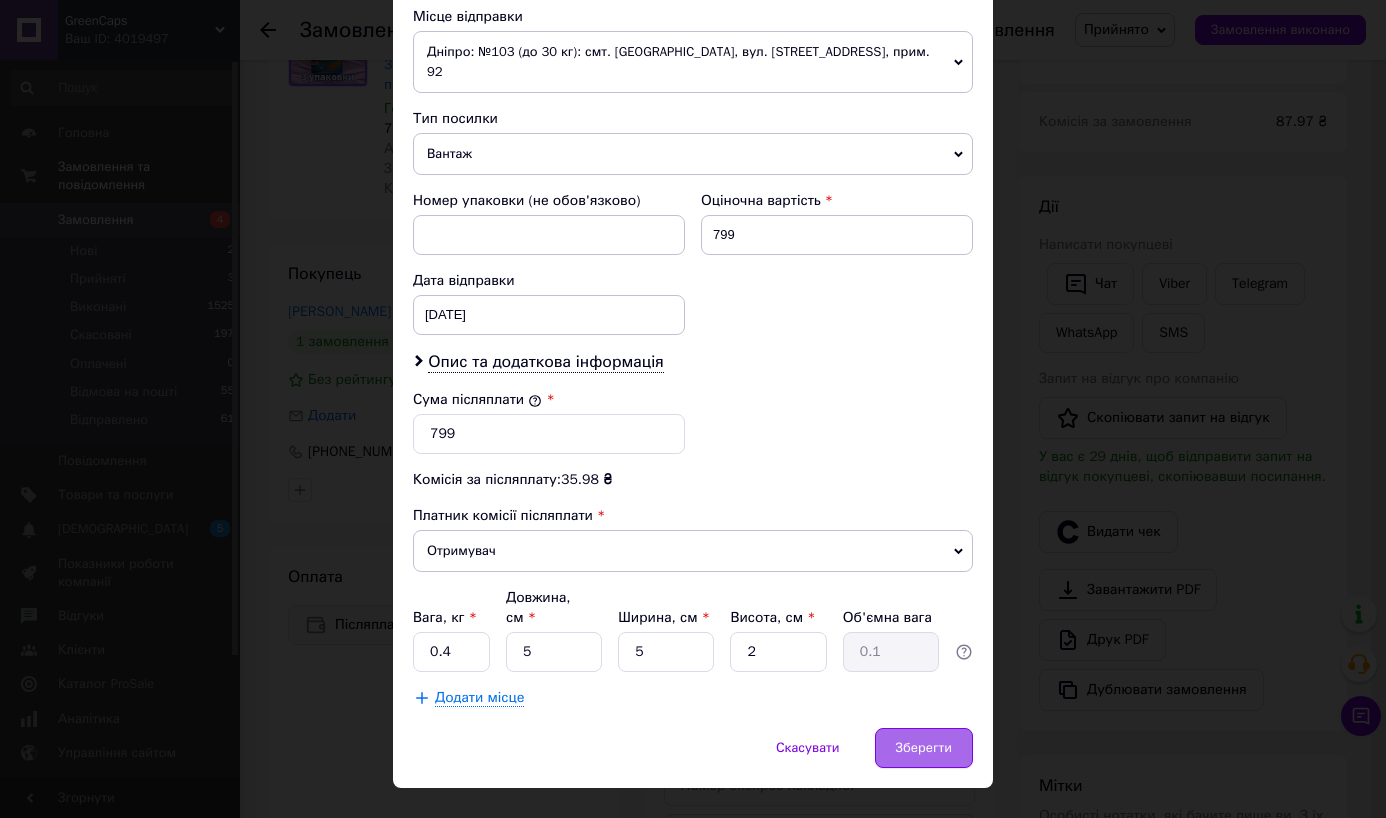 click on "Зберегти" at bounding box center [924, 748] 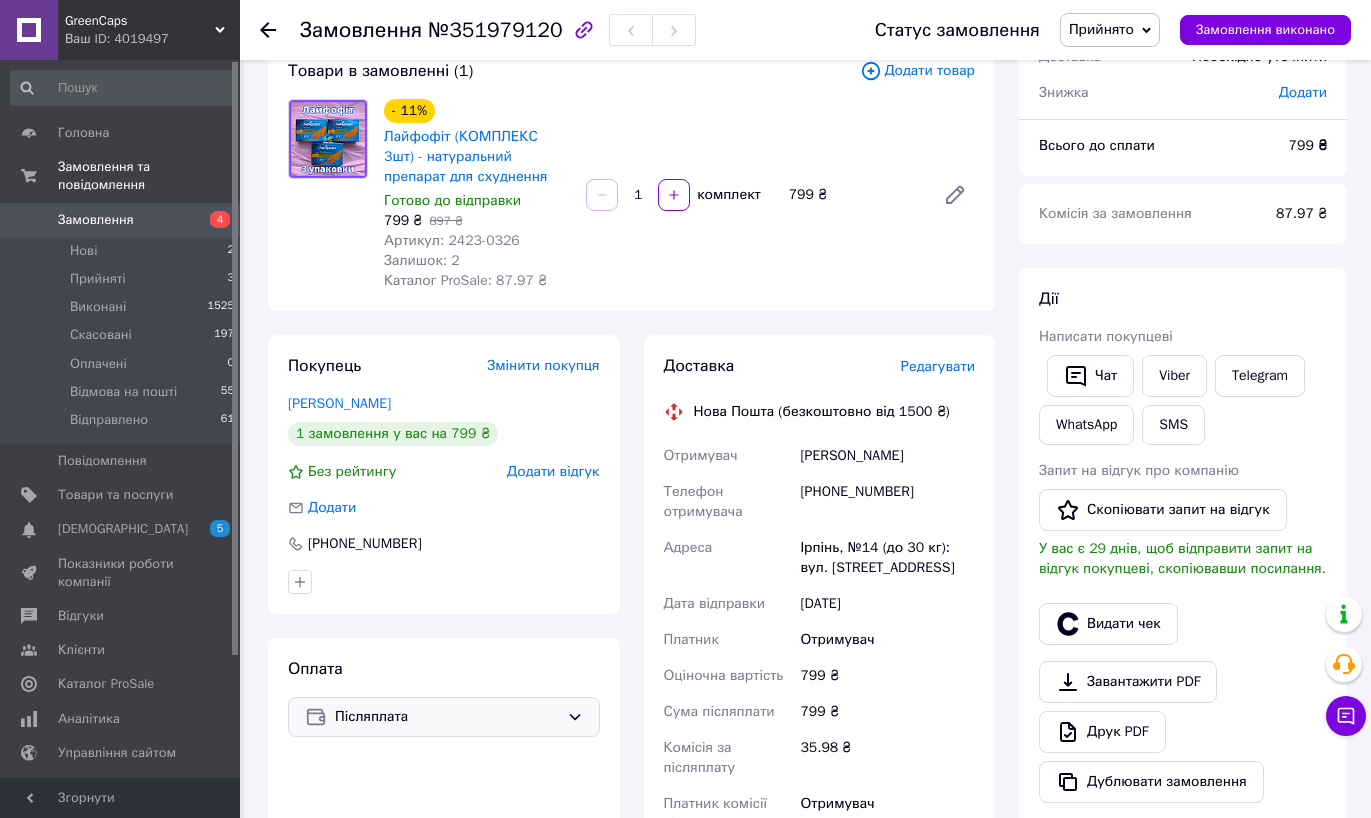scroll, scrollTop: 0, scrollLeft: 0, axis: both 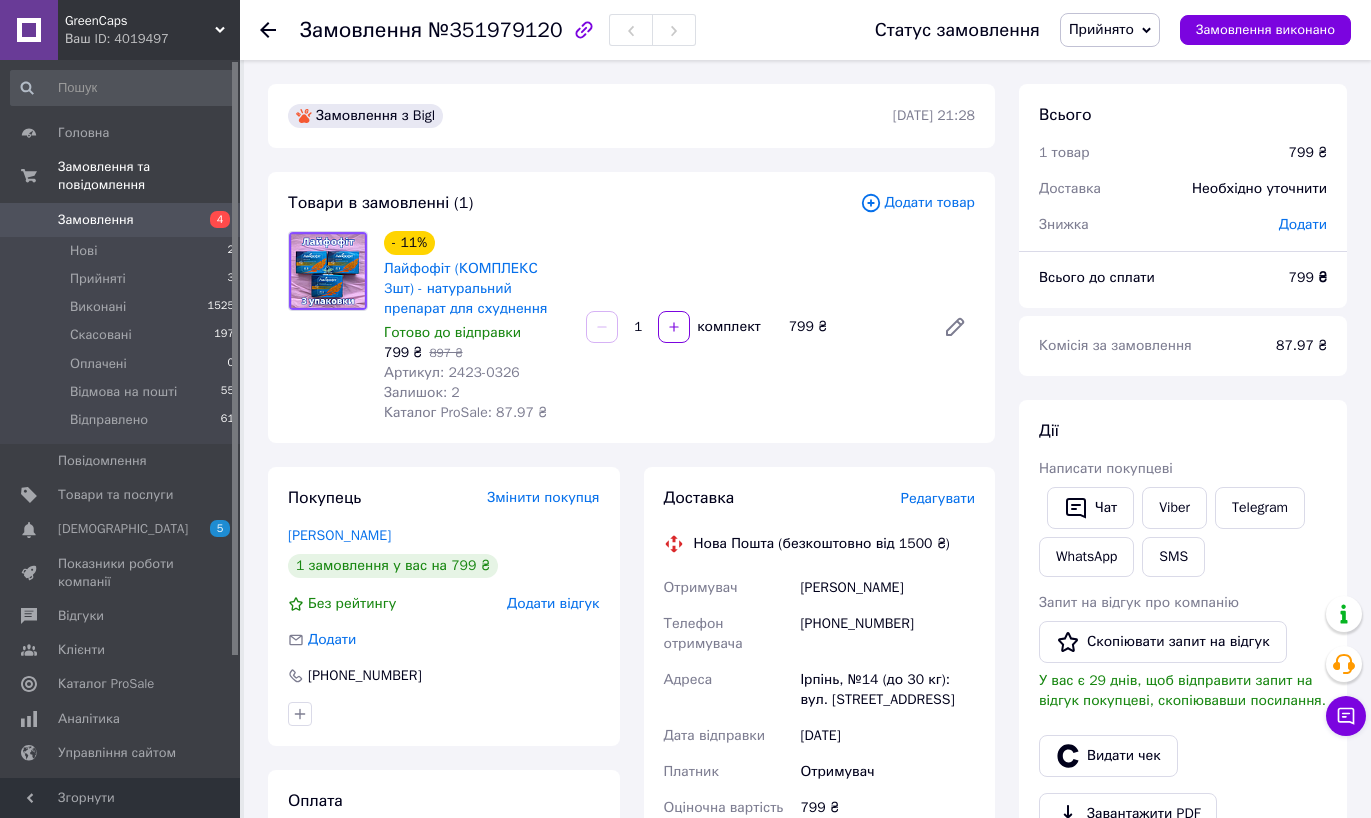 click on "Замовлення №351979120 Статус замовлення Прийнято Виконано Скасовано Оплачено Відмова на пошті  Відправлено Замовлення виконано" at bounding box center (805, 30) 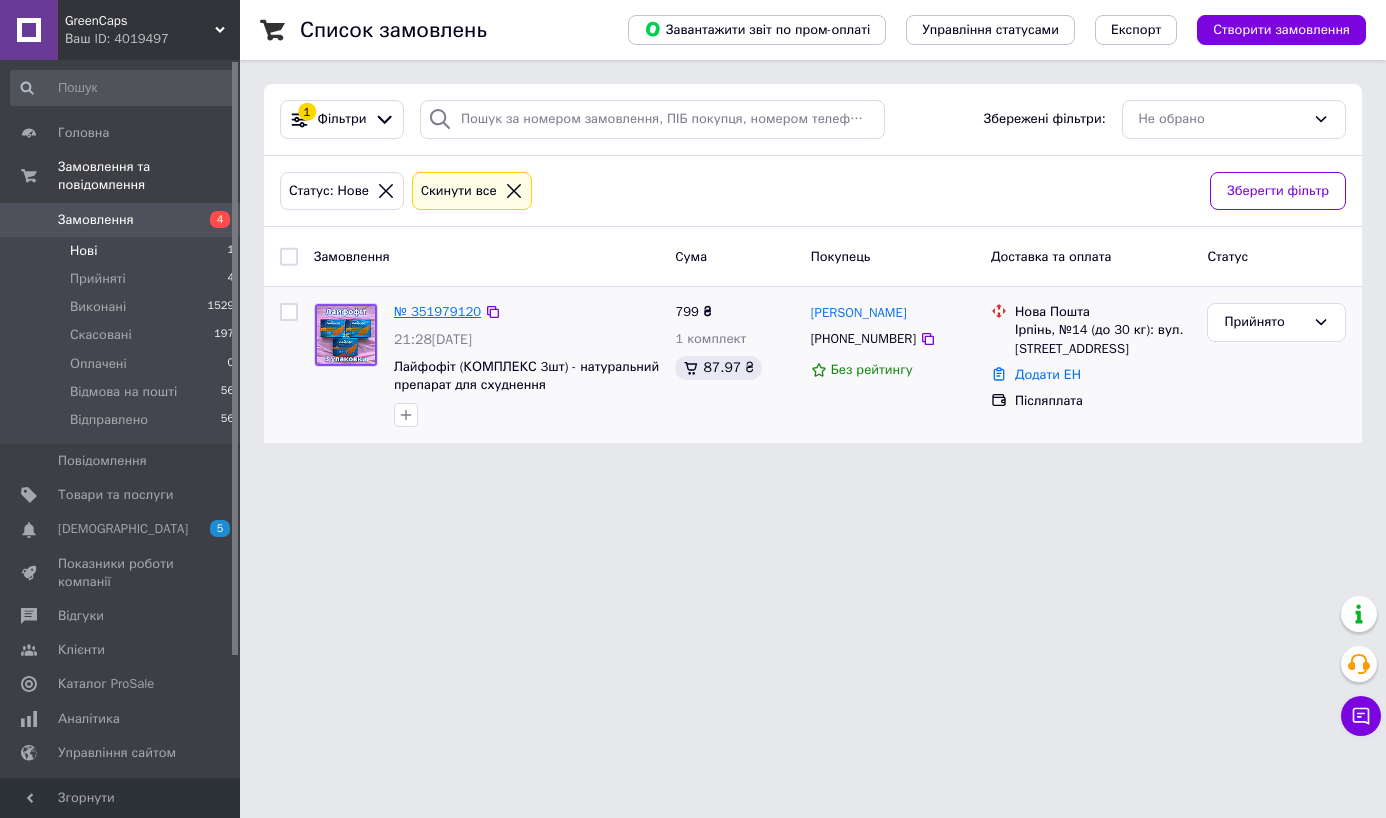 click on "№ 351979120" at bounding box center [437, 311] 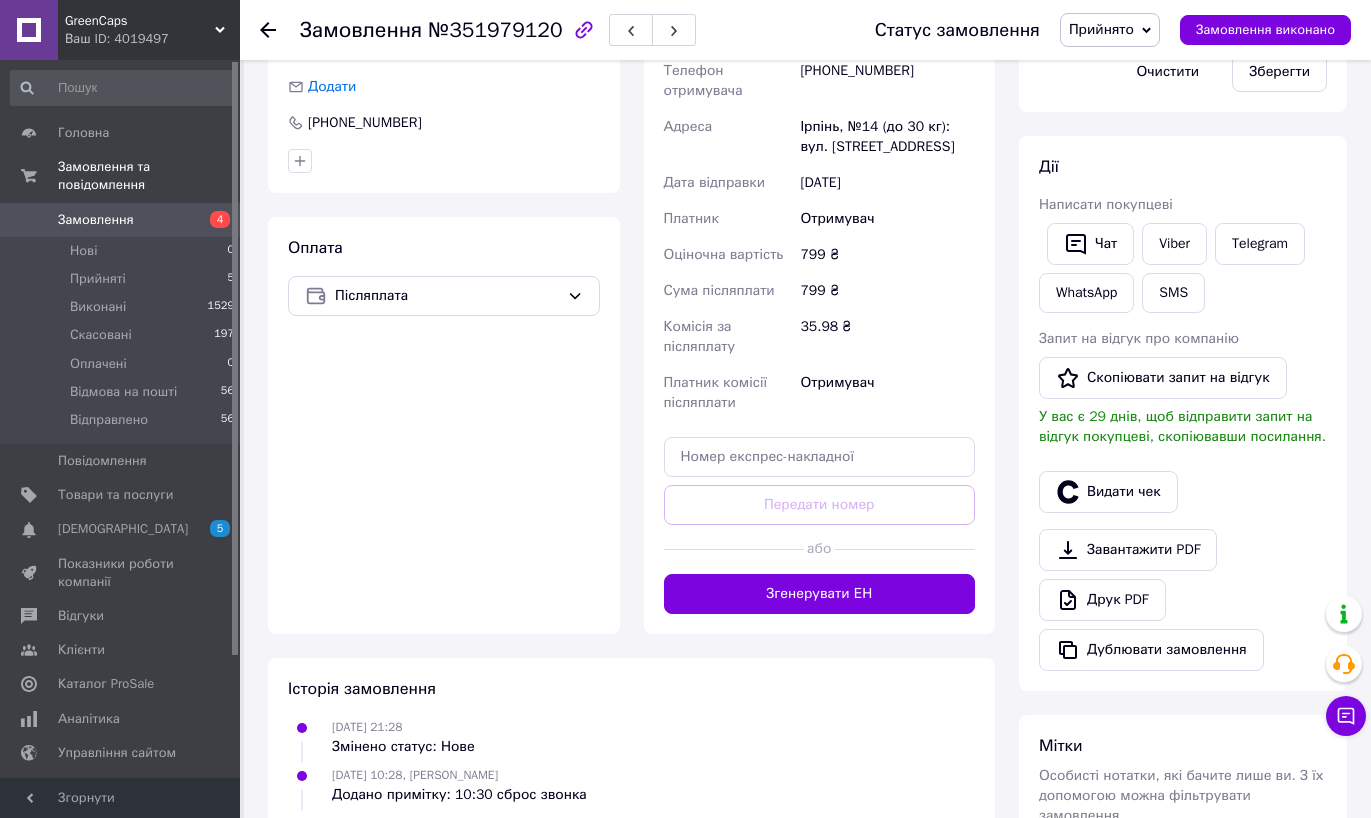 scroll, scrollTop: 638, scrollLeft: 0, axis: vertical 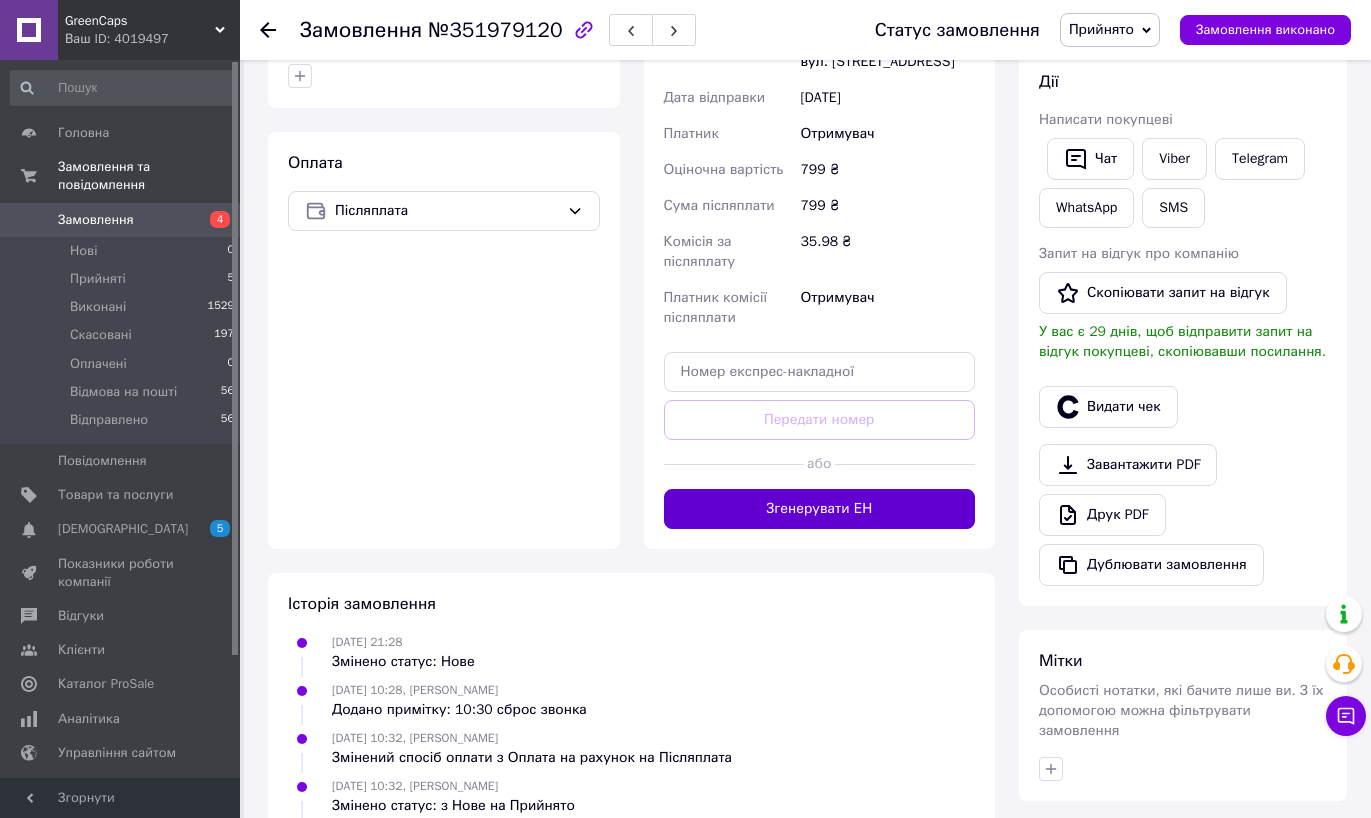 click on "Згенерувати ЕН" at bounding box center (820, 509) 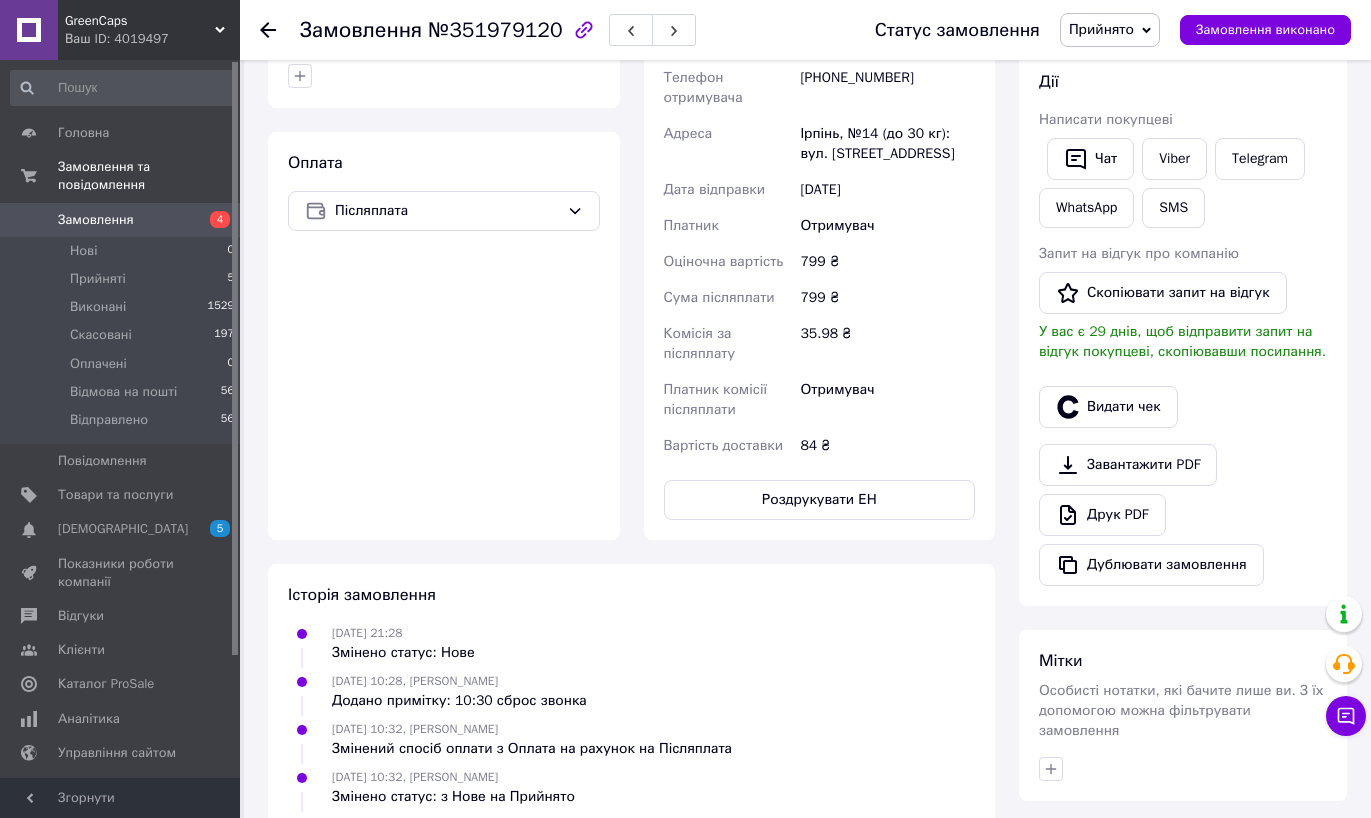click on "Замовлення" at bounding box center (121, 220) 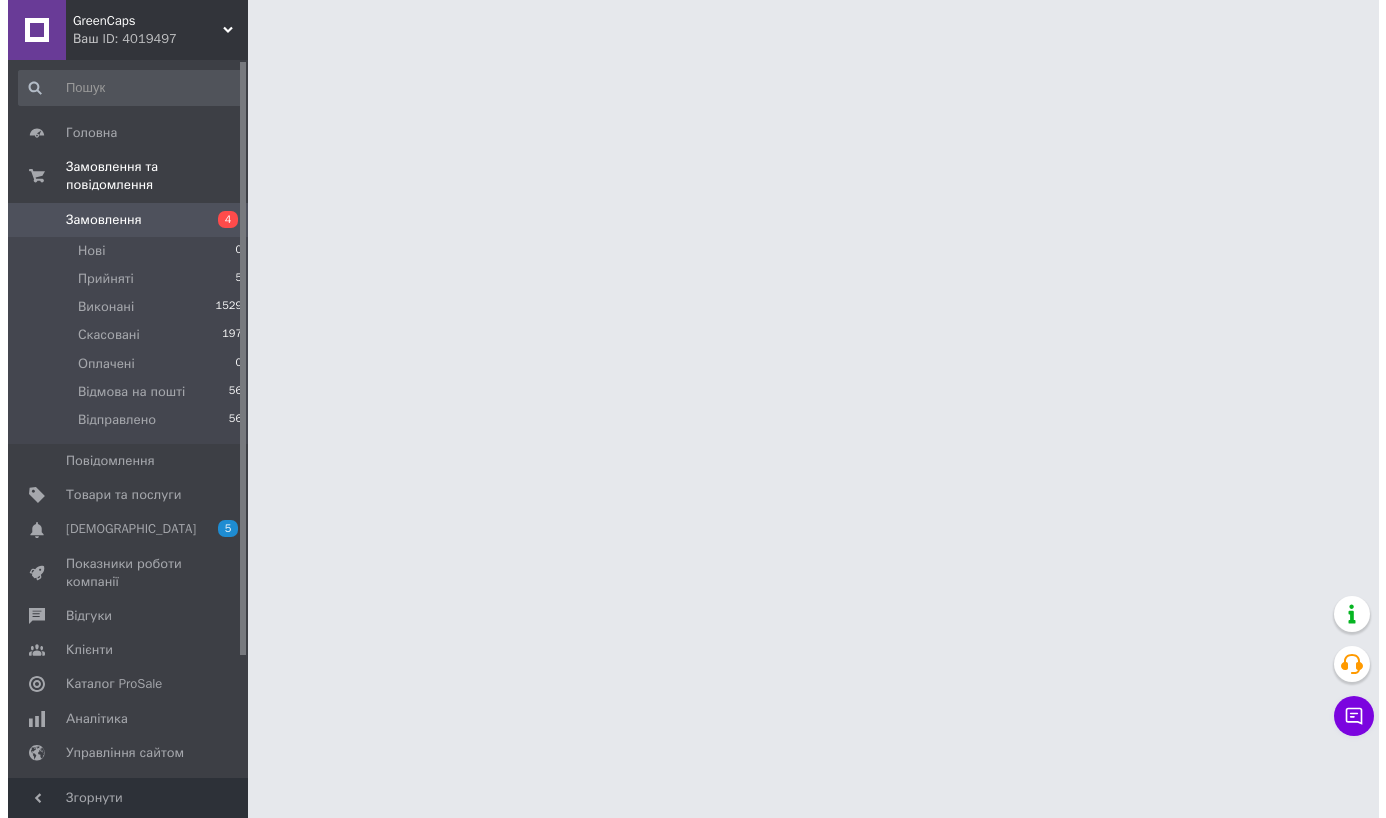 scroll, scrollTop: 0, scrollLeft: 0, axis: both 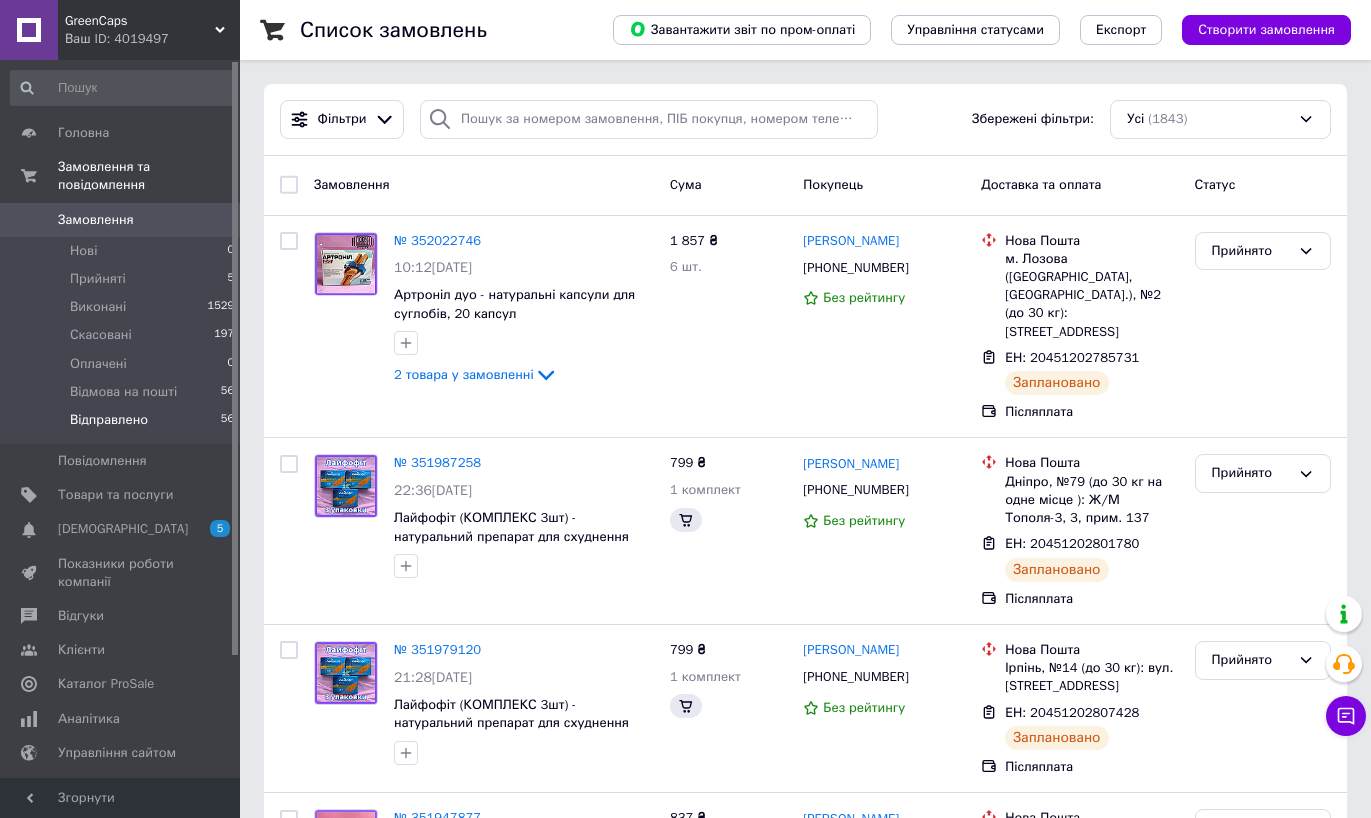 click on "Відправлено" at bounding box center (109, 420) 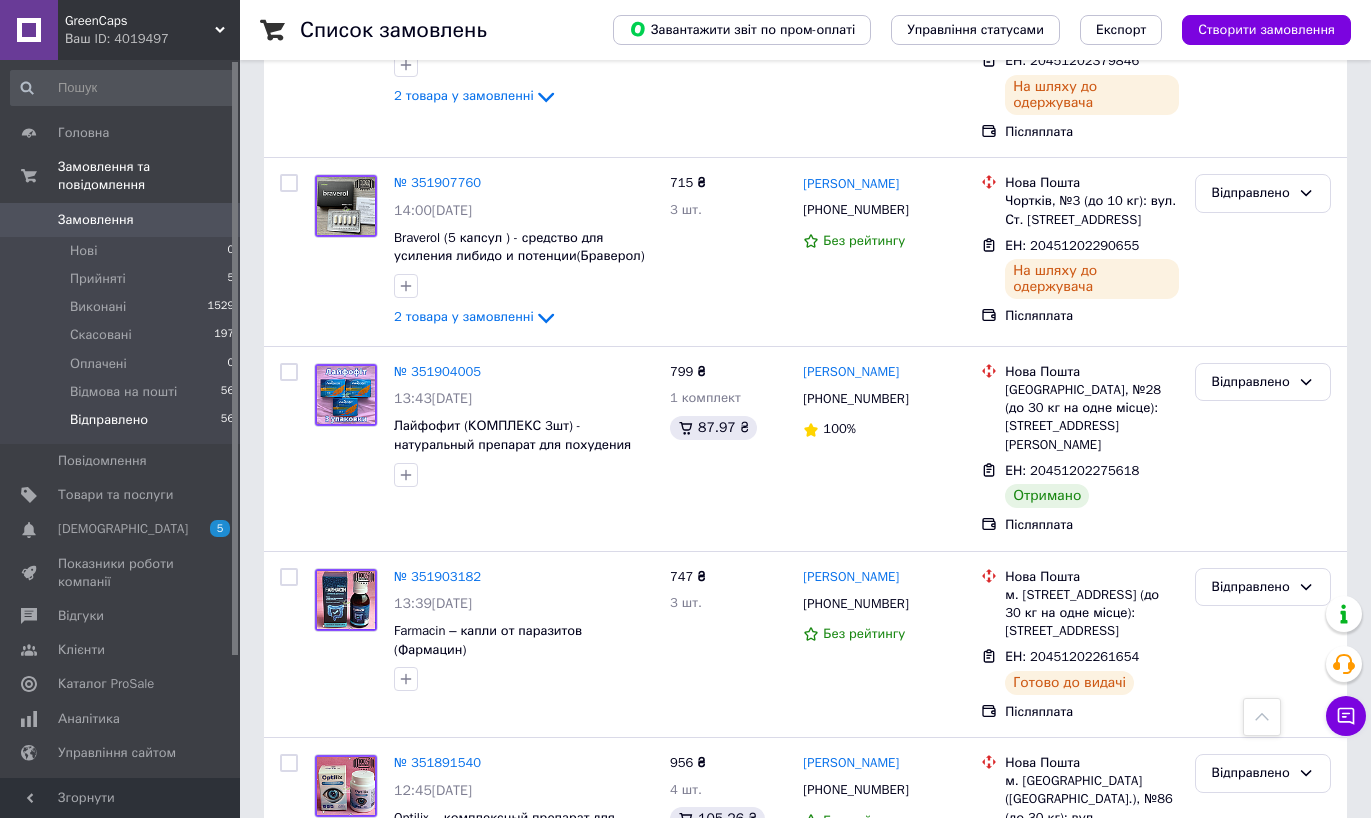 scroll, scrollTop: 921, scrollLeft: 0, axis: vertical 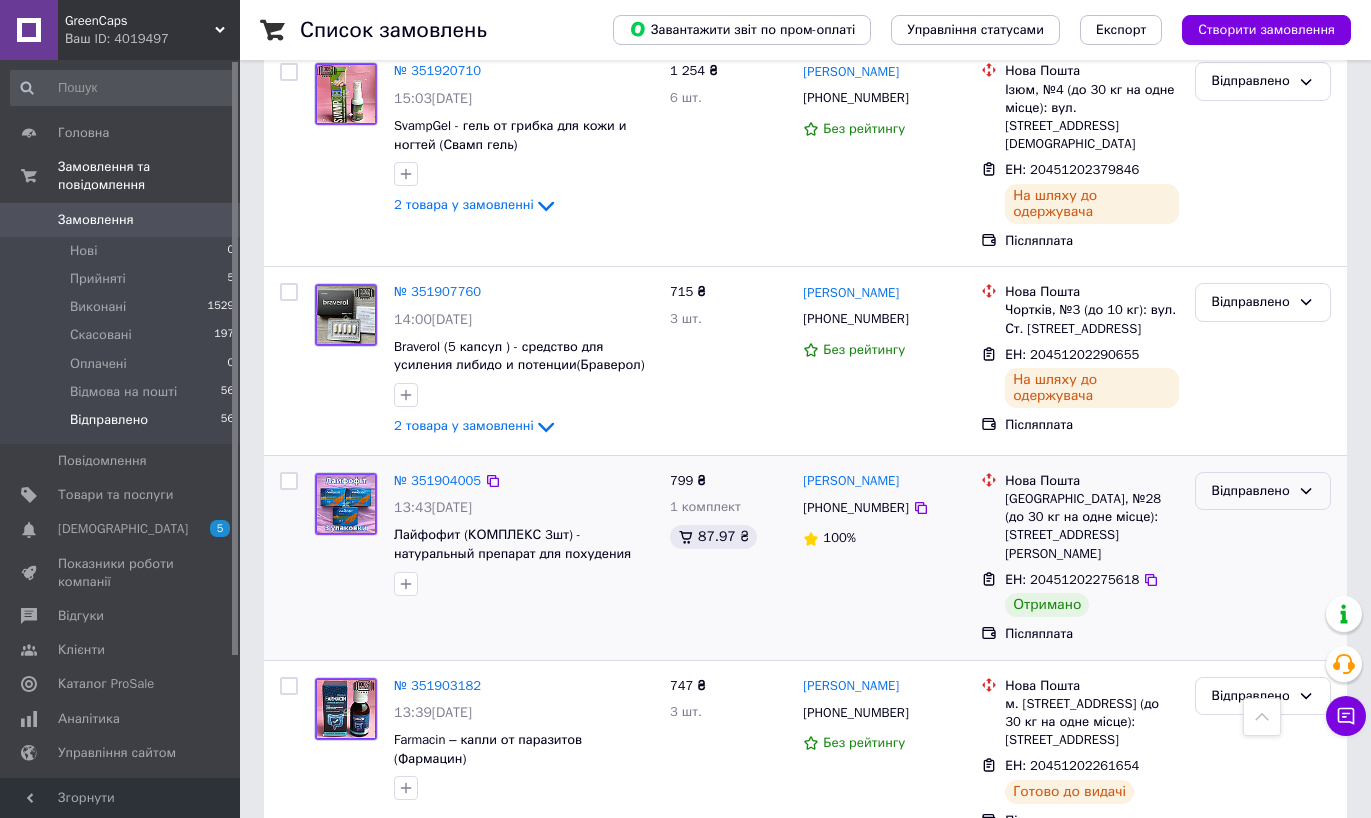 click on "Відправлено" at bounding box center (1263, 491) 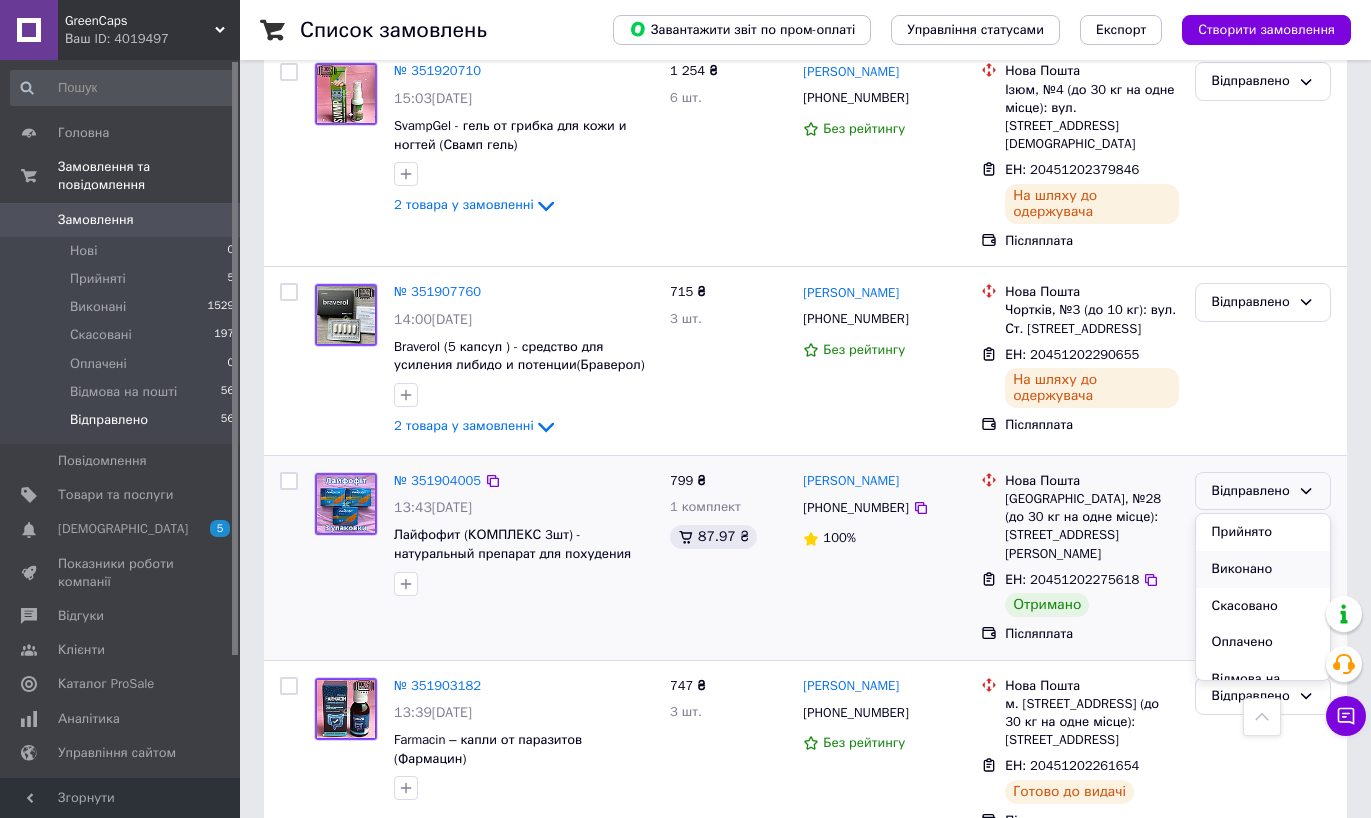 click on "Виконано" at bounding box center [1263, 569] 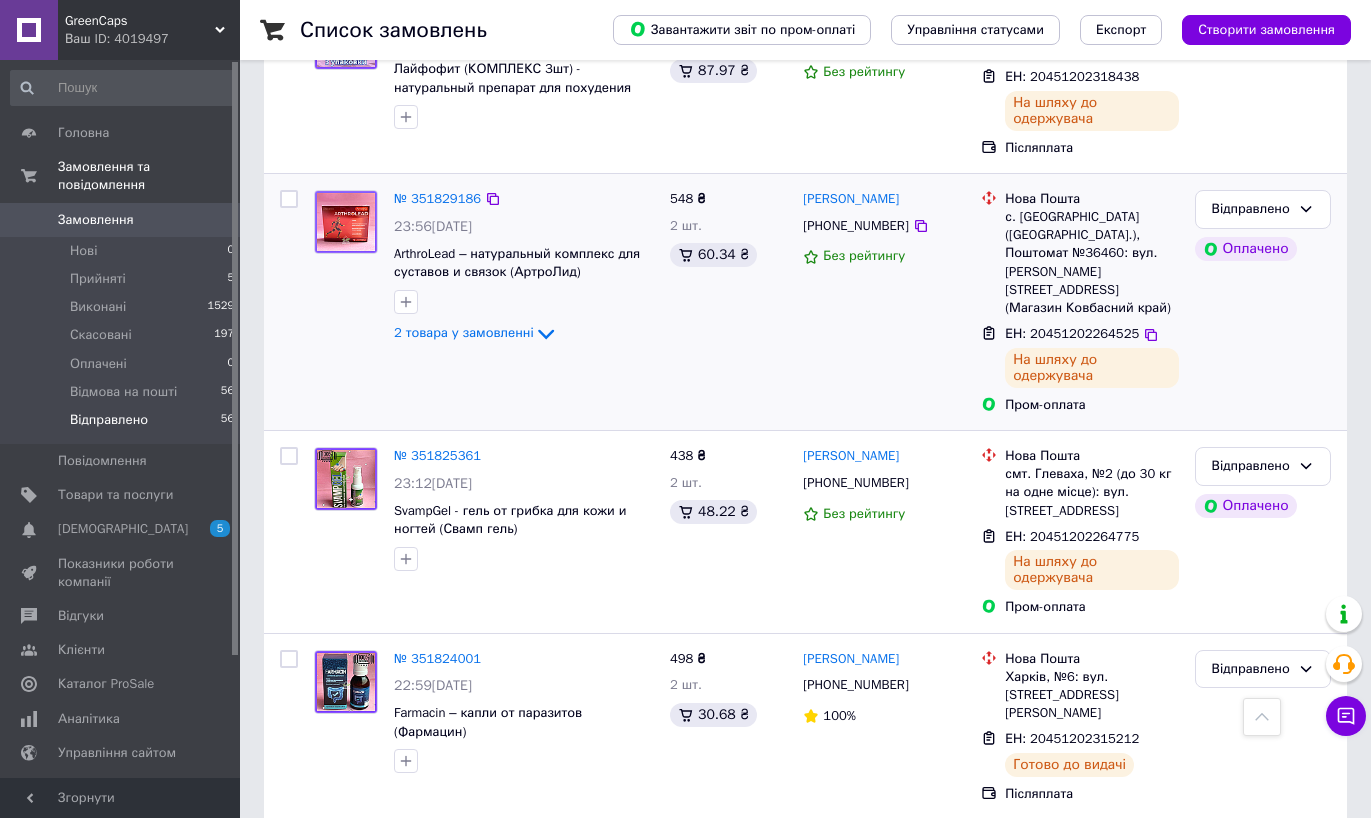 scroll, scrollTop: 3561, scrollLeft: 0, axis: vertical 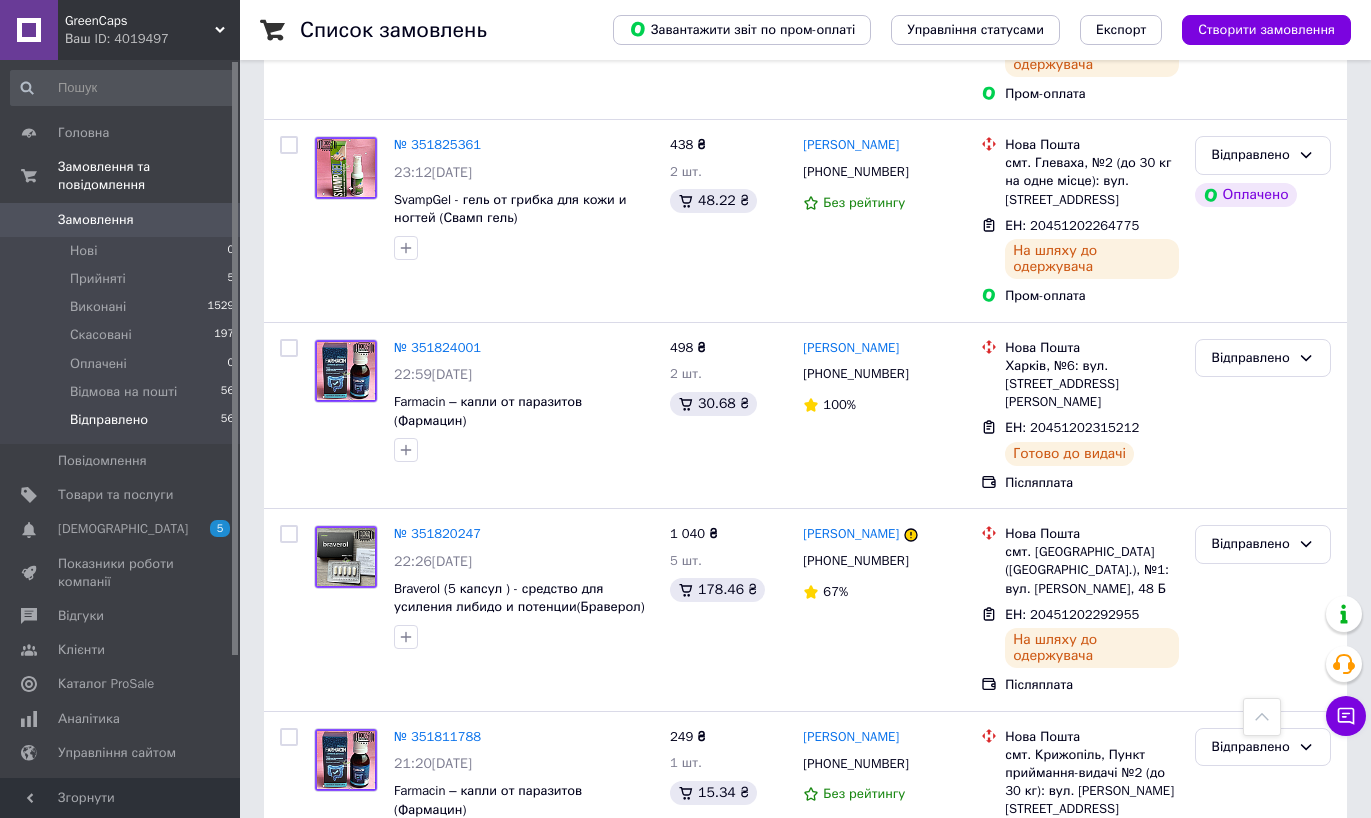 click on "2" at bounding box center (327, 976) 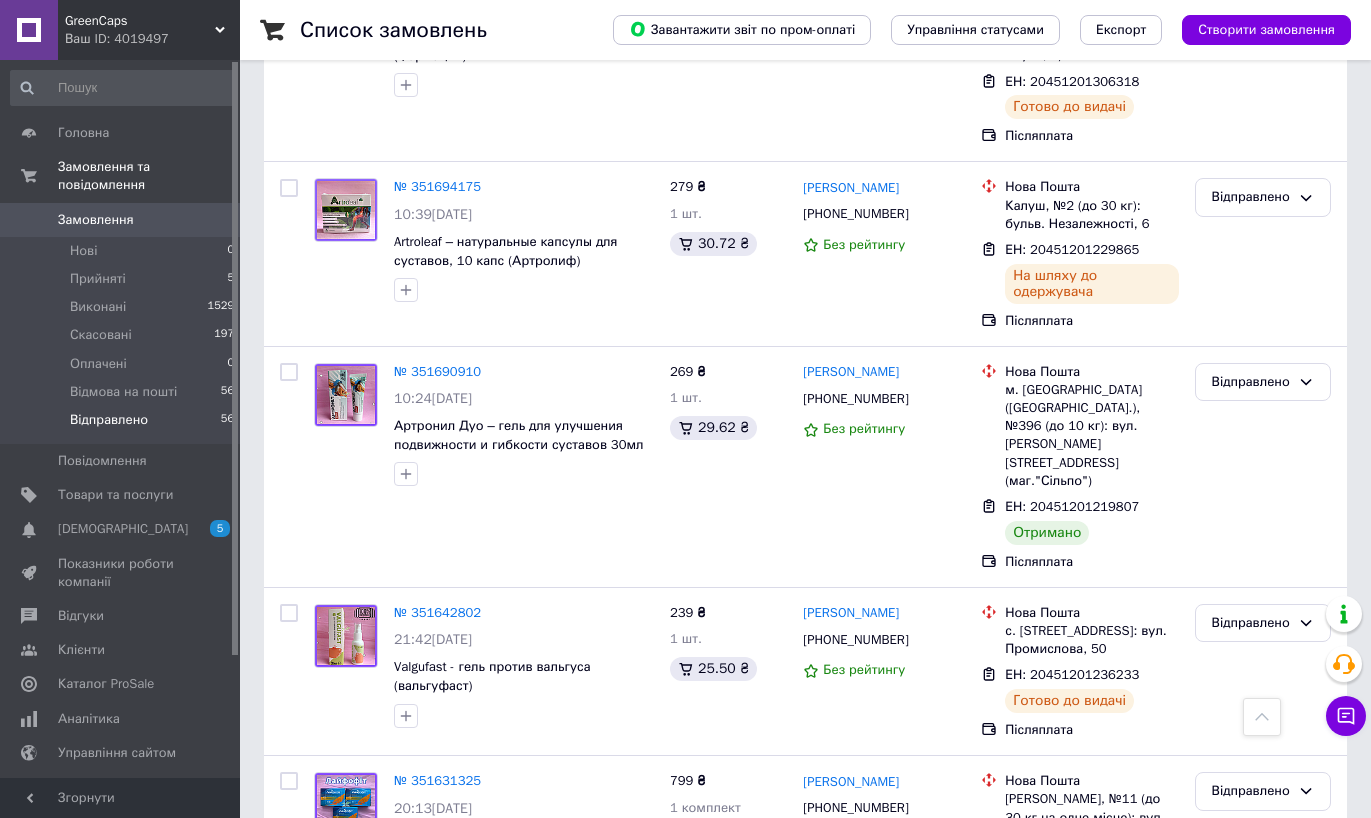 scroll, scrollTop: 2376, scrollLeft: 0, axis: vertical 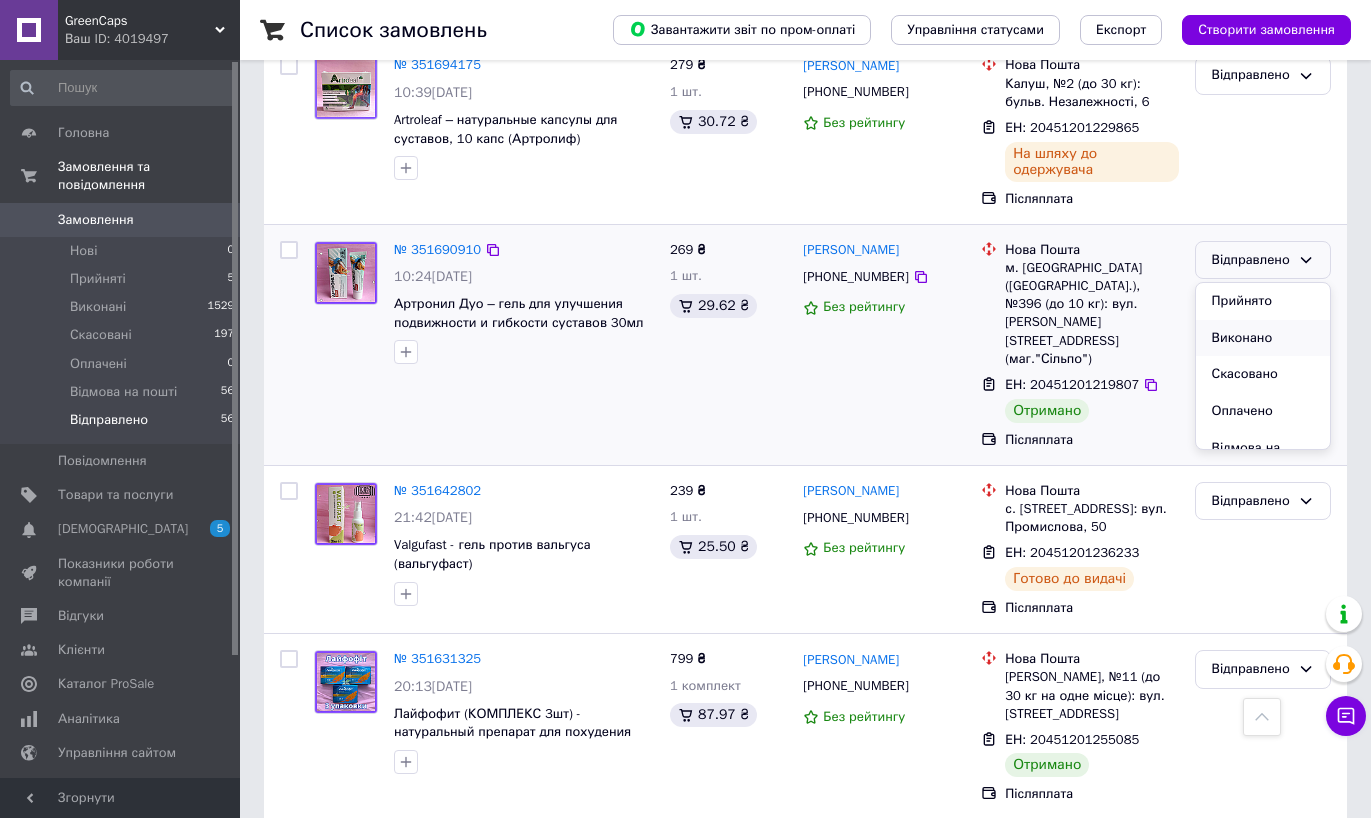 click on "Виконано" at bounding box center [1263, 338] 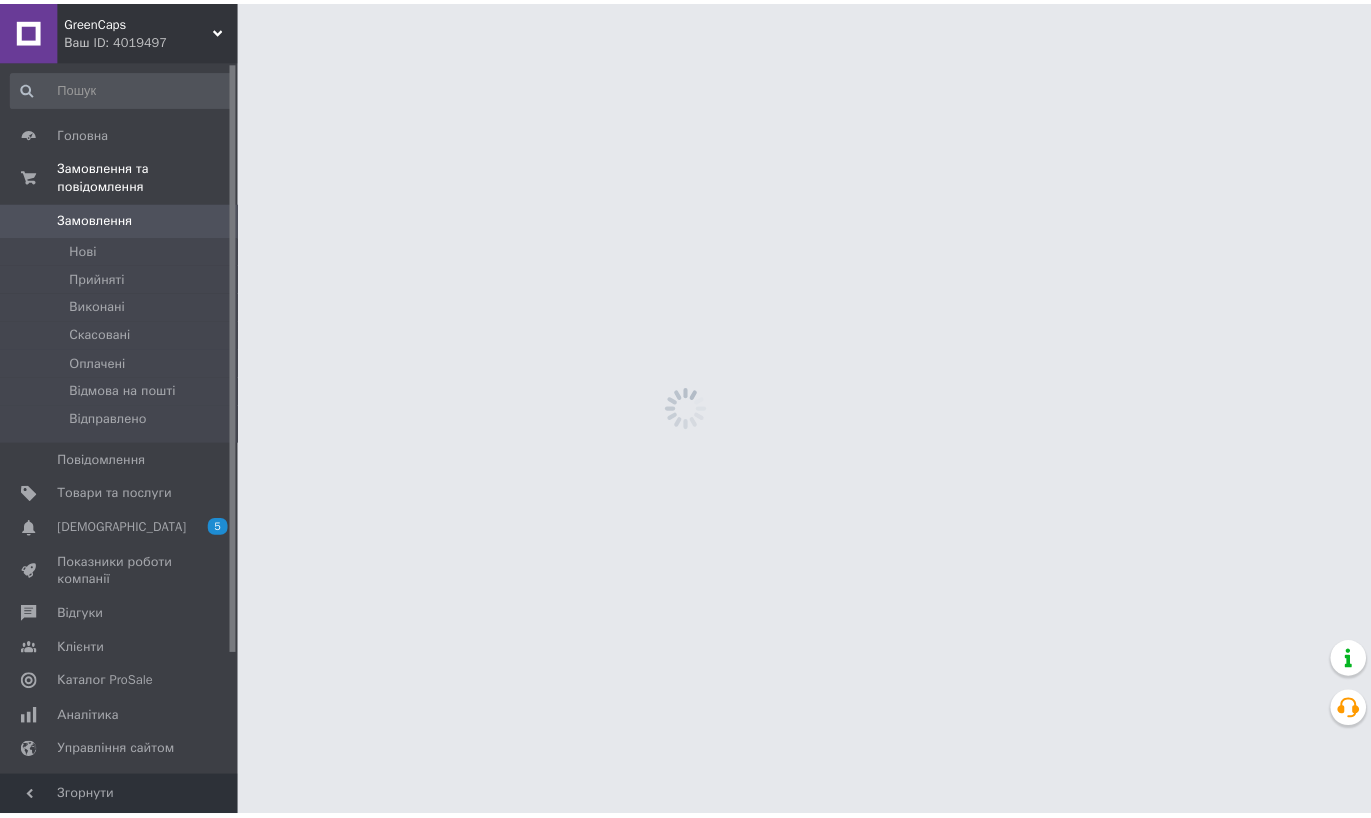 scroll, scrollTop: 0, scrollLeft: 0, axis: both 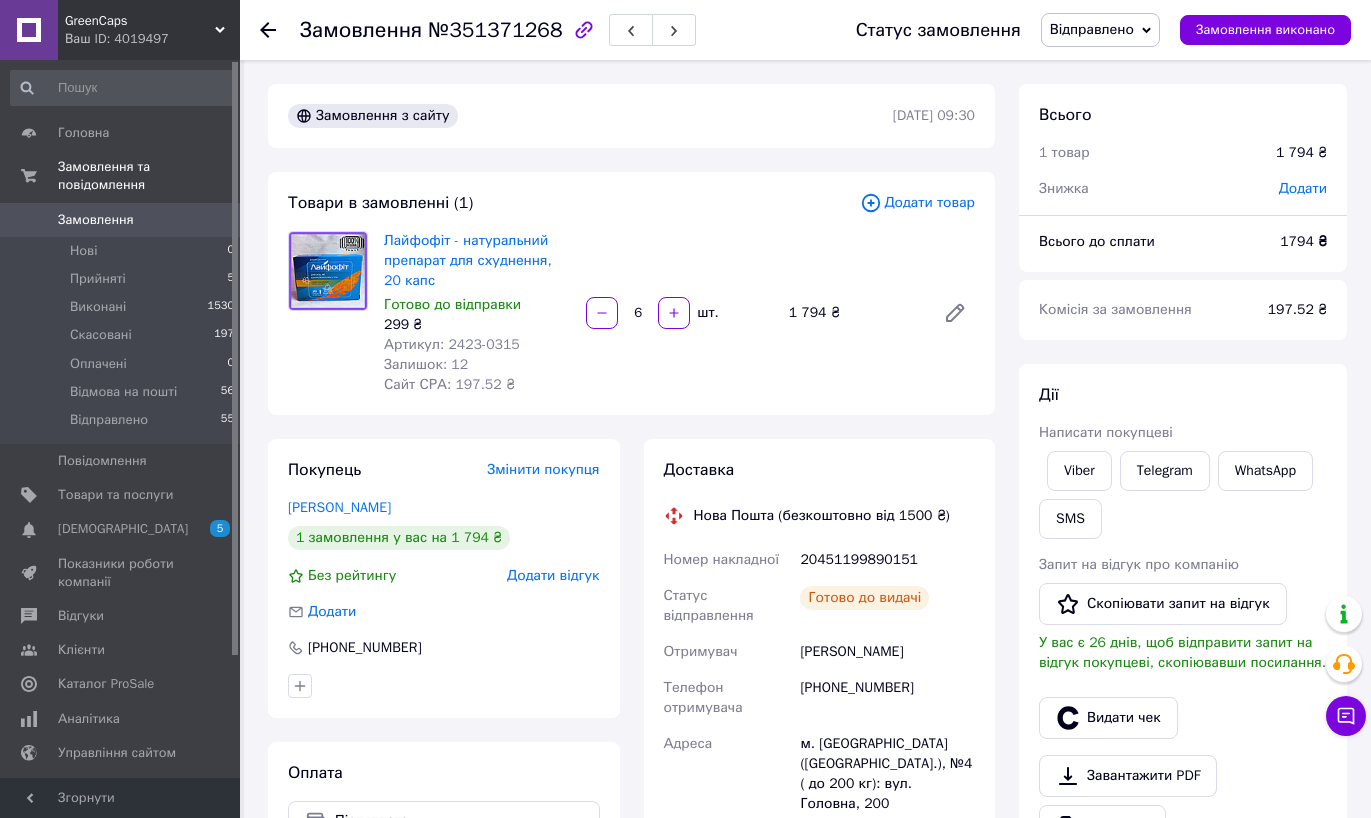 click 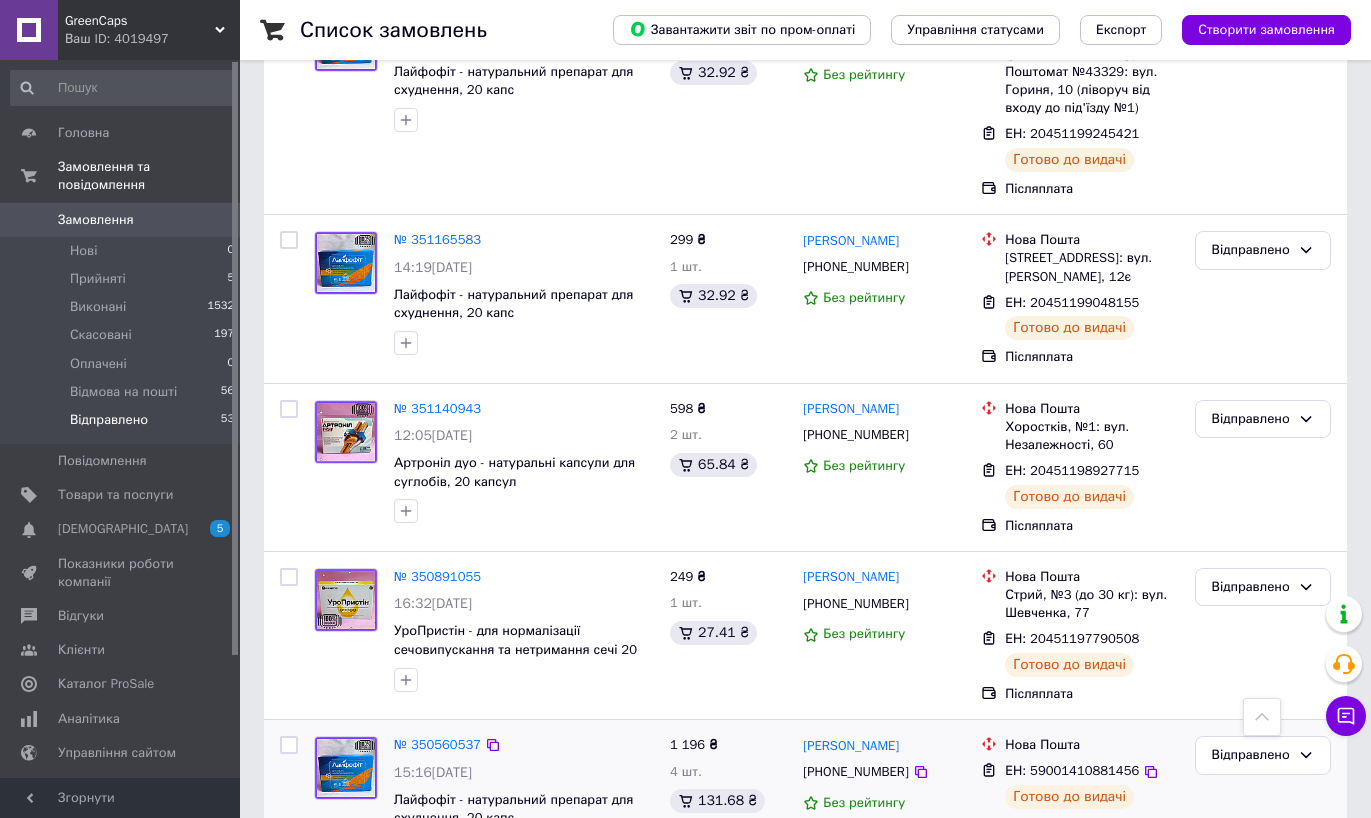 scroll, scrollTop: 1875, scrollLeft: 0, axis: vertical 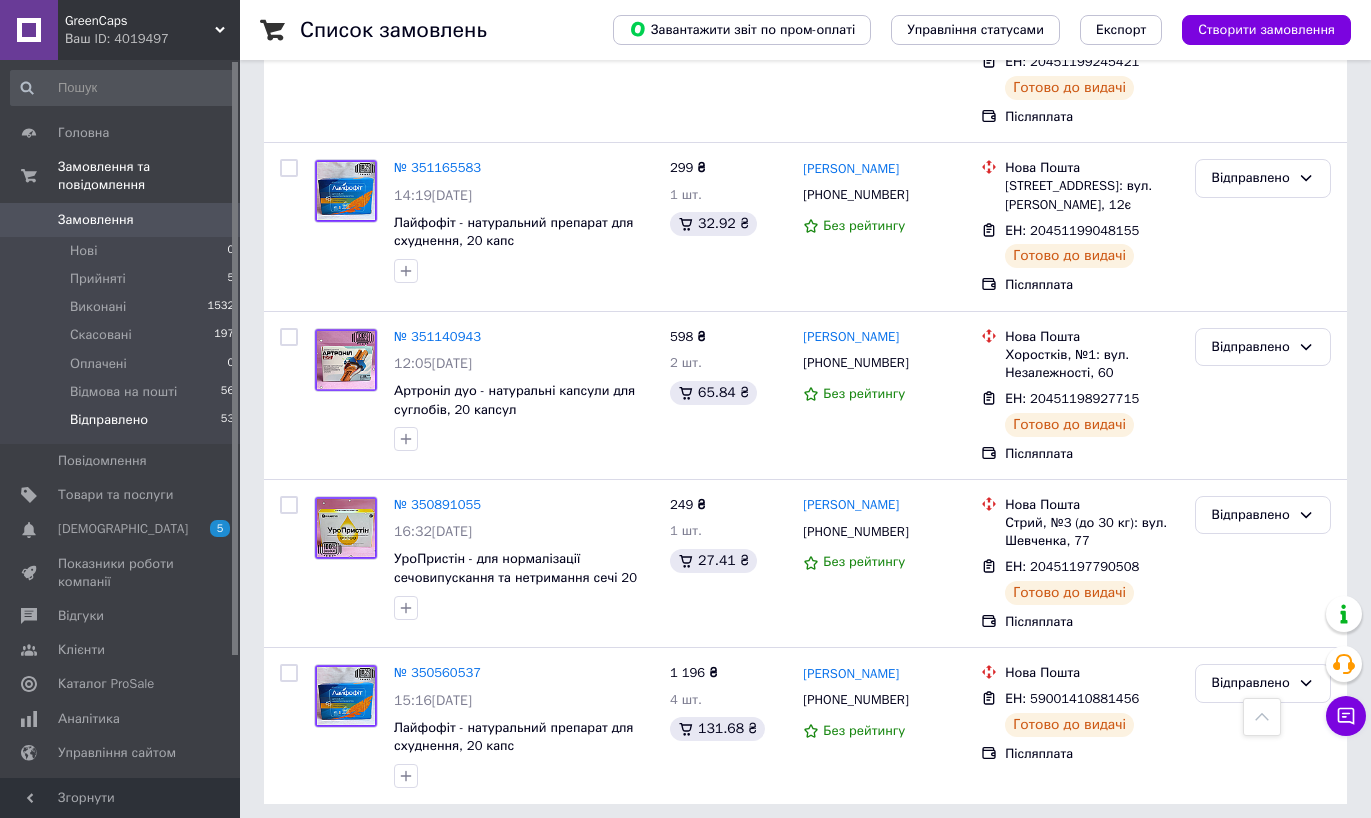 click on "2" at bounding box center (449, 849) 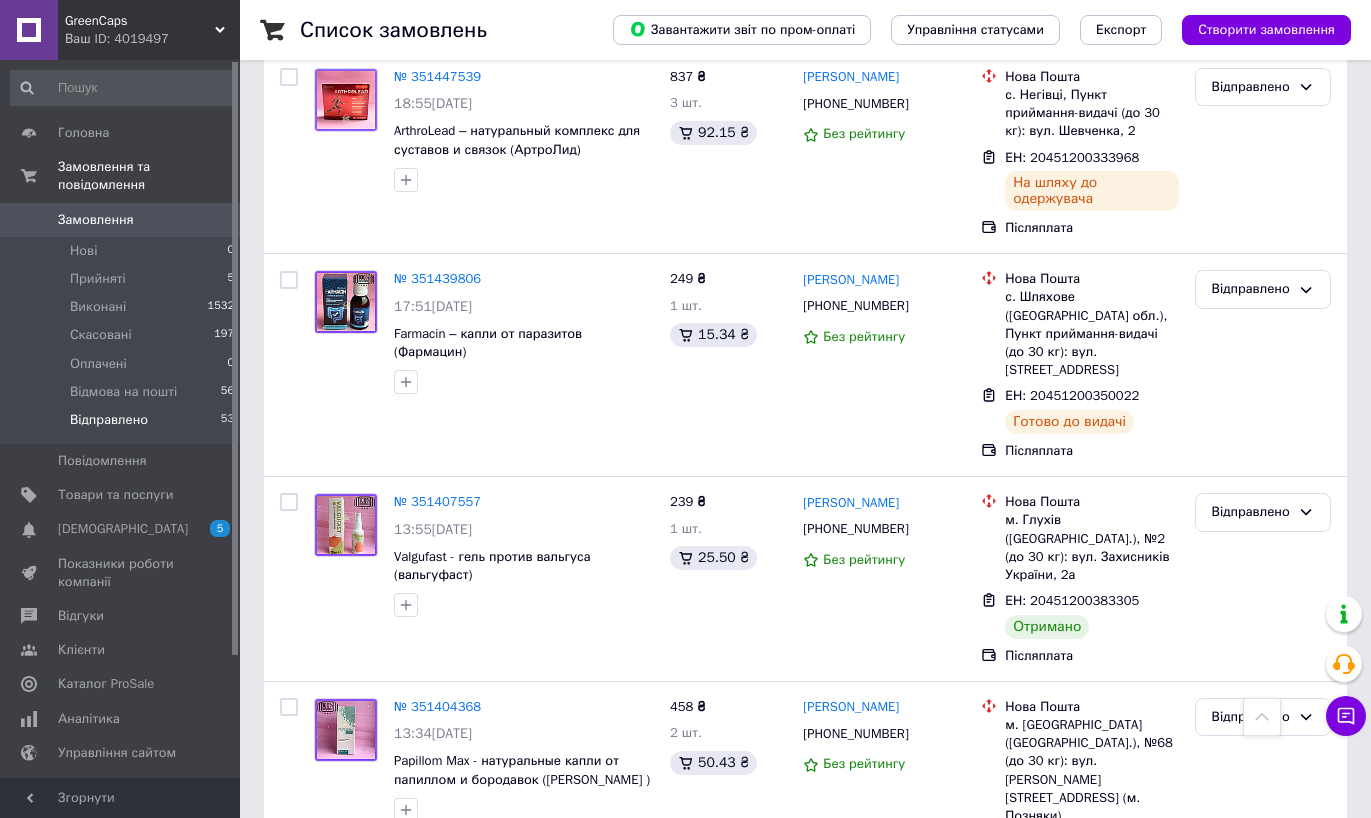 scroll, scrollTop: 3486, scrollLeft: 0, axis: vertical 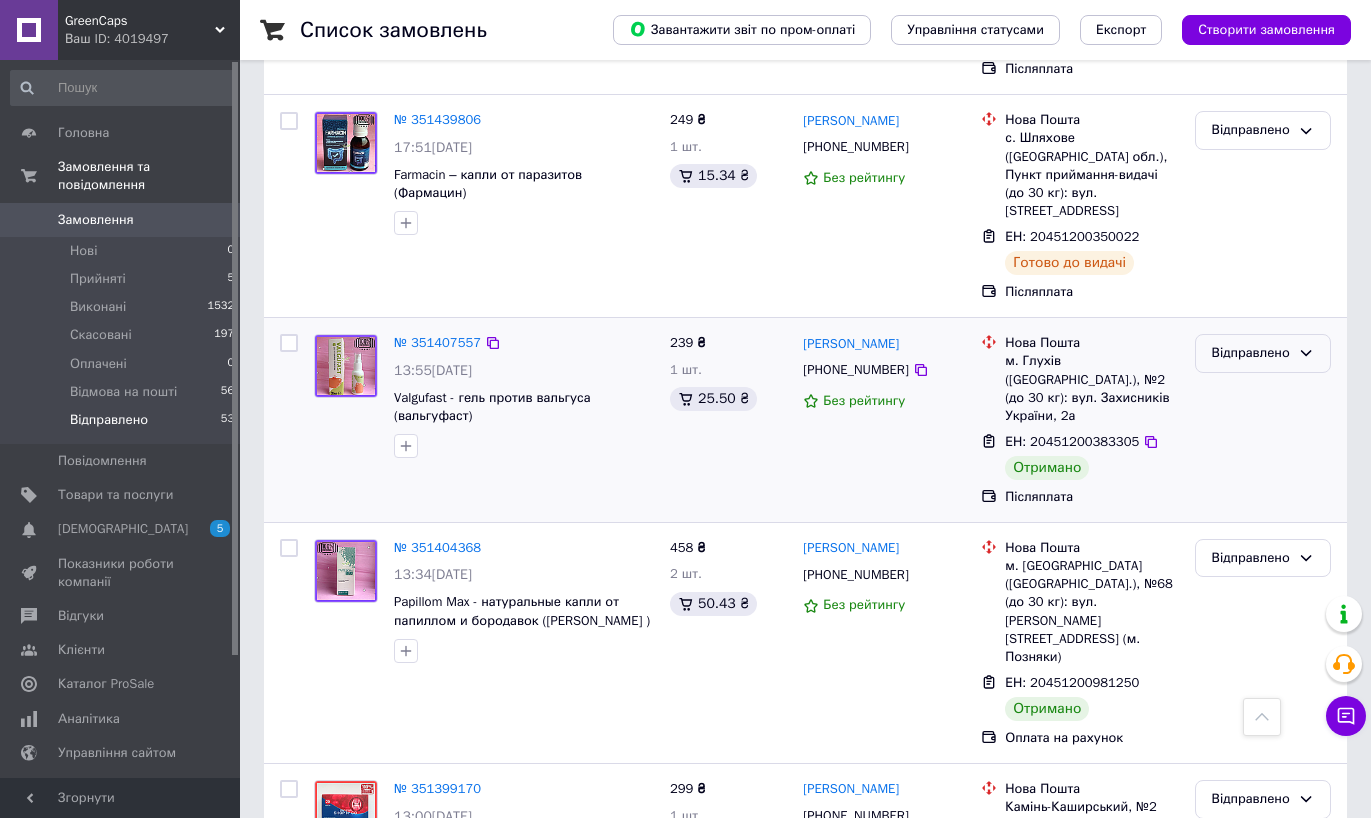 click on "Відправлено" at bounding box center [1251, 353] 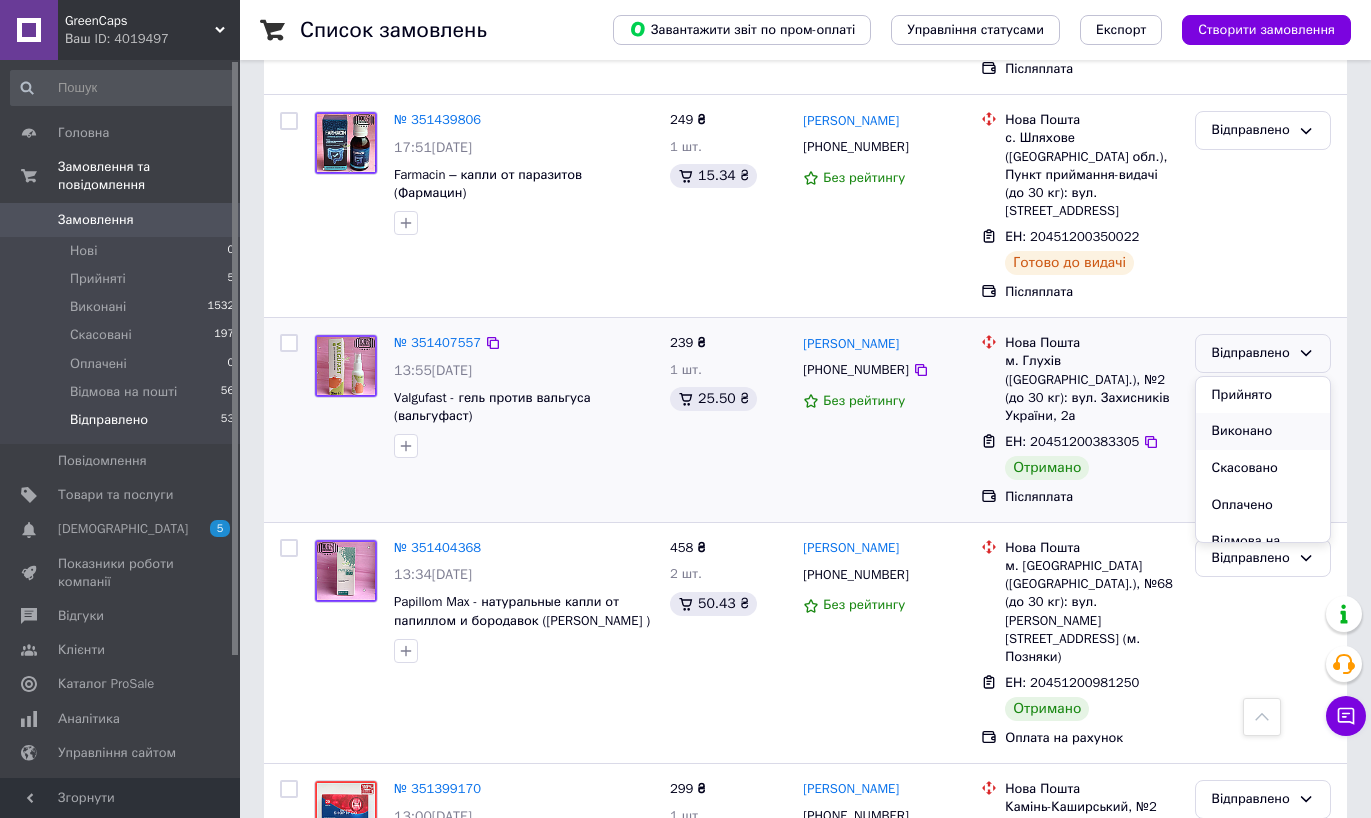 click on "Виконано" at bounding box center (1263, 431) 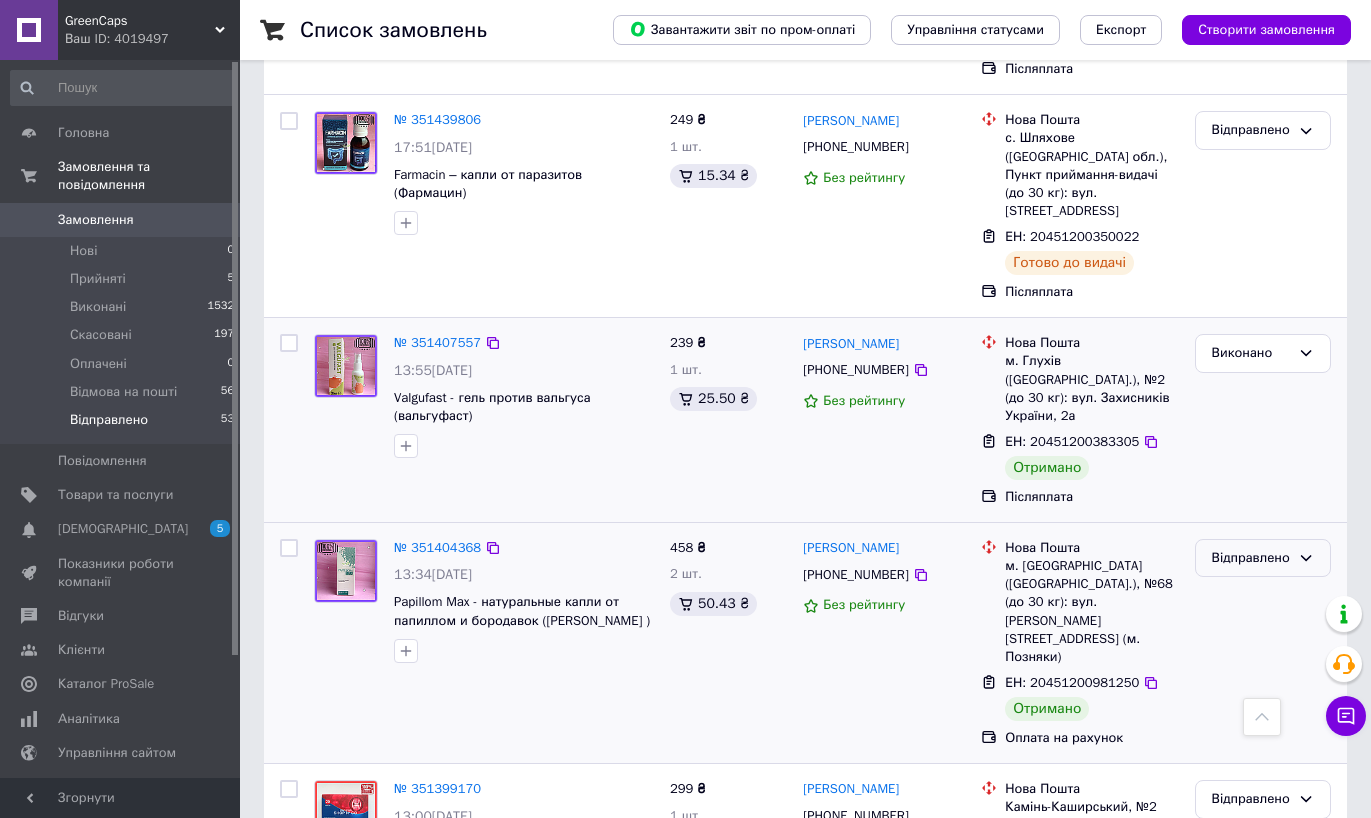 click on "Відправлено" at bounding box center (1263, 558) 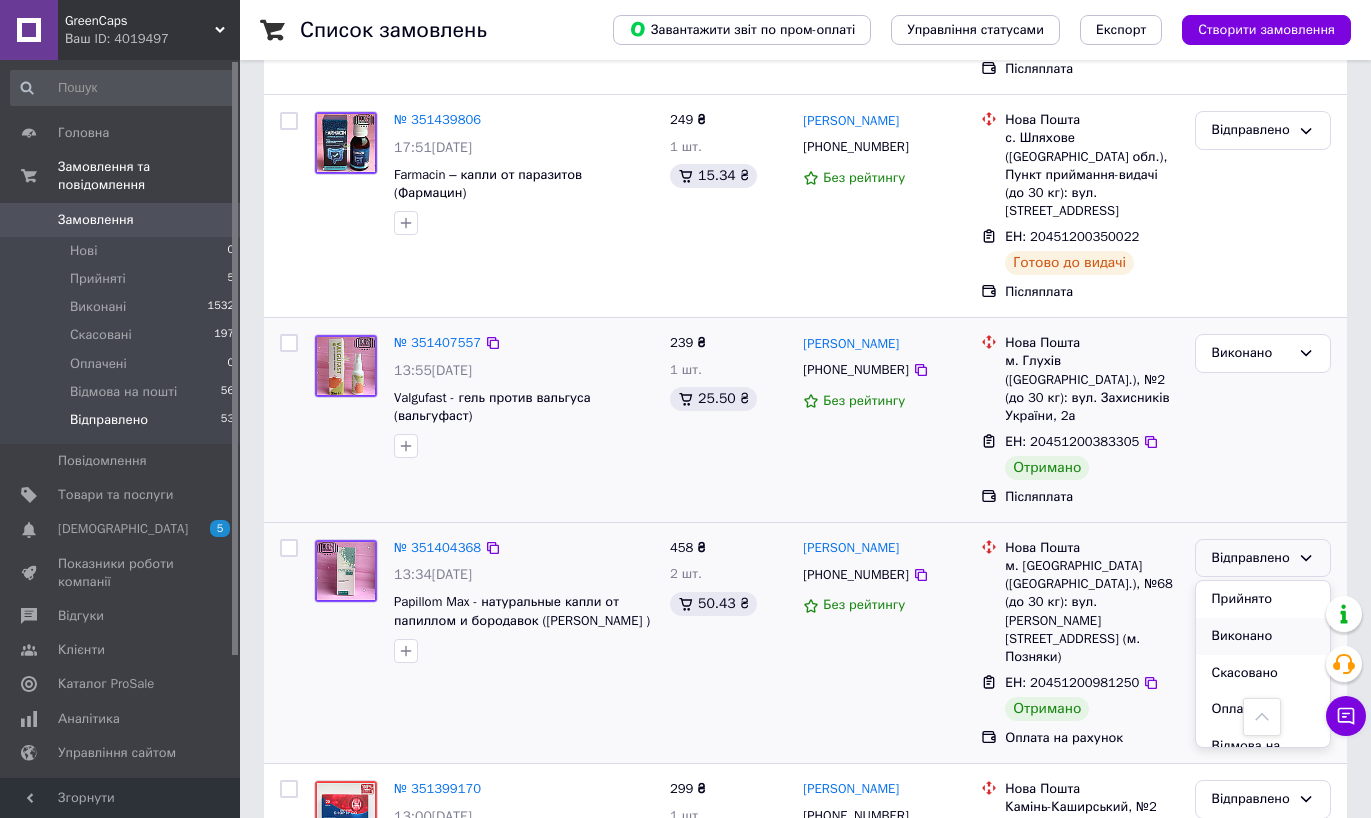 click on "Виконано" at bounding box center [1263, 636] 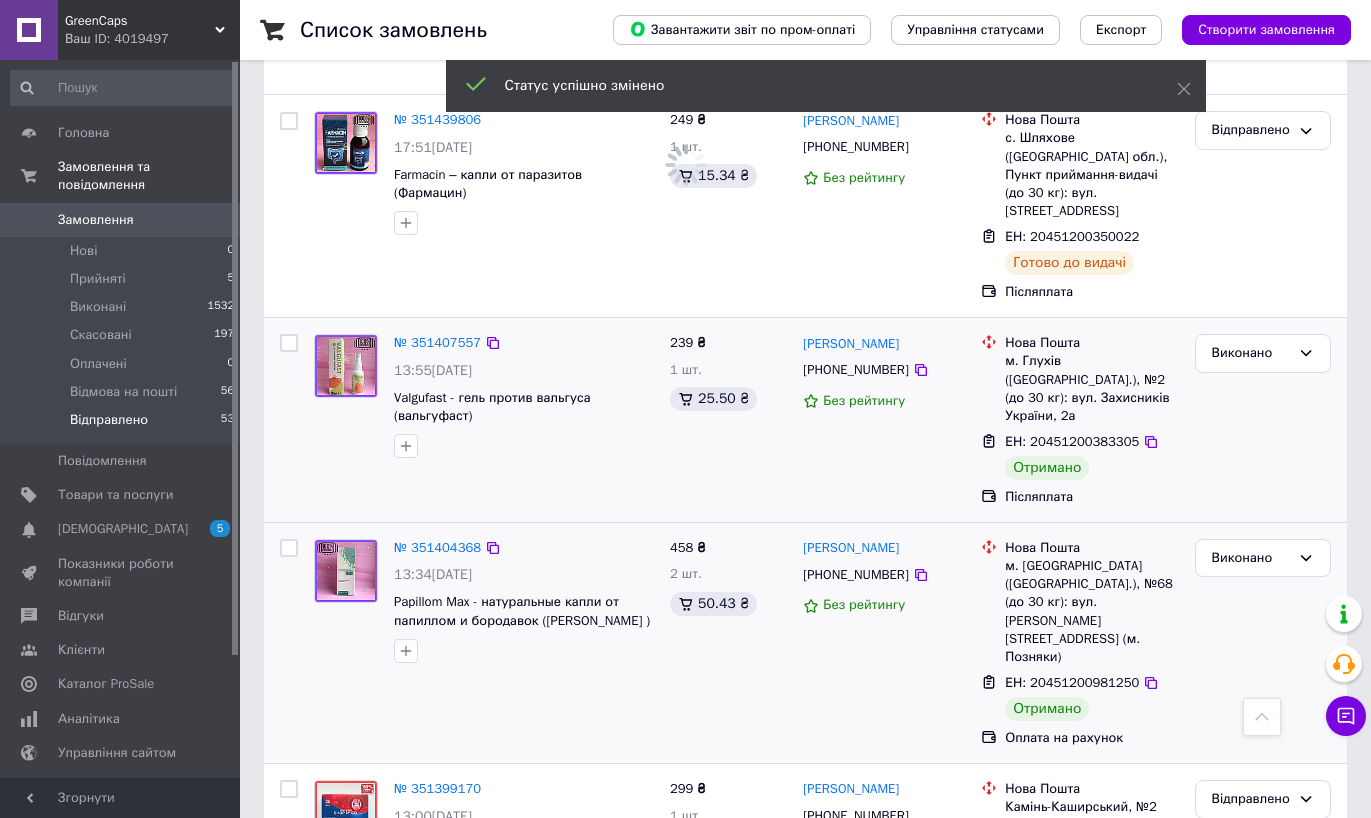 click on "Замовлення" at bounding box center (121, 220) 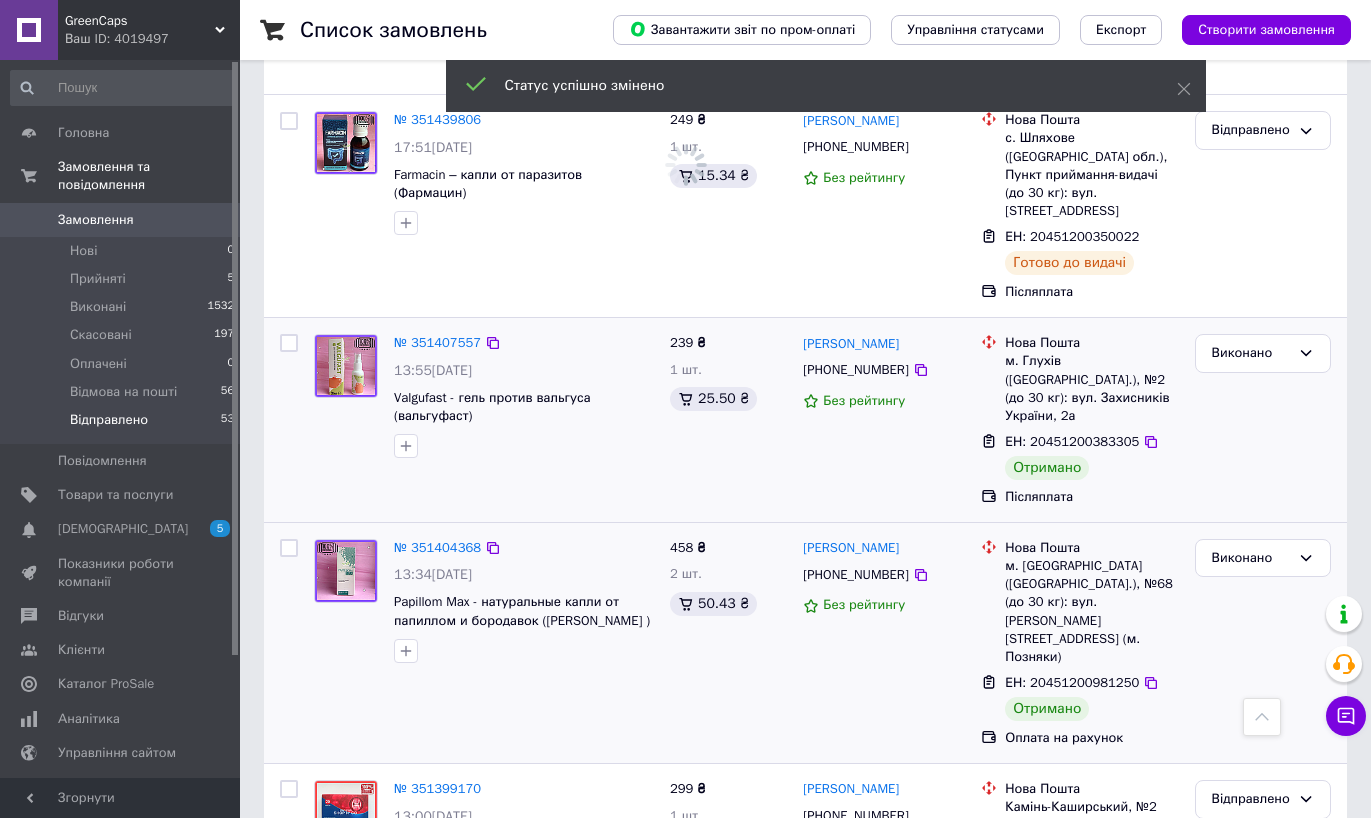 scroll, scrollTop: 0, scrollLeft: 0, axis: both 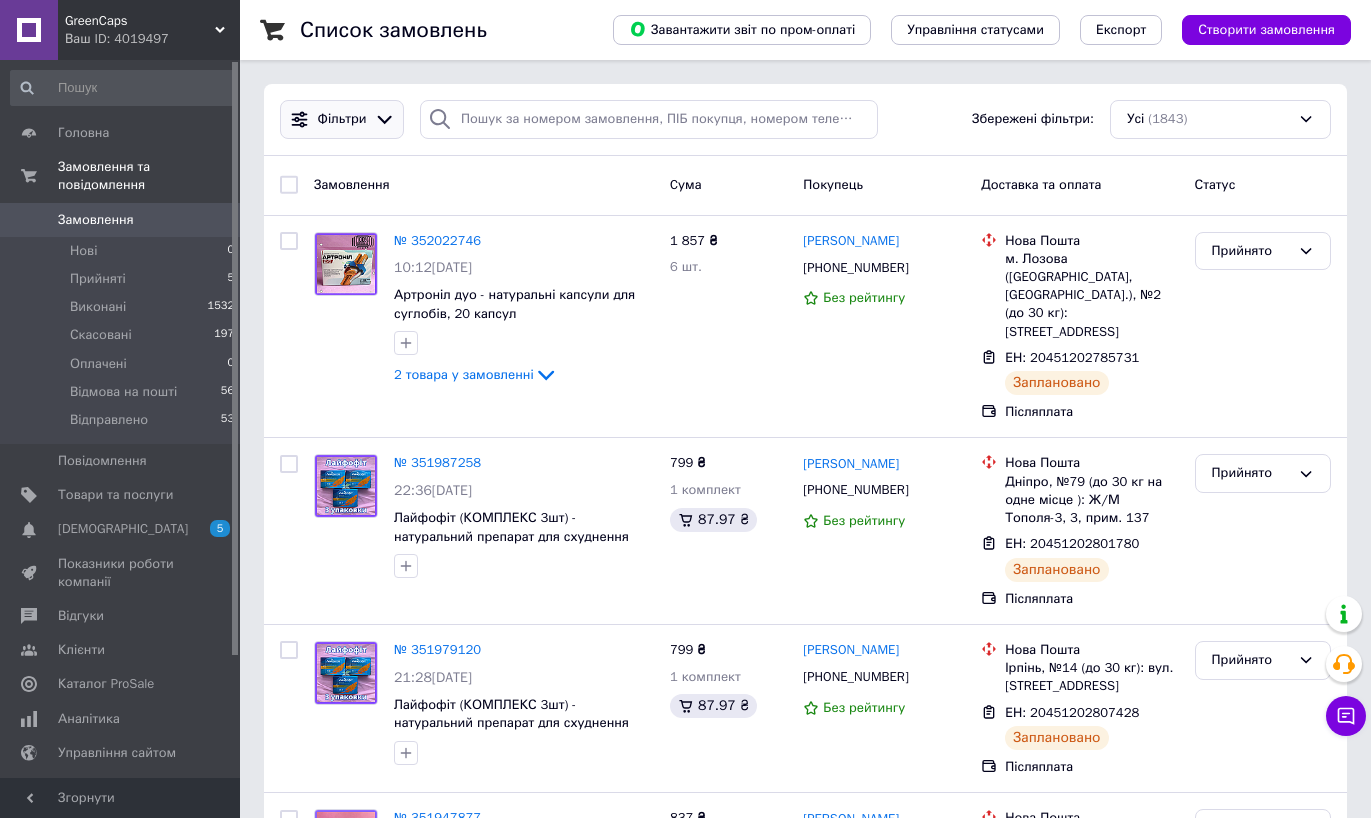click on "Фільтри" at bounding box center (342, 119) 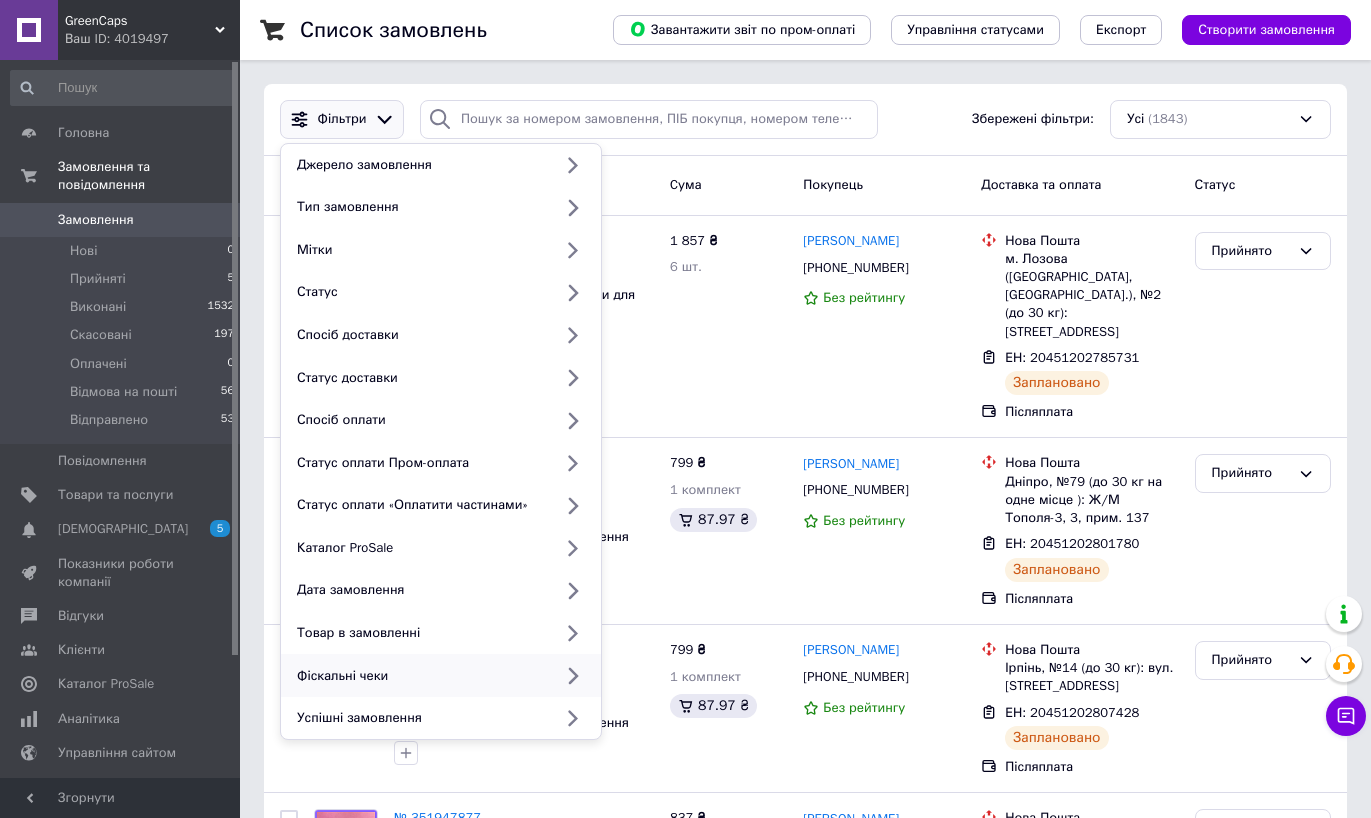 click on "Фіскальні чеки" at bounding box center [420, 676] 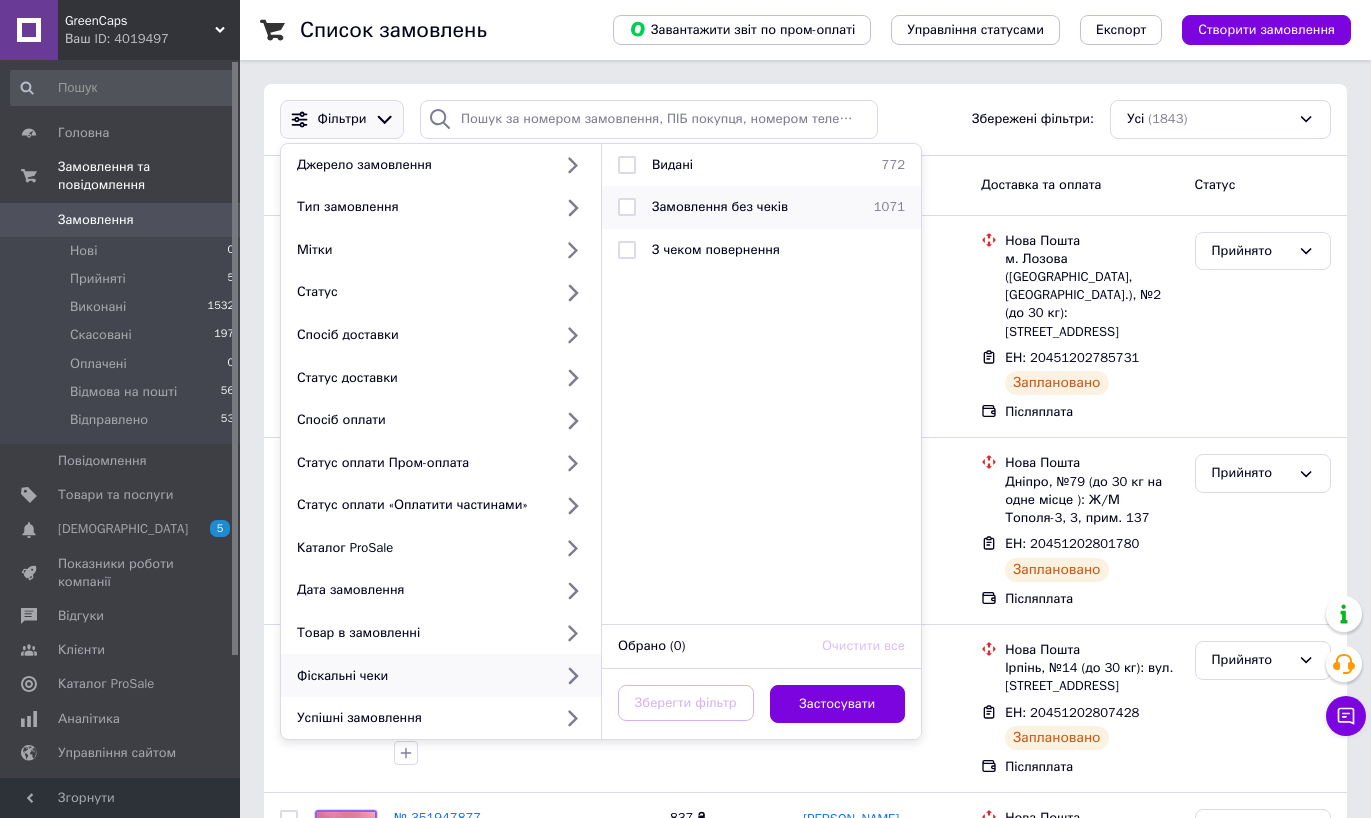 click on "Замовлення без чеків" at bounding box center [720, 206] 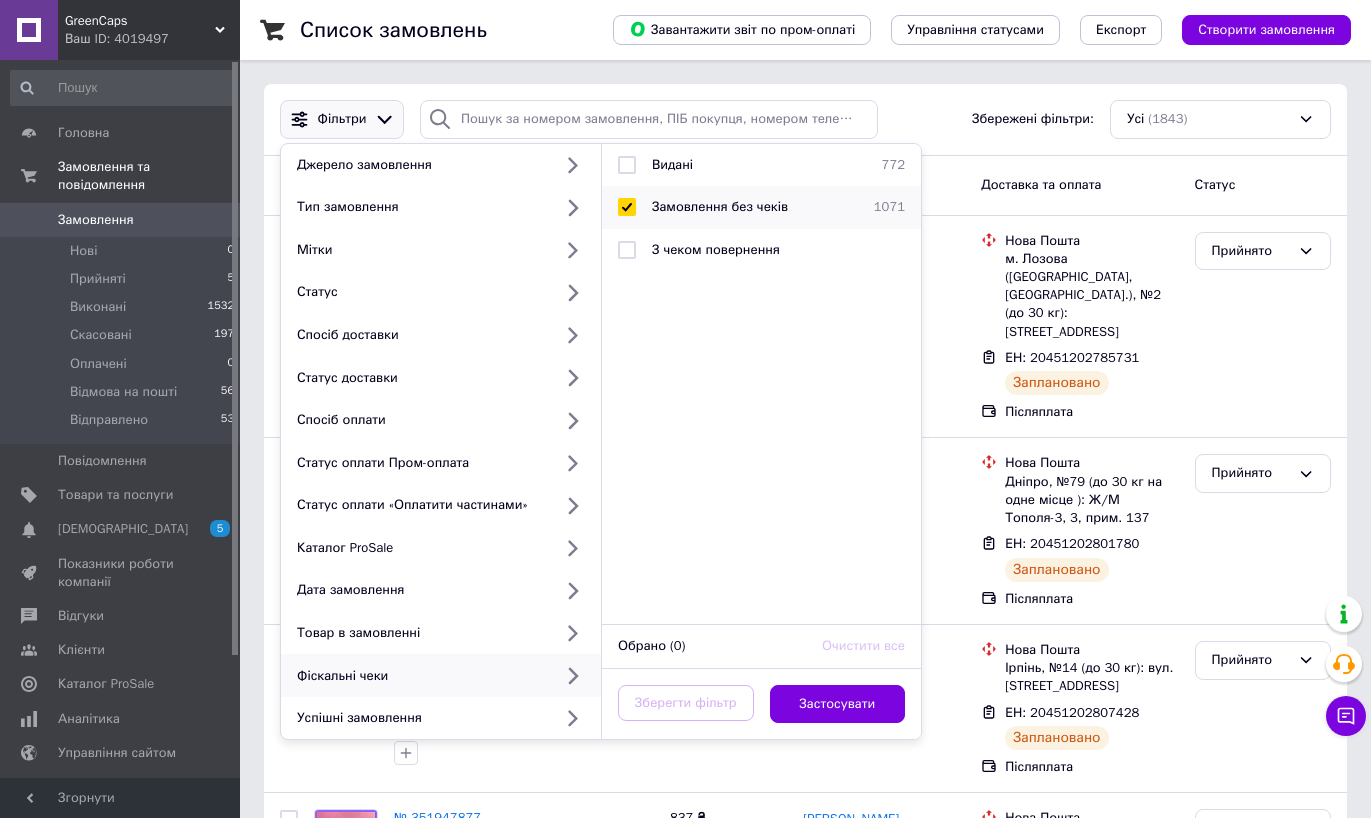 checkbox on "true" 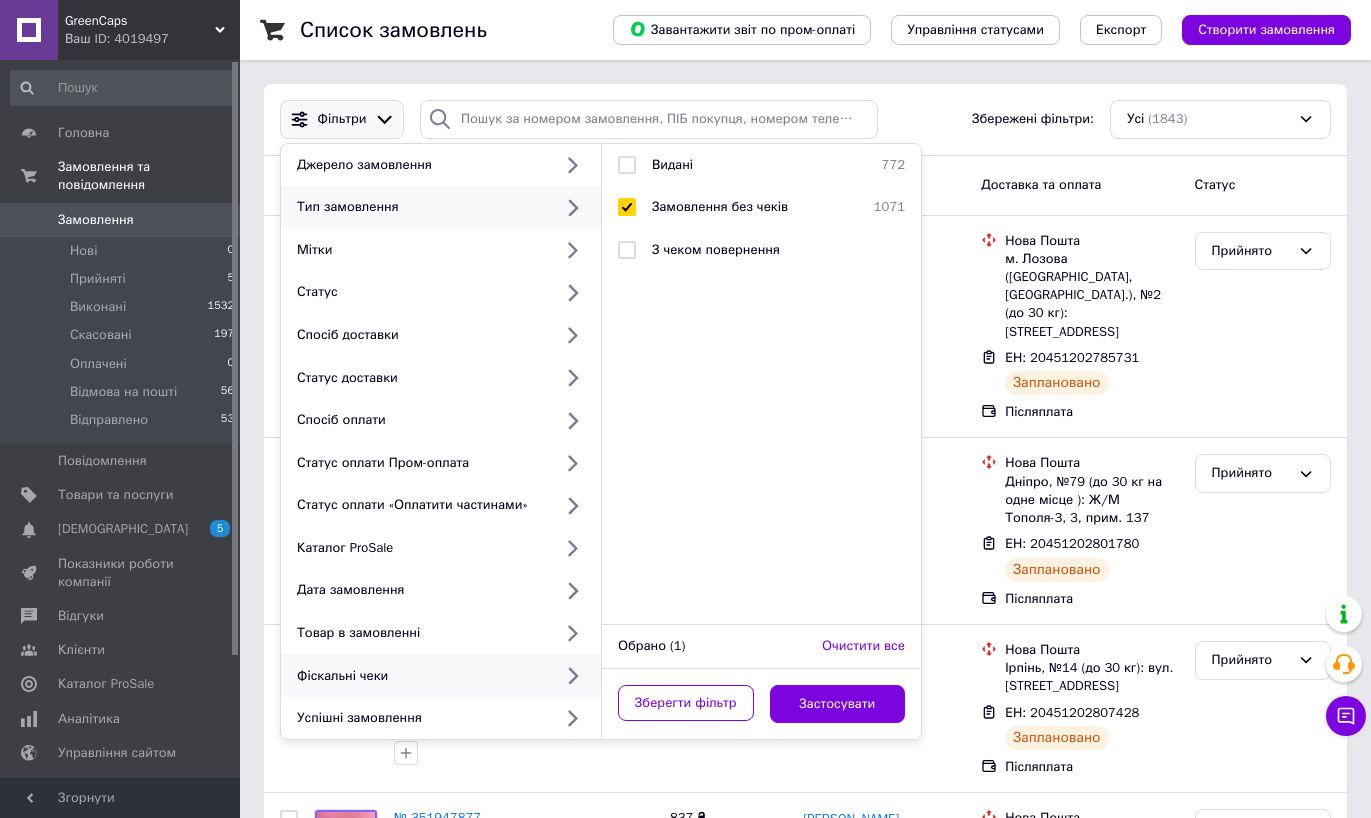 click on "Тип замовлення" at bounding box center (420, 207) 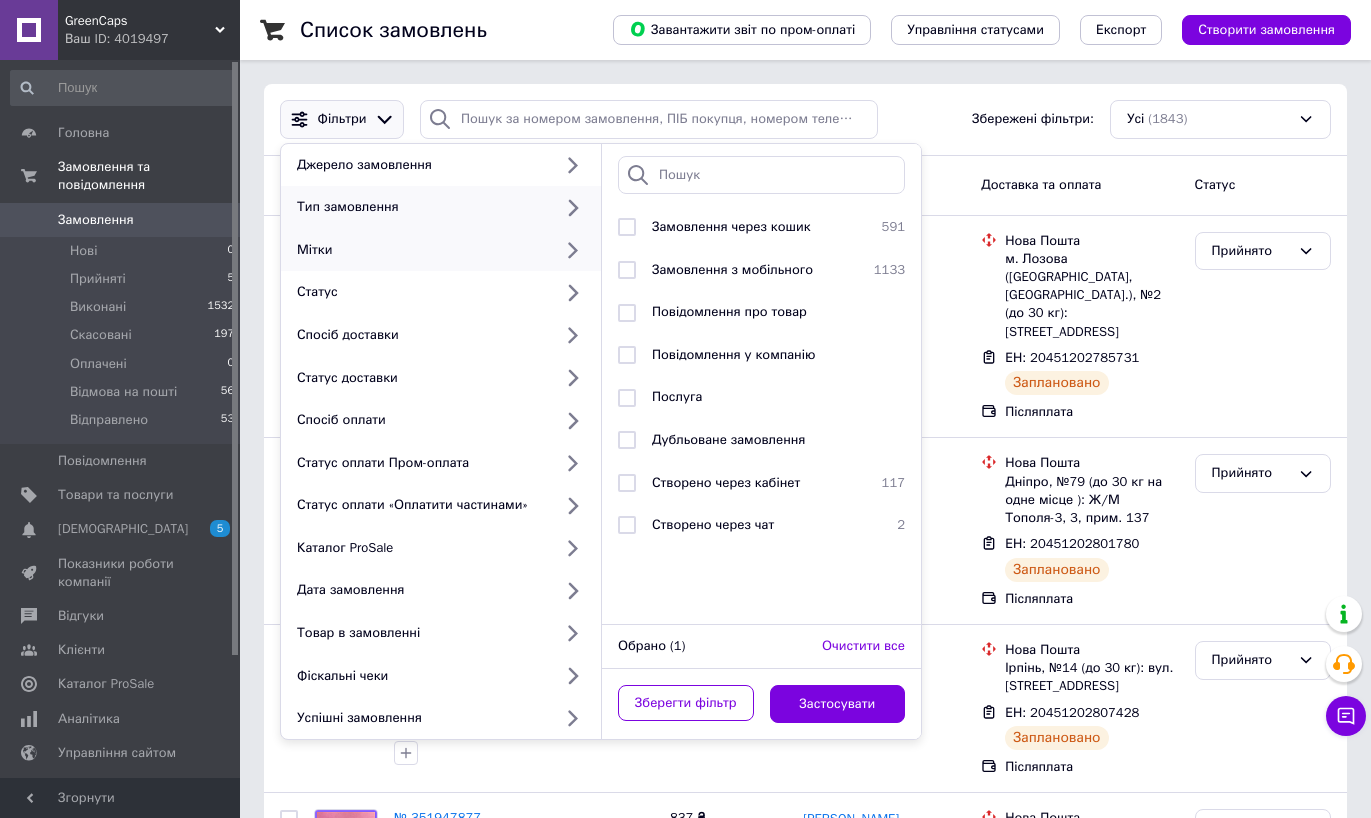 click on "Мітки" at bounding box center (420, 250) 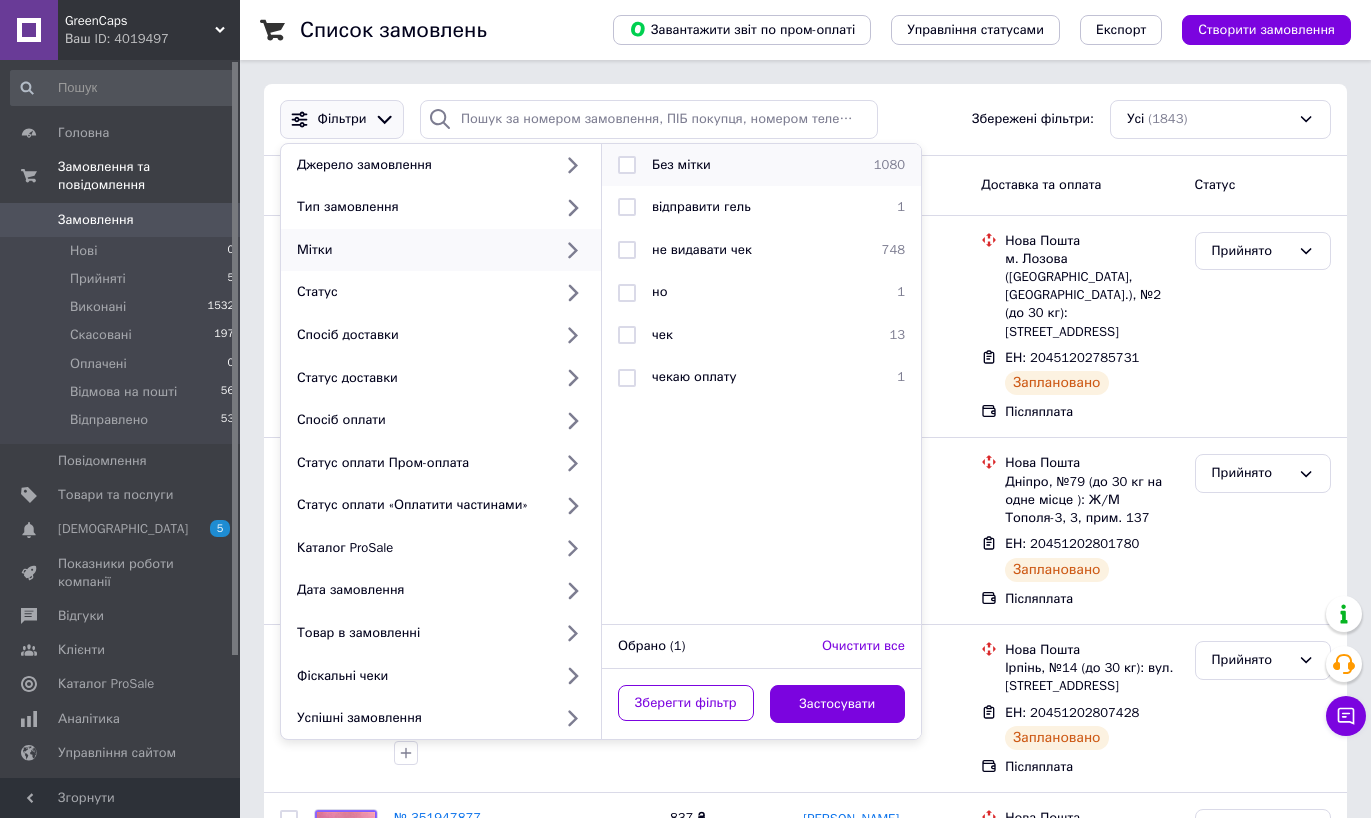 click on "Без мітки 1080" at bounding box center (761, 165) 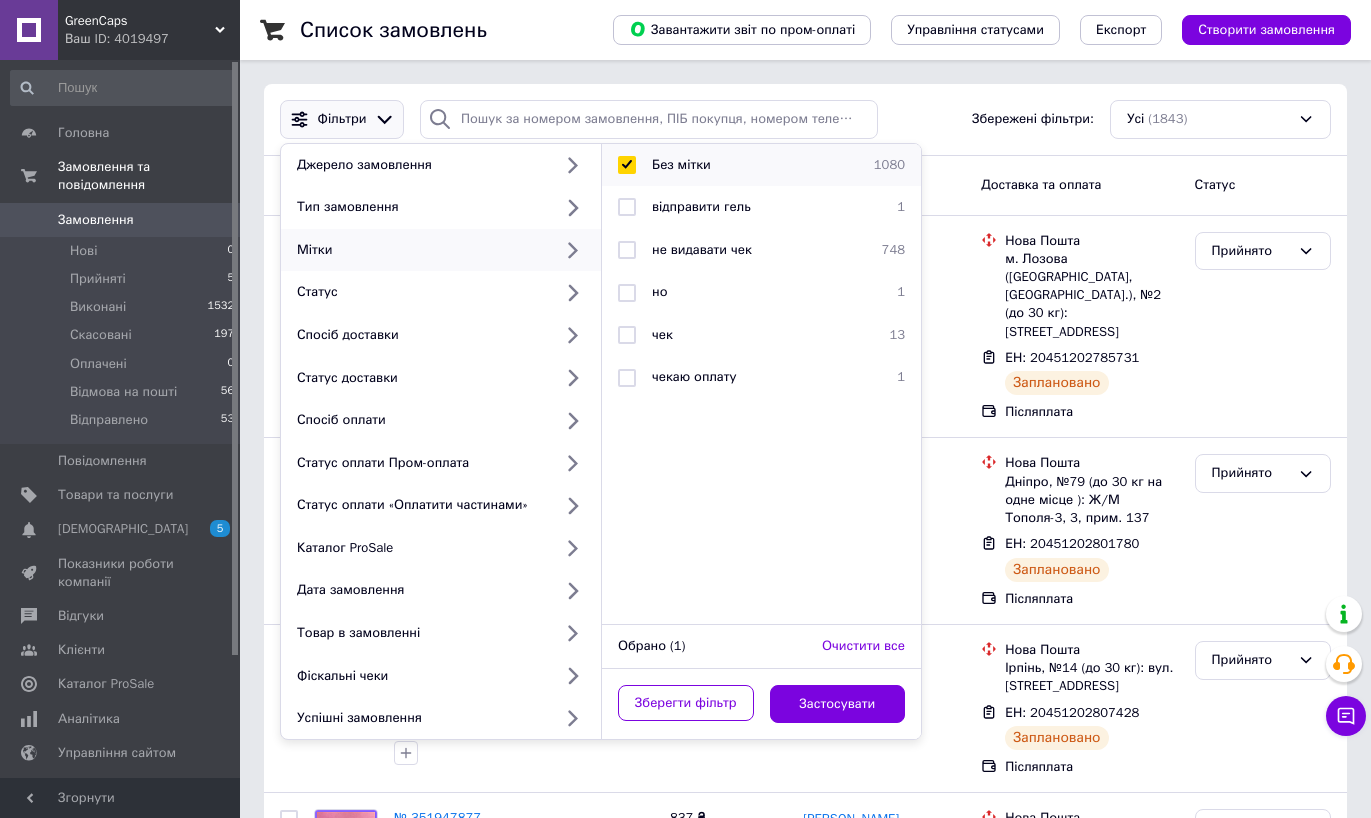 checkbox on "true" 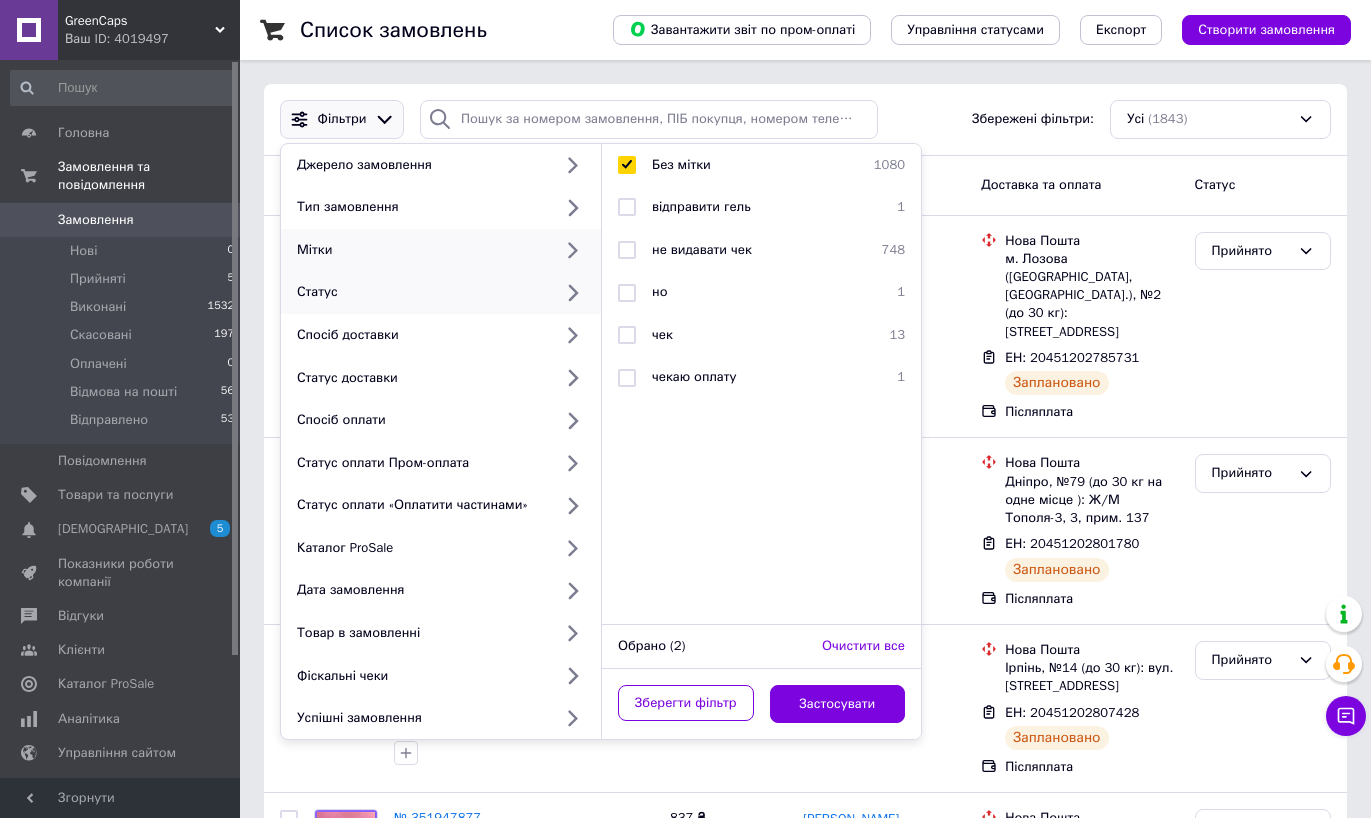 click on "Статус" at bounding box center (420, 292) 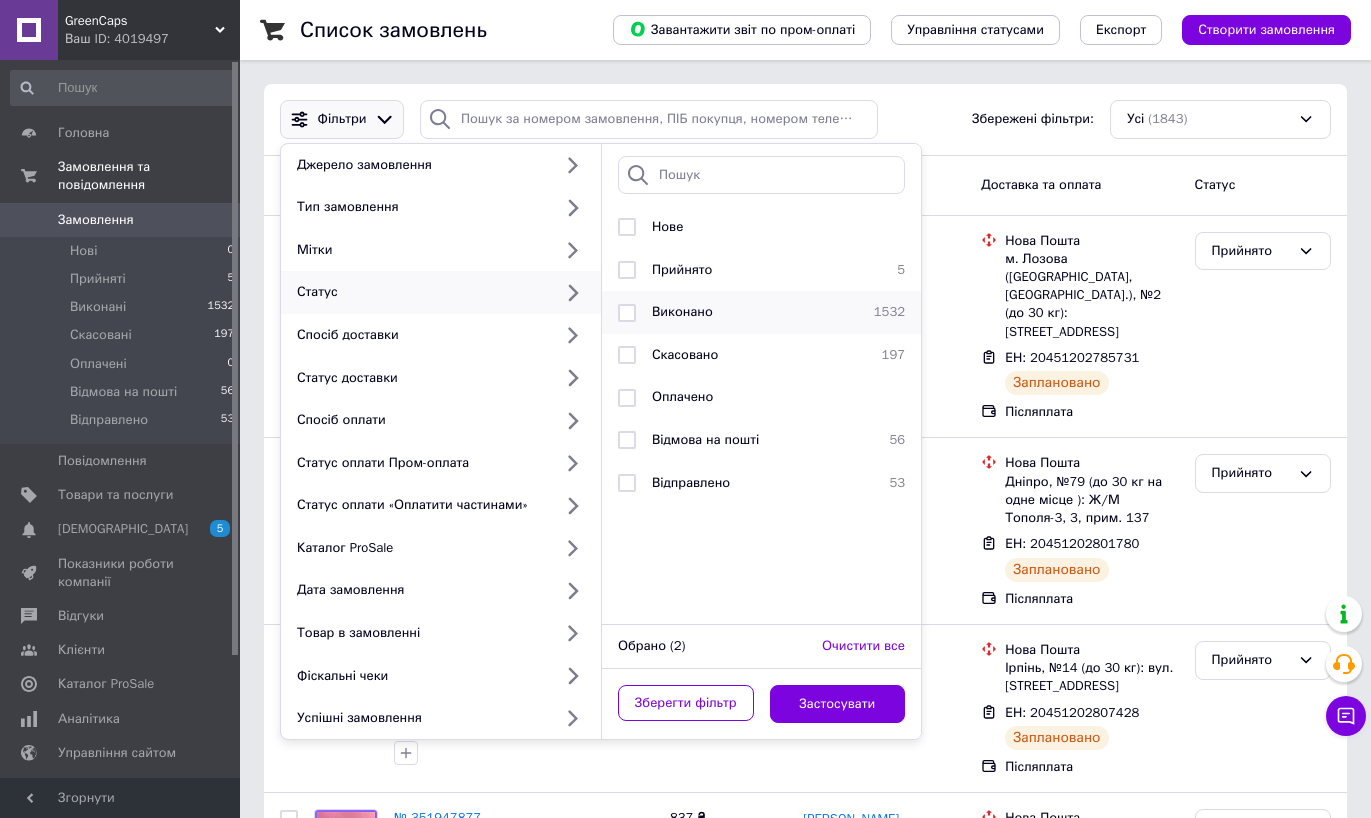 click on "Виконано" at bounding box center (682, 311) 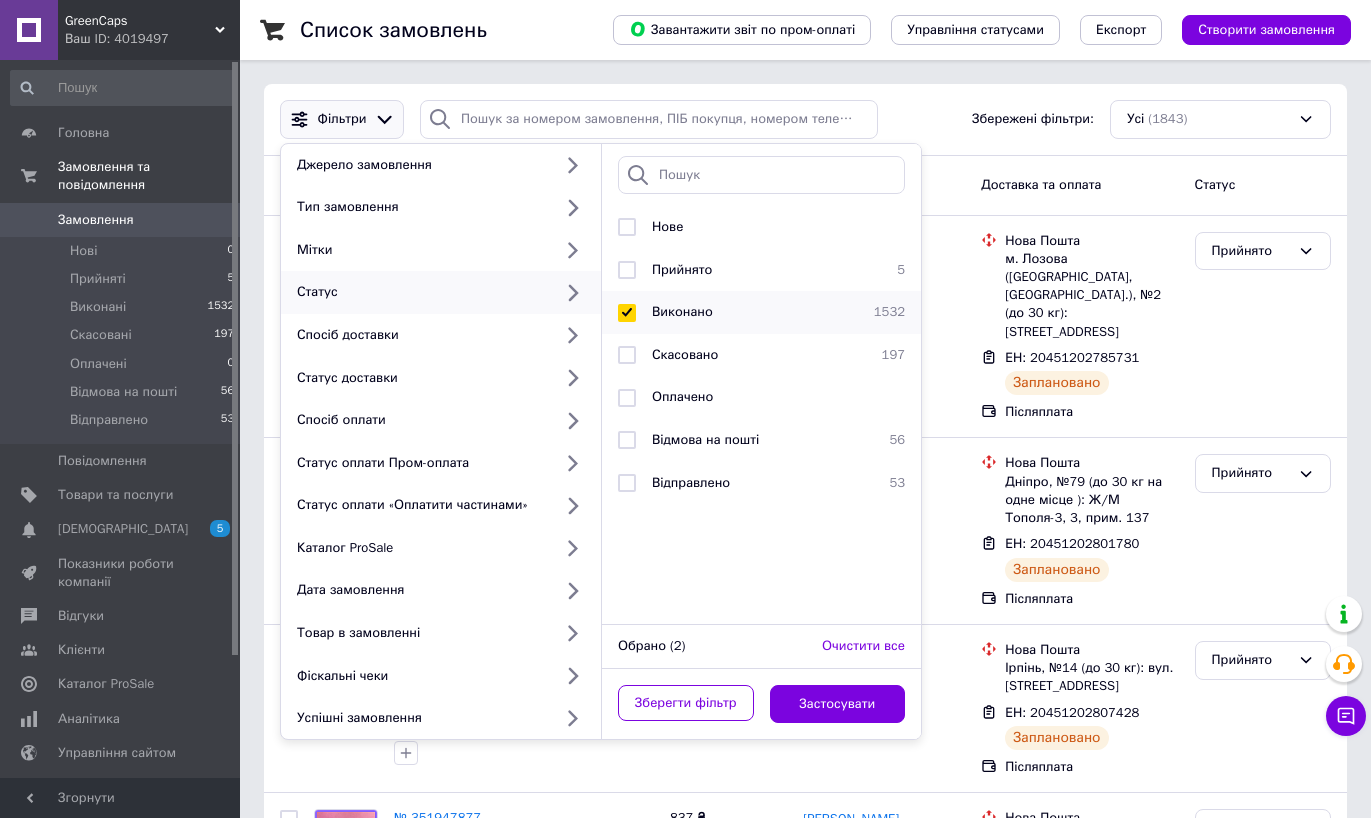 checkbox on "true" 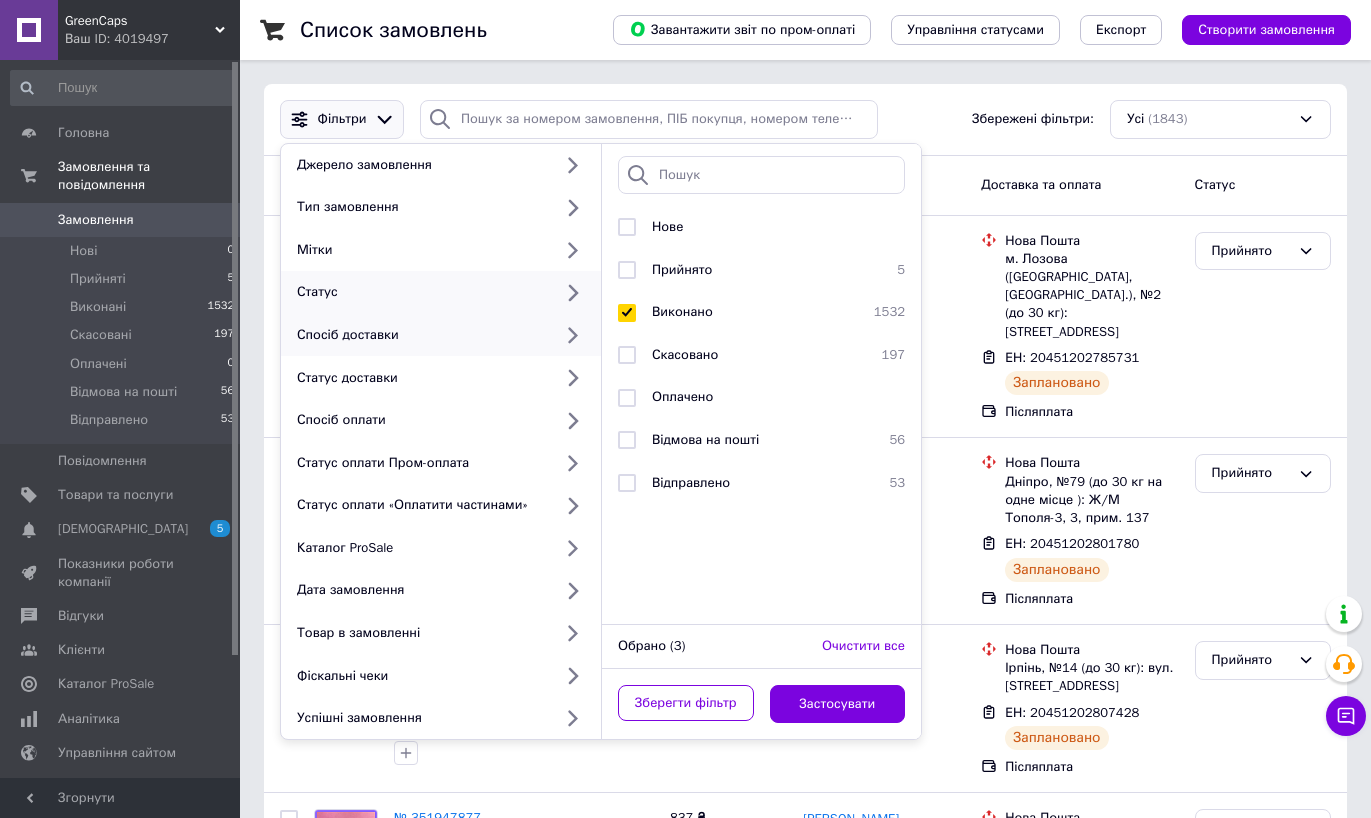 click on "Спосіб доставки" at bounding box center (420, 335) 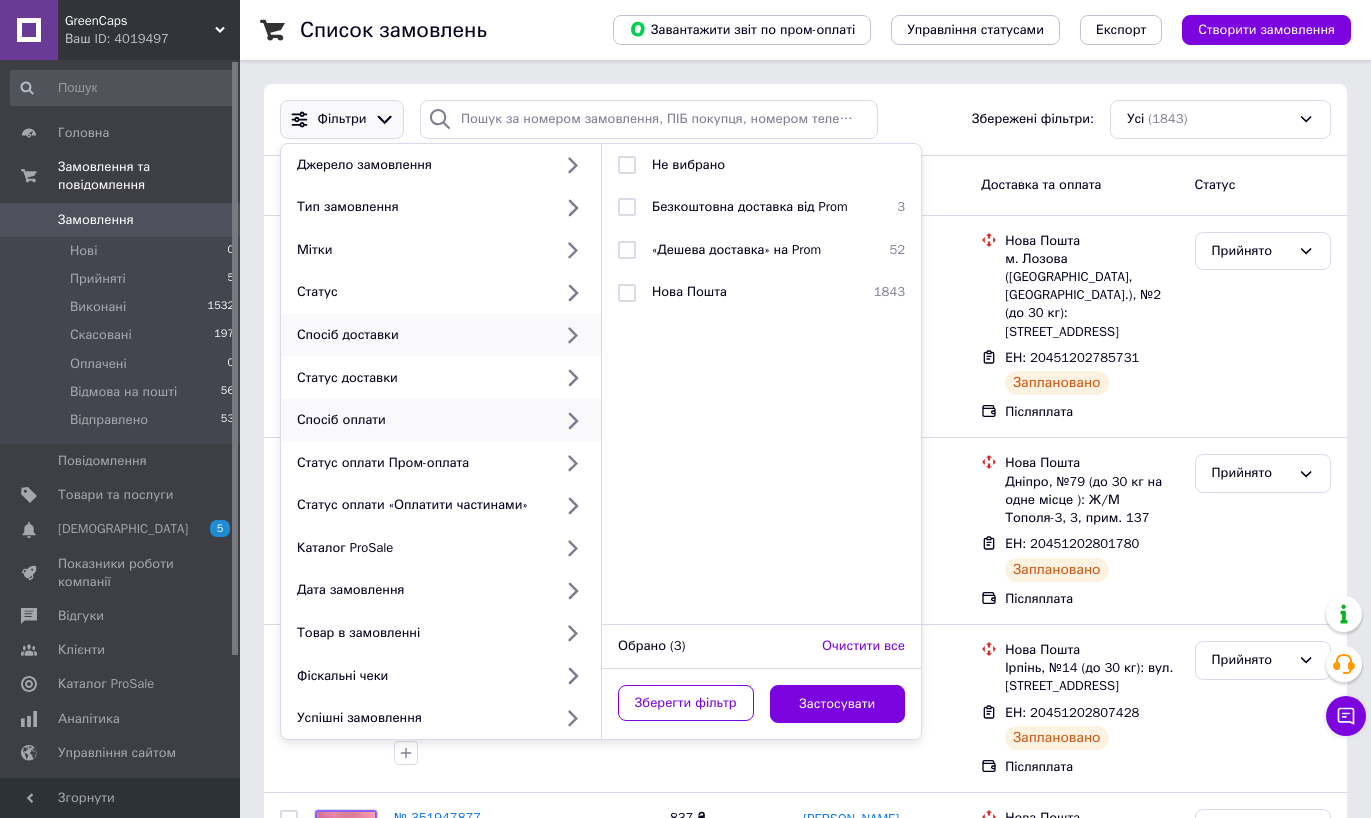 click on "Спосіб оплати" at bounding box center [420, 420] 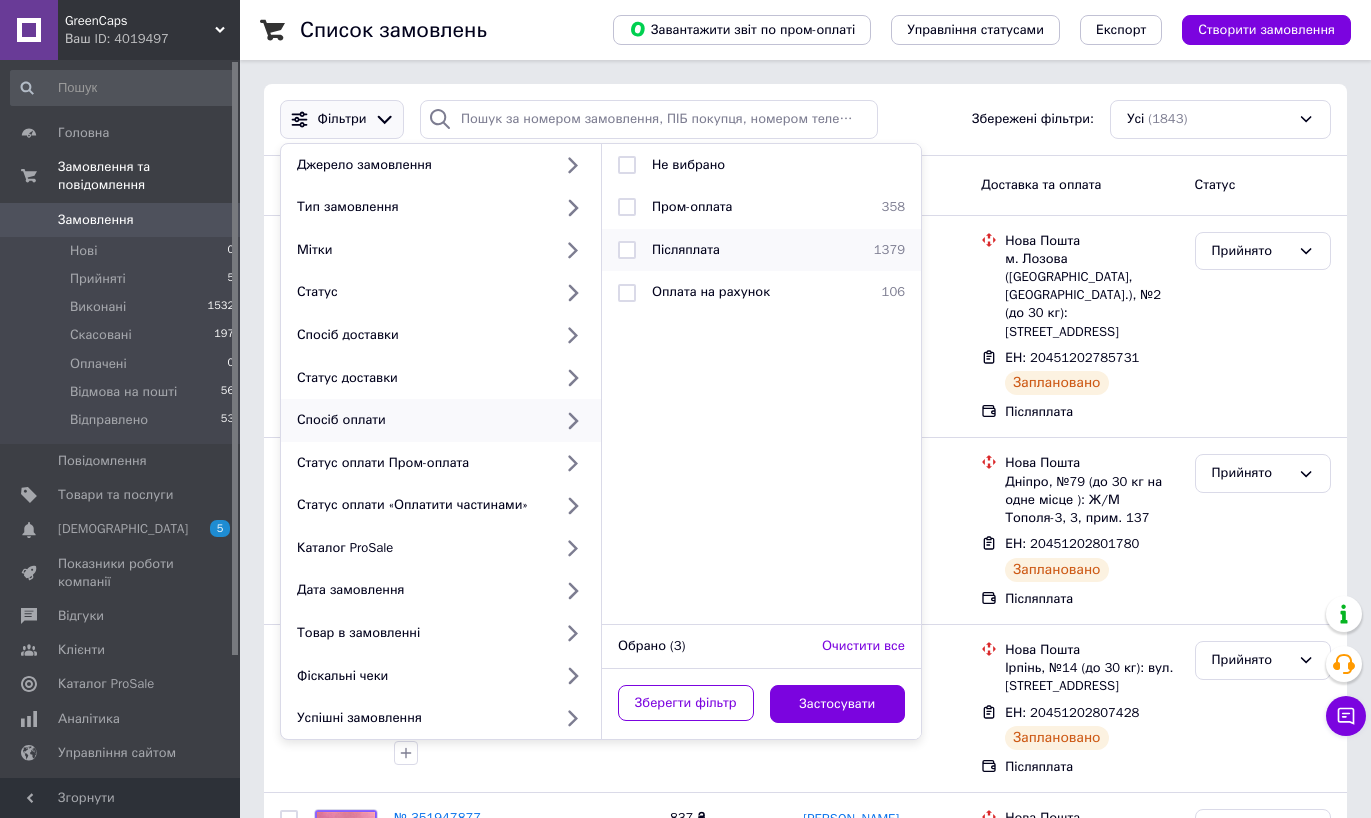 click on "Післяплата" at bounding box center (686, 249) 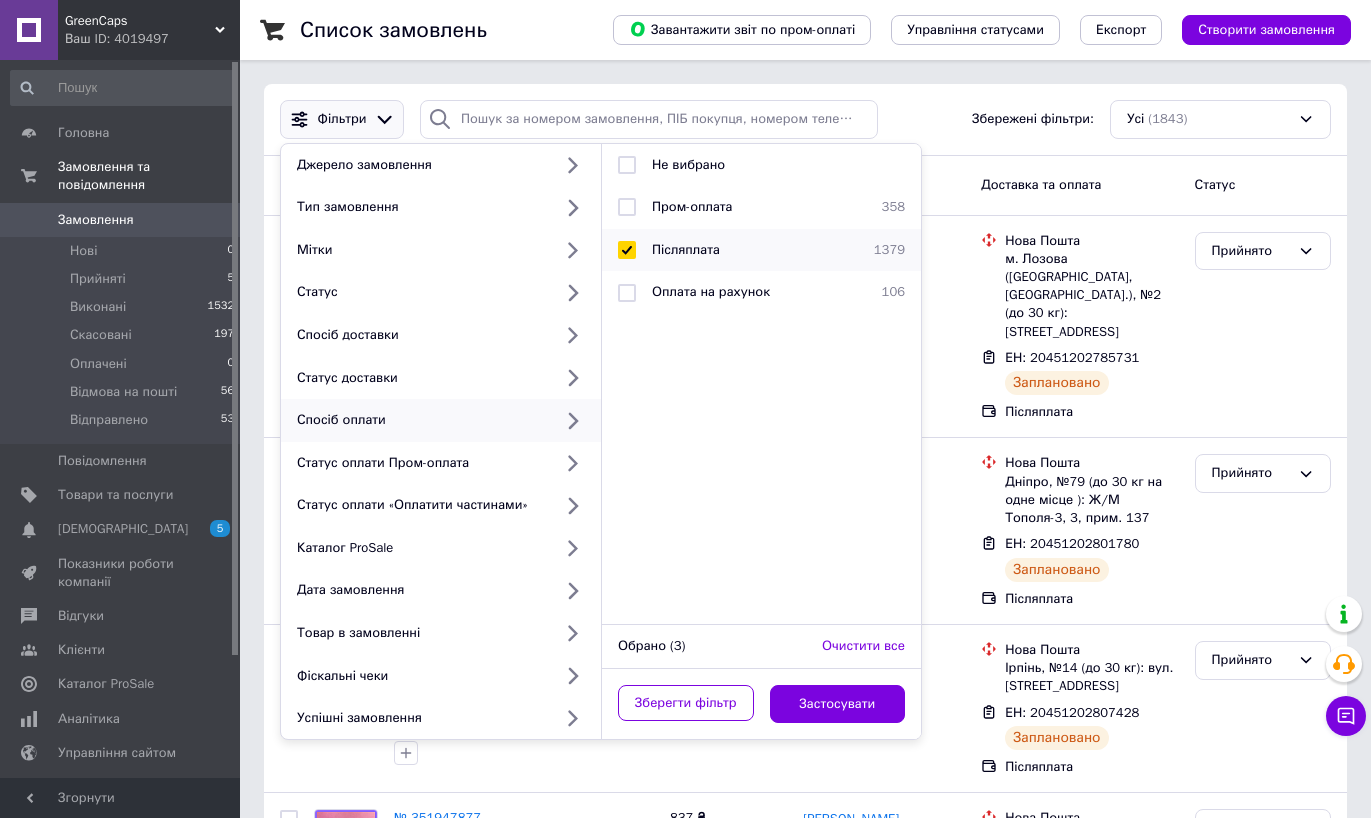 checkbox on "true" 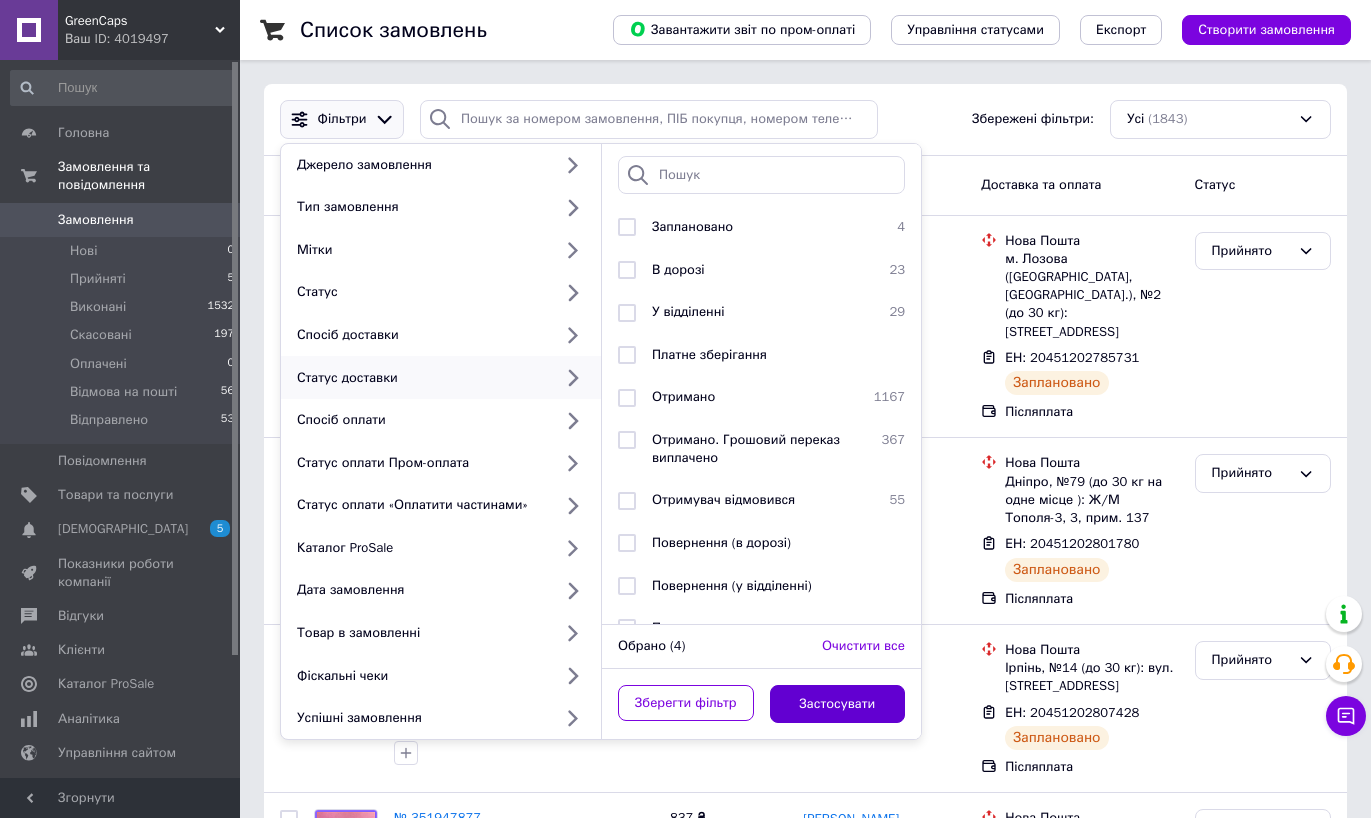 click on "Застосувати" at bounding box center [838, 704] 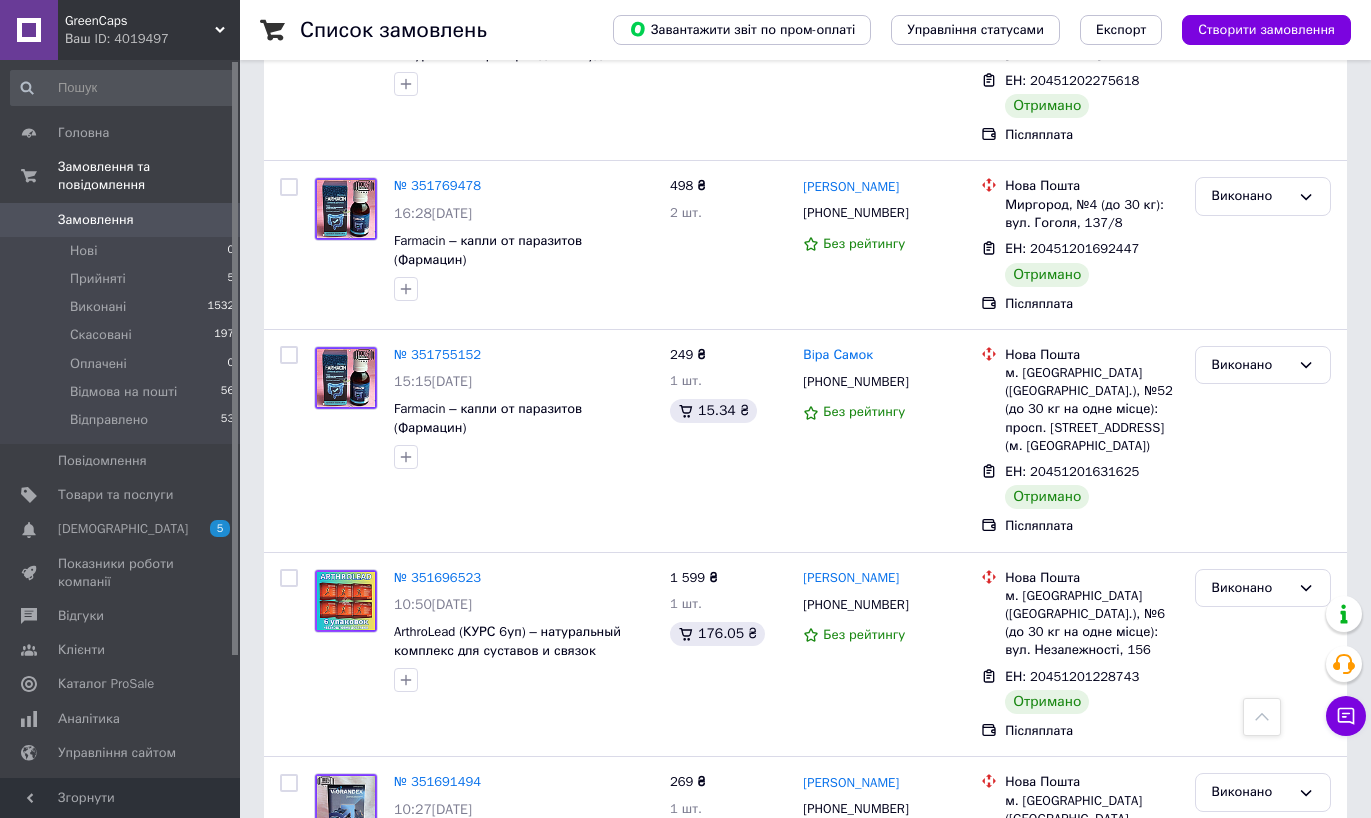 scroll, scrollTop: 0, scrollLeft: 0, axis: both 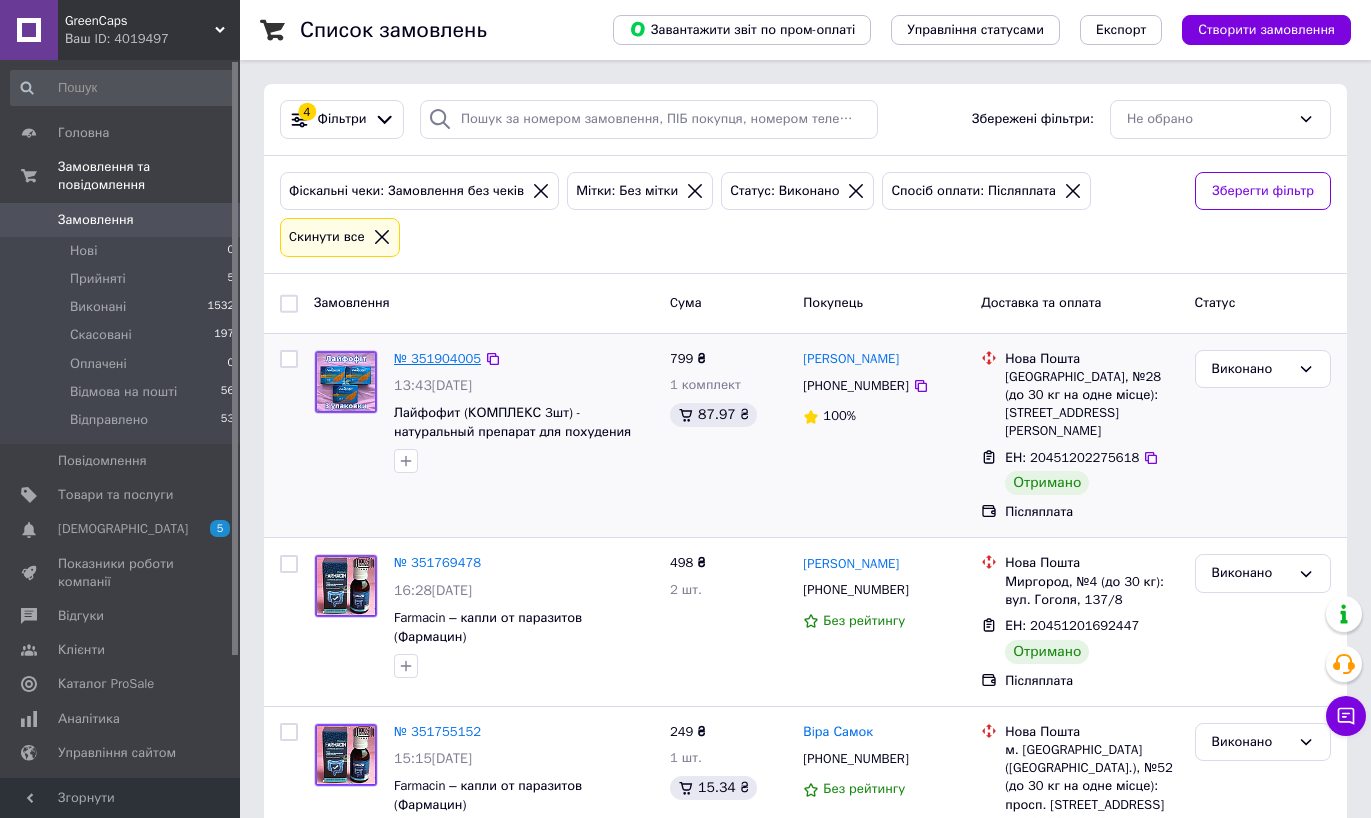 click on "№ 351904005" at bounding box center [437, 358] 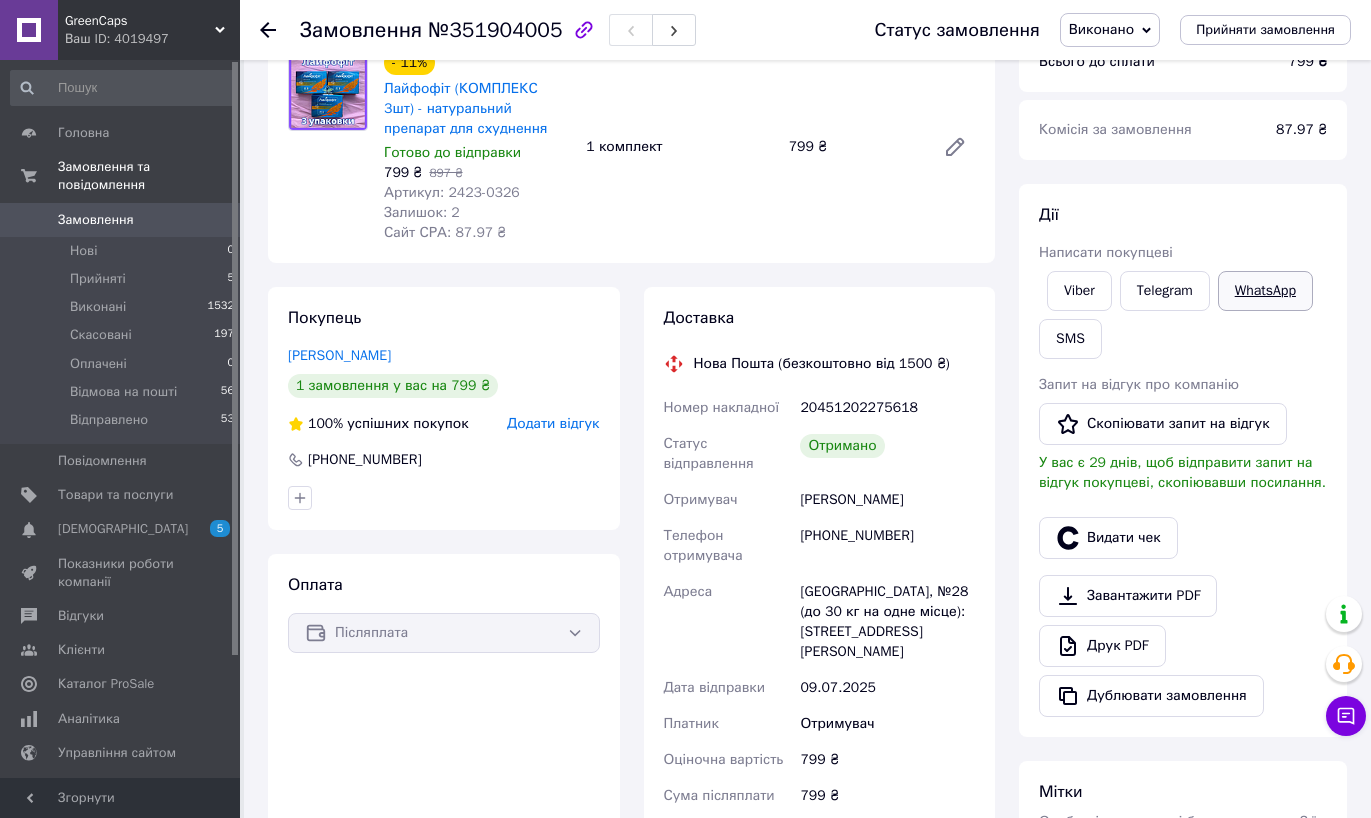 scroll, scrollTop: 183, scrollLeft: 0, axis: vertical 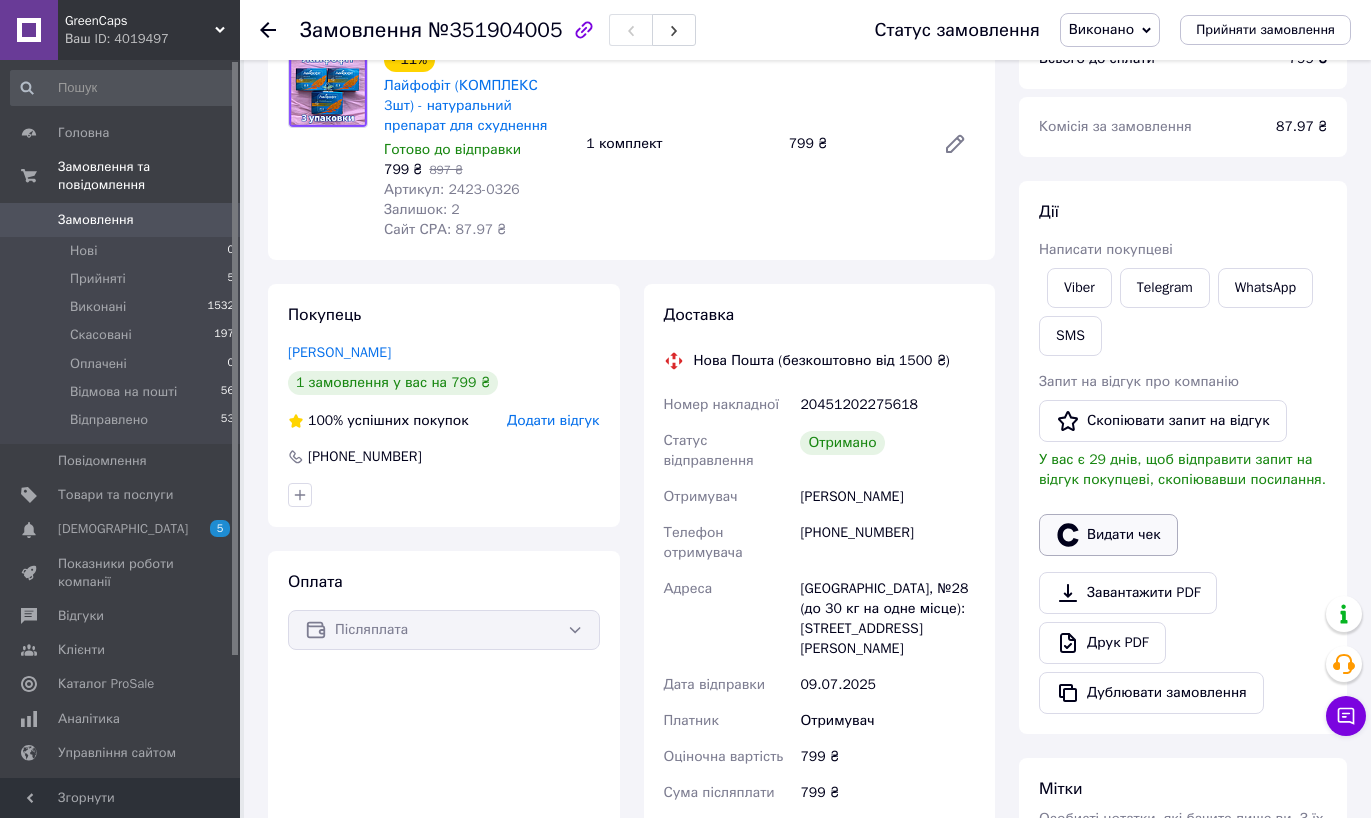 click on "Видати чек" at bounding box center [1108, 535] 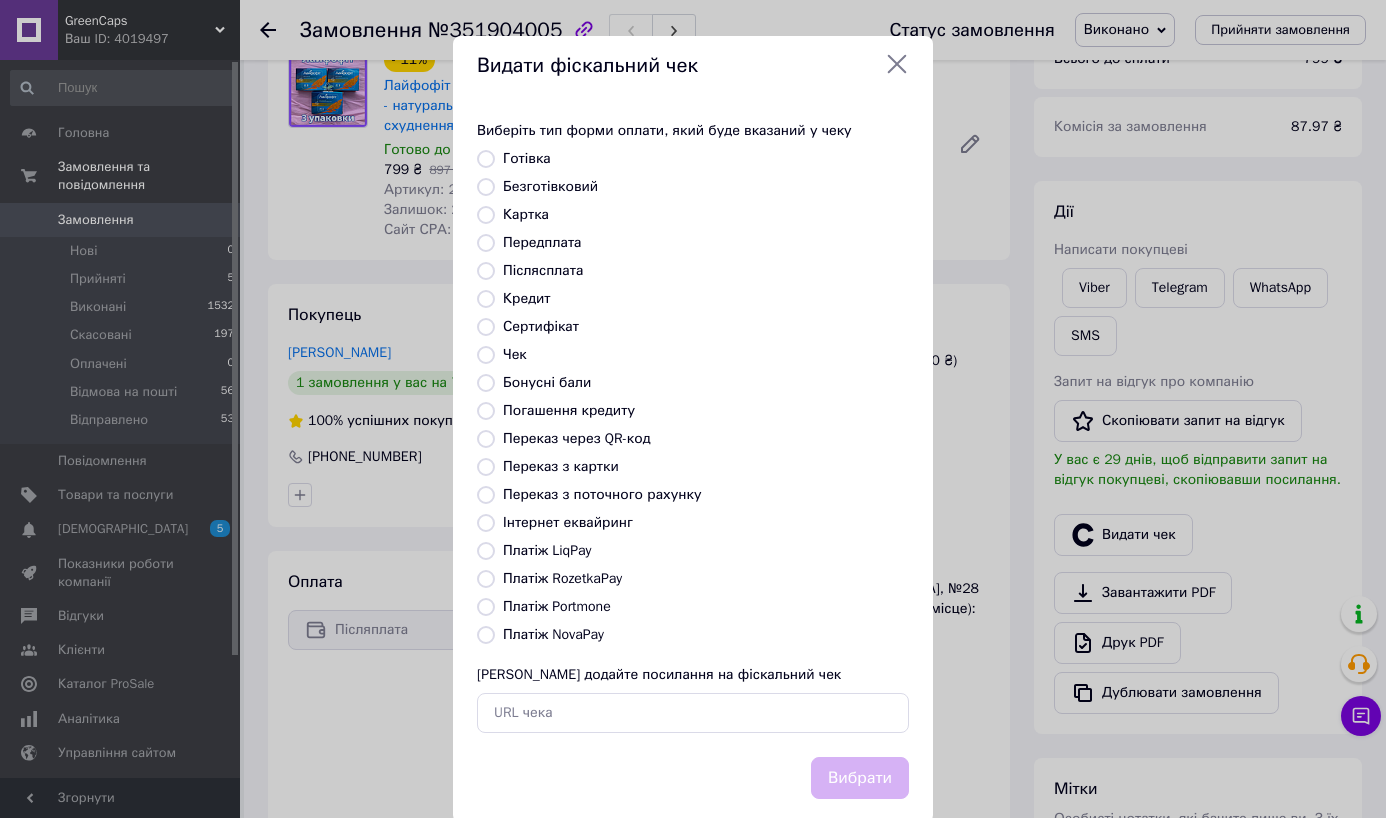 click on "Платіж NovaPay" at bounding box center (553, 634) 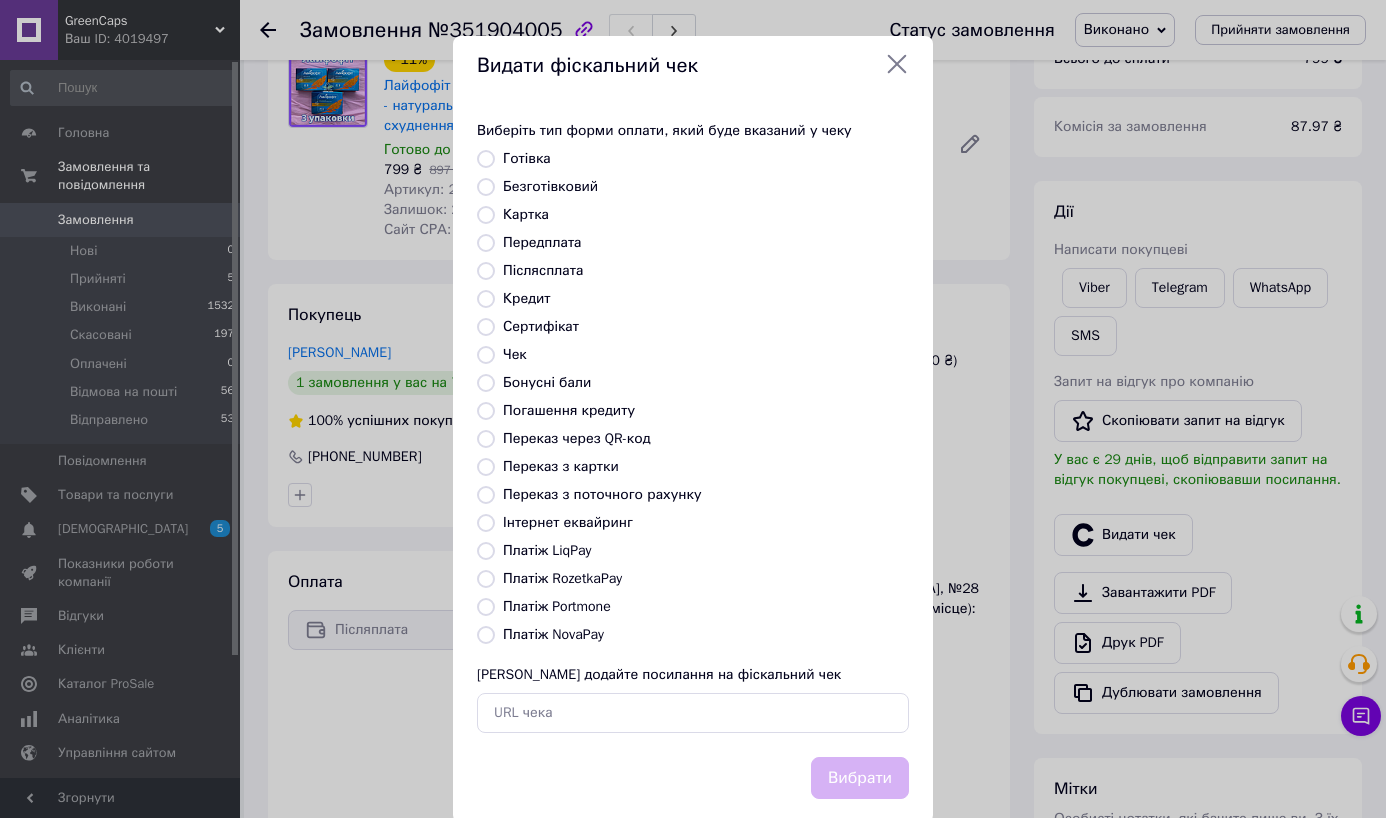 radio on "true" 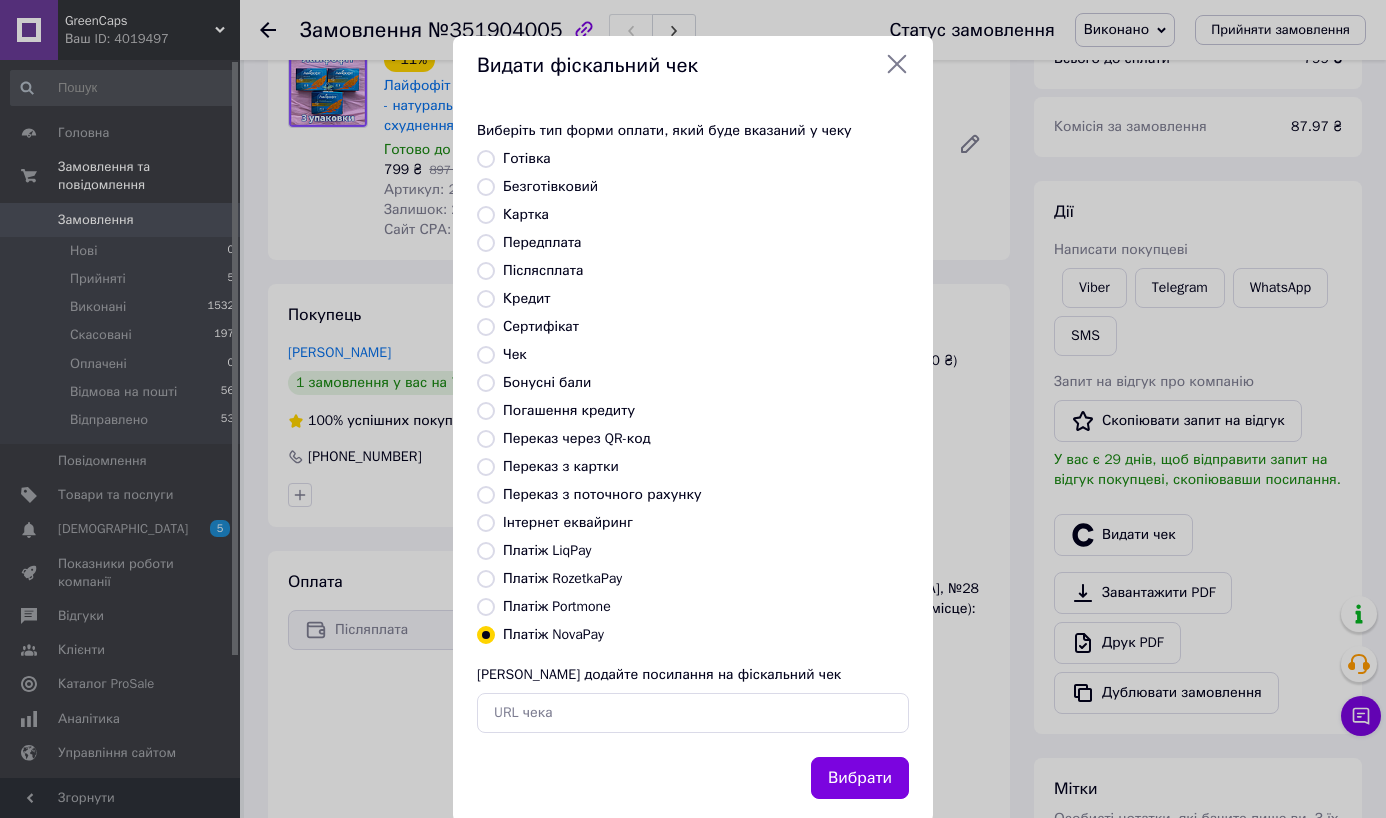 click on "Вибрати" at bounding box center [860, 778] 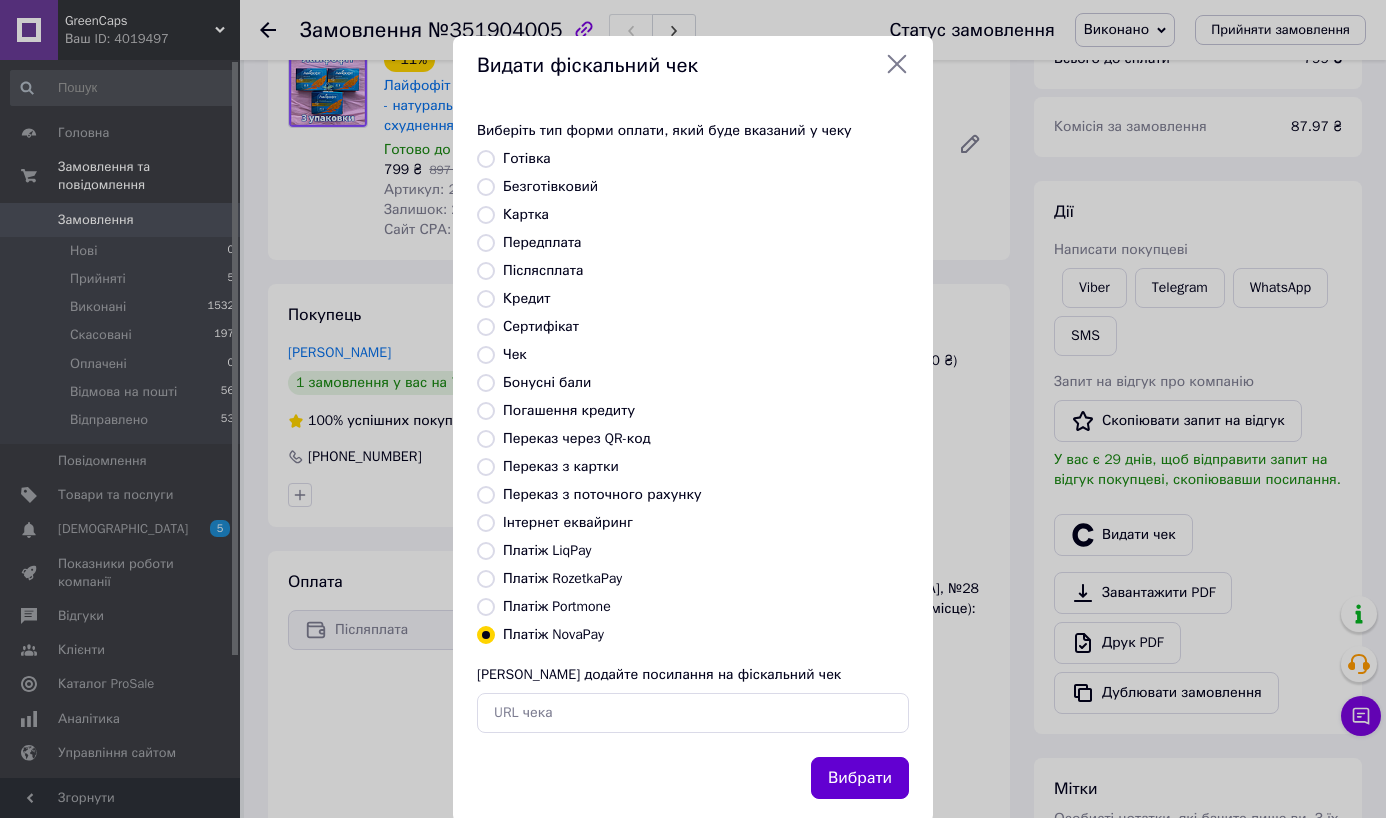 click on "Вибрати" at bounding box center (860, 778) 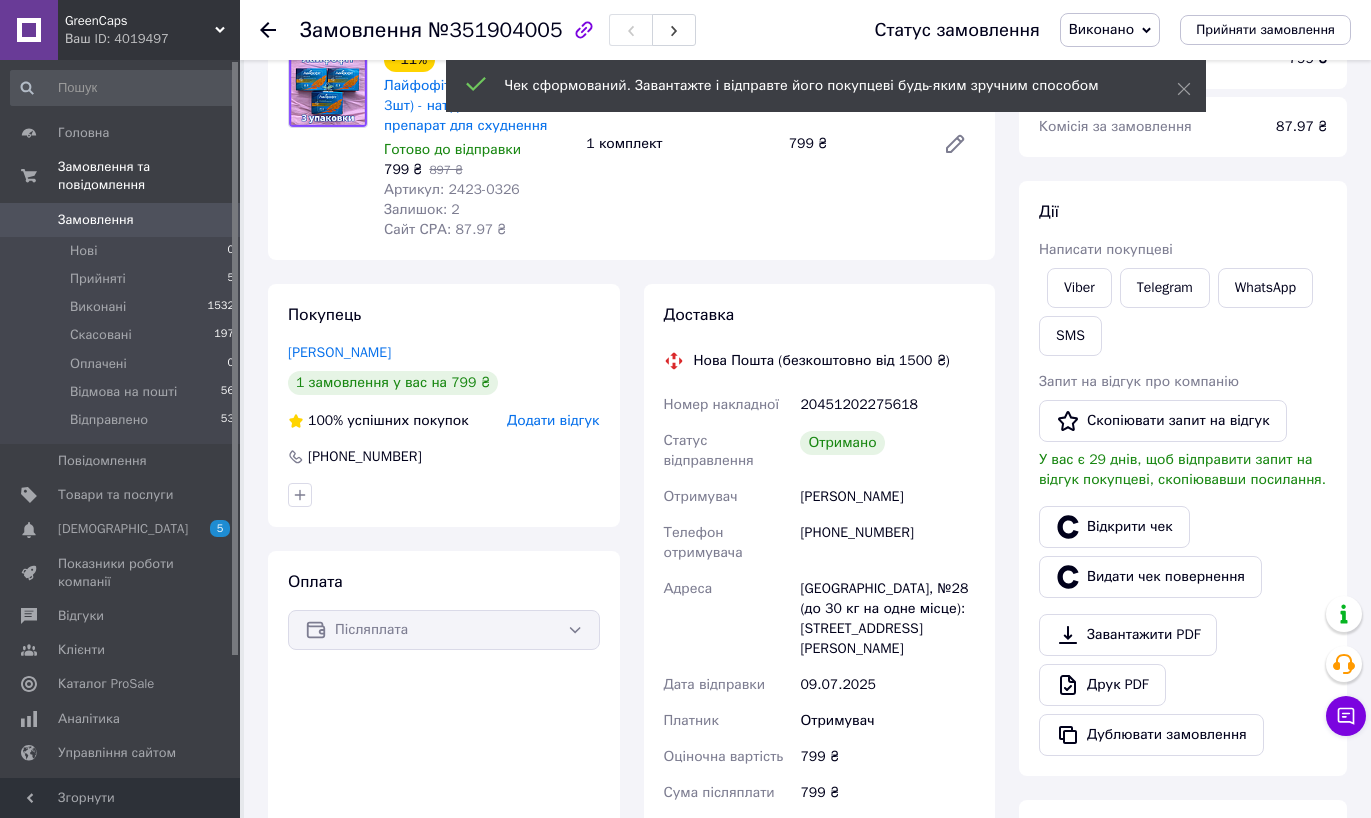 click 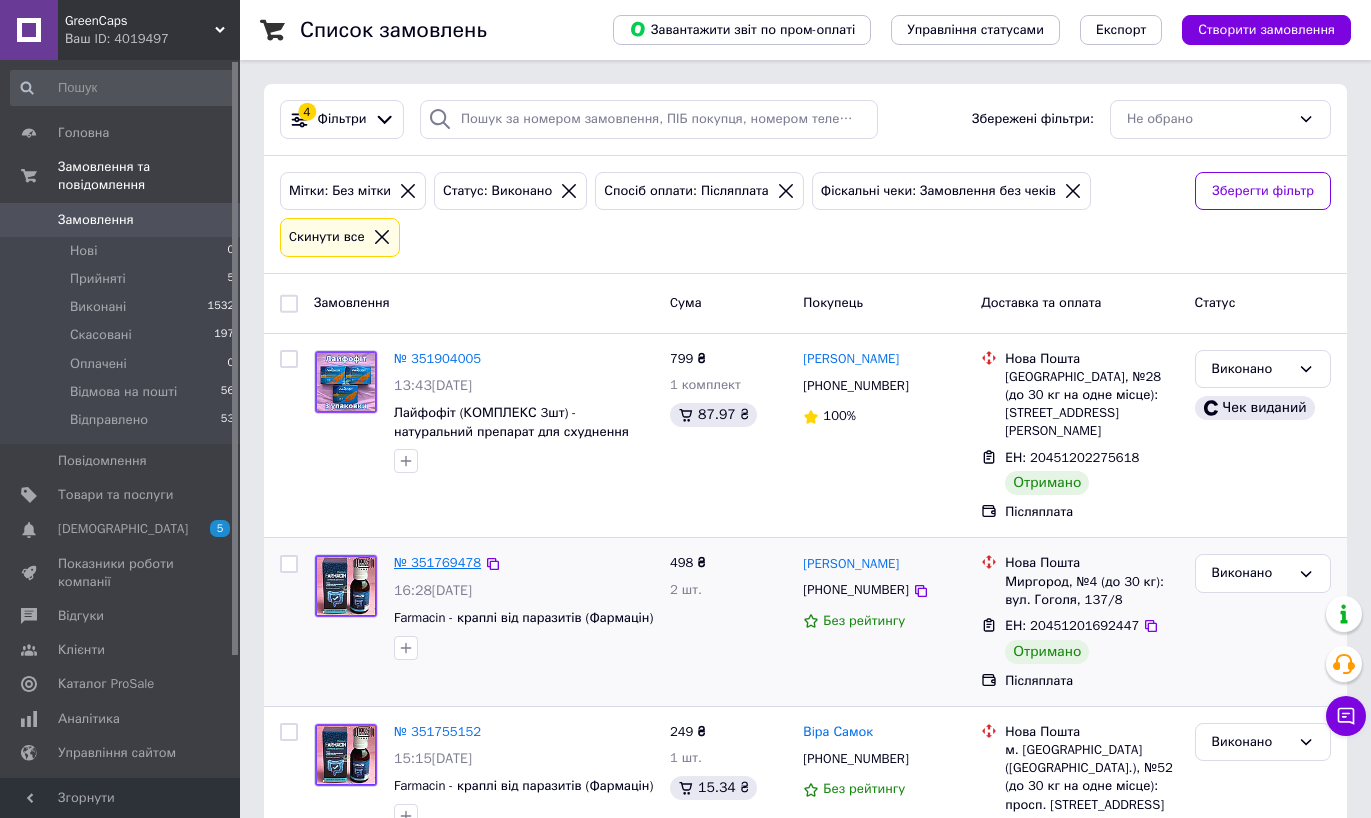 click on "№ 351769478" at bounding box center [437, 562] 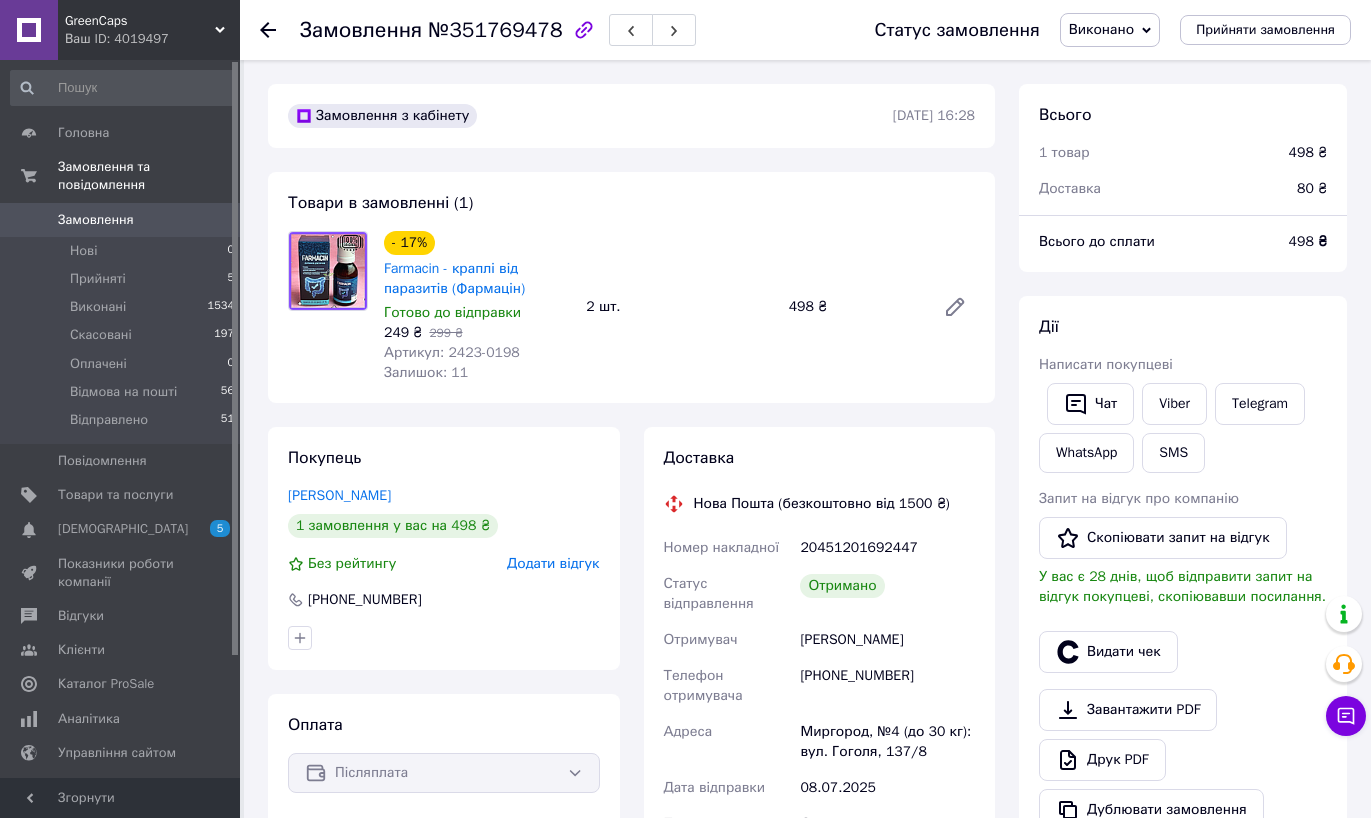 scroll, scrollTop: 12, scrollLeft: 0, axis: vertical 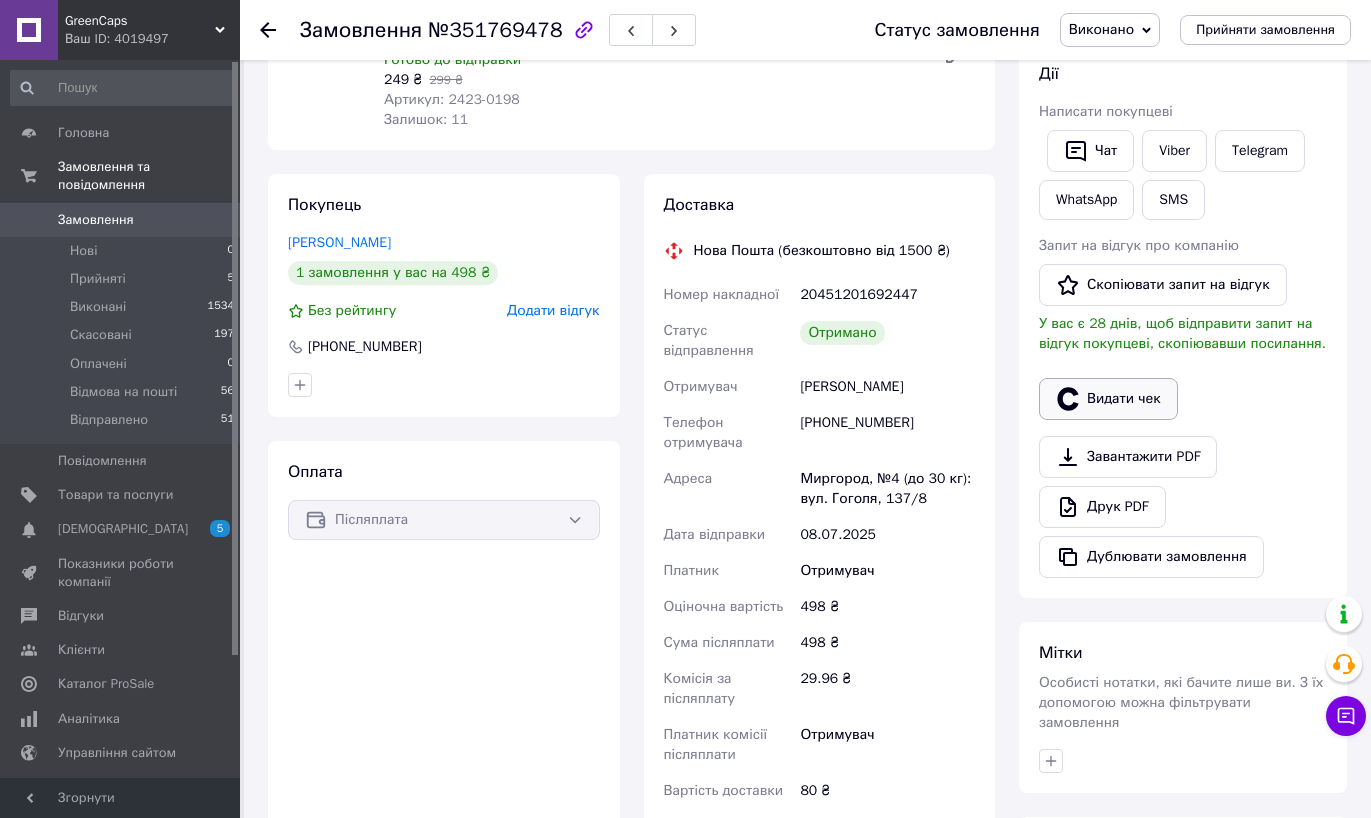 click 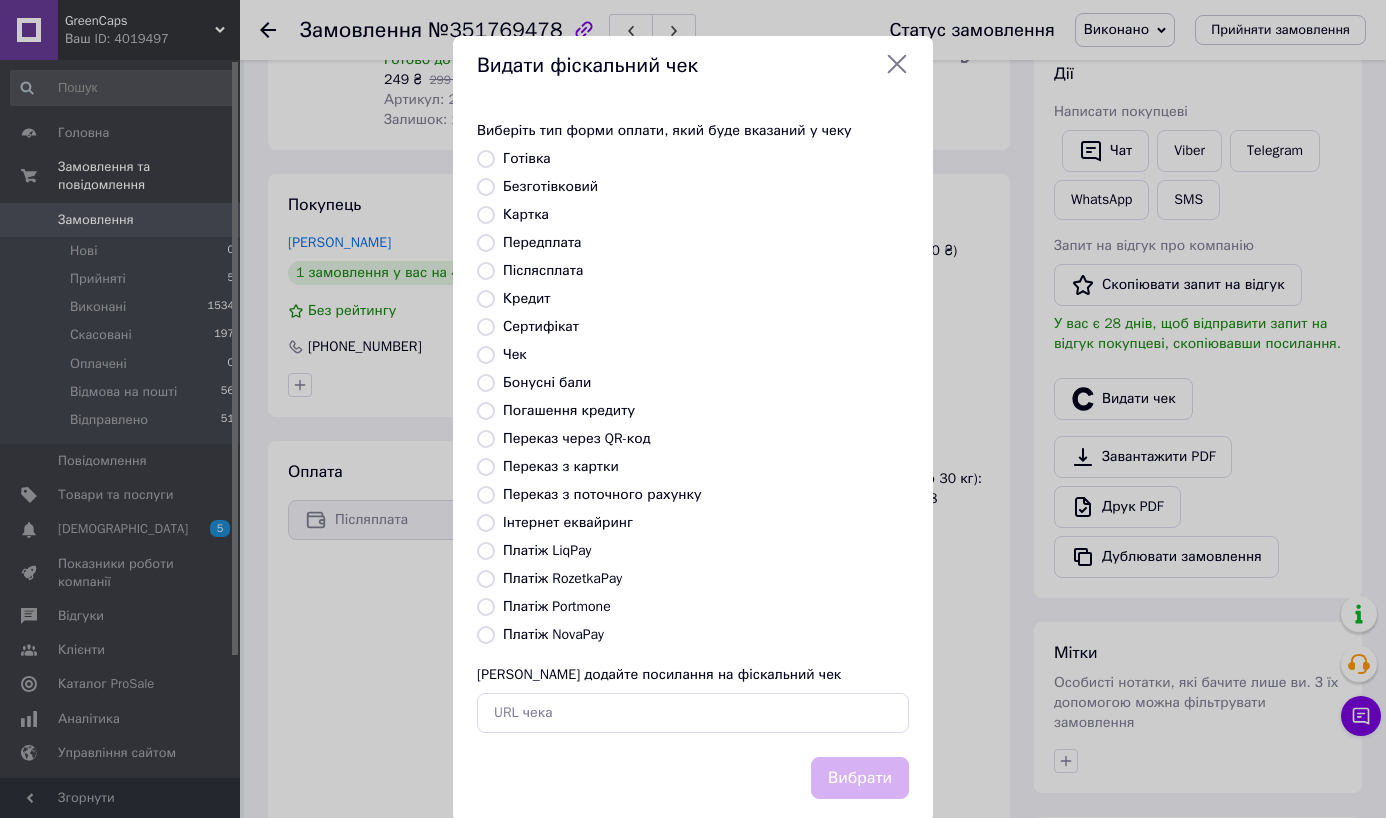 click on "Платіж NovaPay" at bounding box center [553, 634] 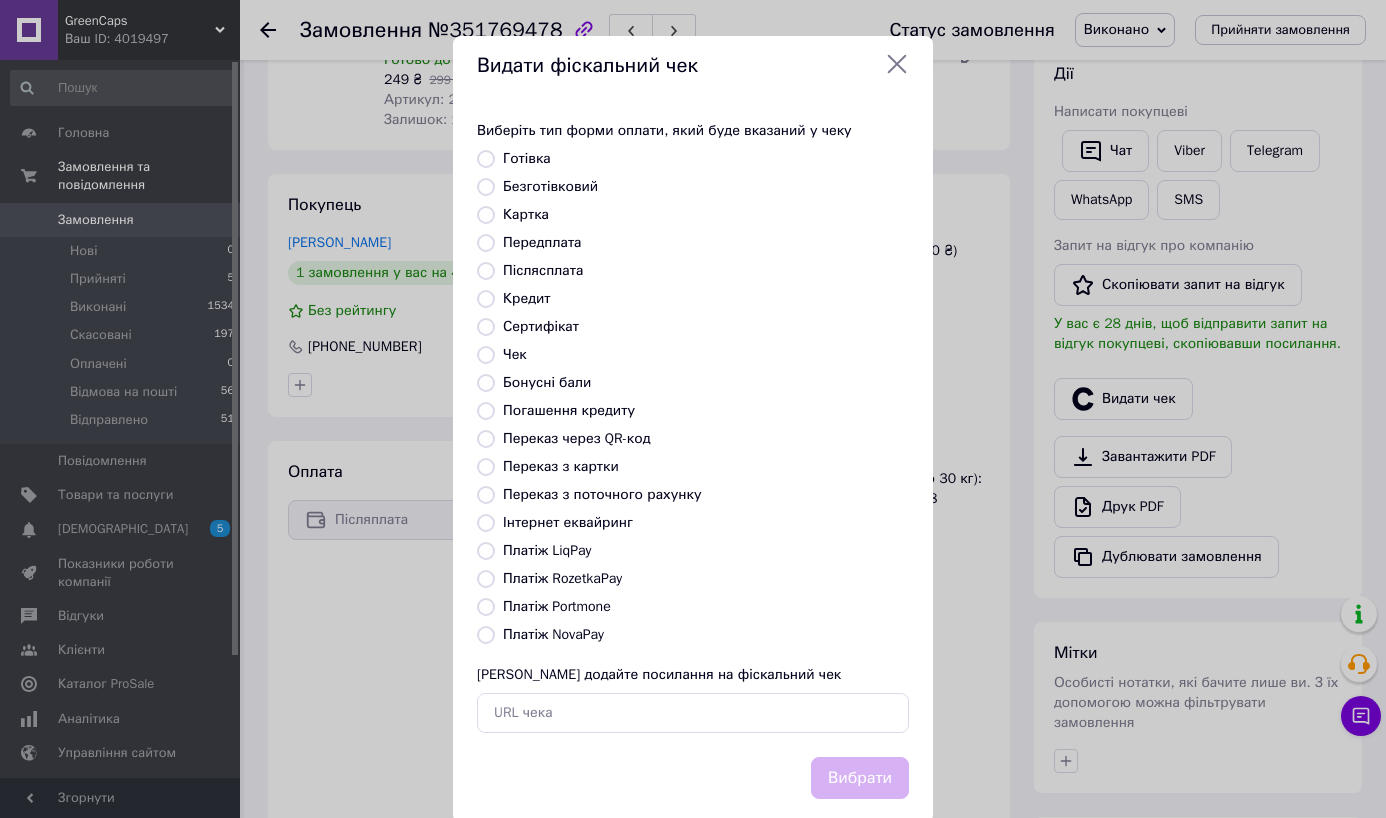 radio on "true" 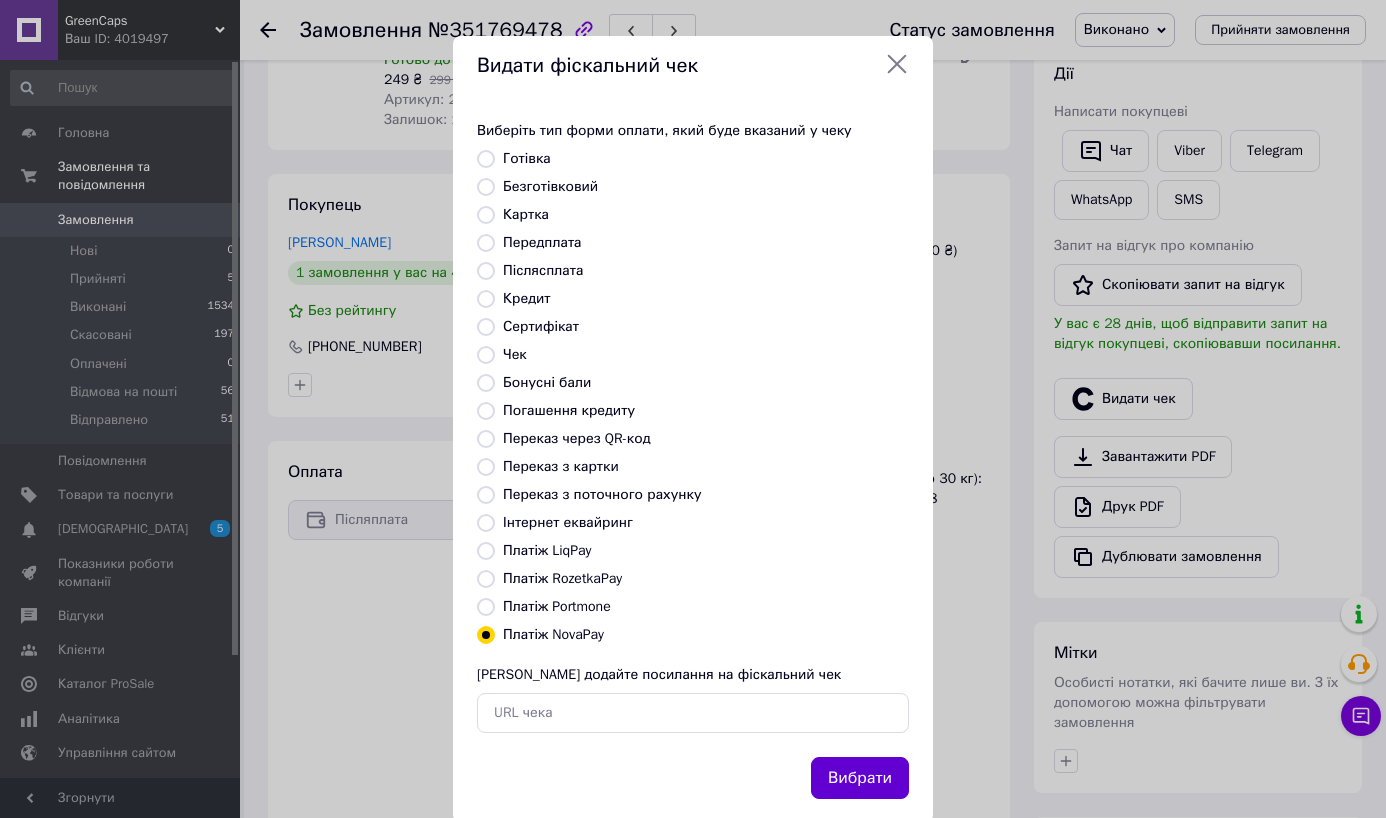 click on "Вибрати" at bounding box center (860, 778) 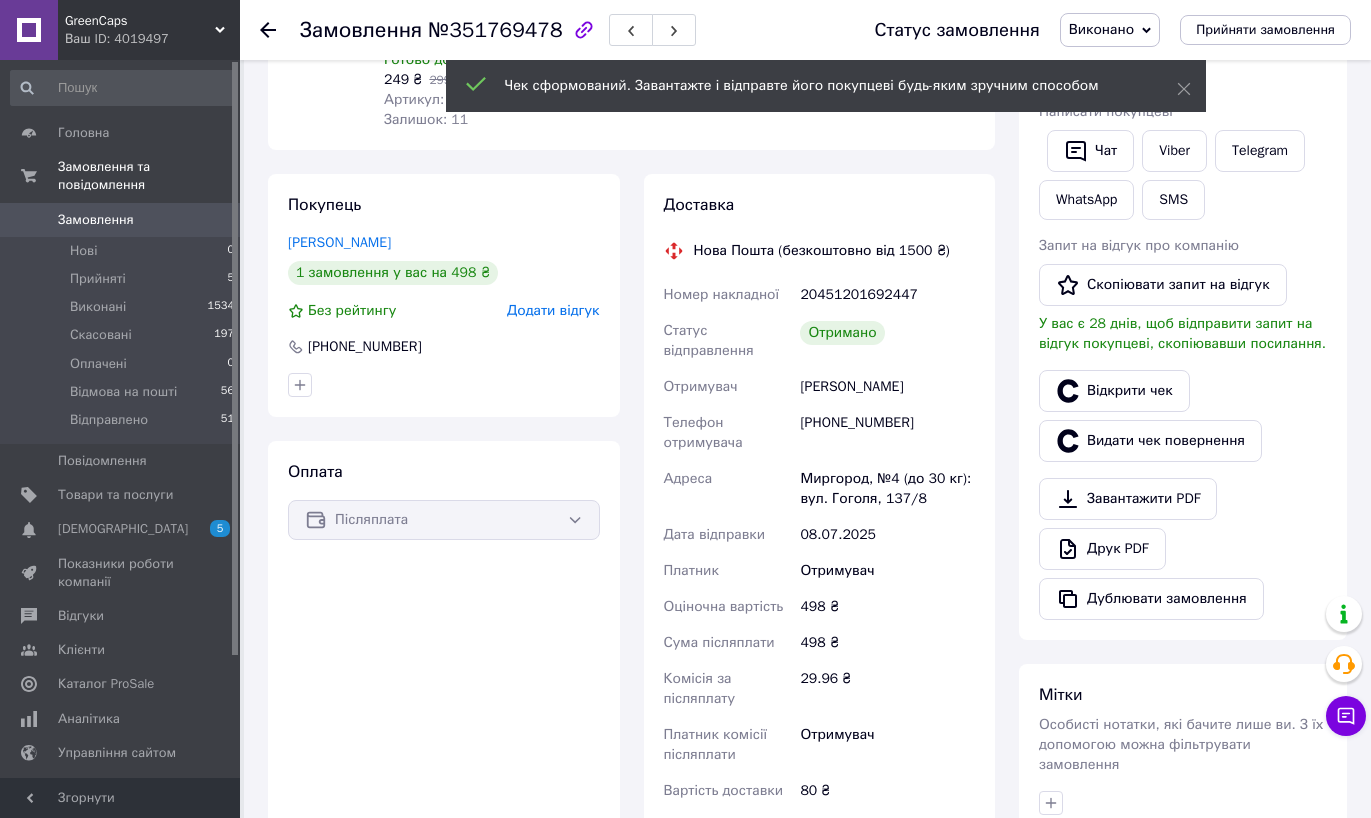 click 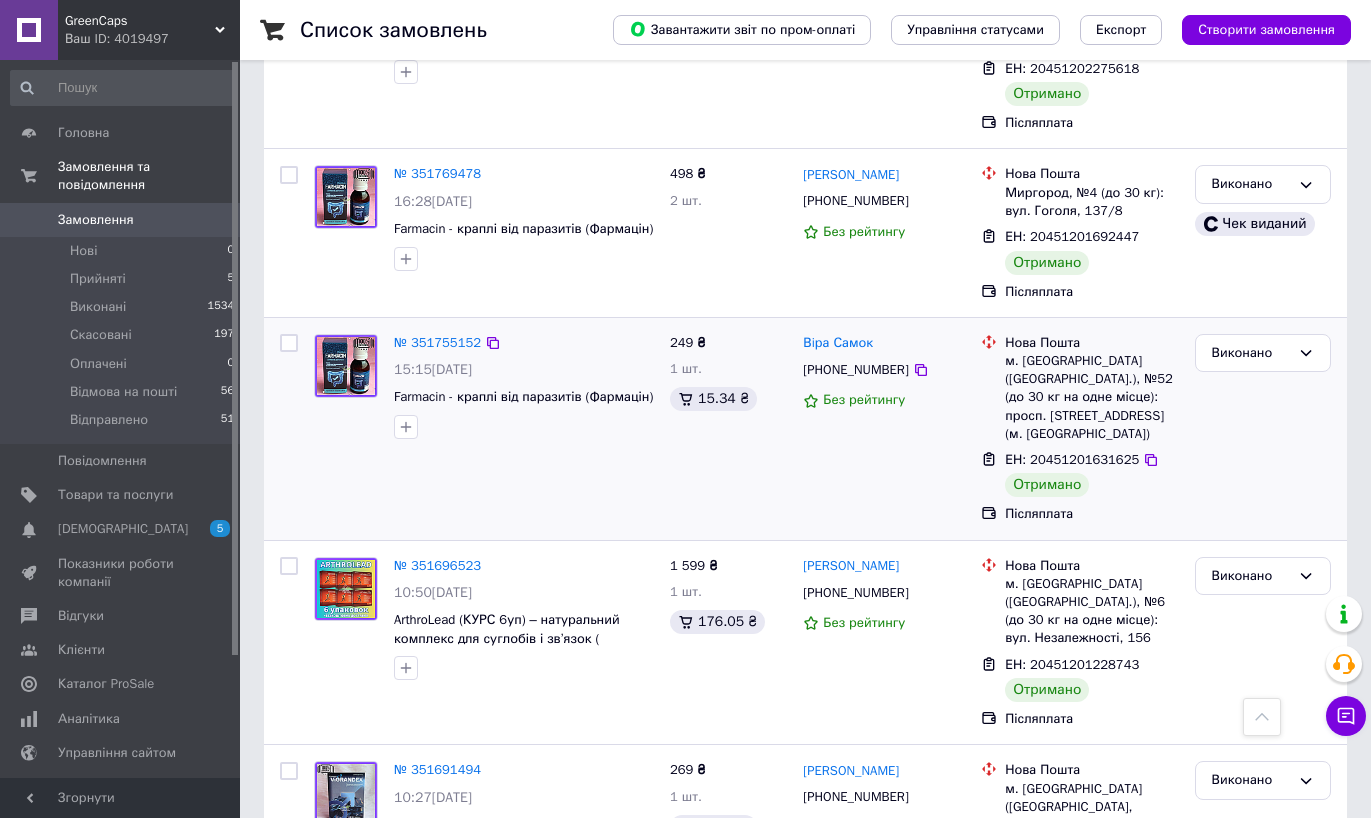 scroll, scrollTop: 311, scrollLeft: 0, axis: vertical 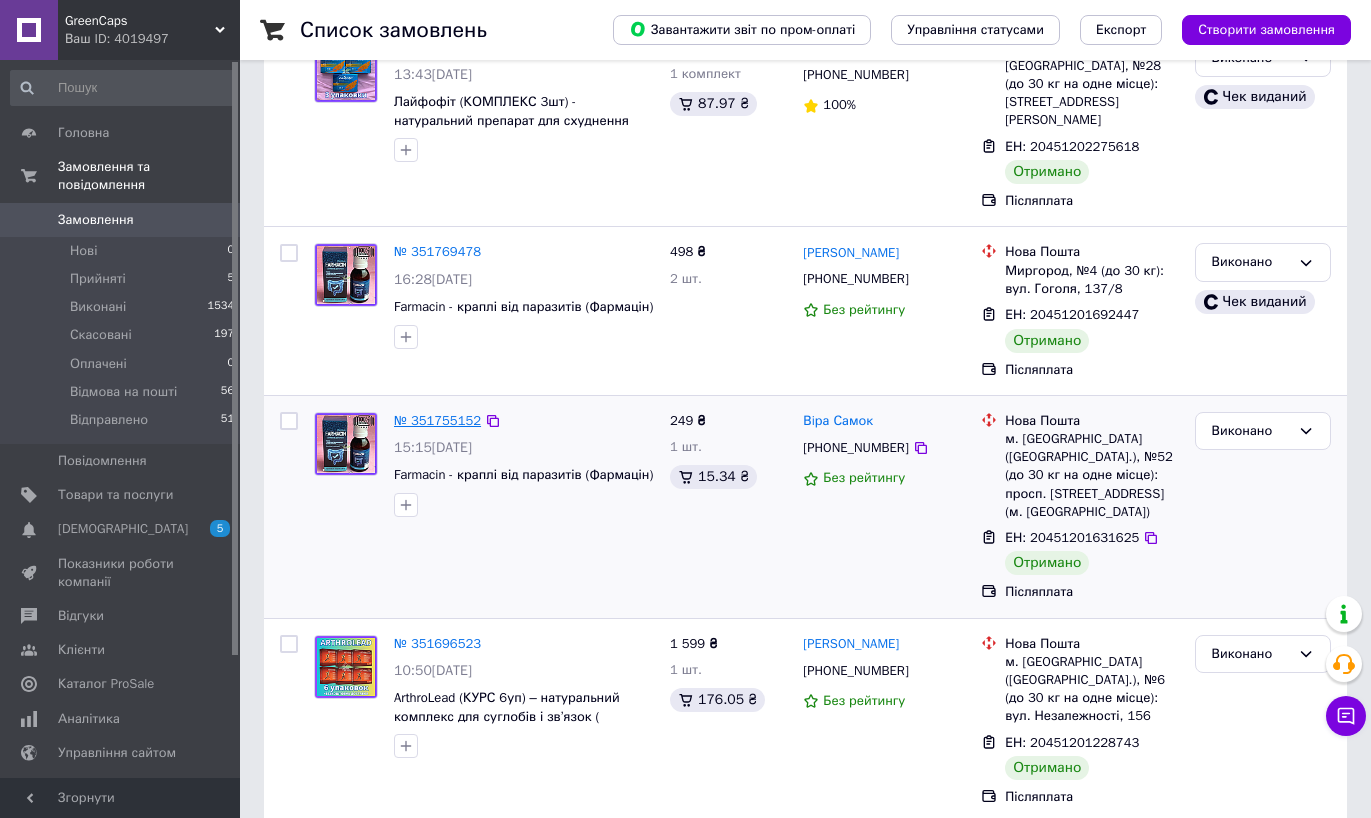 click on "№ 351755152" at bounding box center [437, 420] 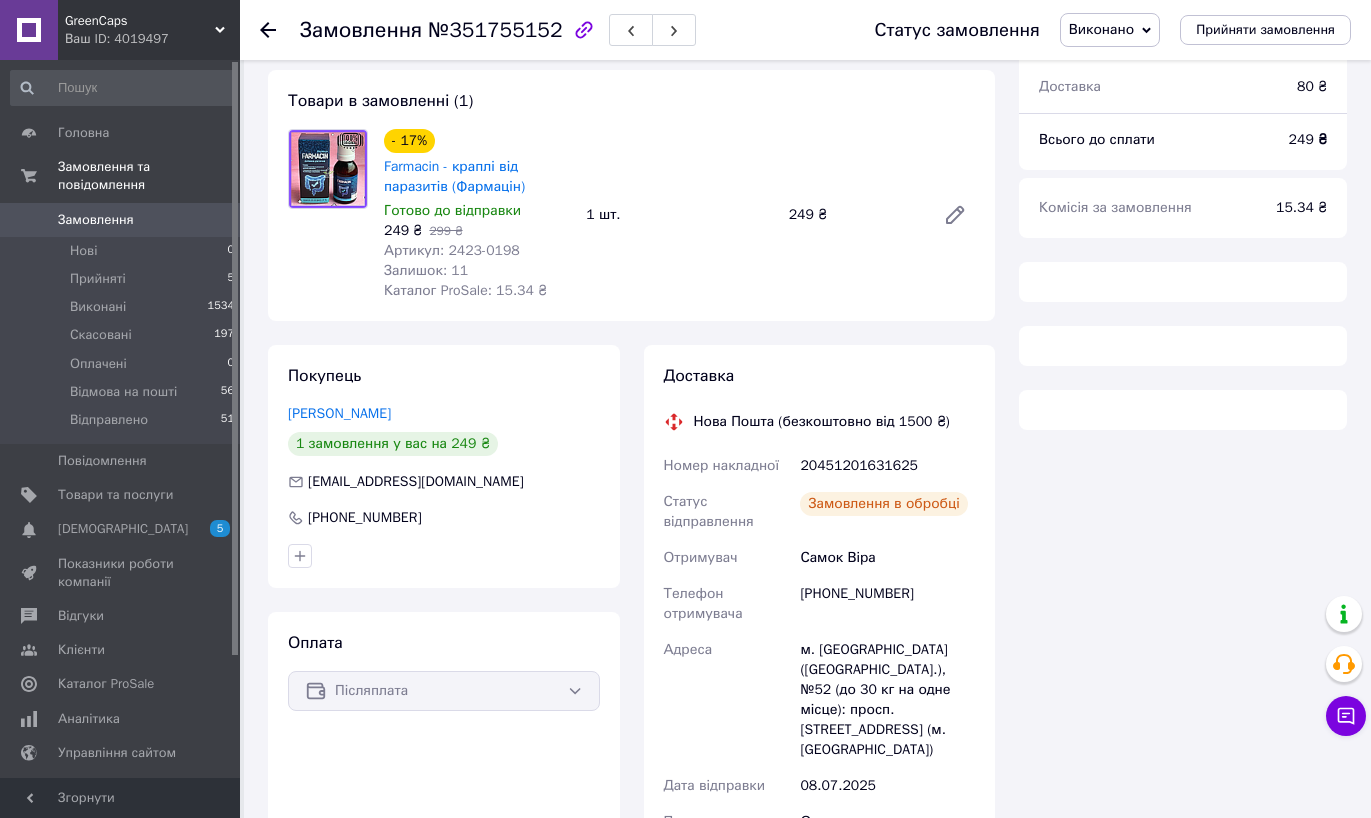 scroll, scrollTop: 311, scrollLeft: 0, axis: vertical 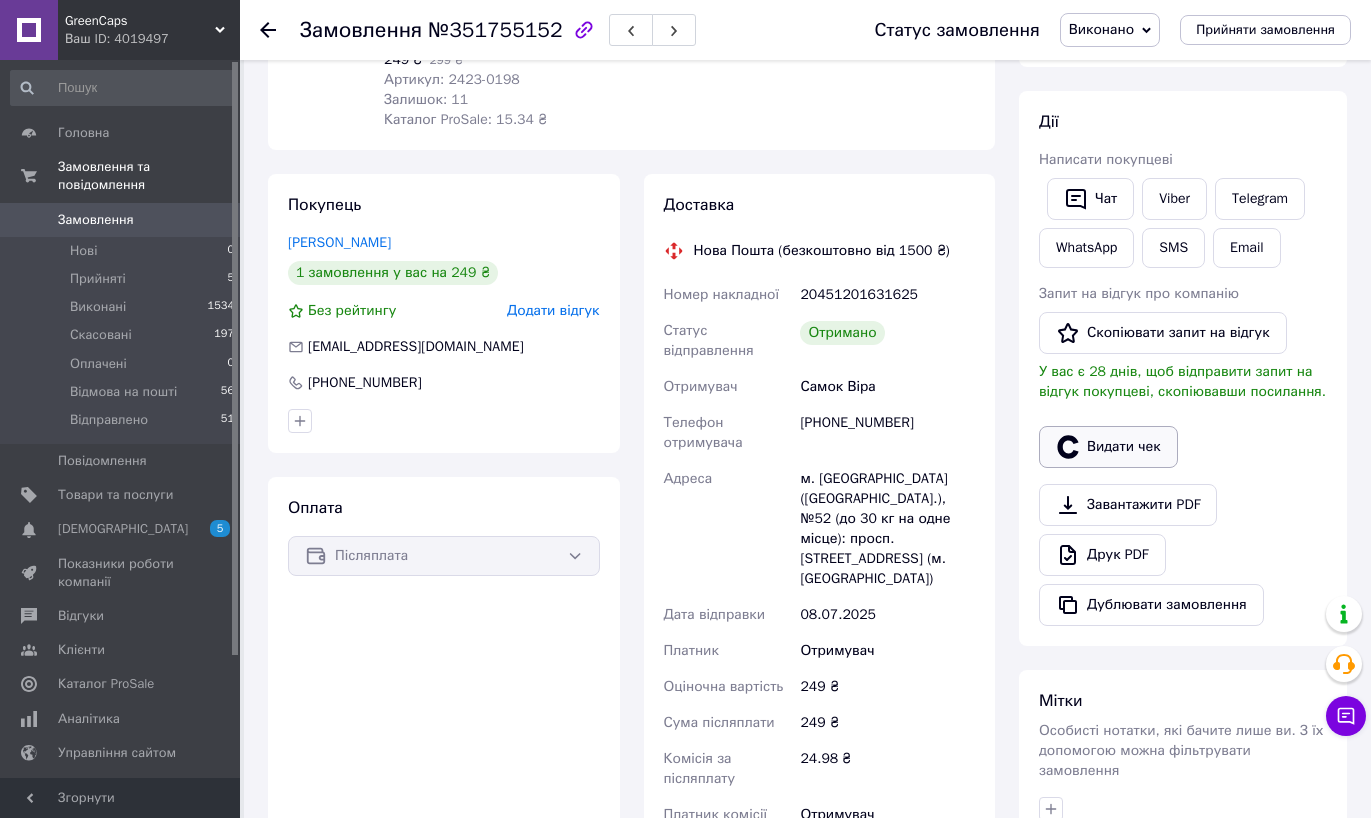 click on "Видати чек" at bounding box center (1108, 447) 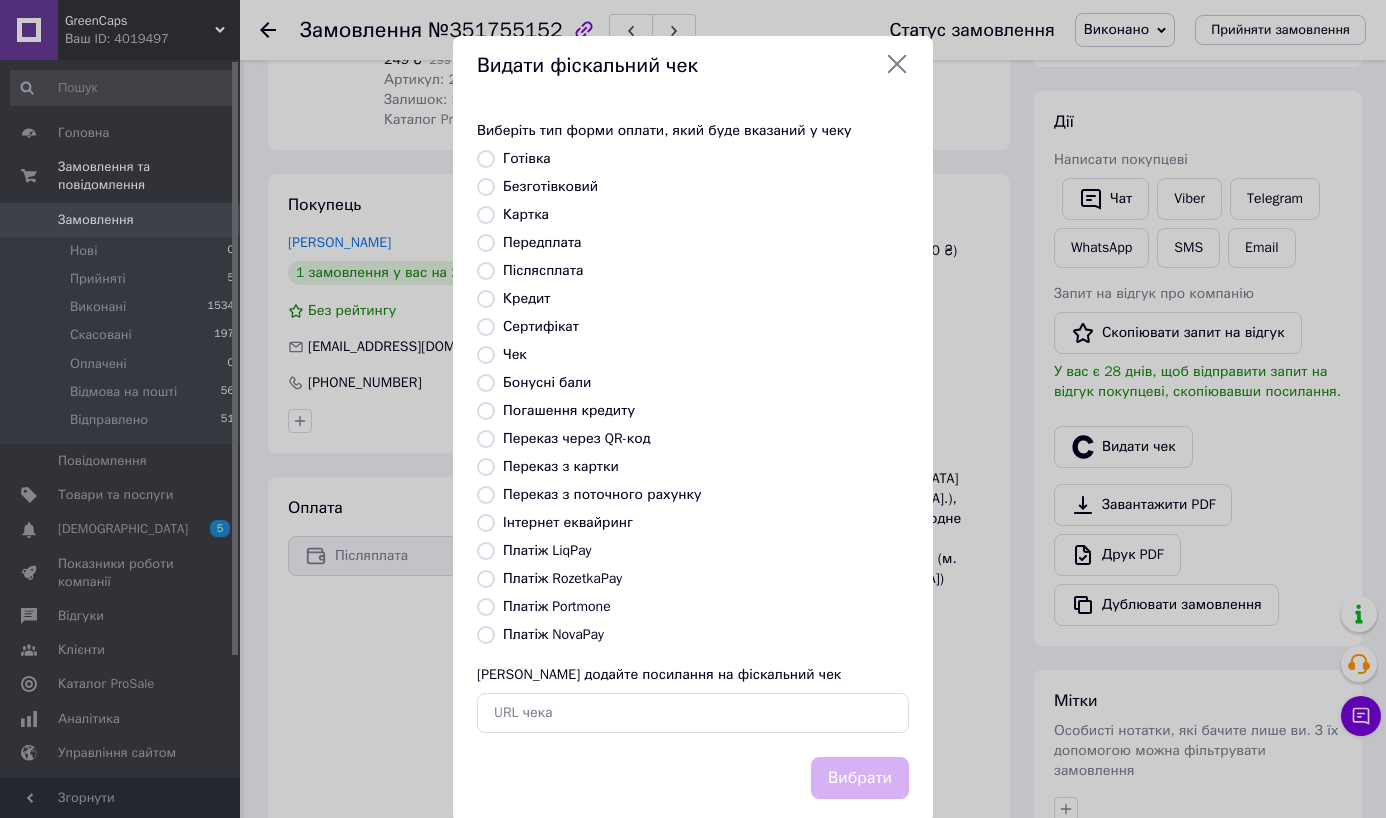 click on "Платіж NovaPay" at bounding box center [553, 634] 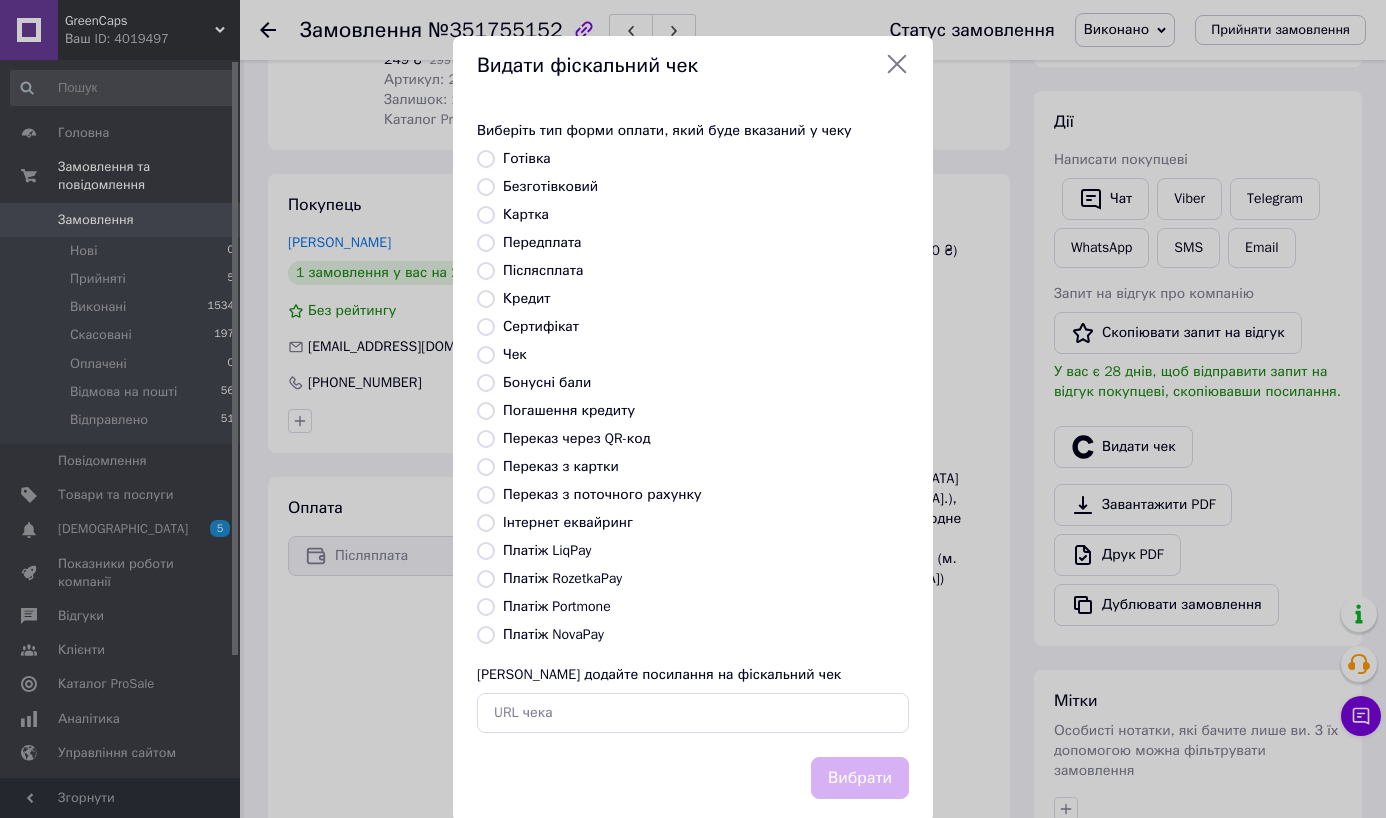 radio on "true" 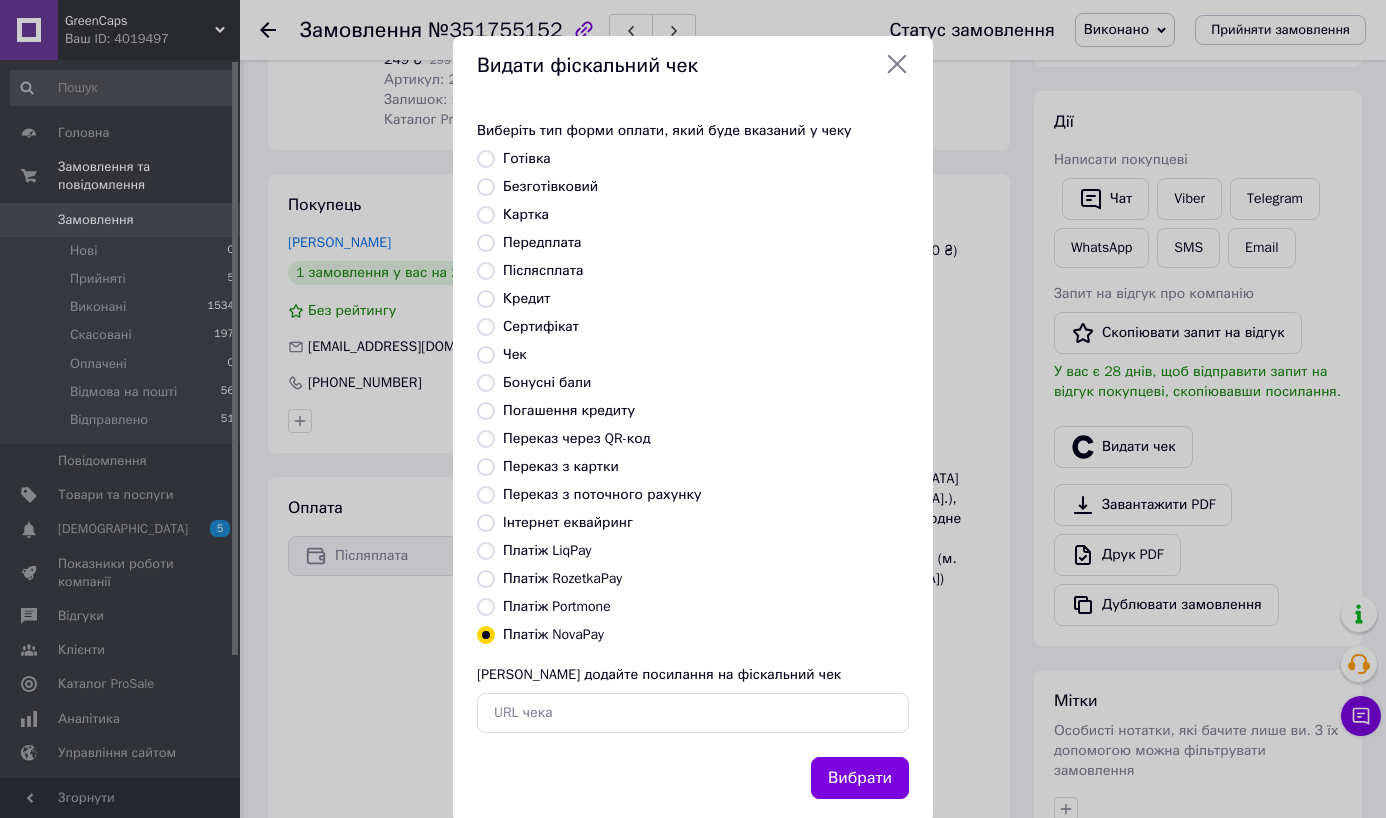 click on "Вибрати" at bounding box center (860, 778) 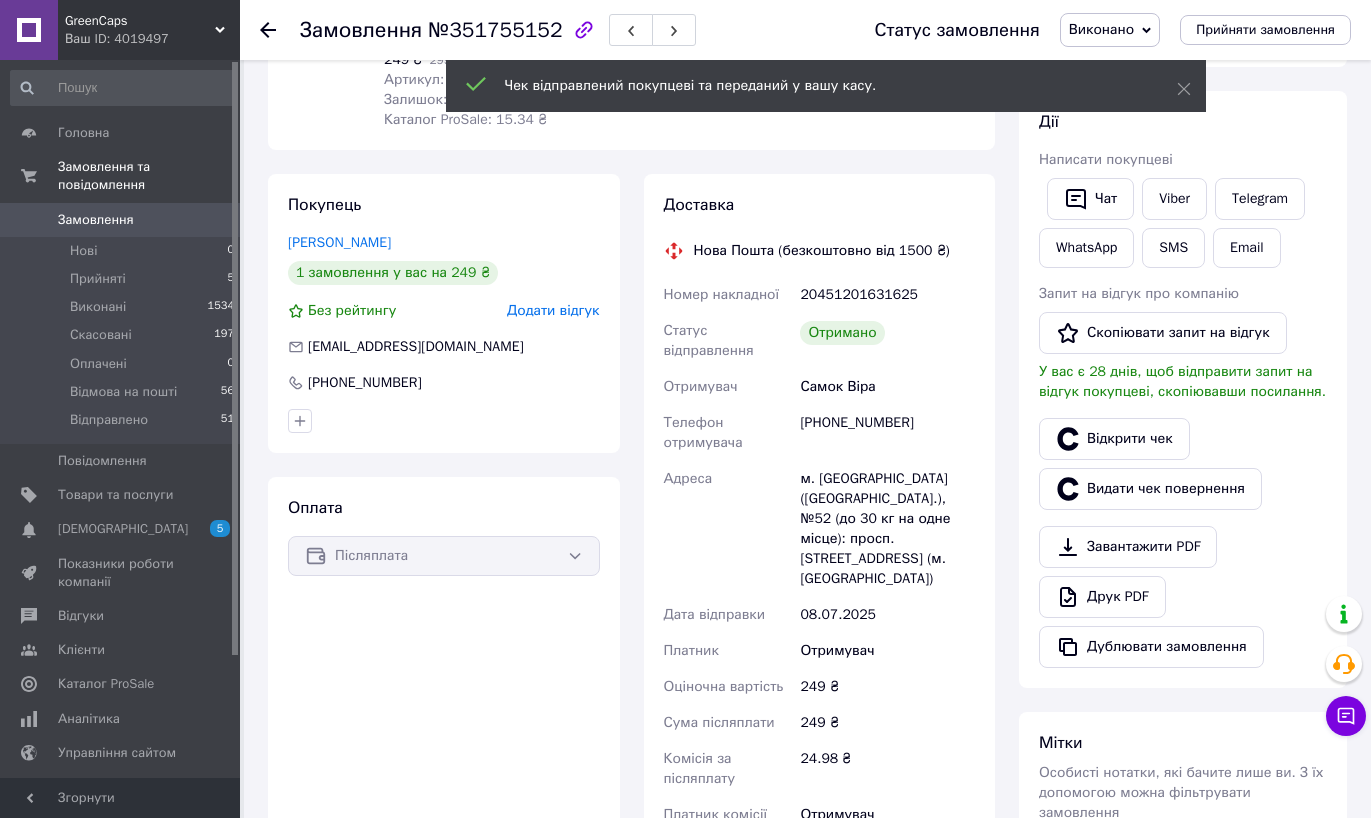 click 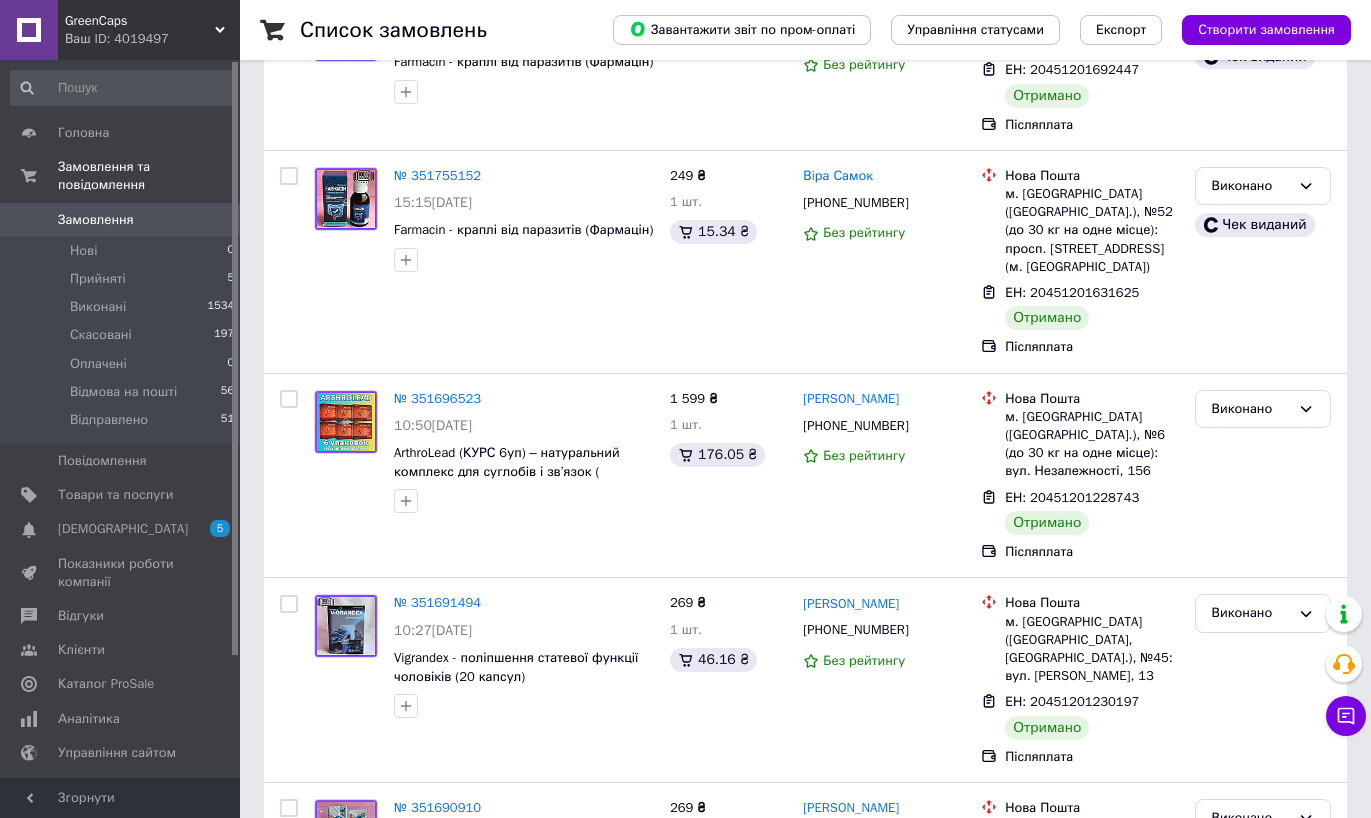 scroll, scrollTop: 587, scrollLeft: 0, axis: vertical 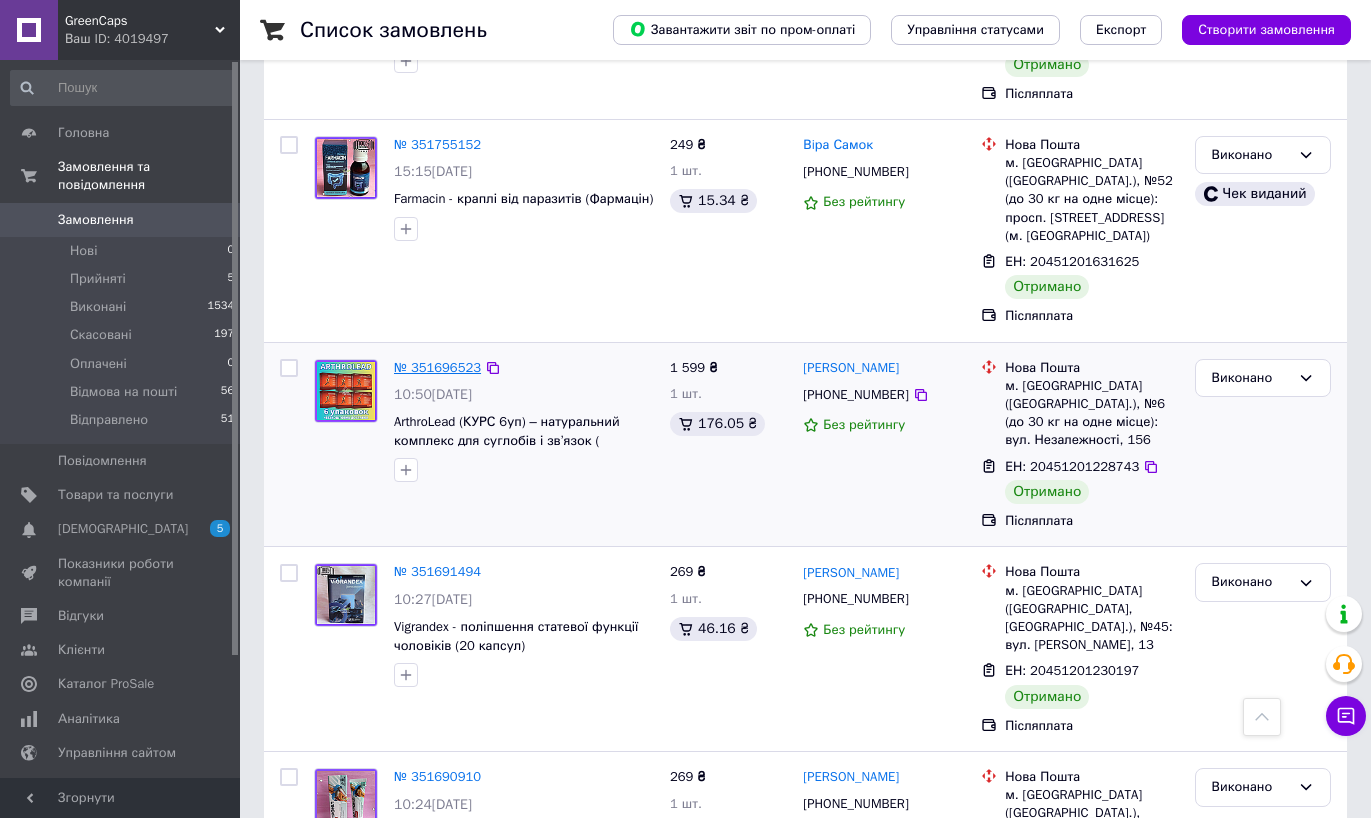 click on "№ 351696523" at bounding box center (437, 367) 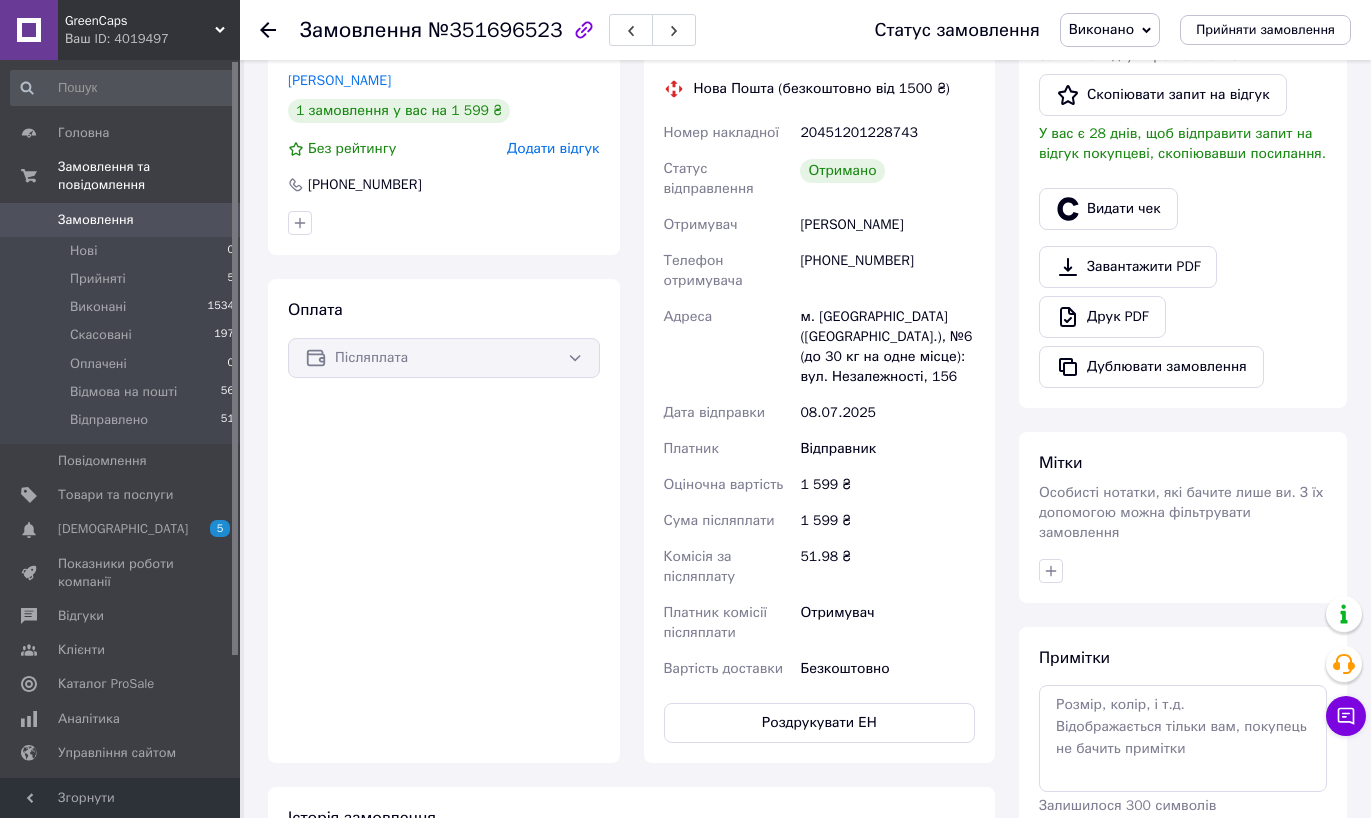 scroll, scrollTop: 411, scrollLeft: 0, axis: vertical 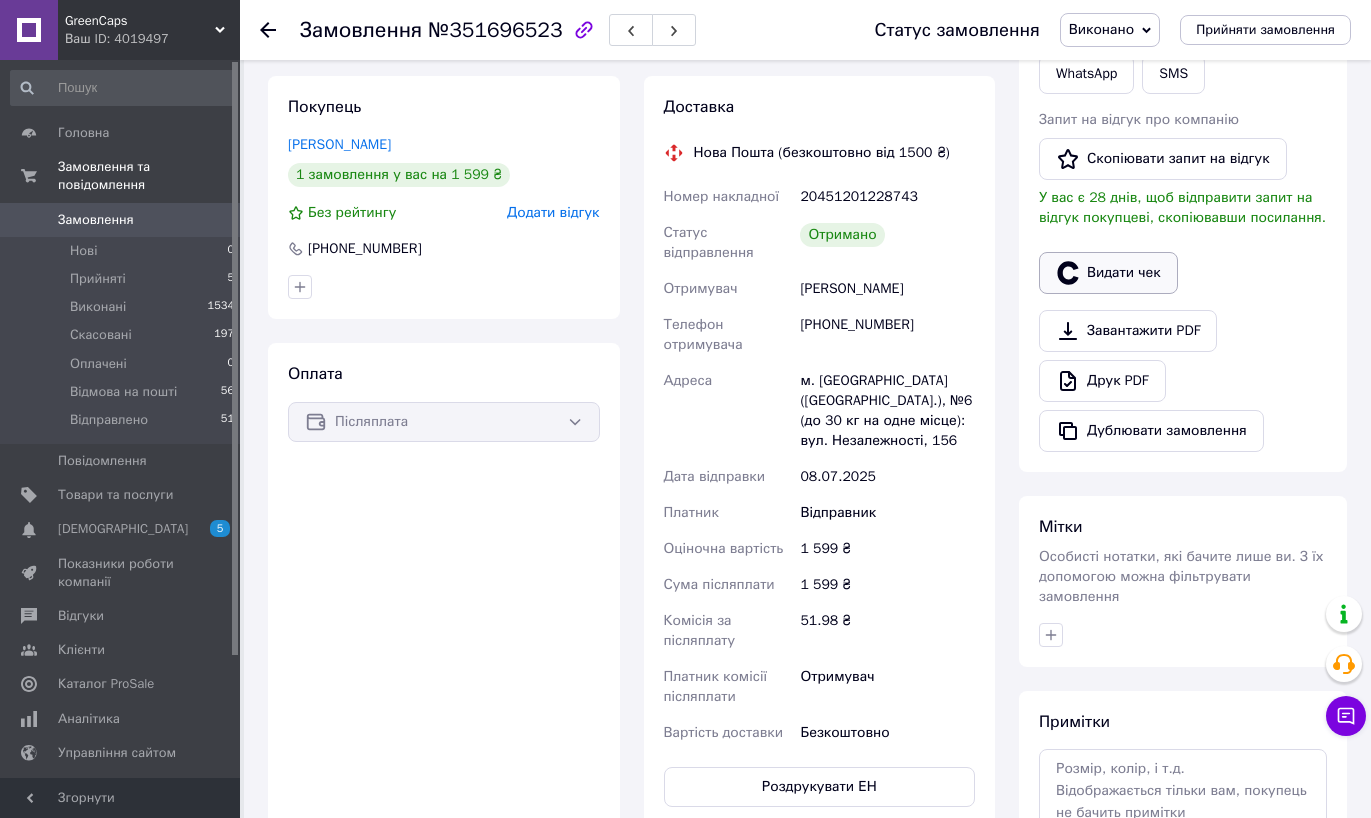 click on "Видати чек" at bounding box center [1108, 273] 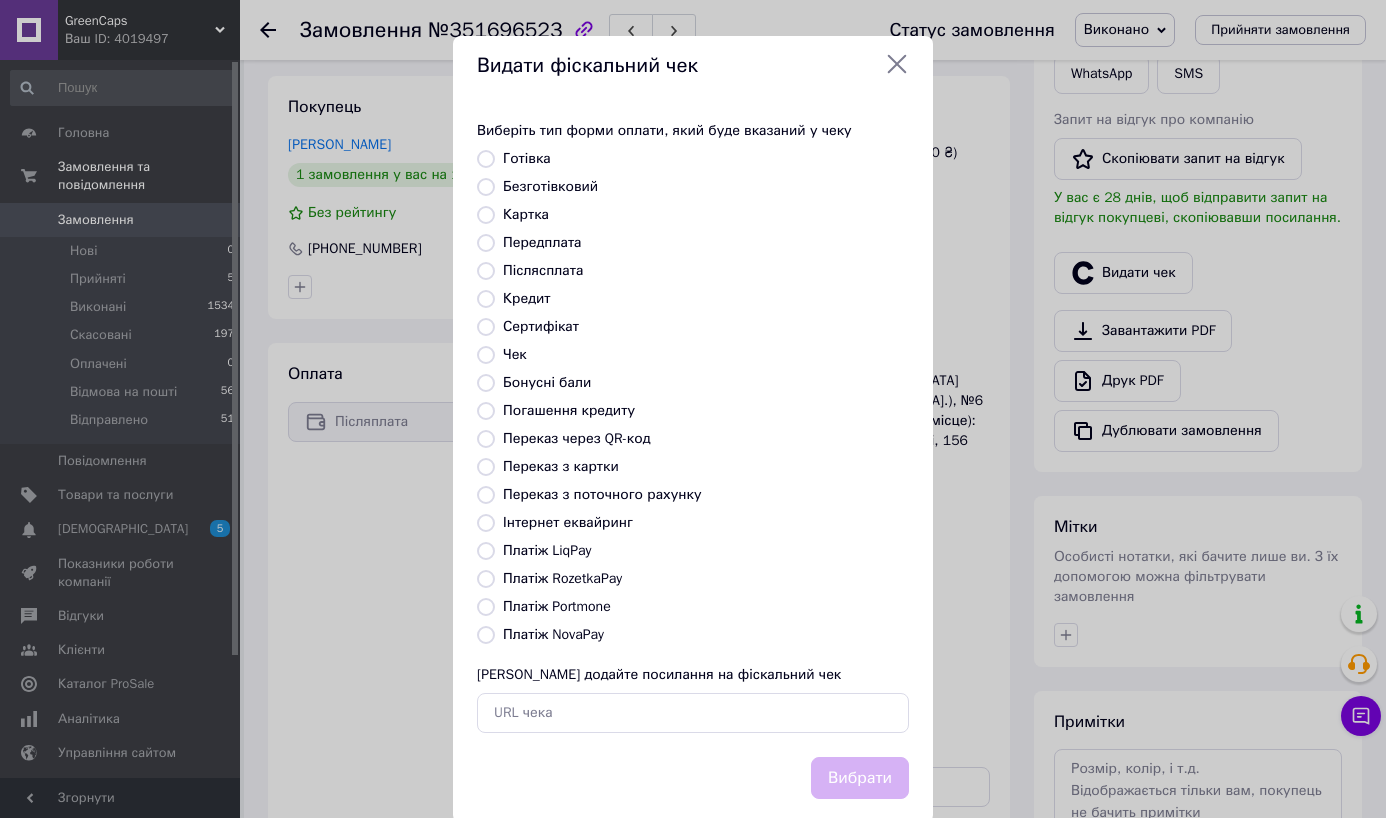 click on "Платіж NovaPay" at bounding box center (553, 634) 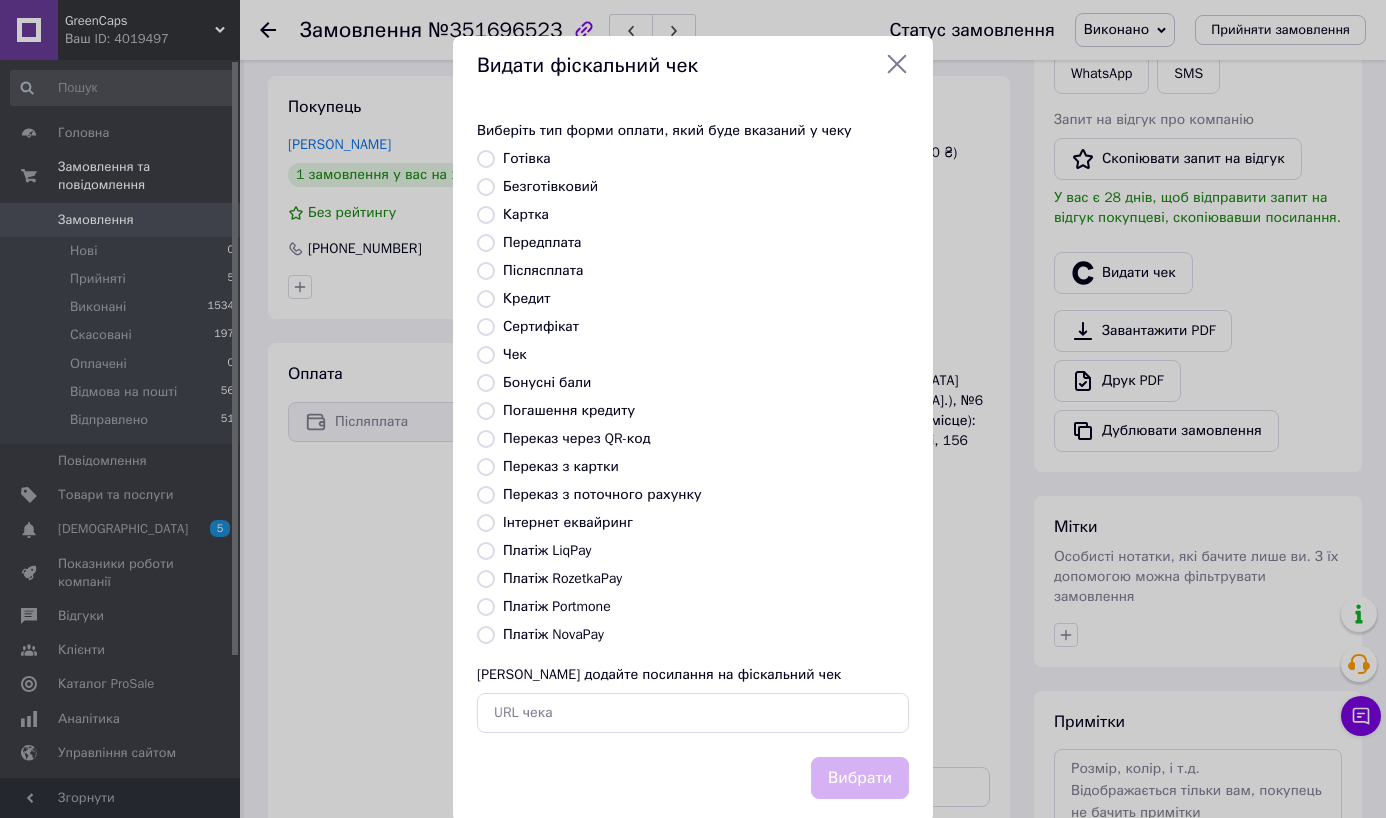 radio on "true" 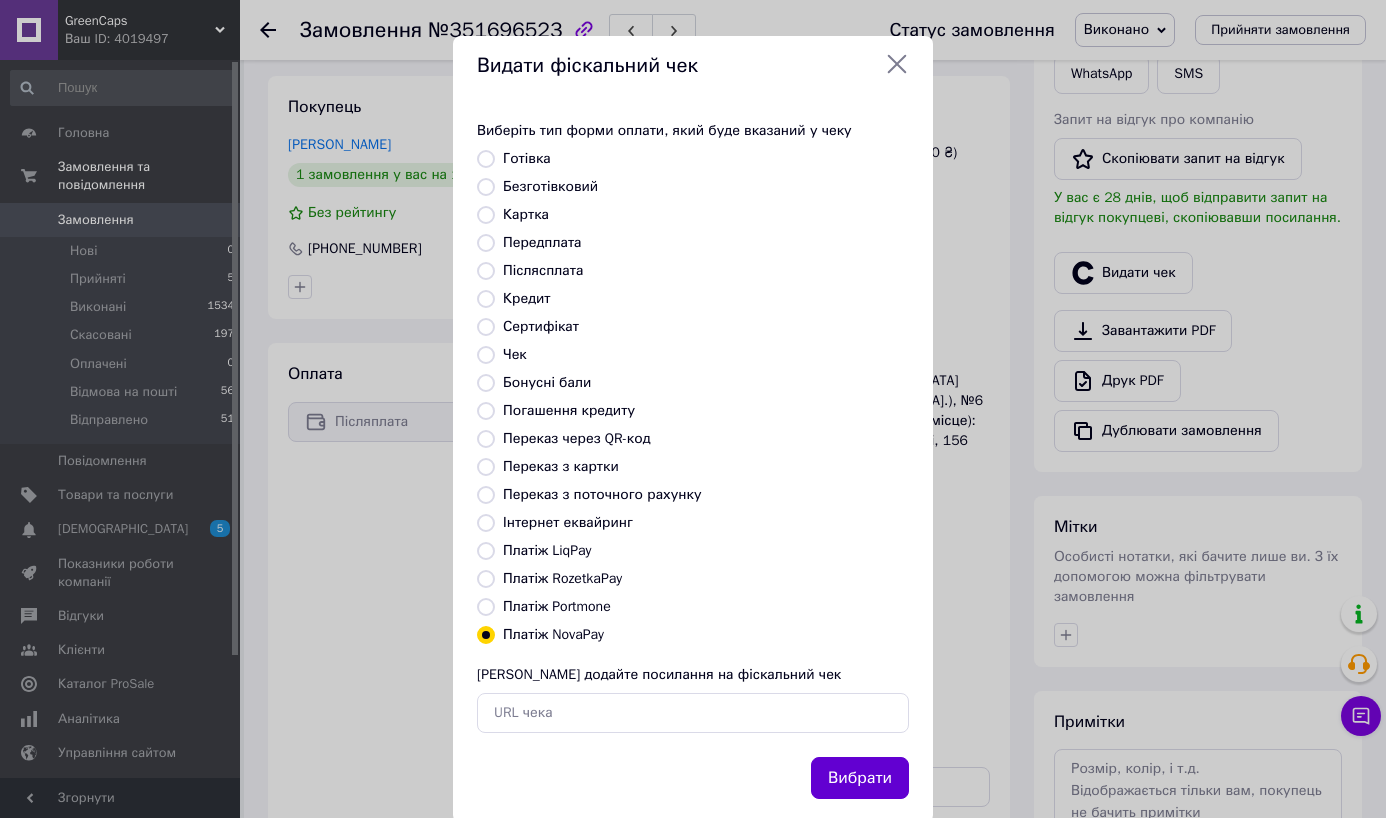 click on "Вибрати" at bounding box center (860, 778) 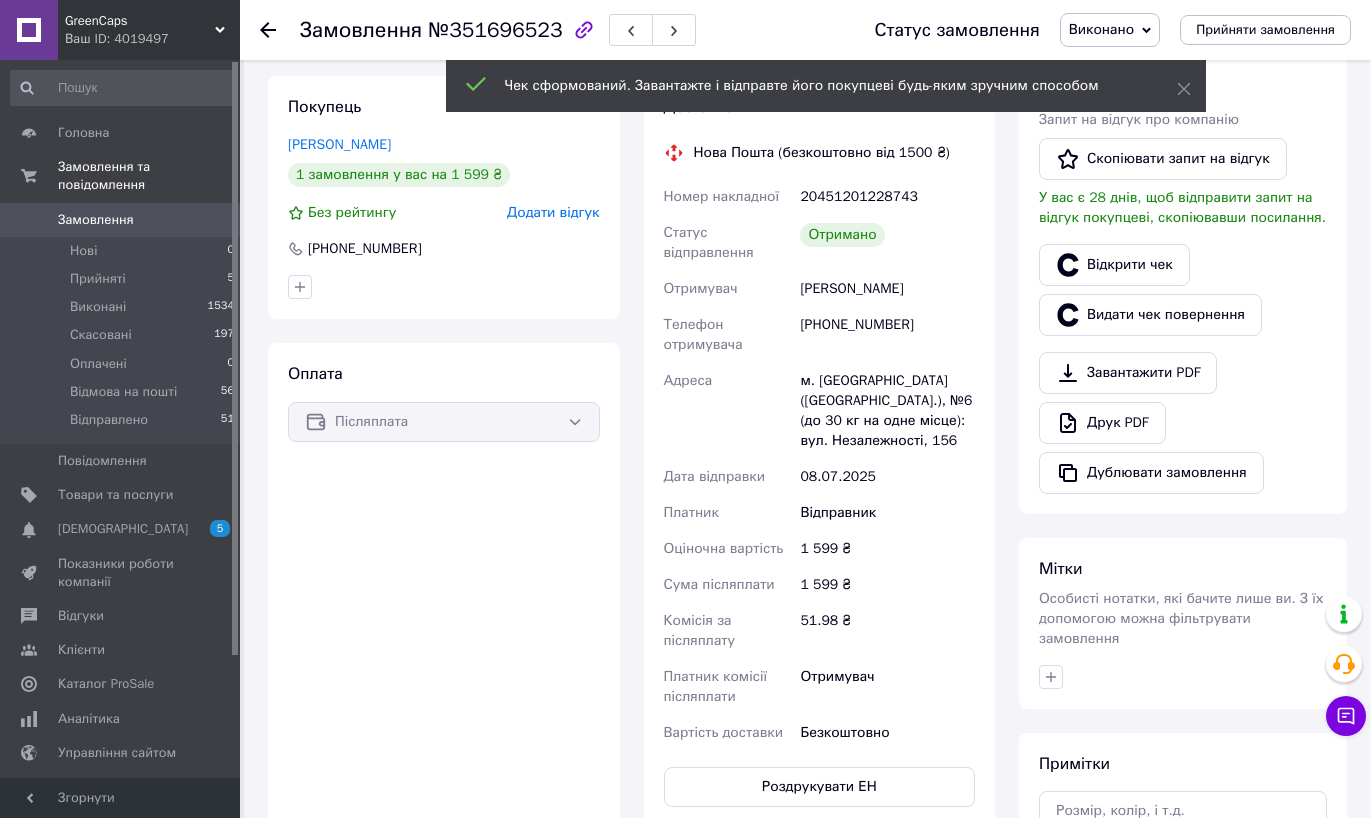 click 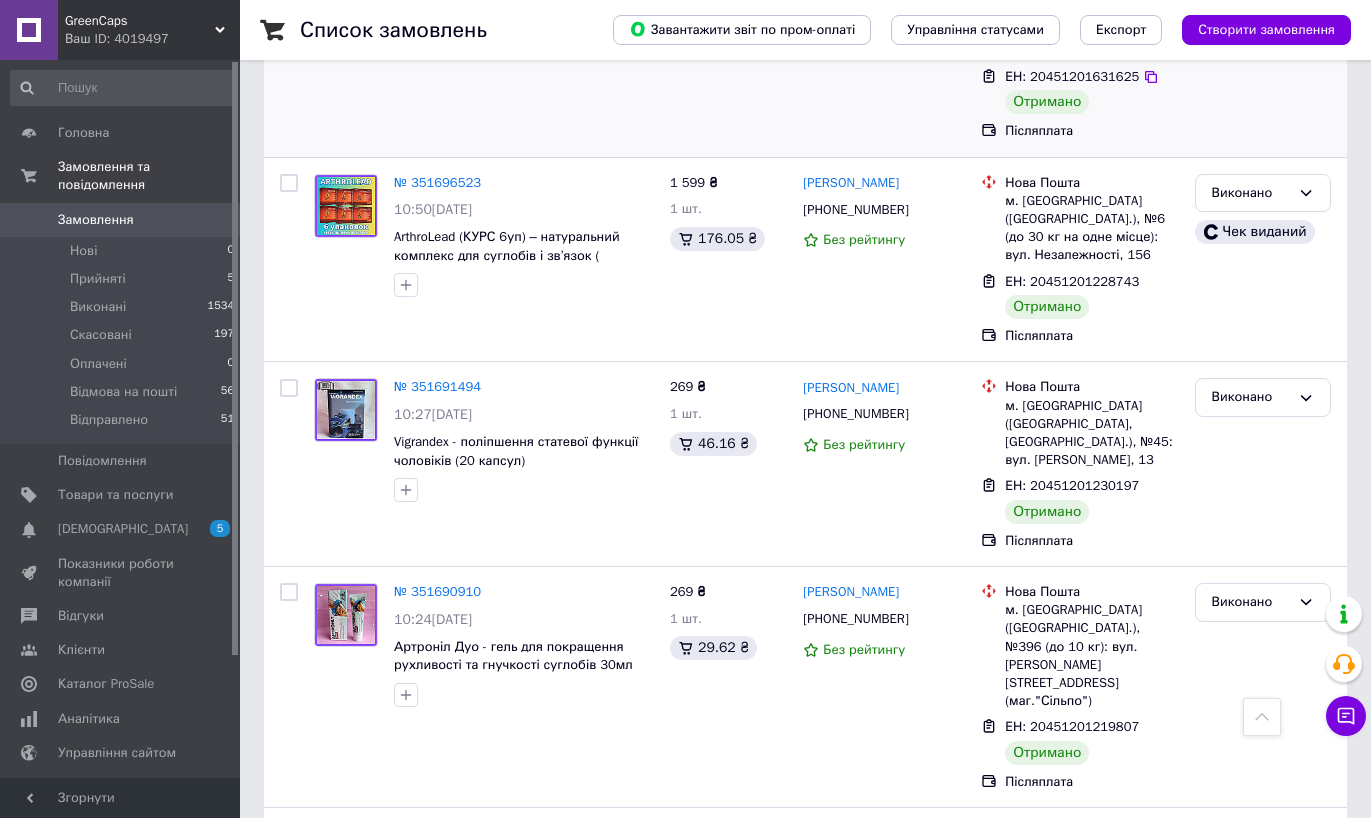 scroll, scrollTop: 799, scrollLeft: 0, axis: vertical 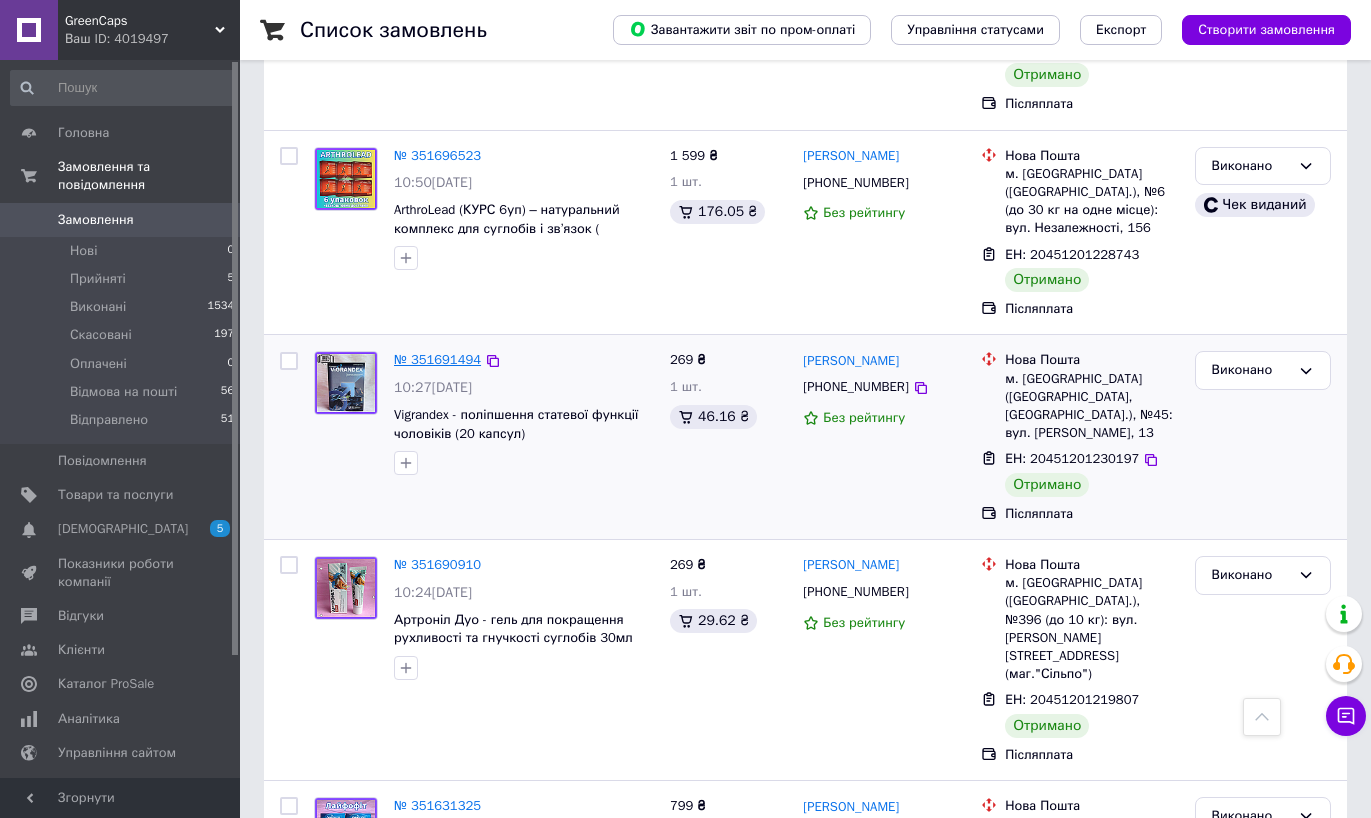 click on "№ 351691494" at bounding box center (437, 359) 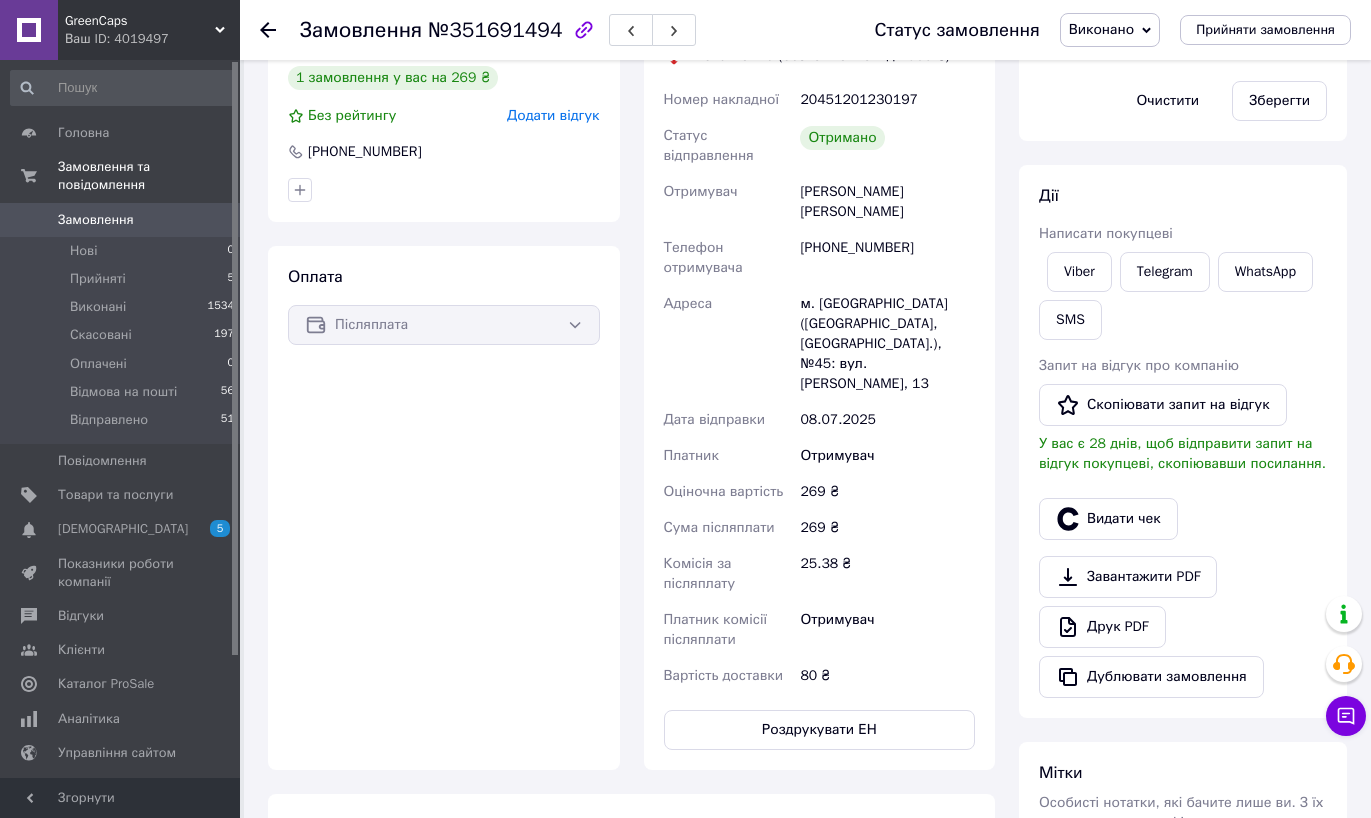 scroll, scrollTop: 721, scrollLeft: 0, axis: vertical 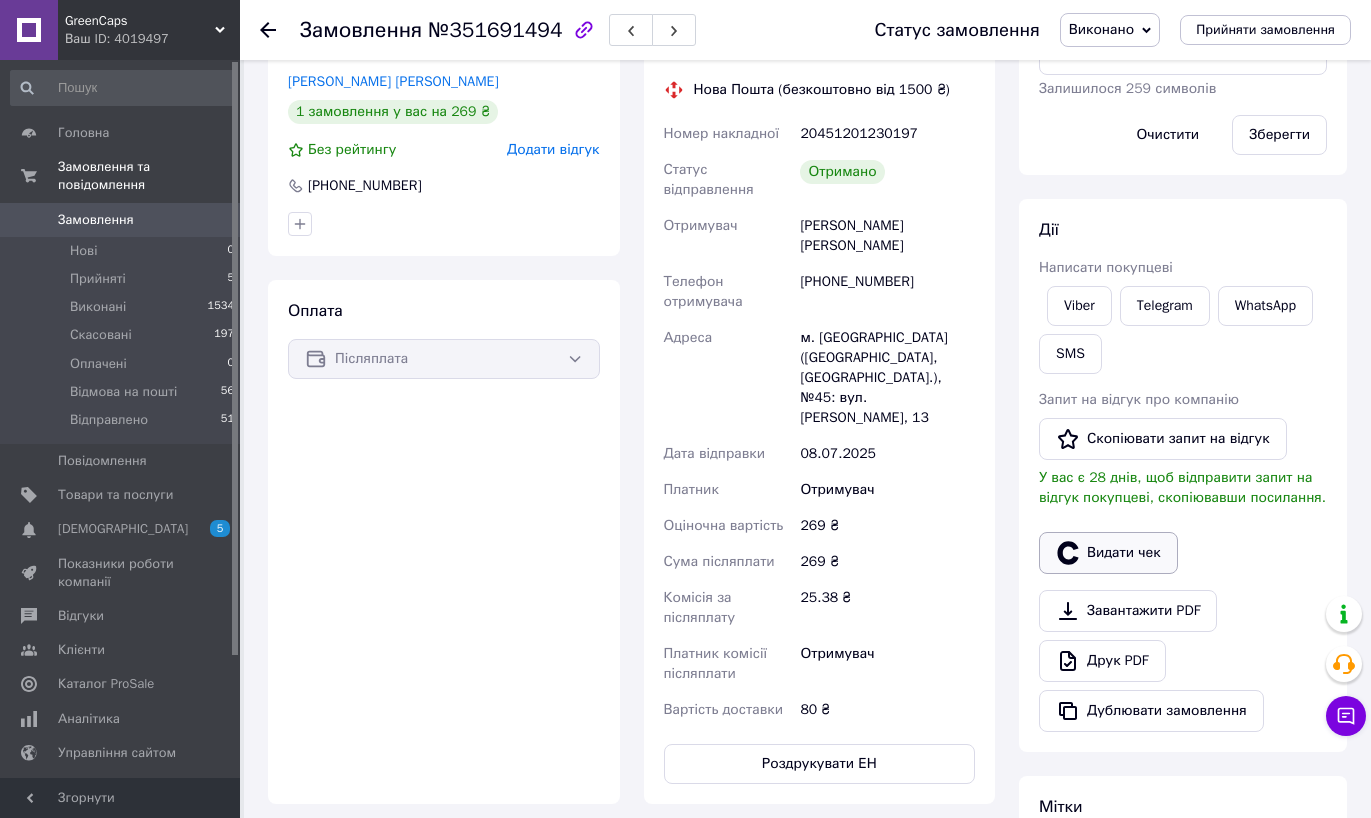 click on "Видати чек" at bounding box center [1108, 553] 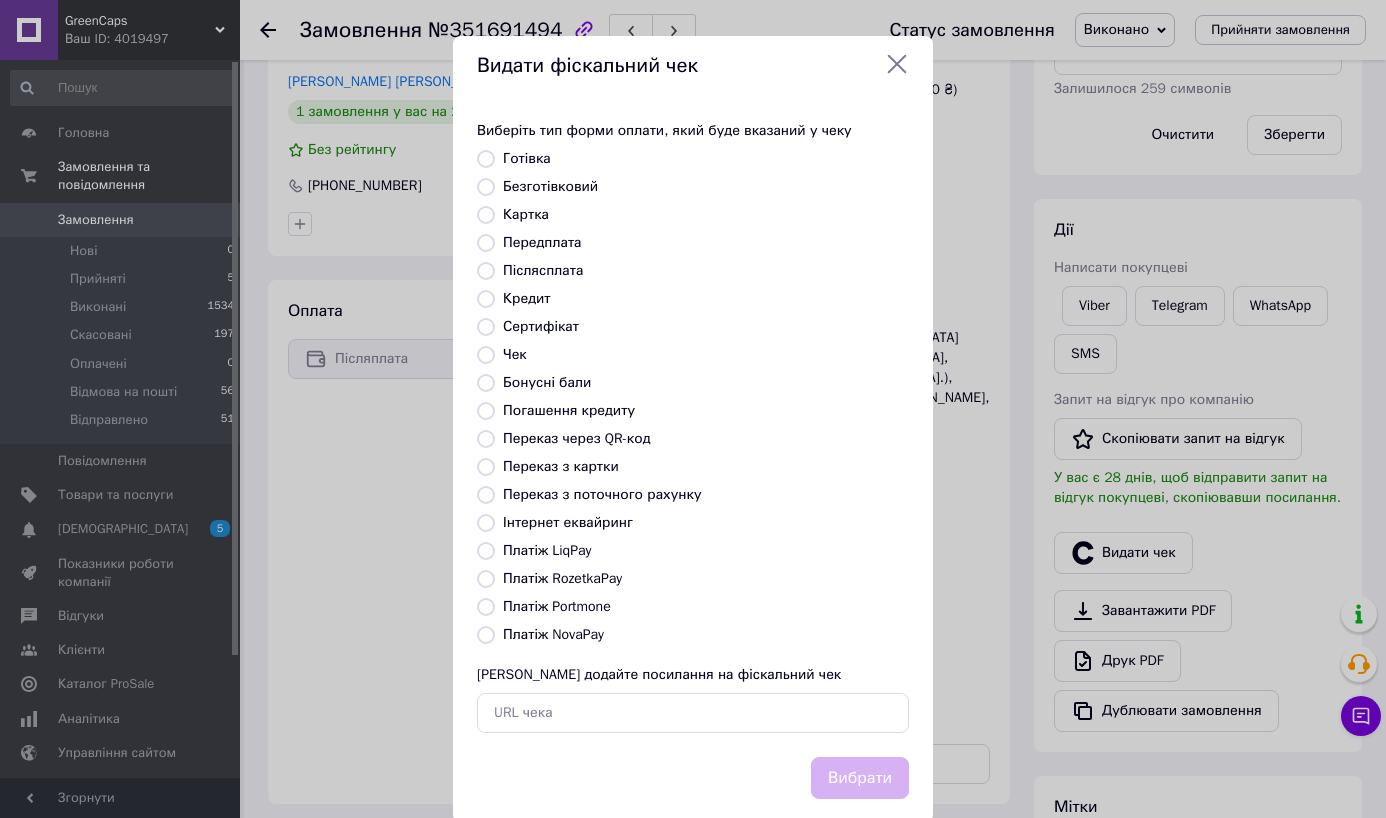 click on "Платіж NovaPay" at bounding box center [553, 634] 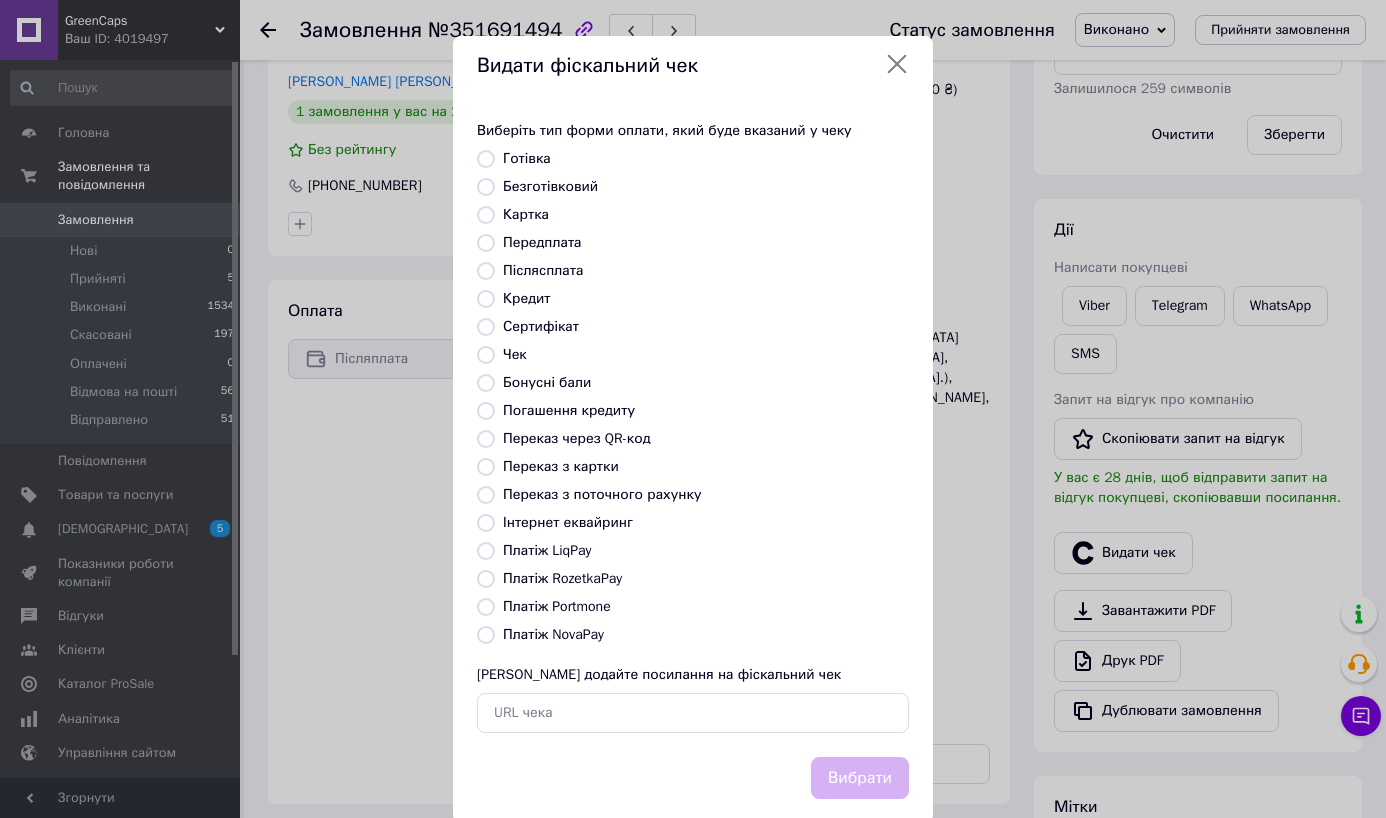 radio on "true" 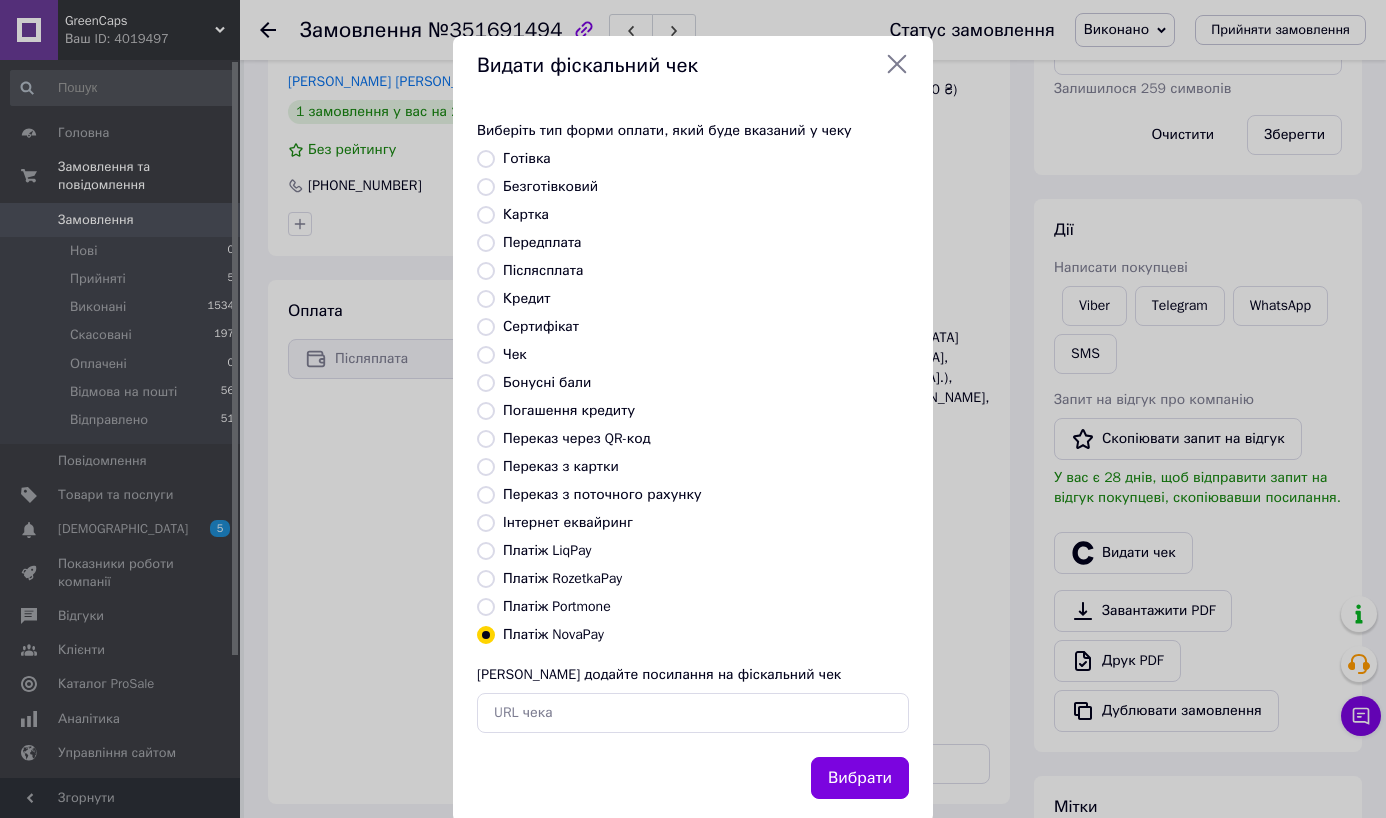 drag, startPoint x: 837, startPoint y: 775, endPoint x: 643, endPoint y: 702, distance: 207.28 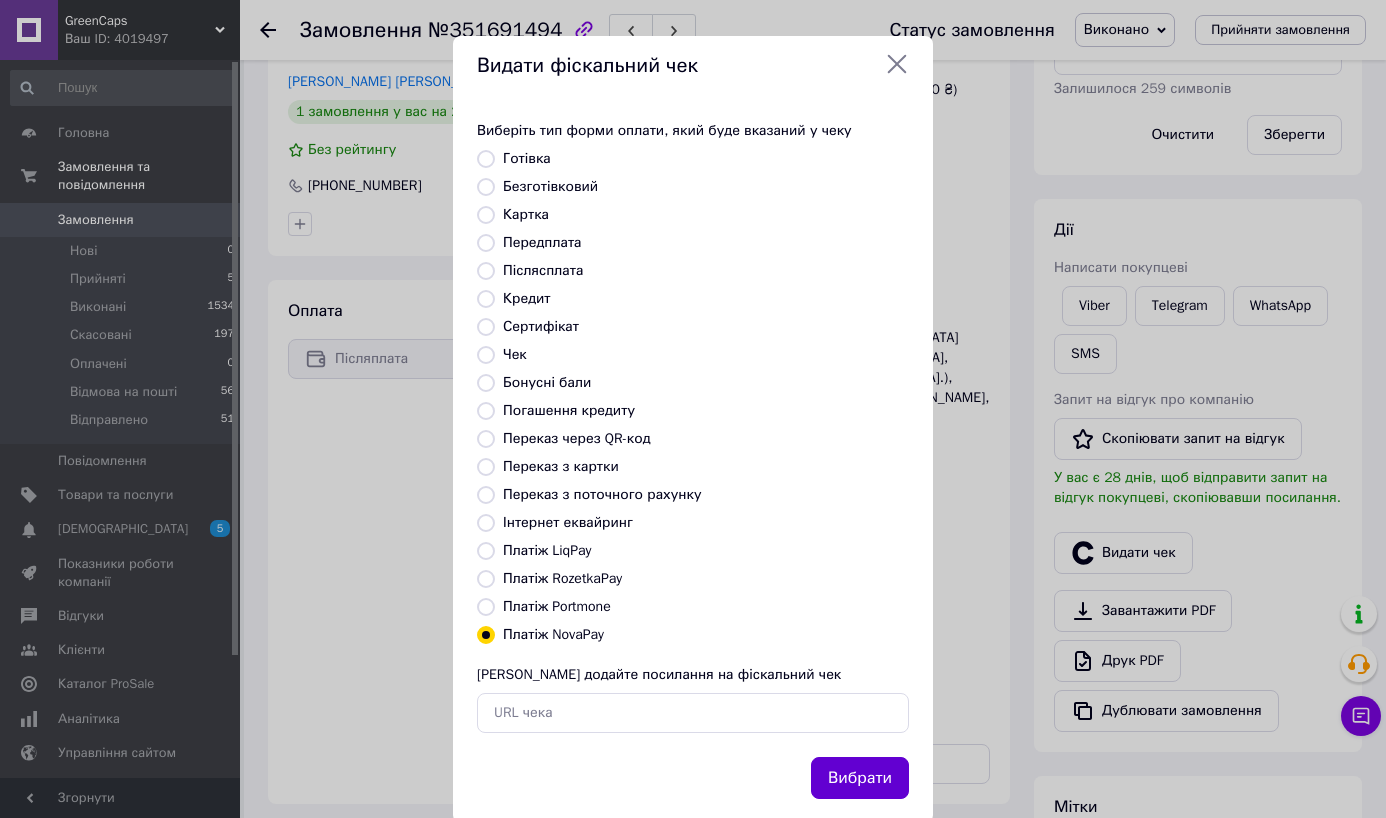 click on "Вибрати" at bounding box center [860, 778] 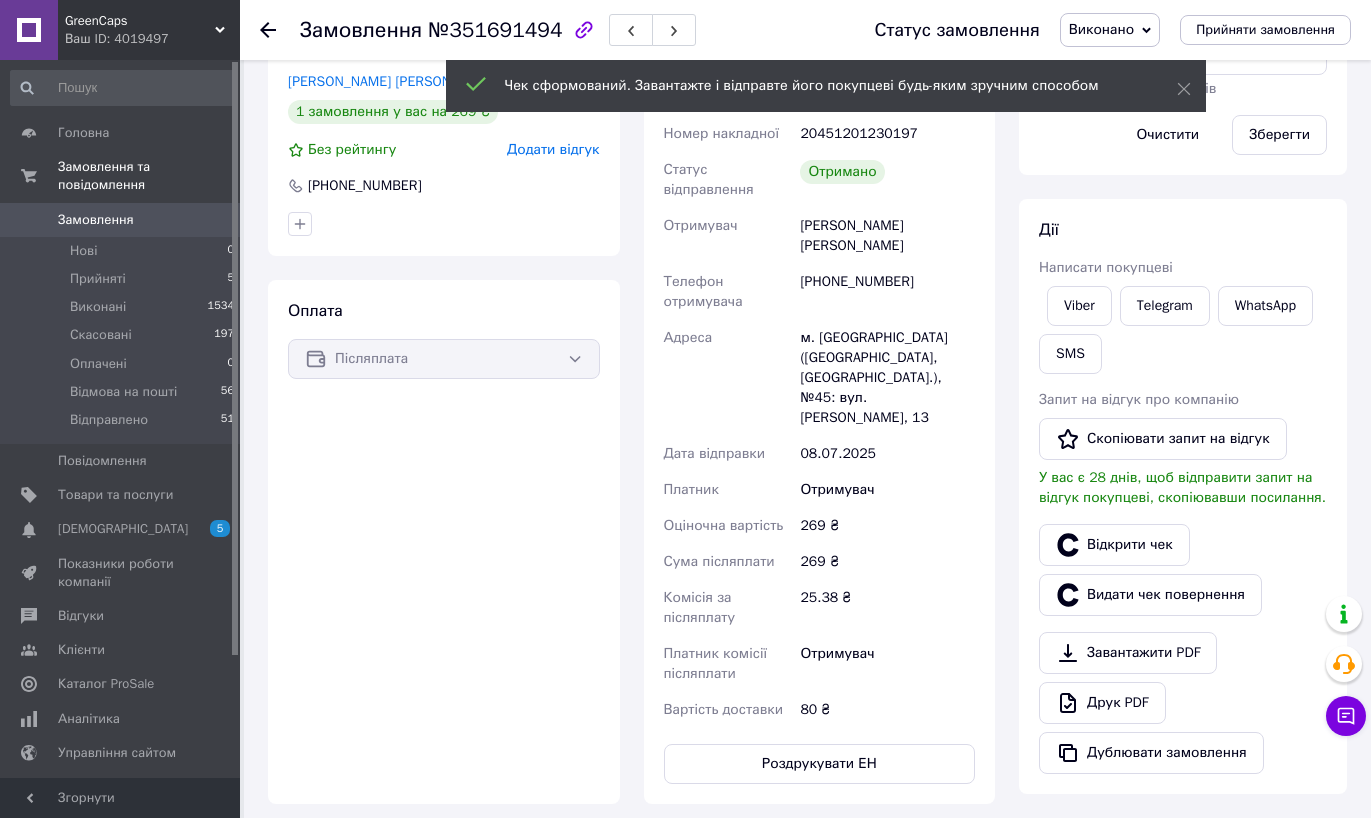 click 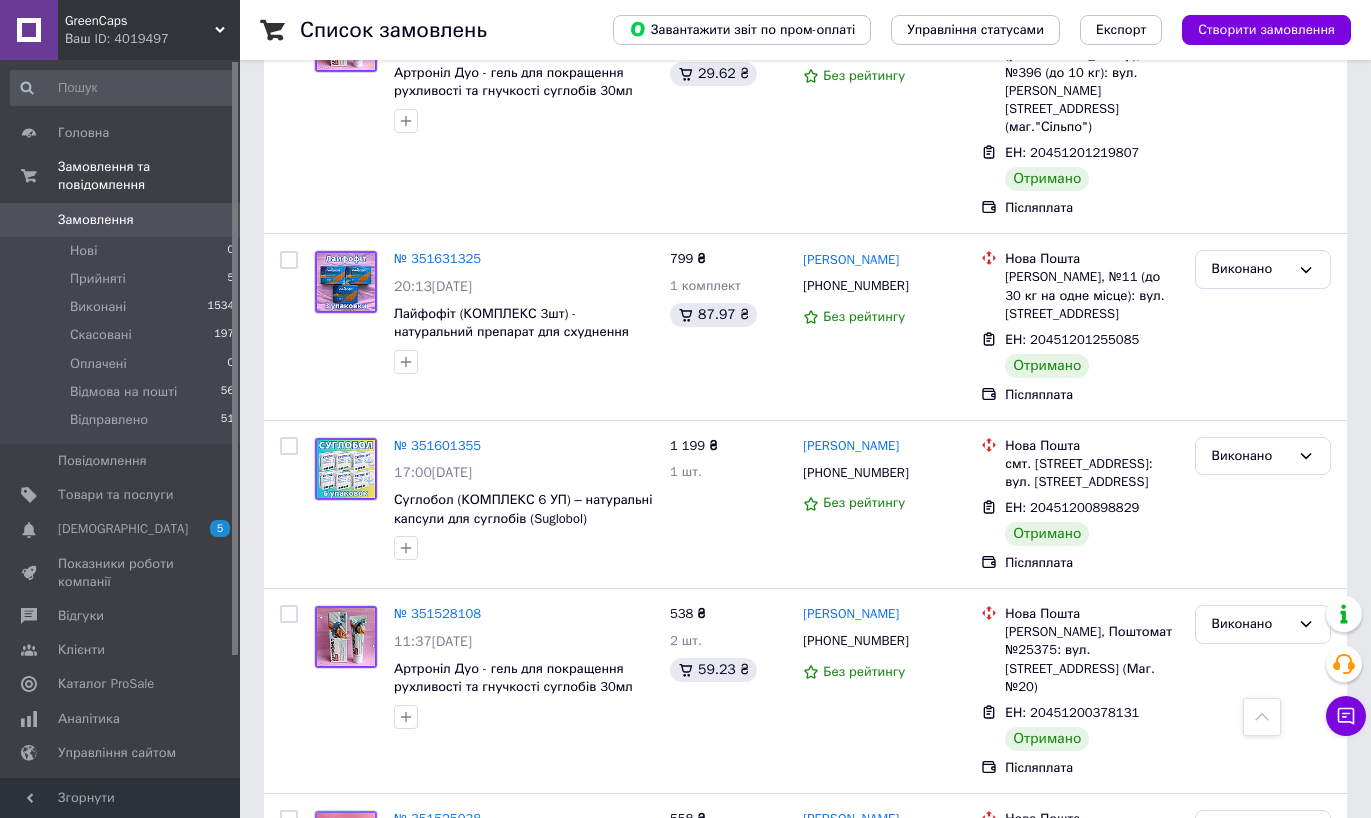 scroll, scrollTop: 477, scrollLeft: 0, axis: vertical 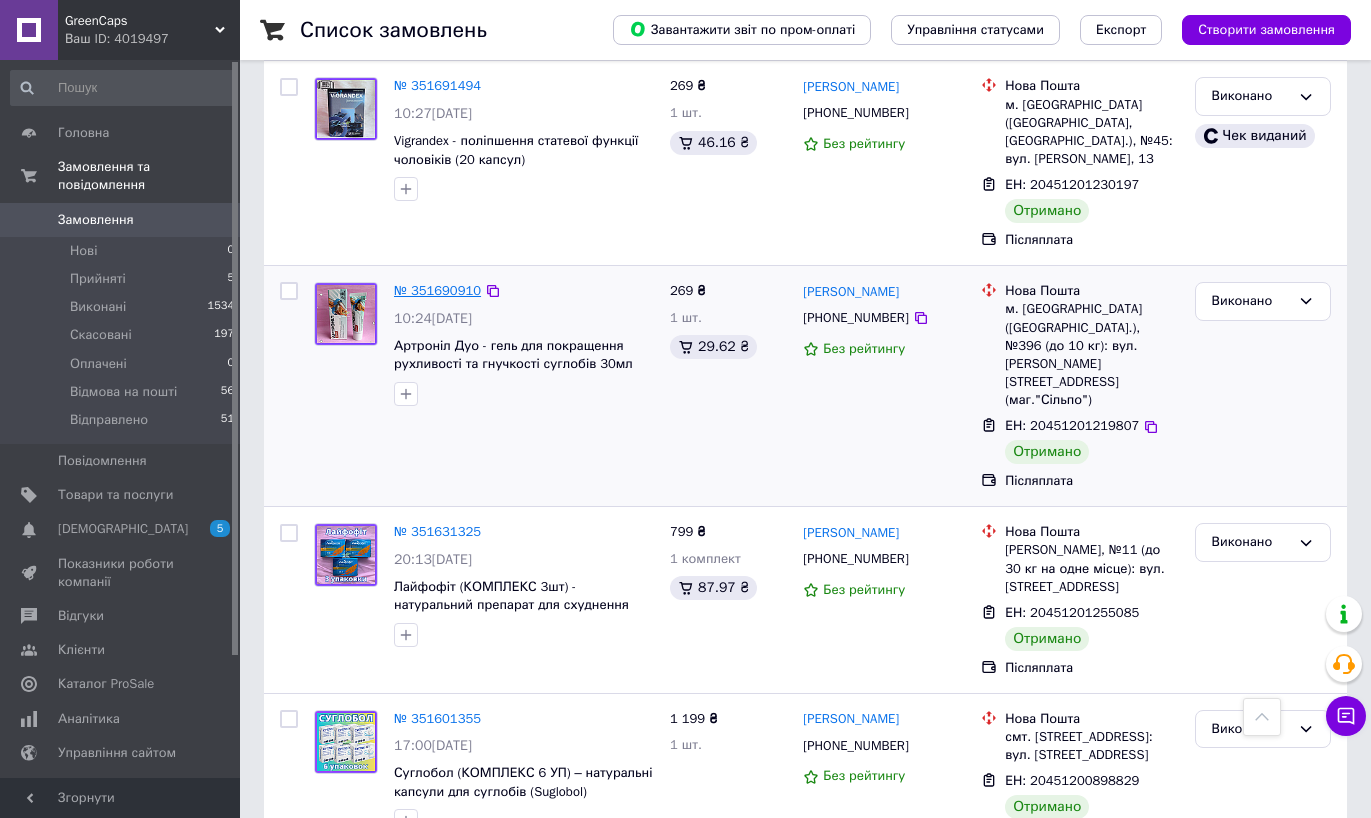 click on "№ 351690910" at bounding box center (437, 290) 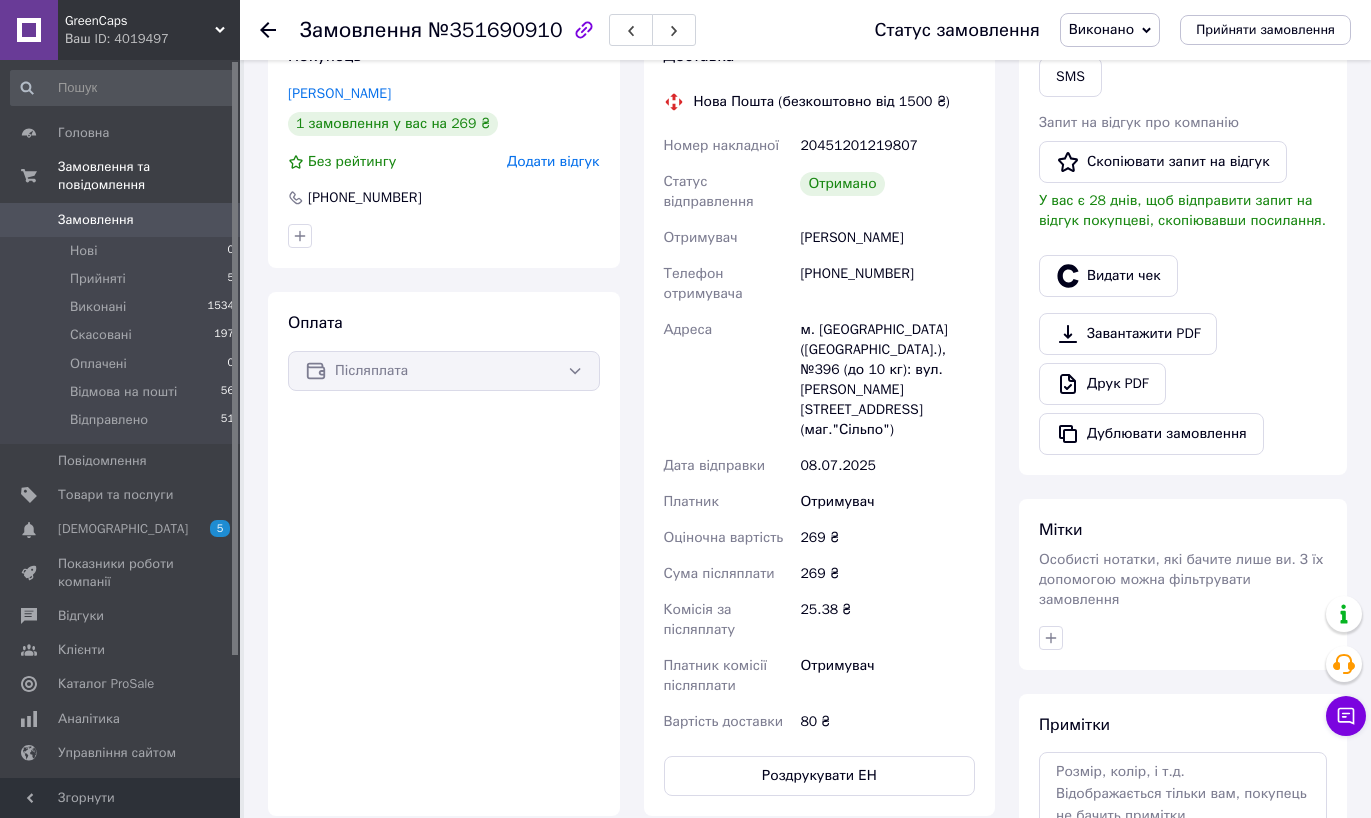 scroll, scrollTop: 402, scrollLeft: 0, axis: vertical 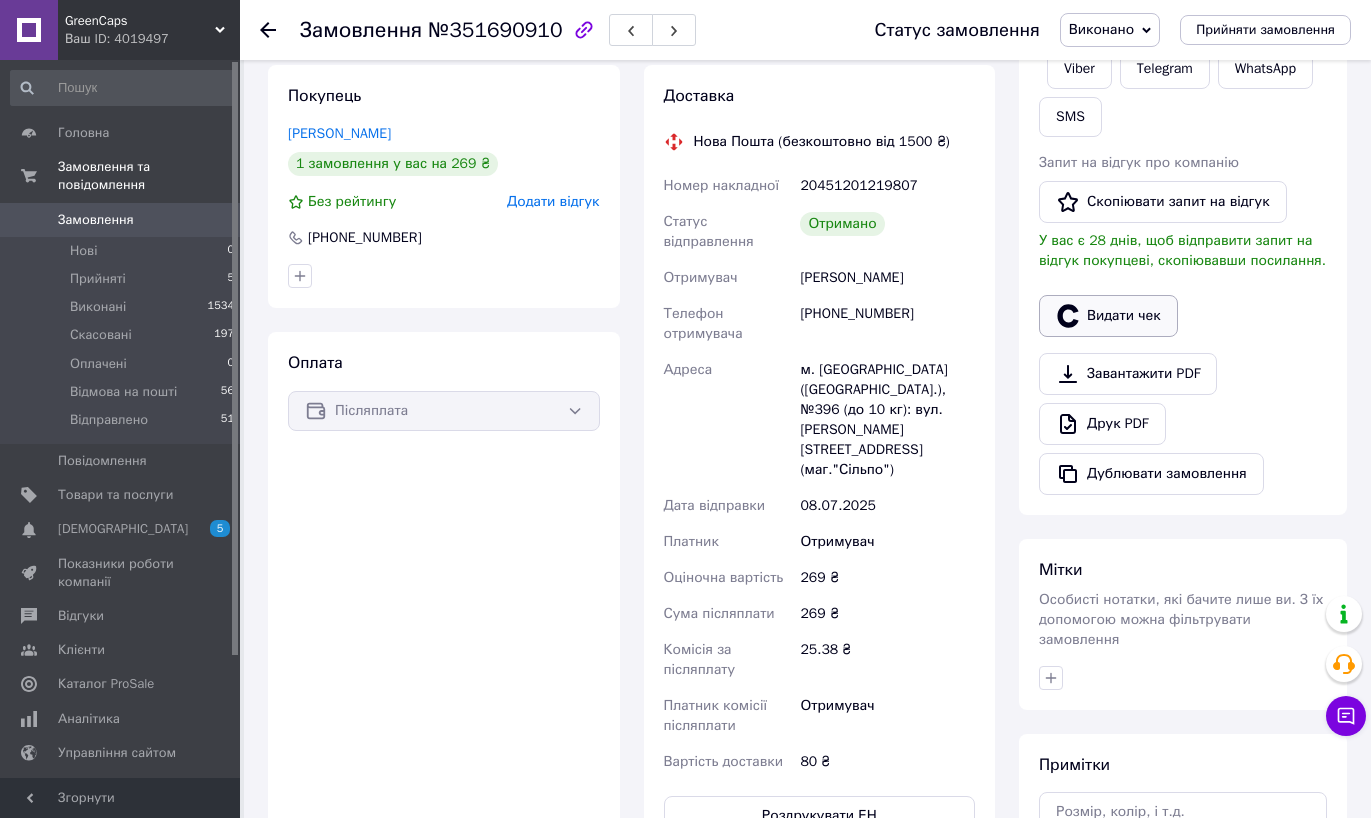 click on "Видати чек" at bounding box center [1108, 316] 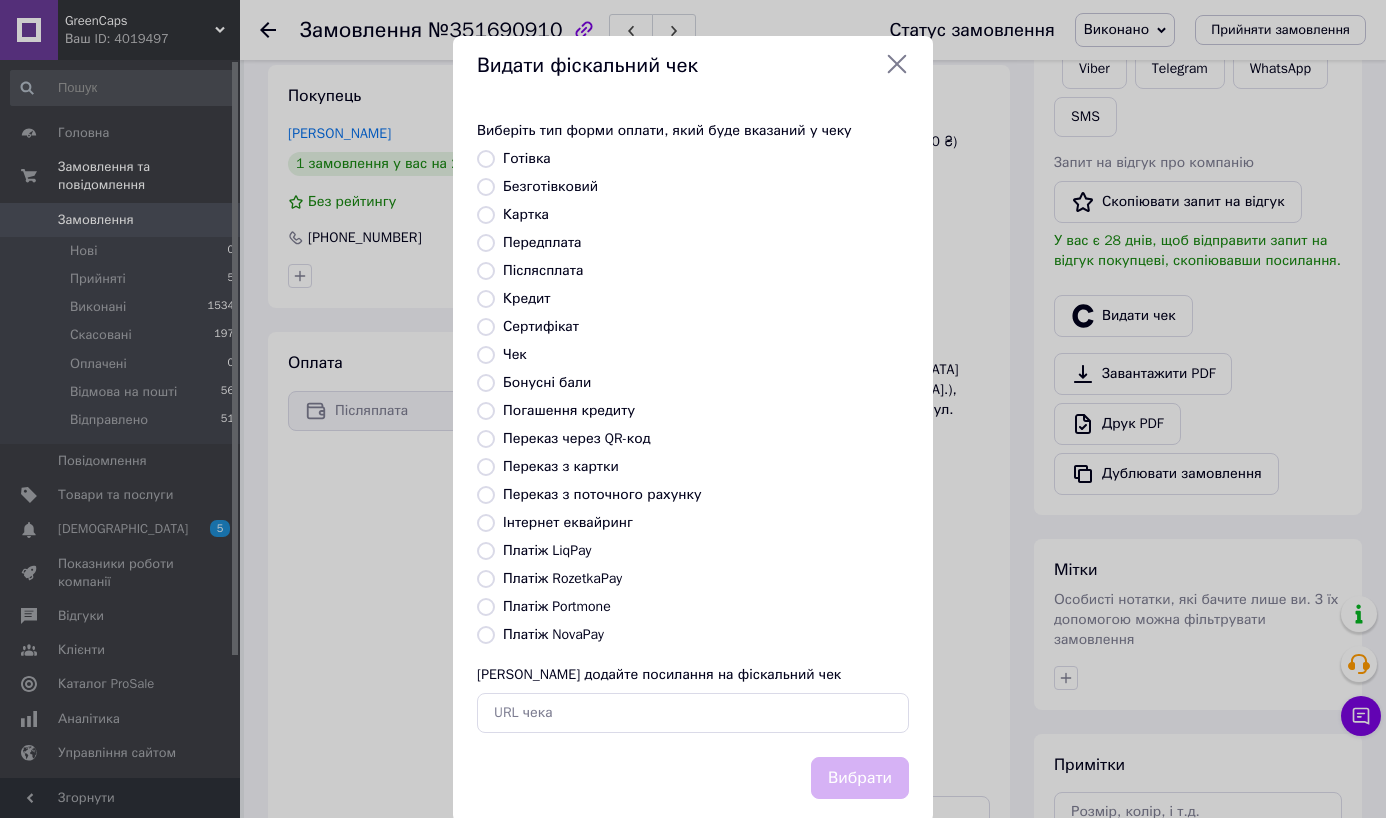 click on "Платіж NovaPay" at bounding box center [553, 634] 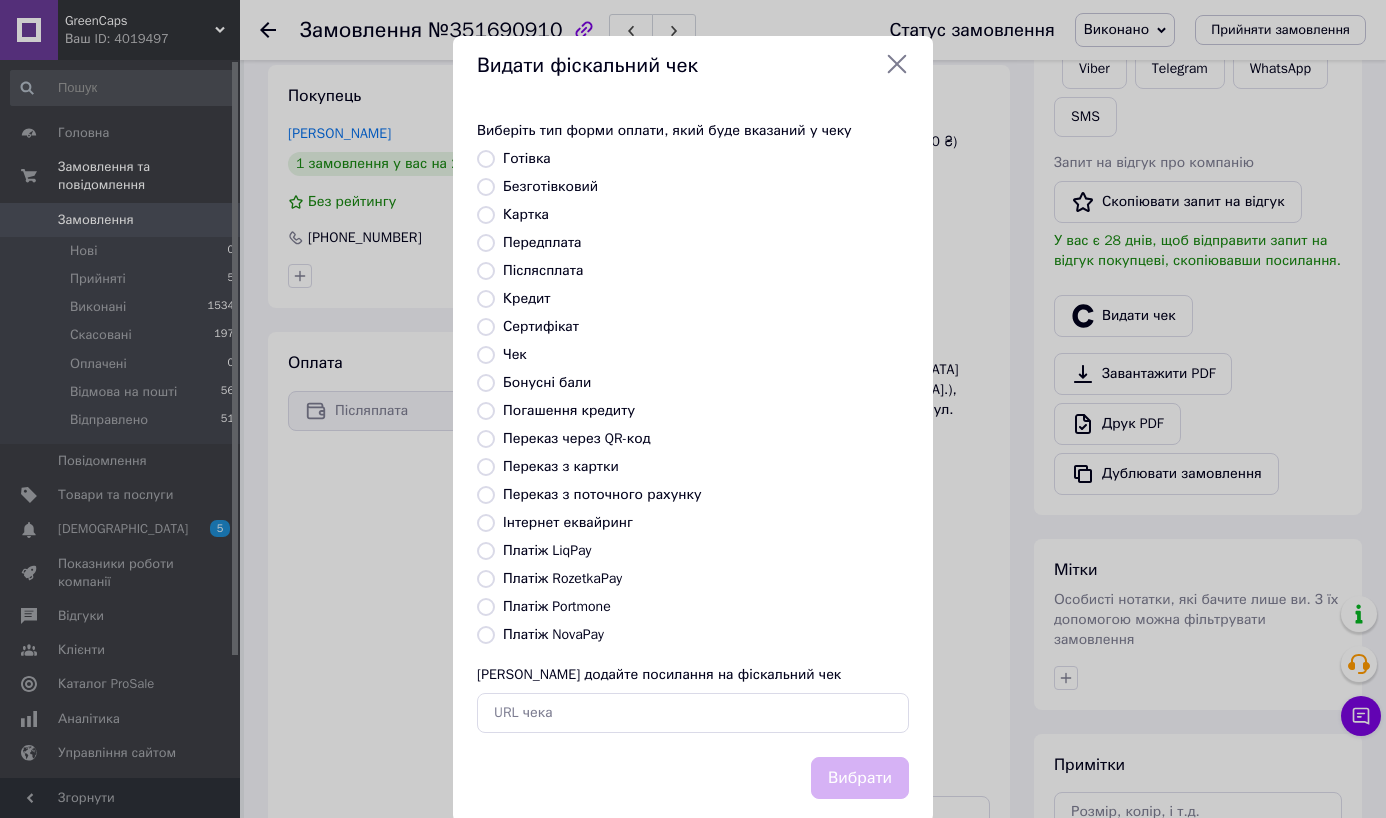 radio on "true" 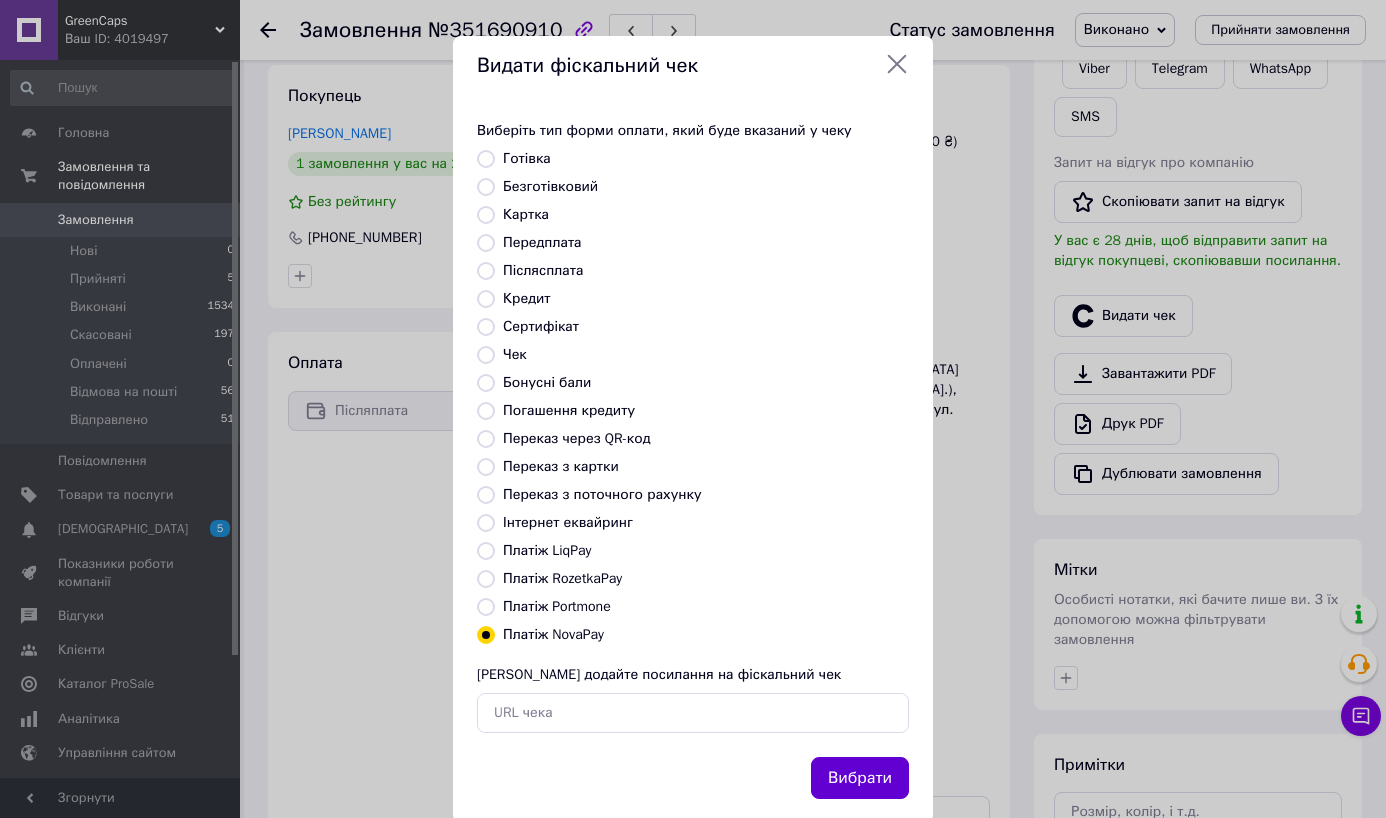 click on "Вибрати" at bounding box center (860, 778) 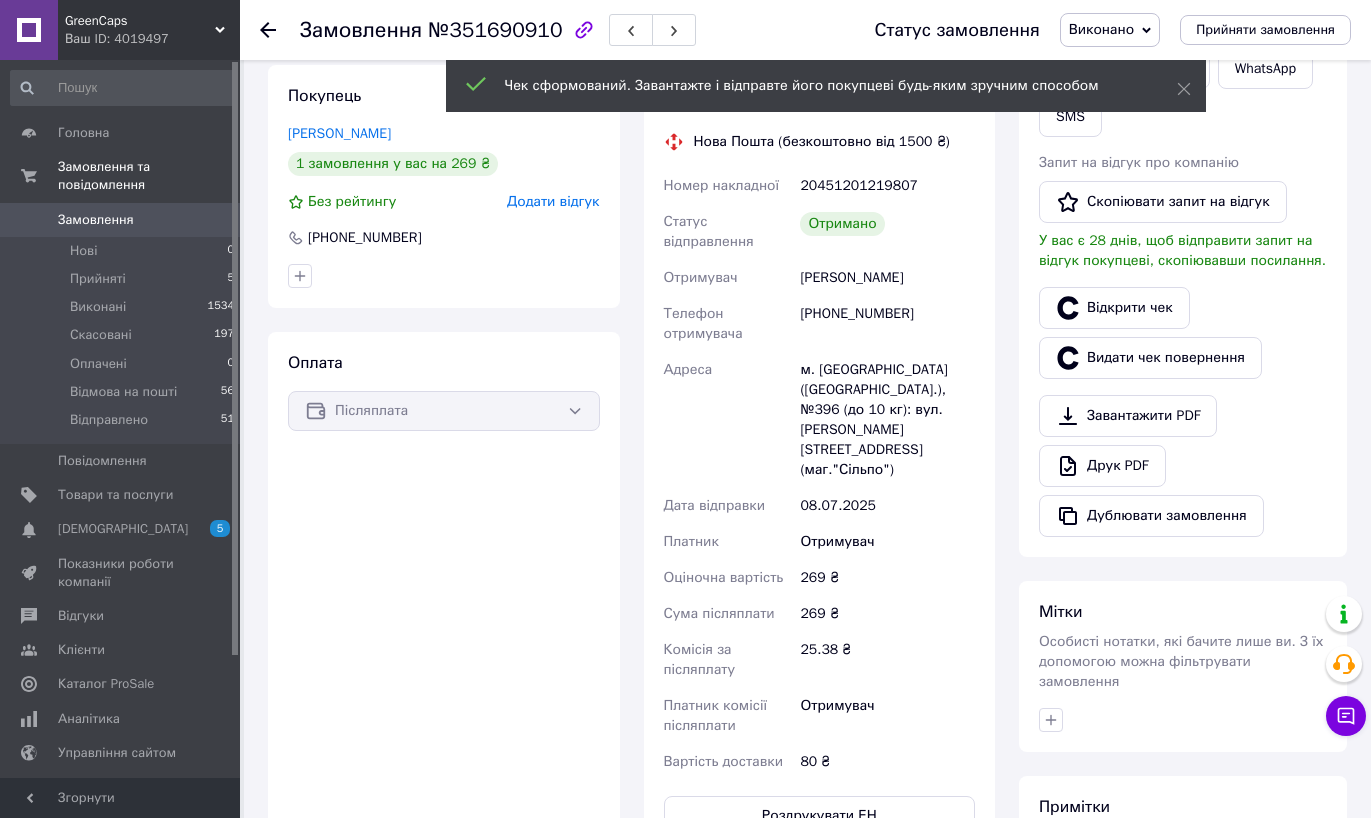 click 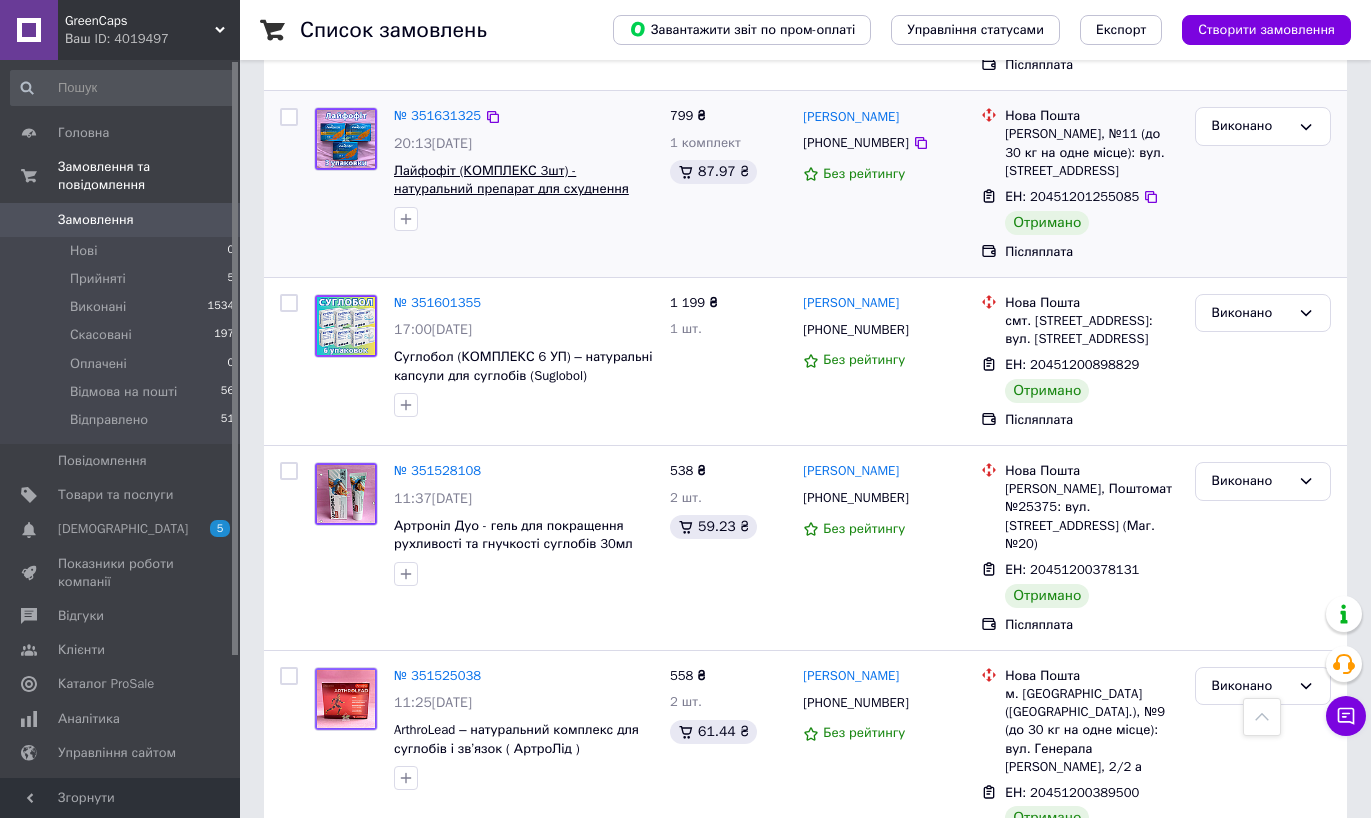 scroll, scrollTop: 820, scrollLeft: 0, axis: vertical 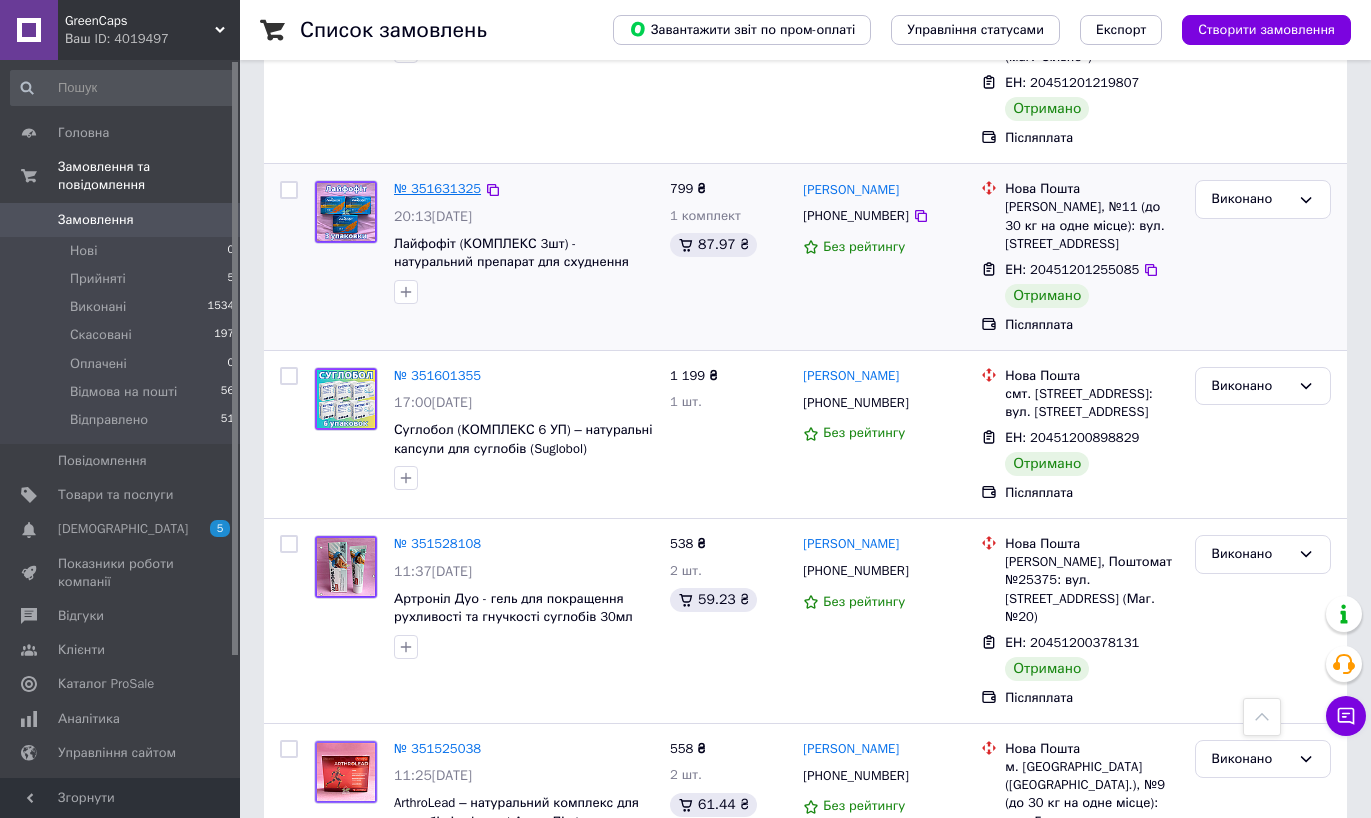 click on "№ 351631325" at bounding box center [437, 188] 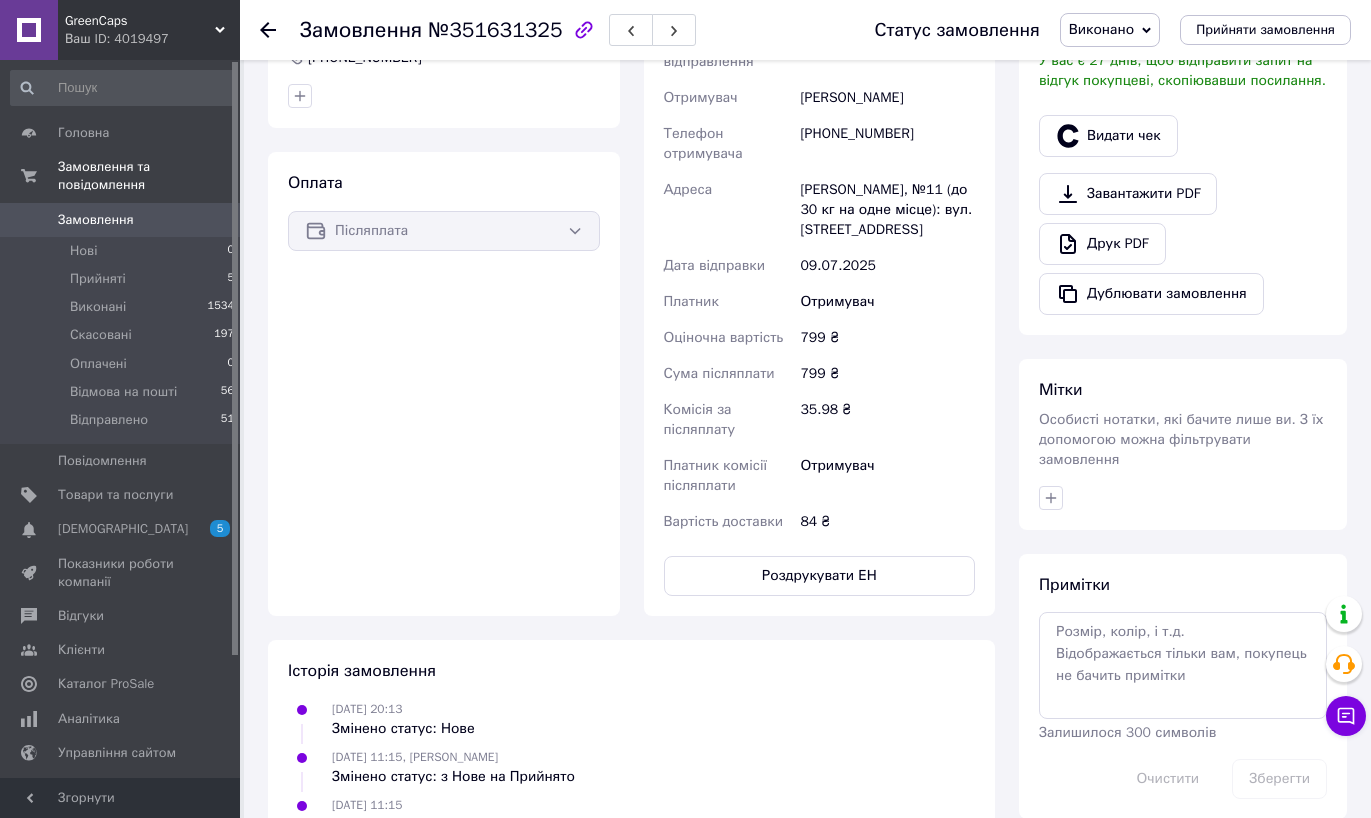 scroll, scrollTop: 258, scrollLeft: 0, axis: vertical 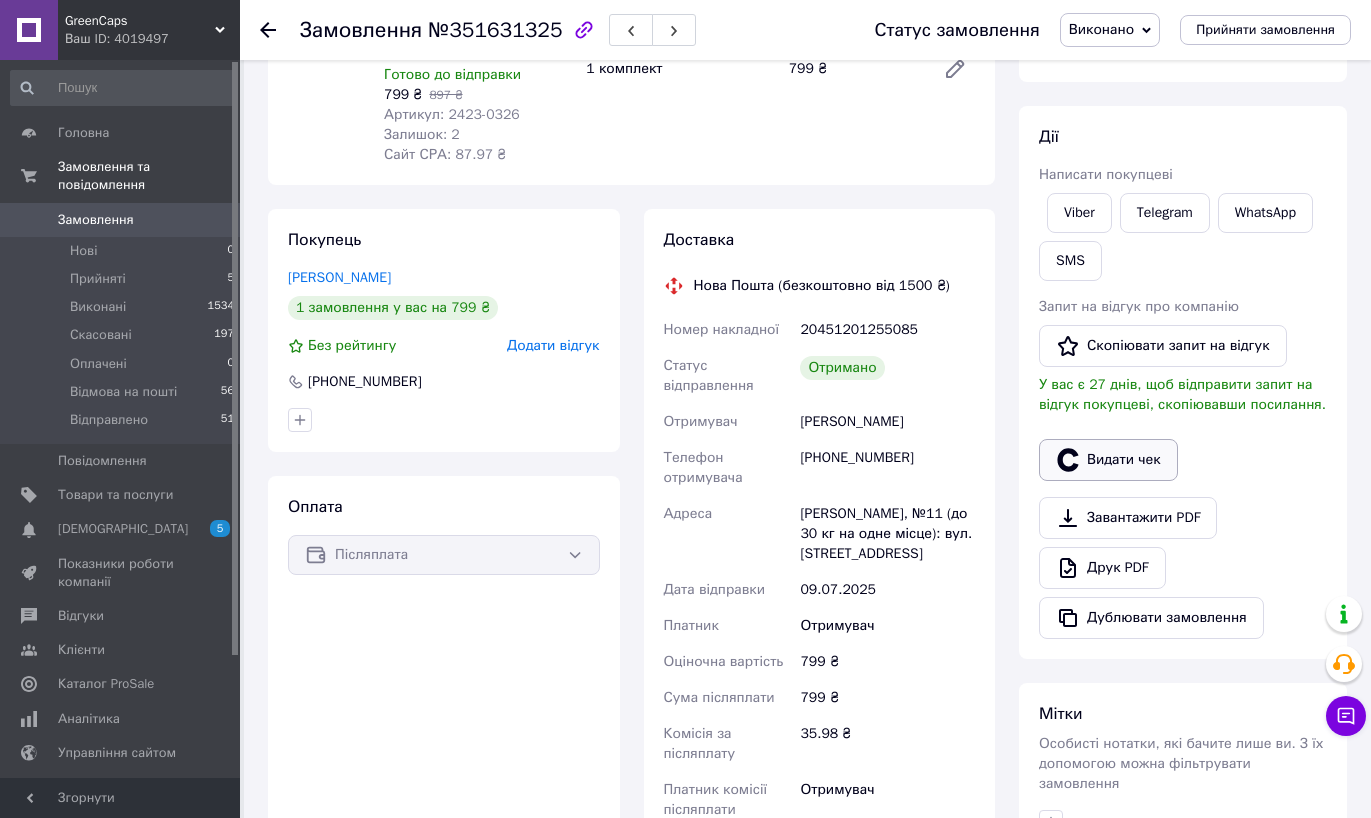 click on "Видати чек" at bounding box center [1108, 460] 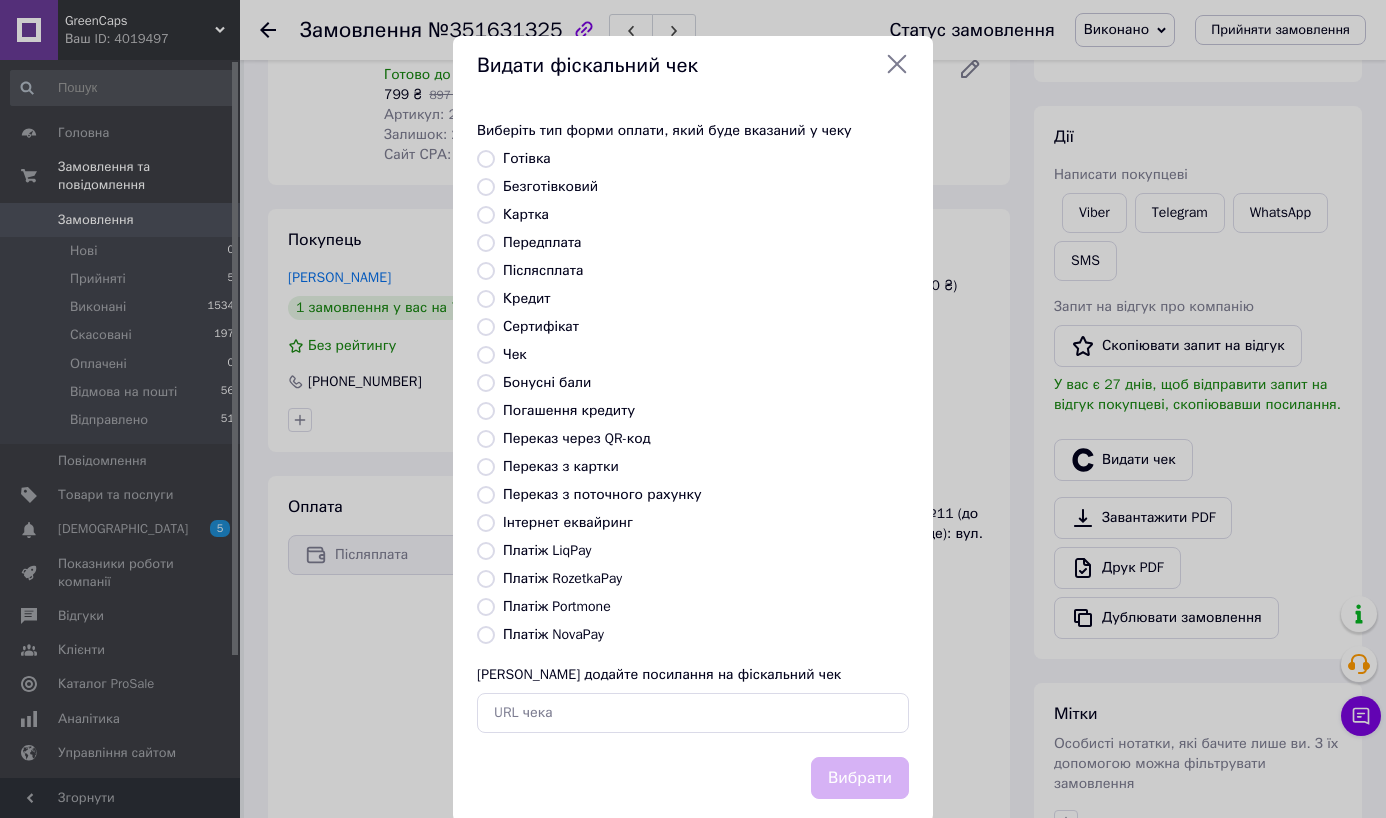 click on "Платіж NovaPay" at bounding box center [553, 634] 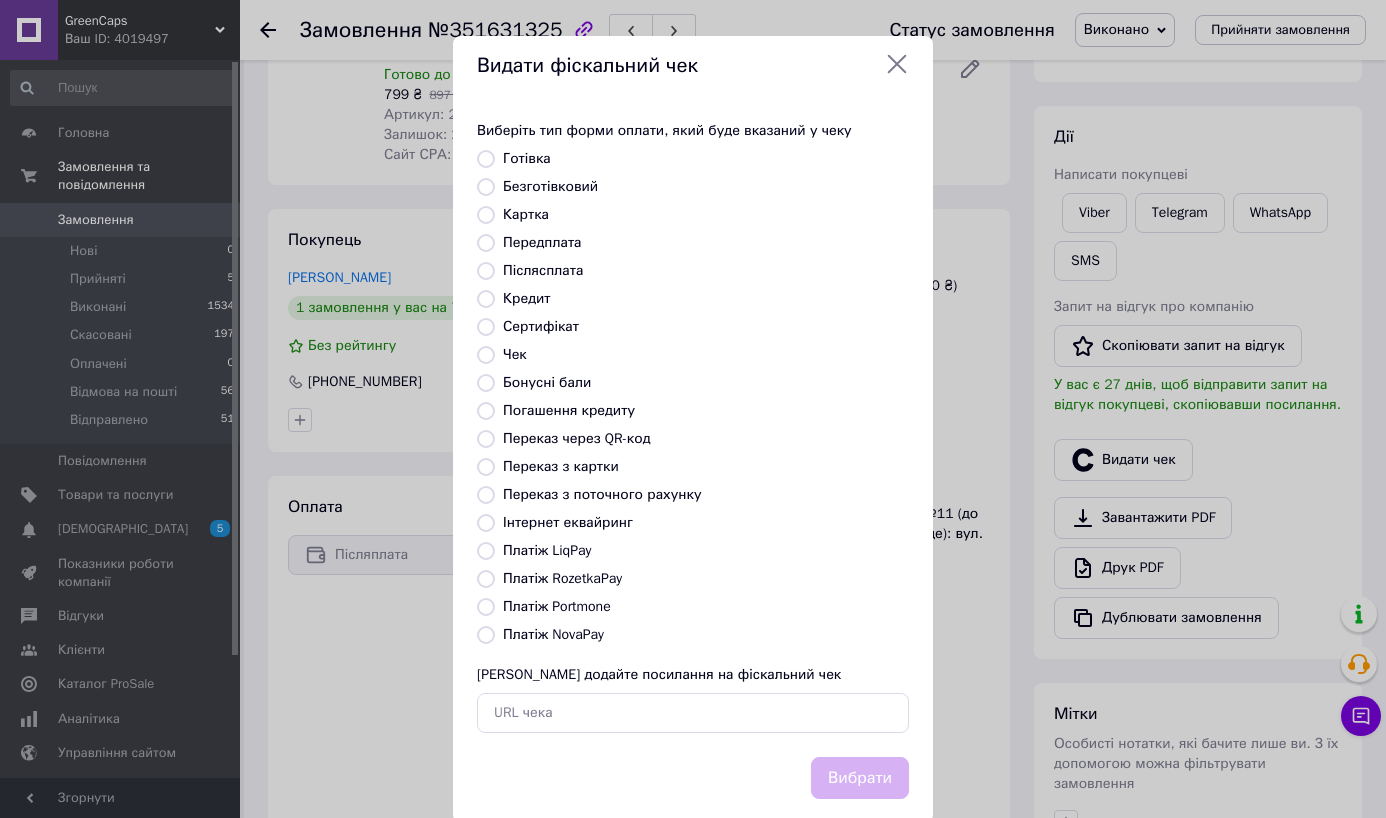 radio on "true" 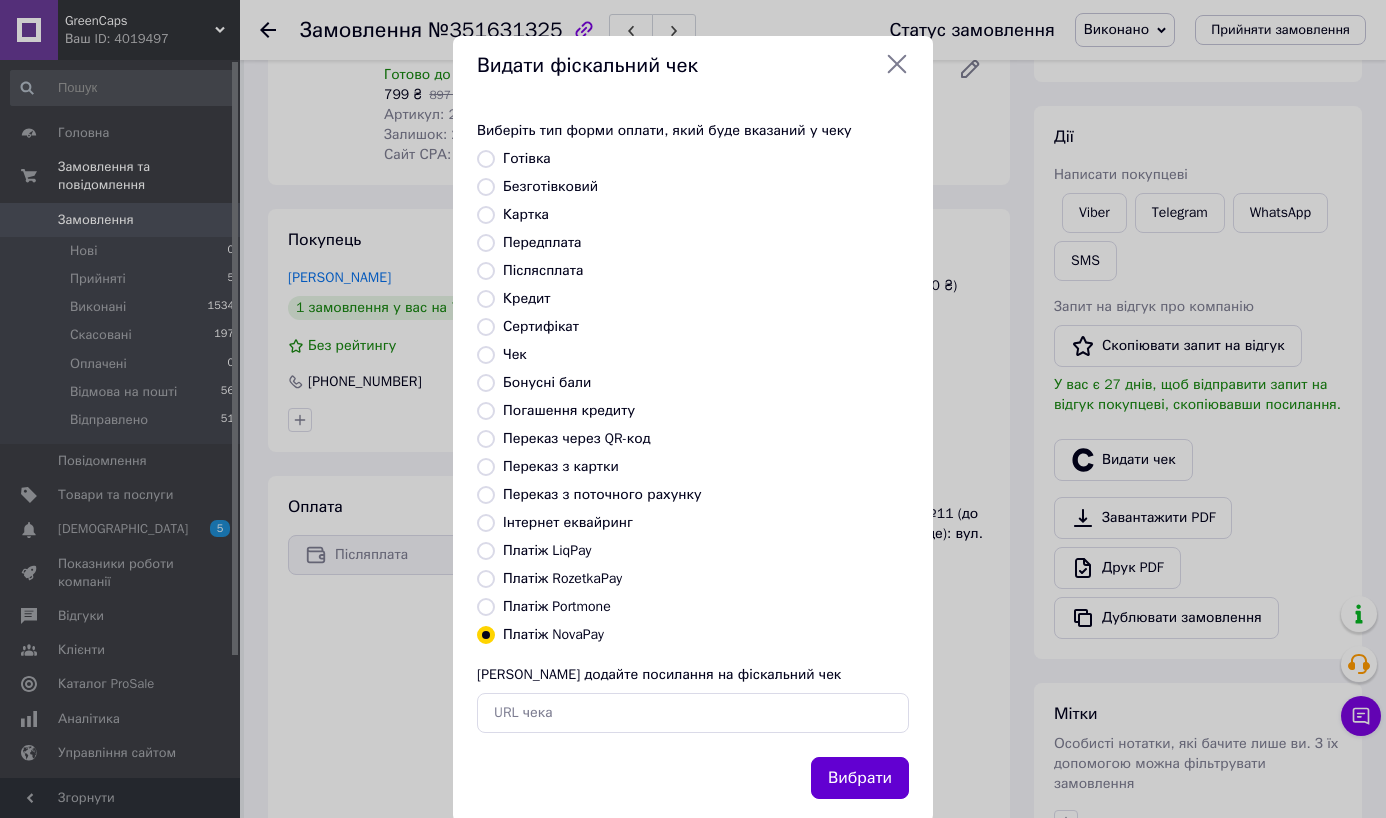 click on "Вибрати" at bounding box center (860, 778) 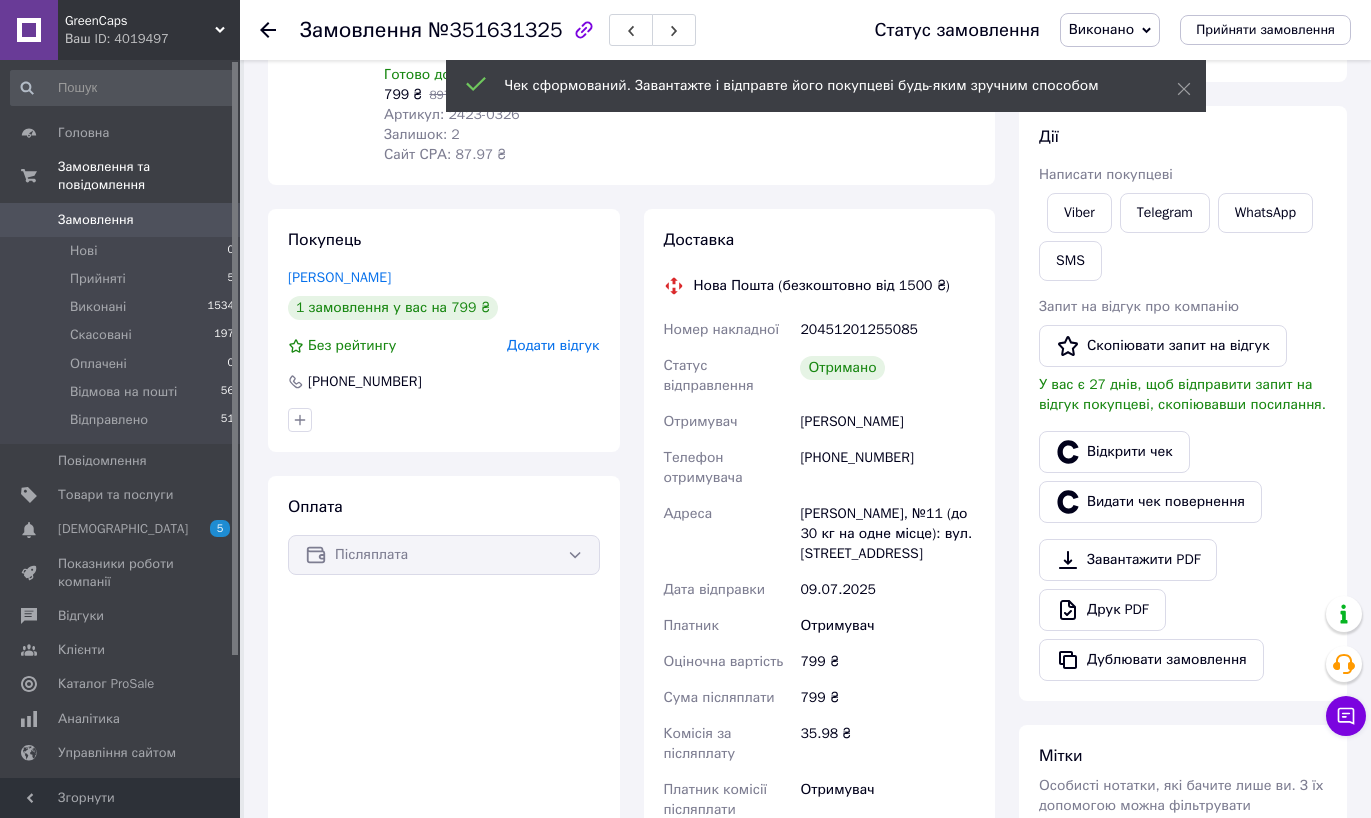 click 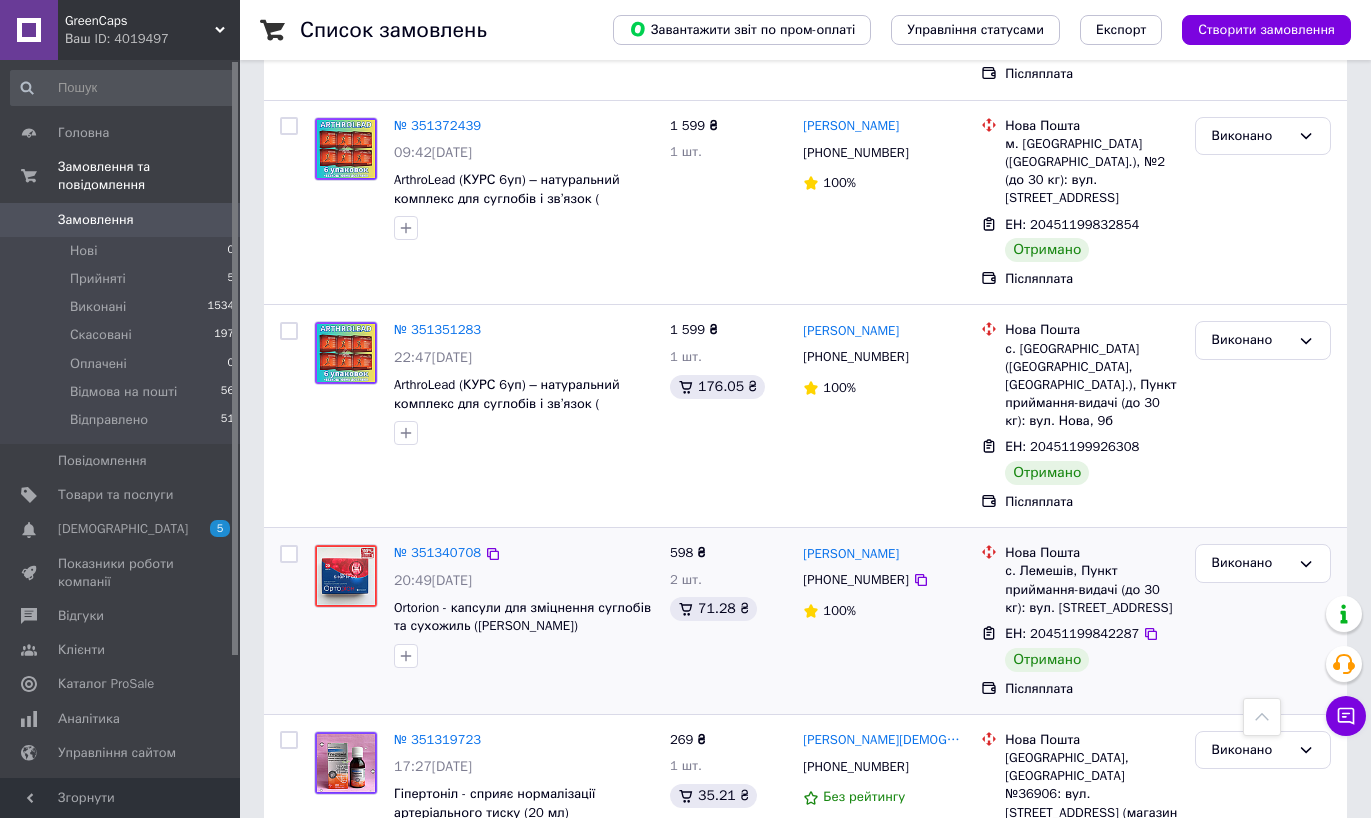 scroll, scrollTop: 3460, scrollLeft: 0, axis: vertical 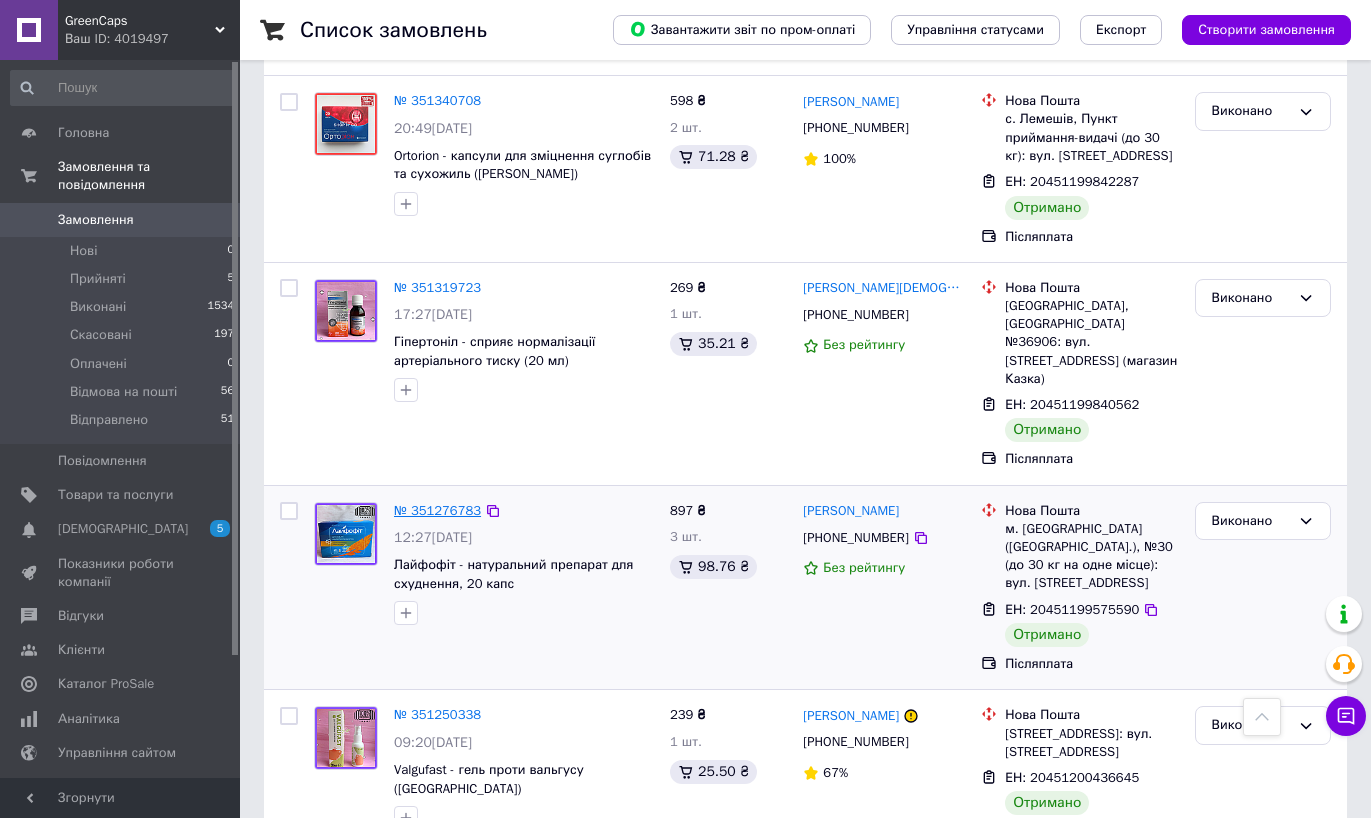 click on "№ 351276783" at bounding box center (437, 510) 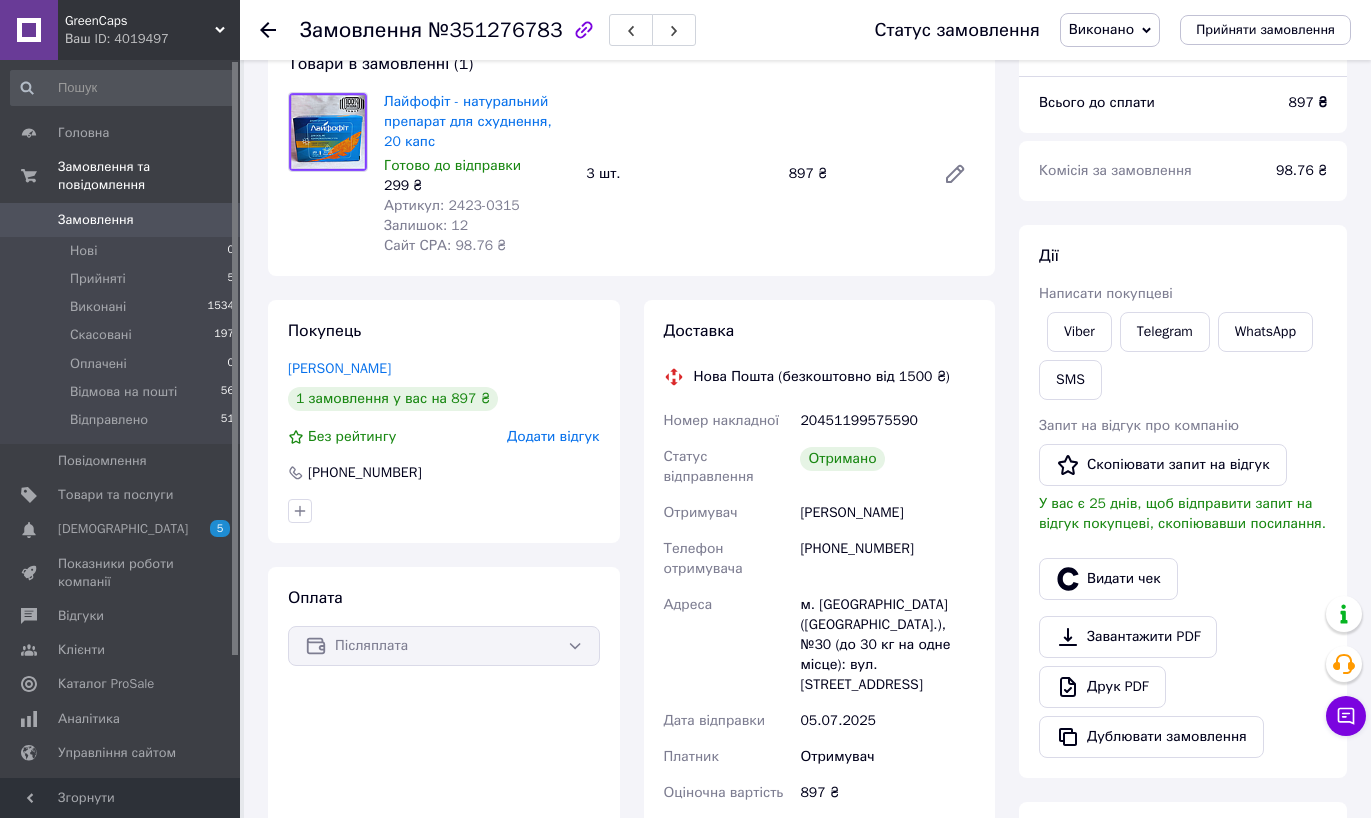 scroll, scrollTop: 244, scrollLeft: 0, axis: vertical 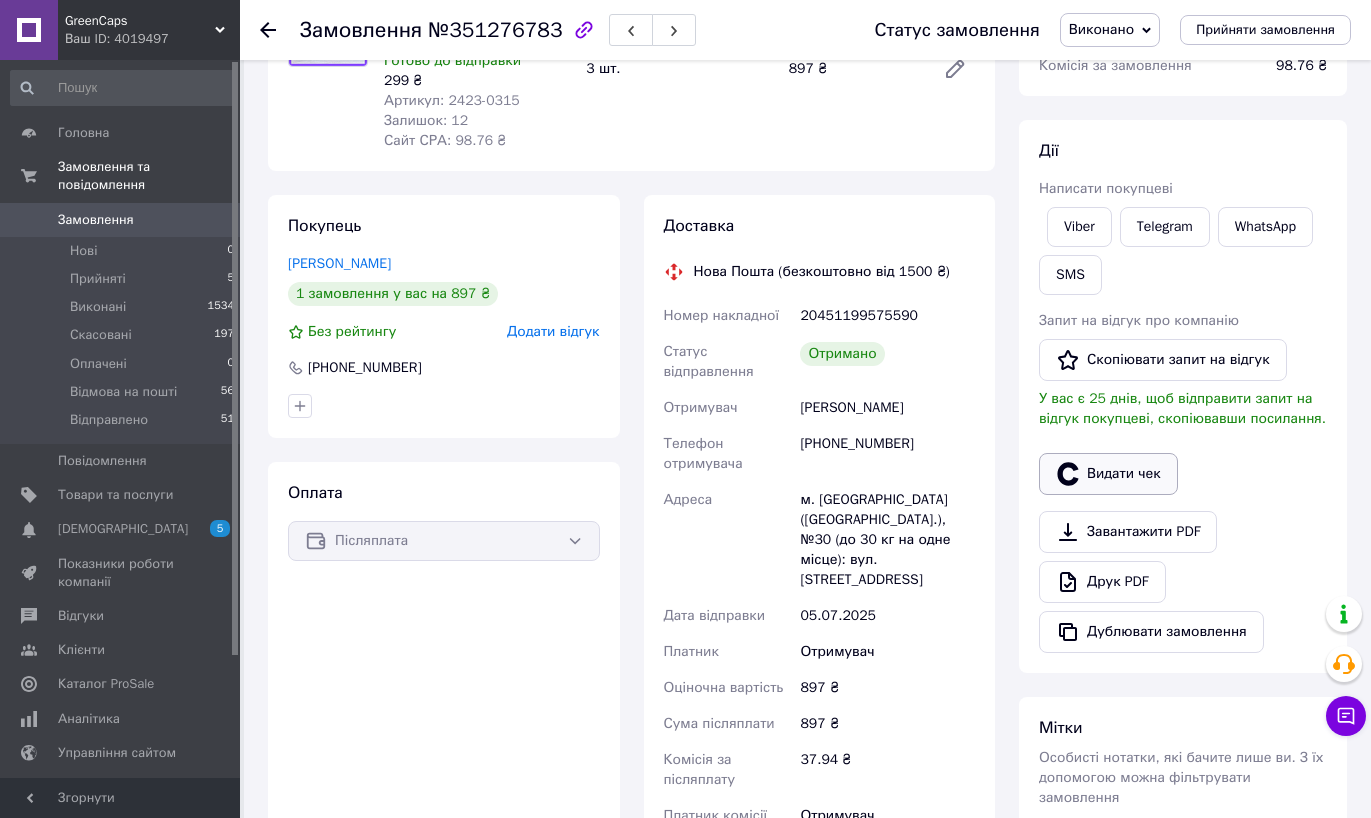 click on "Видати чек" at bounding box center [1108, 474] 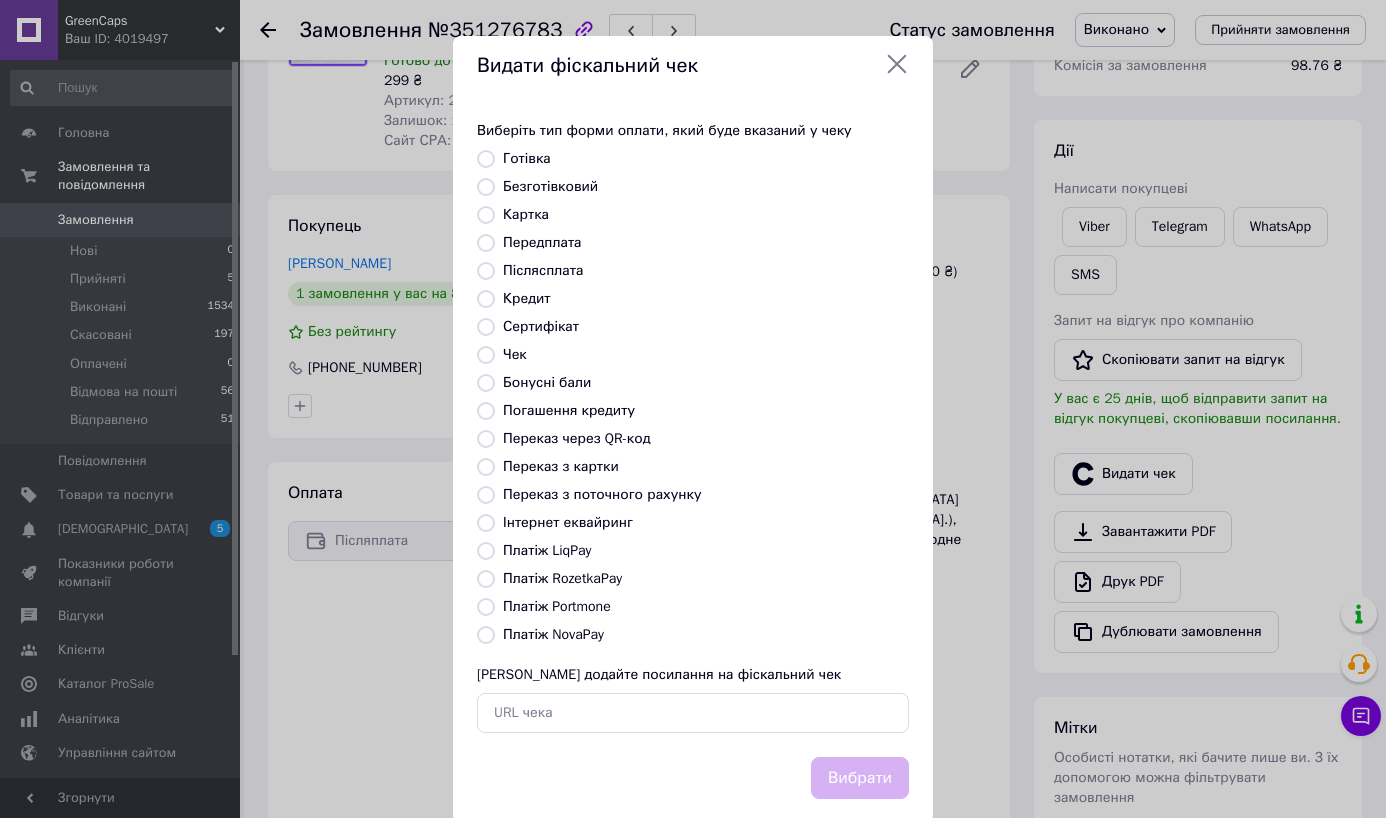 click on "Платіж NovaPay" at bounding box center (553, 634) 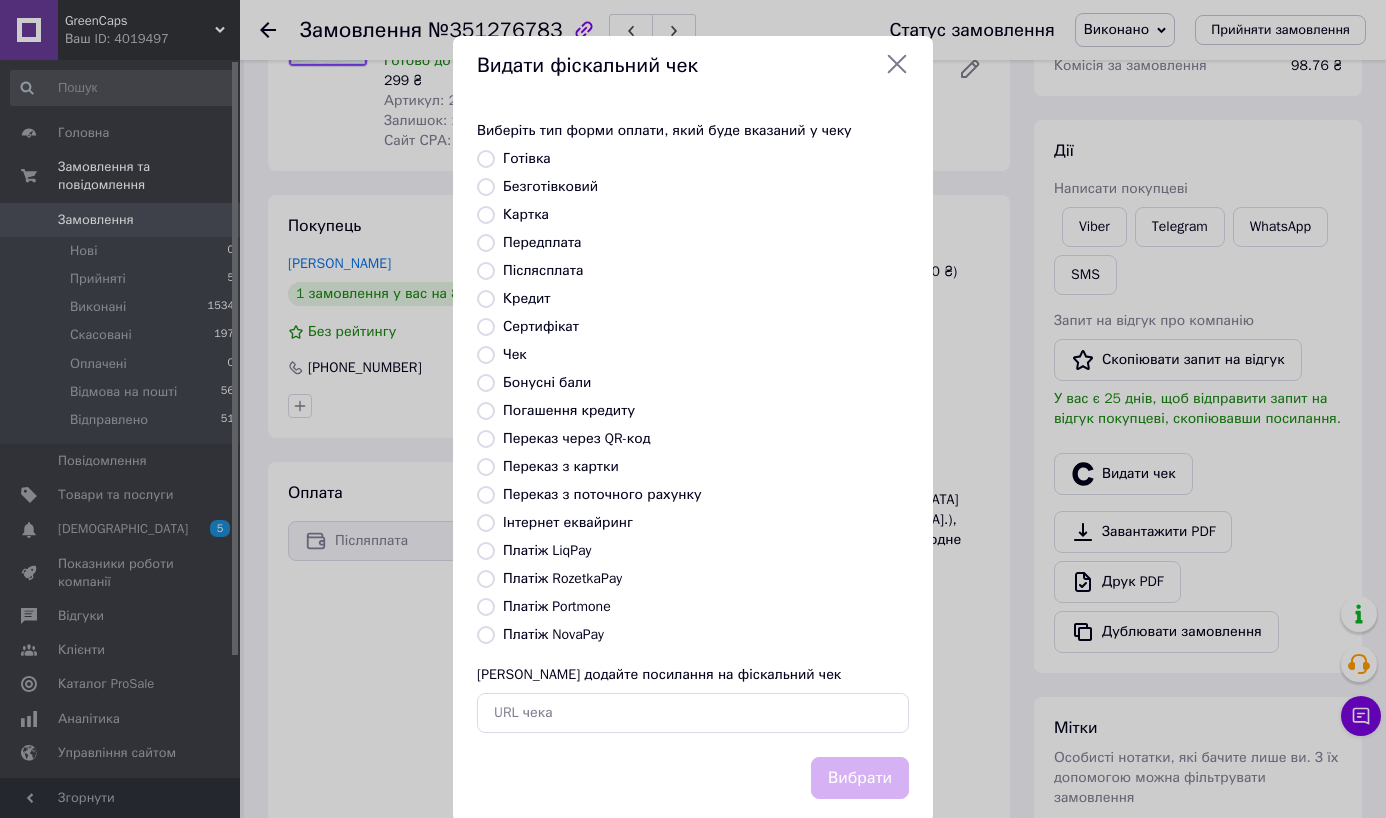 radio on "true" 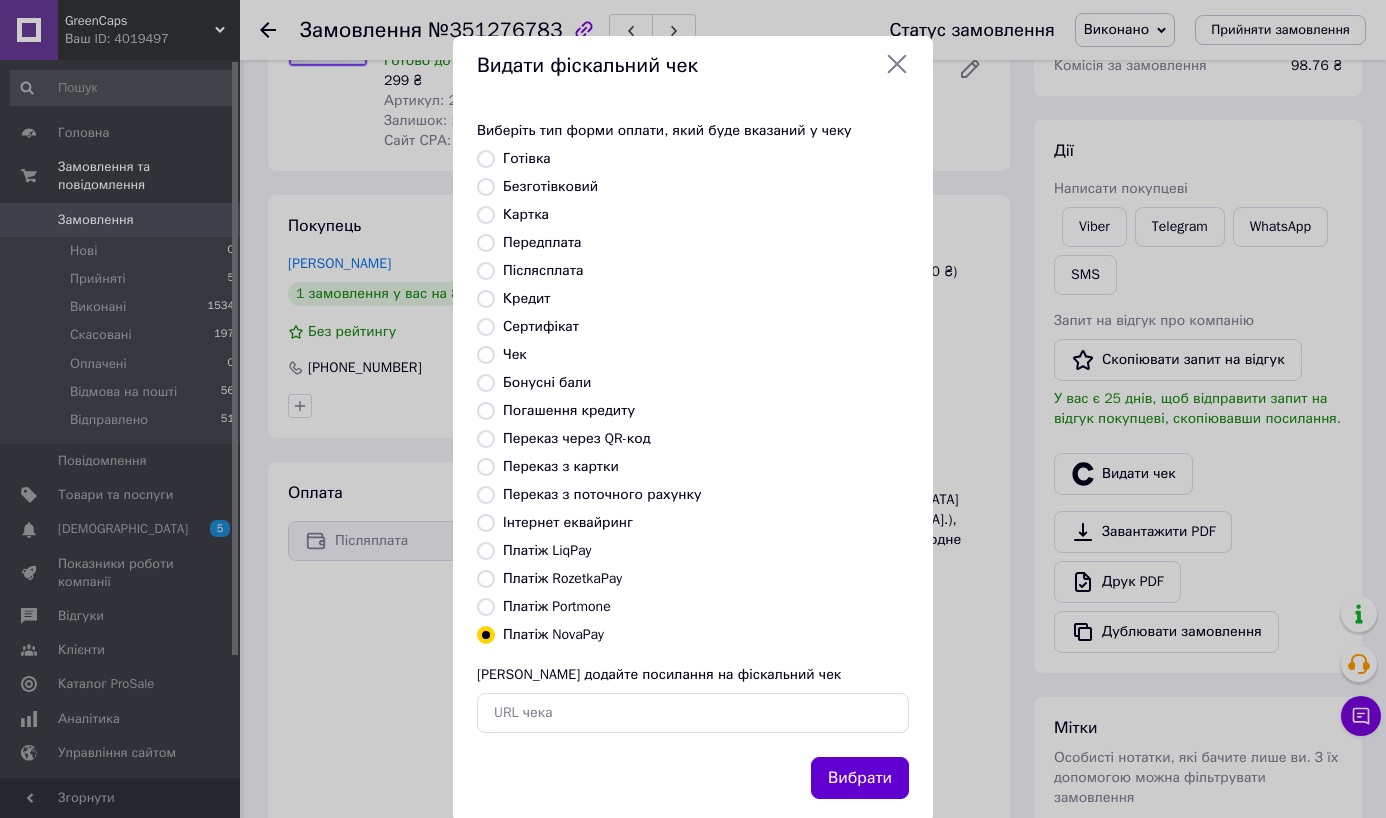 click on "Вибрати" at bounding box center (860, 778) 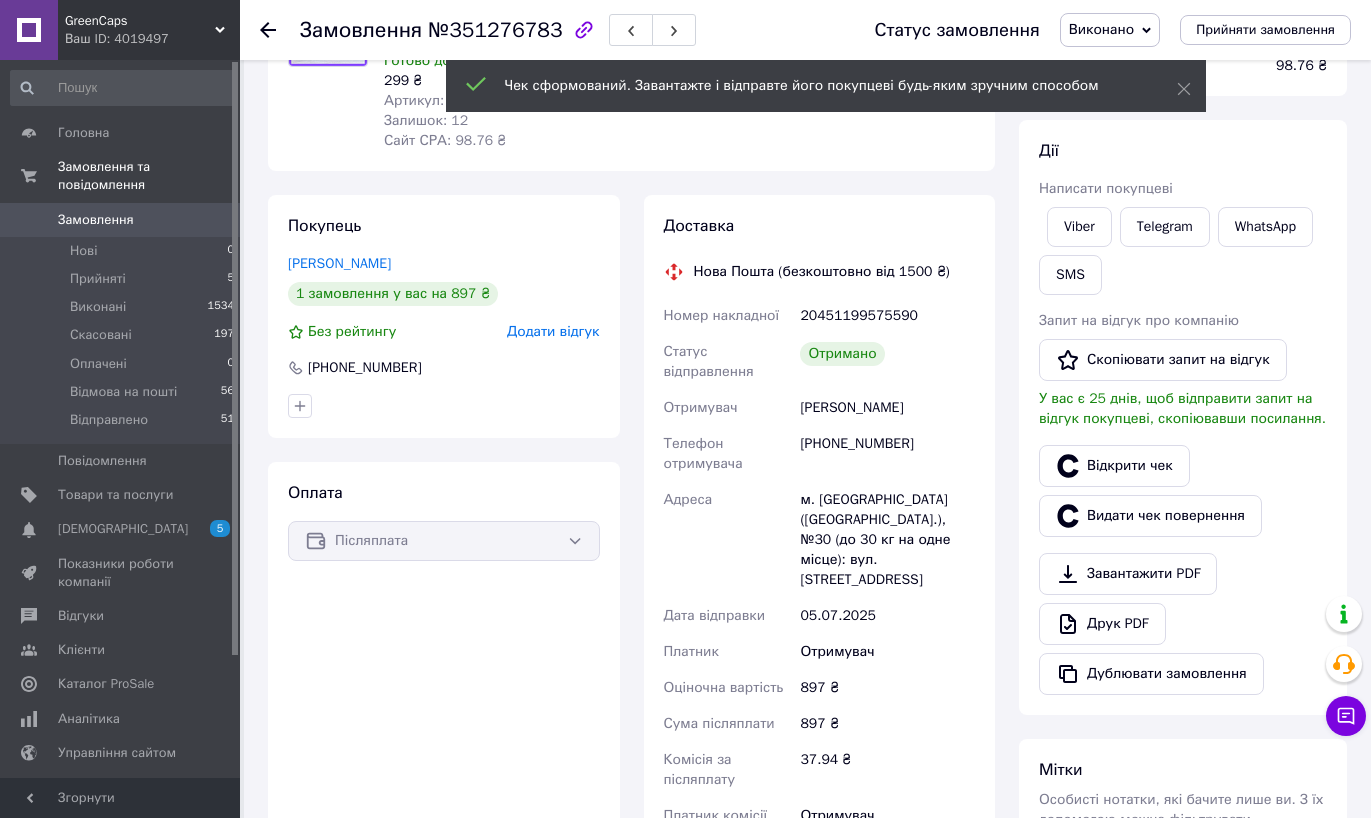 click 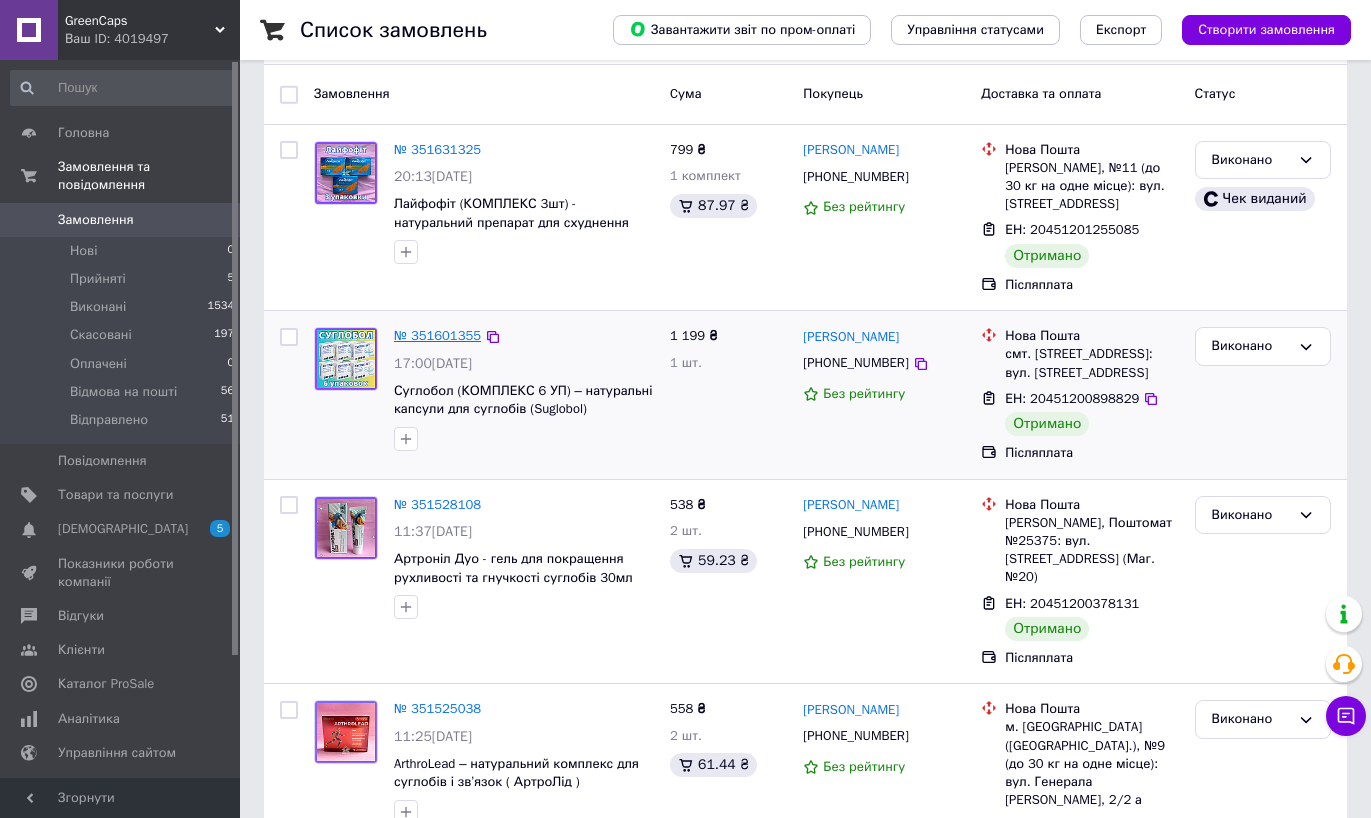 click on "№ 351601355" at bounding box center [437, 335] 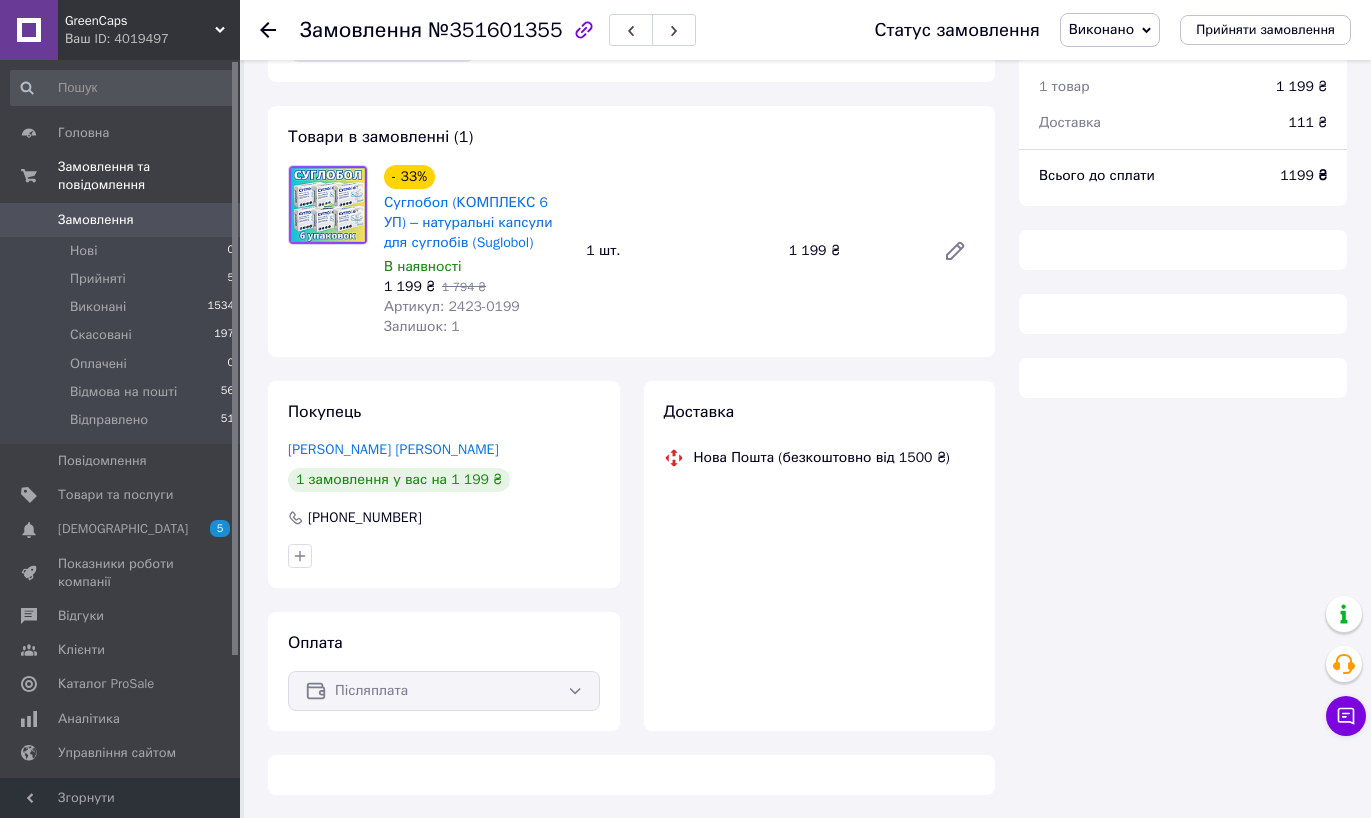 scroll, scrollTop: 209, scrollLeft: 0, axis: vertical 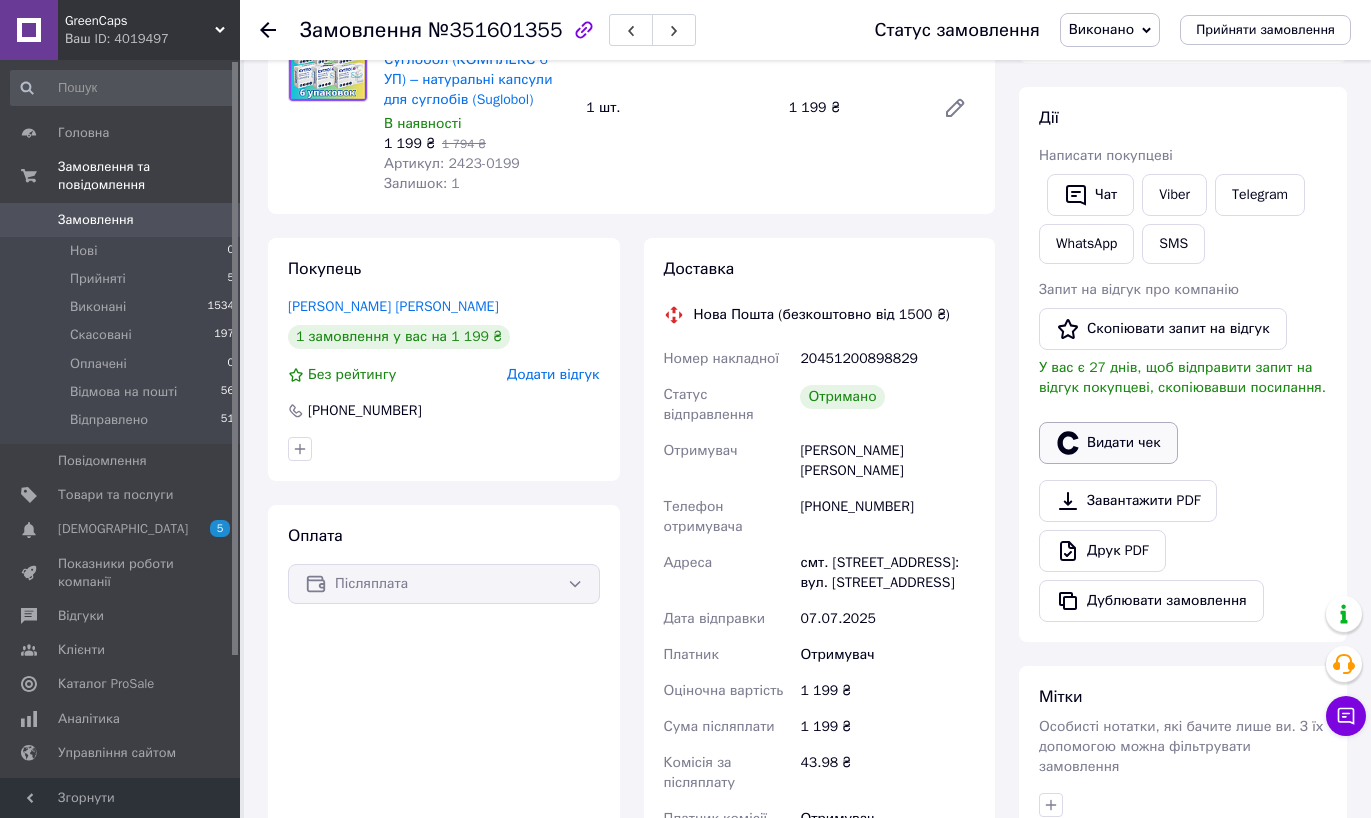 click on "Видати чек" at bounding box center (1108, 443) 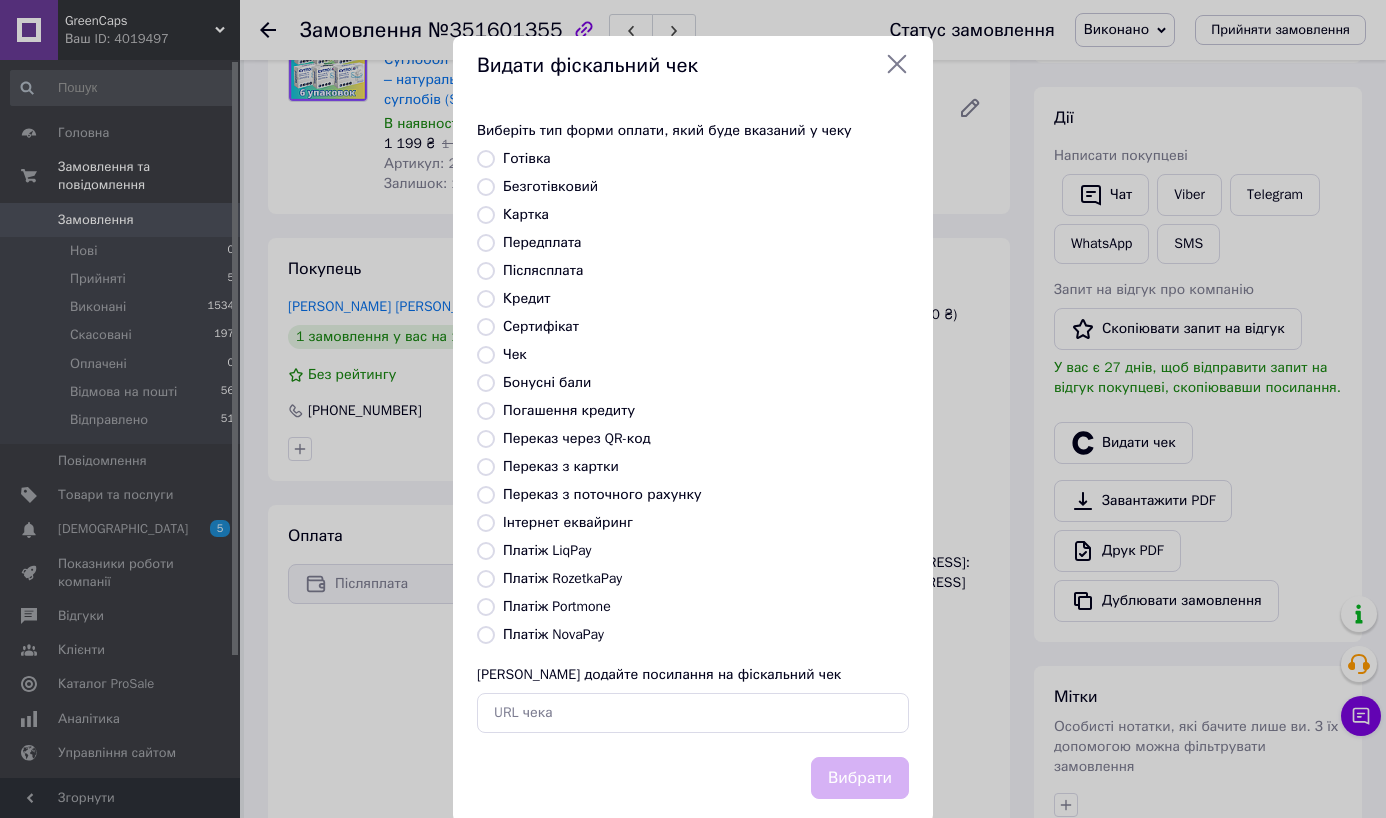 click on "Платіж NovaPay" at bounding box center [553, 634] 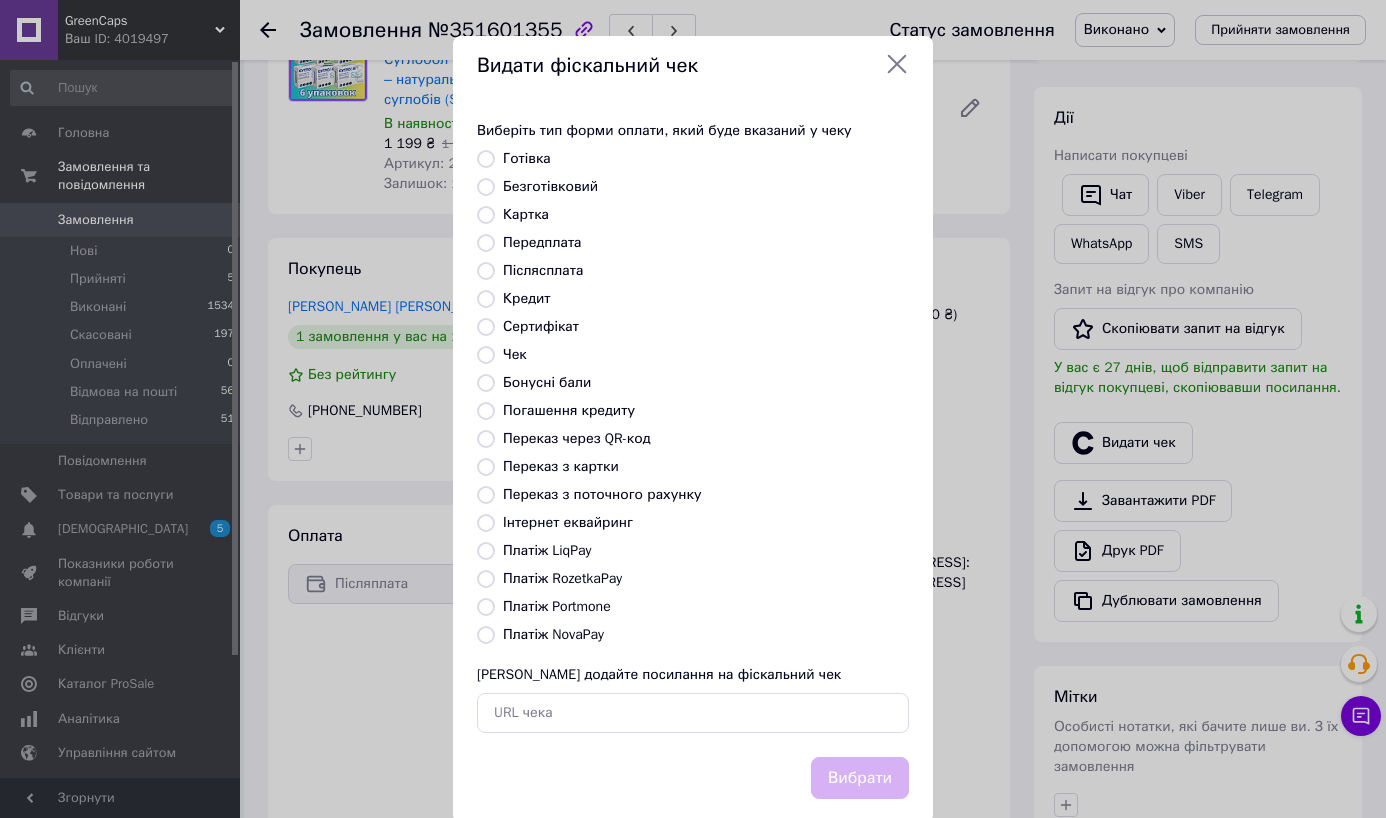 radio on "true" 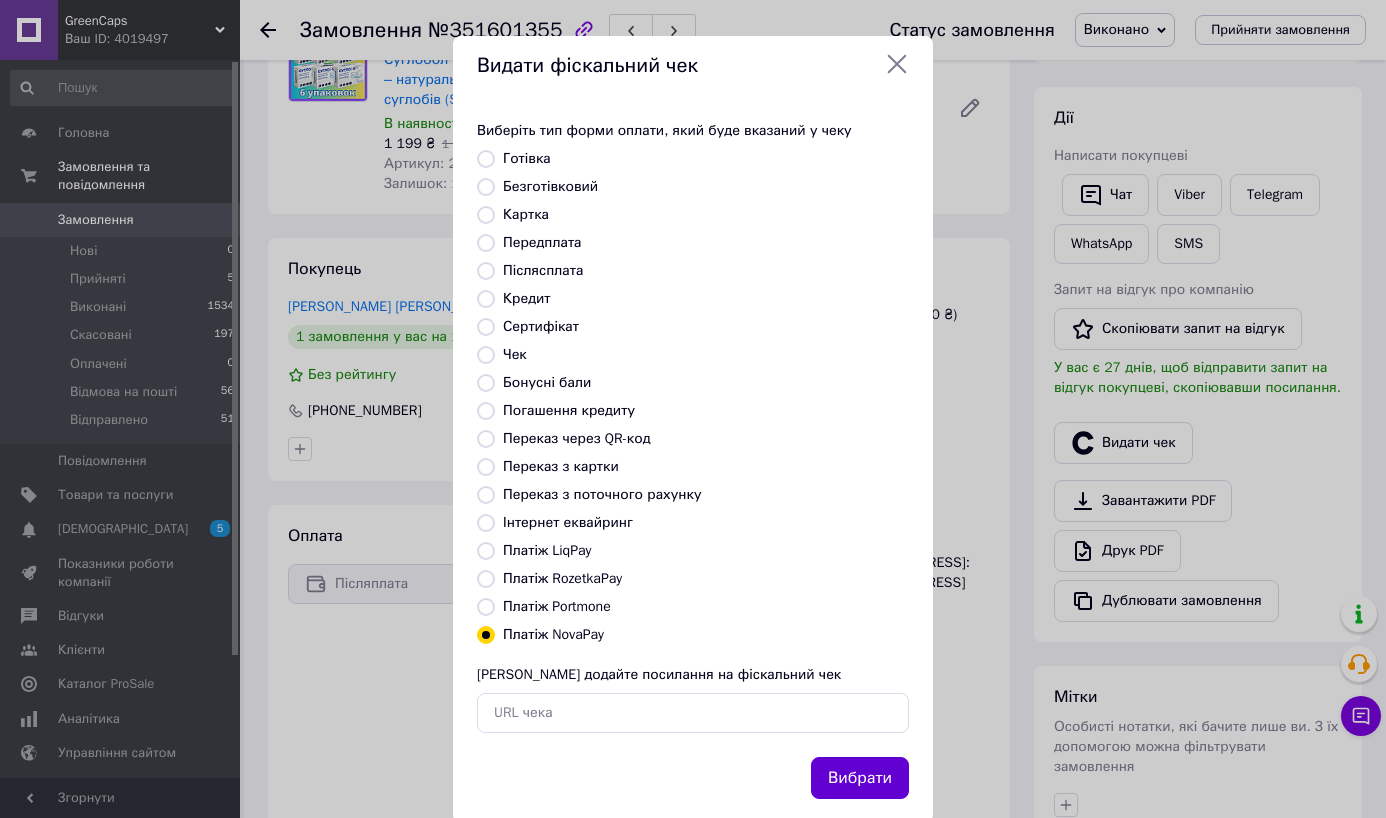 click on "Вибрати" at bounding box center (860, 778) 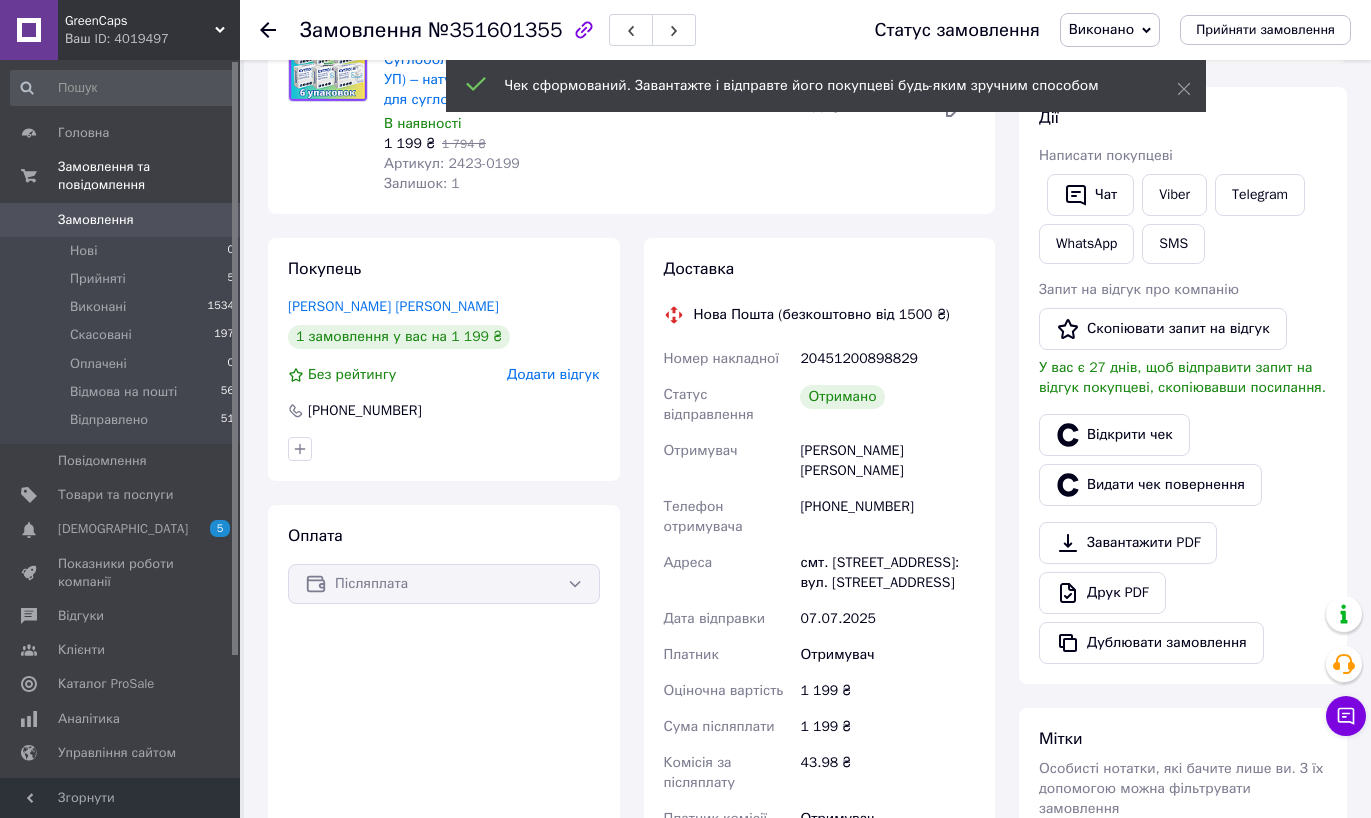 click 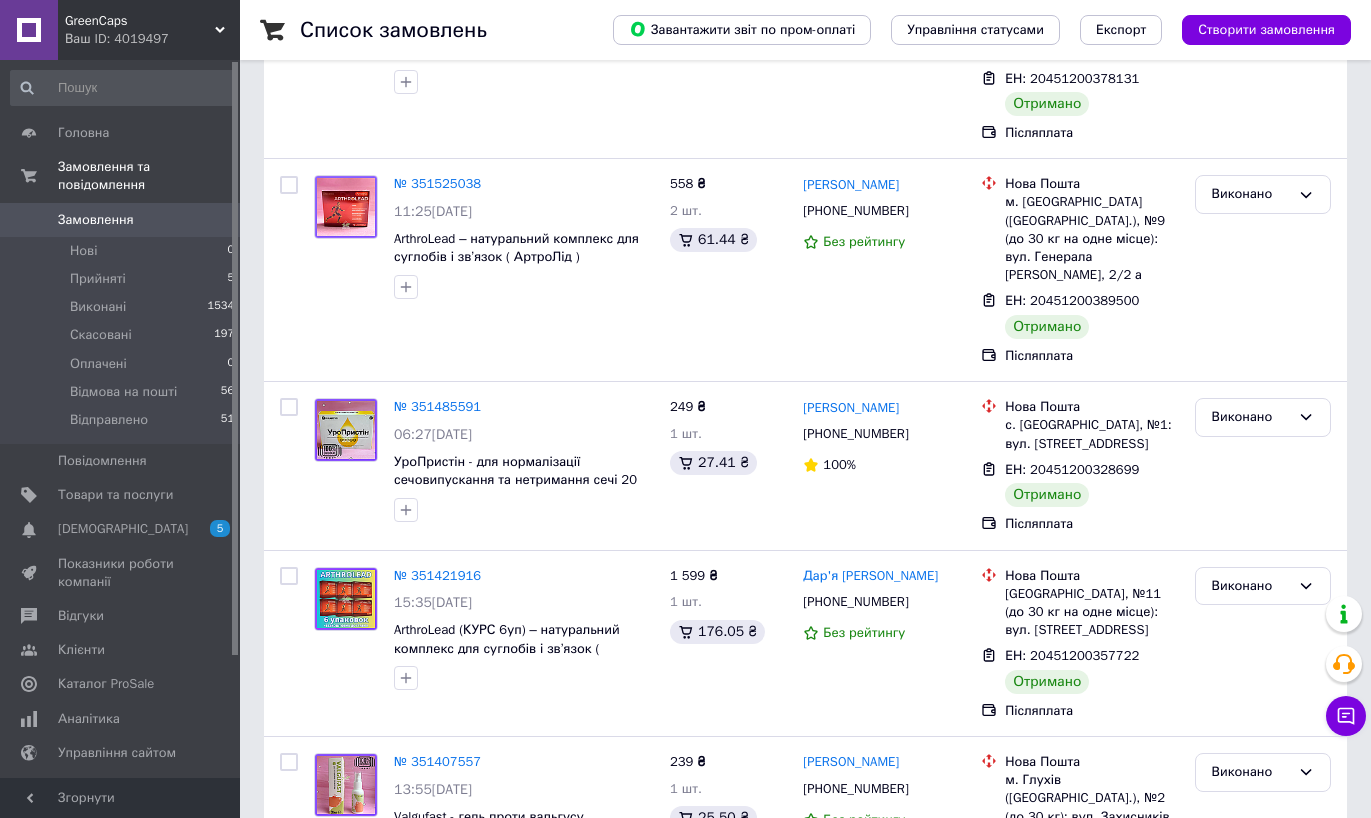 scroll, scrollTop: 785, scrollLeft: 0, axis: vertical 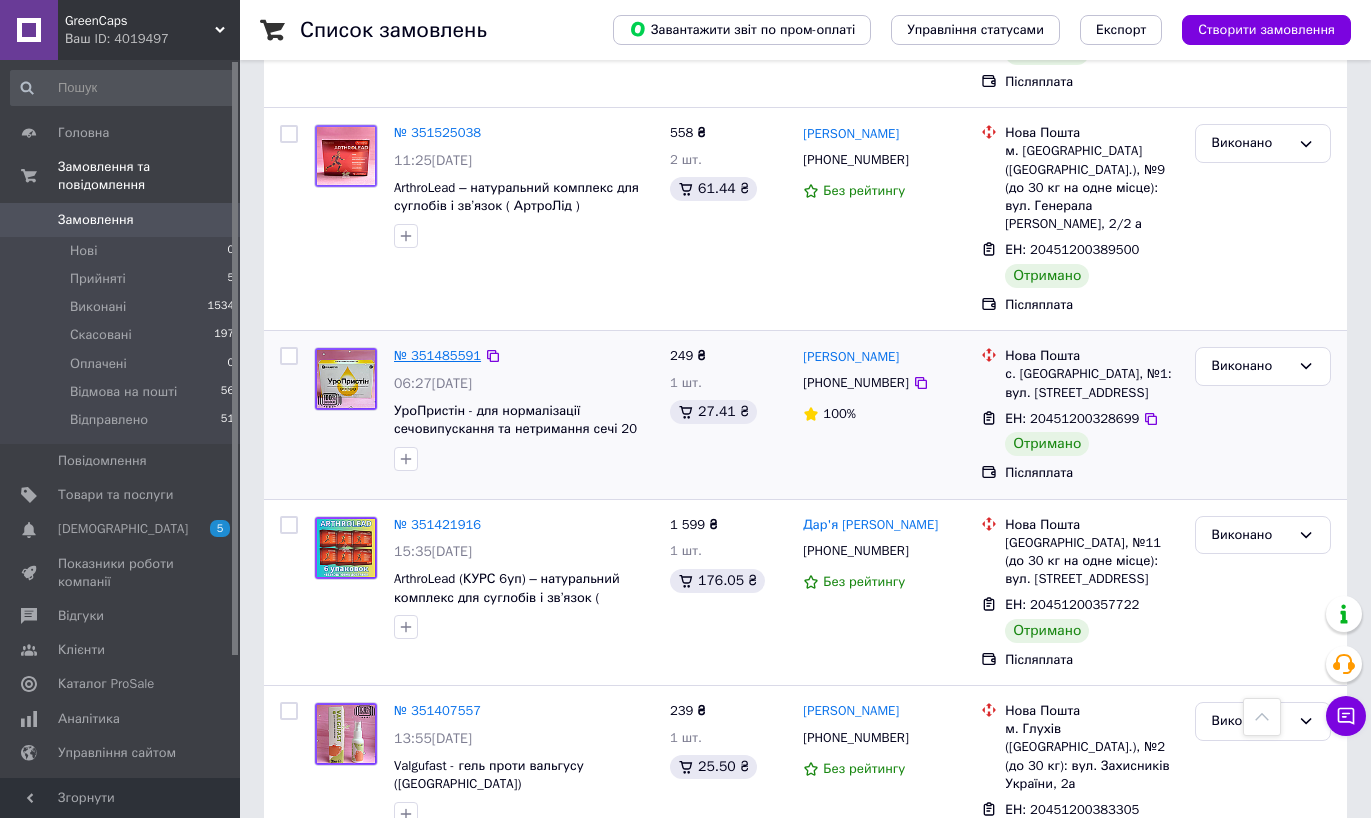 click on "№ 351485591" at bounding box center (437, 355) 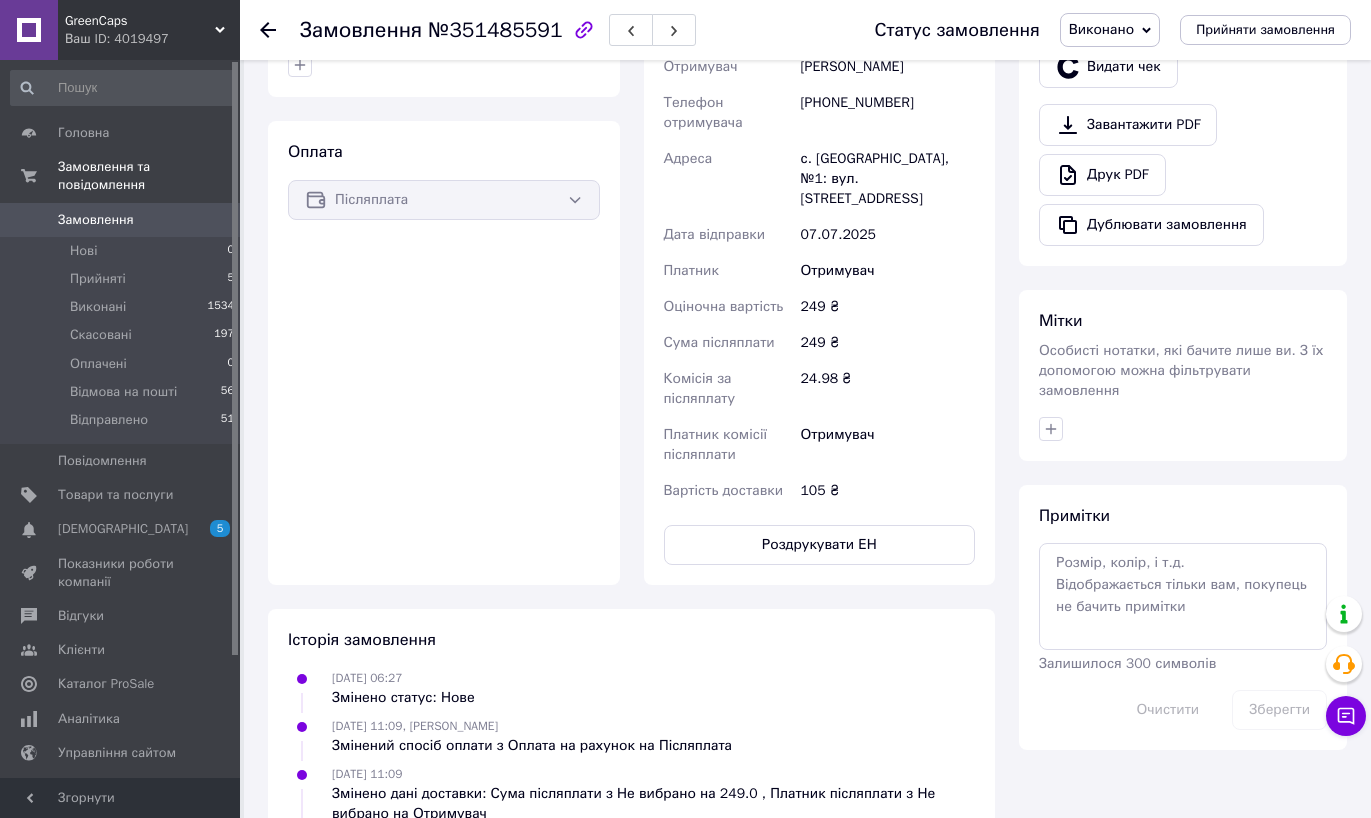 scroll, scrollTop: 400, scrollLeft: 0, axis: vertical 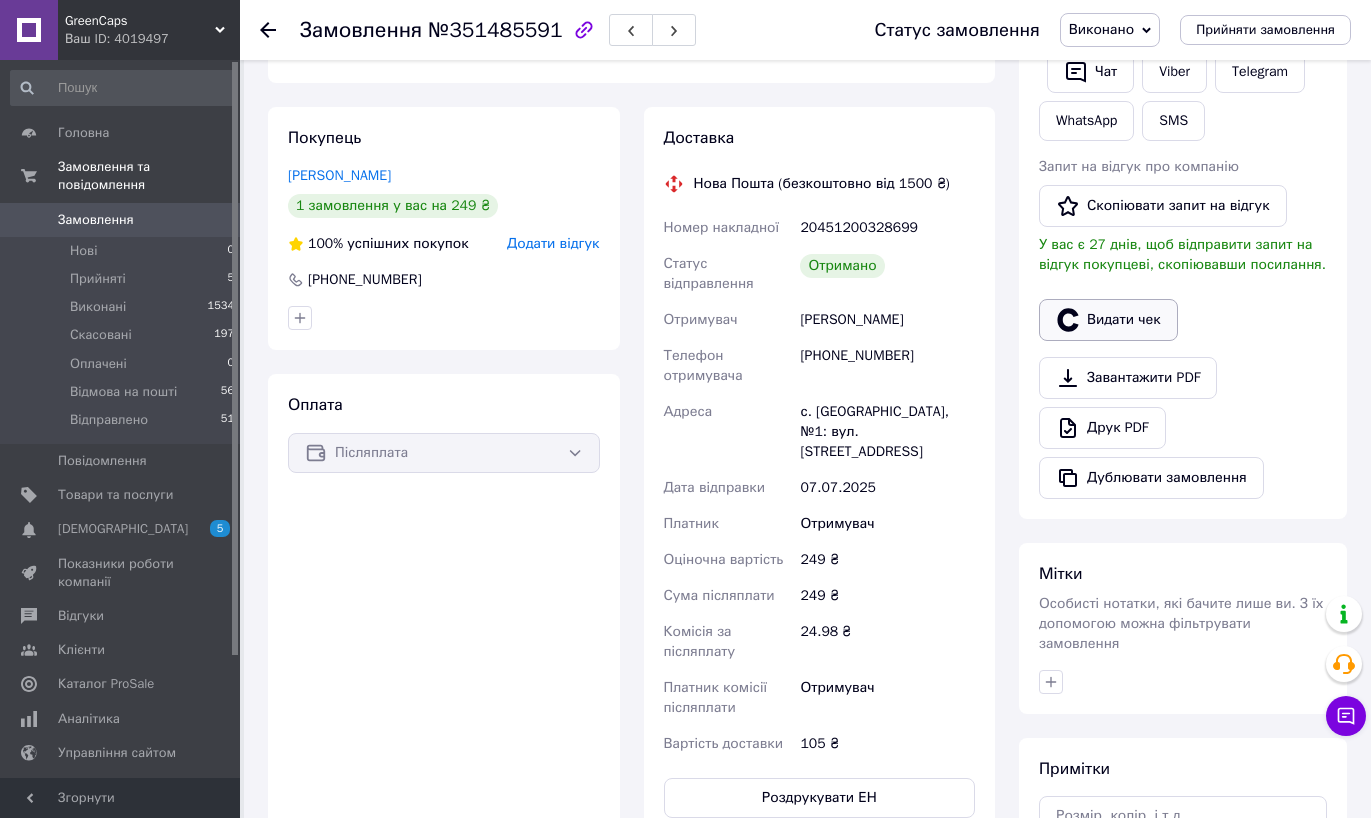 click on "Видати чек" at bounding box center (1108, 320) 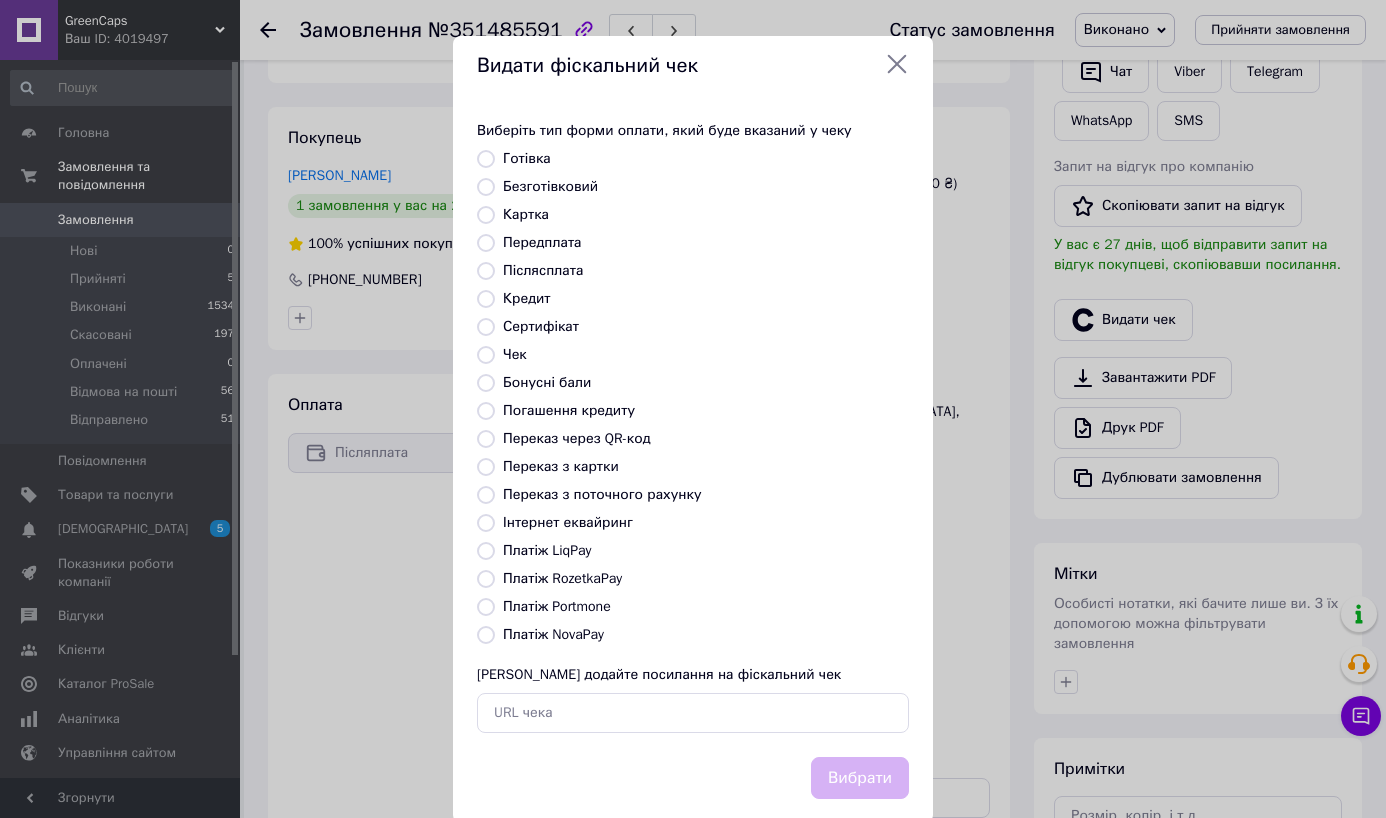 click on "Платіж NovaPay" at bounding box center (553, 634) 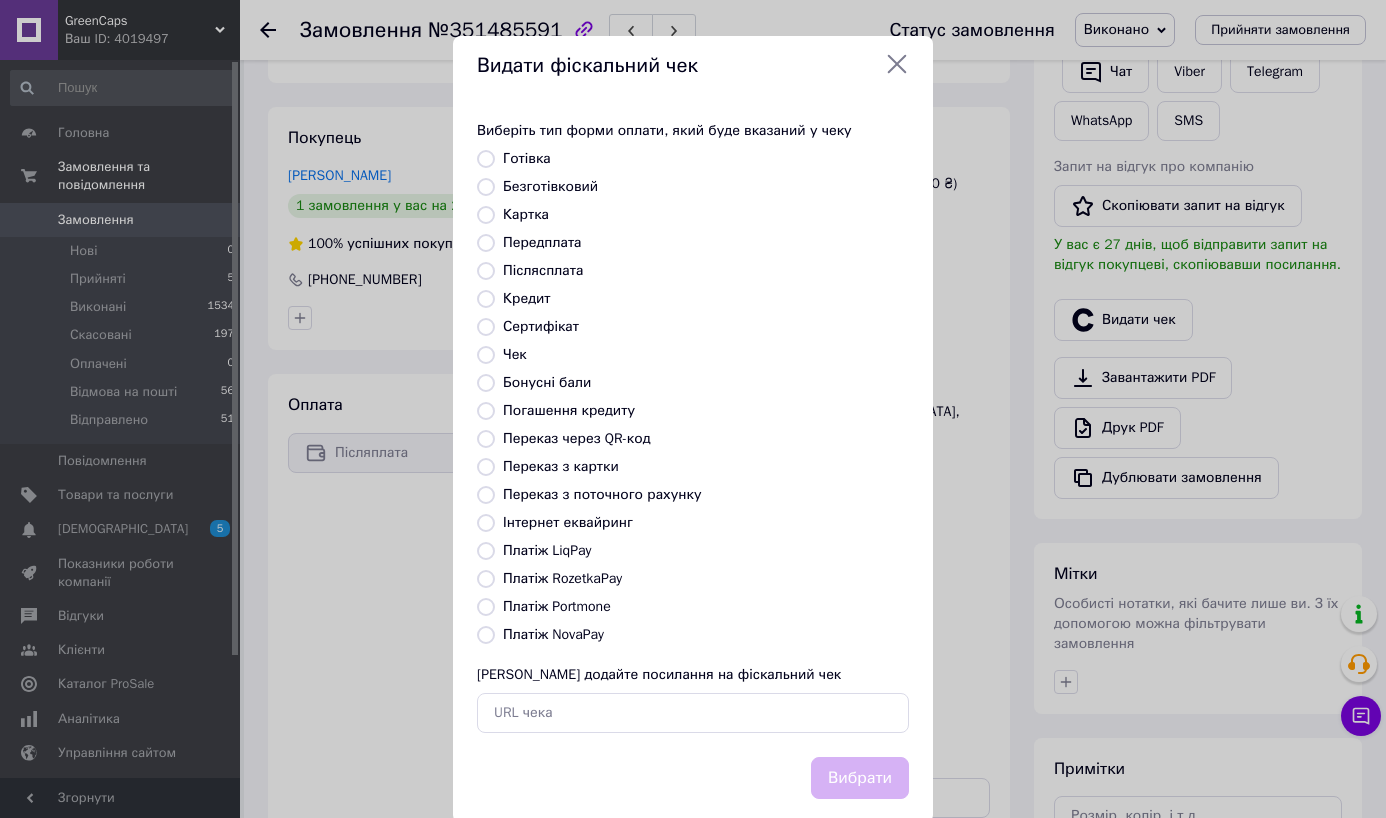 radio on "true" 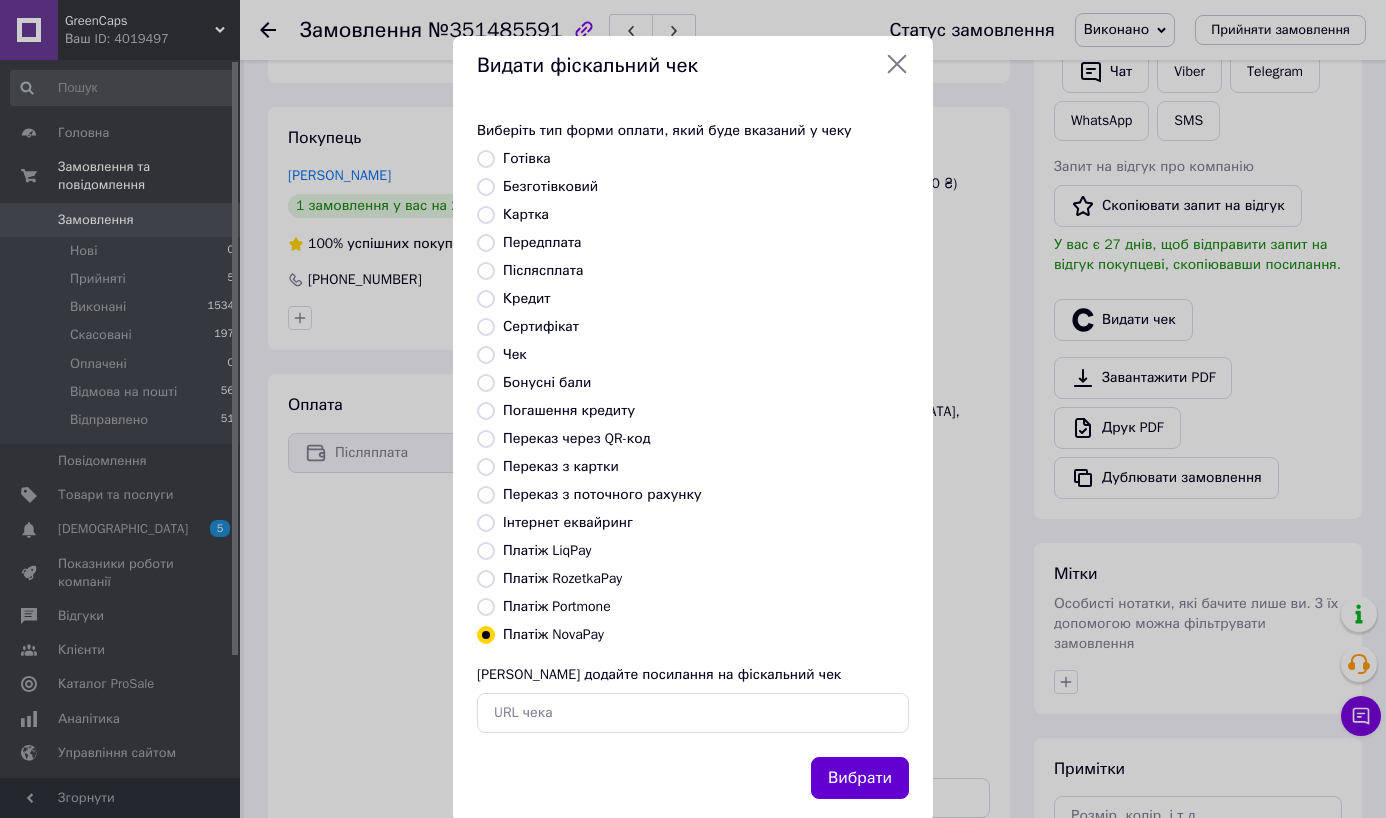 click on "Вибрати" at bounding box center (860, 778) 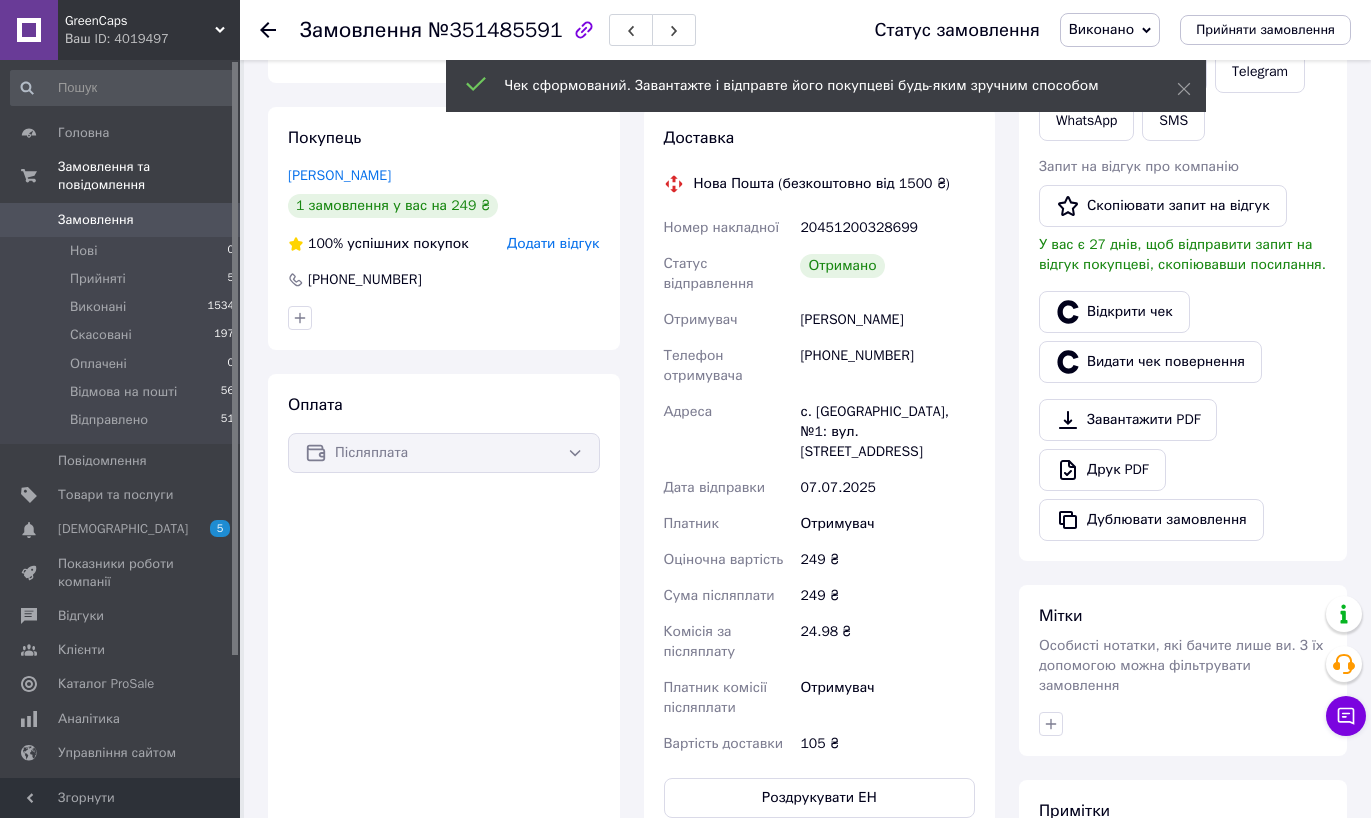 click 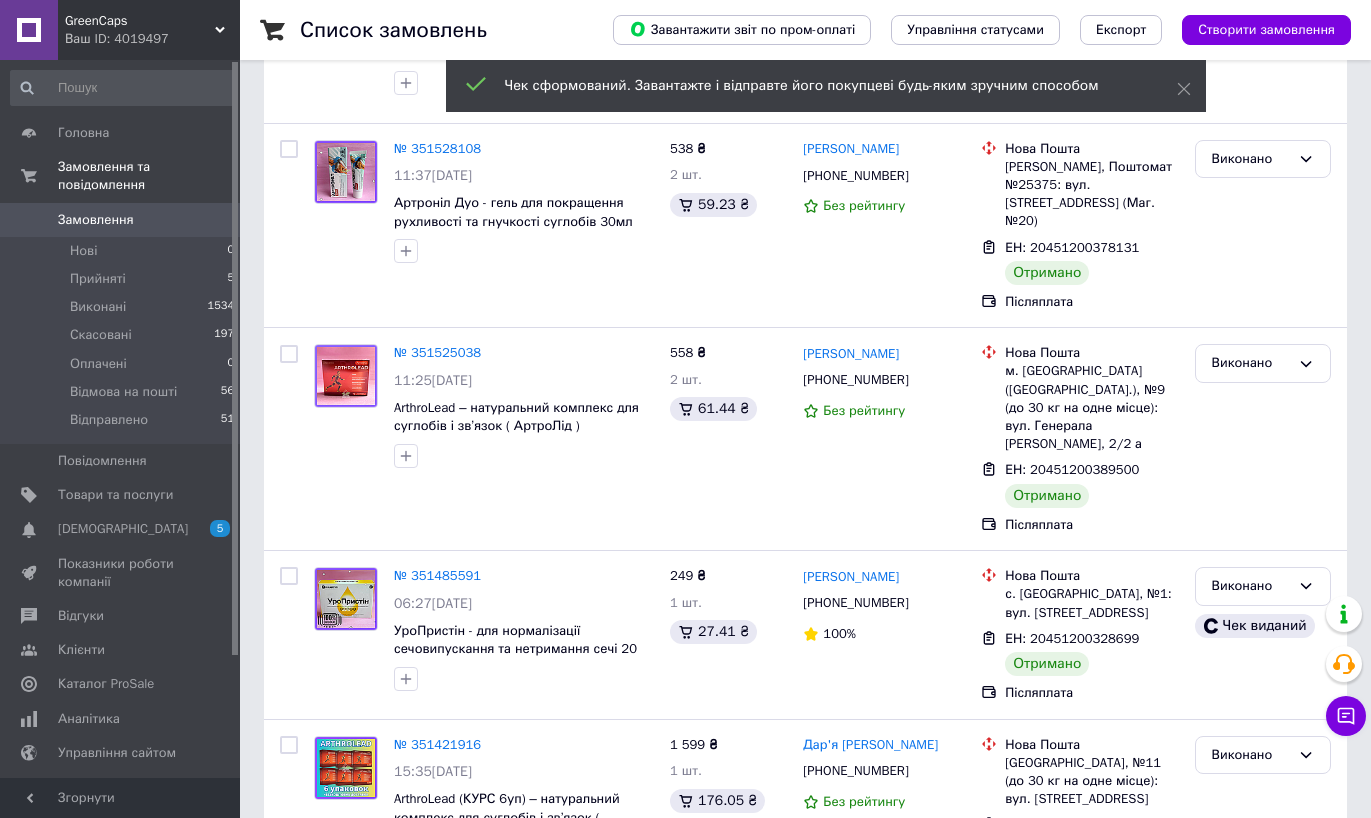 scroll, scrollTop: 653, scrollLeft: 0, axis: vertical 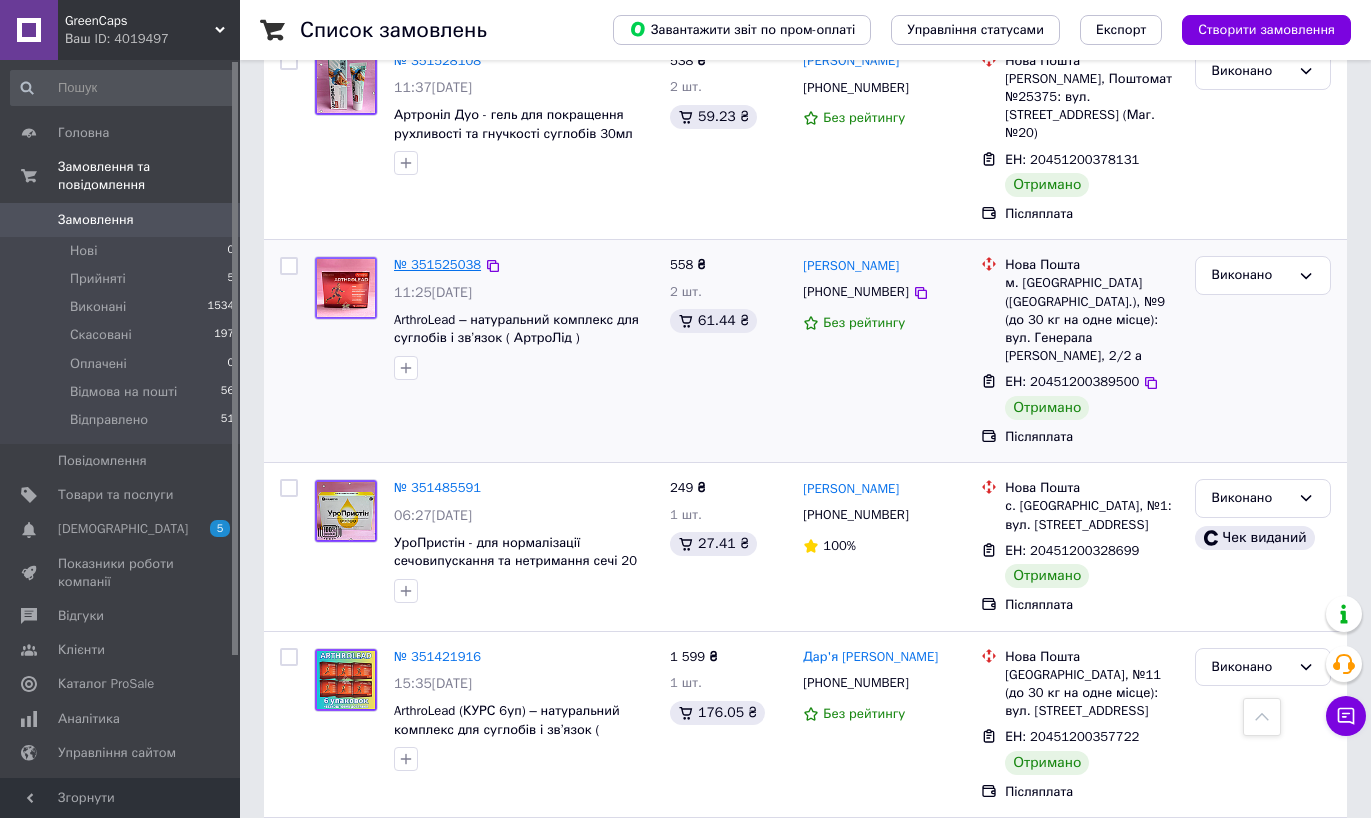 click on "№ 351525038" at bounding box center (437, 264) 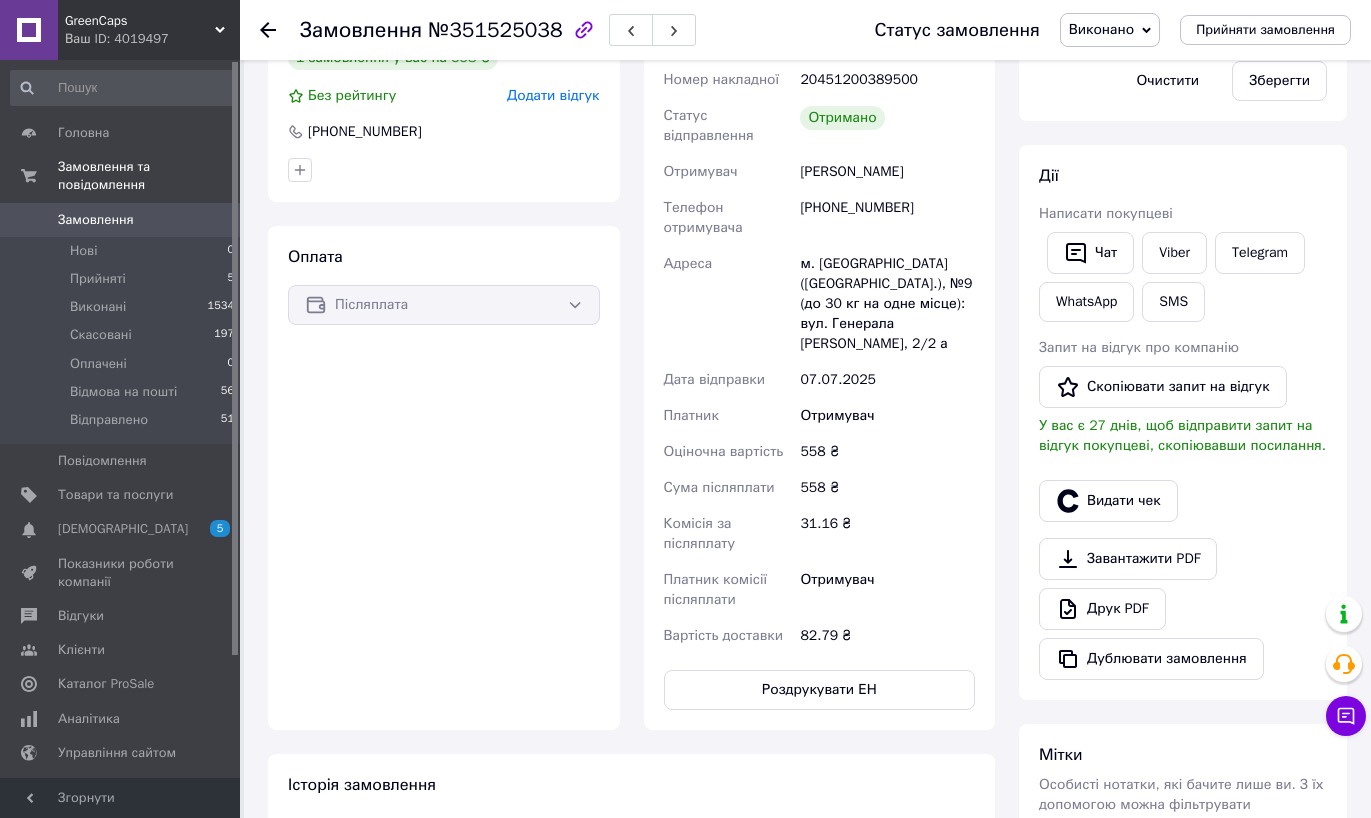 scroll, scrollTop: 653, scrollLeft: 0, axis: vertical 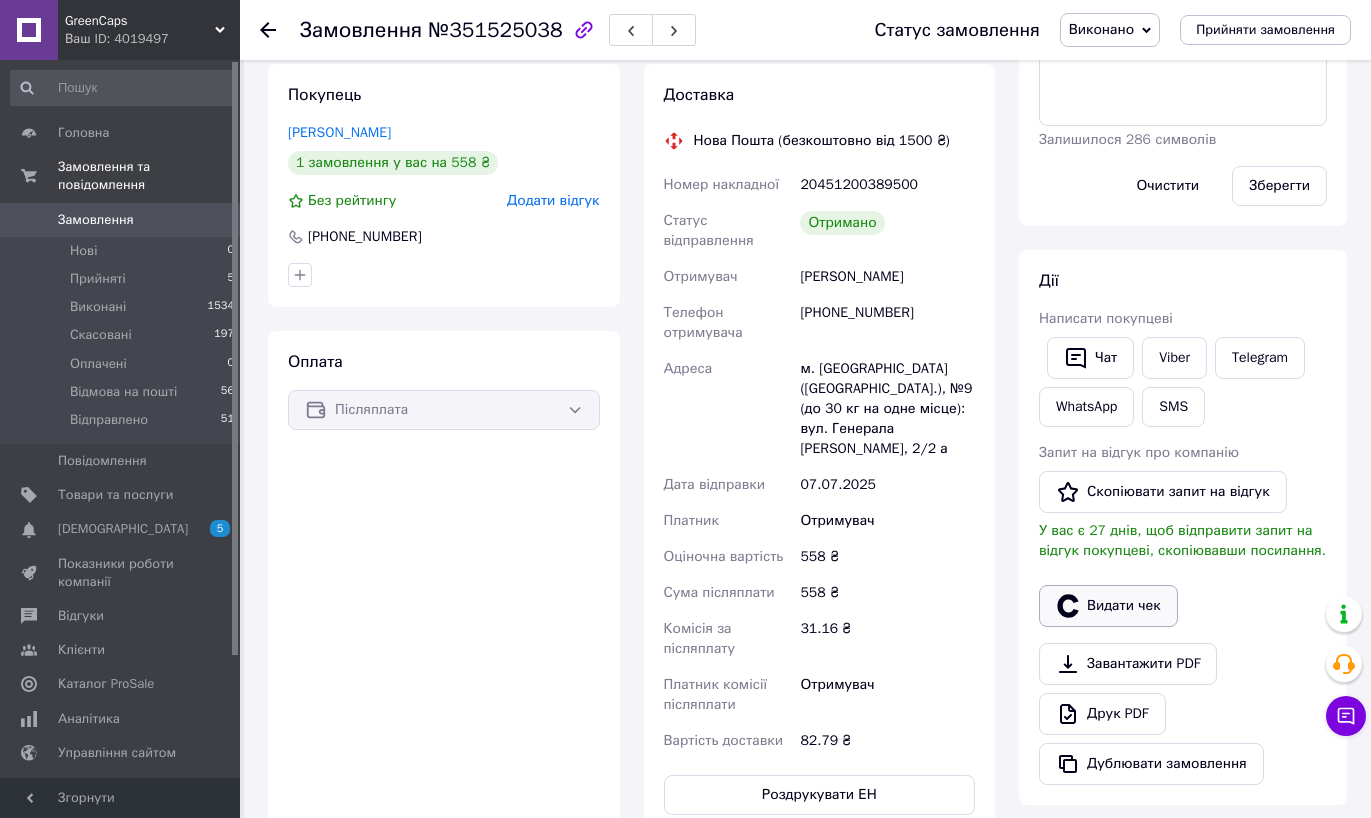 click on "Видати чек" at bounding box center [1108, 606] 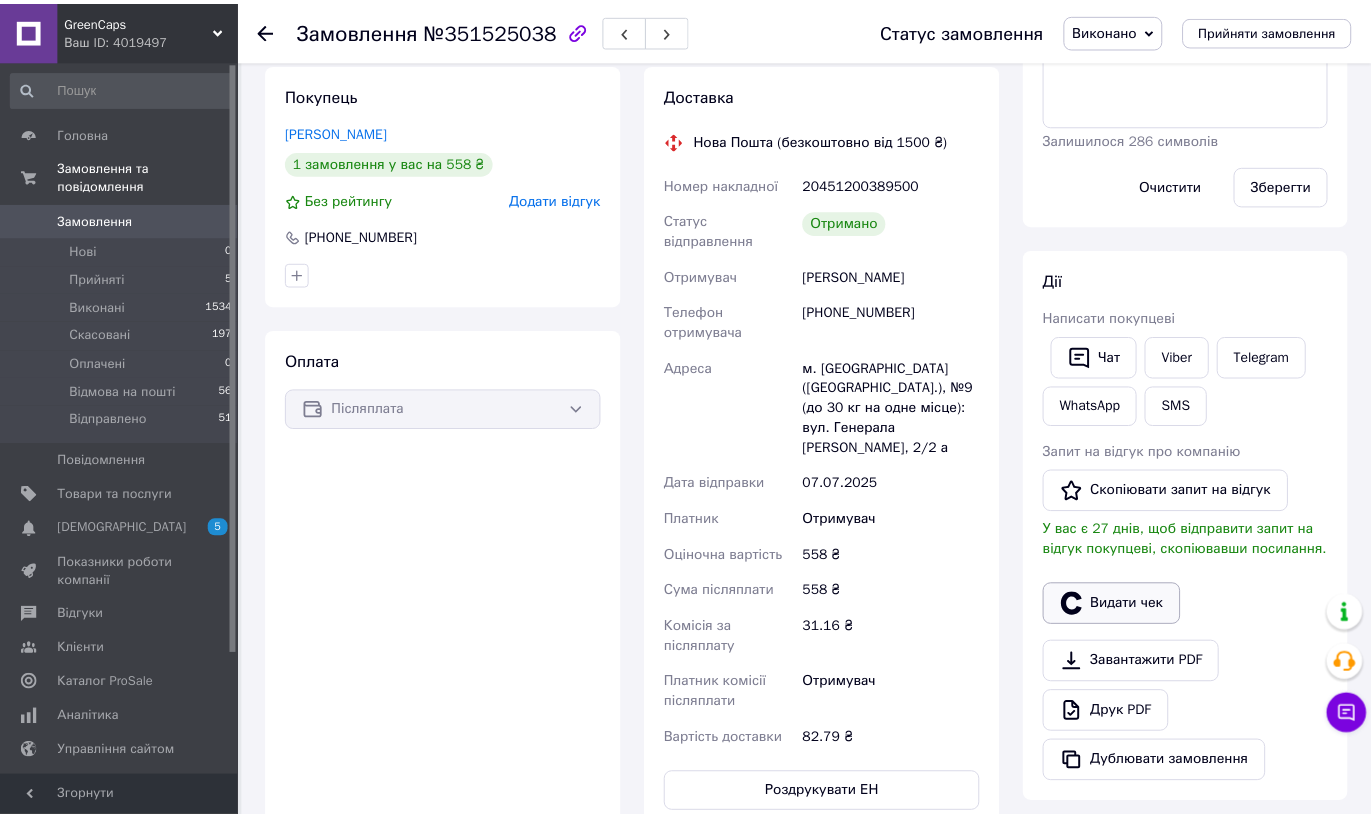 scroll, scrollTop: 0, scrollLeft: 0, axis: both 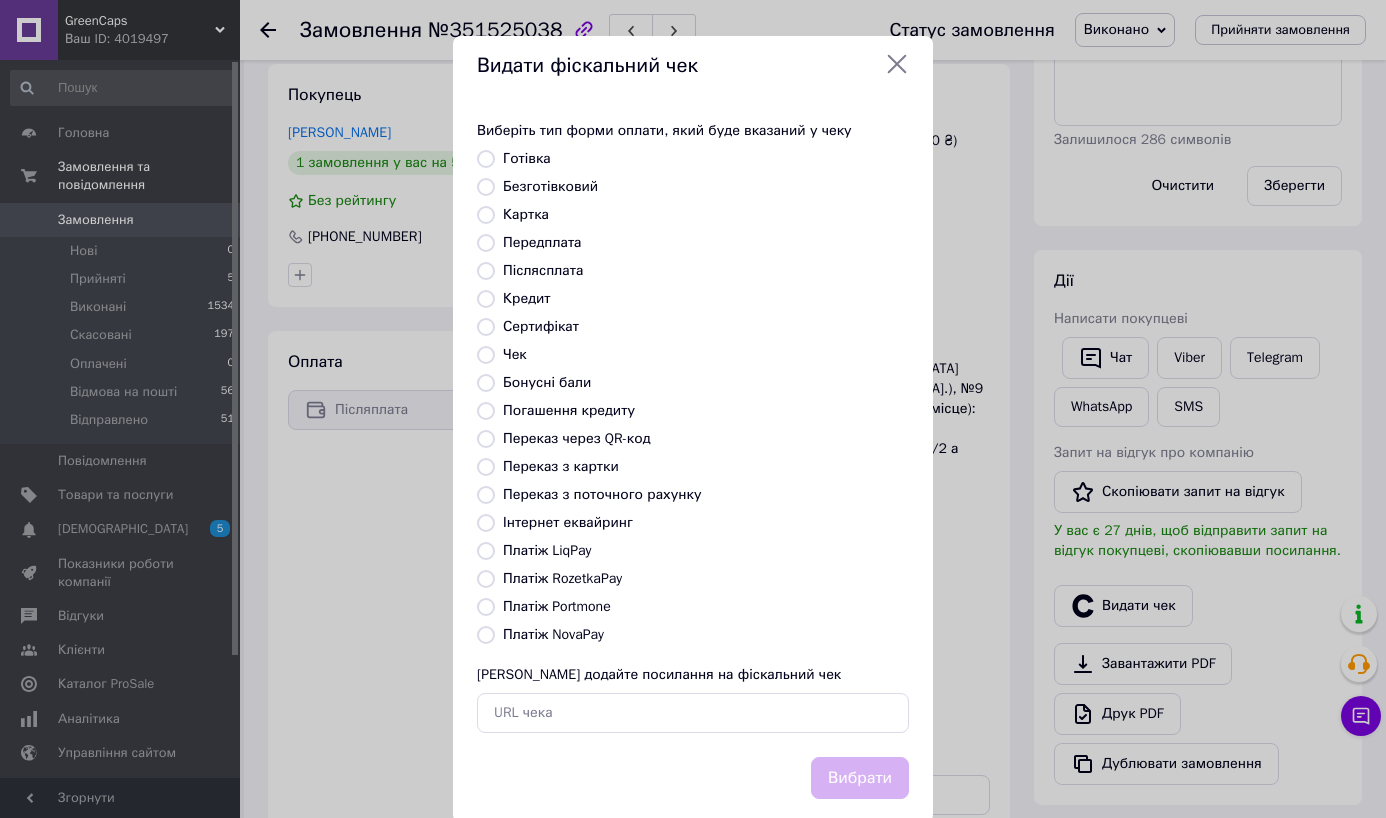click on "Платіж NovaPay" at bounding box center [553, 634] 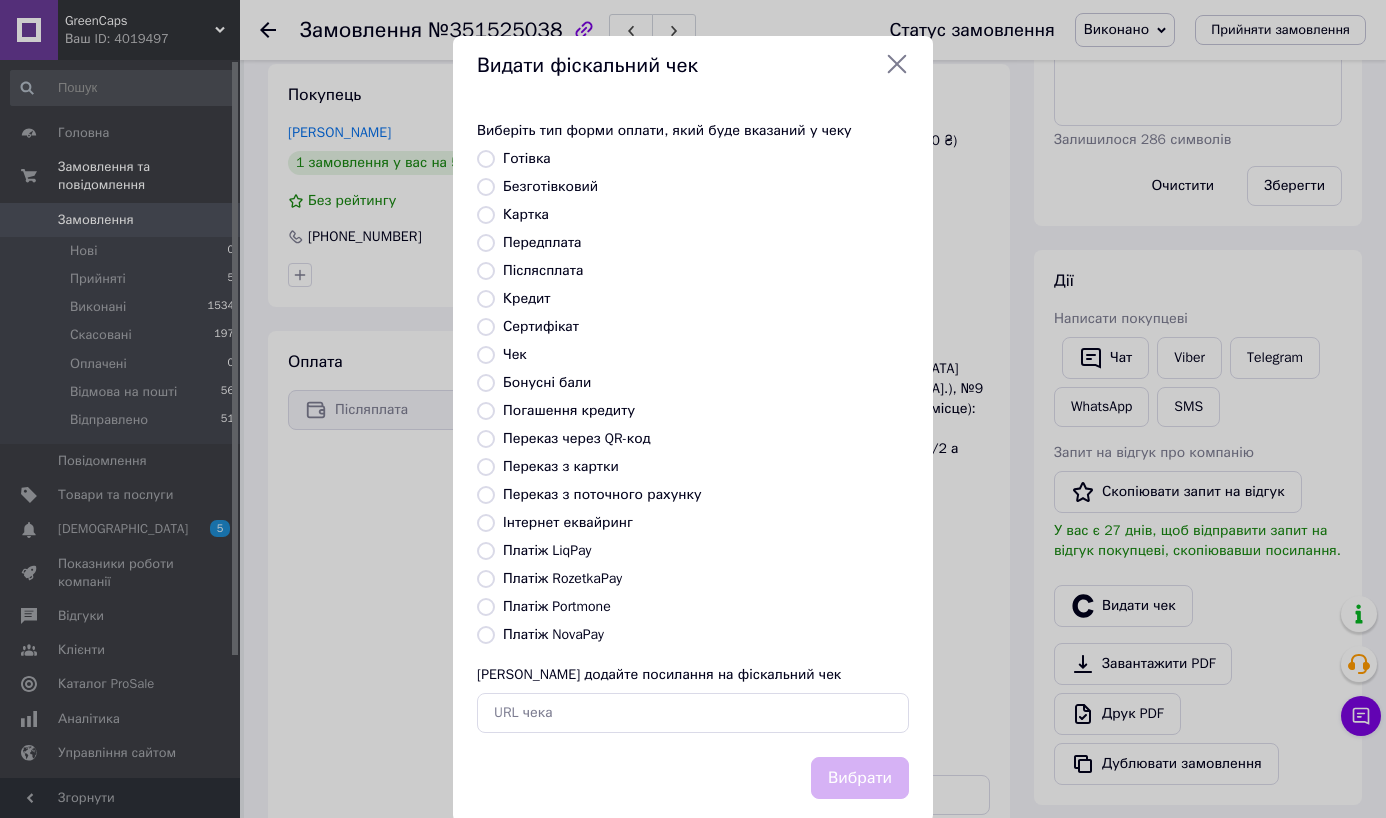 radio on "true" 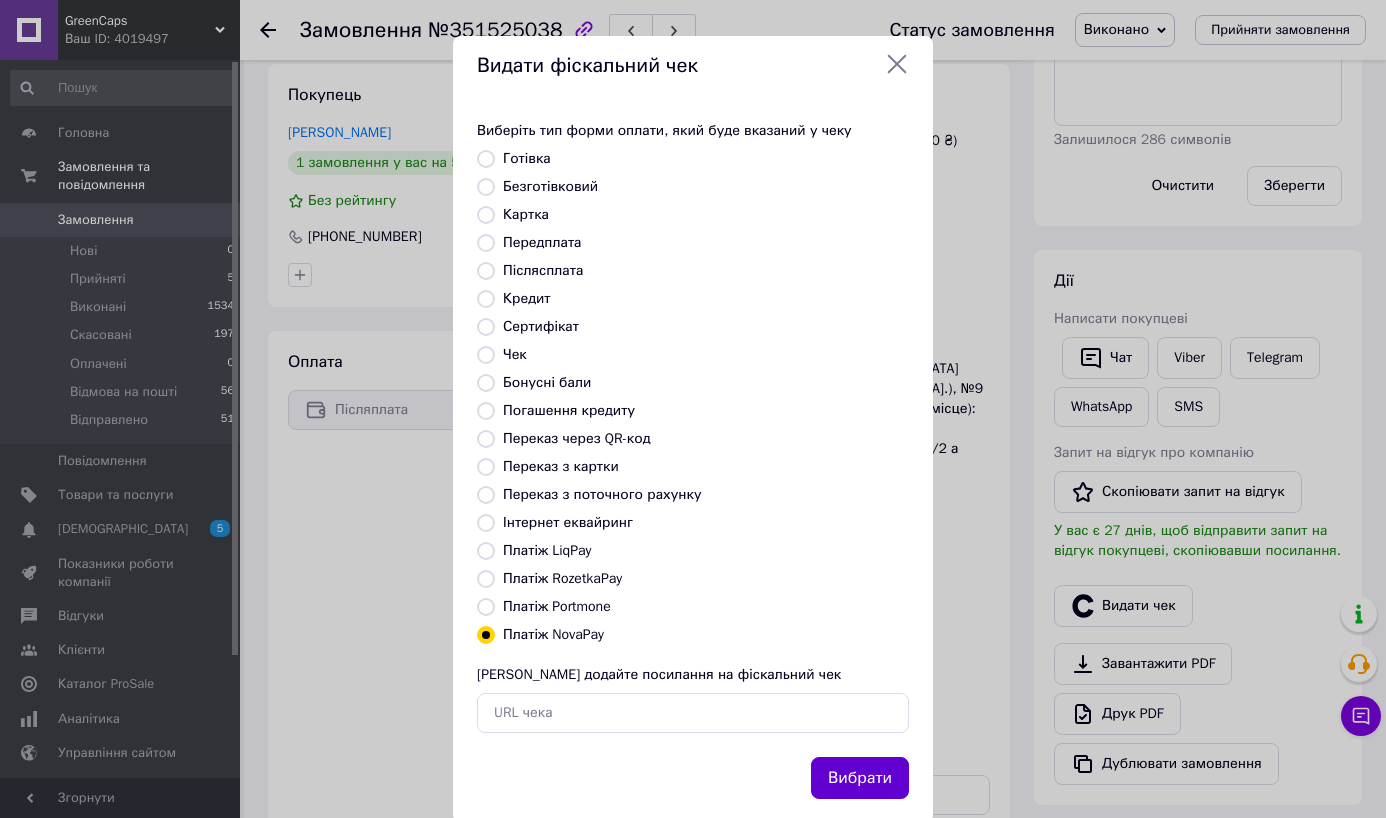 click on "Вибрати" at bounding box center [860, 778] 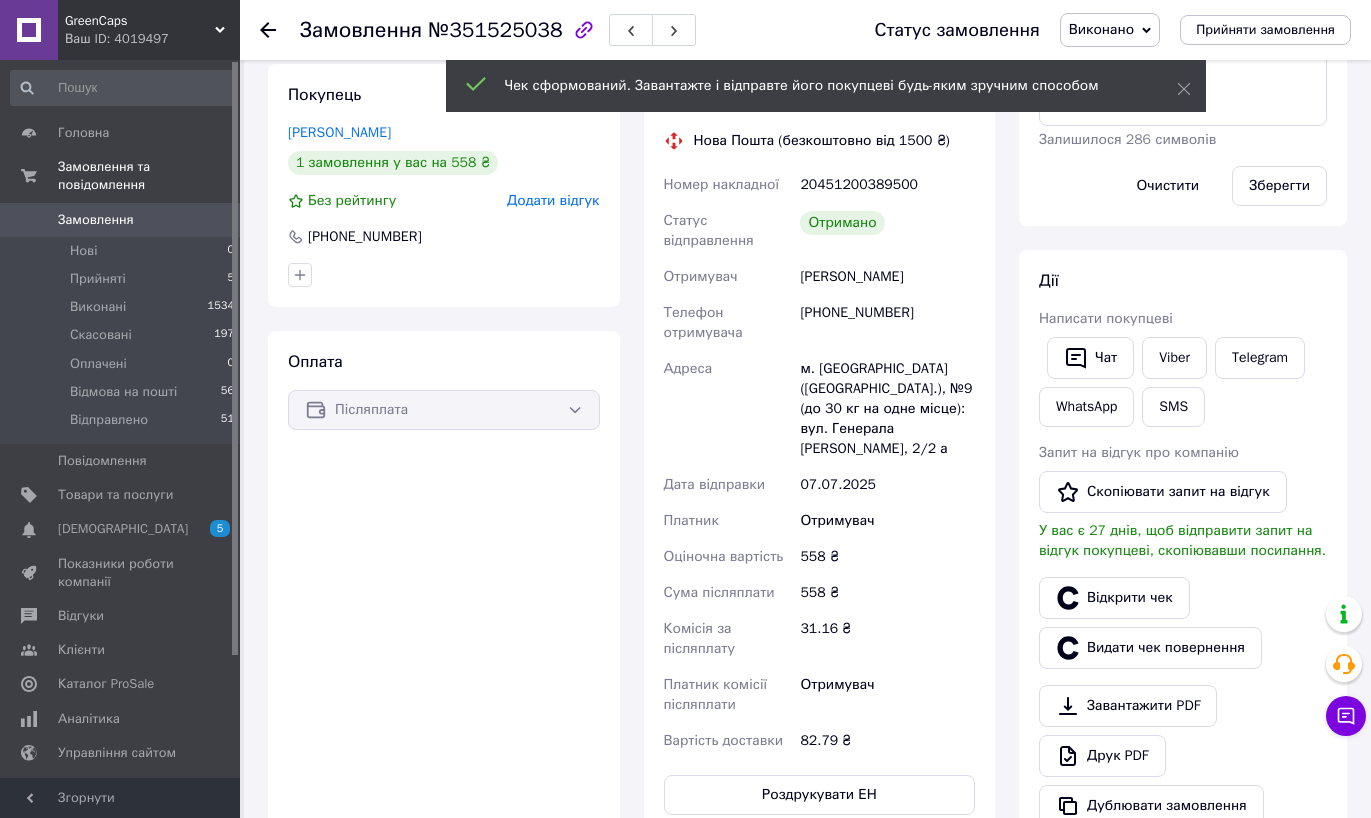 click 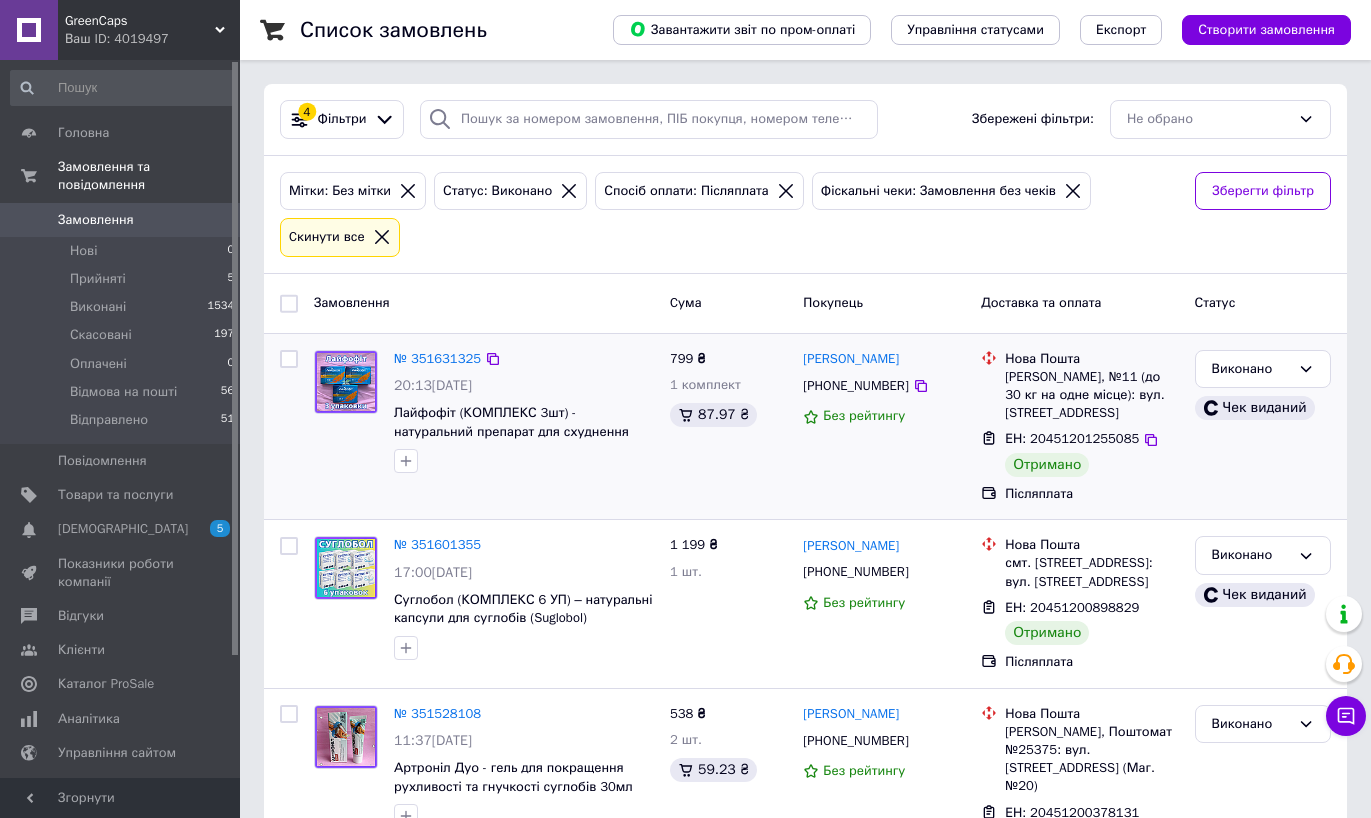 scroll, scrollTop: 390, scrollLeft: 0, axis: vertical 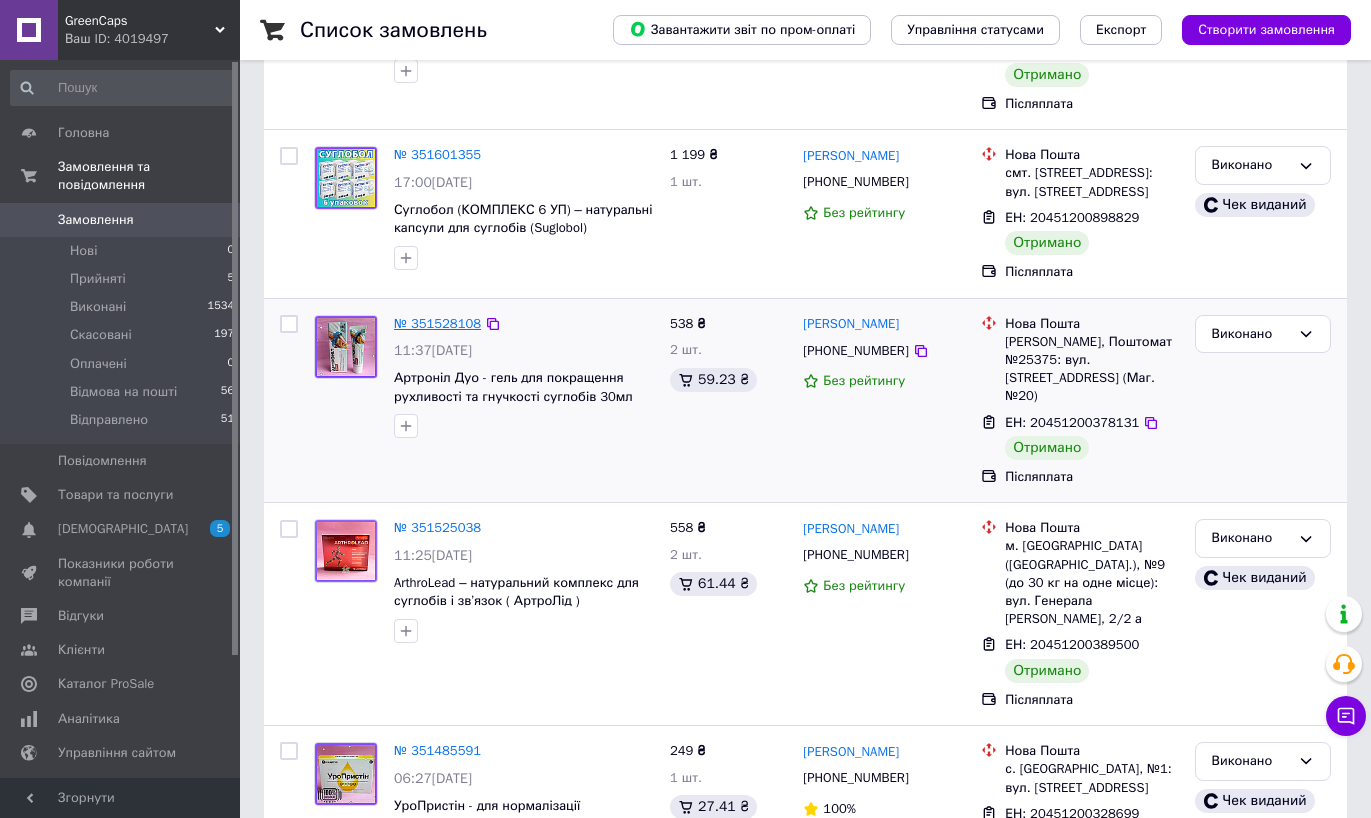 click on "№ 351528108" at bounding box center [437, 323] 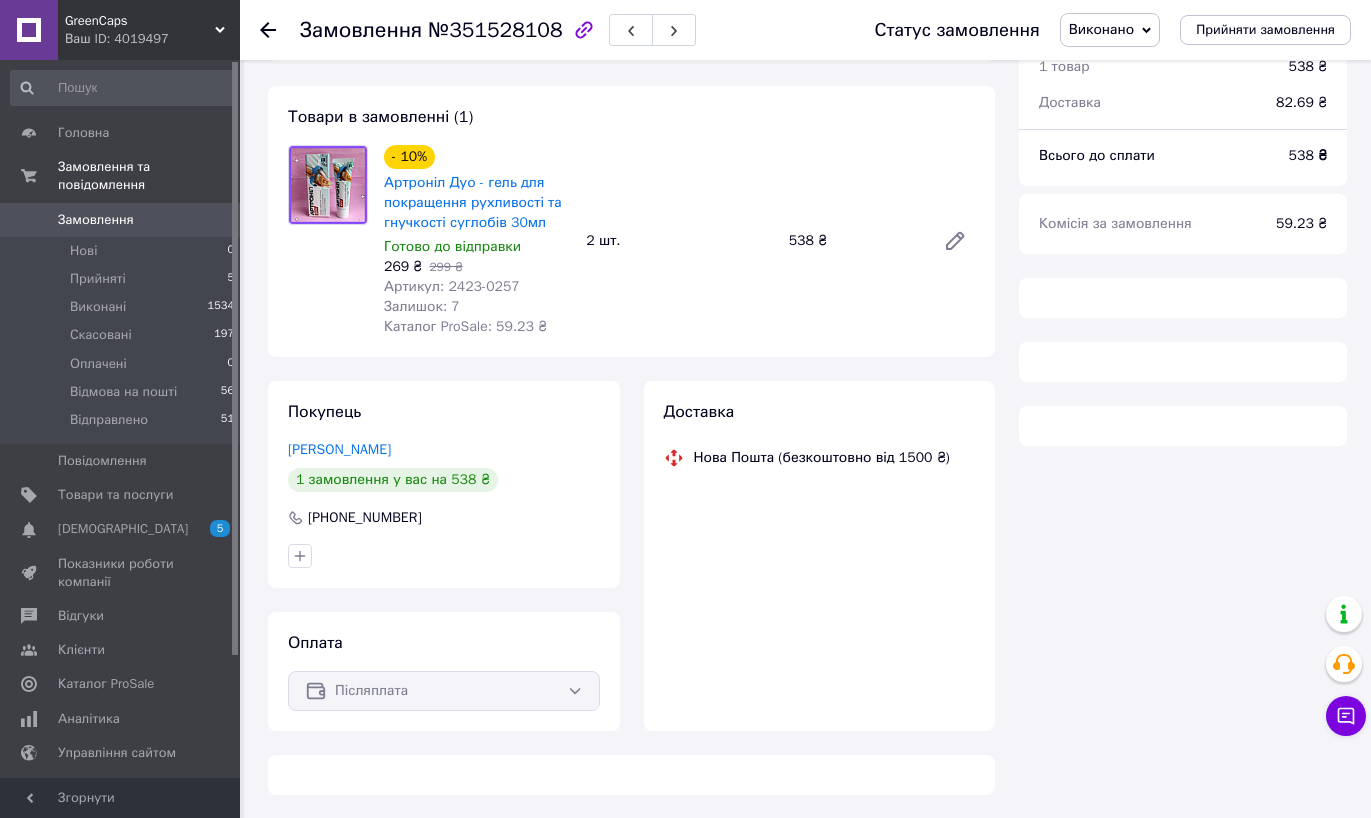 scroll, scrollTop: 390, scrollLeft: 0, axis: vertical 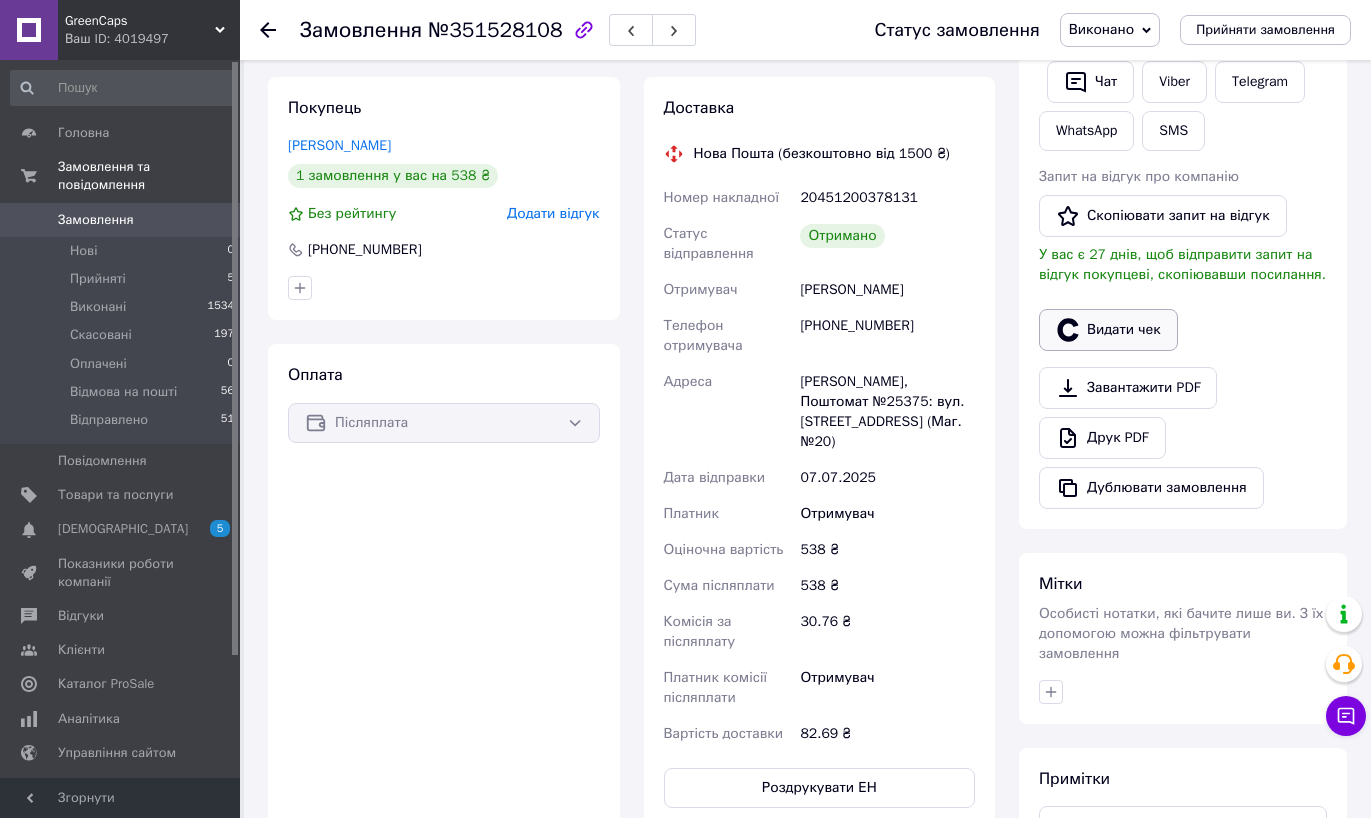 click on "Видати чек" at bounding box center [1108, 330] 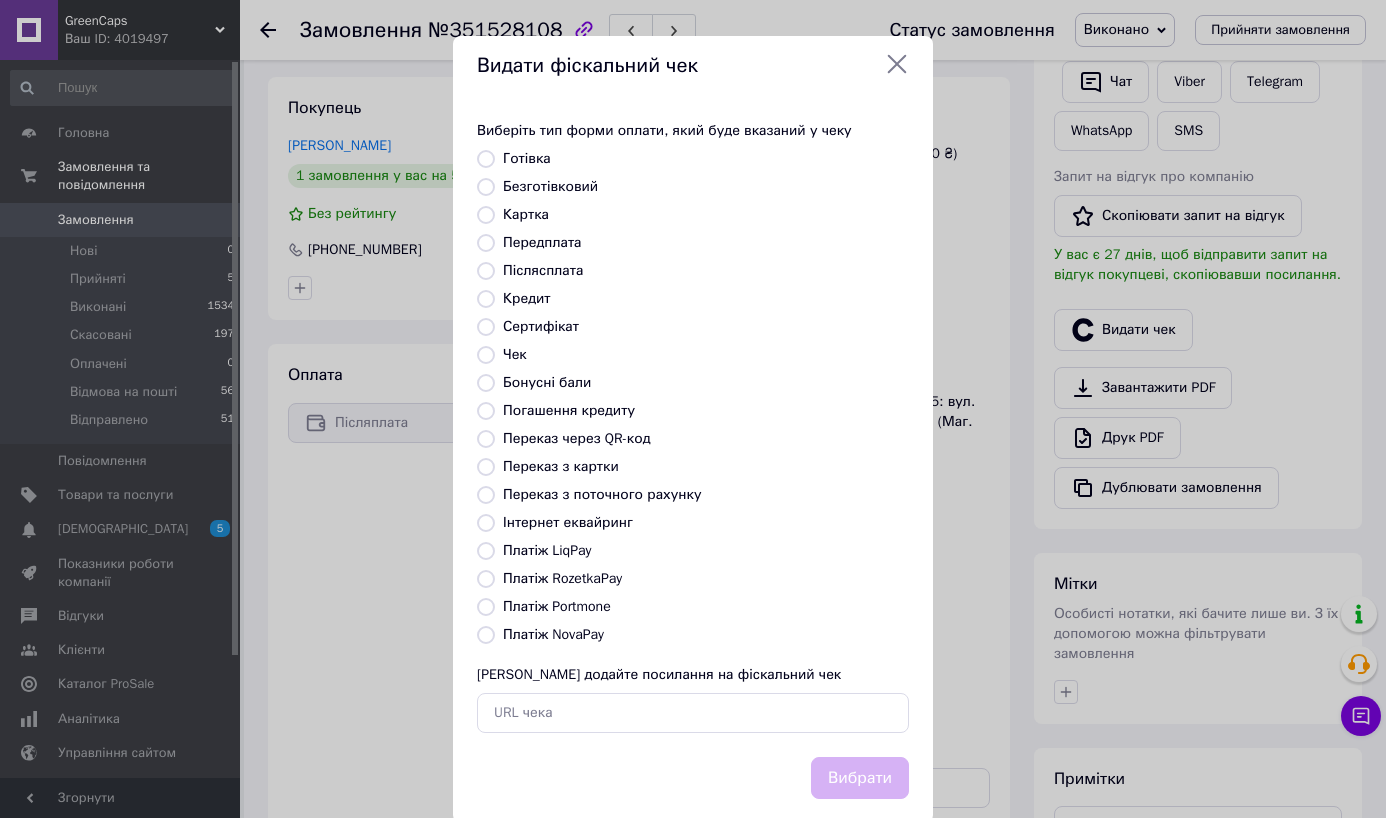 click on "Платіж NovaPay" at bounding box center [553, 634] 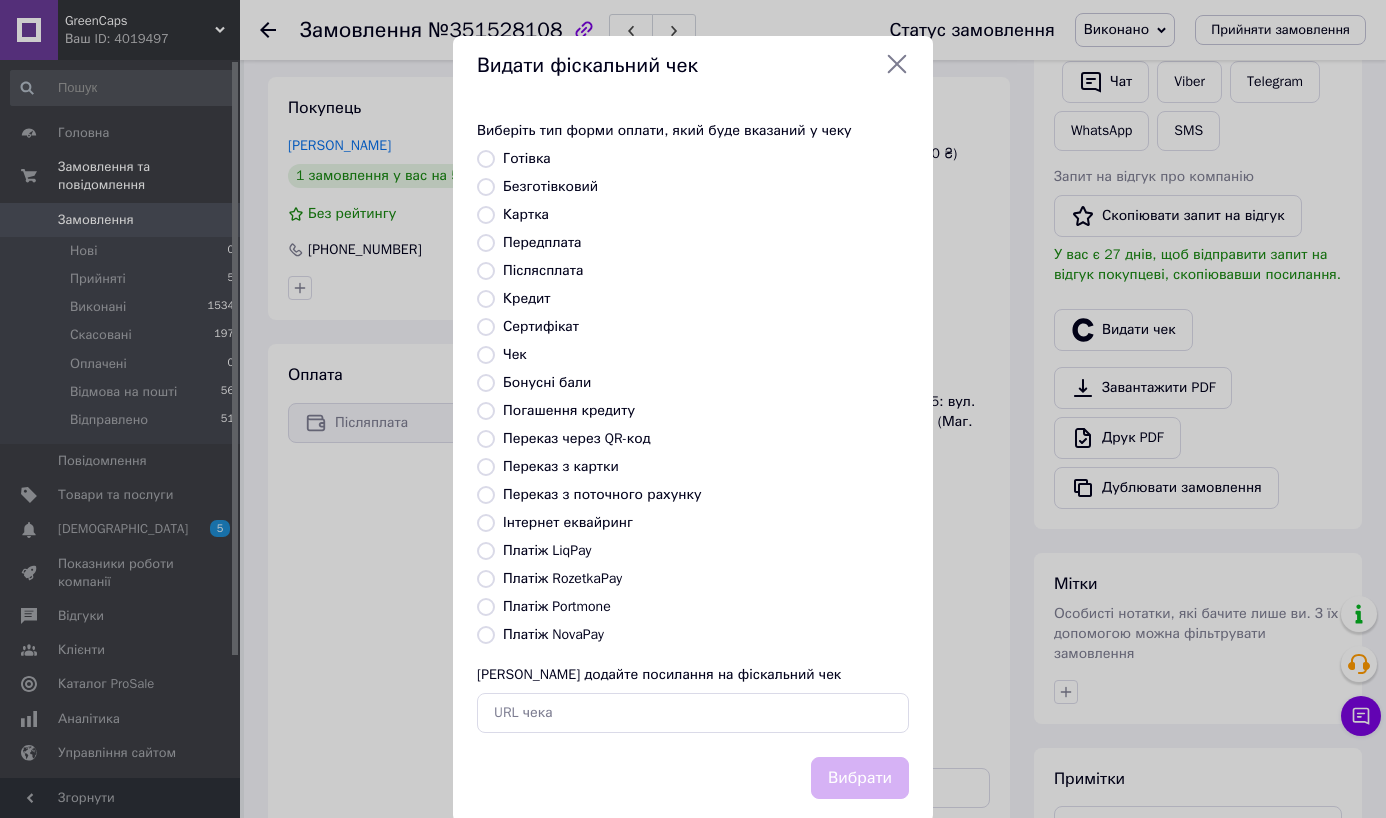 radio on "true" 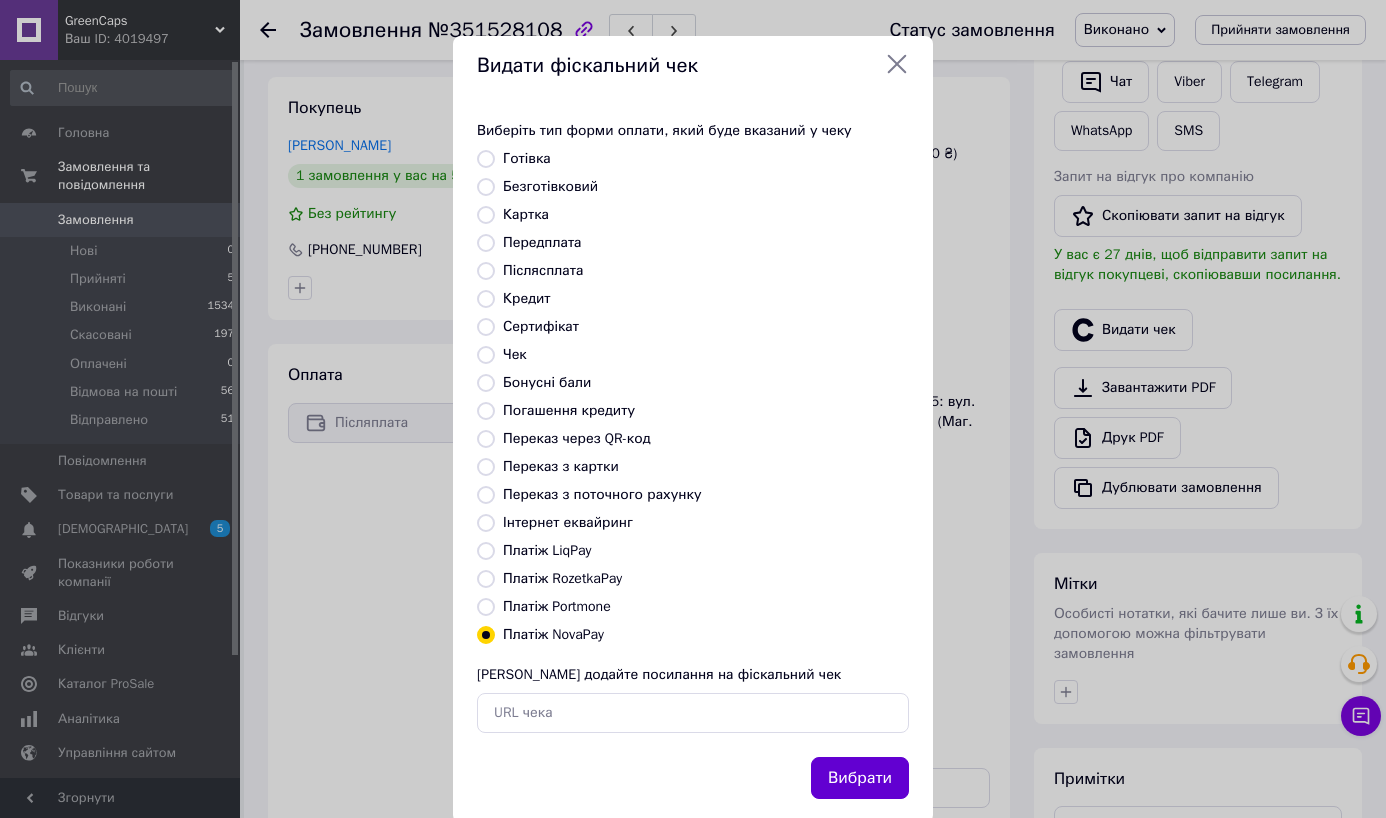 click on "Вибрати" at bounding box center (860, 778) 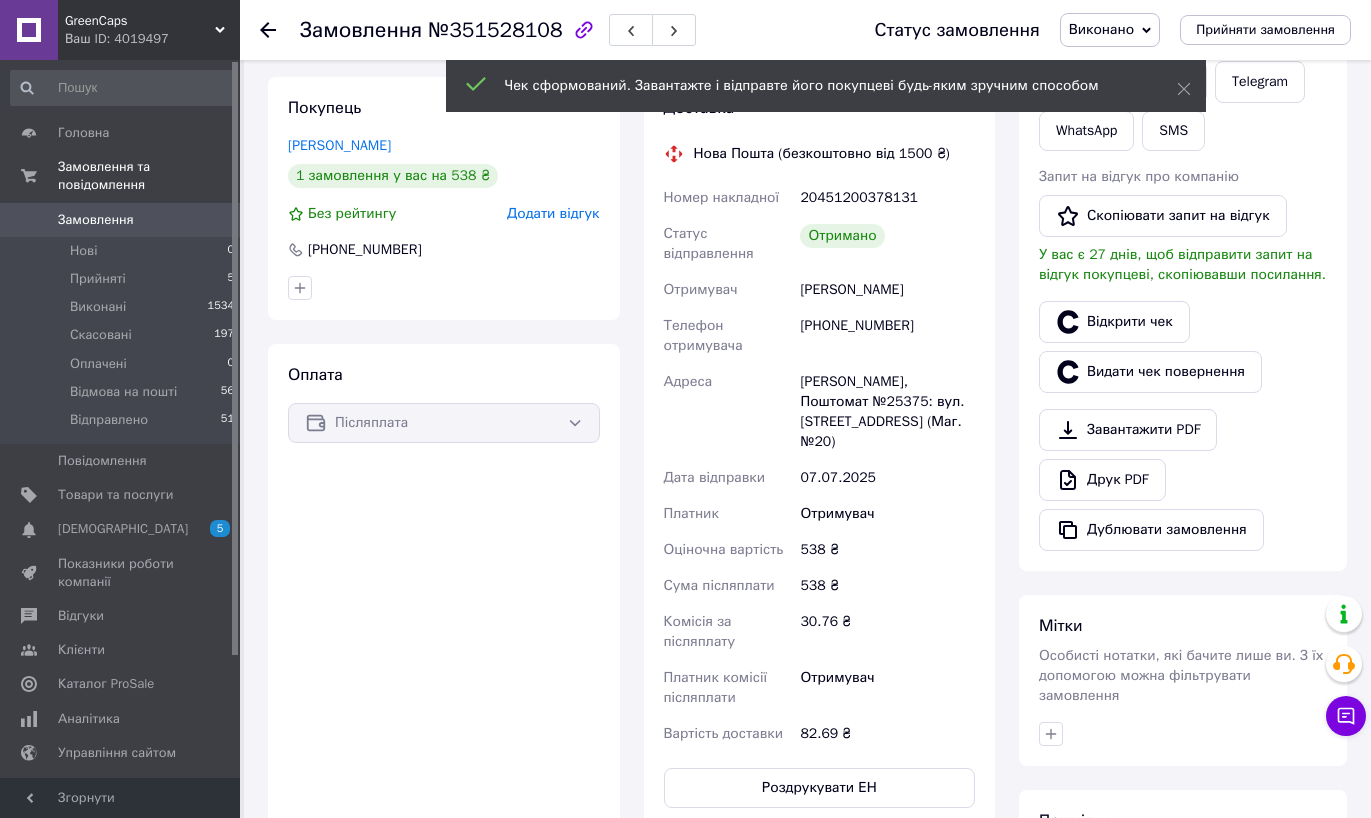 click 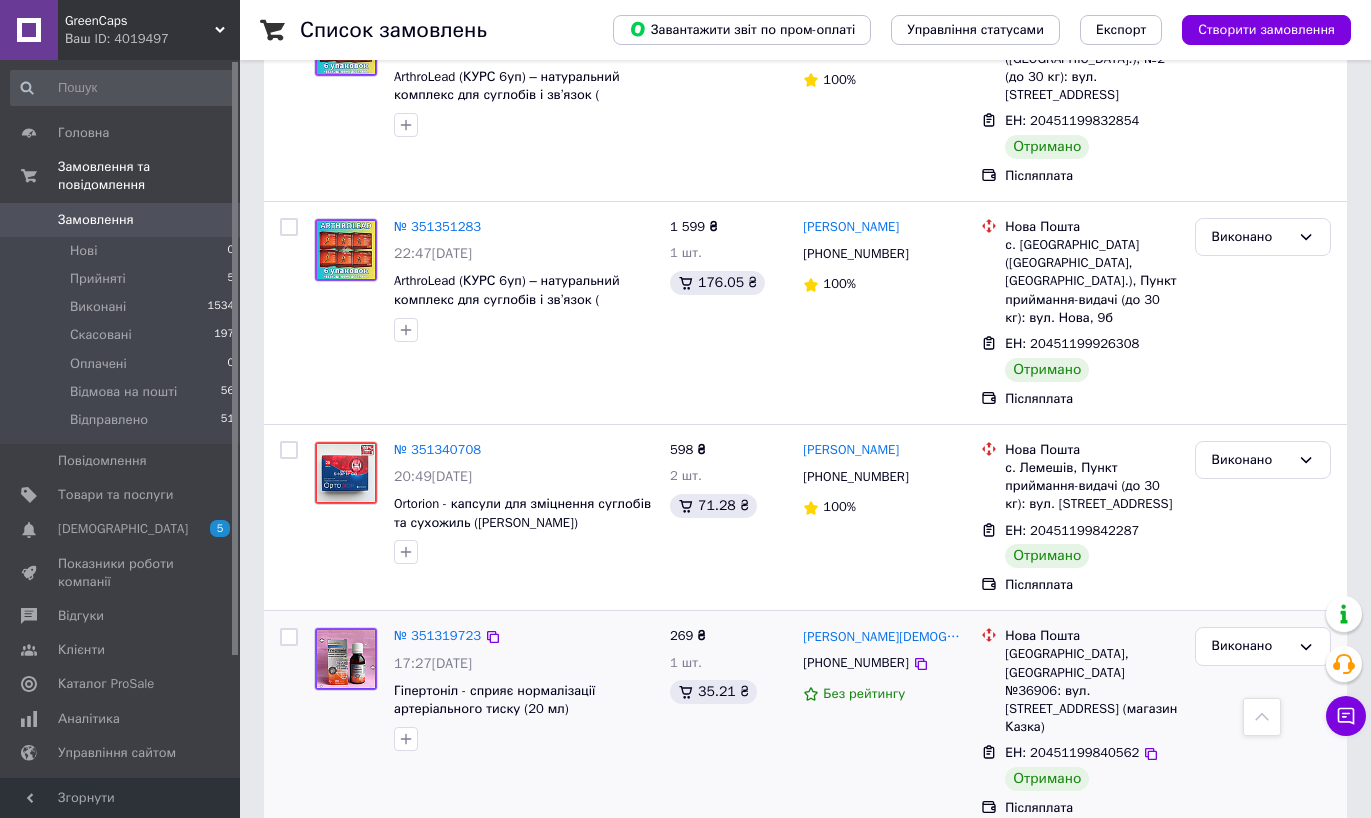 scroll, scrollTop: 3405, scrollLeft: 0, axis: vertical 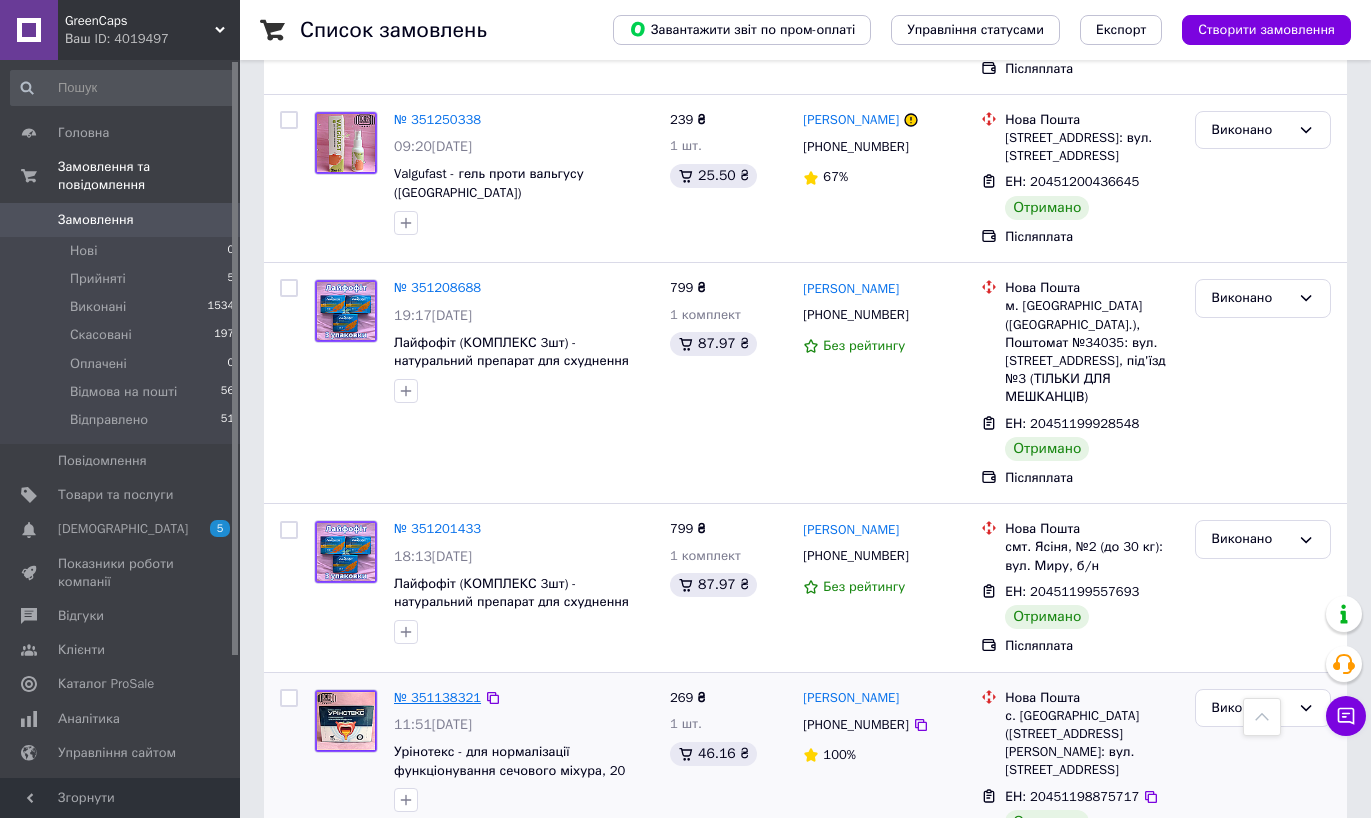 click on "№ 351138321" at bounding box center (437, 697) 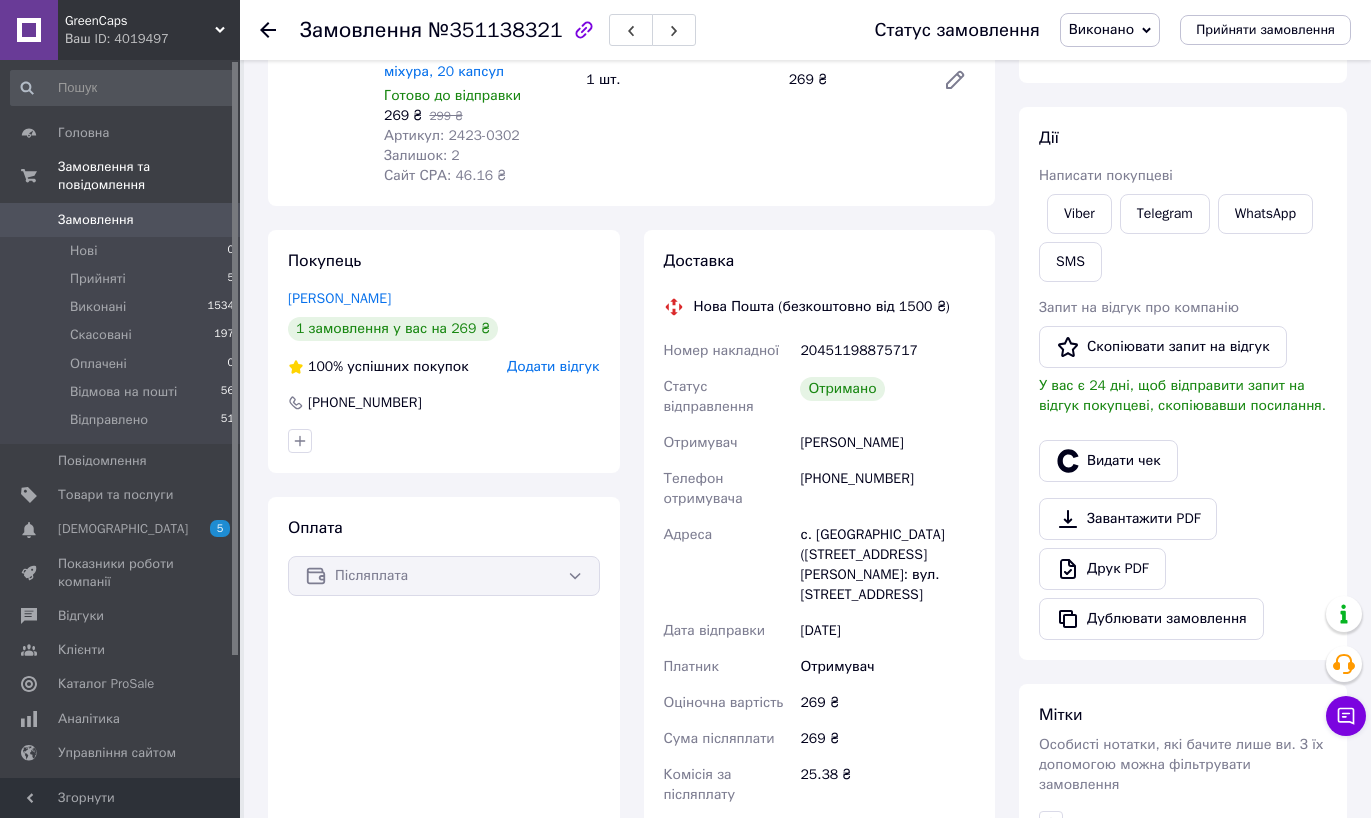 scroll, scrollTop: 201, scrollLeft: 0, axis: vertical 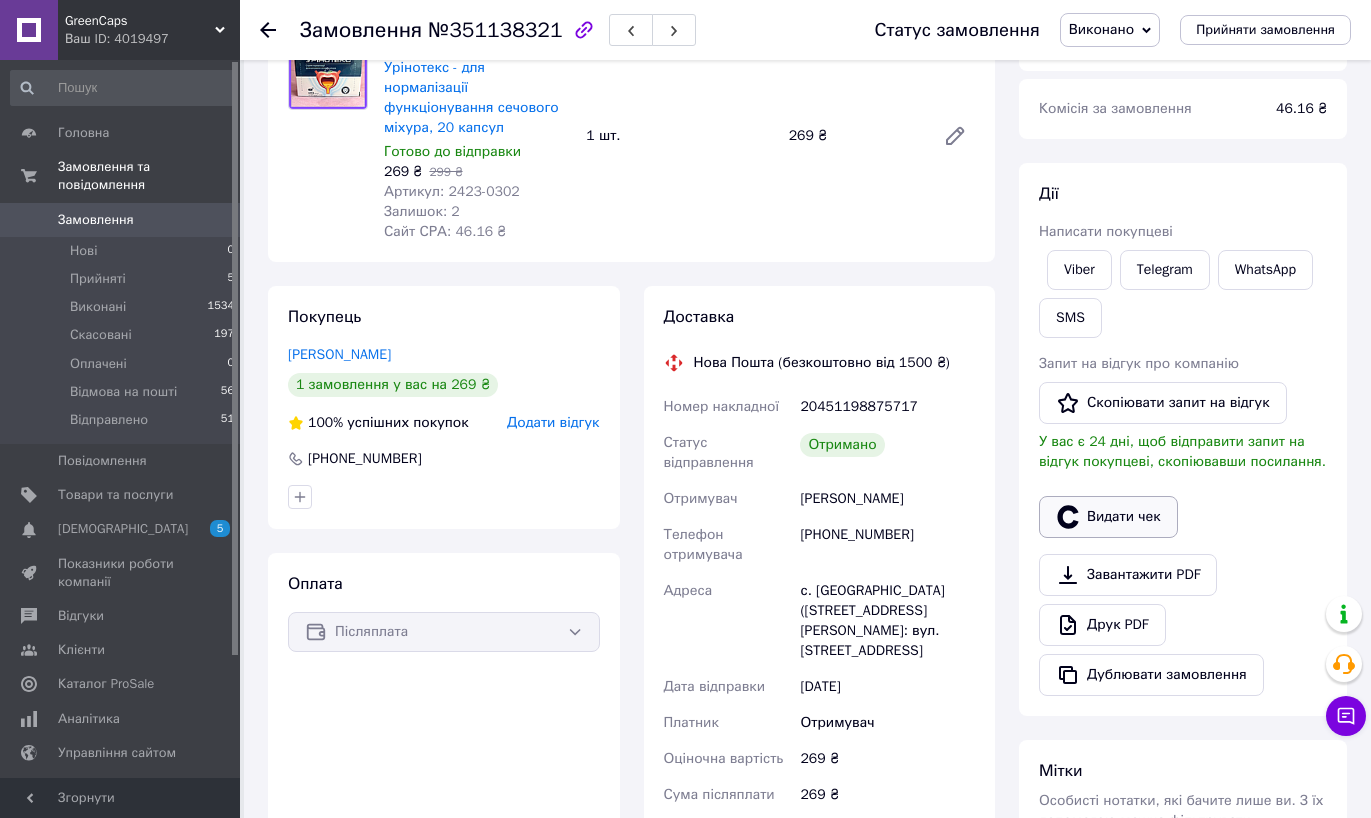 click on "Видати чек" at bounding box center (1108, 517) 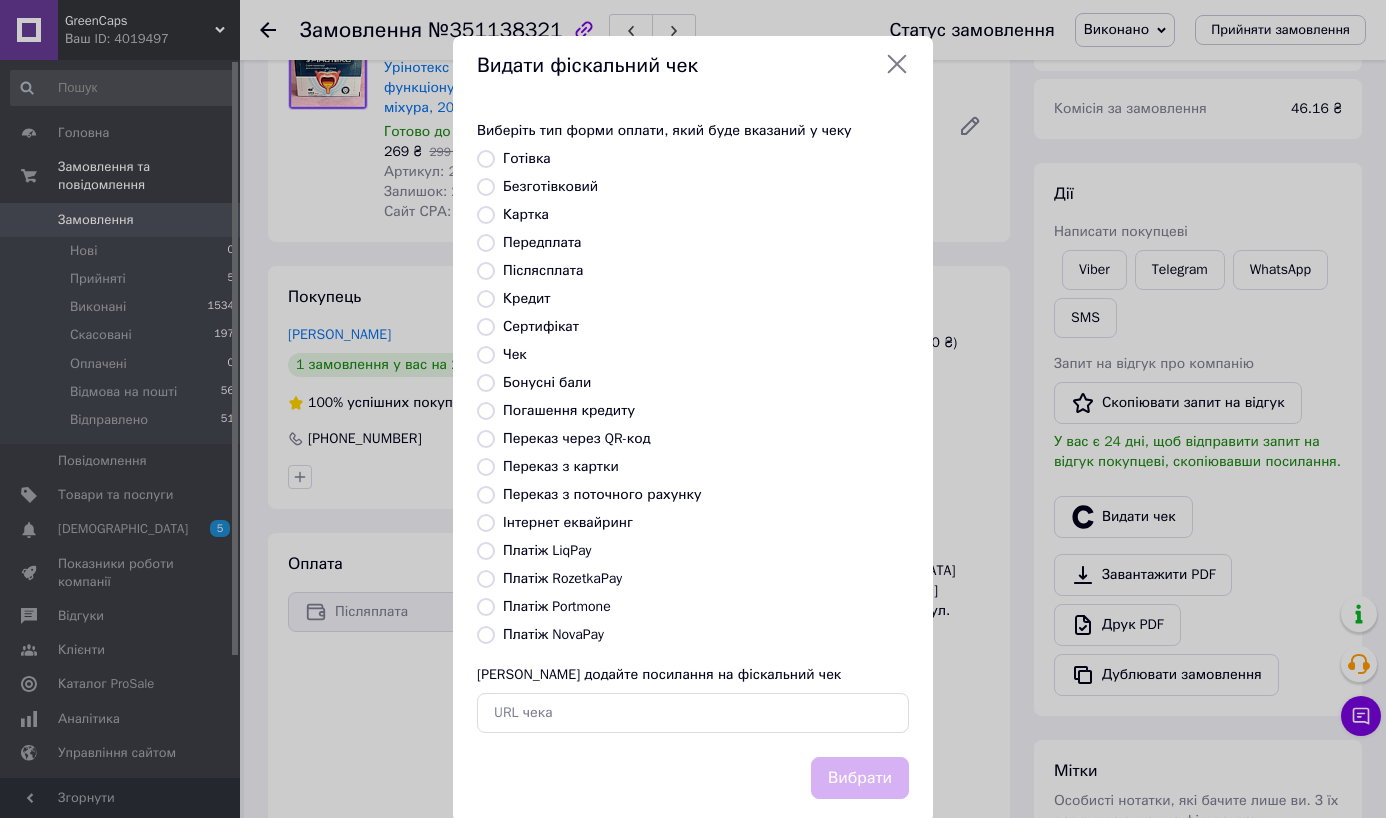 click on "Платіж NovaPay" at bounding box center (553, 634) 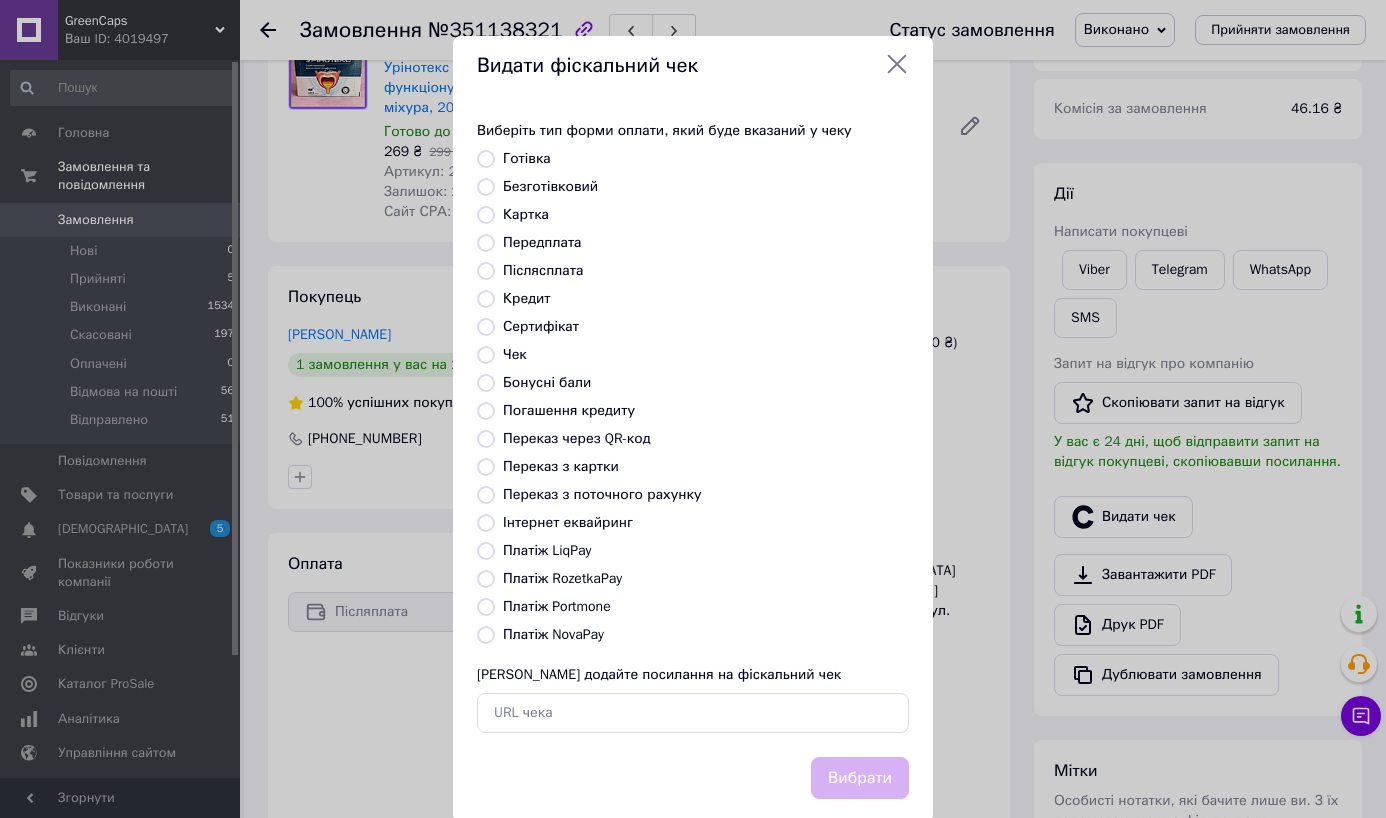 radio on "true" 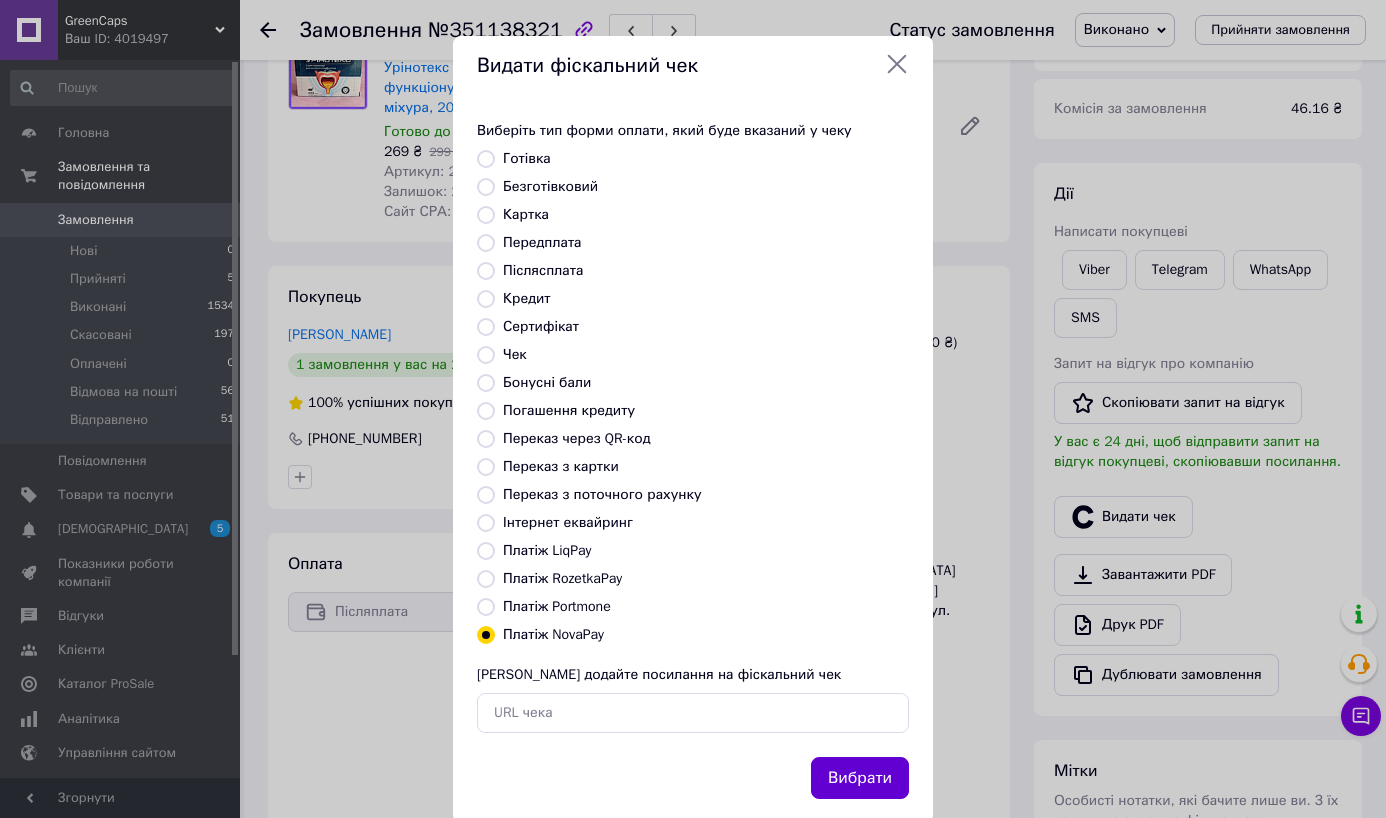 click on "Вибрати" at bounding box center [860, 778] 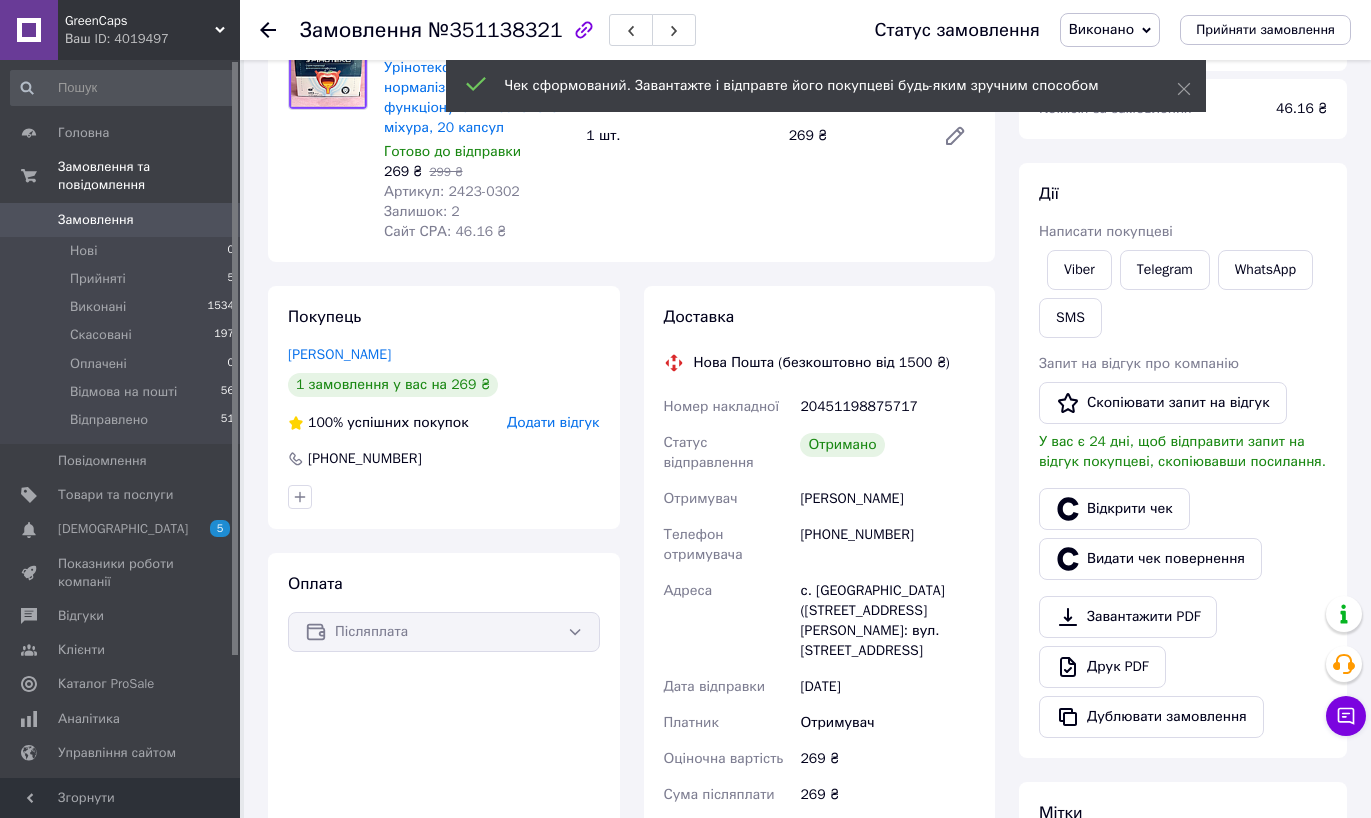 click 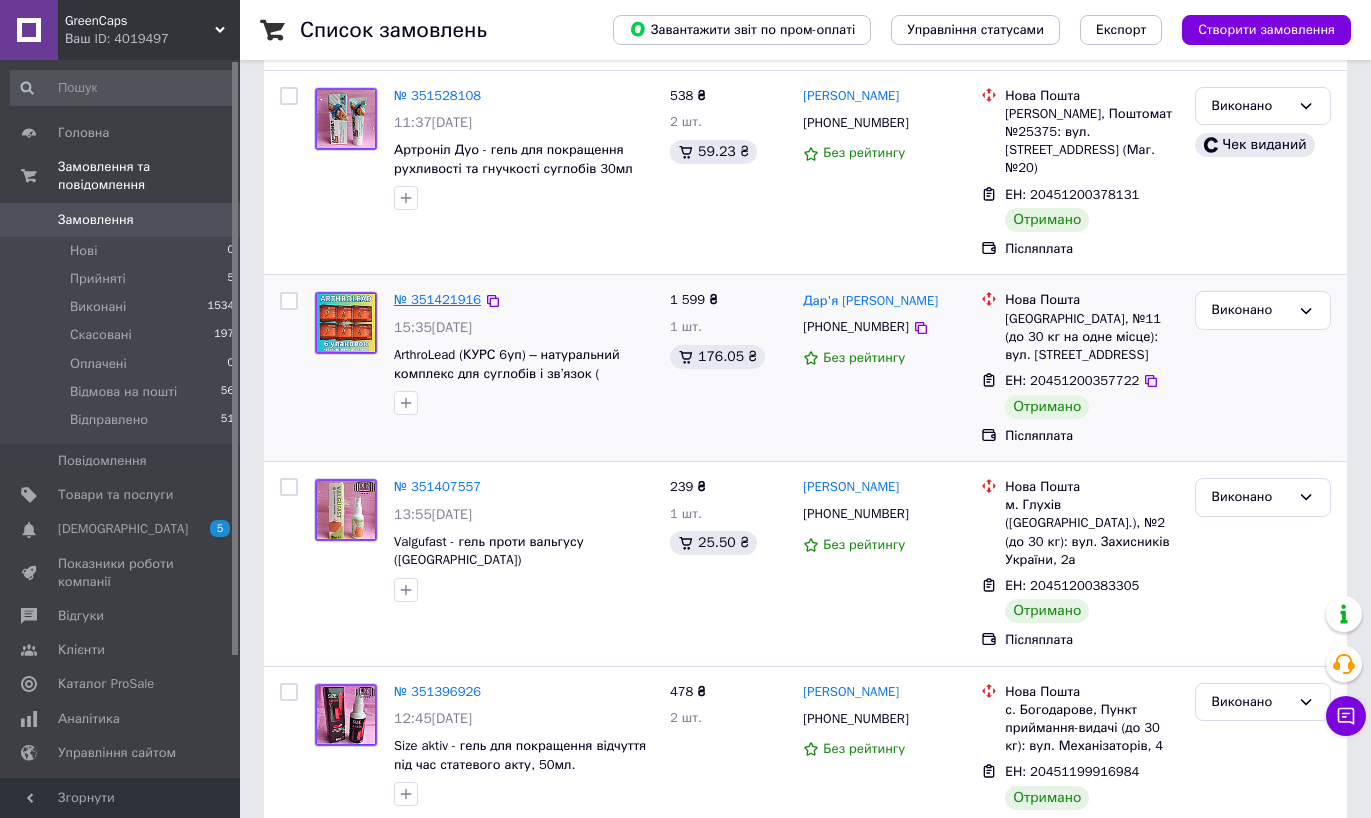 click on "№ 351421916" at bounding box center [437, 299] 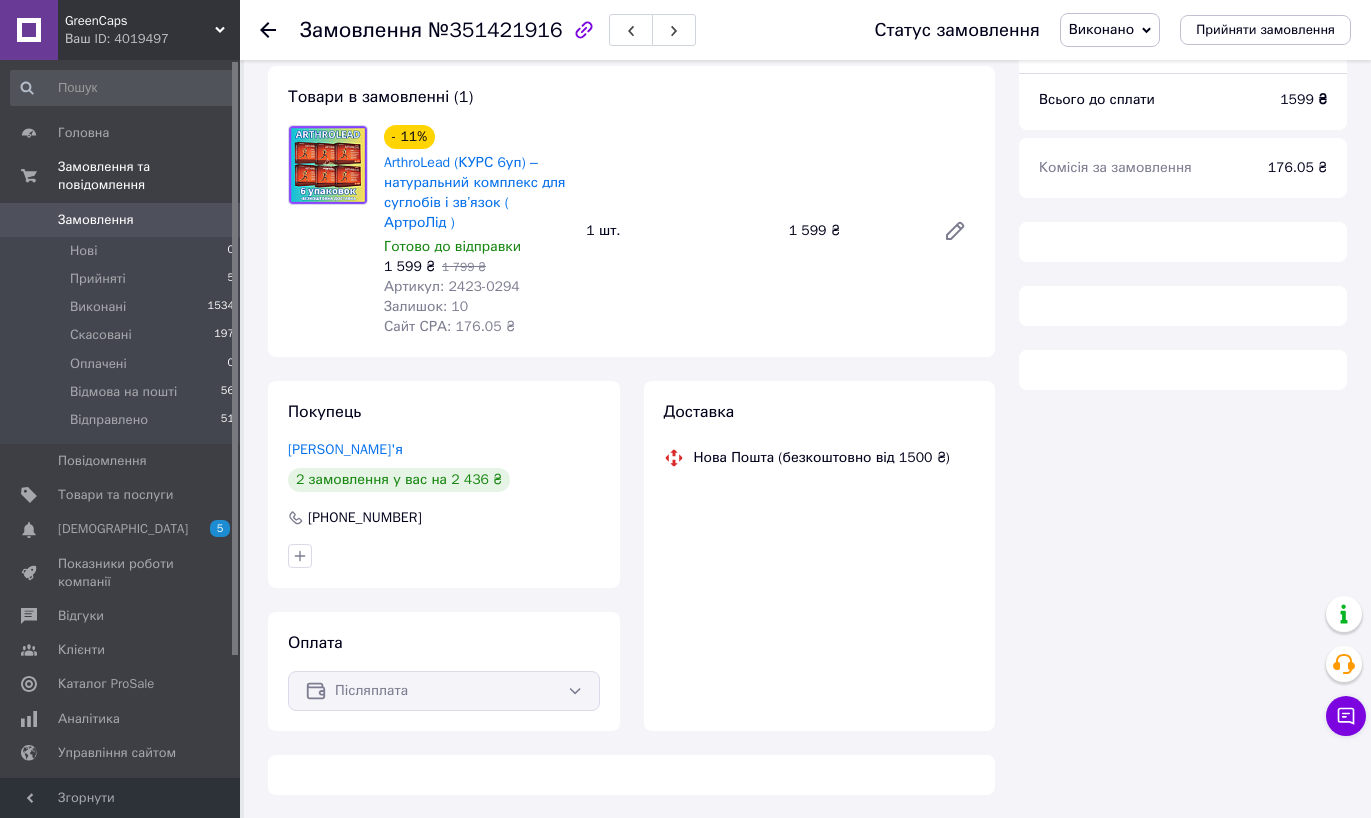 scroll, scrollTop: 263, scrollLeft: 0, axis: vertical 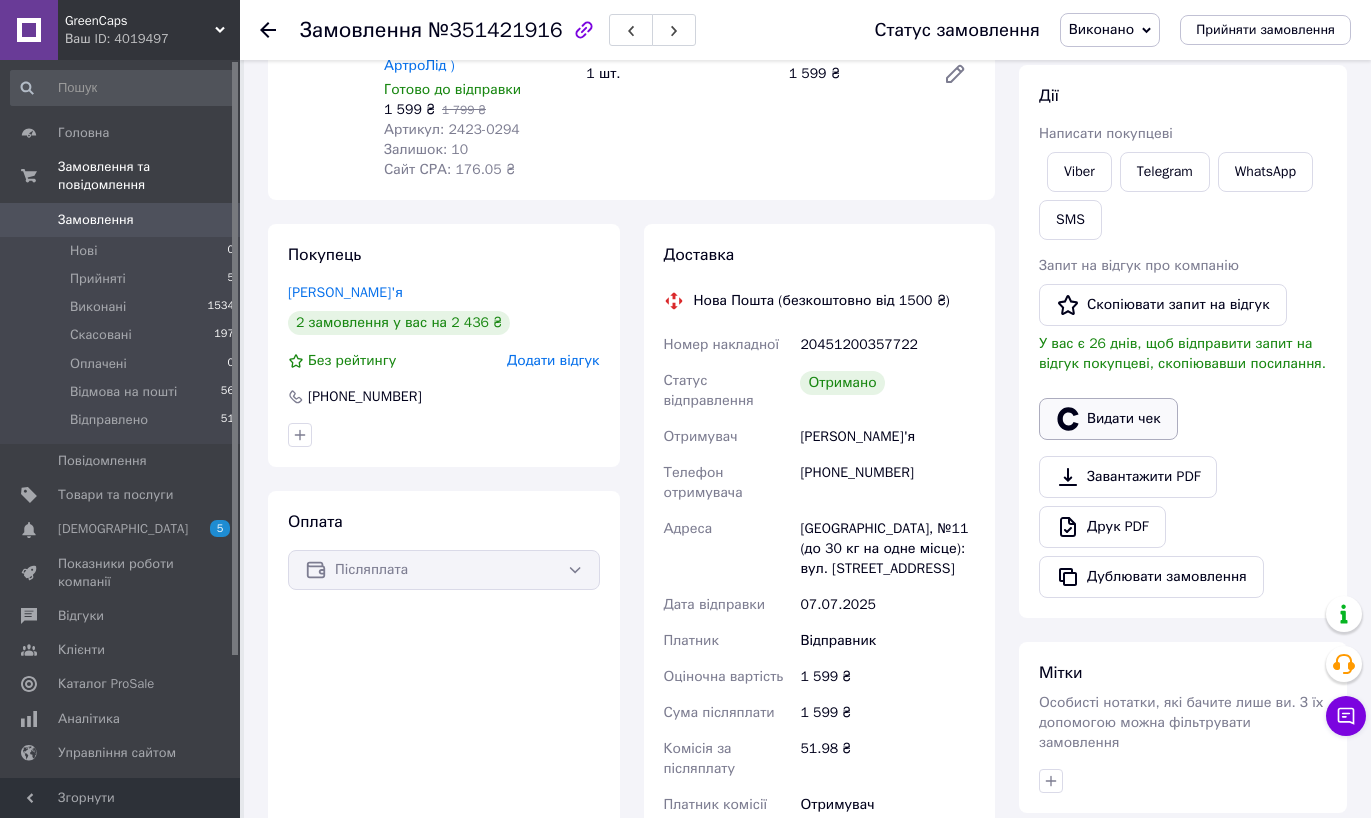 click on "Видати чек" at bounding box center [1108, 419] 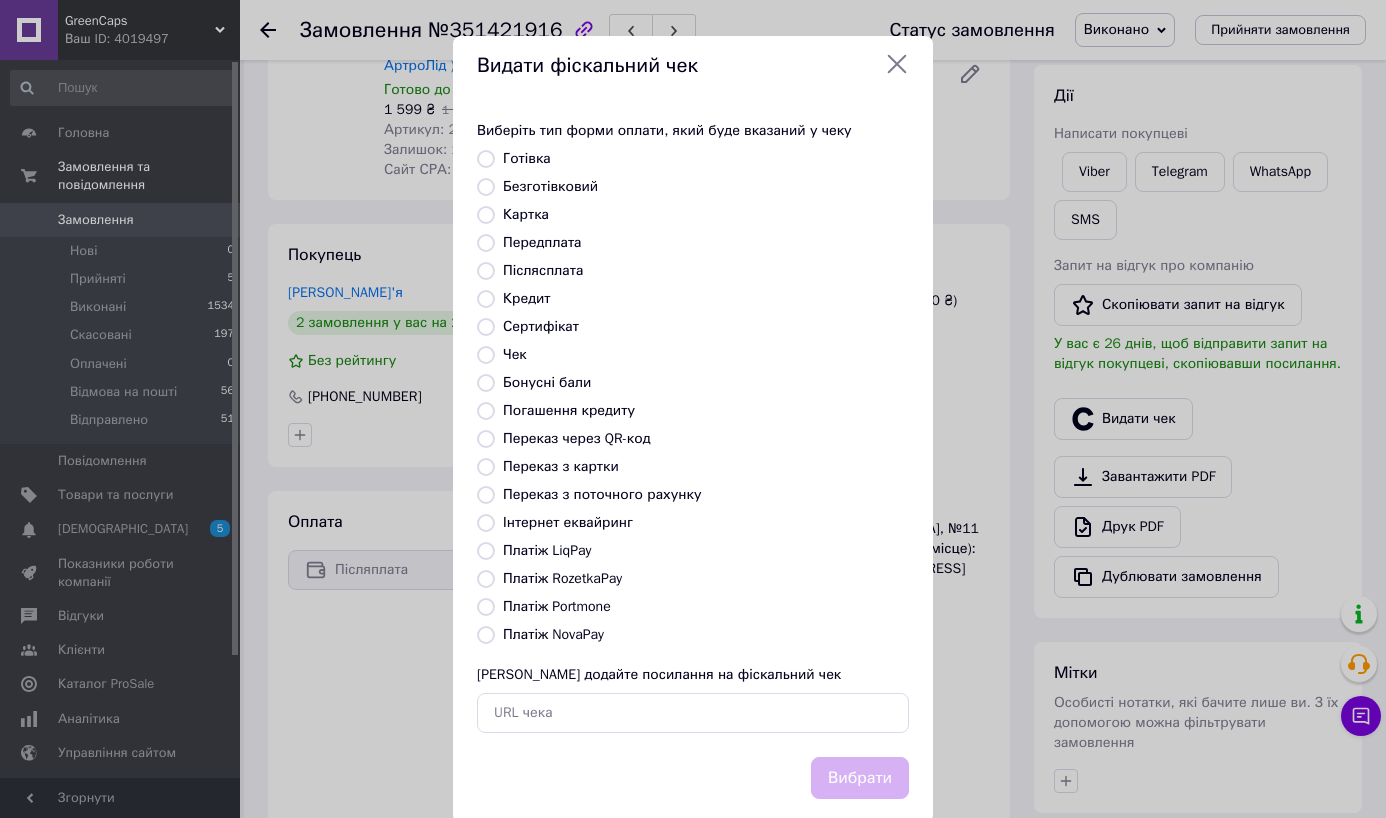 click on "Платіж NovaPay" at bounding box center (553, 634) 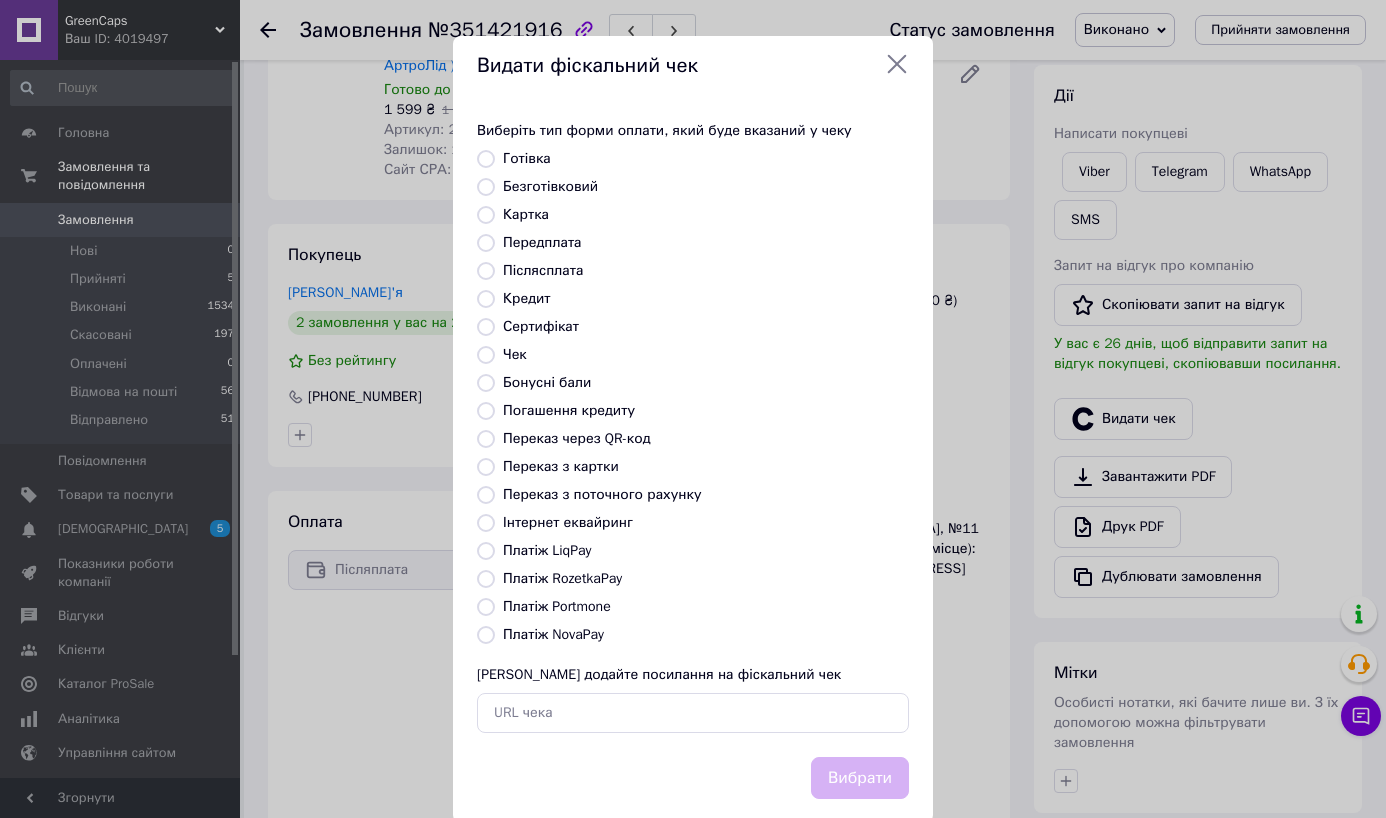 radio on "true" 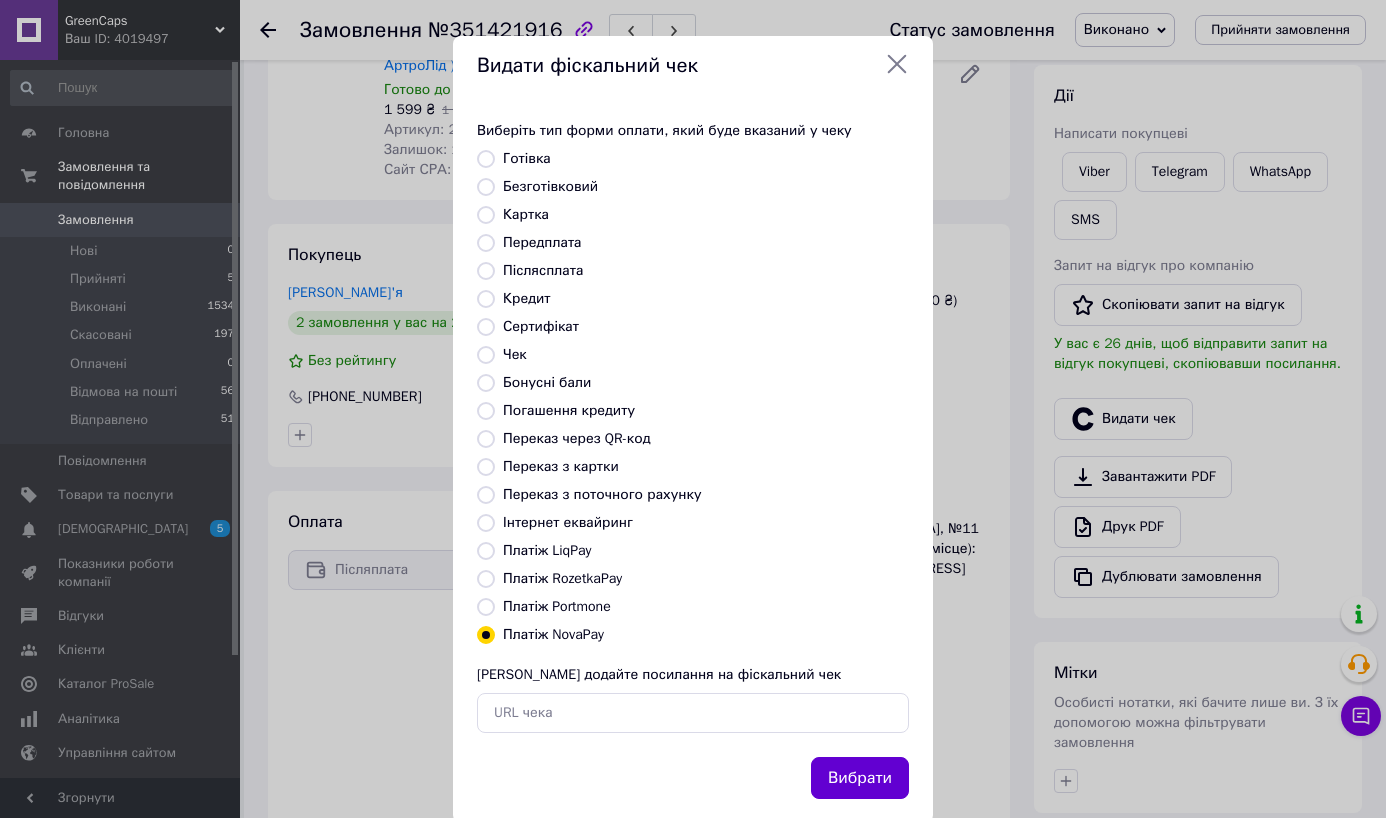 click on "Вибрати" at bounding box center (860, 778) 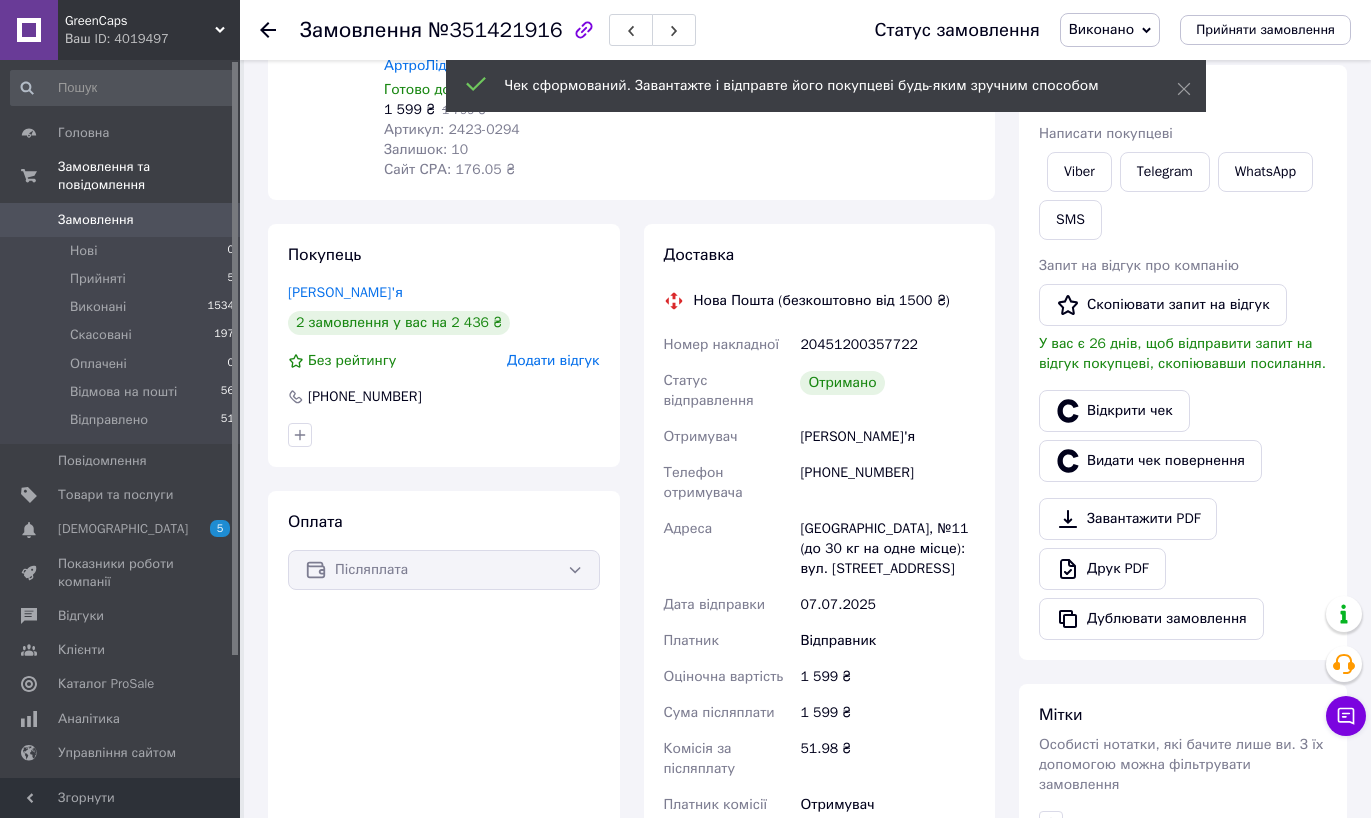 click 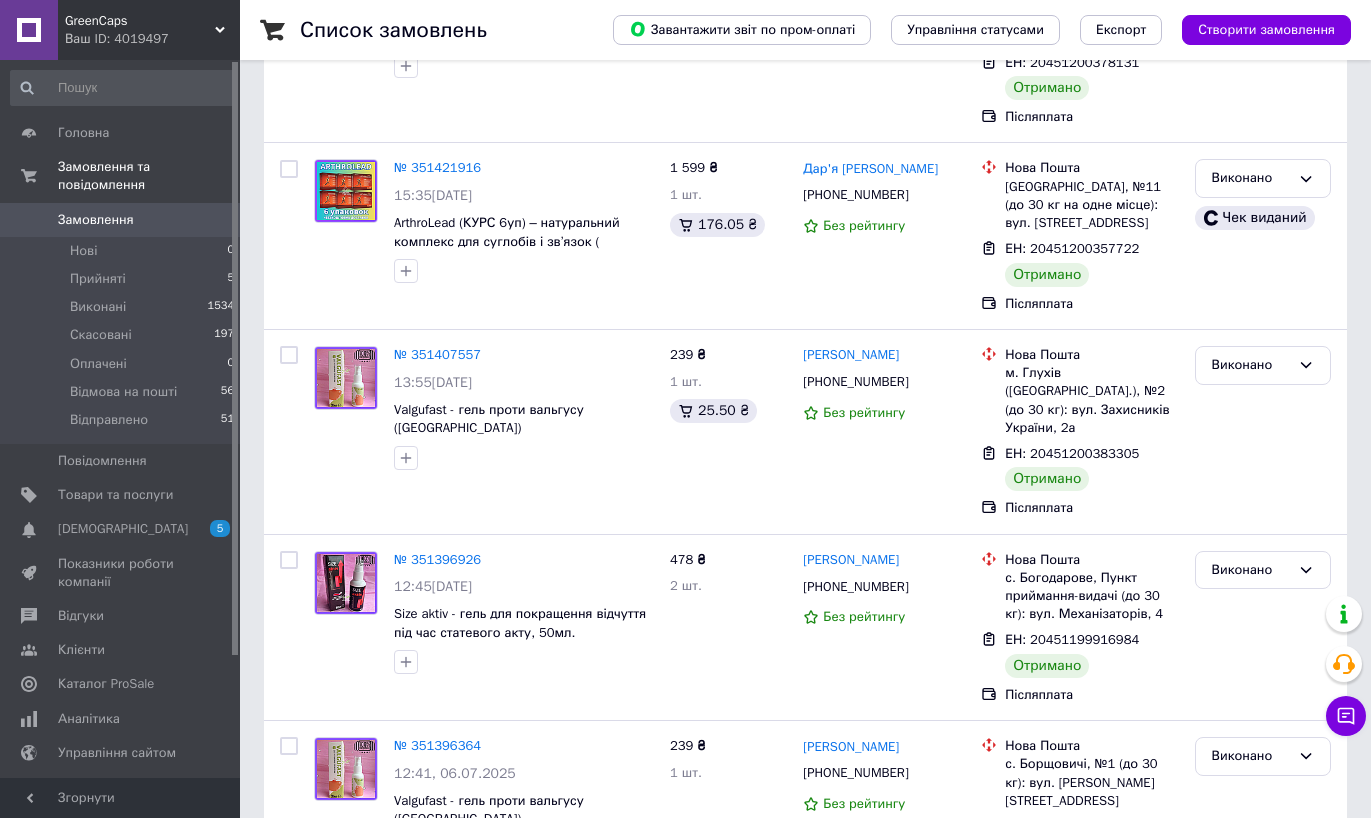 scroll, scrollTop: 397, scrollLeft: 0, axis: vertical 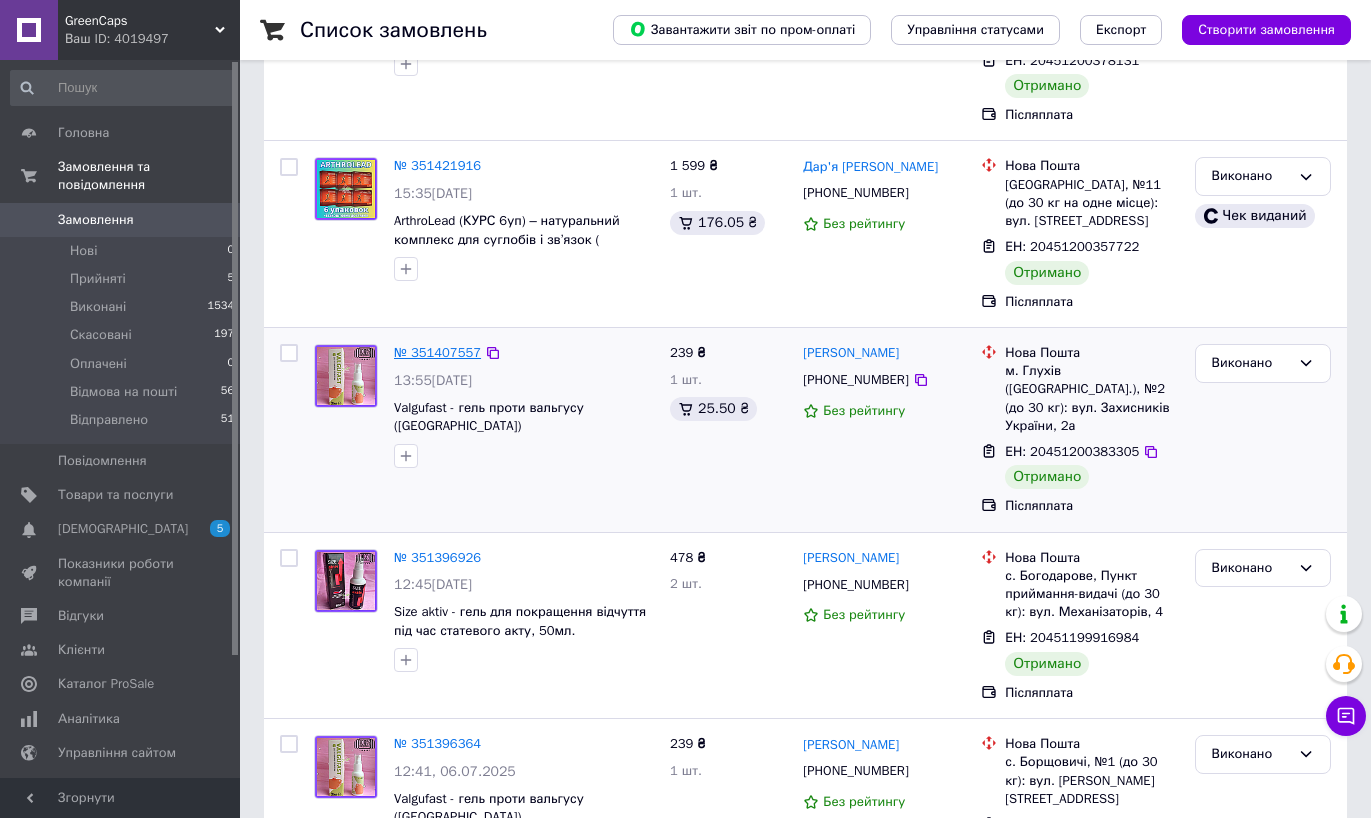 click on "№ 351407557" at bounding box center (437, 352) 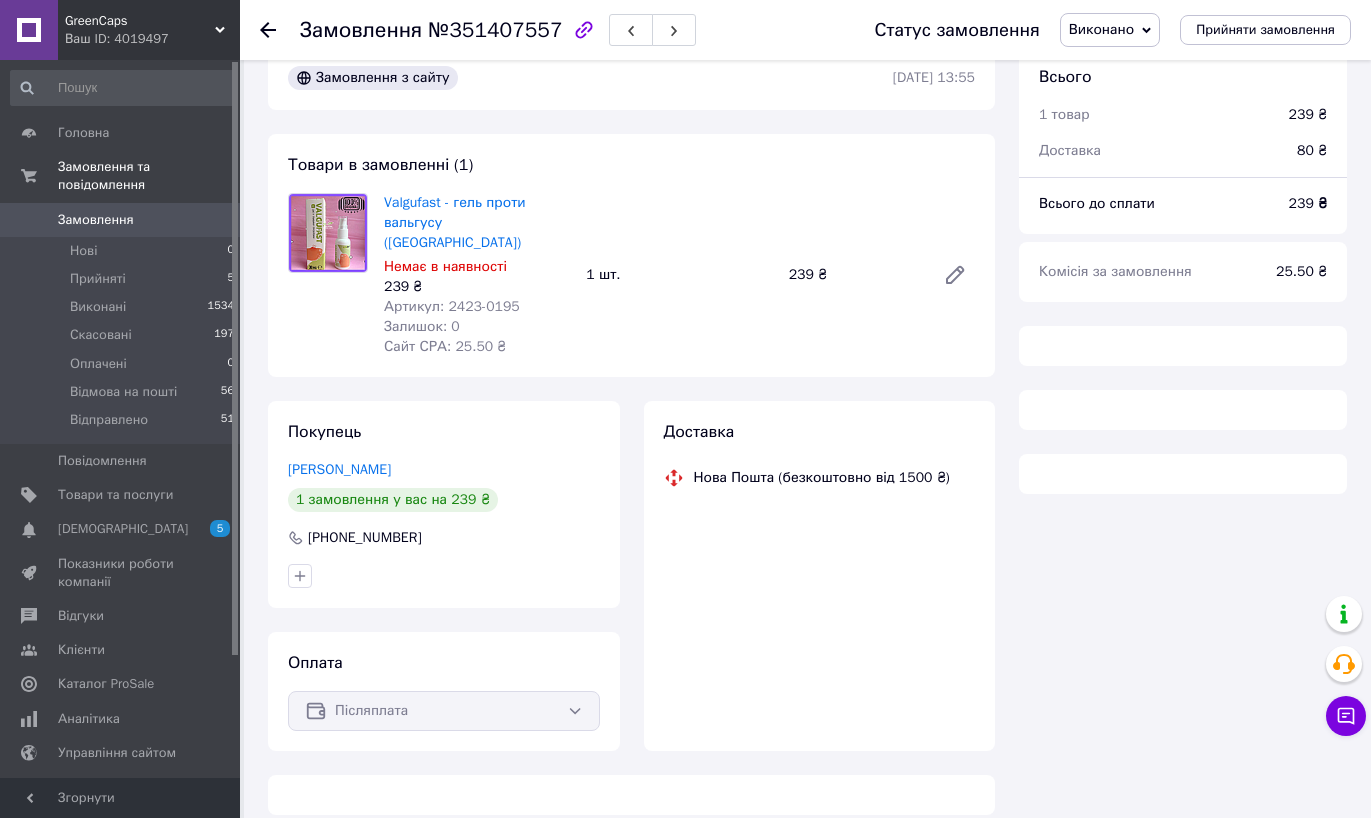 scroll, scrollTop: 397, scrollLeft: 0, axis: vertical 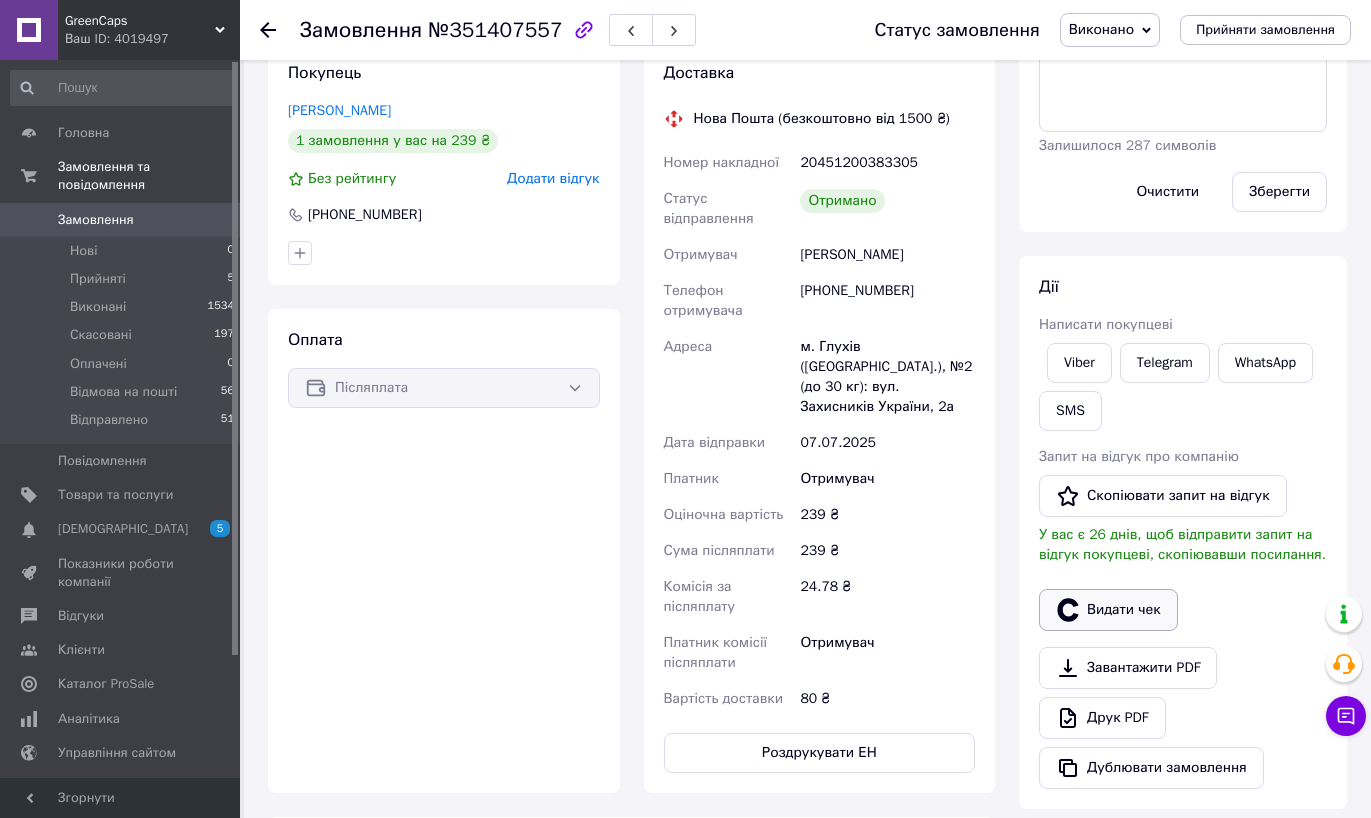 click 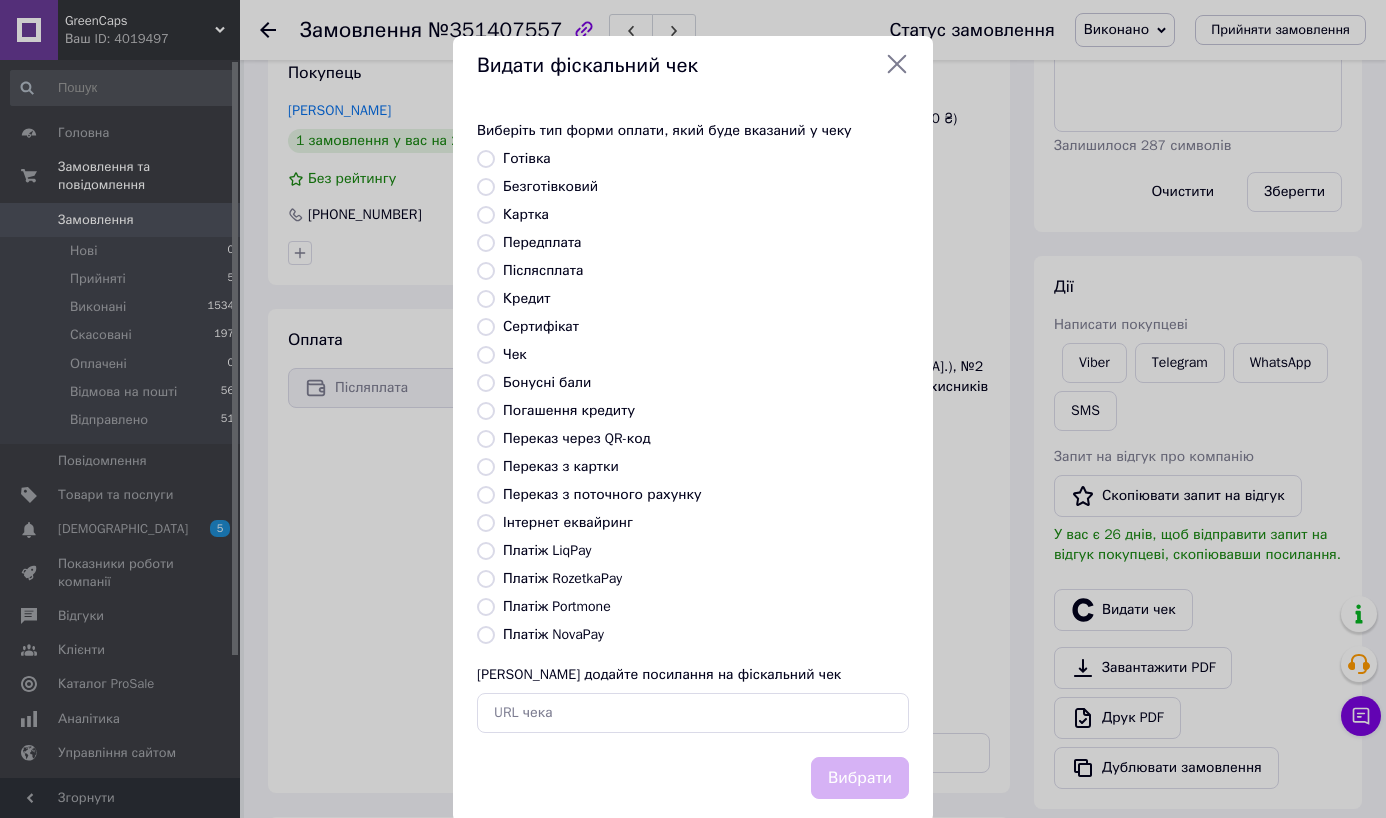 click on "Платіж NovaPay" at bounding box center (553, 634) 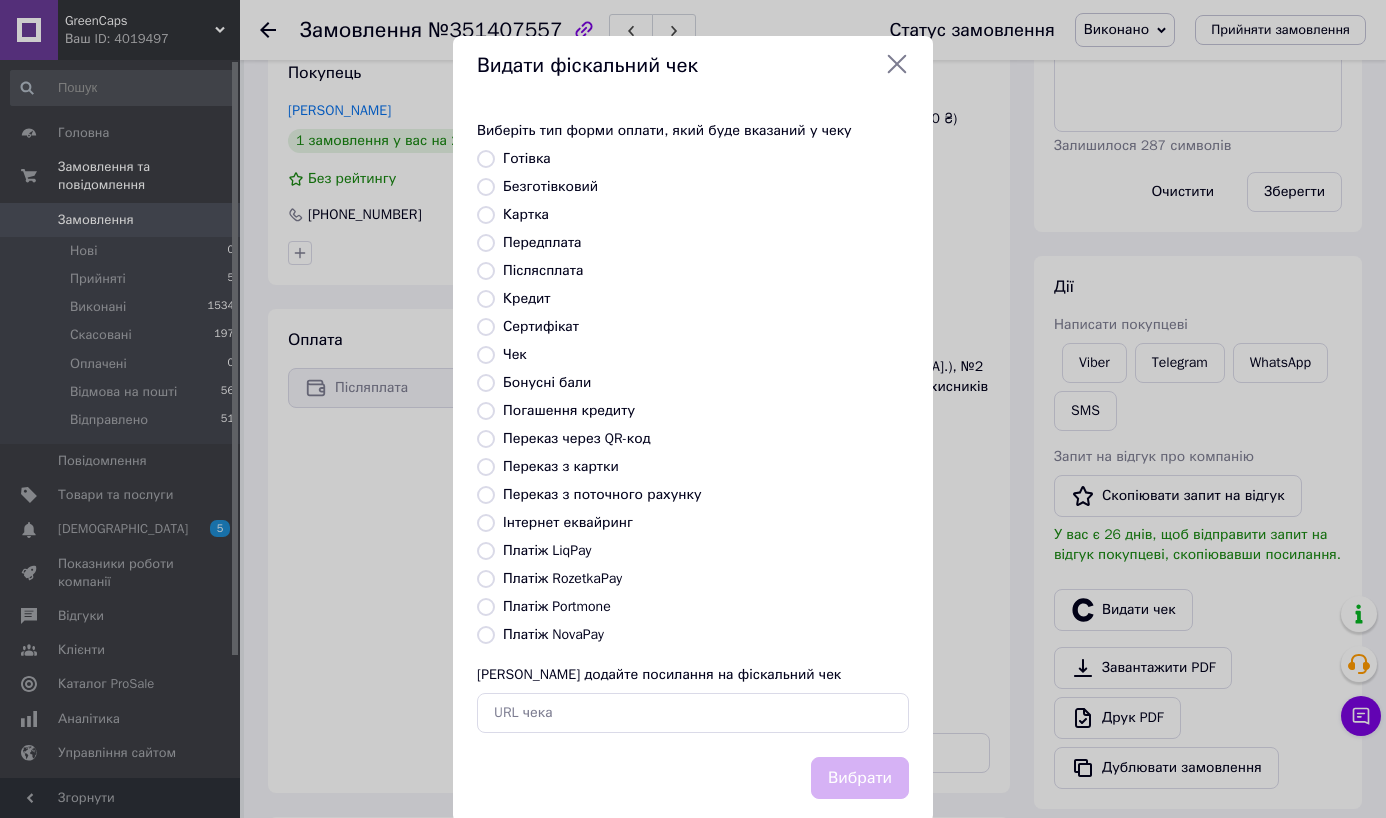 radio on "true" 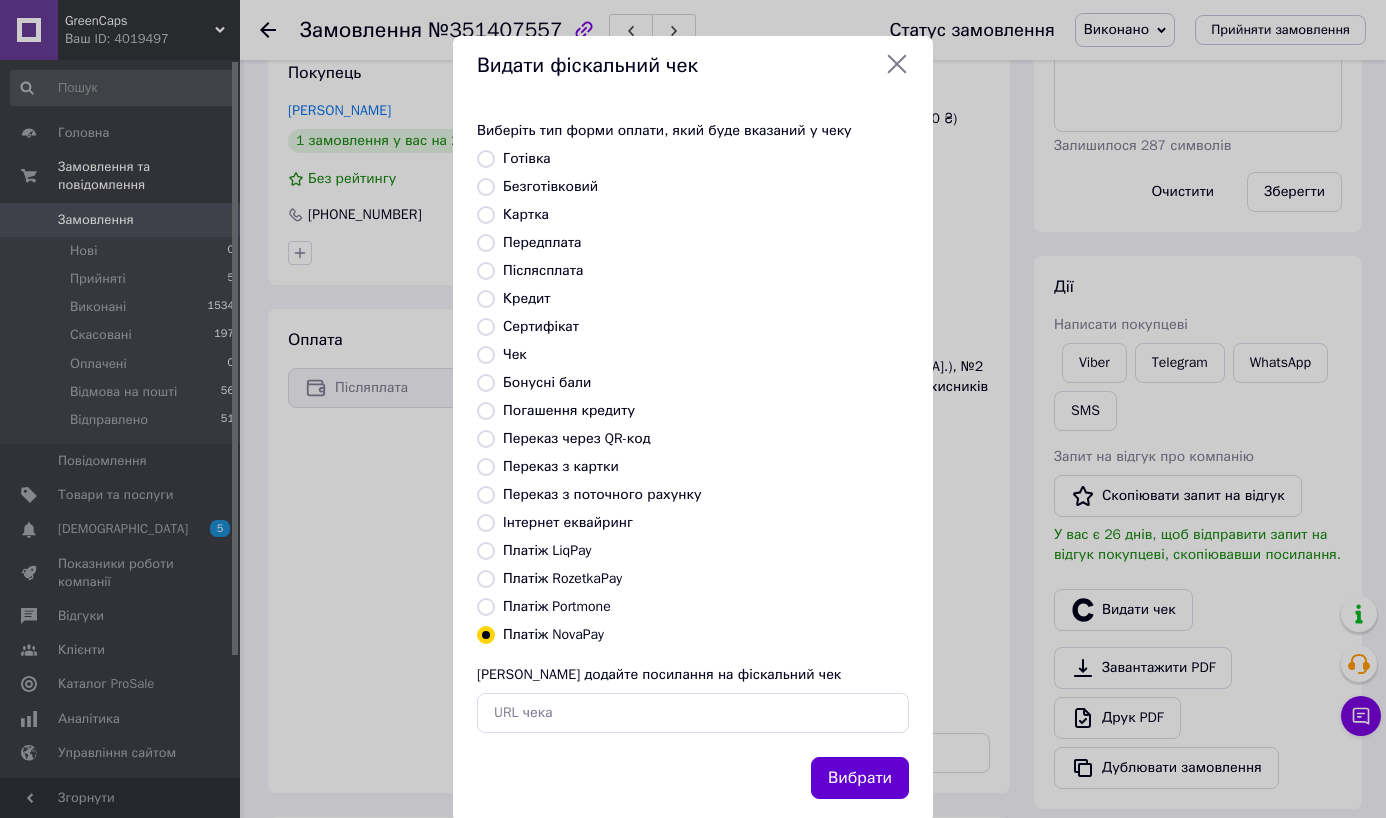 click on "Вибрати" at bounding box center [860, 778] 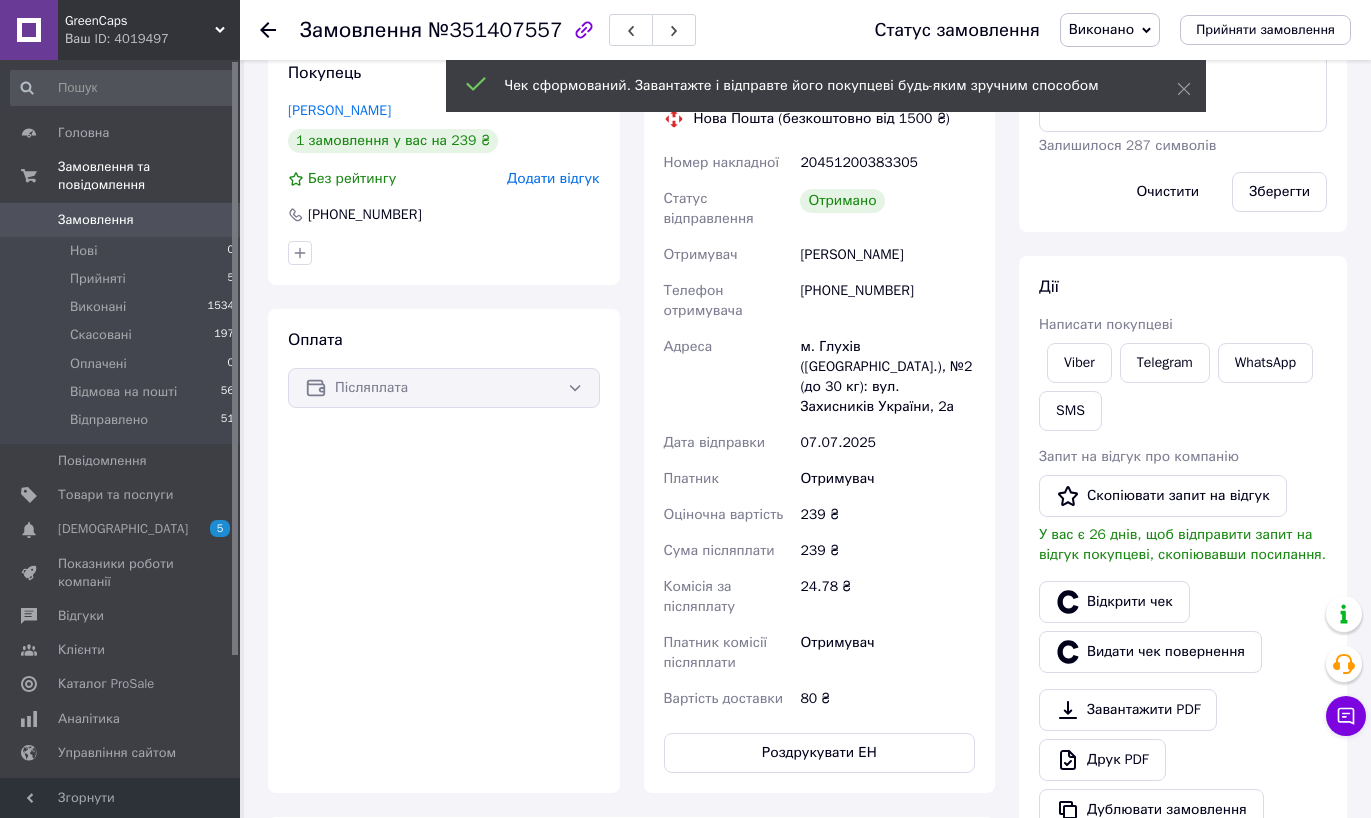 click 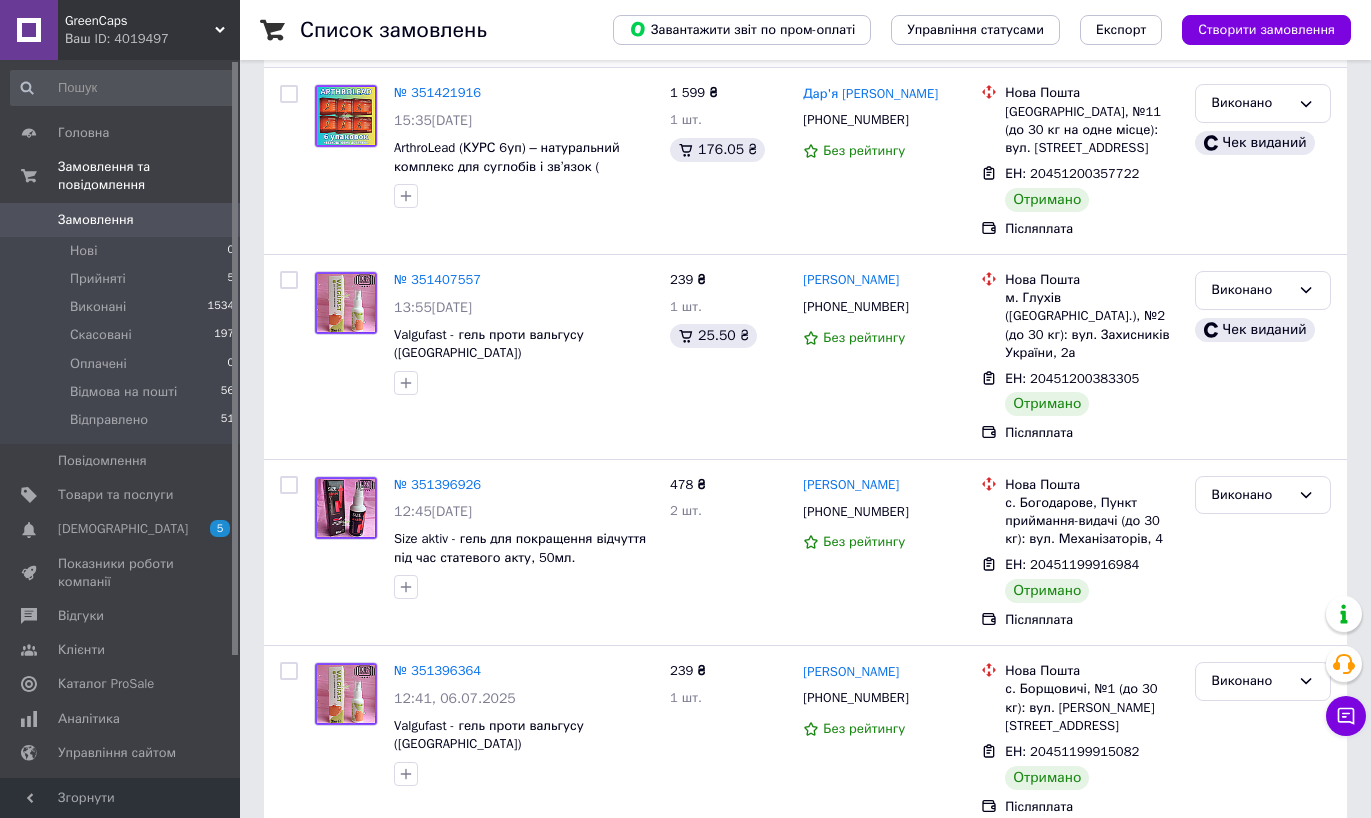scroll, scrollTop: 495, scrollLeft: 0, axis: vertical 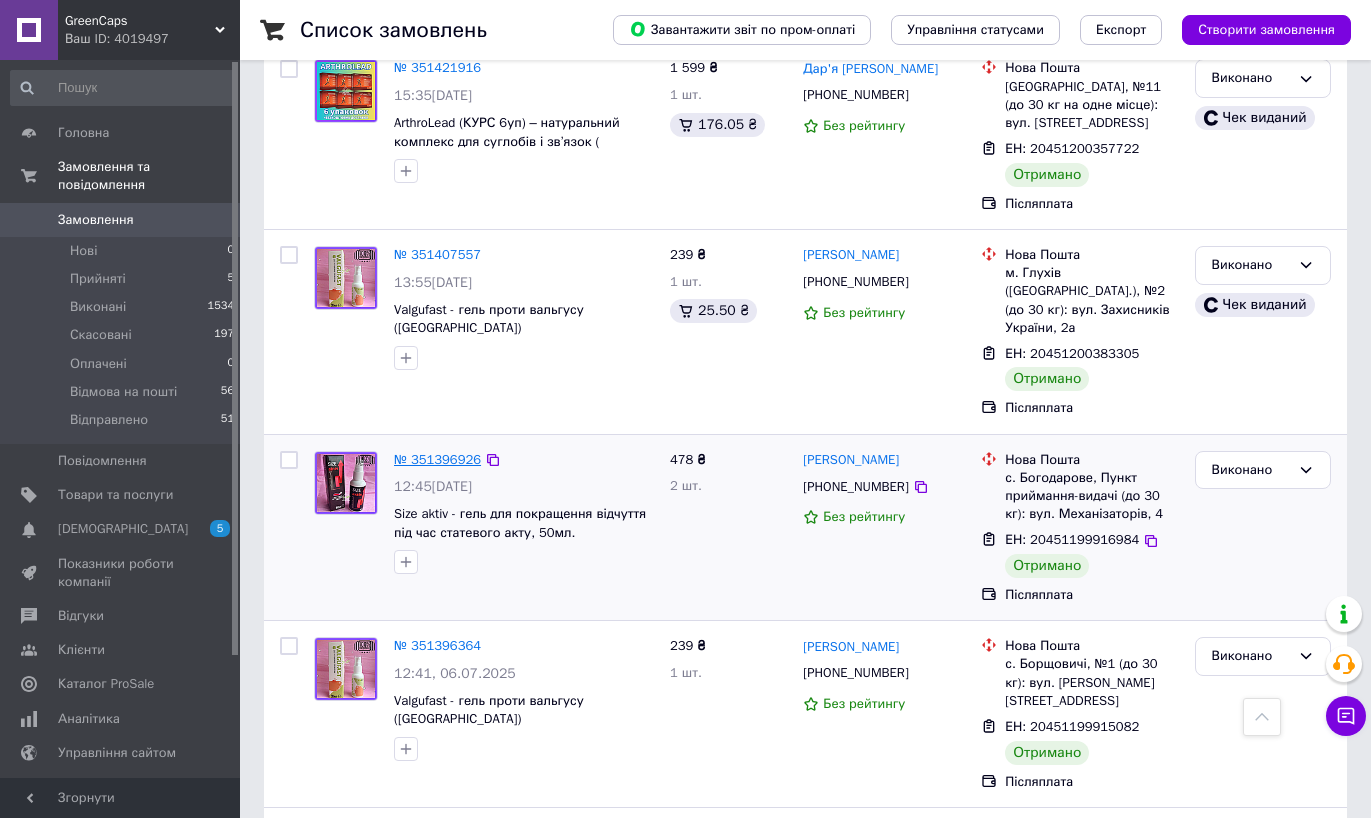 click on "№ 351396926" at bounding box center [437, 459] 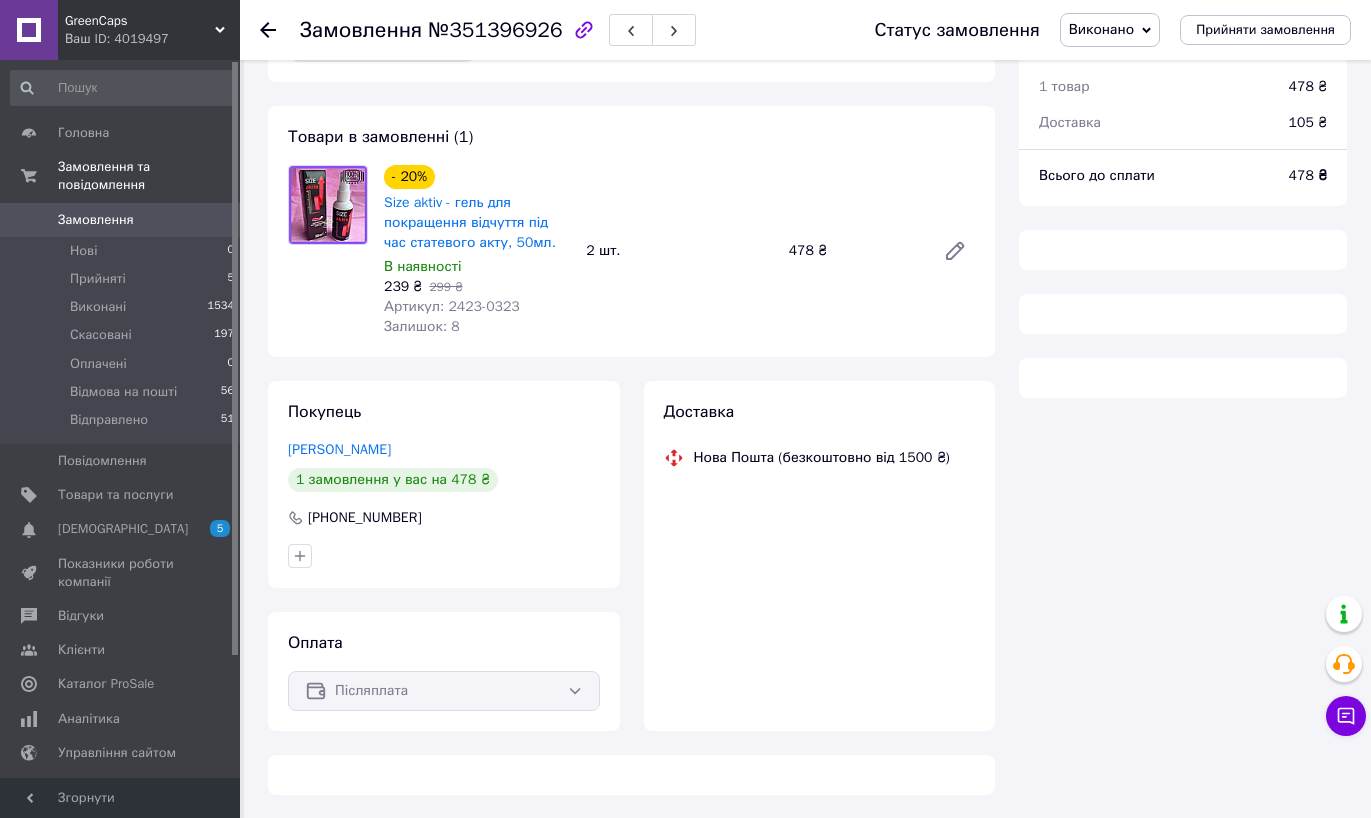 scroll, scrollTop: 495, scrollLeft: 0, axis: vertical 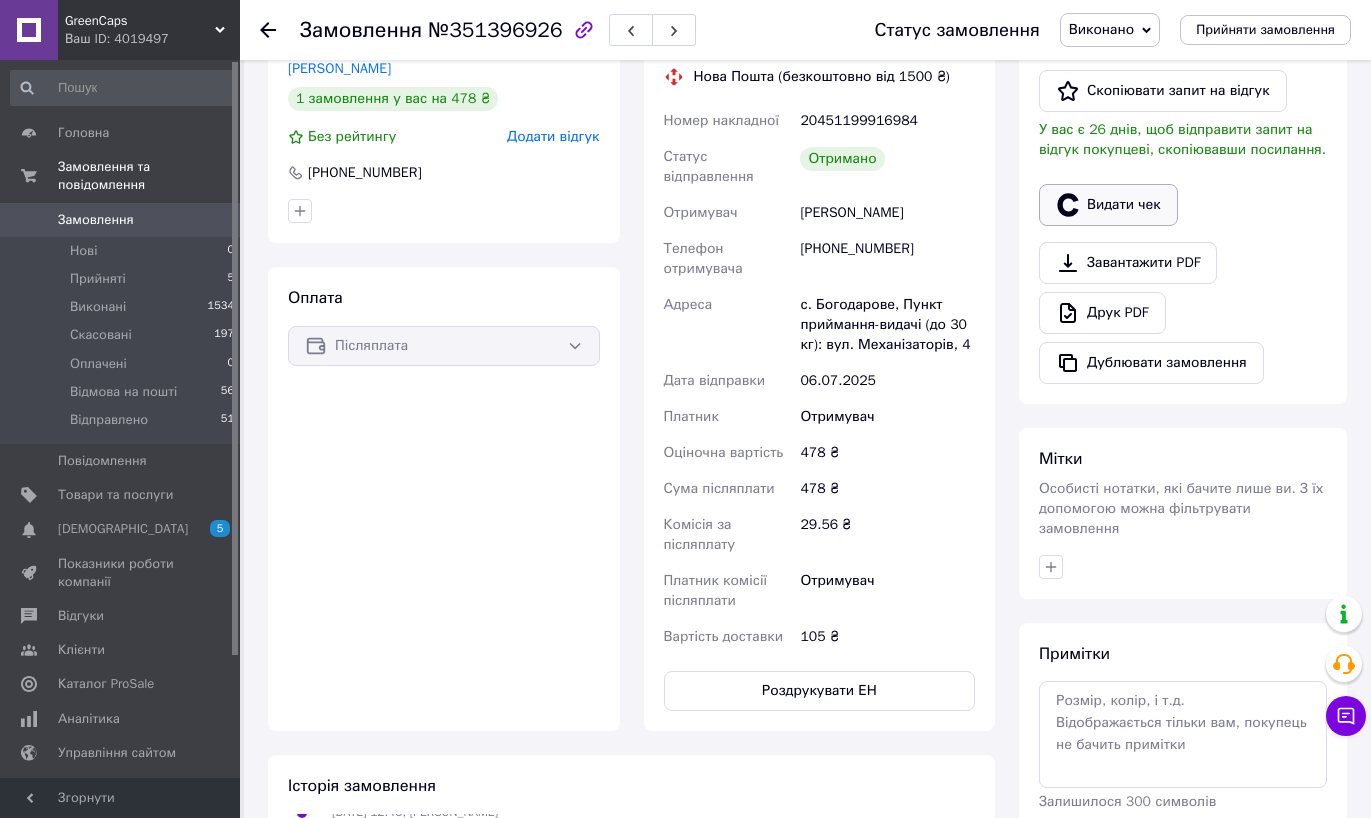 click on "Видати чек" at bounding box center [1108, 205] 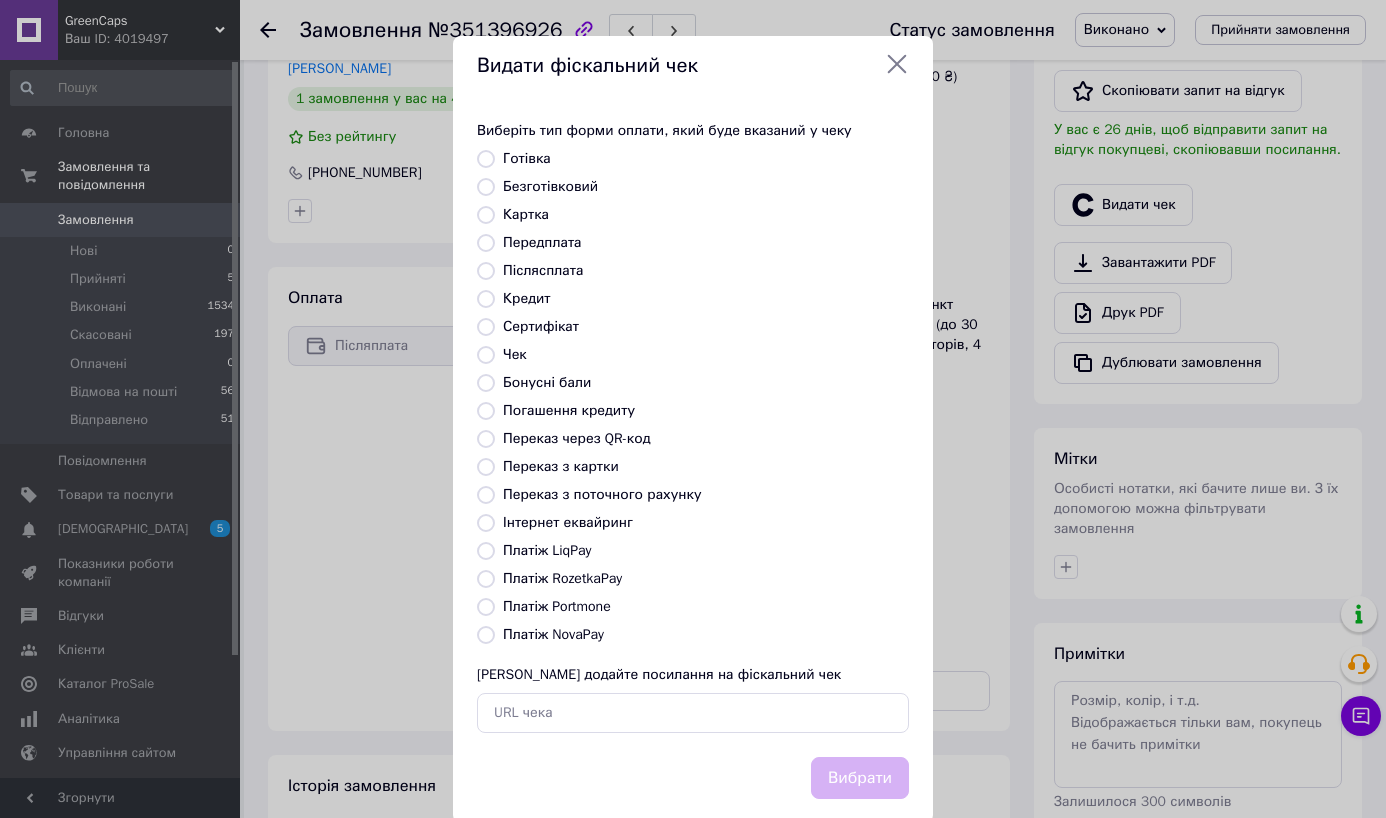click on "Платіж NovaPay" at bounding box center (553, 634) 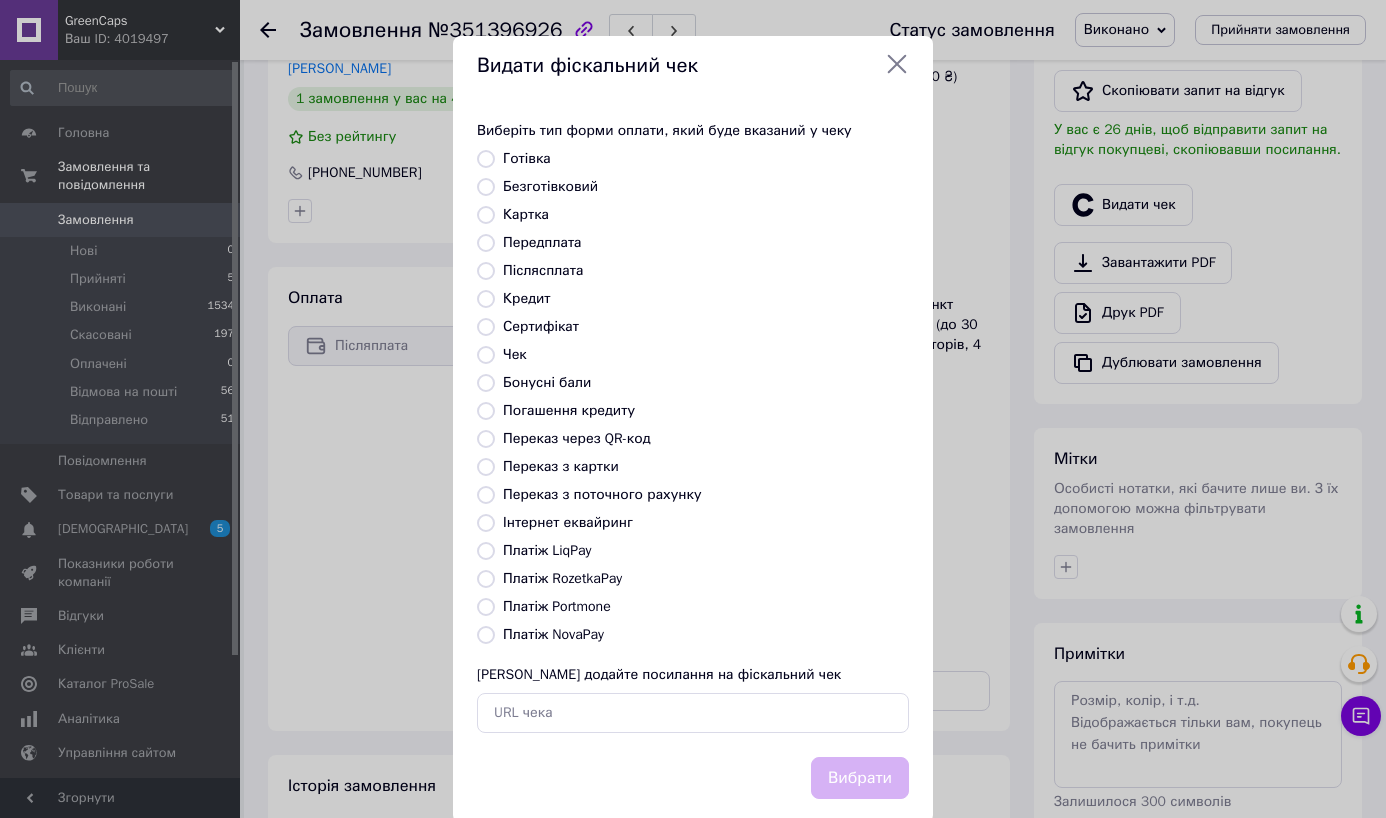 radio on "true" 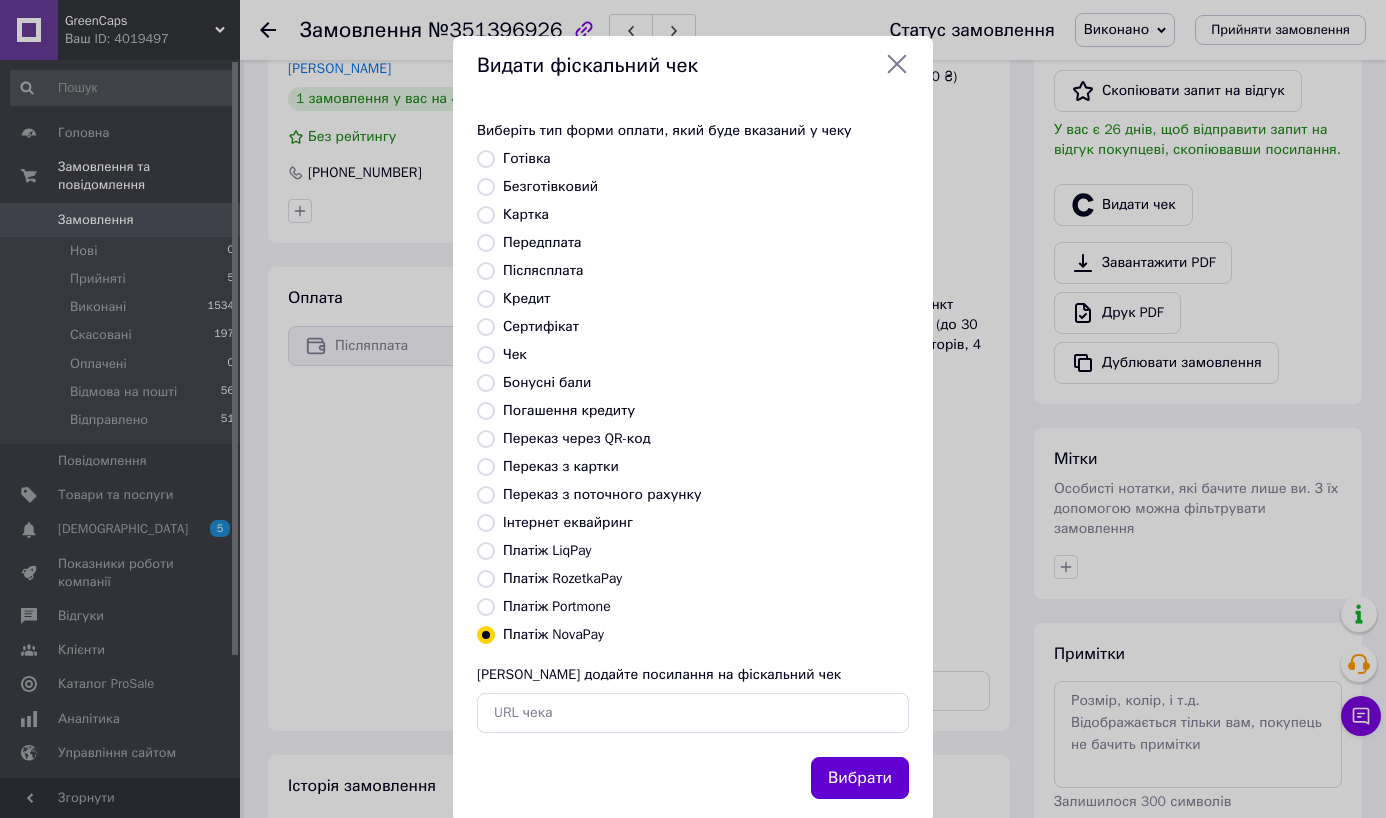 click on "Вибрати" at bounding box center [860, 778] 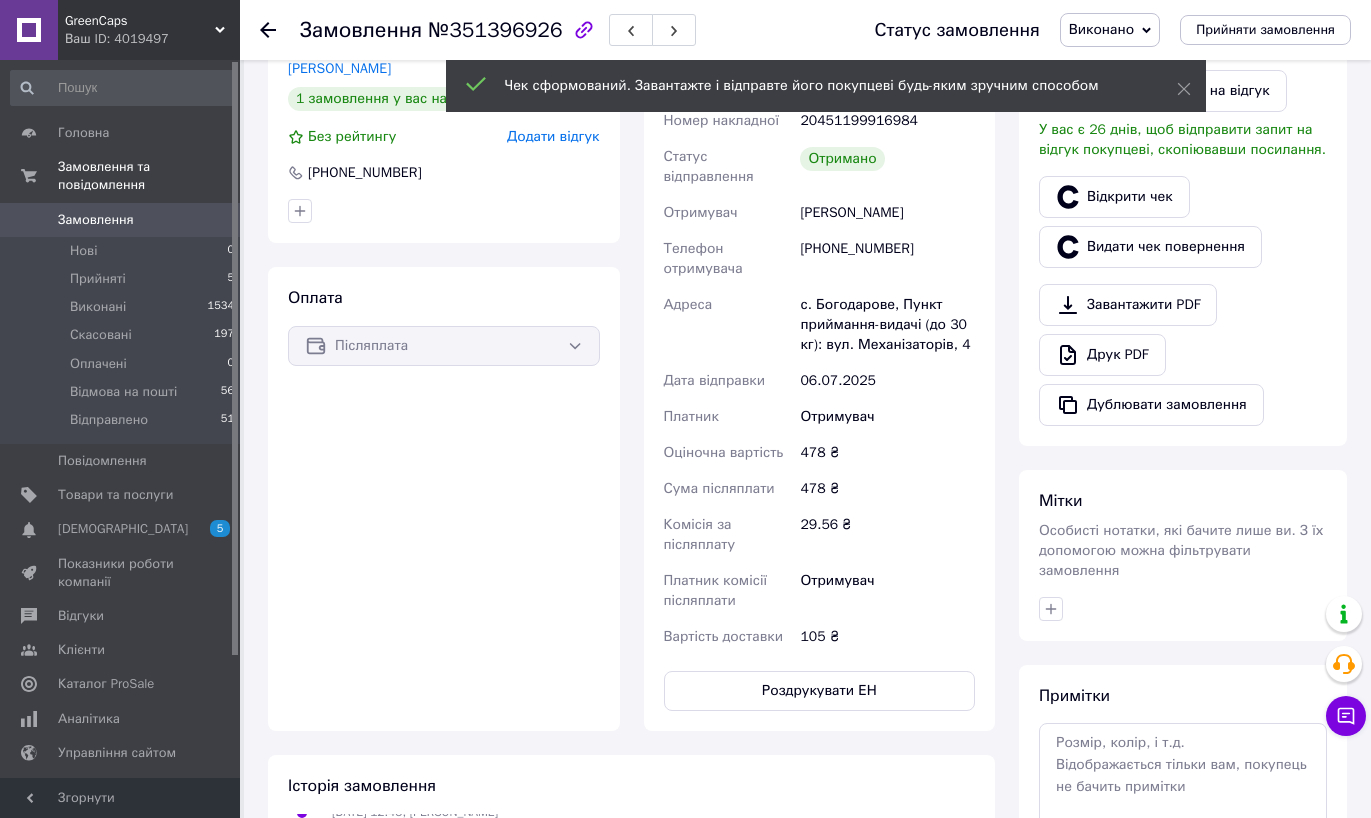 click 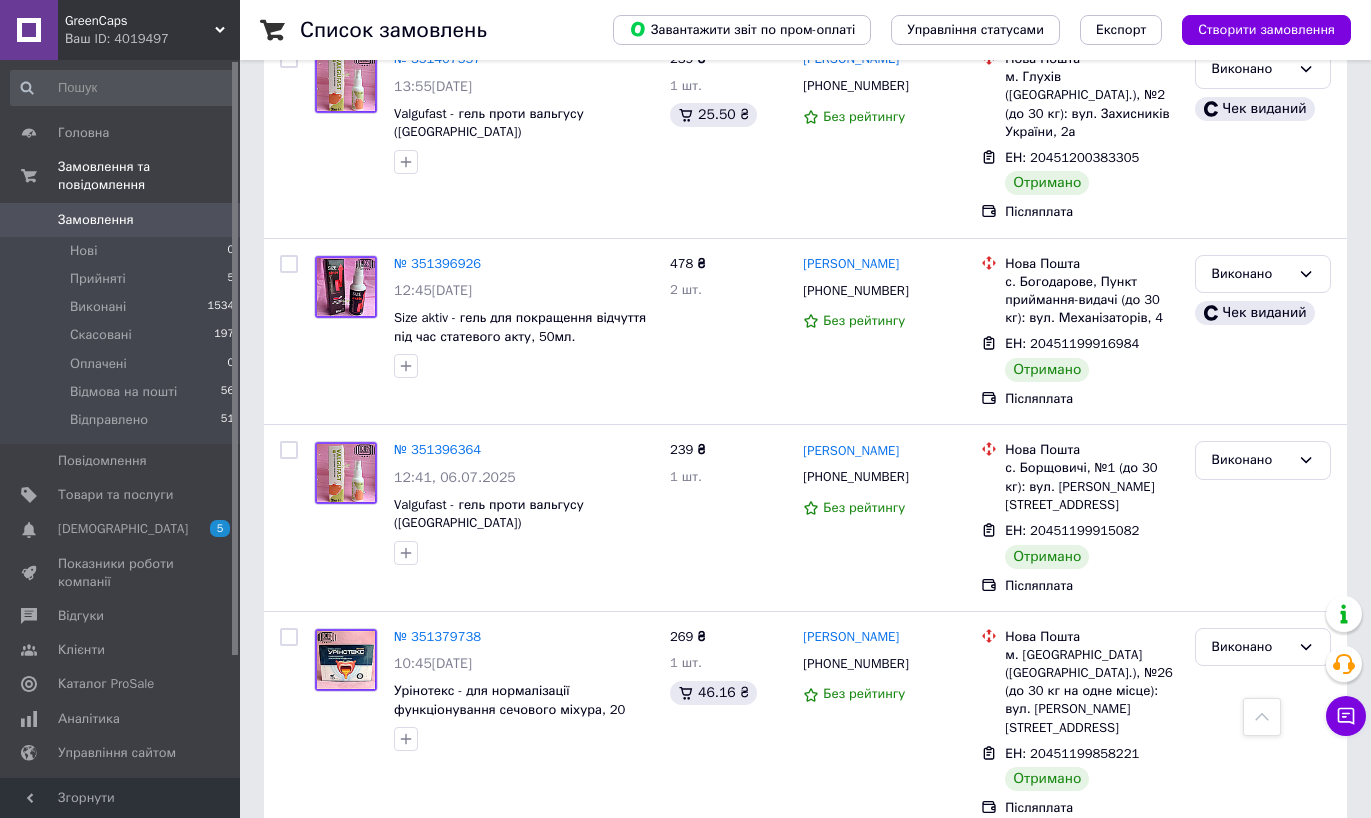 scroll, scrollTop: 926, scrollLeft: 0, axis: vertical 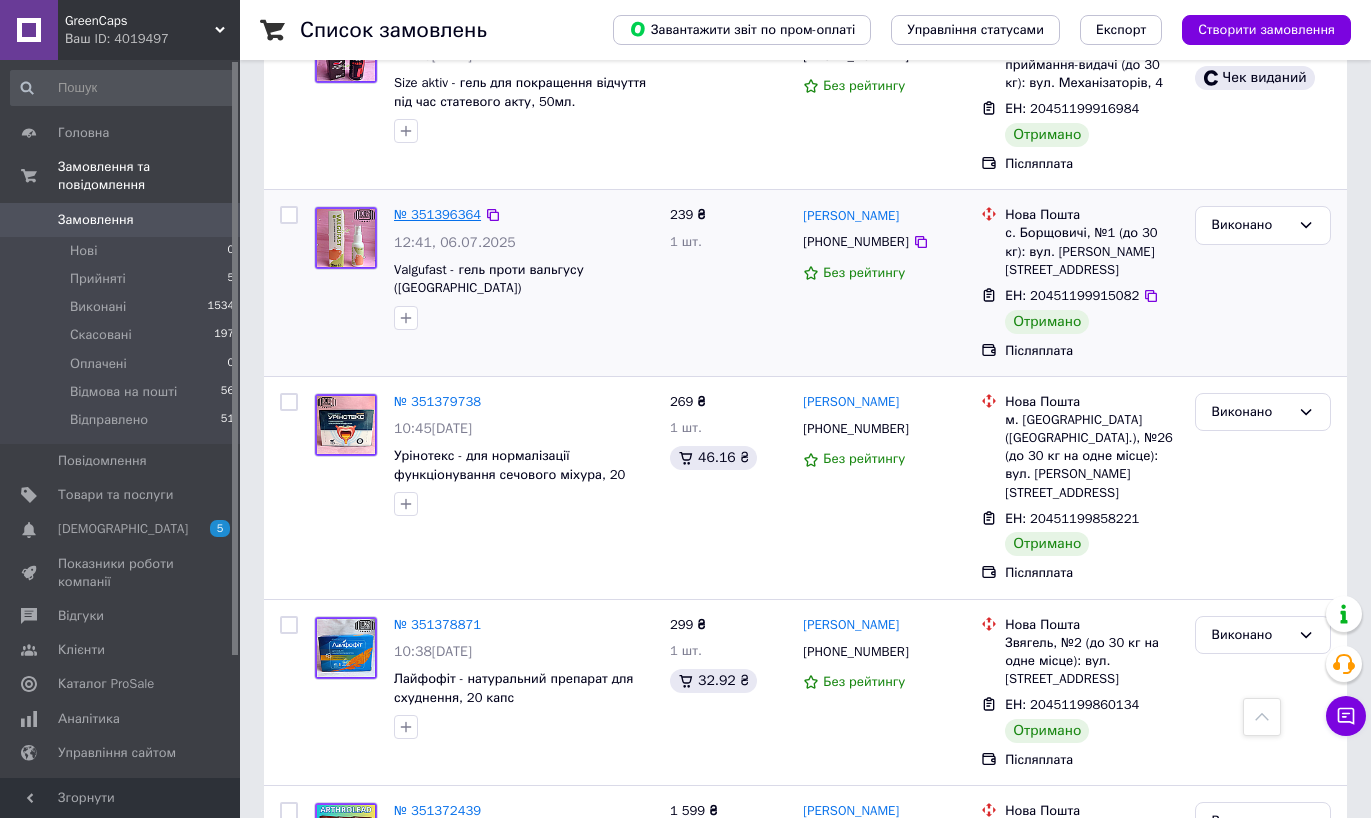 click on "№ 351396364" at bounding box center [437, 214] 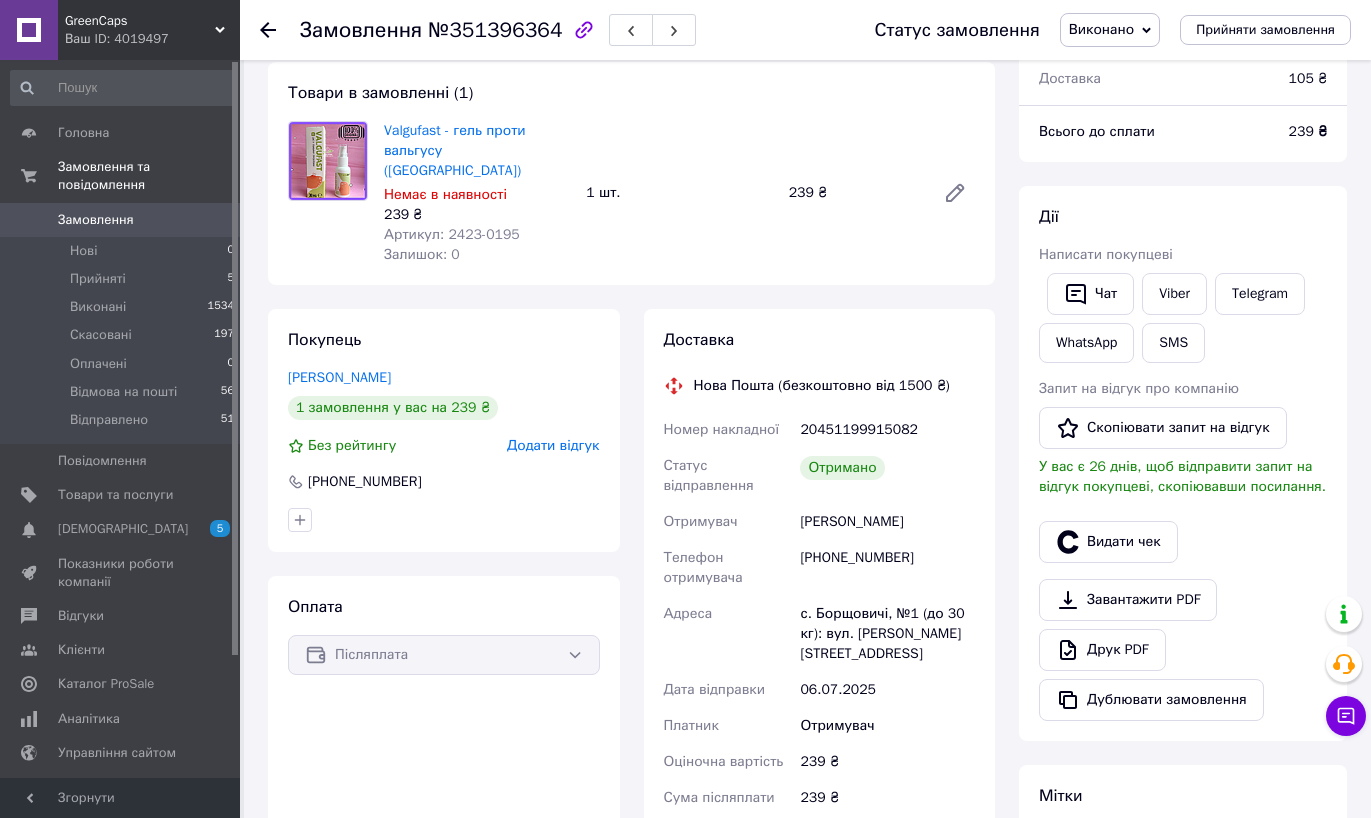 scroll, scrollTop: 65, scrollLeft: 0, axis: vertical 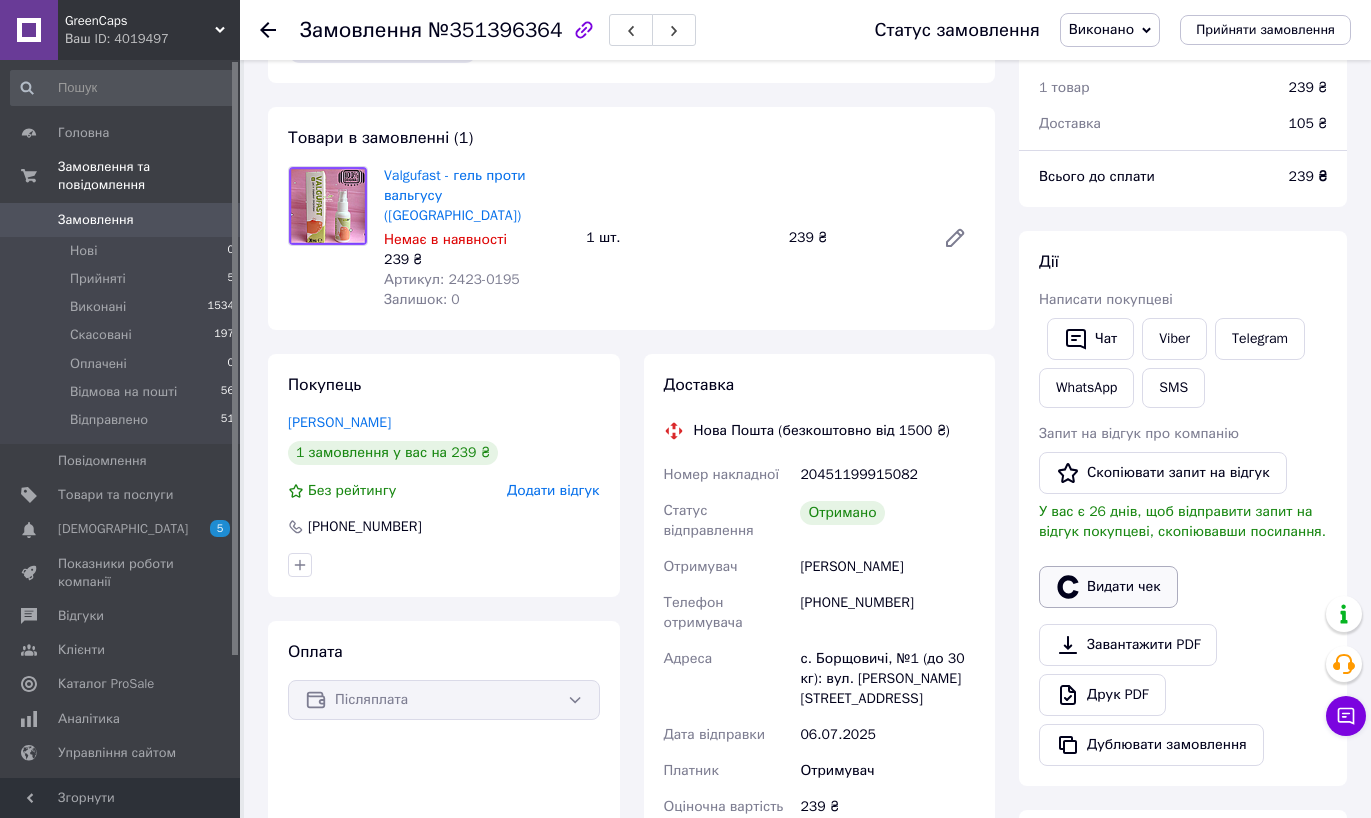 click on "Видати чек" at bounding box center [1108, 587] 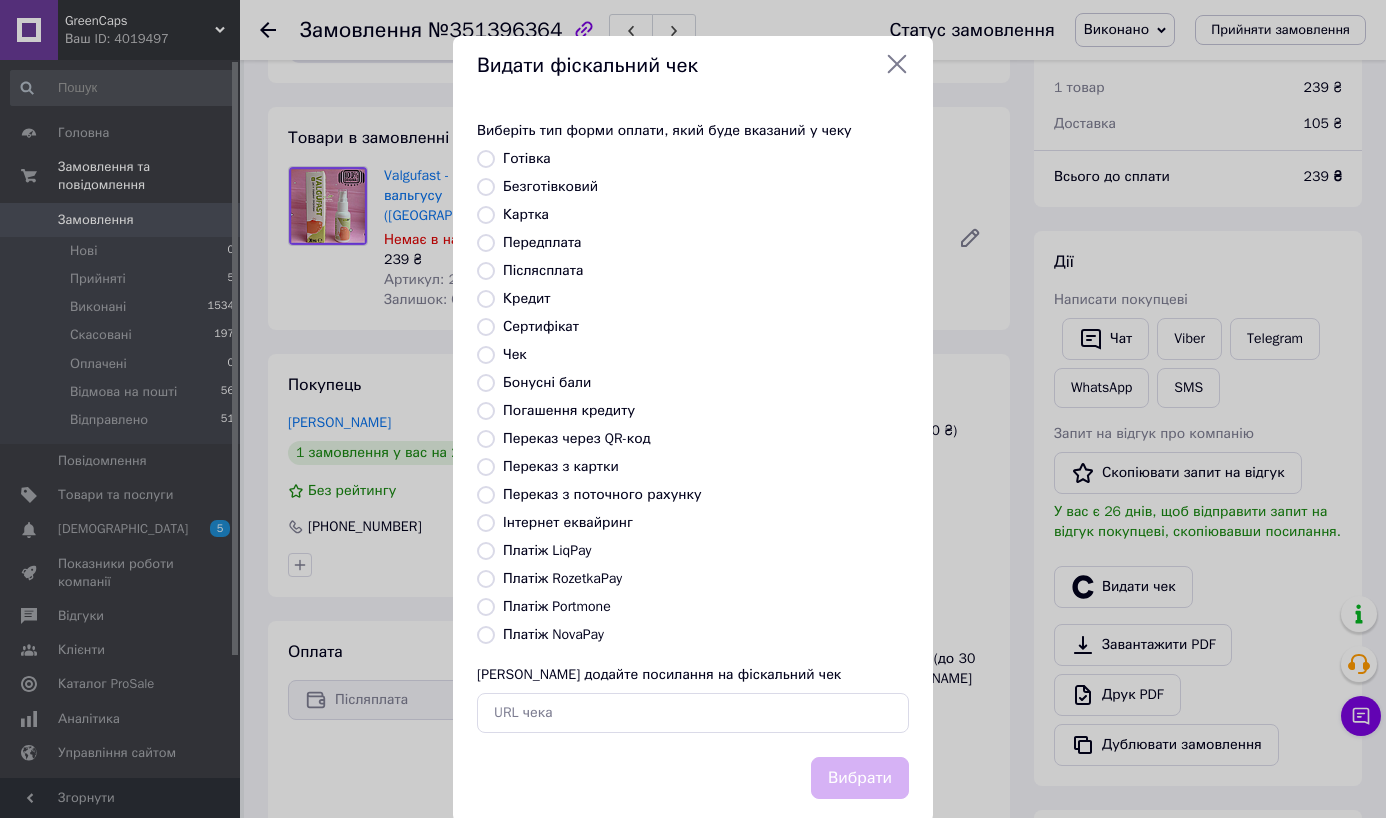 click on "Платіж NovaPay" at bounding box center (553, 634) 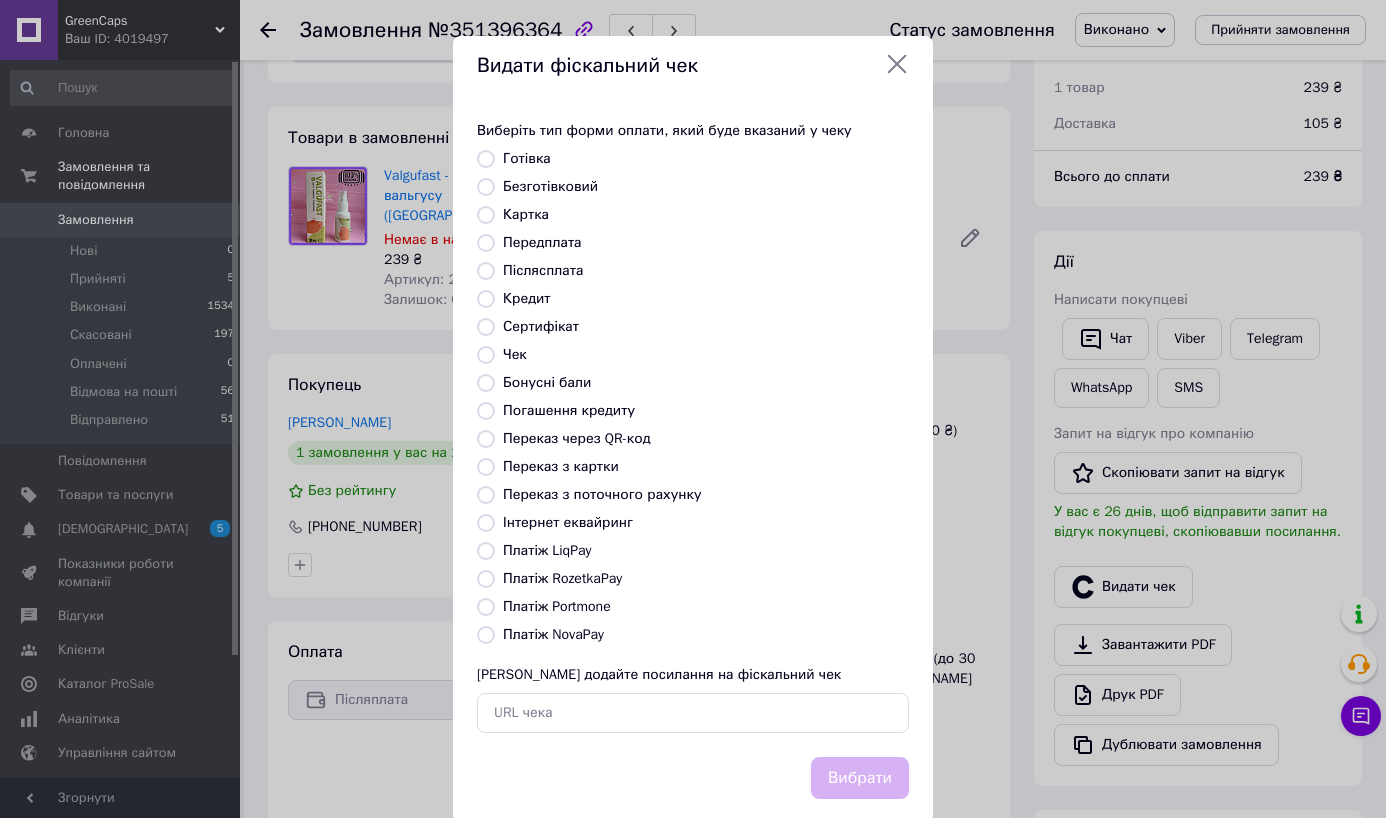 radio on "true" 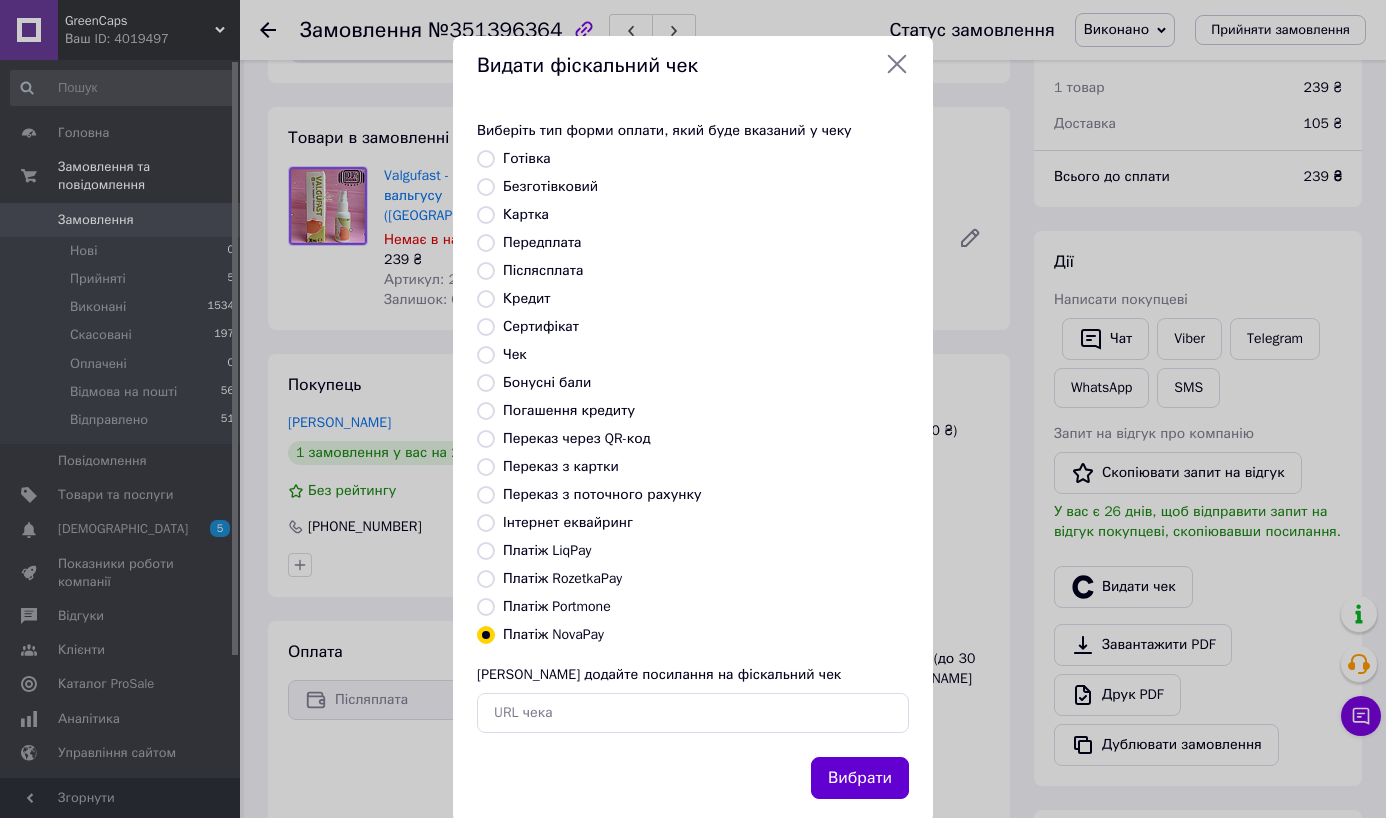 click on "Вибрати" at bounding box center [860, 778] 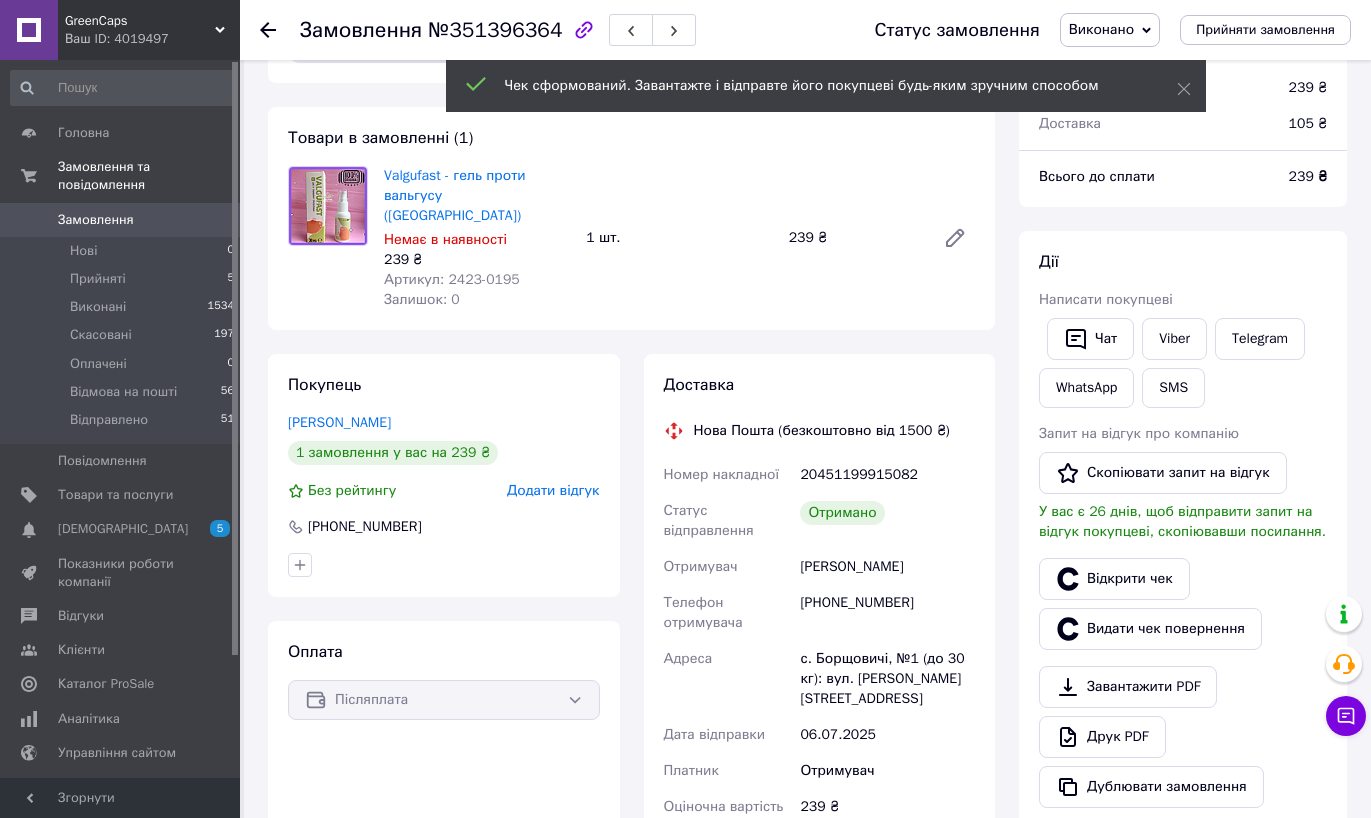 click 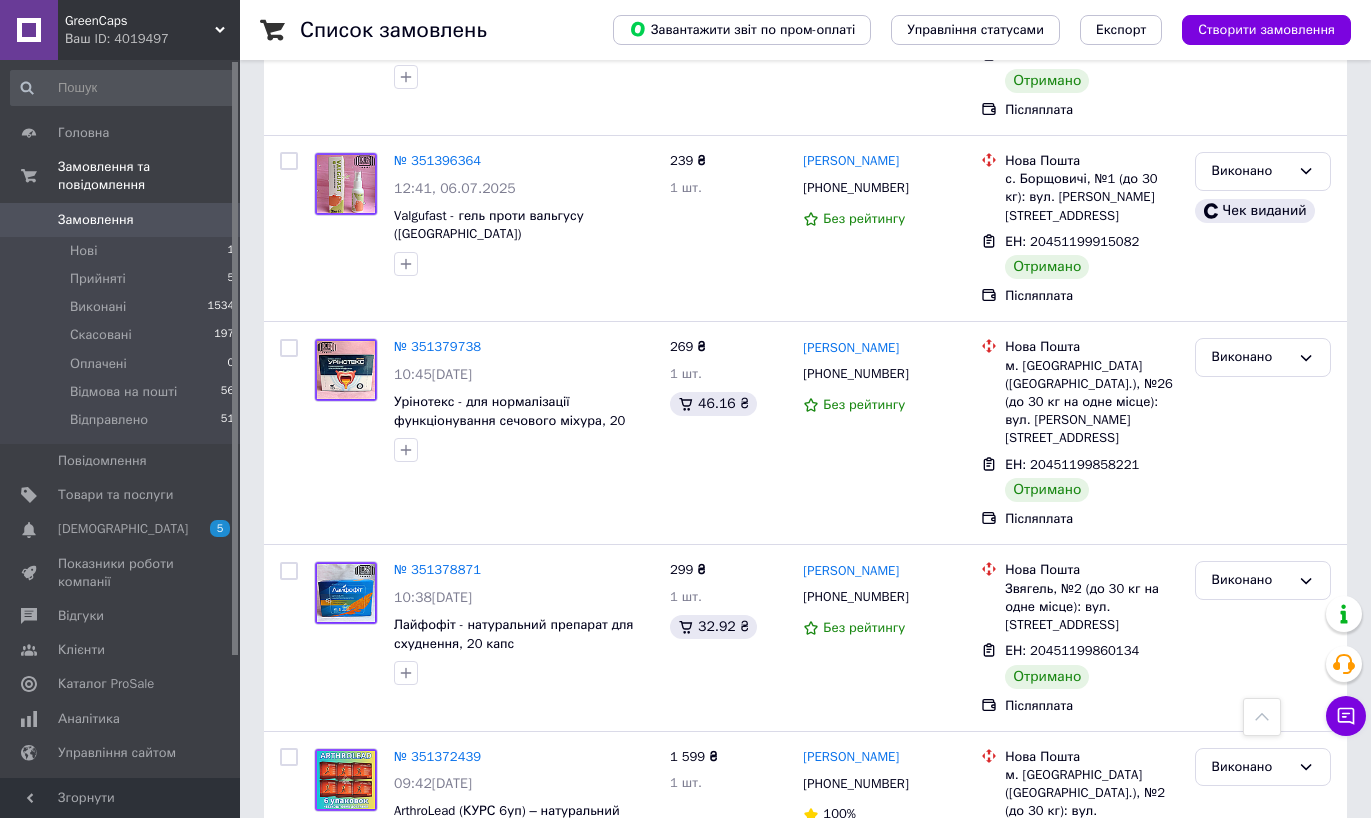 scroll, scrollTop: 684, scrollLeft: 0, axis: vertical 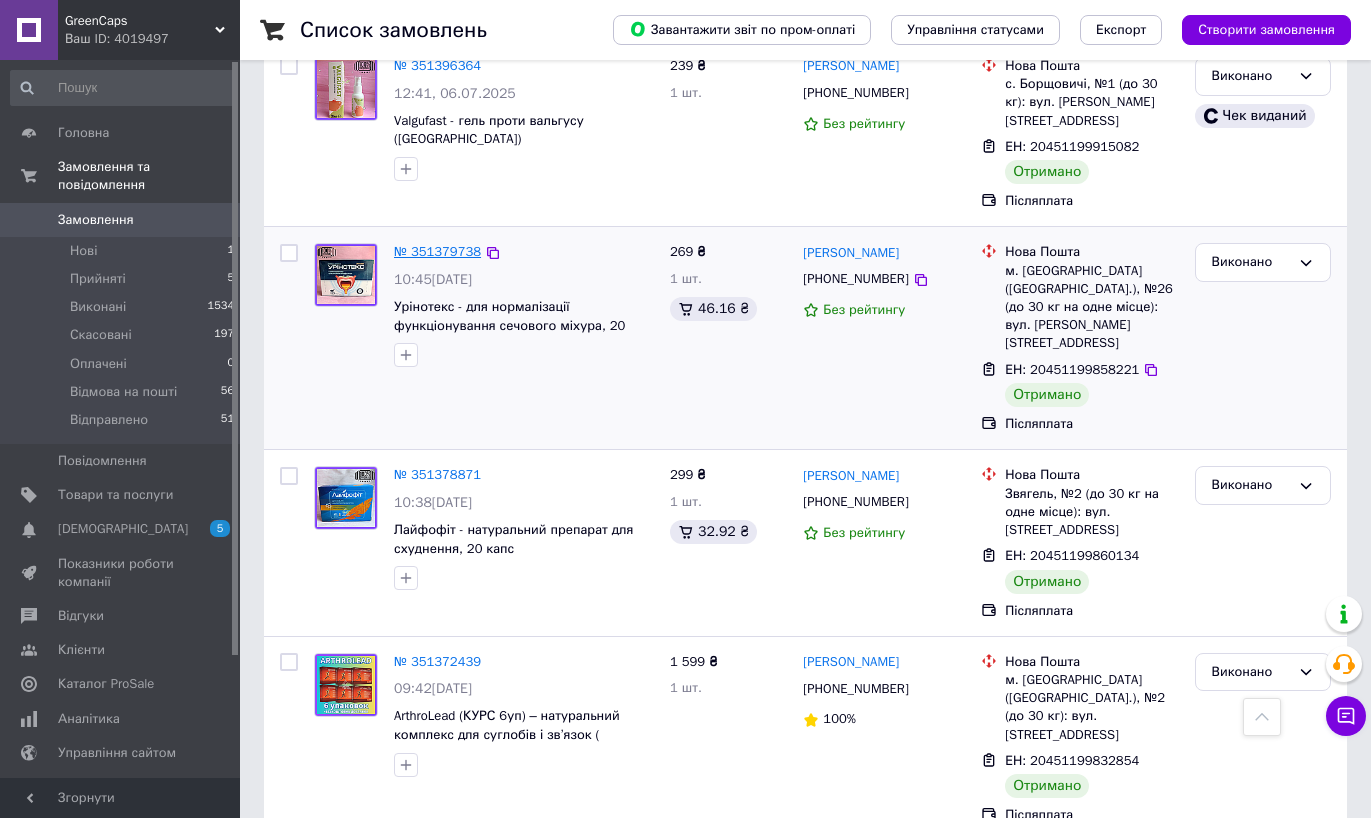 click on "№ 351379738" at bounding box center (437, 251) 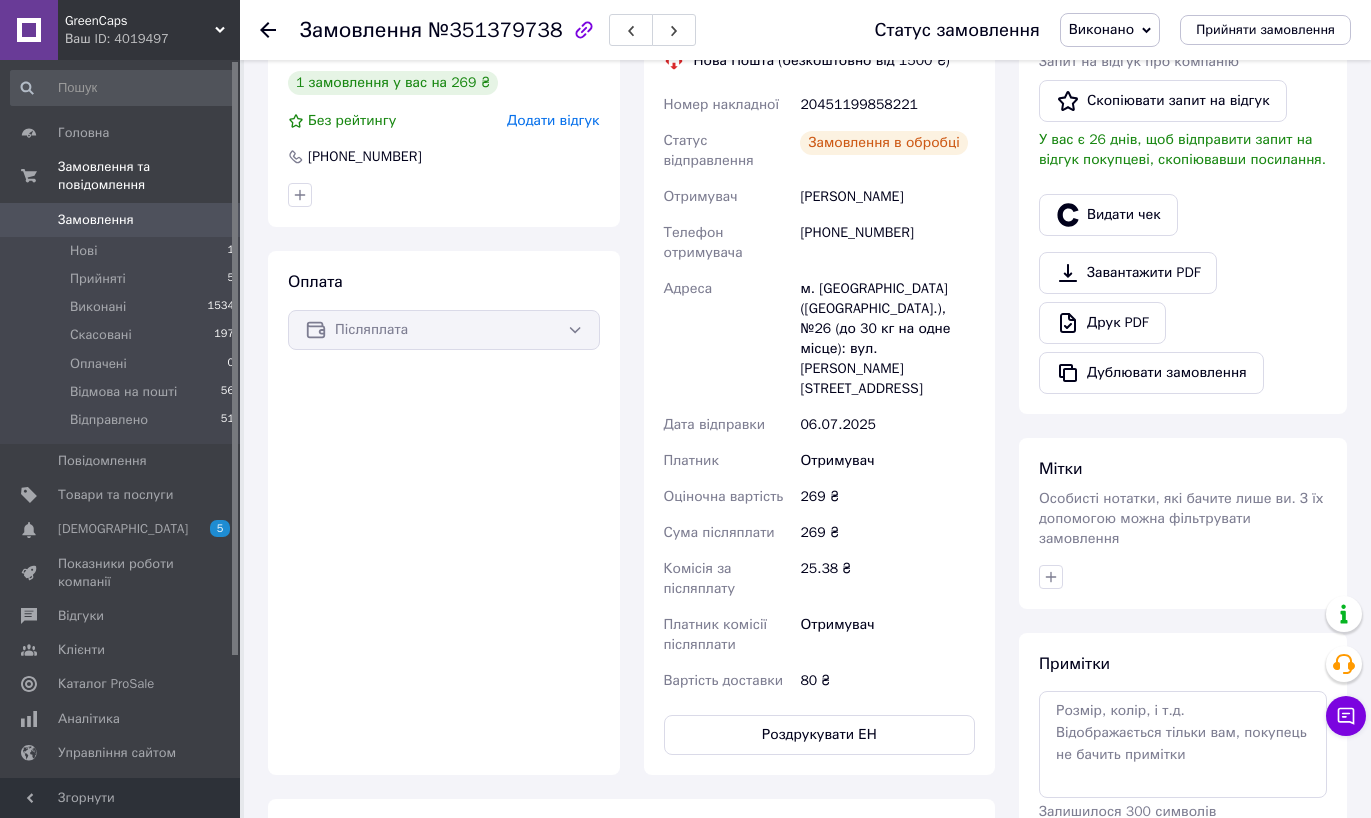 scroll, scrollTop: 448, scrollLeft: 0, axis: vertical 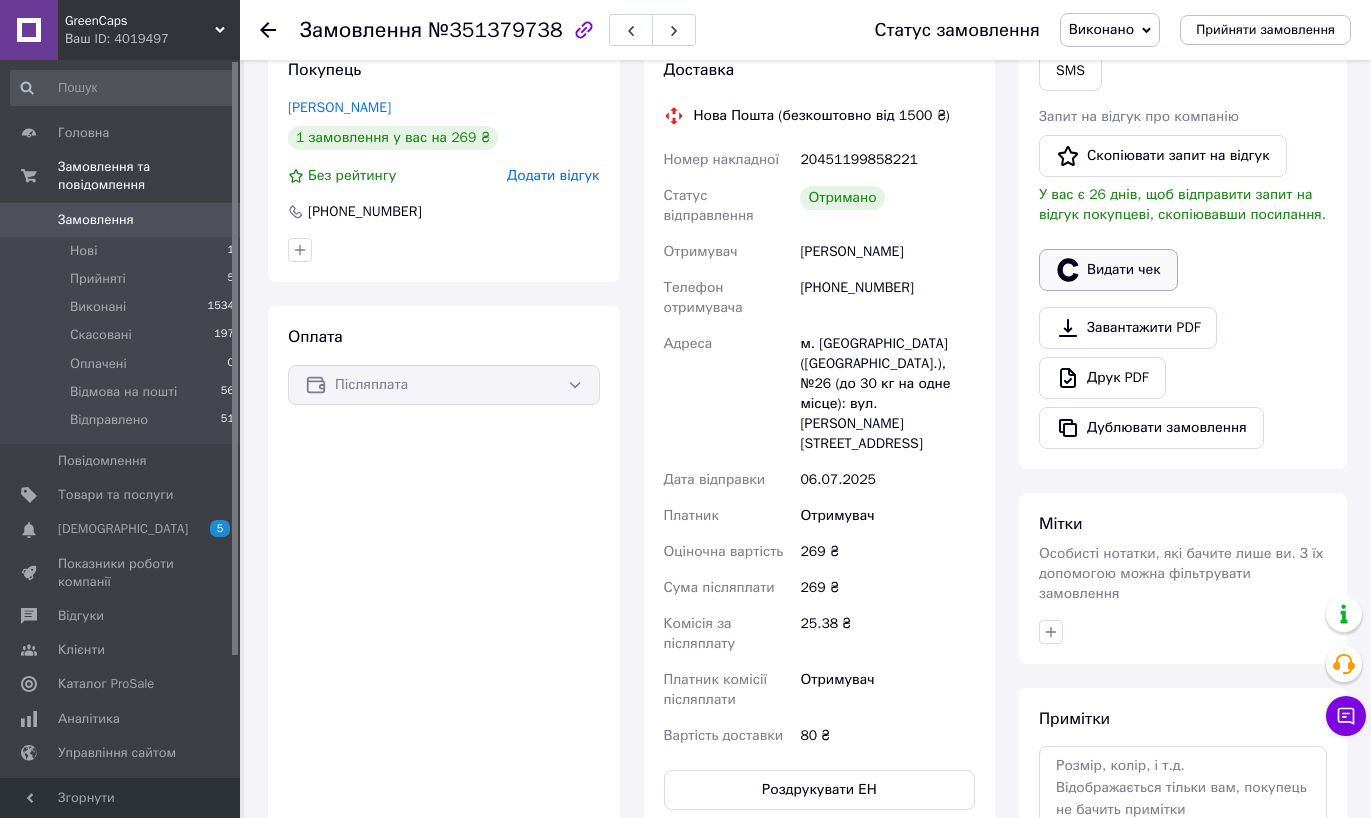 click on "Видати чек" at bounding box center (1108, 270) 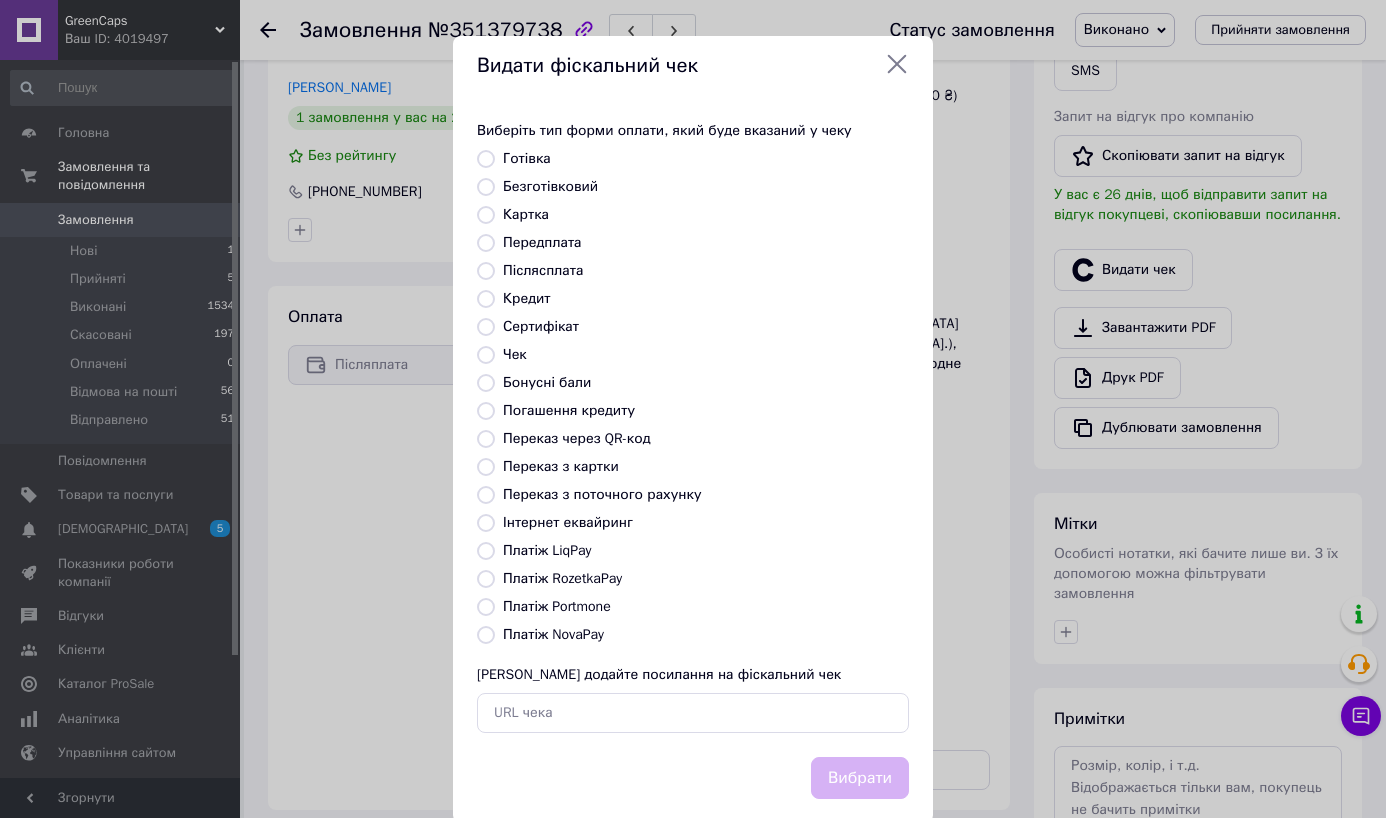 click on "Платіж NovaPay" at bounding box center (706, 635) 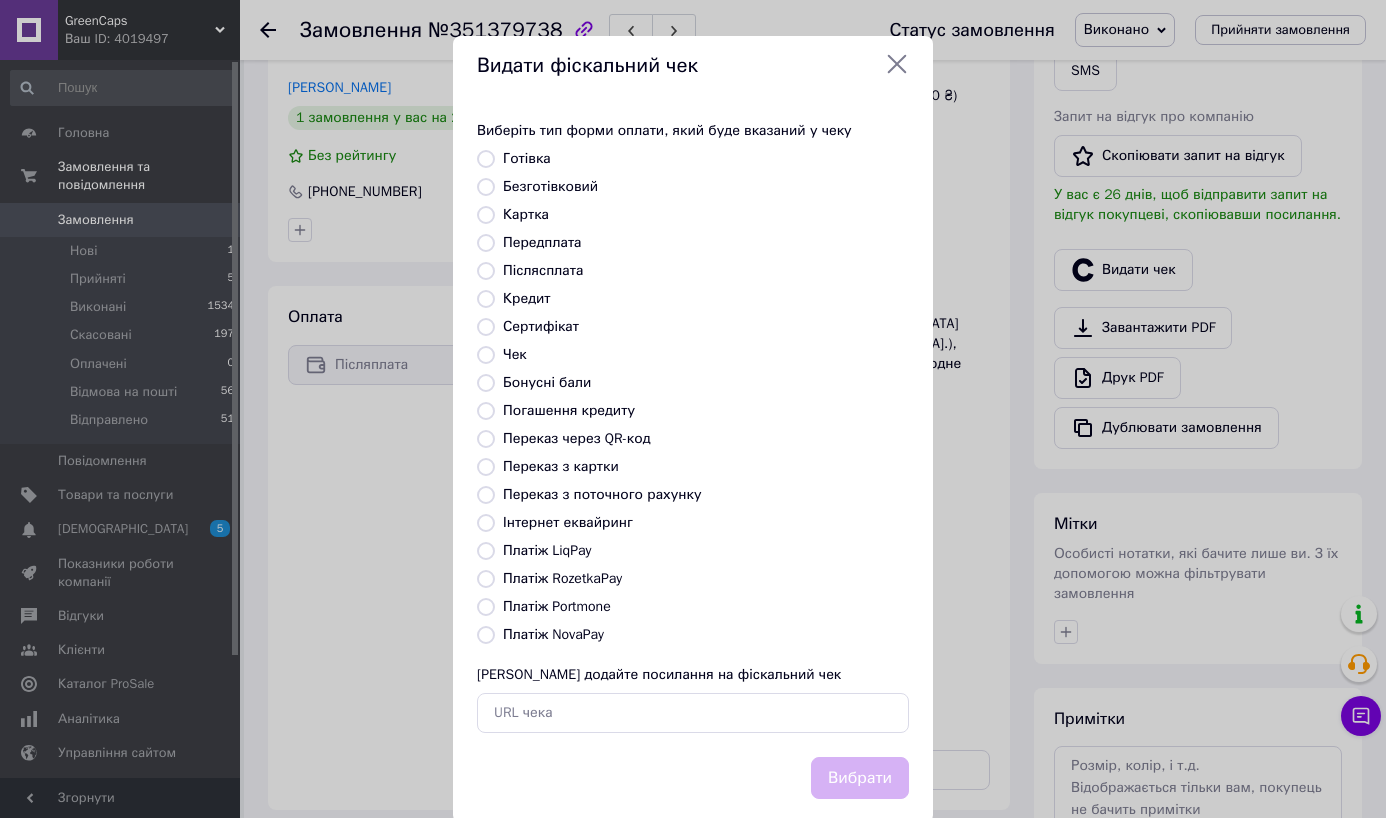 radio on "true" 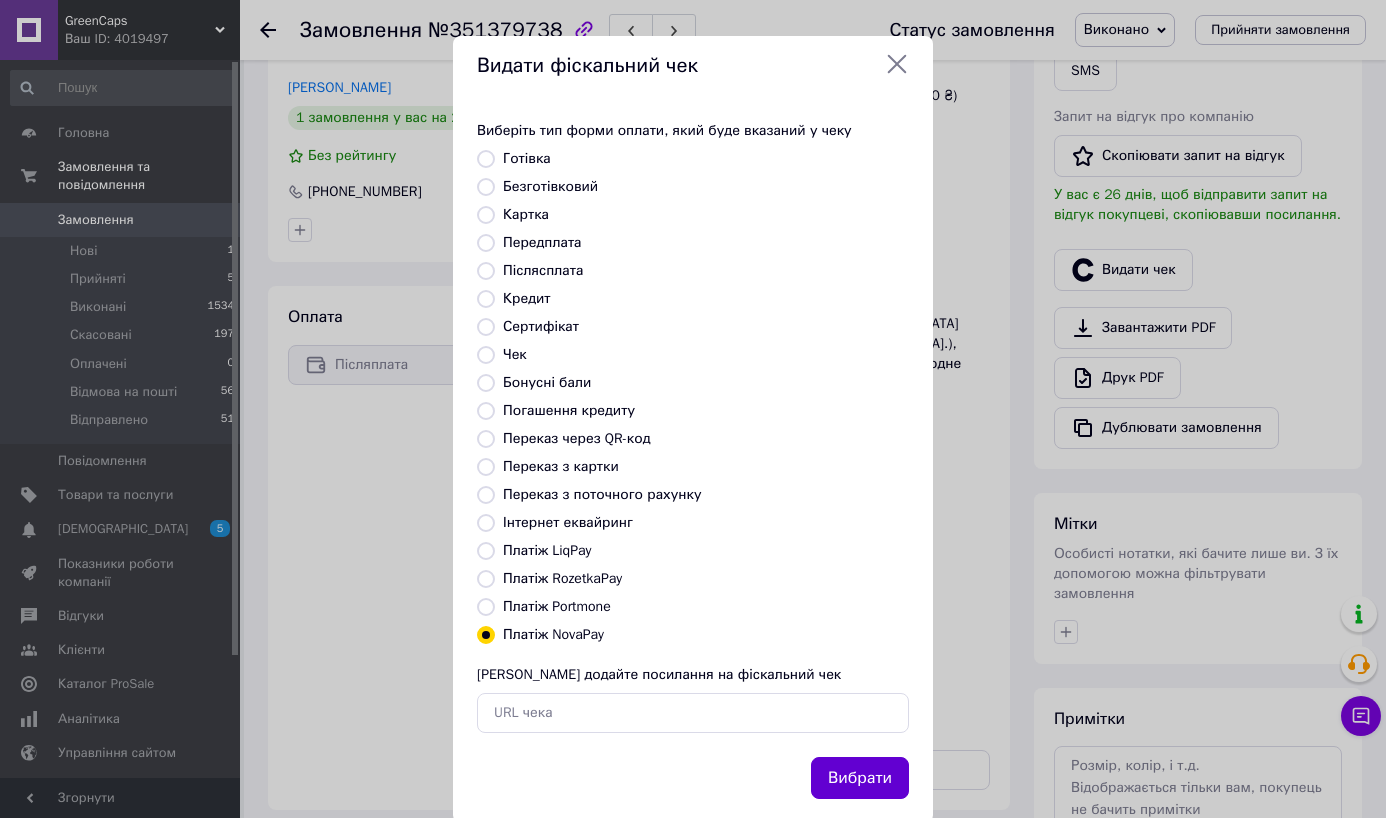 click on "Вибрати" at bounding box center [860, 778] 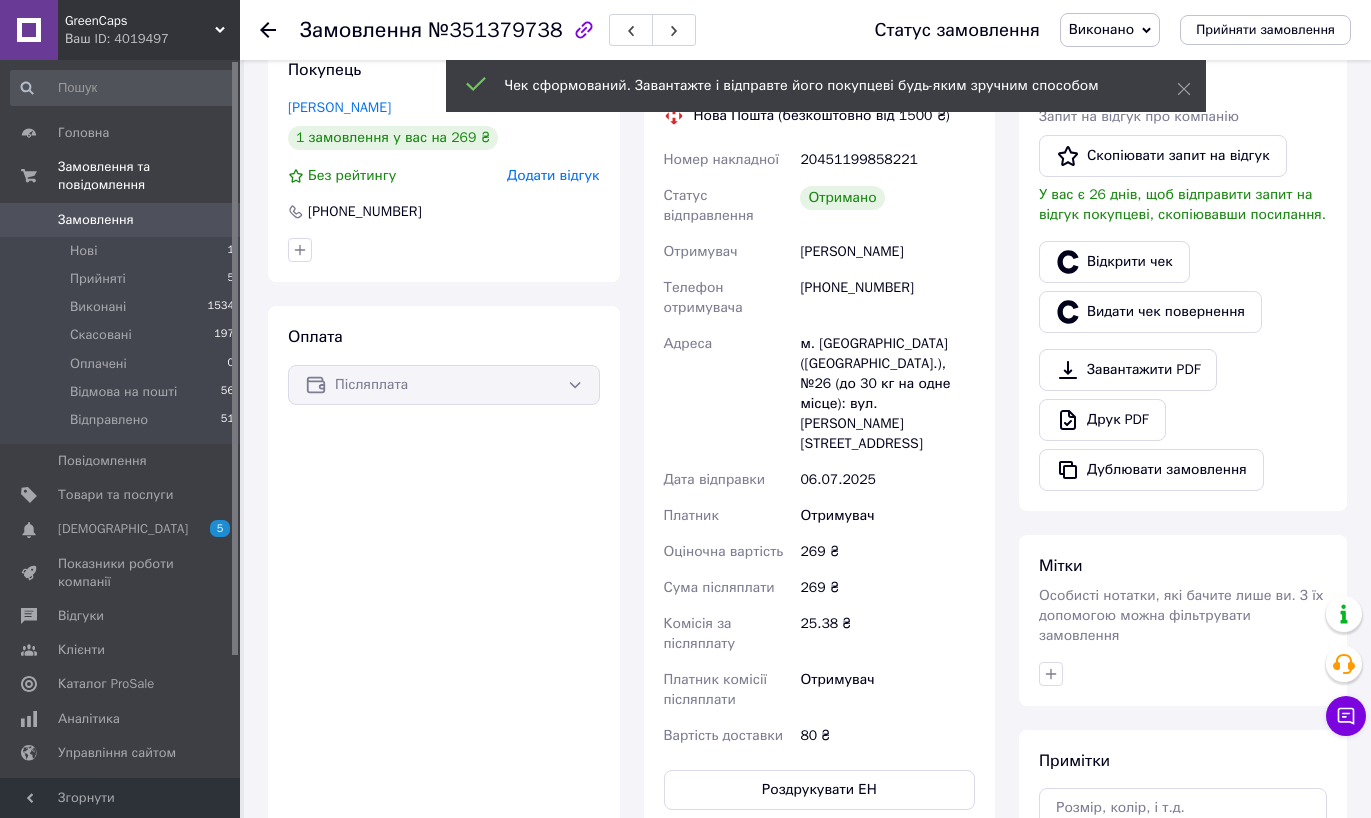 click 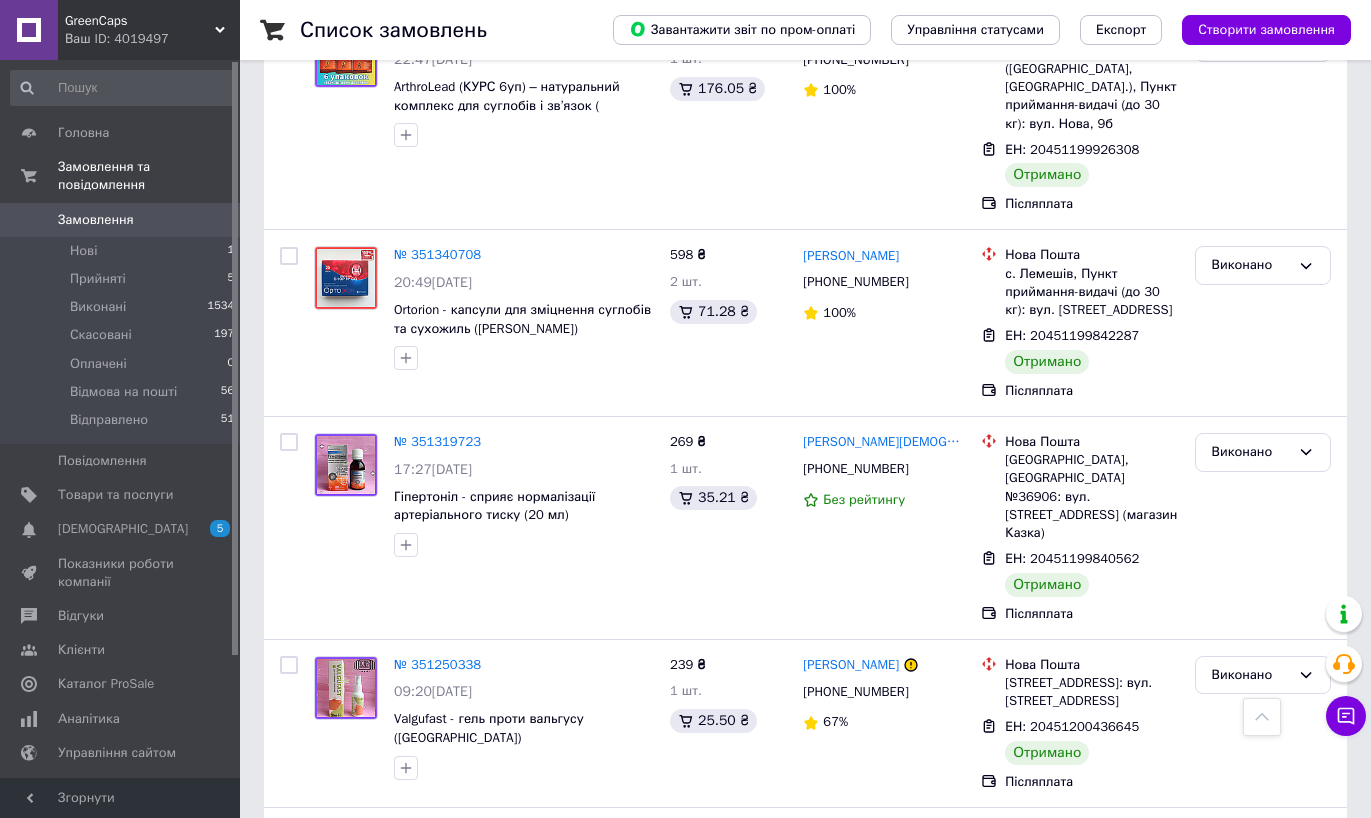 scroll, scrollTop: 2578, scrollLeft: 0, axis: vertical 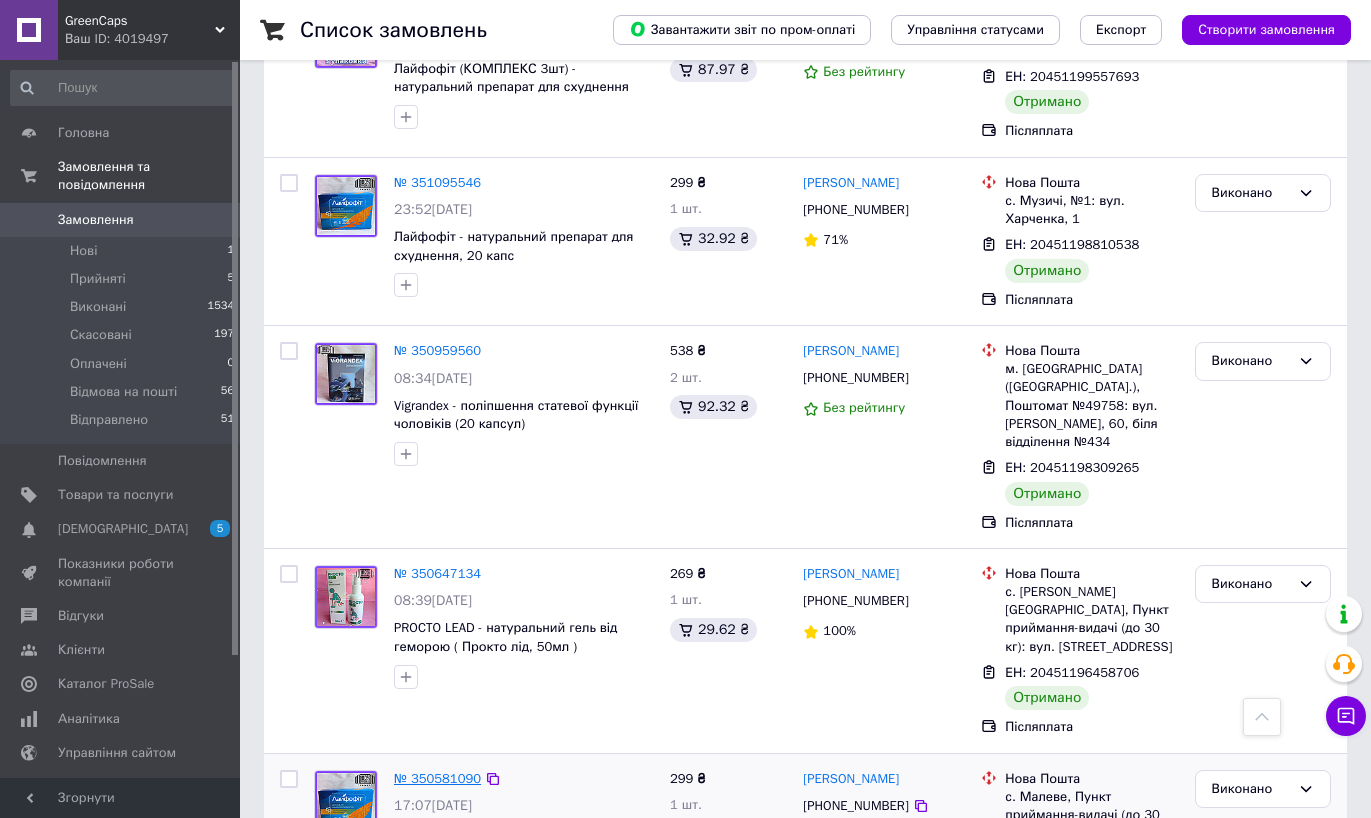 click on "№ 350581090" at bounding box center (437, 778) 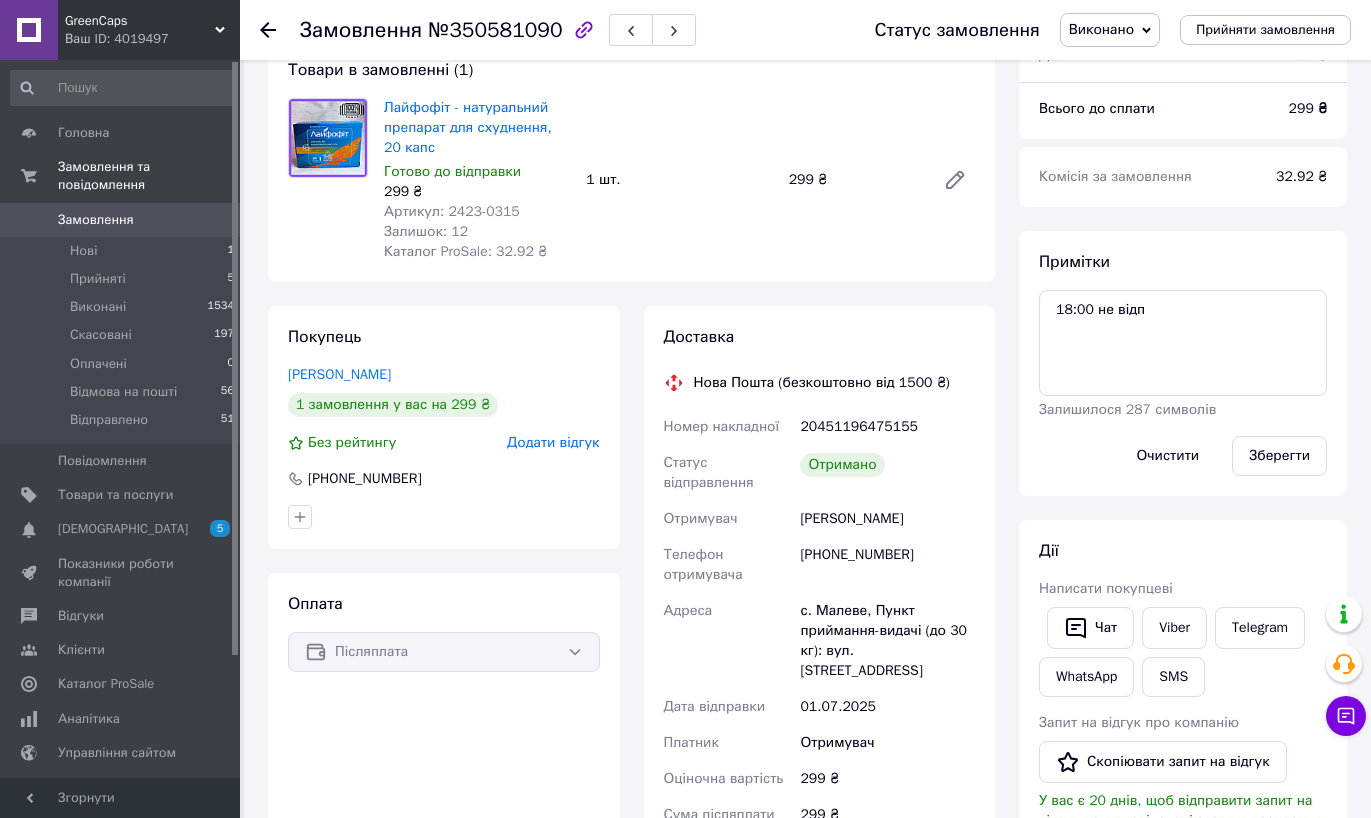 scroll, scrollTop: 379, scrollLeft: 0, axis: vertical 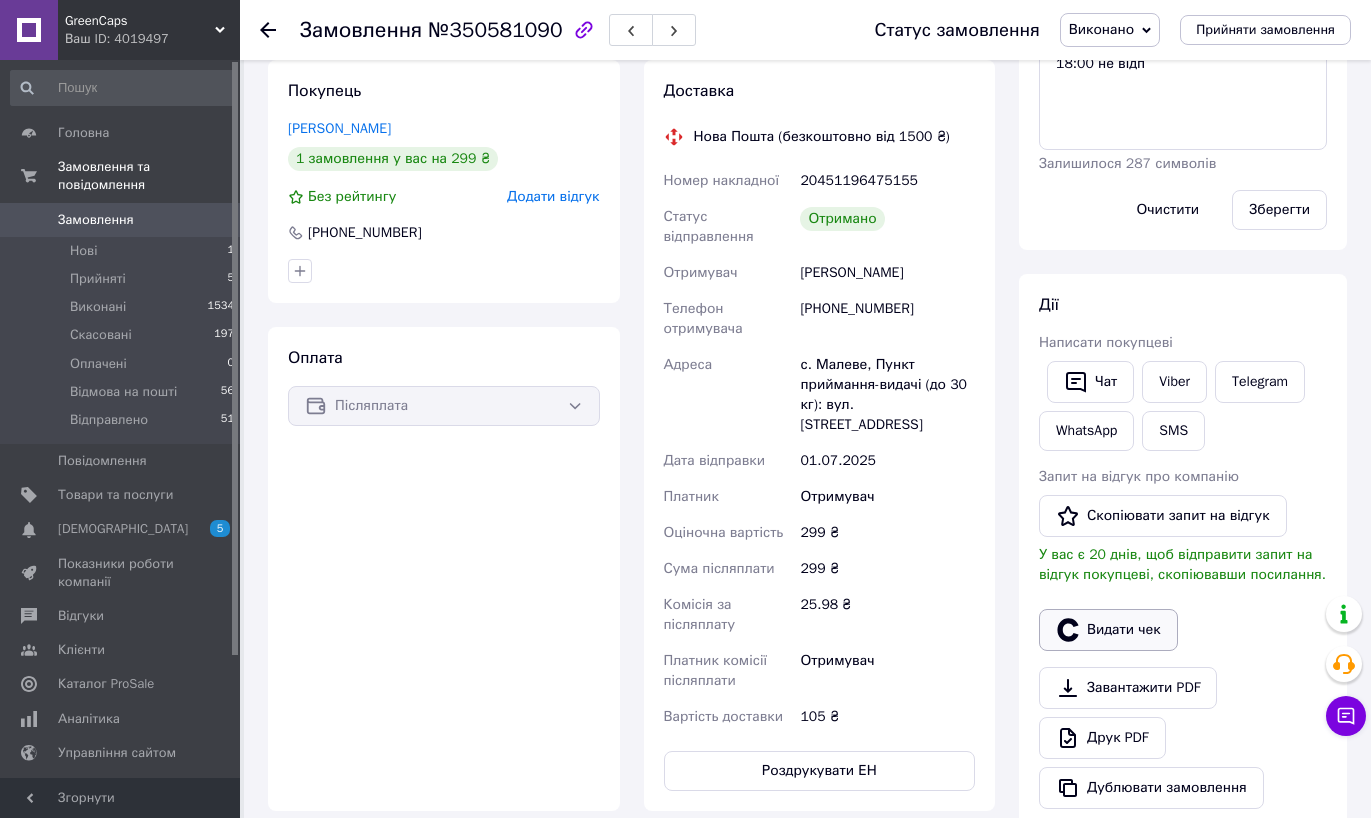 click on "Видати чек" at bounding box center [1108, 630] 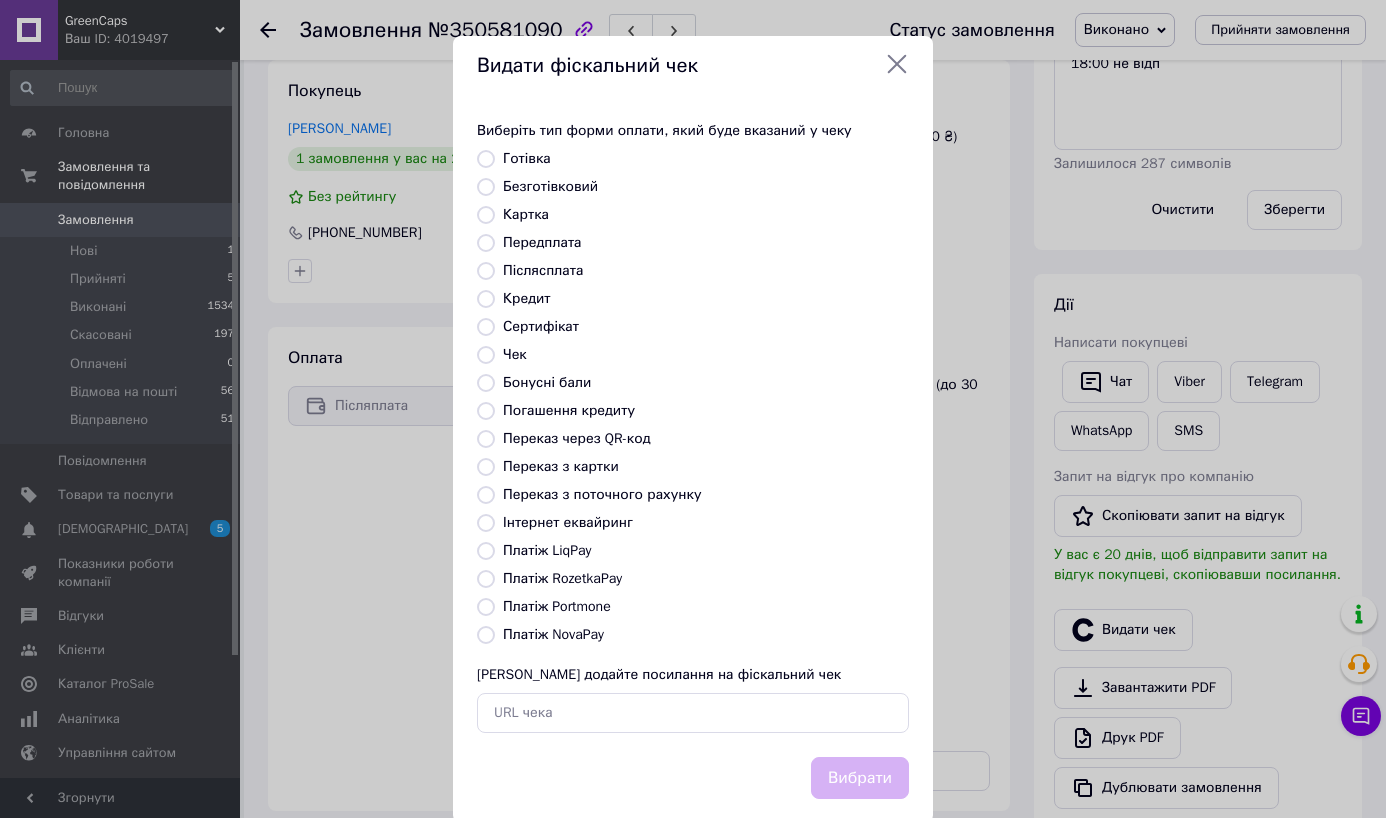 click on "Платіж NovaPay" at bounding box center (553, 634) 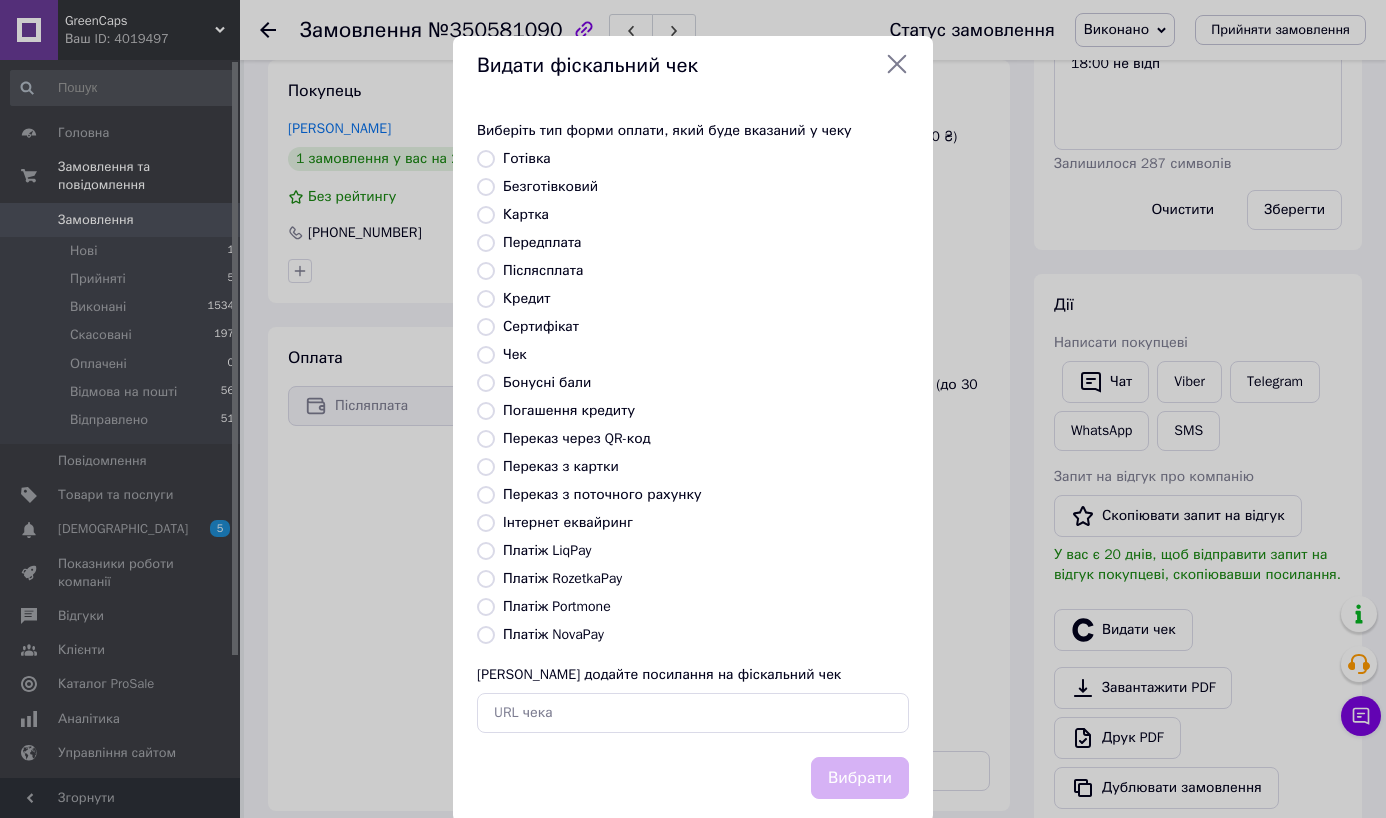 radio on "true" 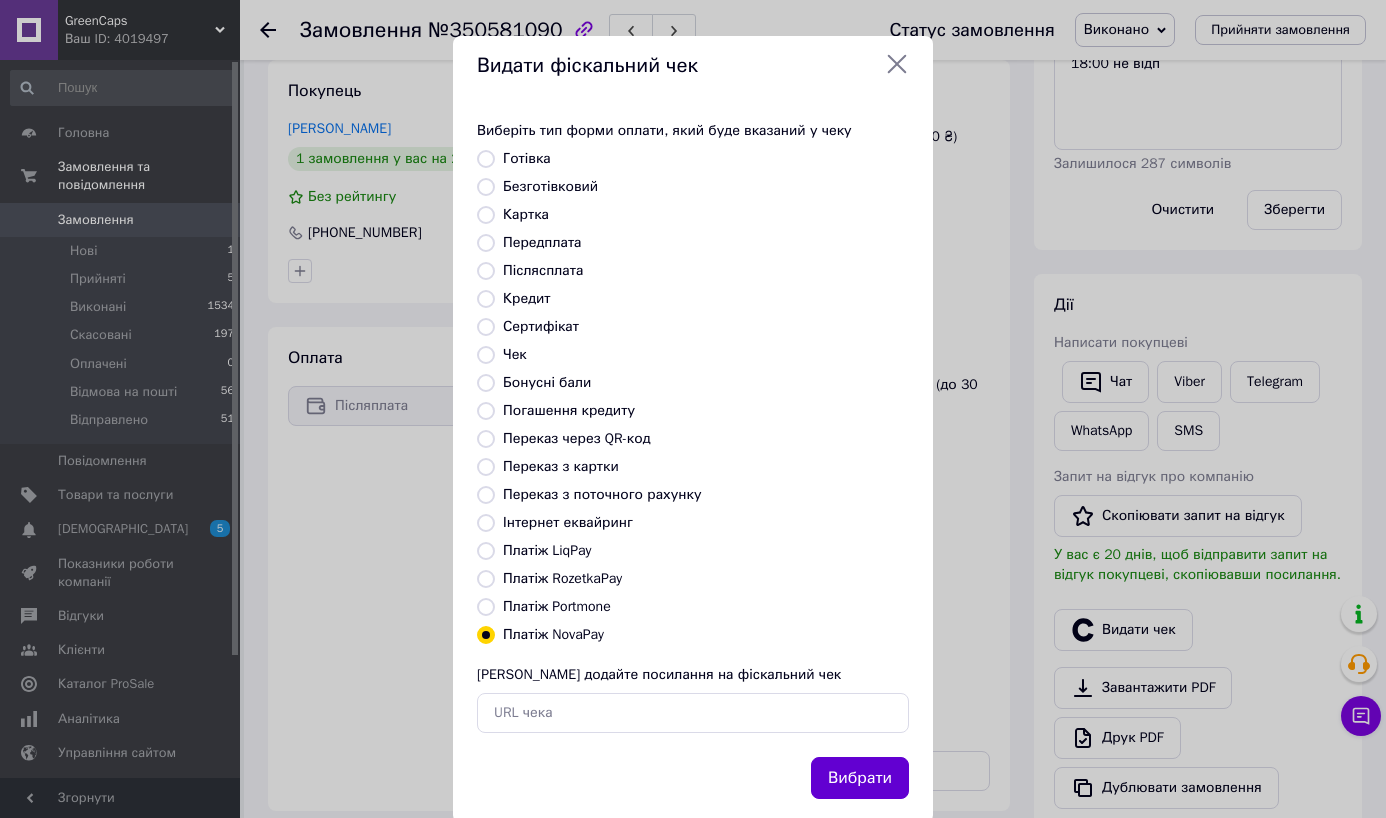 click on "Вибрати" at bounding box center [860, 778] 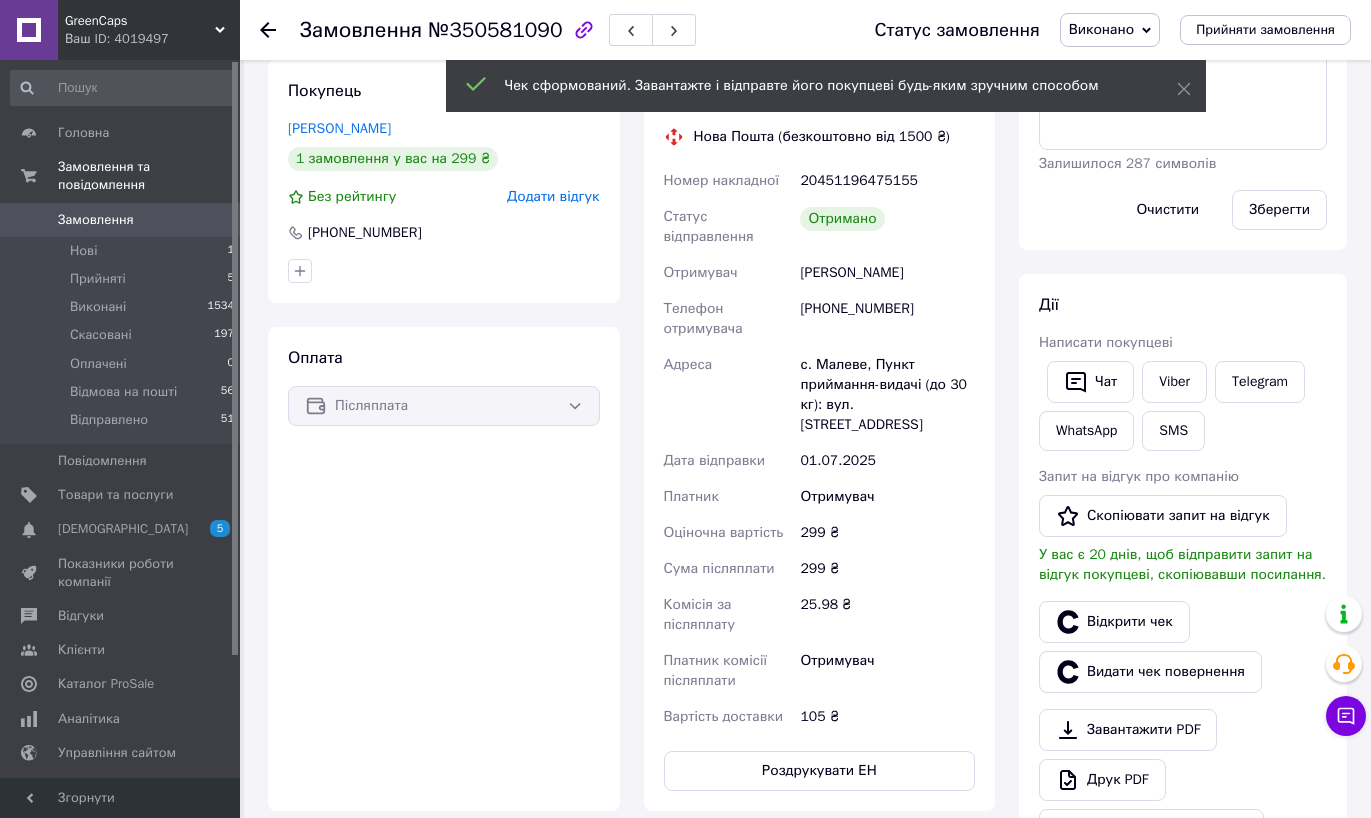 click 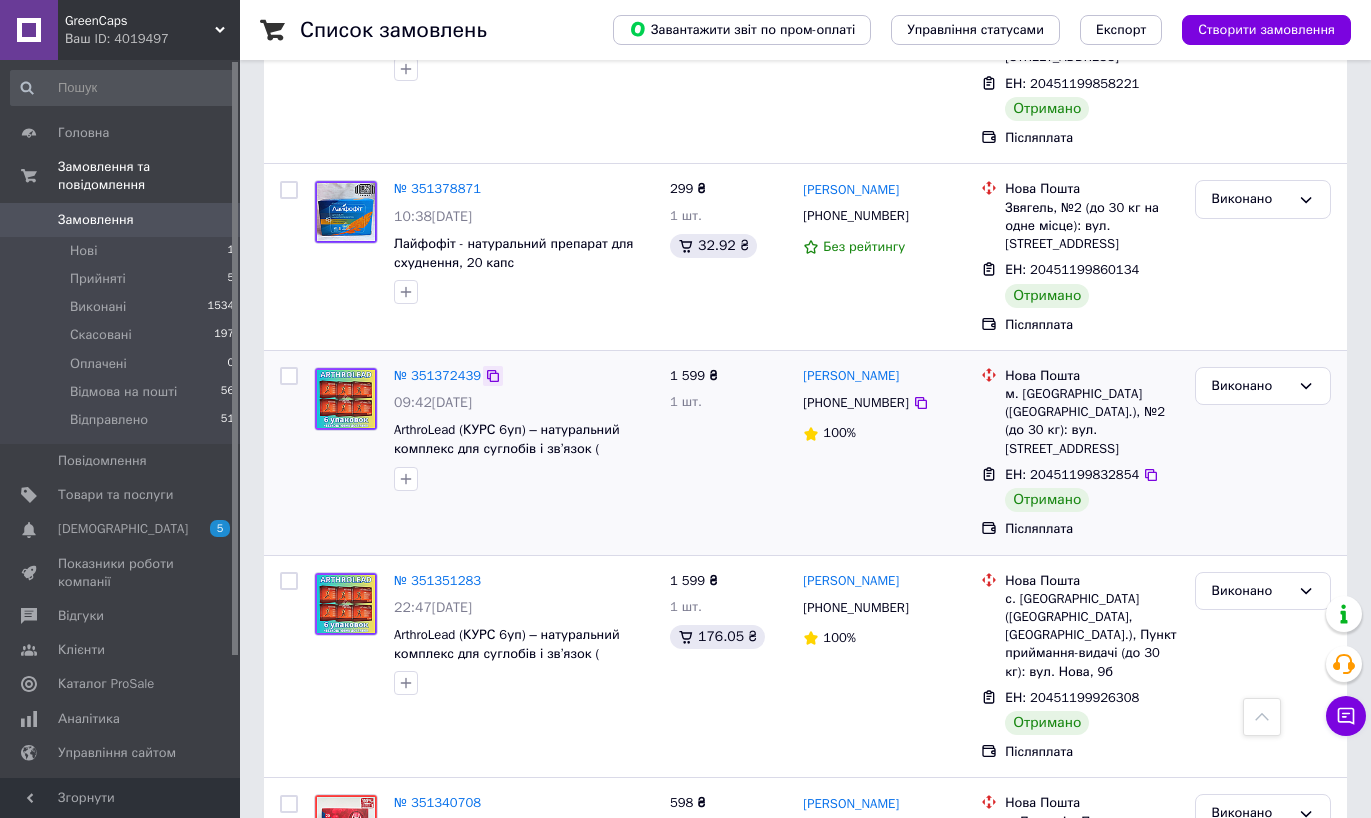 scroll, scrollTop: 869, scrollLeft: 0, axis: vertical 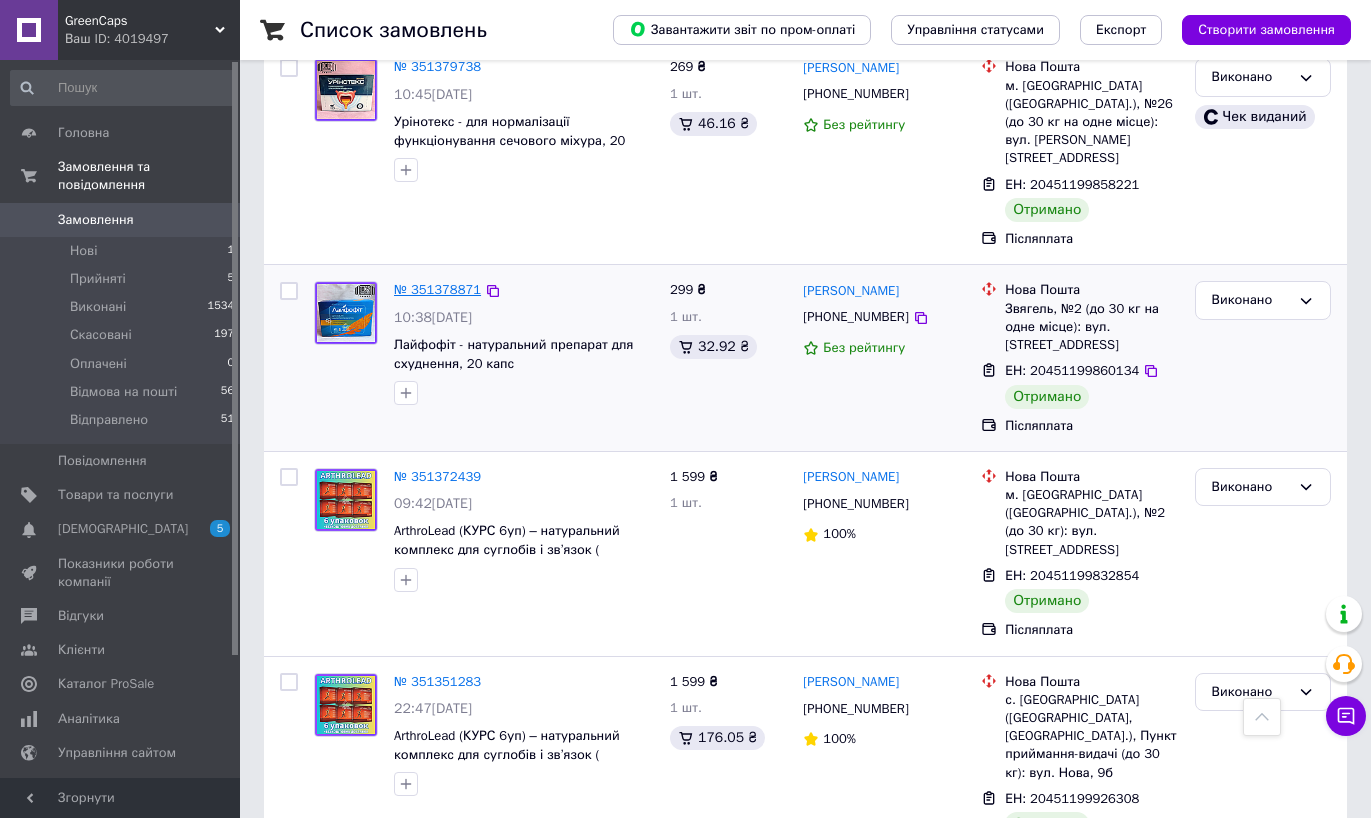 click on "№ 351378871" at bounding box center (437, 289) 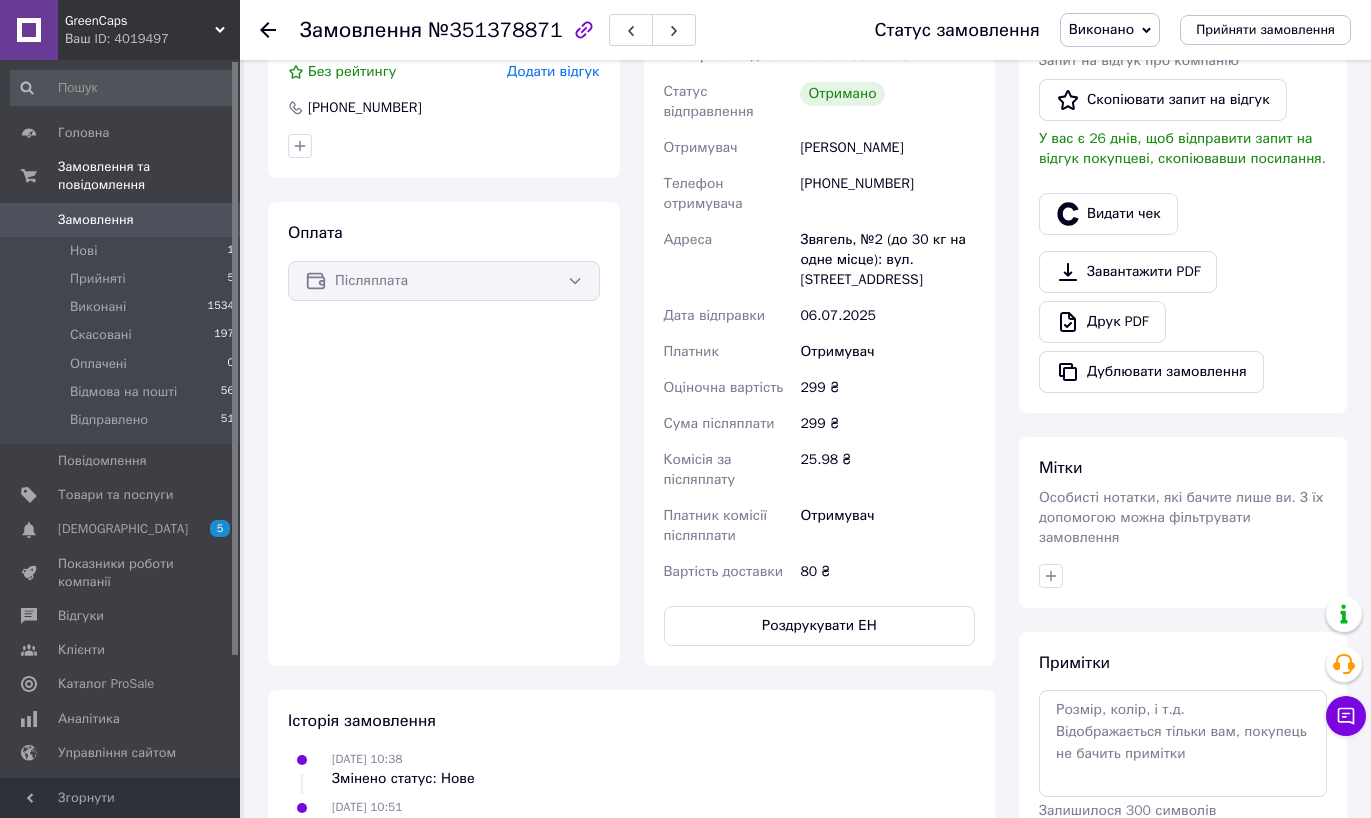 scroll, scrollTop: 492, scrollLeft: 0, axis: vertical 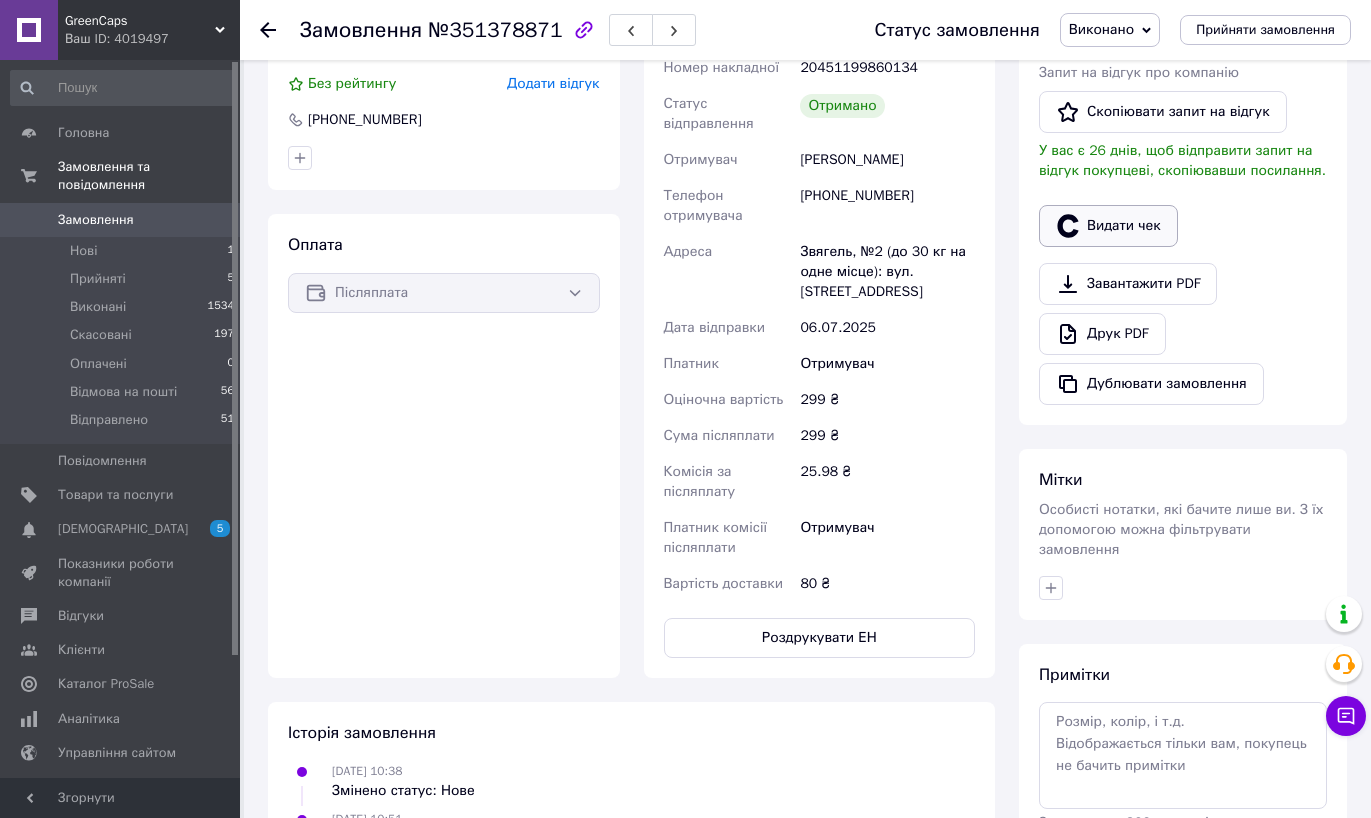 click on "Видати чек" at bounding box center [1108, 226] 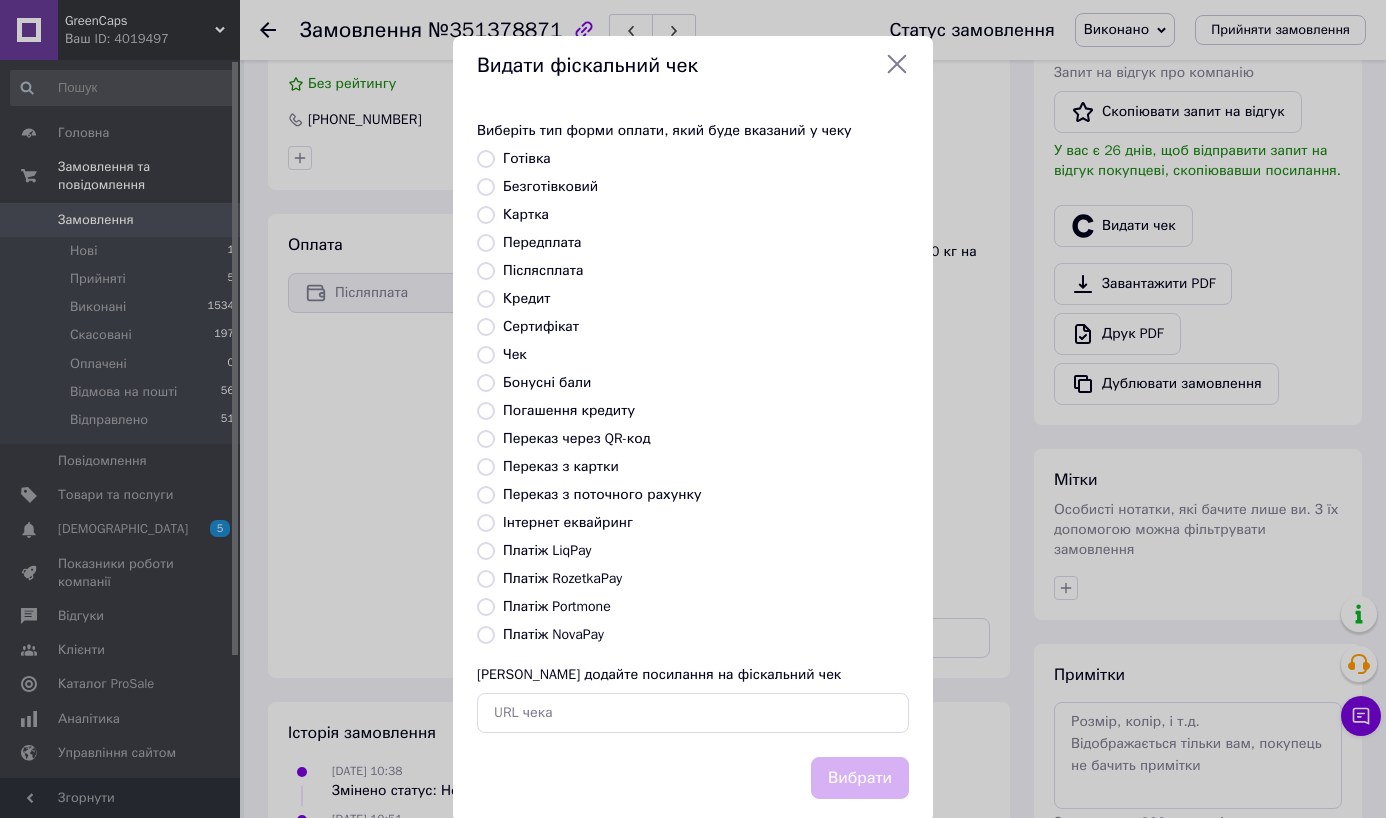 click on "Платіж NovaPay" at bounding box center [706, 635] 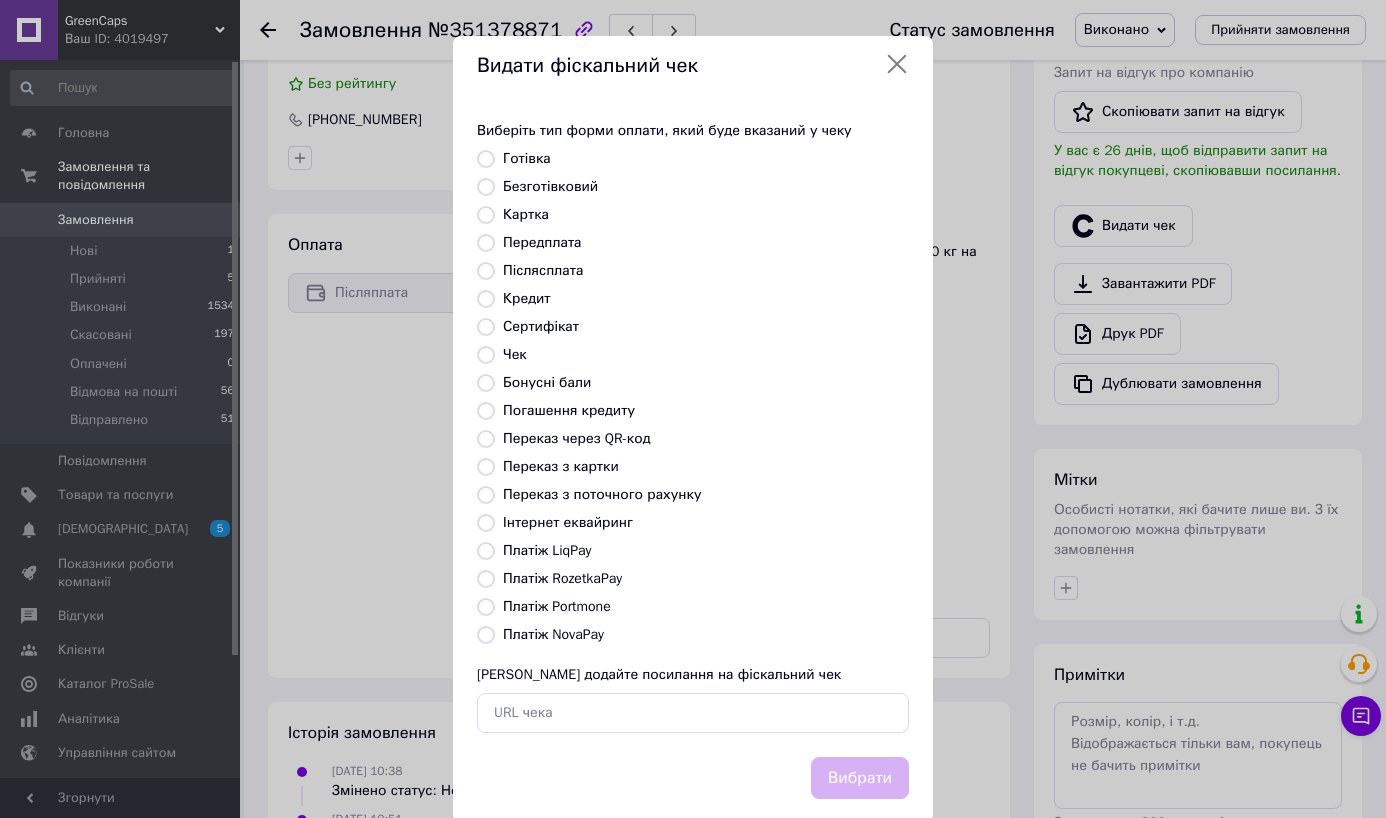 radio on "true" 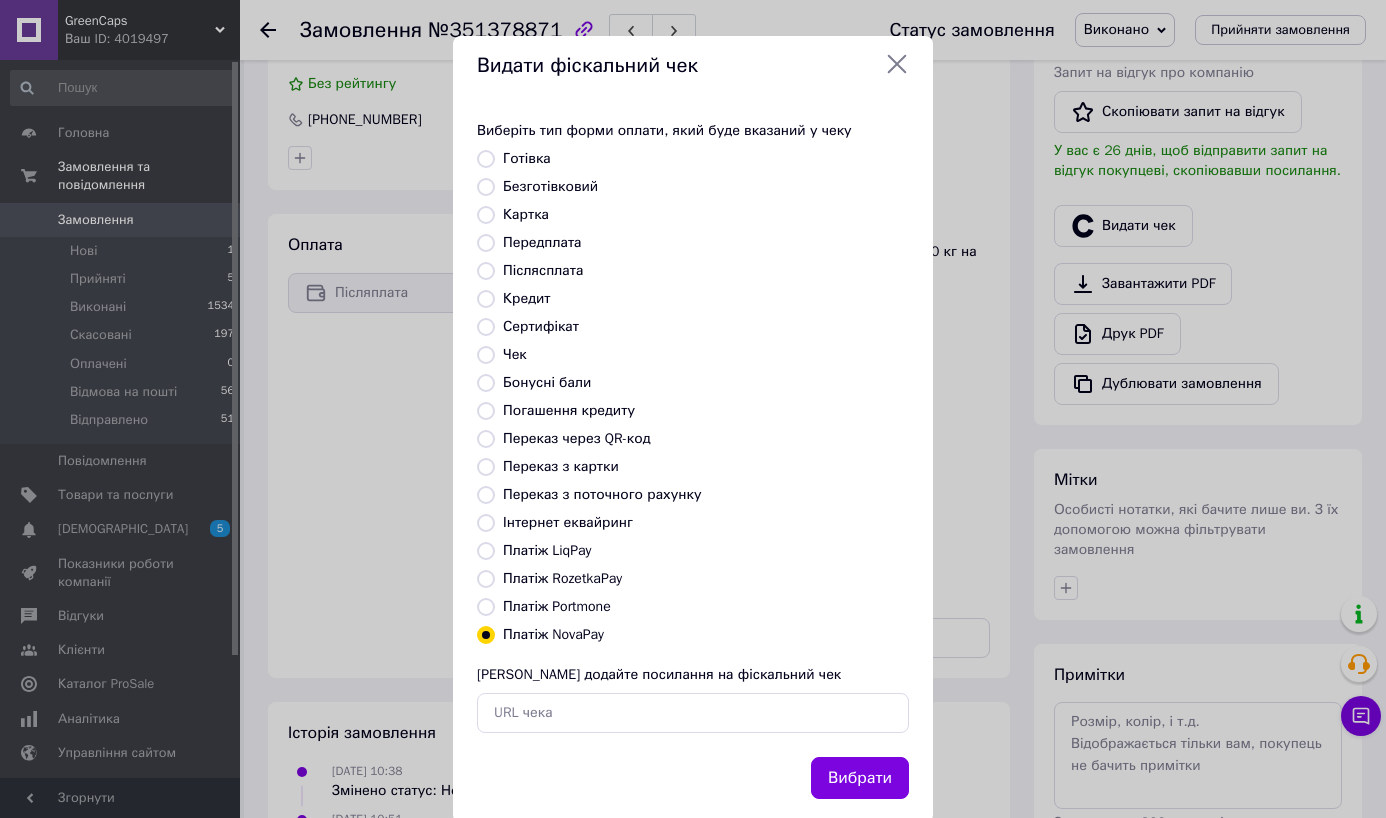 click on "Вибрати" at bounding box center [860, 778] 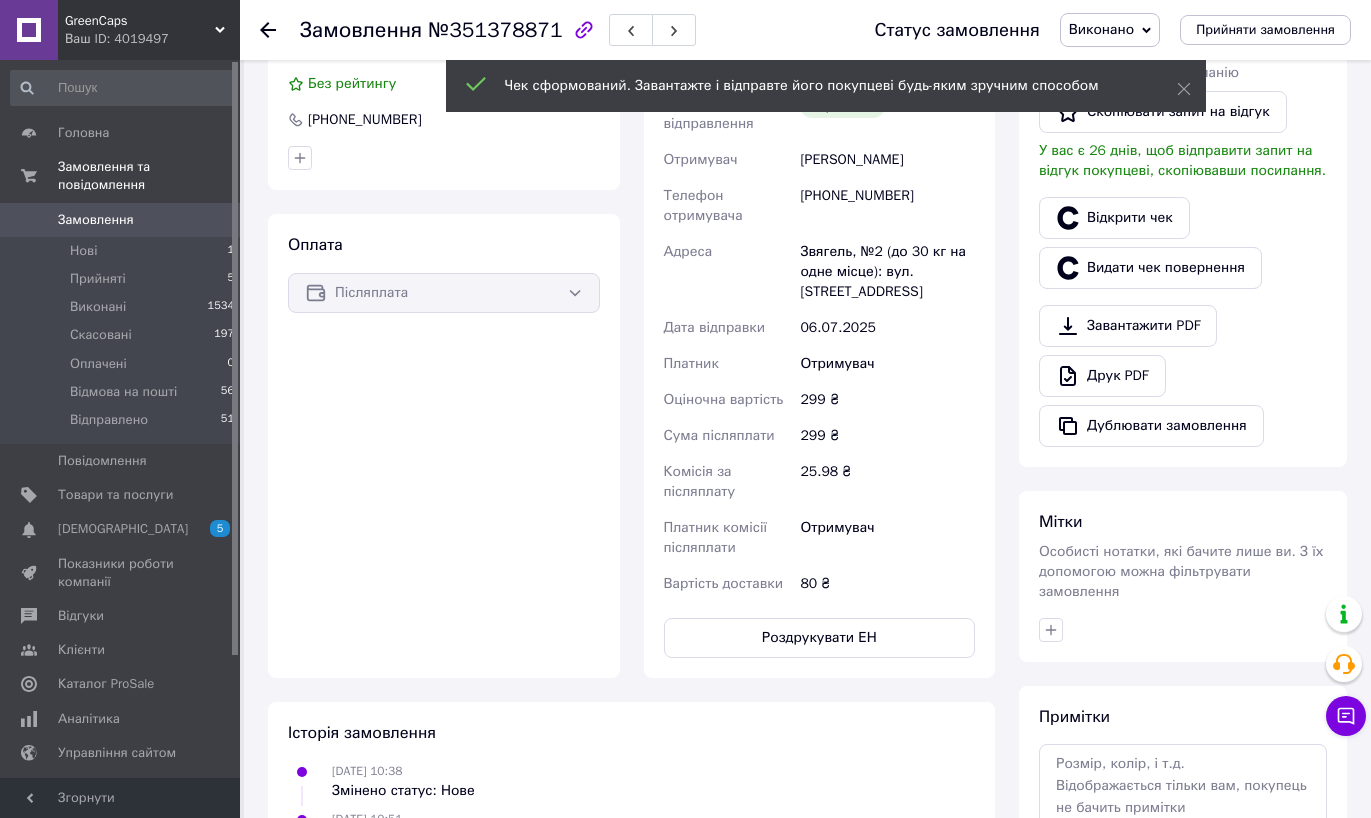 click 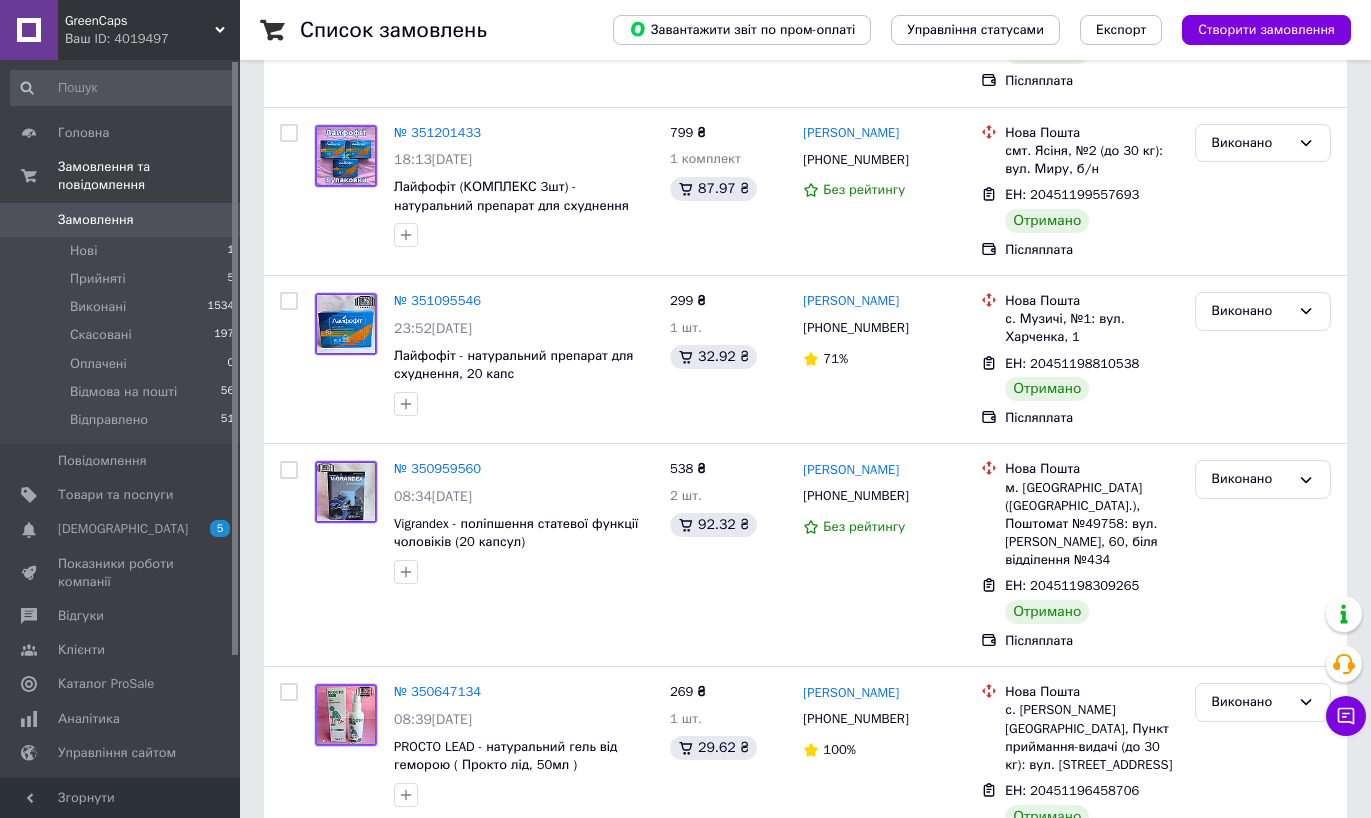 scroll, scrollTop: 1814, scrollLeft: 0, axis: vertical 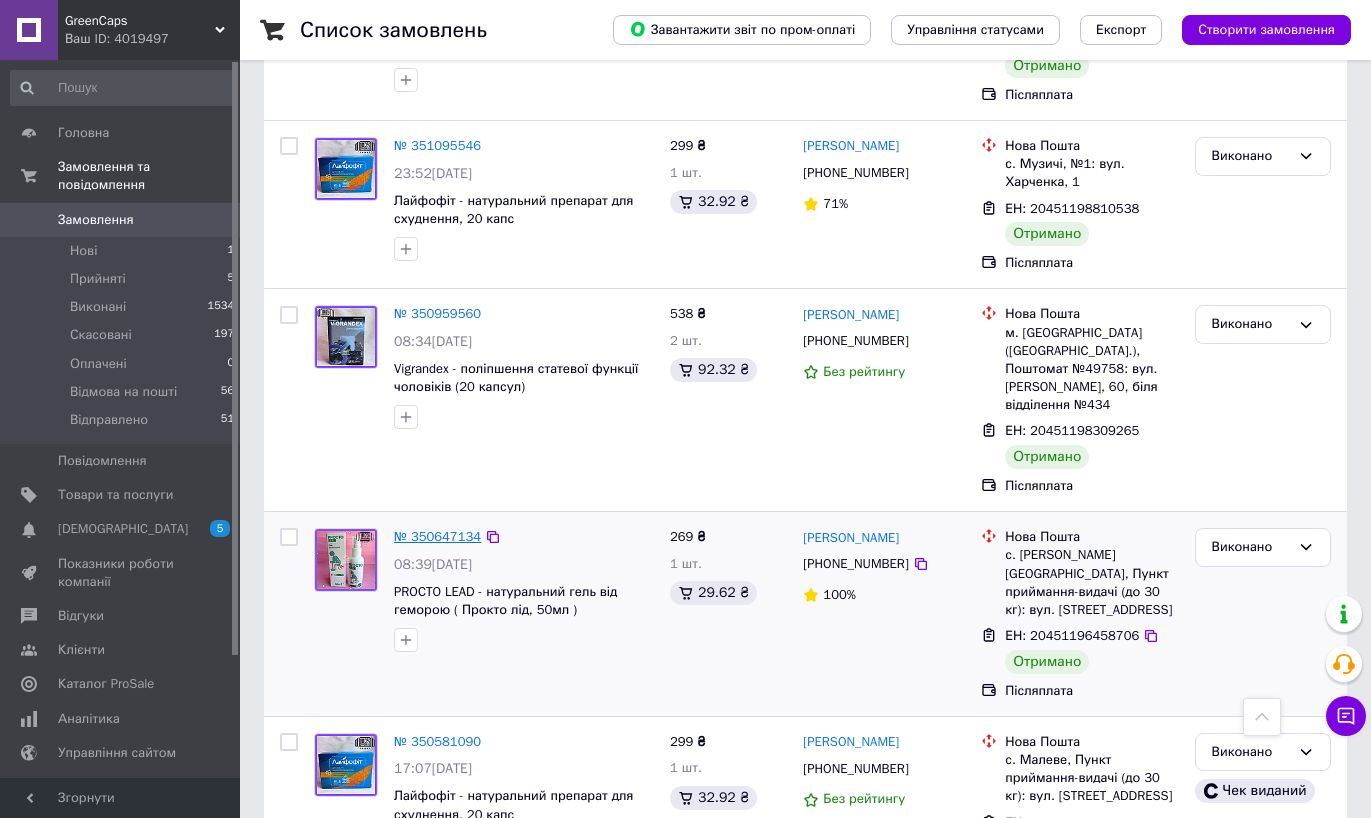 click on "№ 350647134" at bounding box center [437, 536] 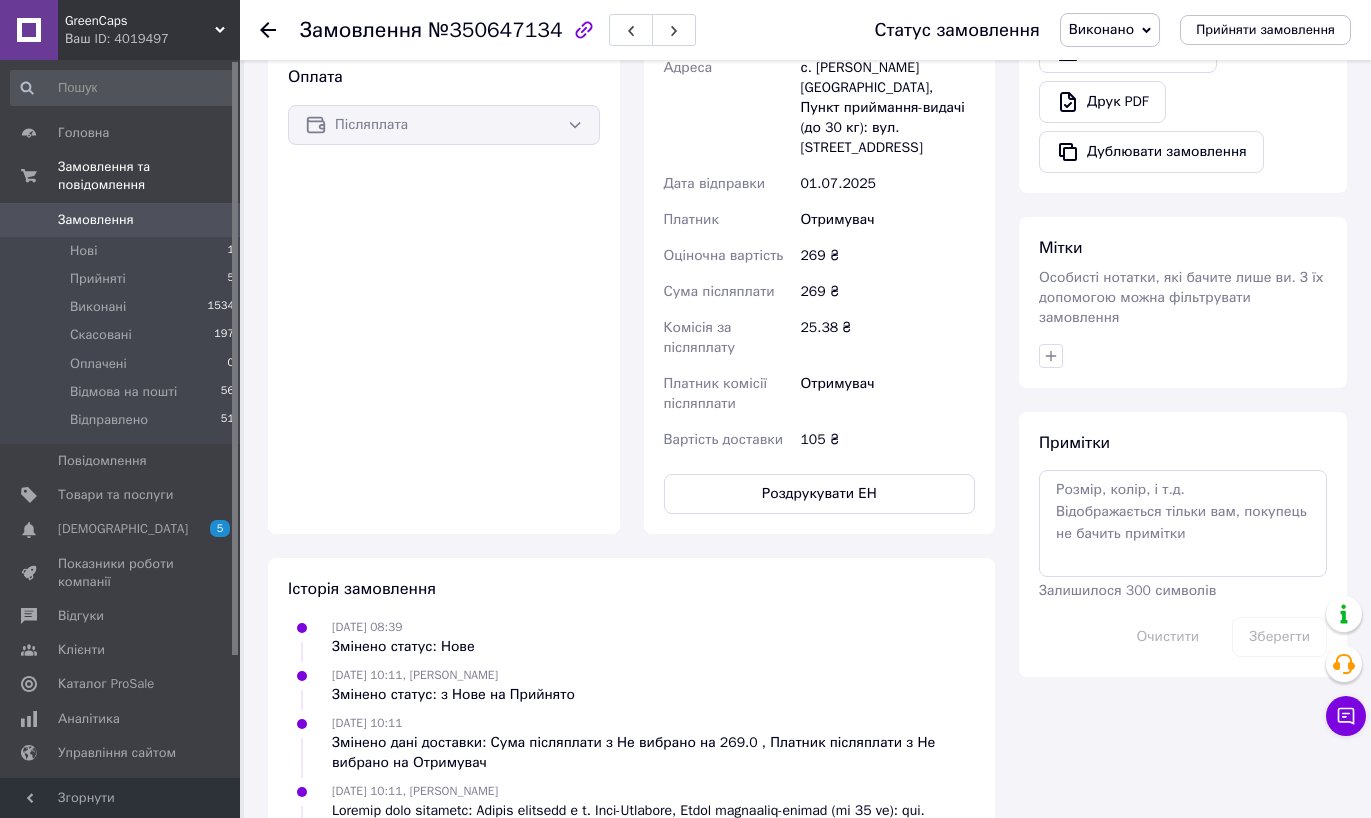 scroll, scrollTop: 340, scrollLeft: 0, axis: vertical 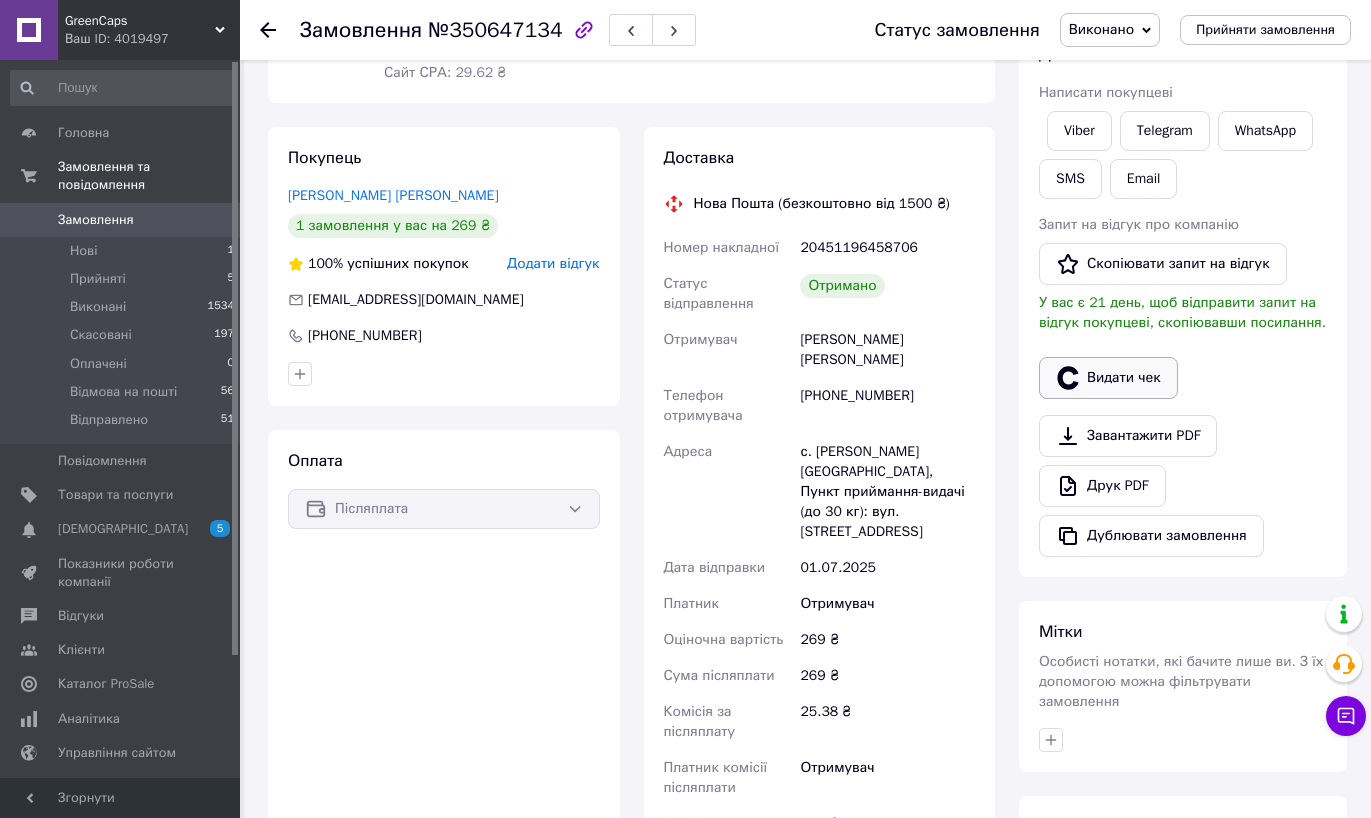 click on "Видати чек" at bounding box center (1108, 378) 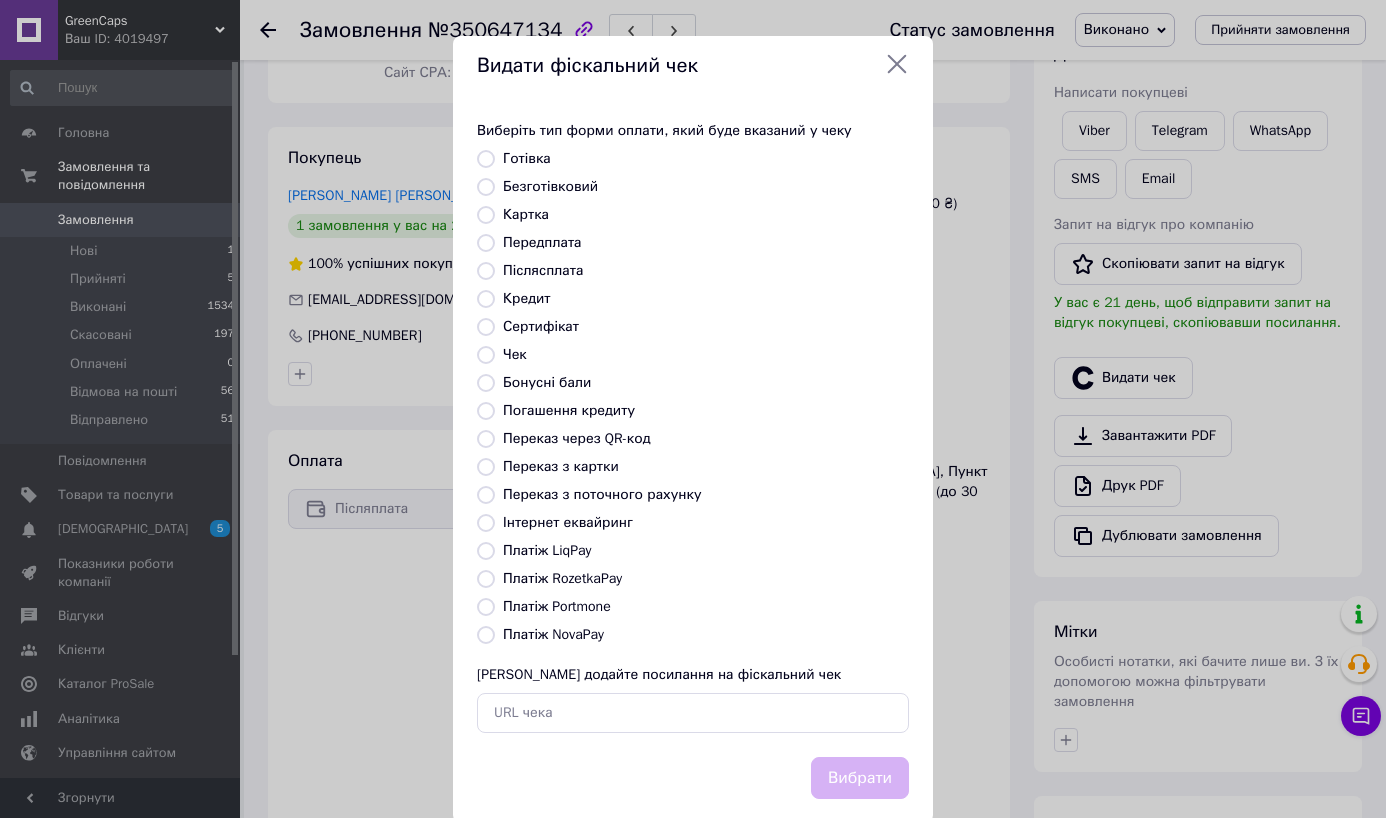click on "Платіж NovaPay" at bounding box center (553, 634) 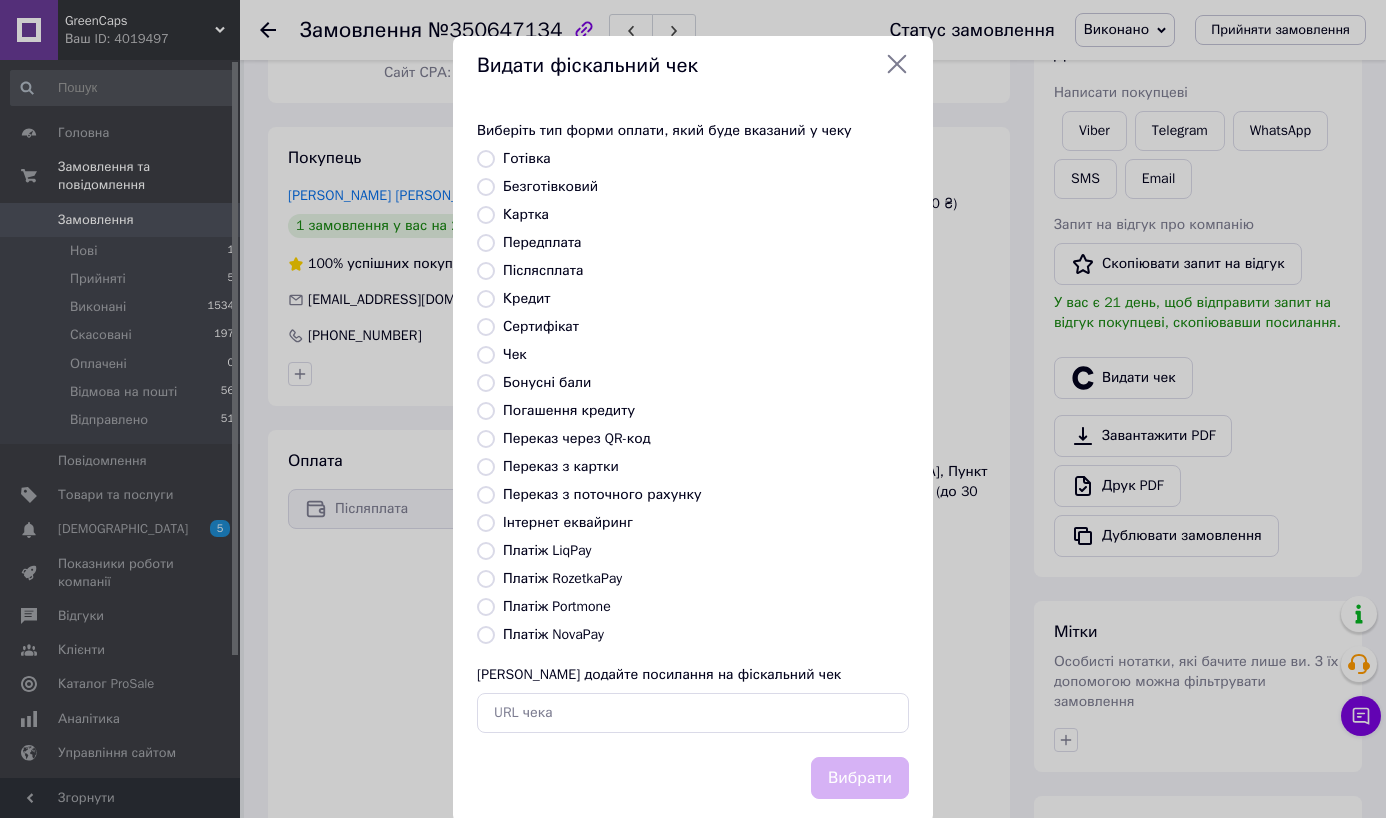 radio on "true" 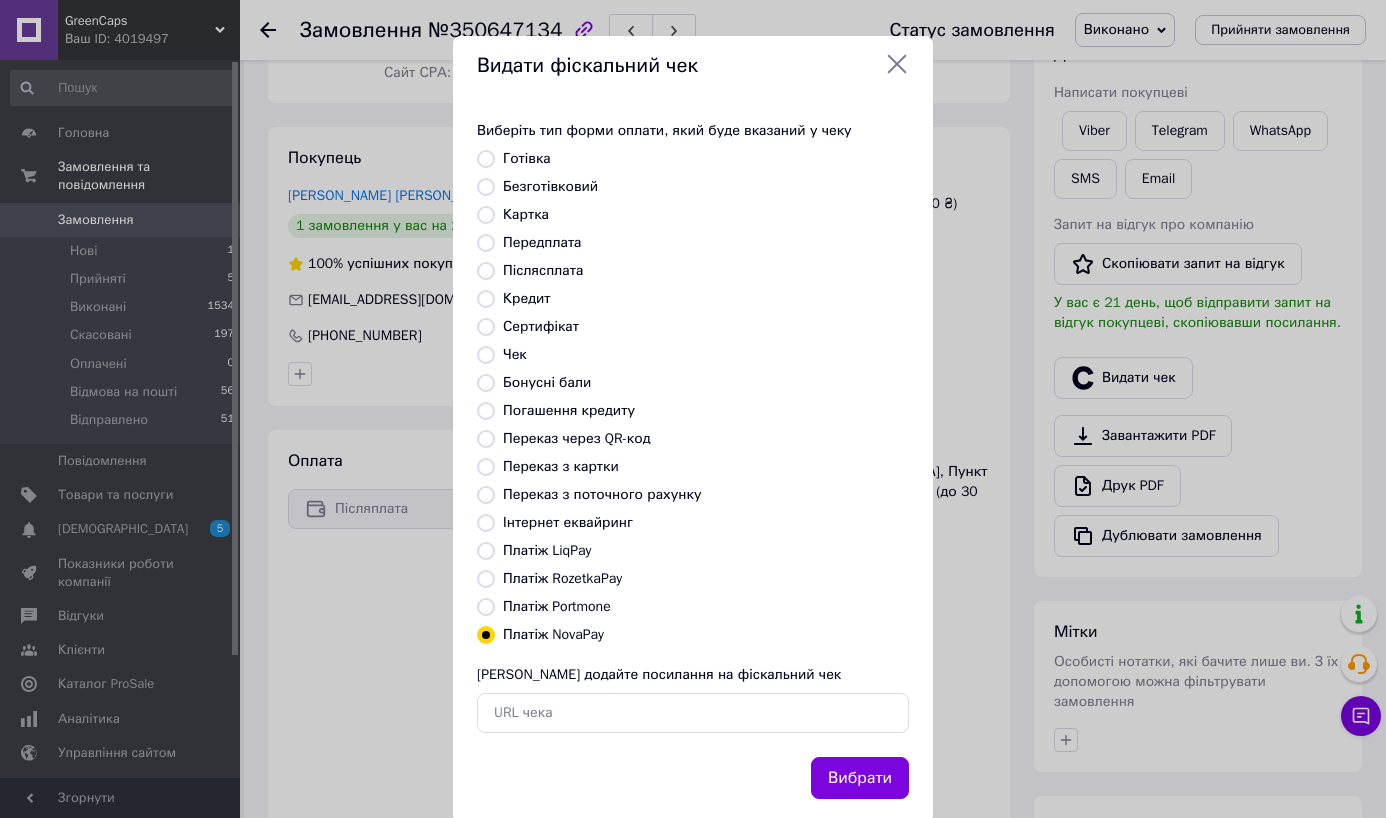 click on "Вибрати" at bounding box center [693, 778] 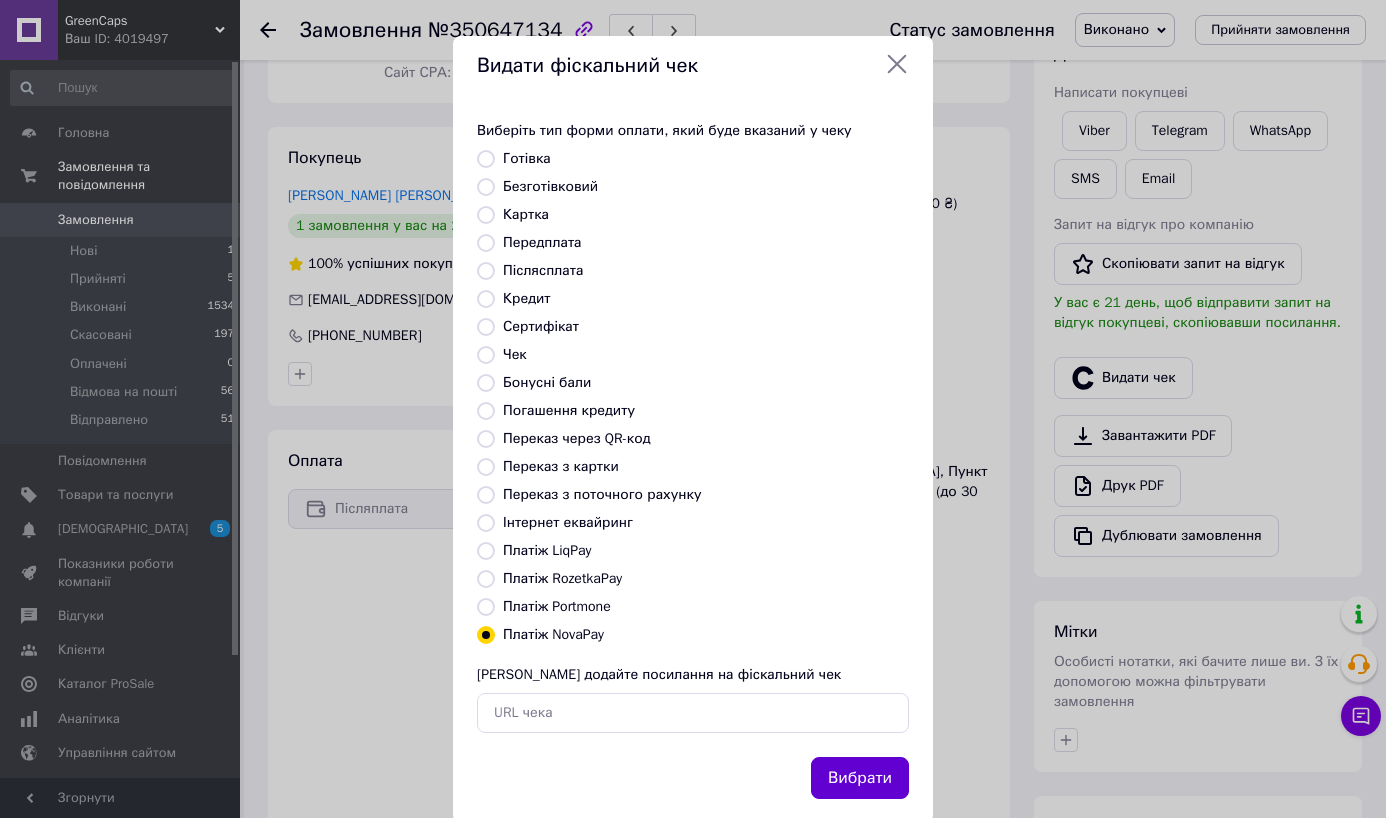 click on "Вибрати" at bounding box center (860, 778) 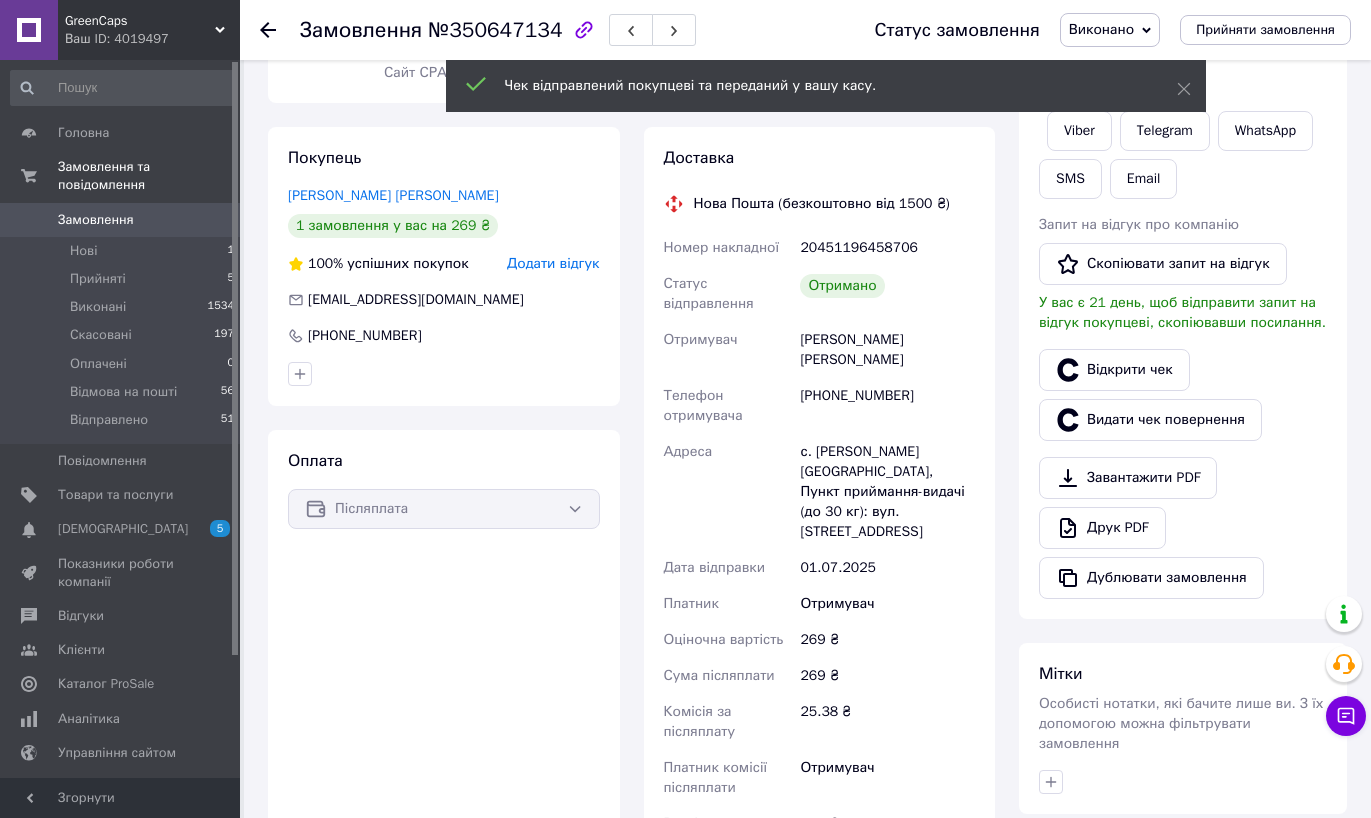 click 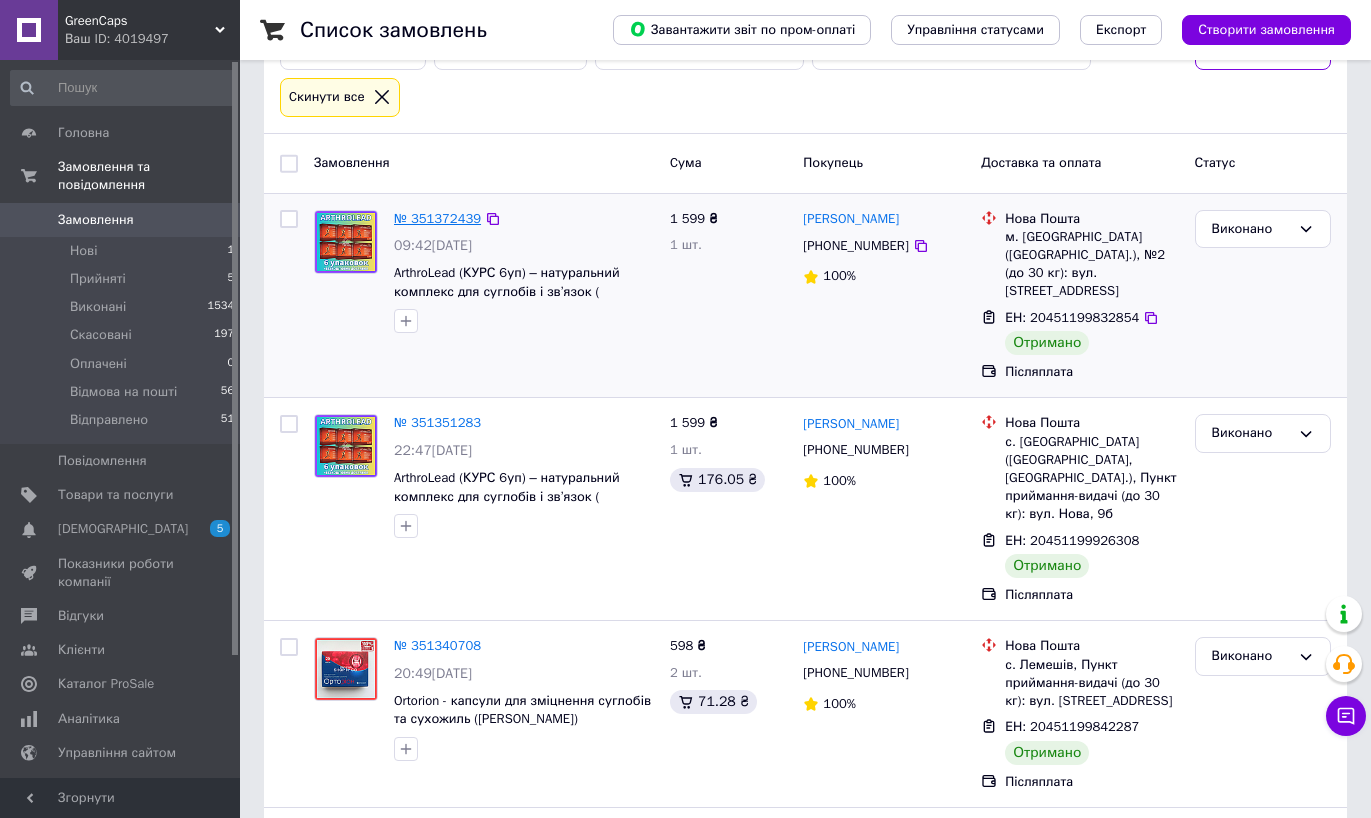 click on "№ 351372439" at bounding box center (437, 218) 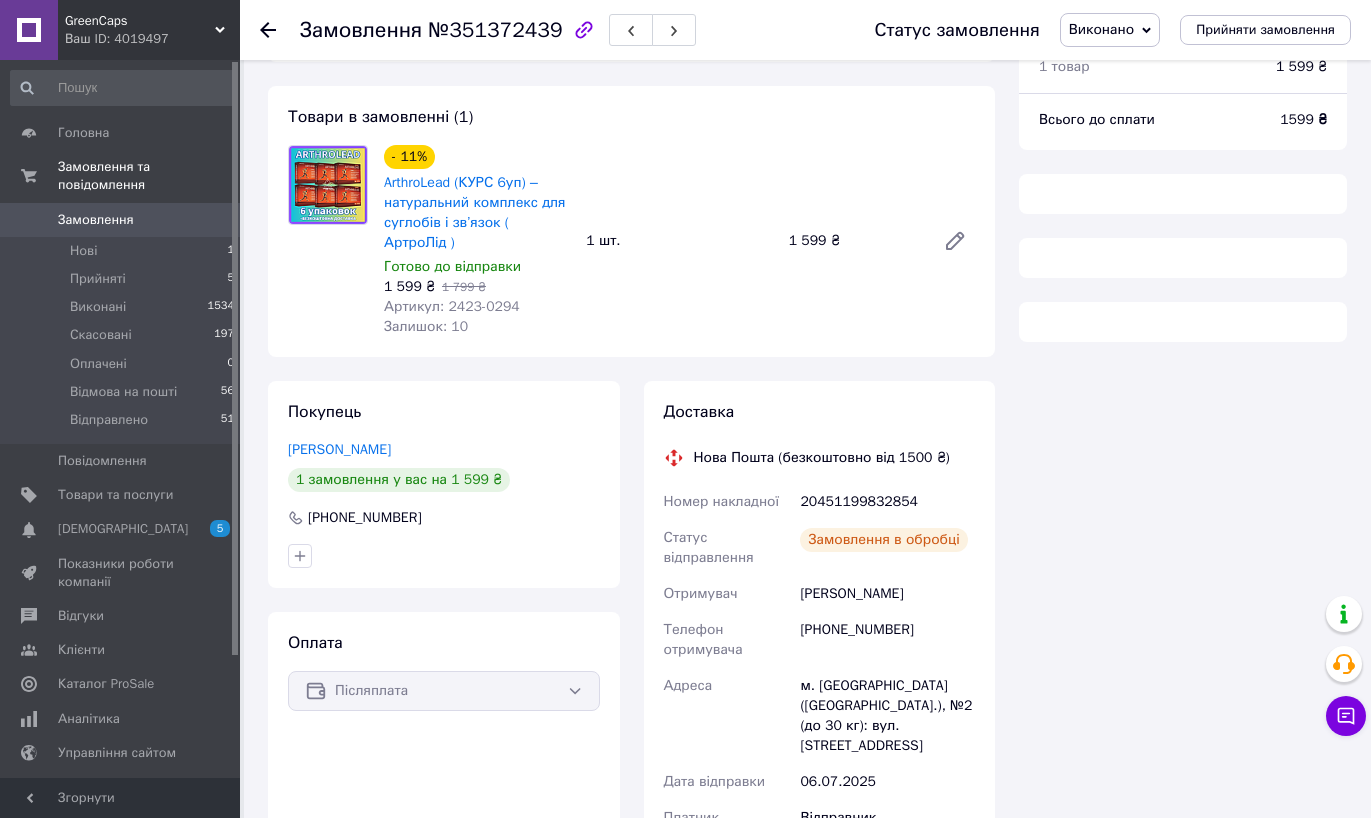 scroll, scrollTop: 140, scrollLeft: 0, axis: vertical 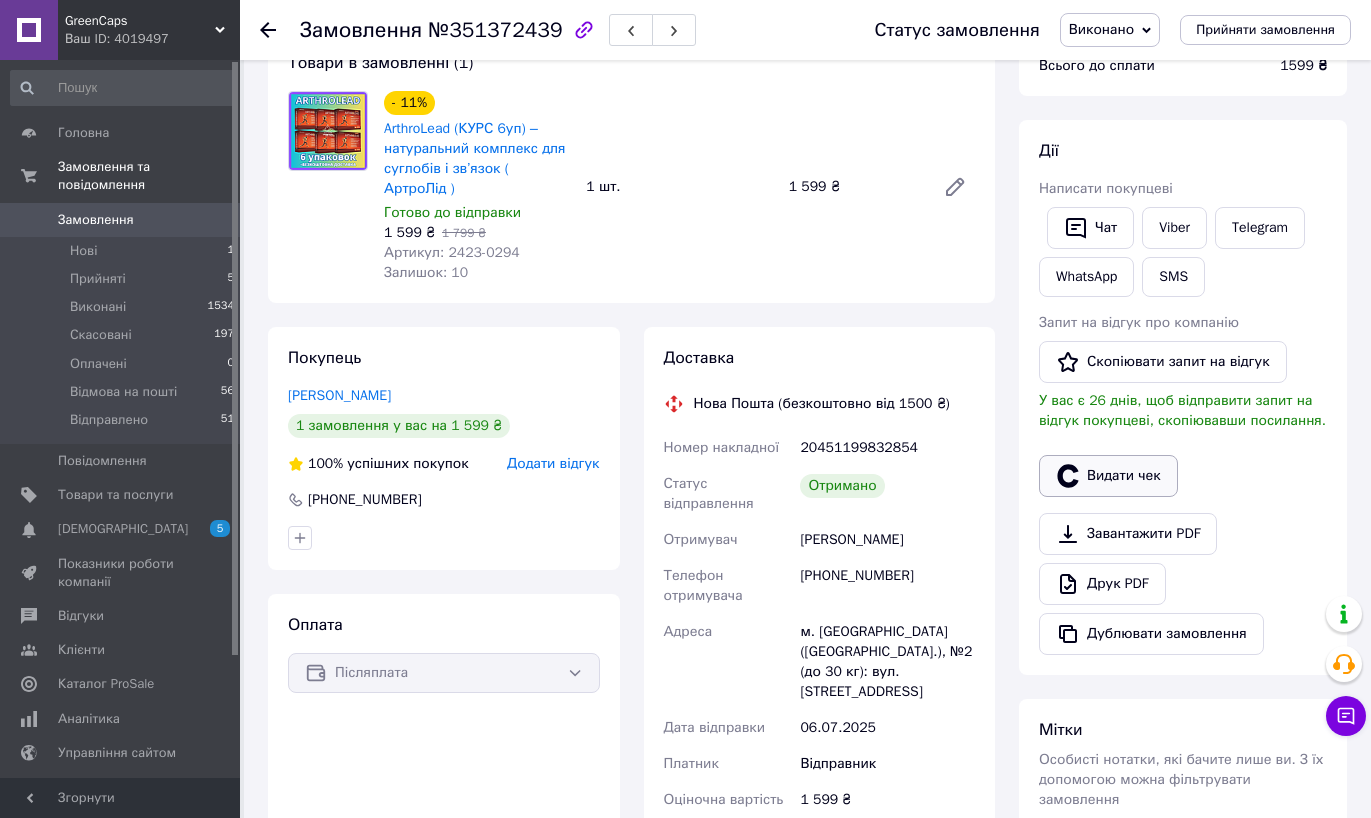 click on "Видати чек" at bounding box center (1108, 476) 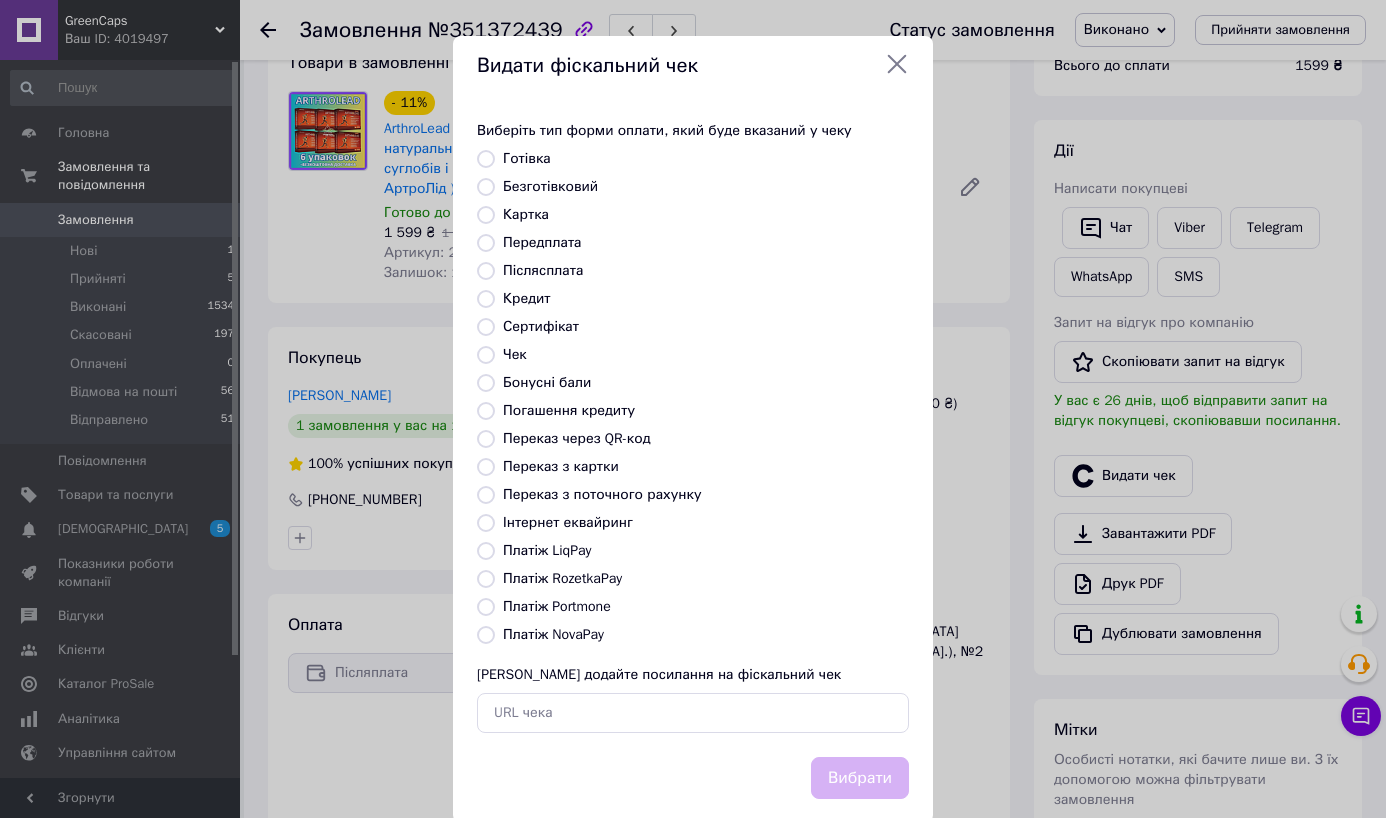 click on "Виберіть тип форми оплати, який буде вказаний у чеку Готівка Безготівковий Картка Передплата Післясплата Кредит Сертифікат Чек Бонусні бали Погашення кредиту Переказ через QR-код Переказ з картки Переказ з поточного рахунку Інтернет еквайринг Платіж LiqPay Платіж RozetkaPay Платіж Portmone Платіж NovaPay Або додайте посилання на фіскальний чек" at bounding box center (693, 427) 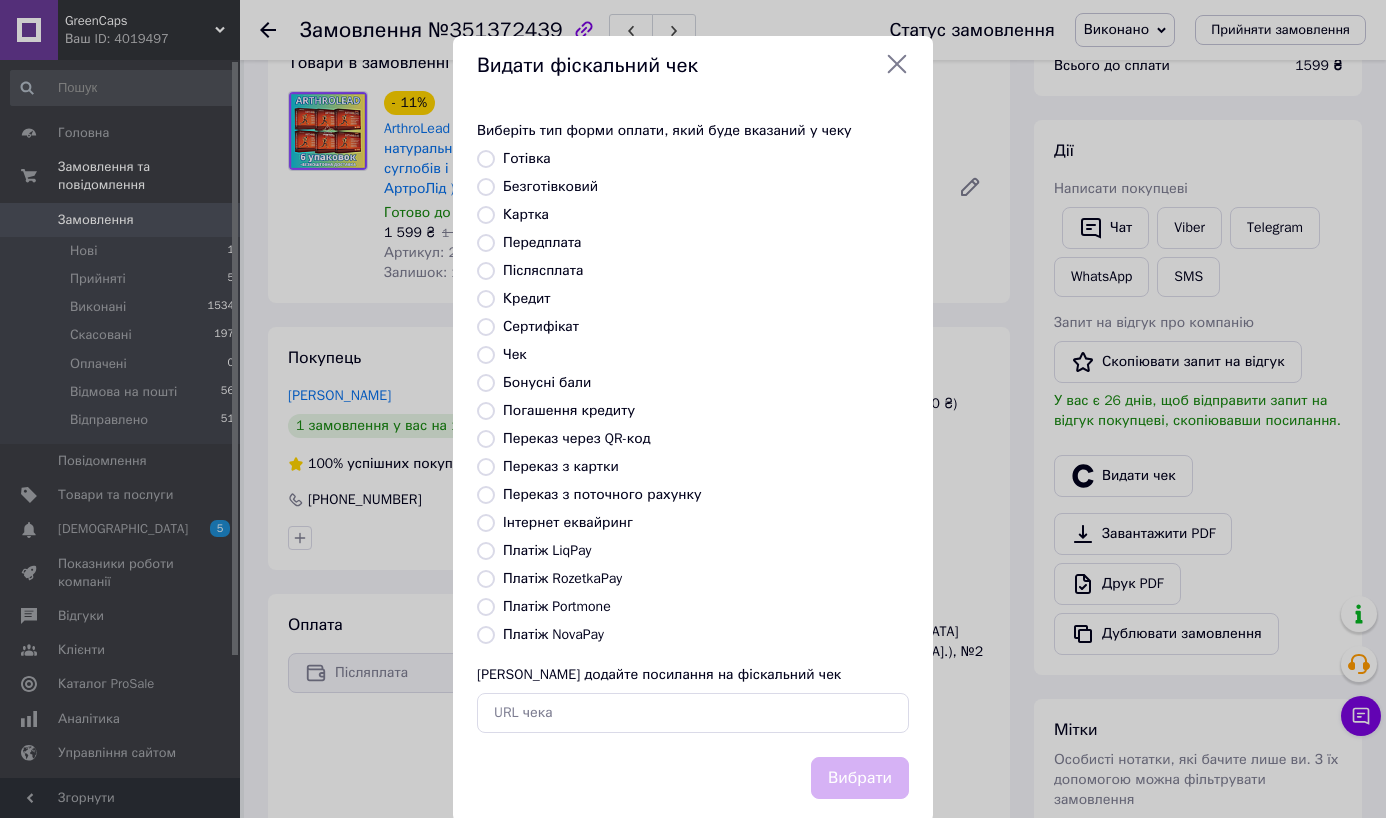 radio on "true" 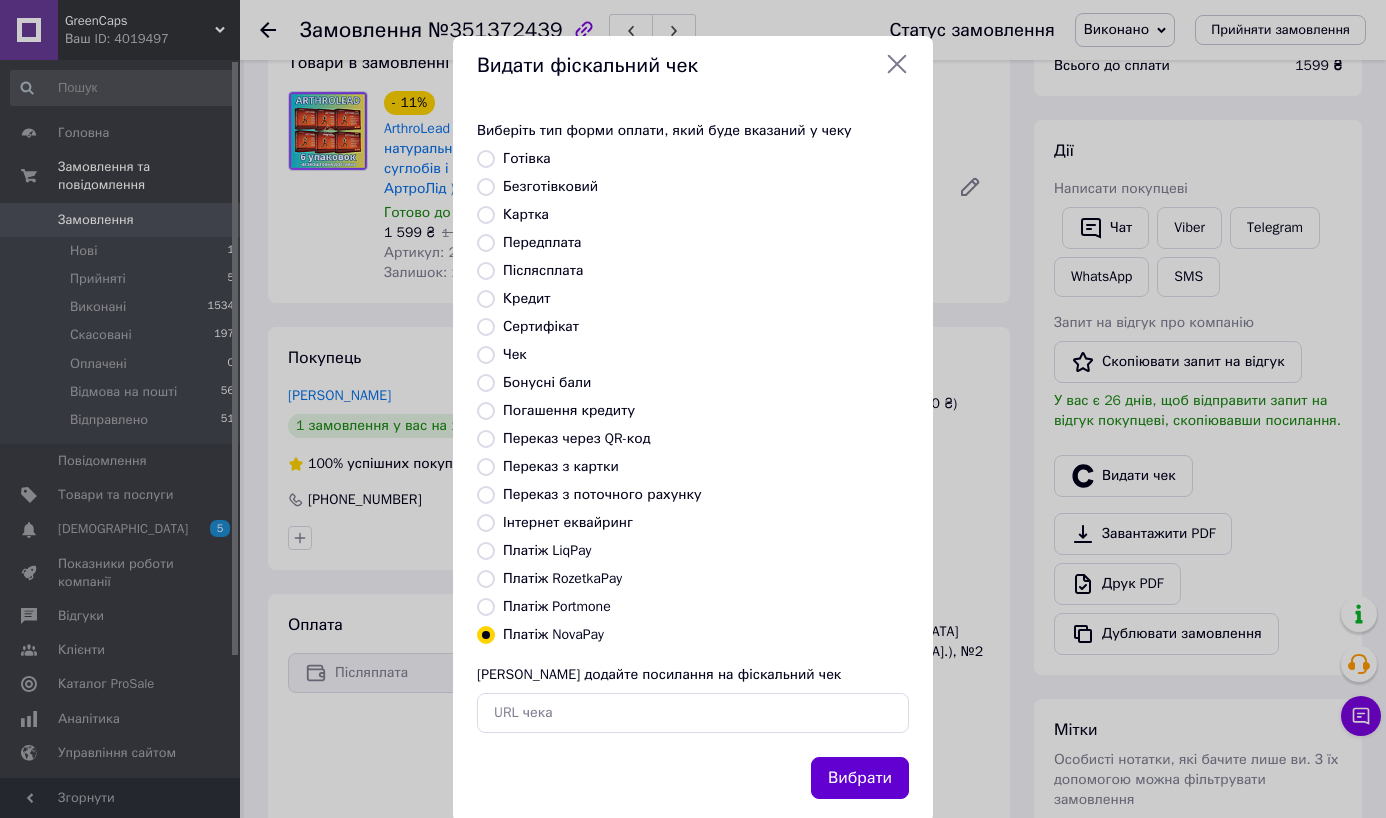 click on "Вибрати" at bounding box center [860, 778] 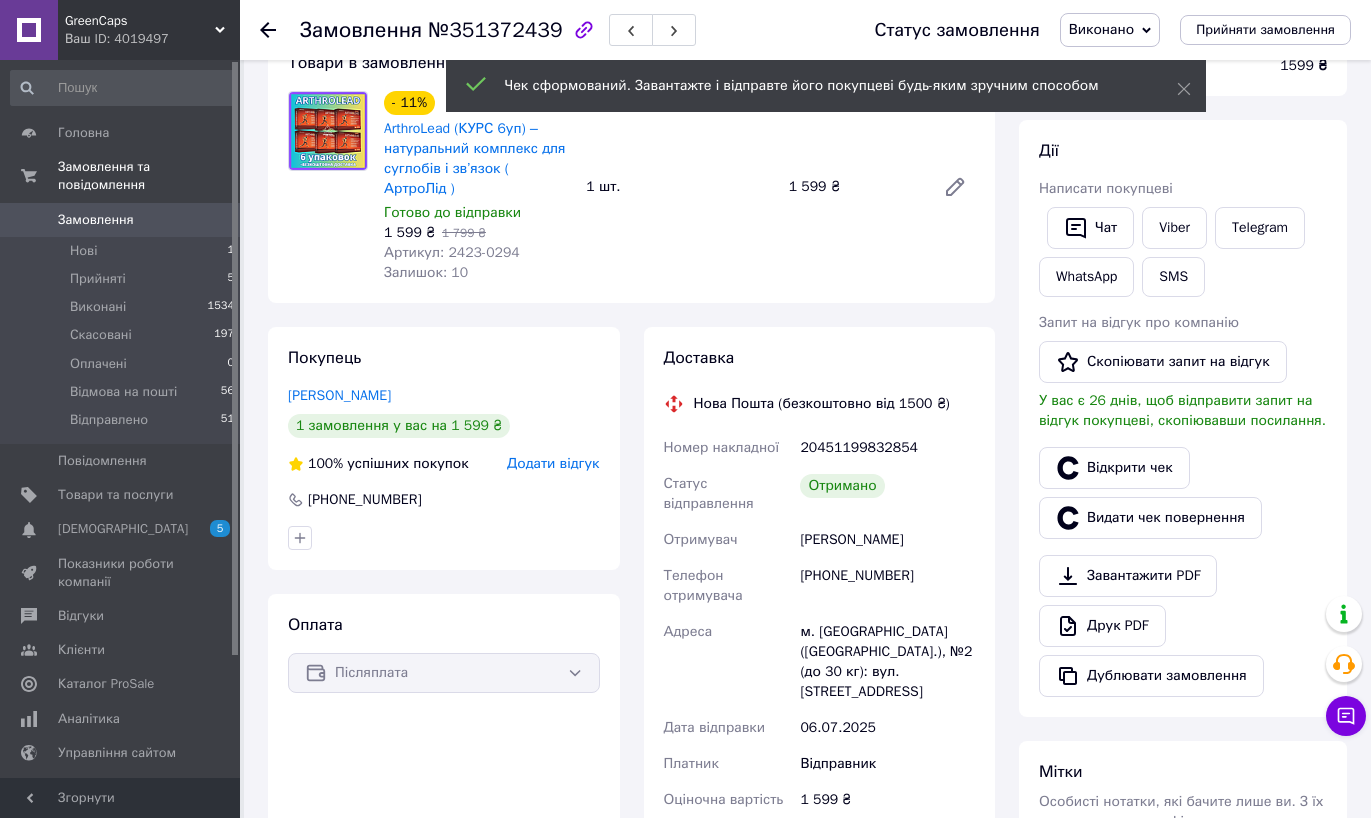 click 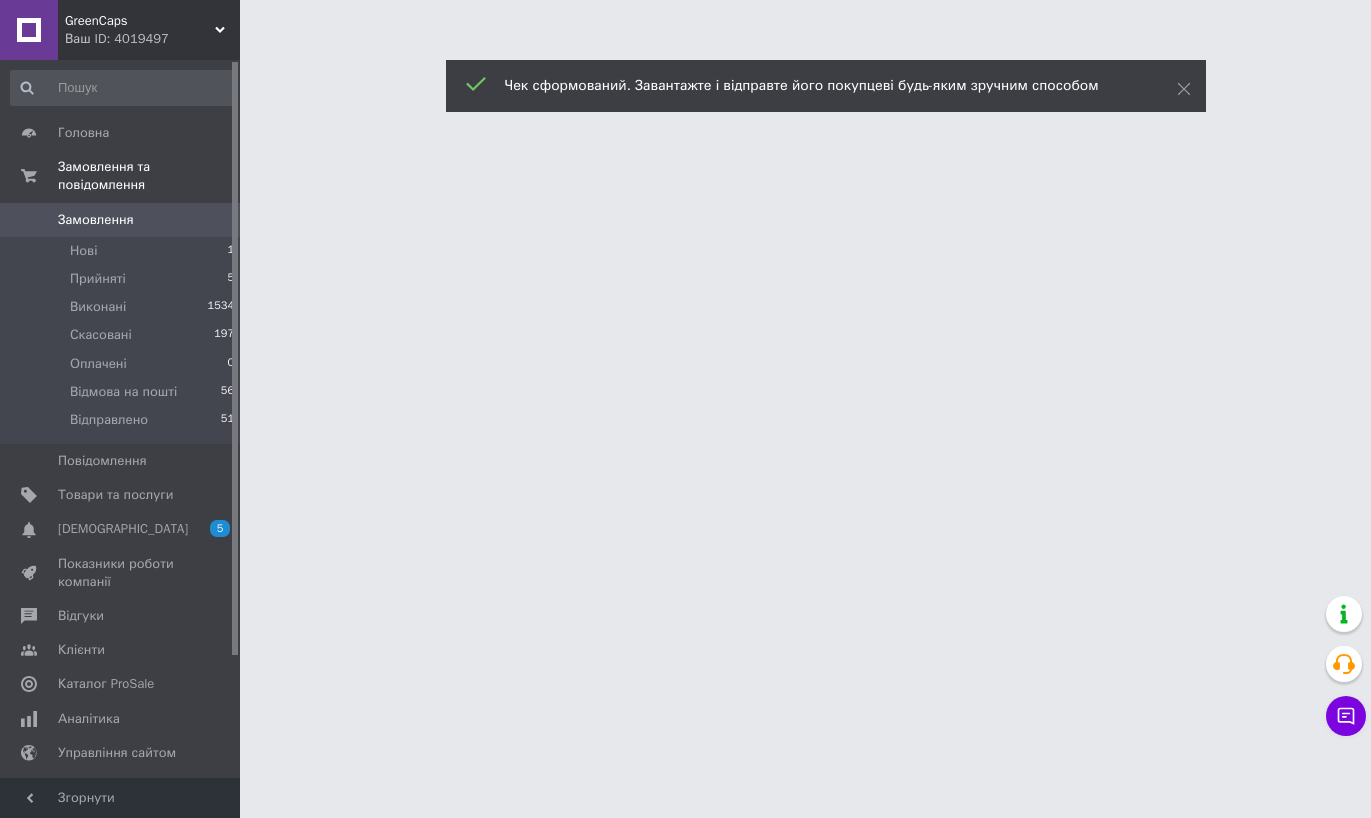 scroll, scrollTop: 0, scrollLeft: 0, axis: both 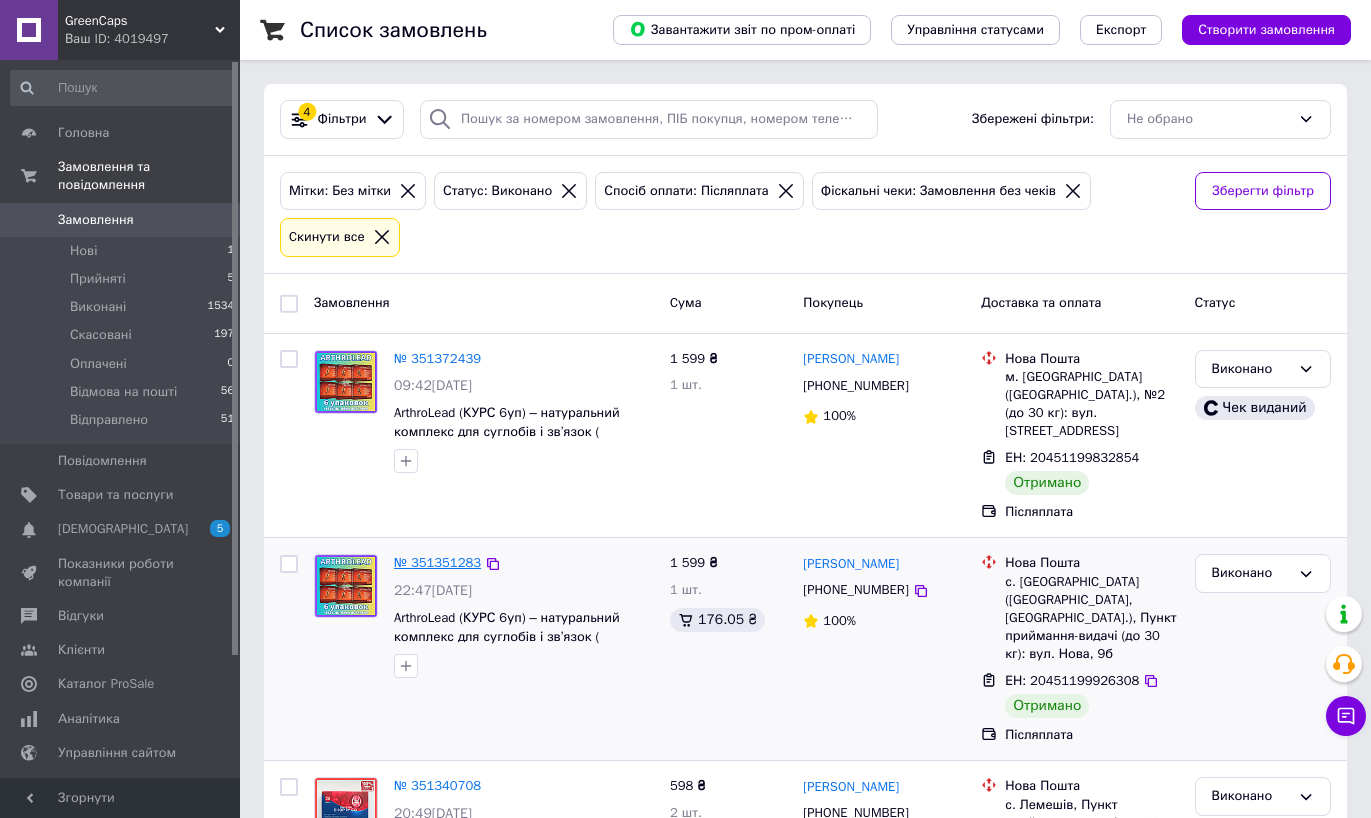 click on "№ 351351283" at bounding box center (437, 562) 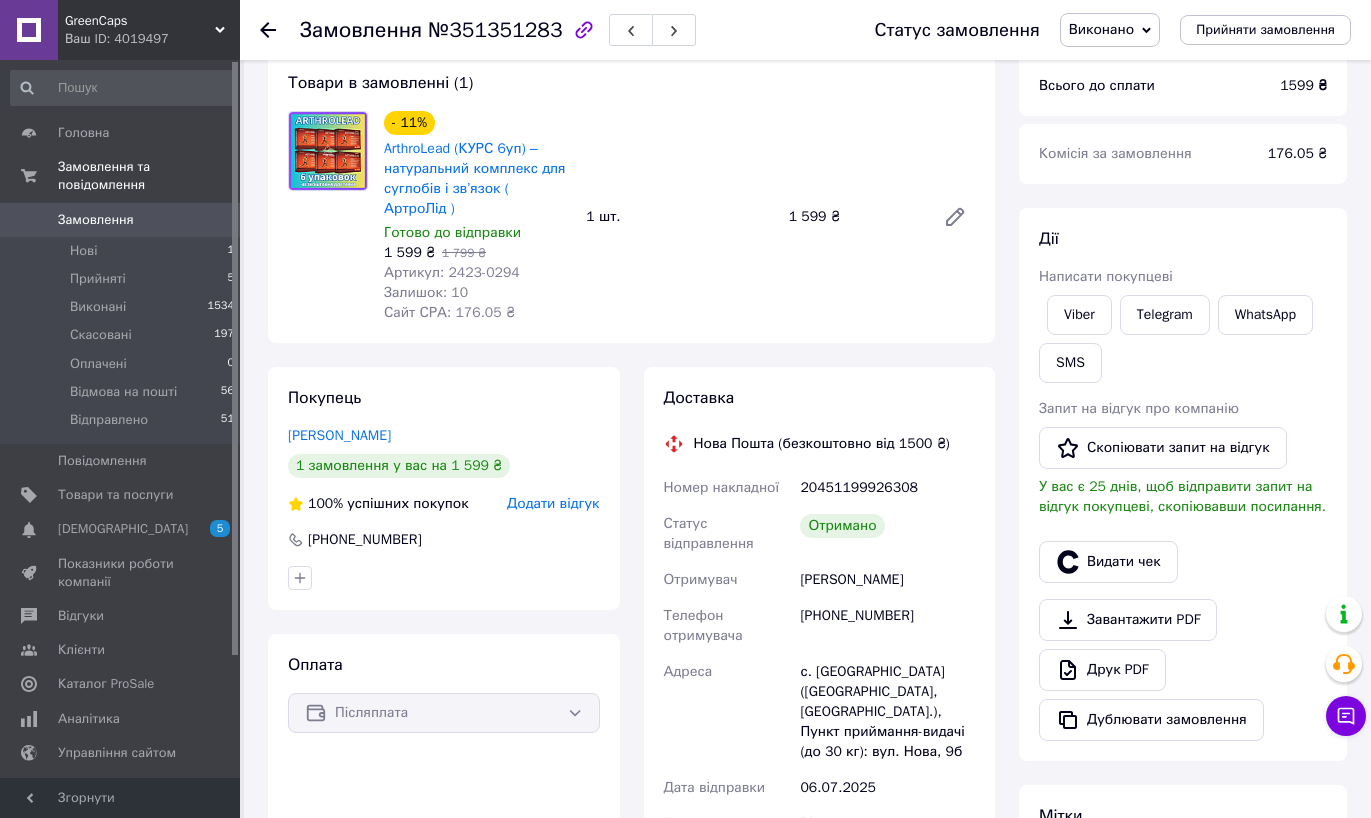 scroll, scrollTop: 129, scrollLeft: 0, axis: vertical 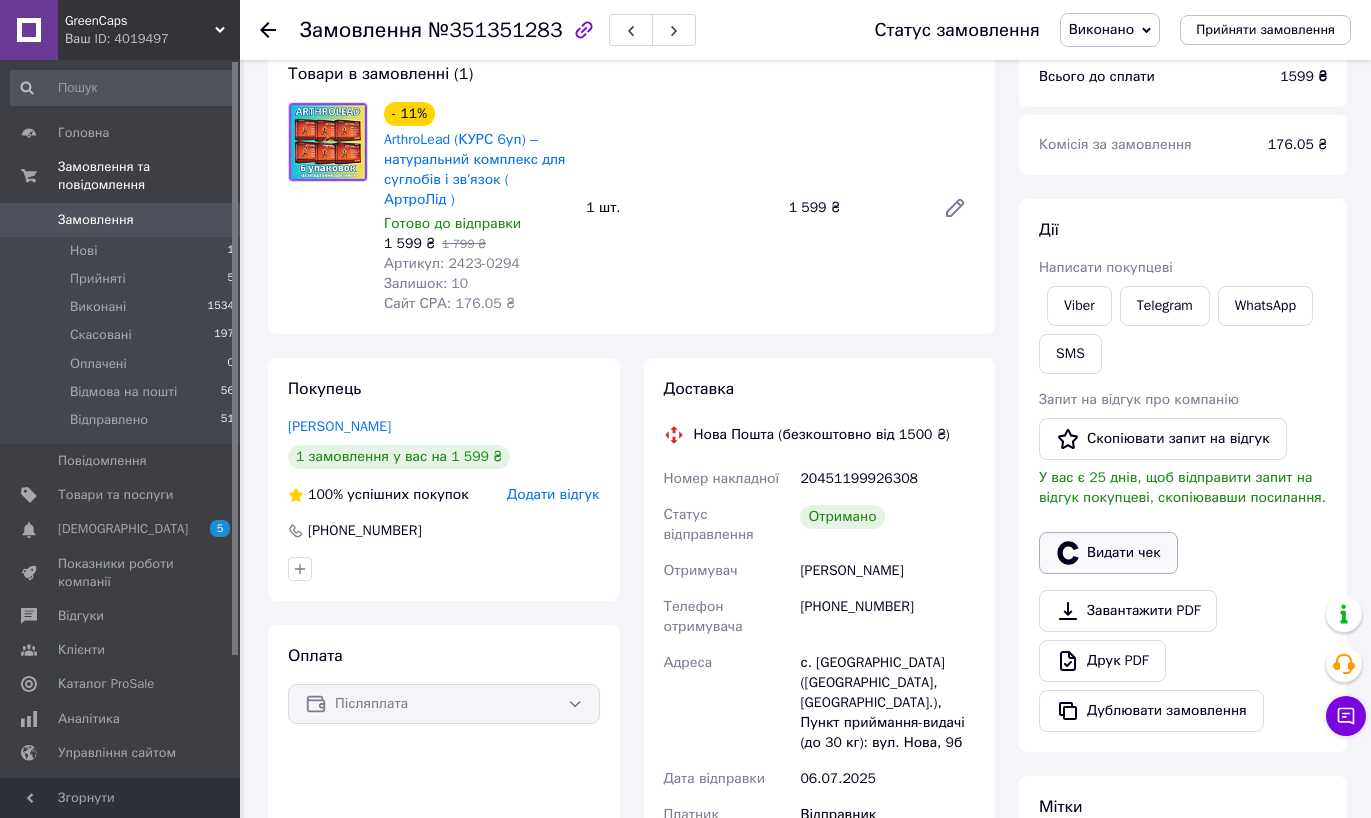 click on "Видати чек" at bounding box center [1108, 553] 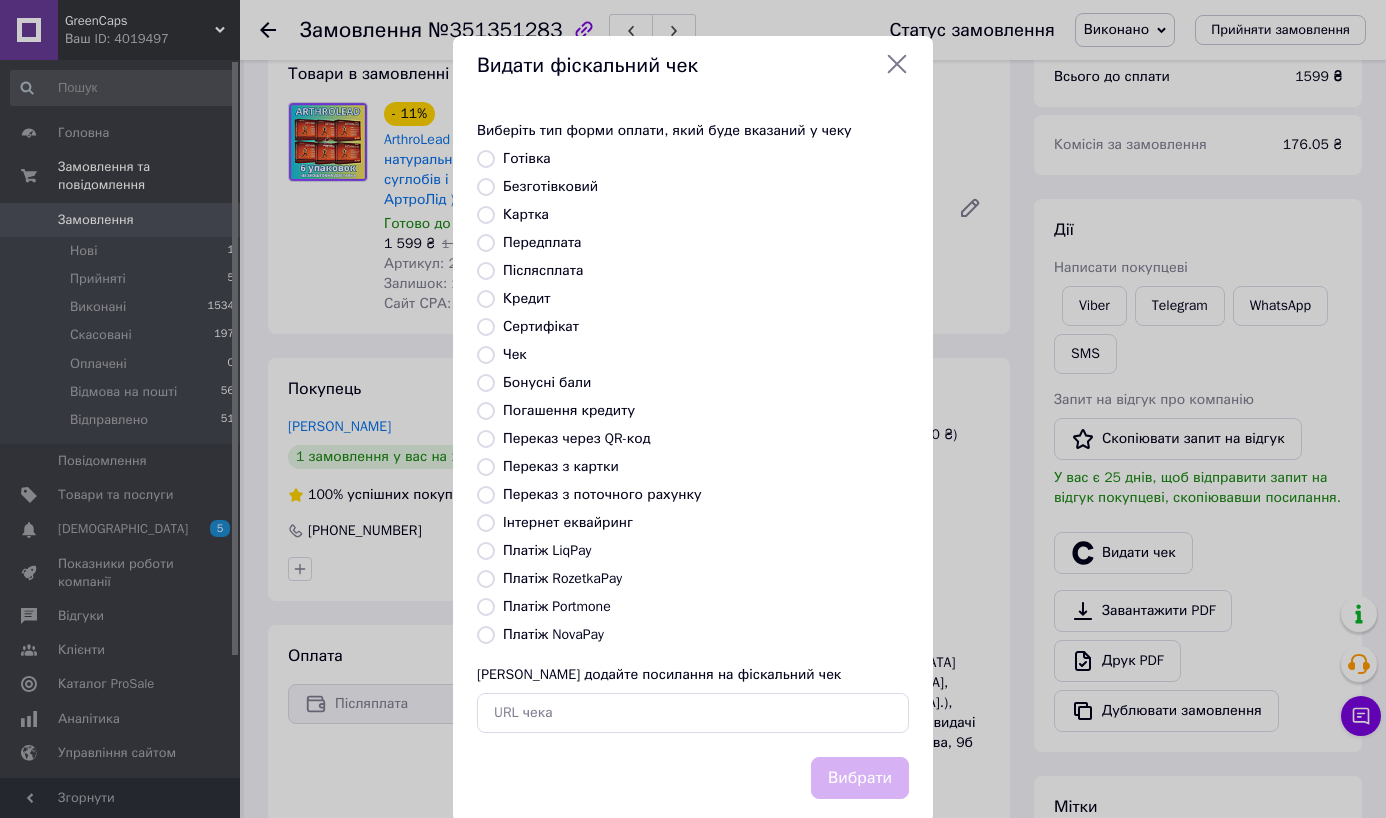 click on "Платіж NovaPay" at bounding box center (553, 634) 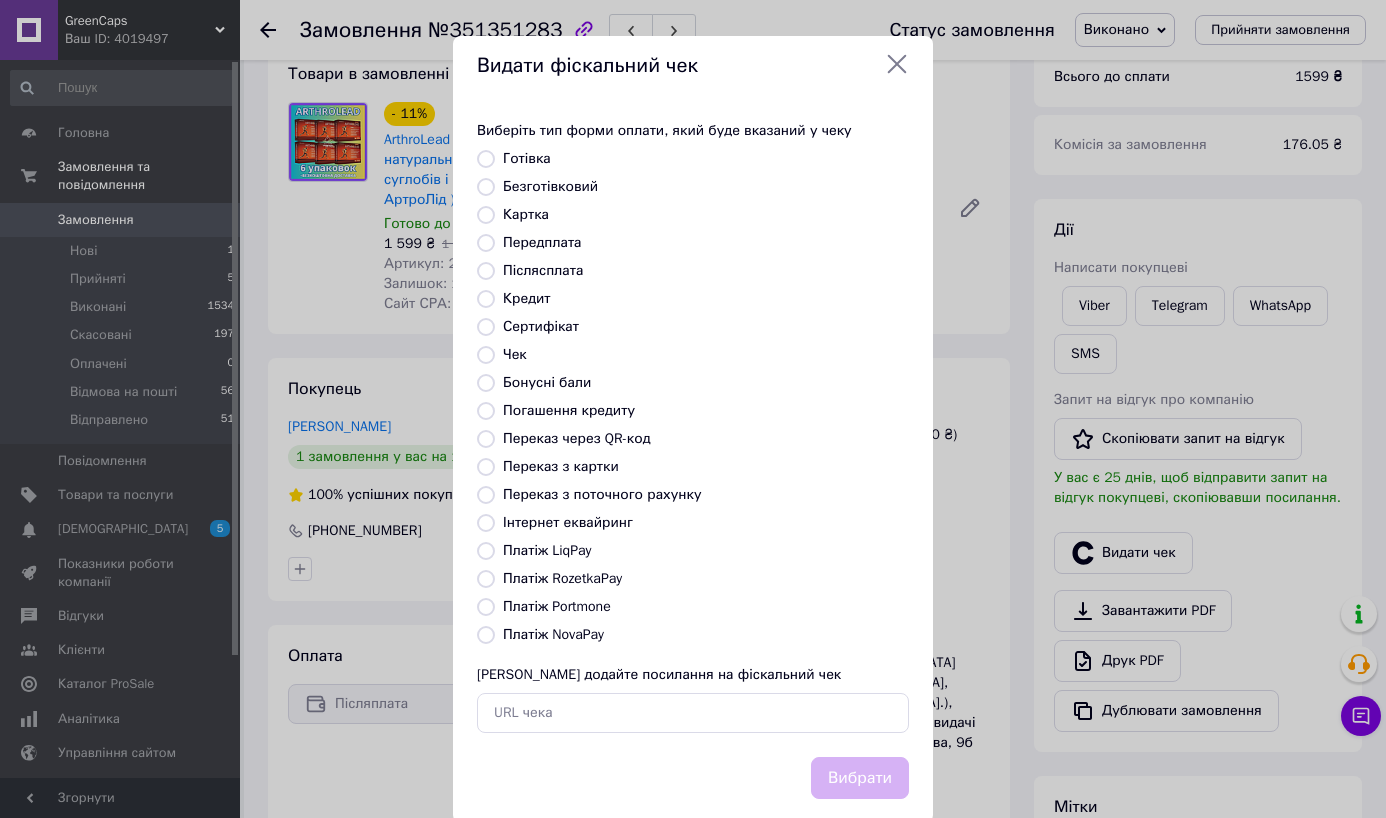 radio on "true" 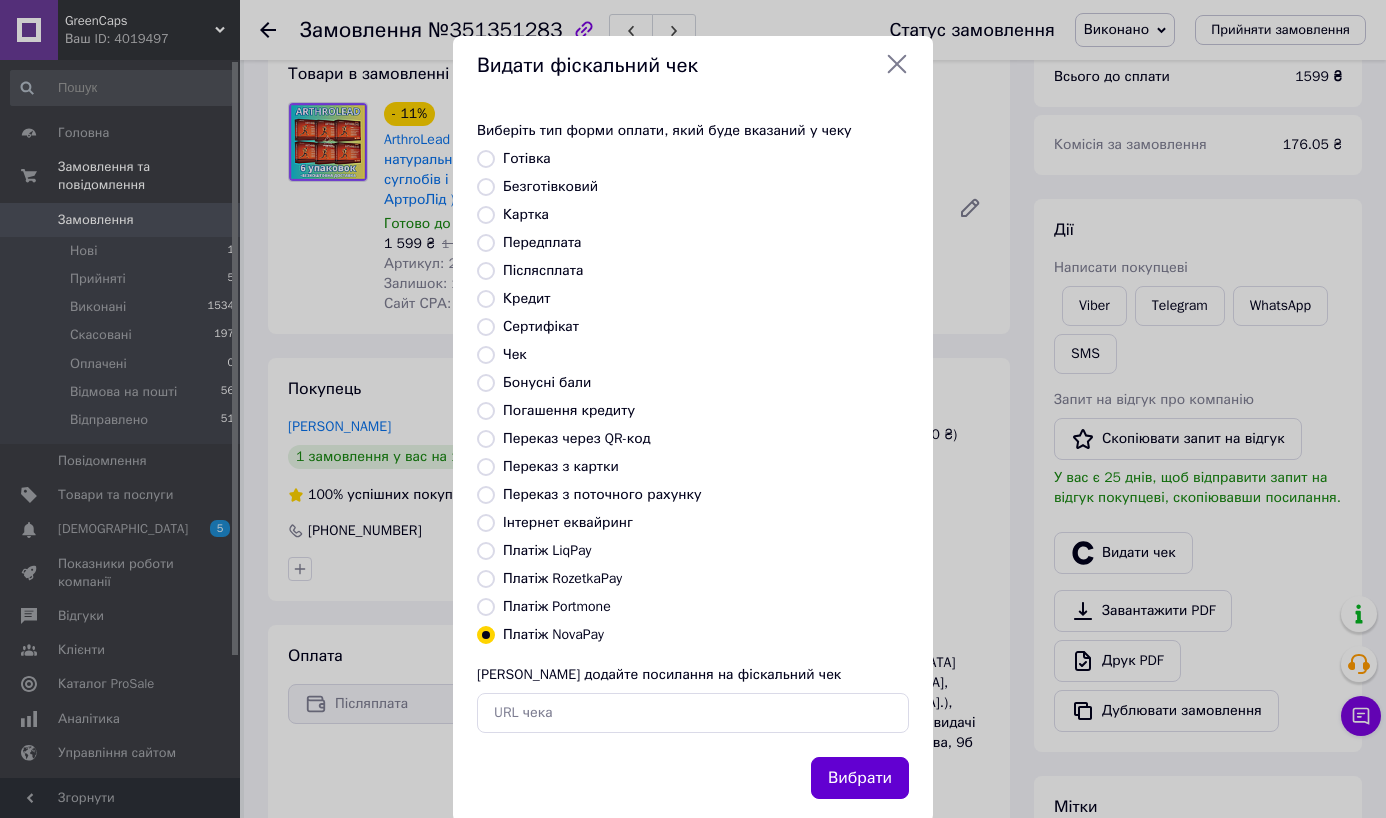 click on "Вибрати" at bounding box center [860, 778] 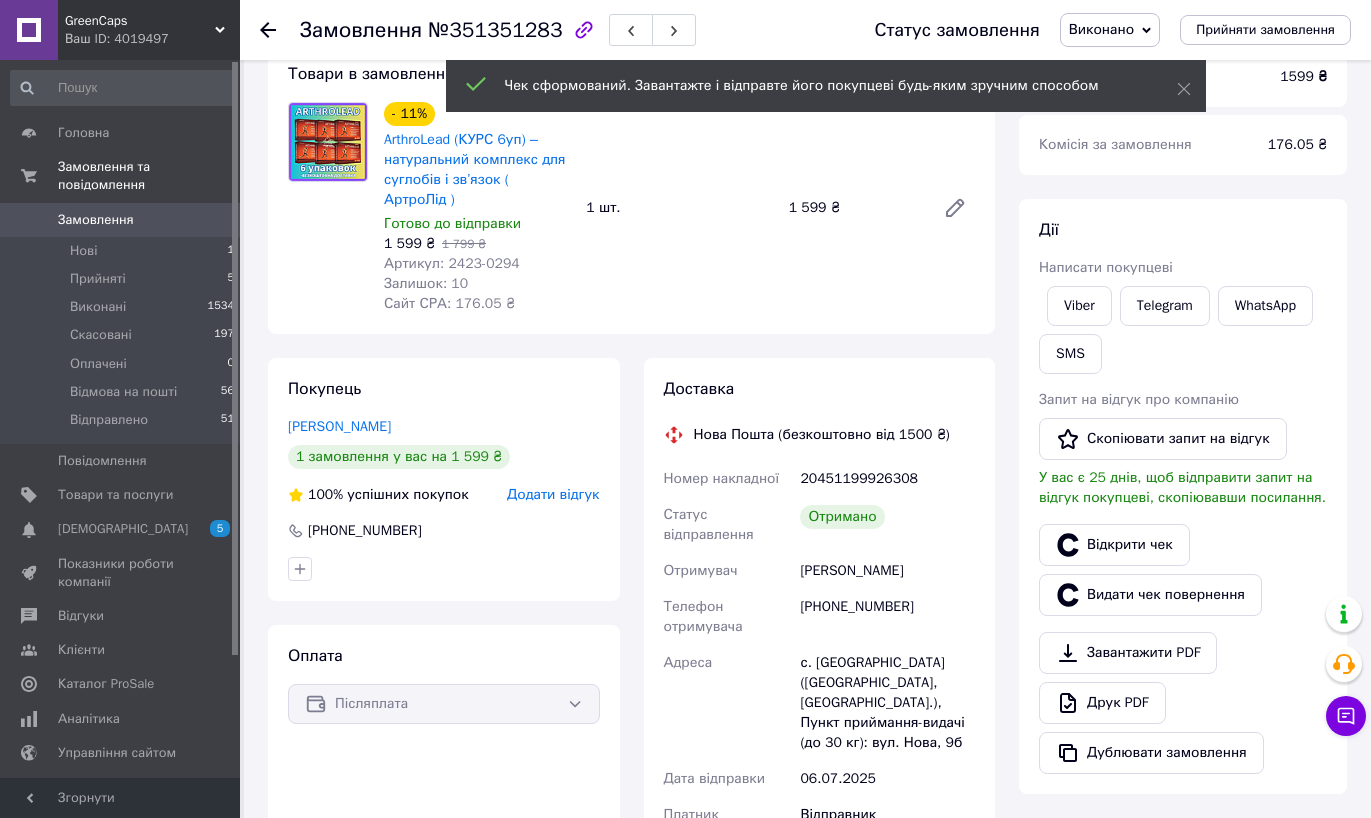 click 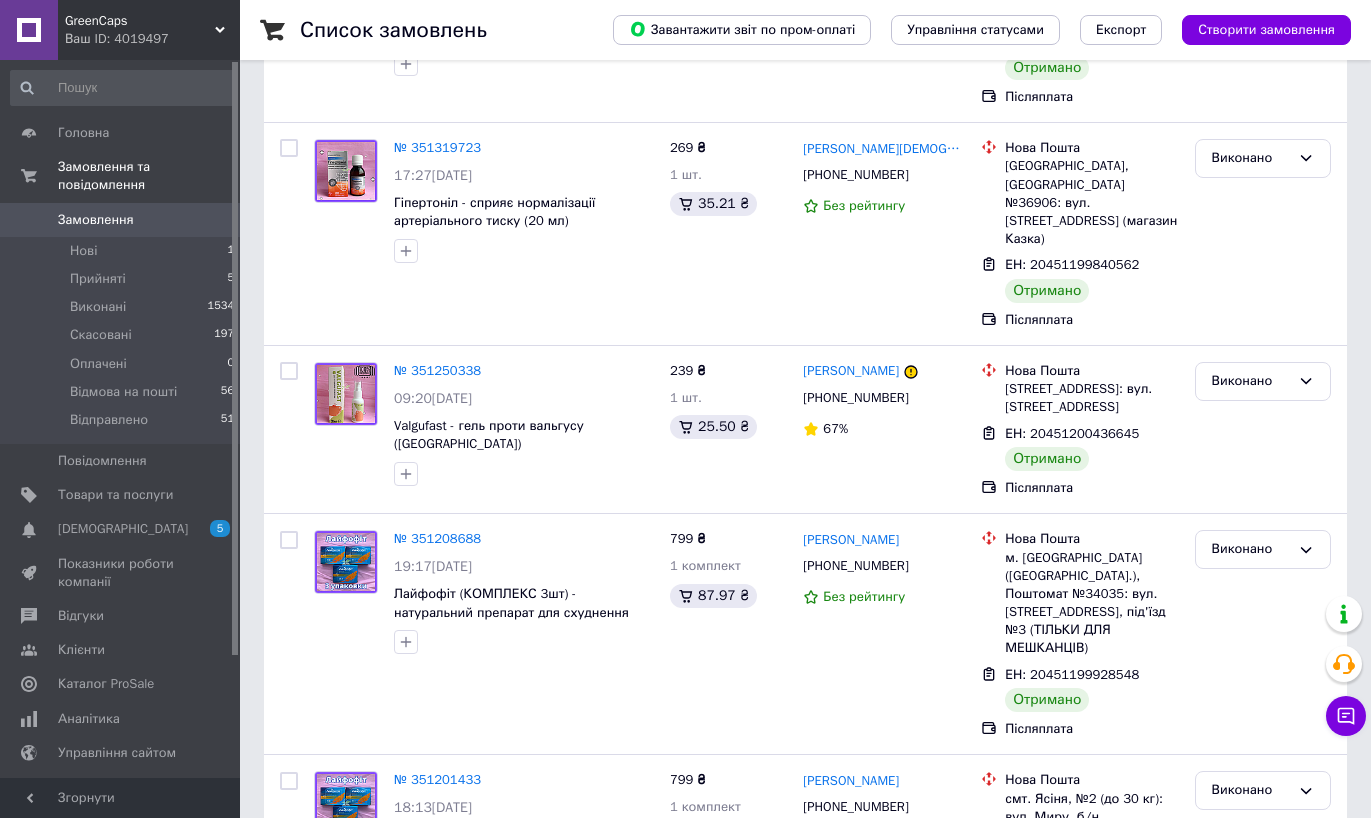 scroll, scrollTop: 1067, scrollLeft: 0, axis: vertical 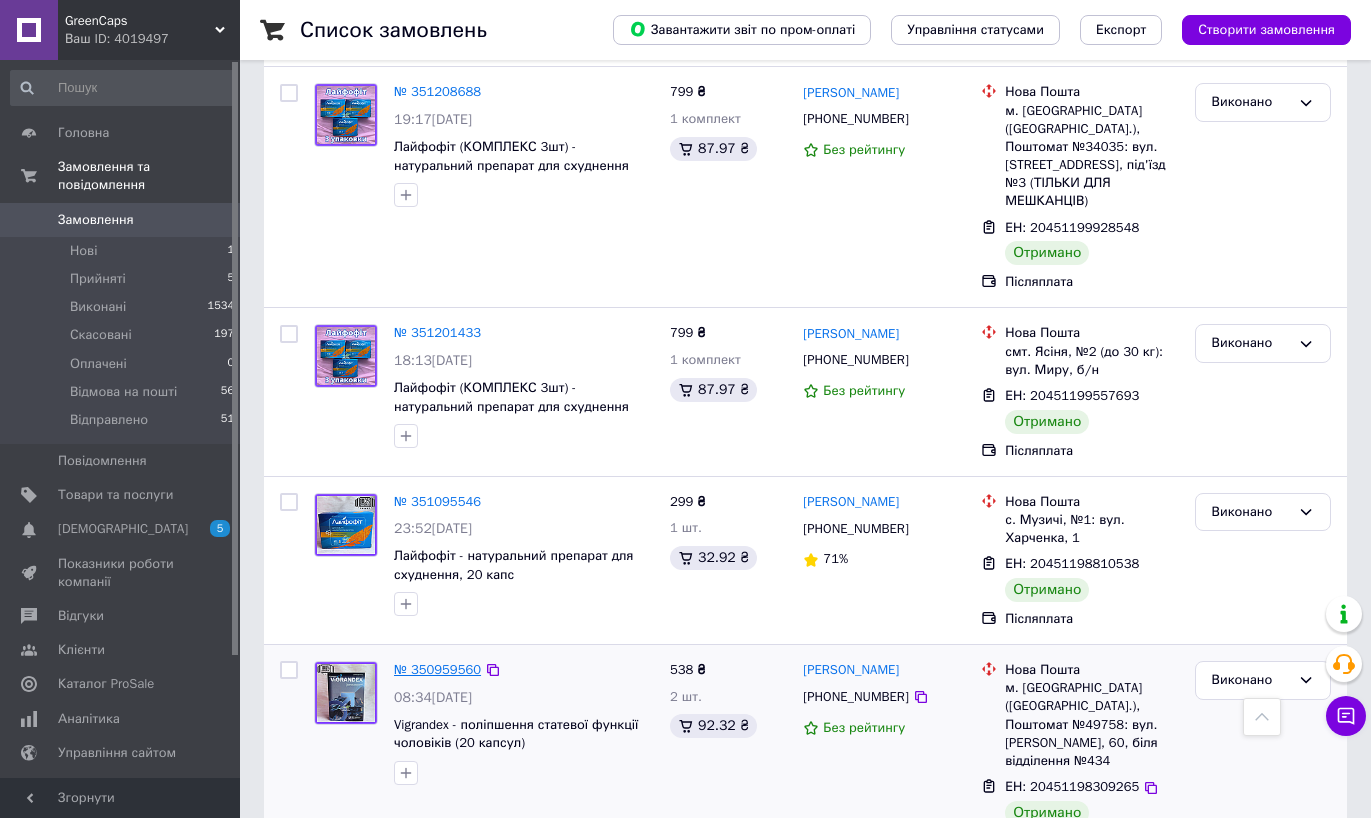 click on "№ 350959560" at bounding box center (437, 669) 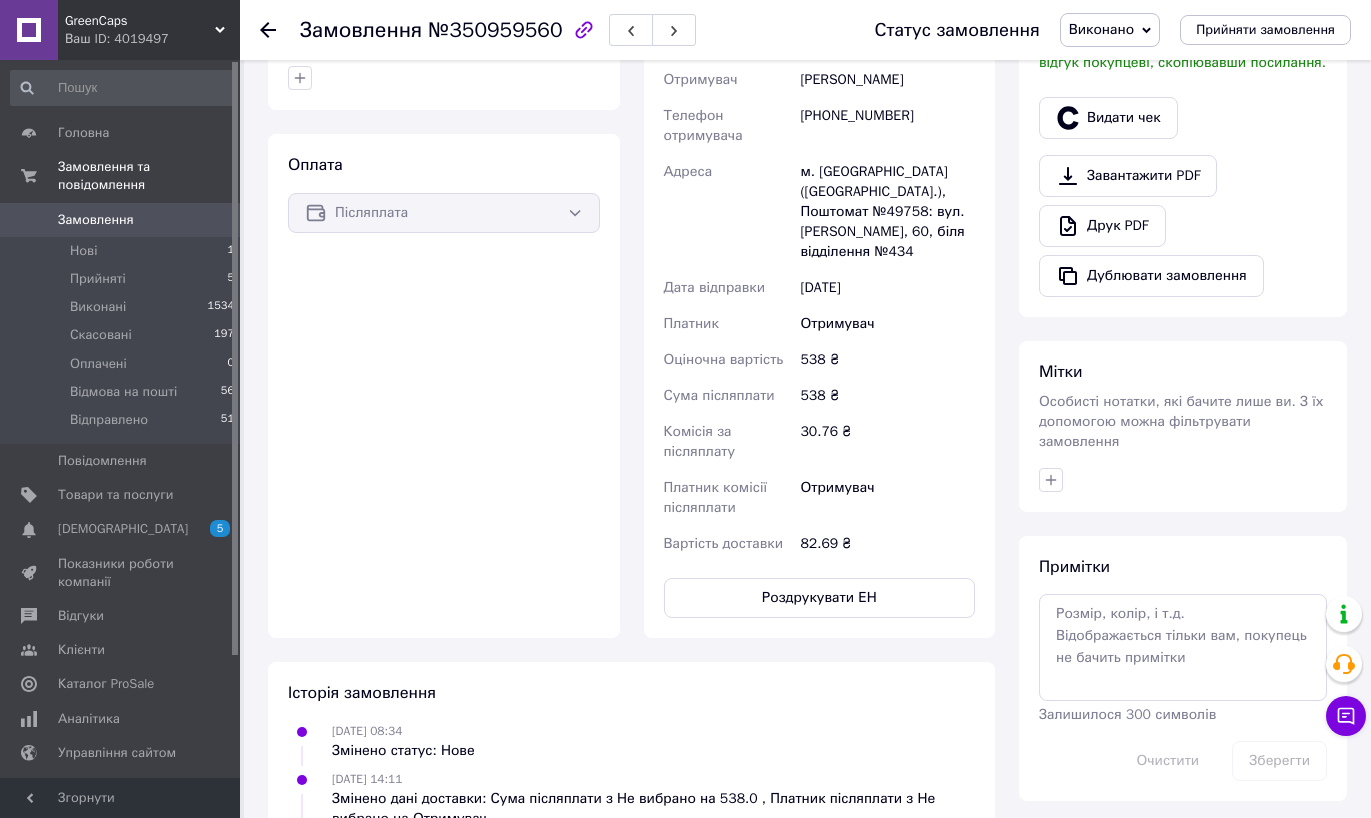 scroll, scrollTop: 515, scrollLeft: 0, axis: vertical 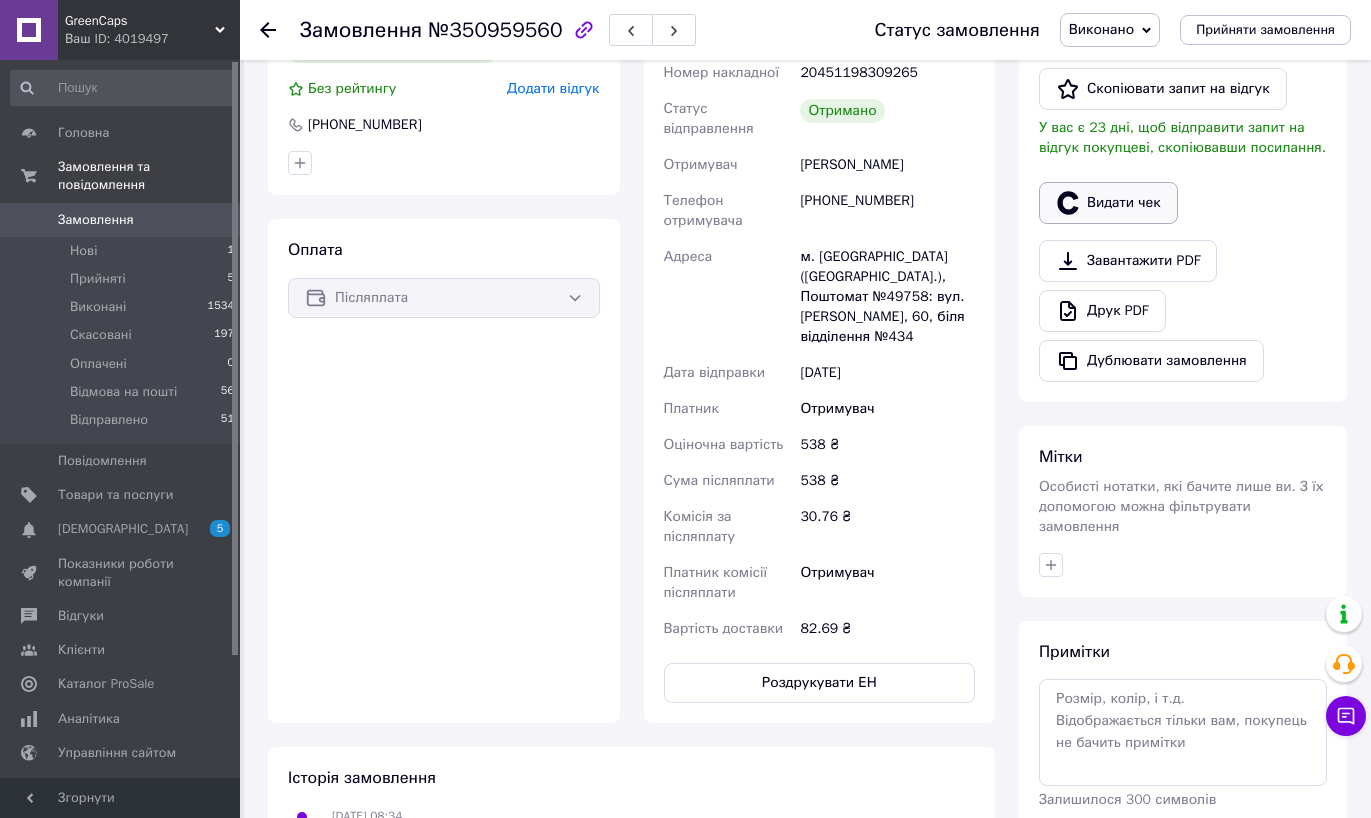 click on "Видати чек" at bounding box center (1108, 203) 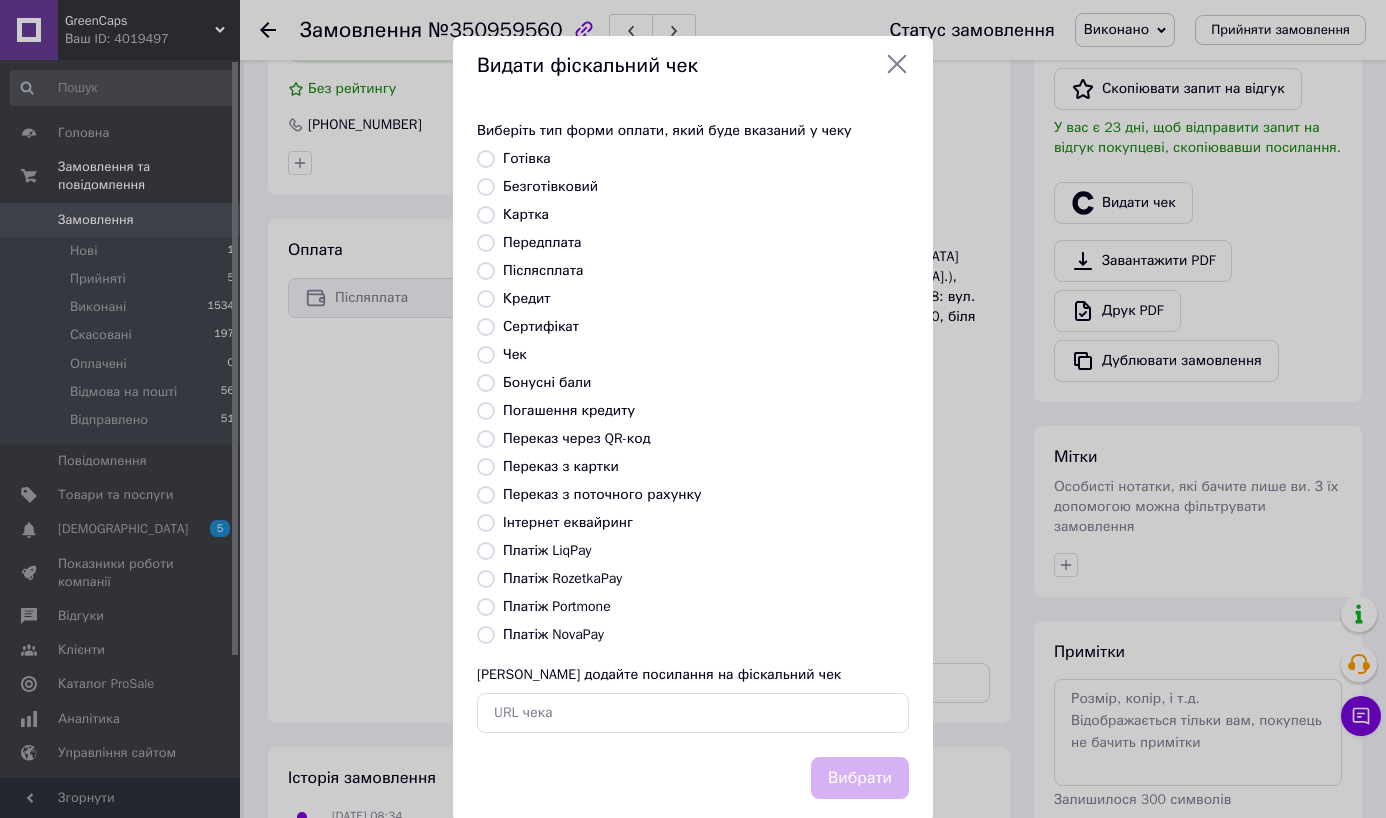 click on "Платіж NovaPay" at bounding box center [553, 634] 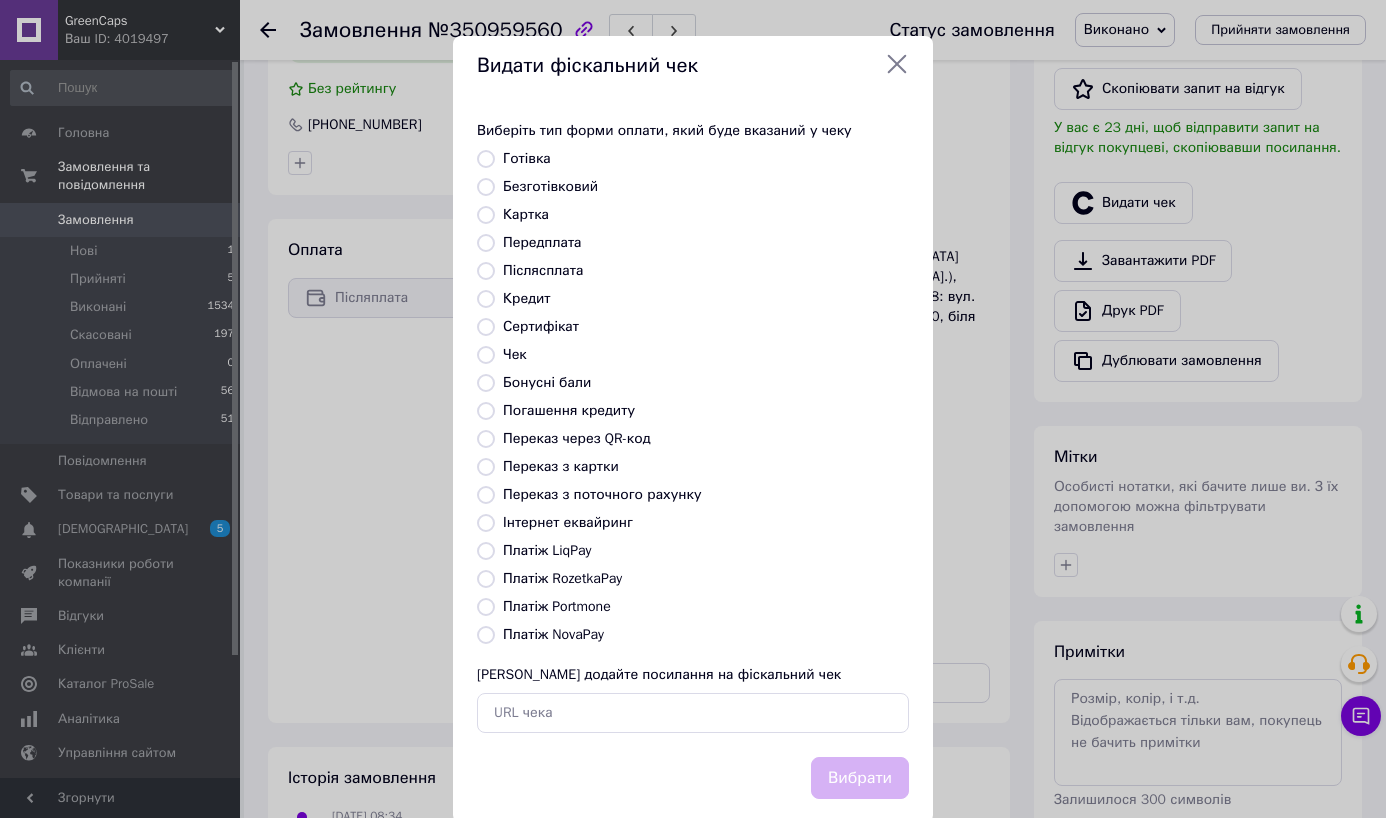 radio on "true" 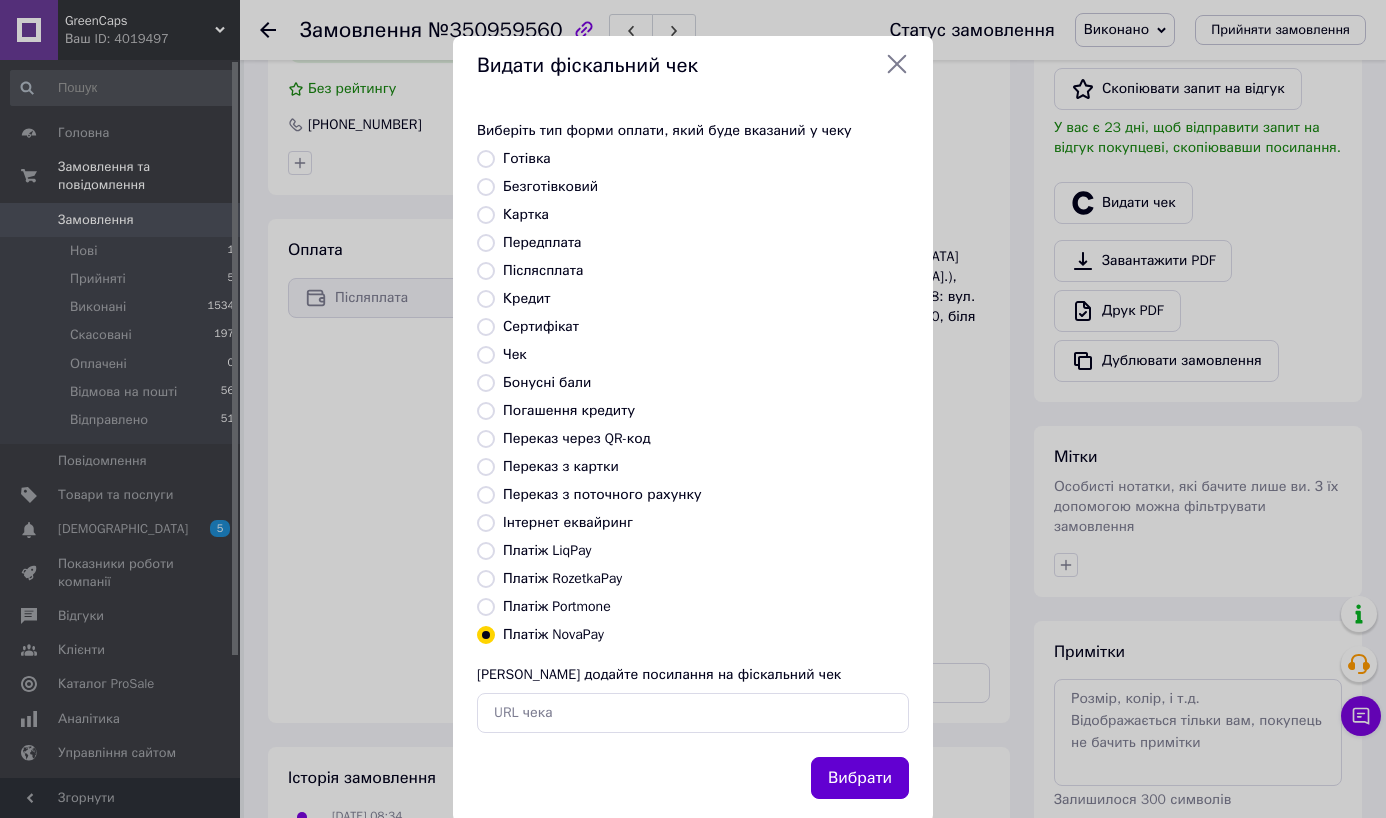 click on "Вибрати" at bounding box center (860, 778) 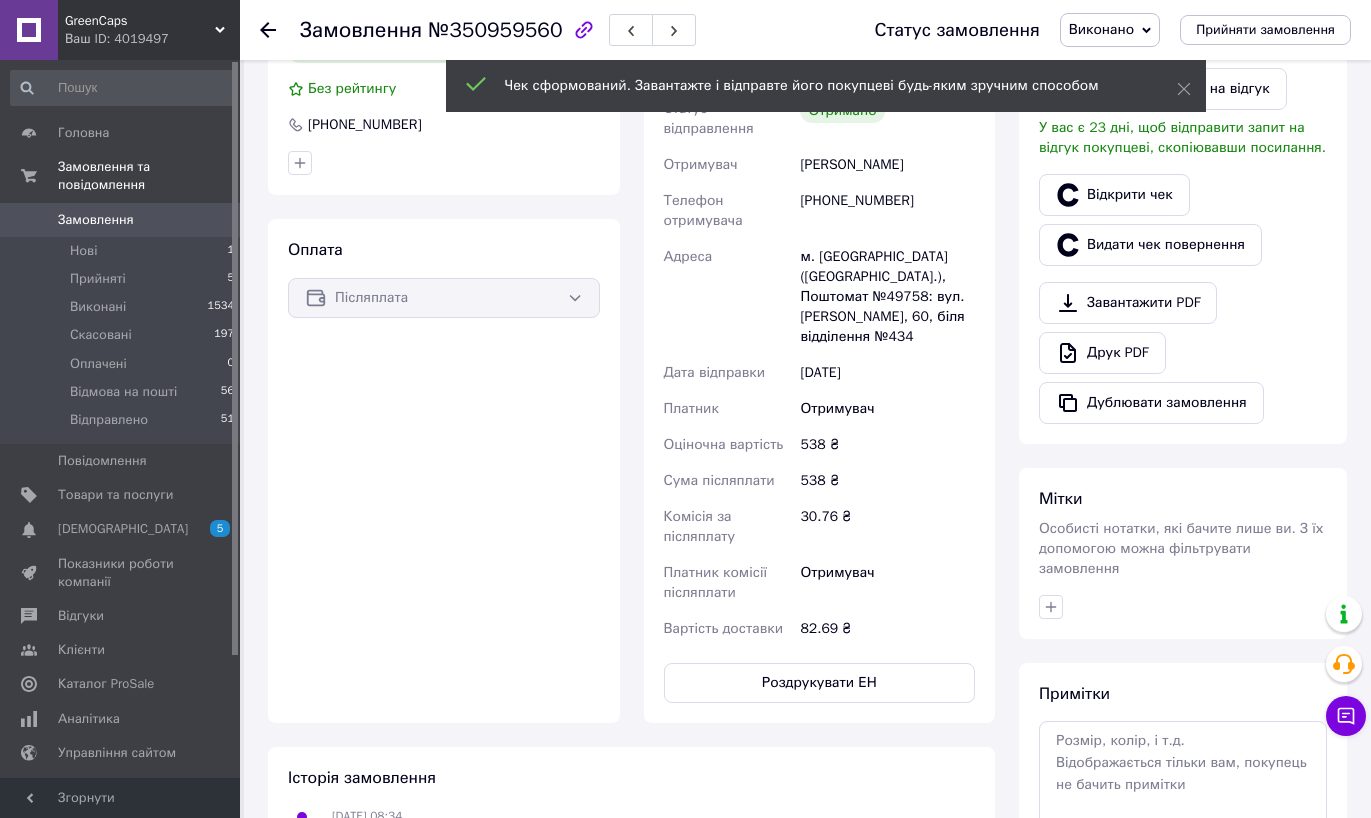 click 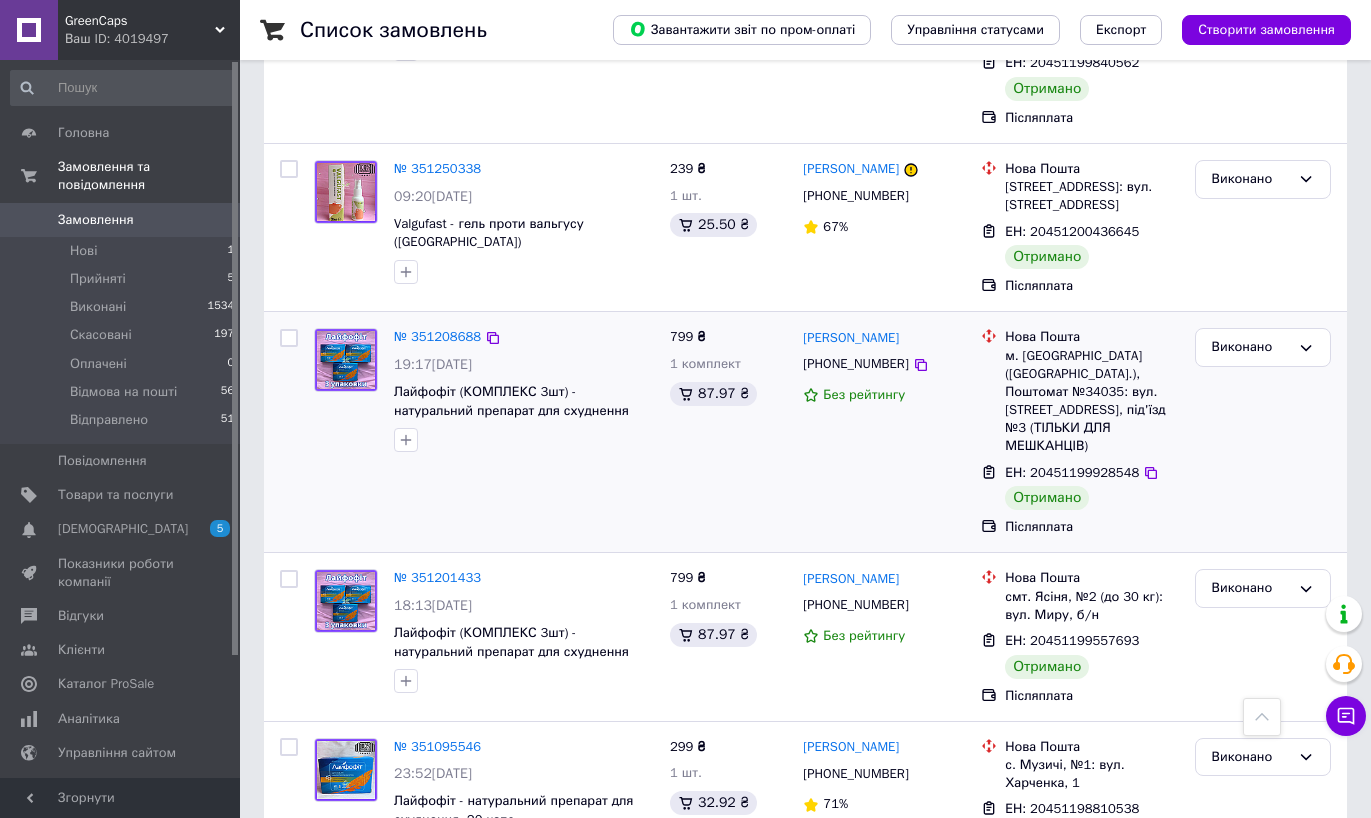 scroll, scrollTop: 1067, scrollLeft: 0, axis: vertical 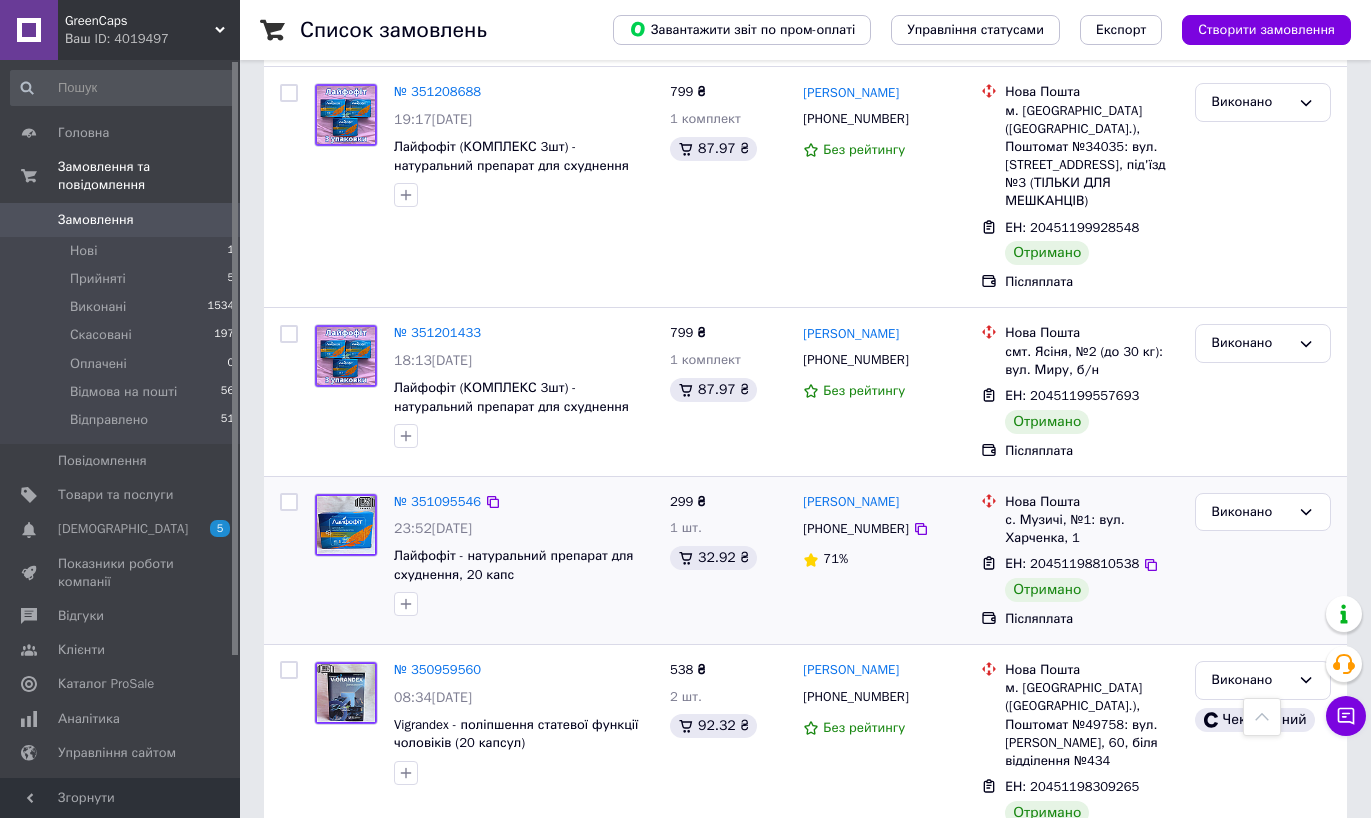 click on "№ 351095546 23:52, 03.07.2025 Лайфофіт - натуральний препарат для схуднення, 20 капс" at bounding box center [524, 555] 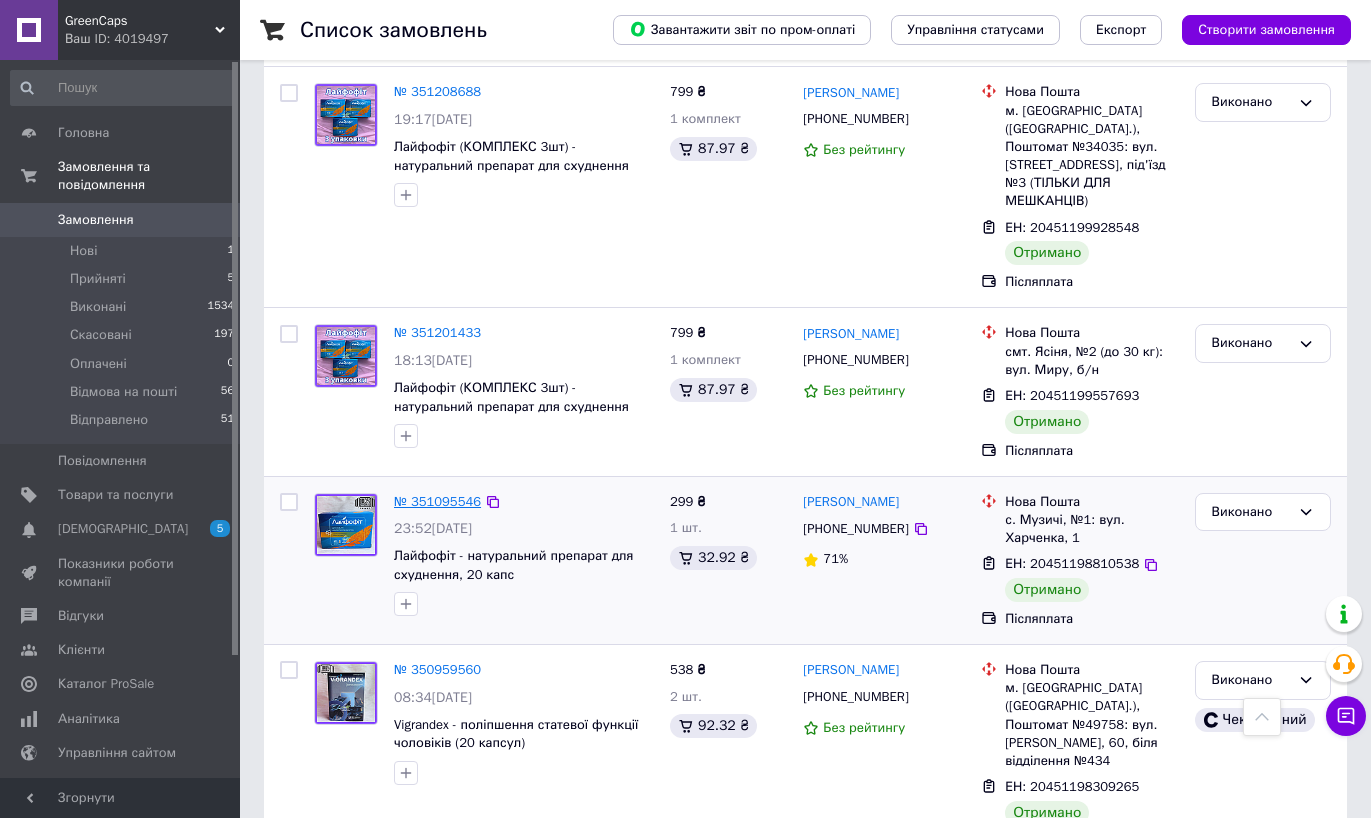 click on "№ 351095546" at bounding box center (437, 501) 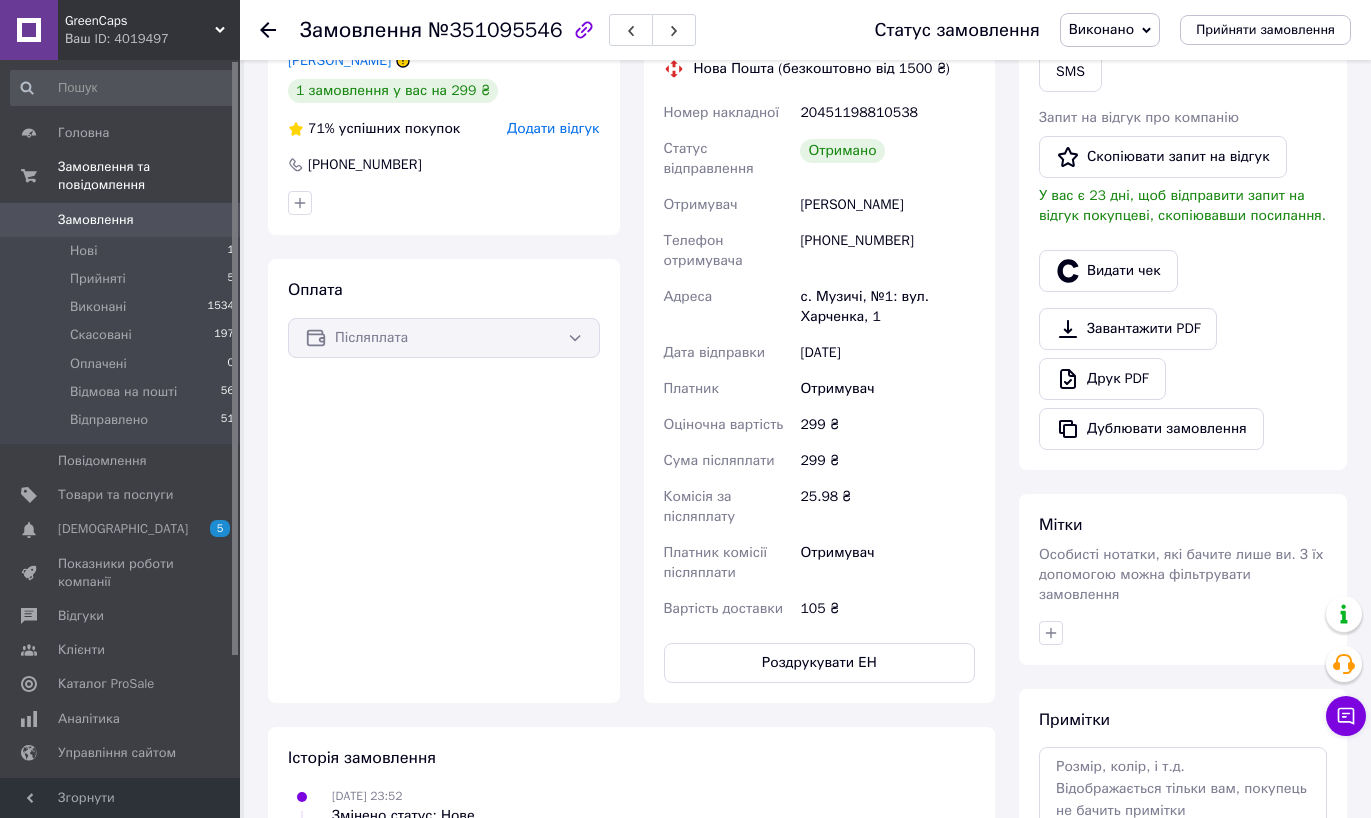 scroll, scrollTop: 446, scrollLeft: 0, axis: vertical 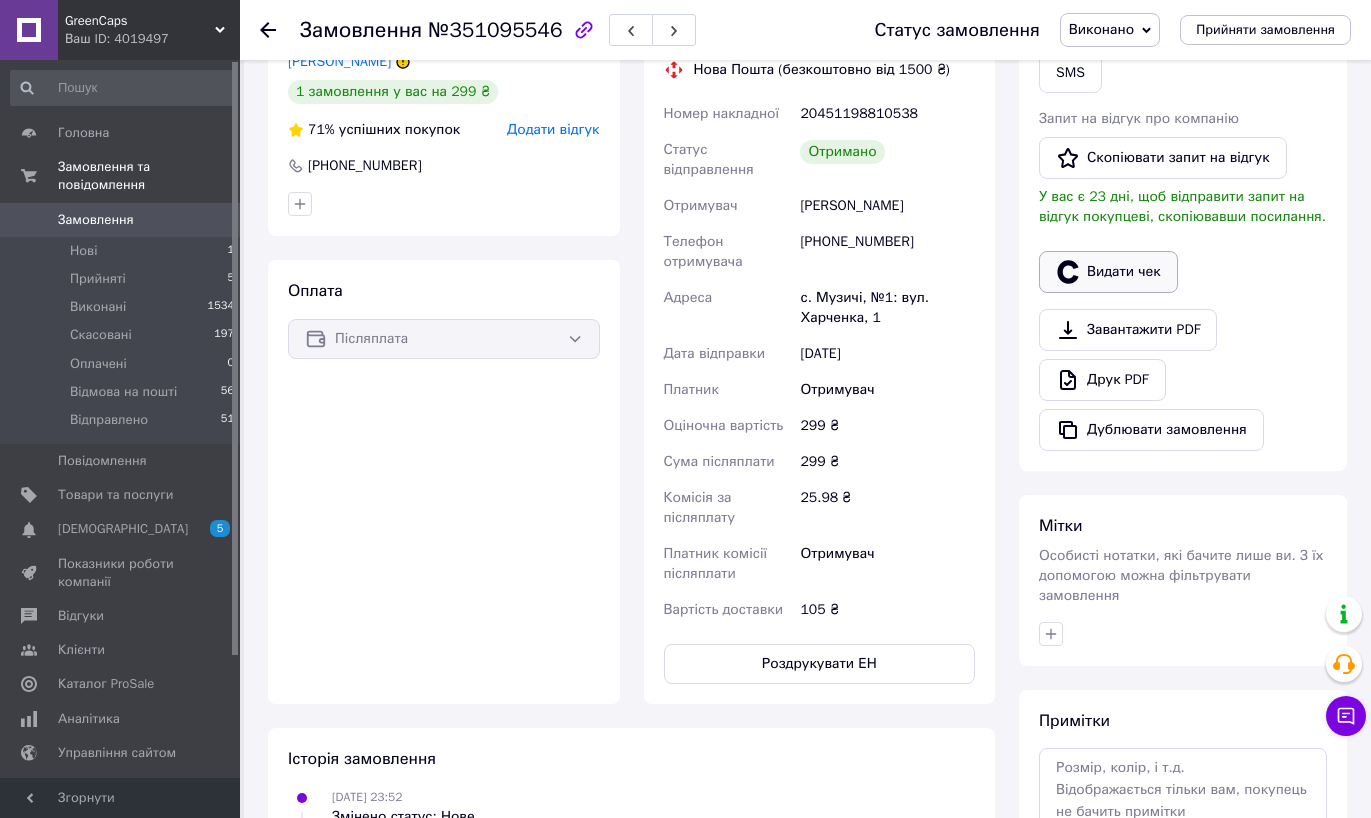 click on "Видати чек" at bounding box center (1108, 272) 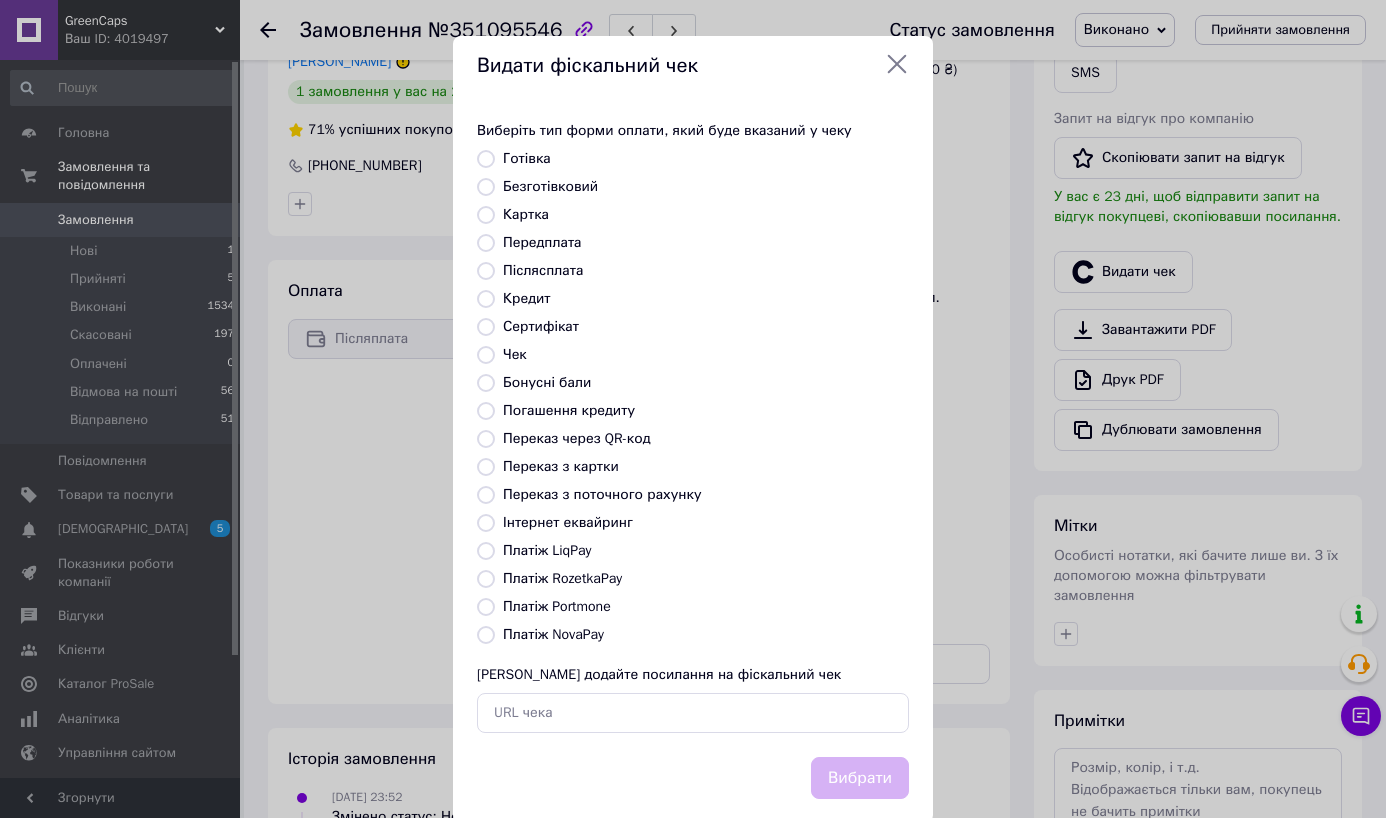 click on "Платіж NovaPay" at bounding box center [706, 635] 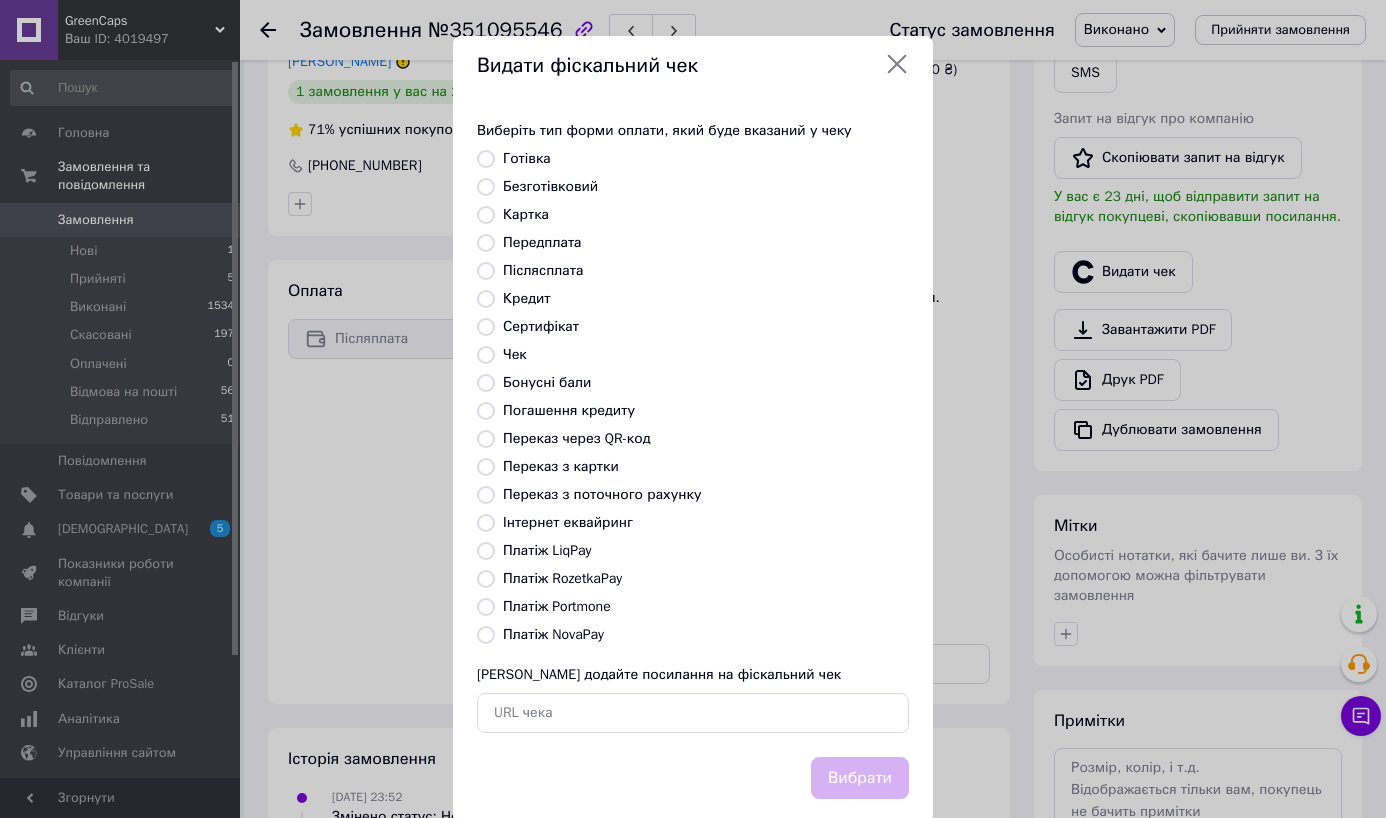 radio on "true" 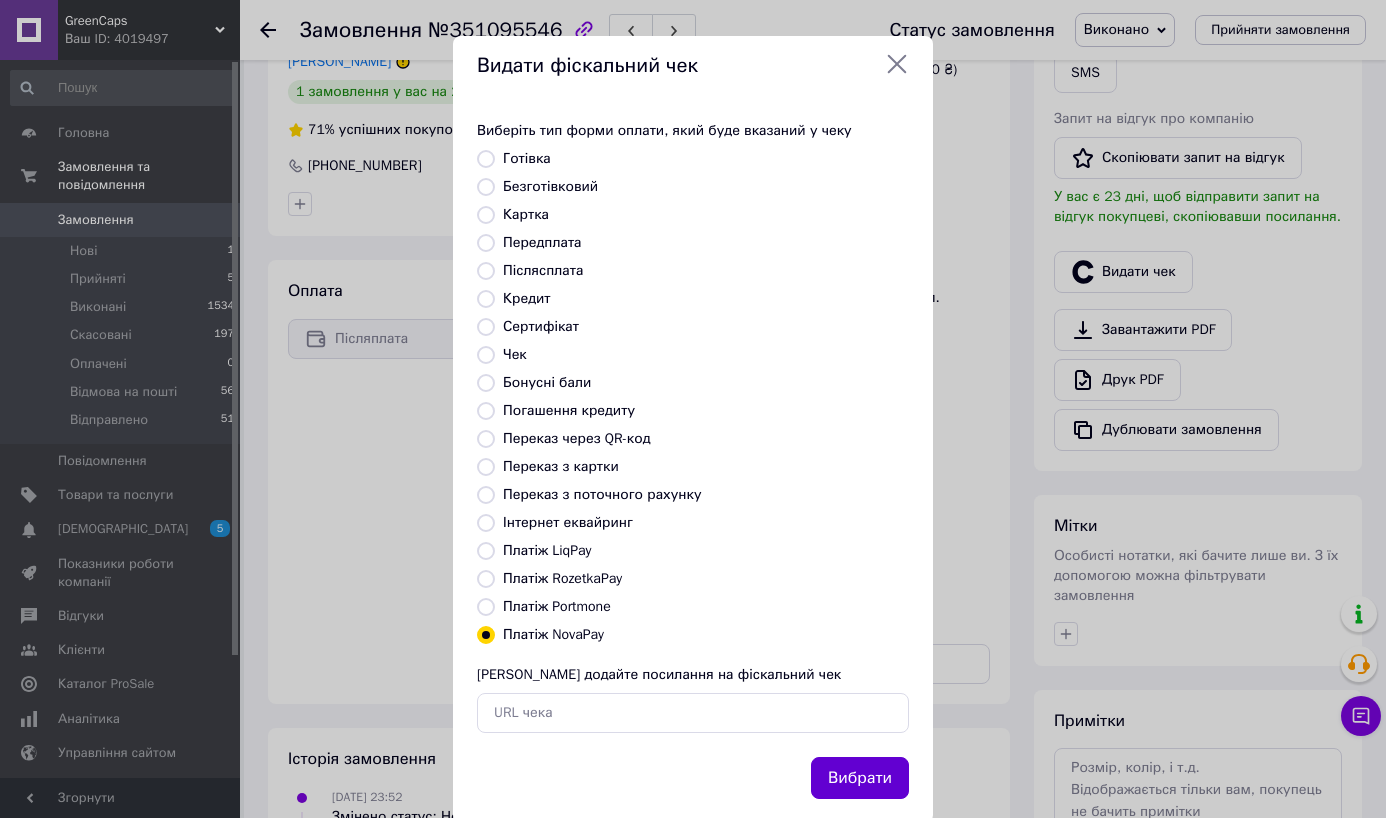 click on "Вибрати" at bounding box center [860, 778] 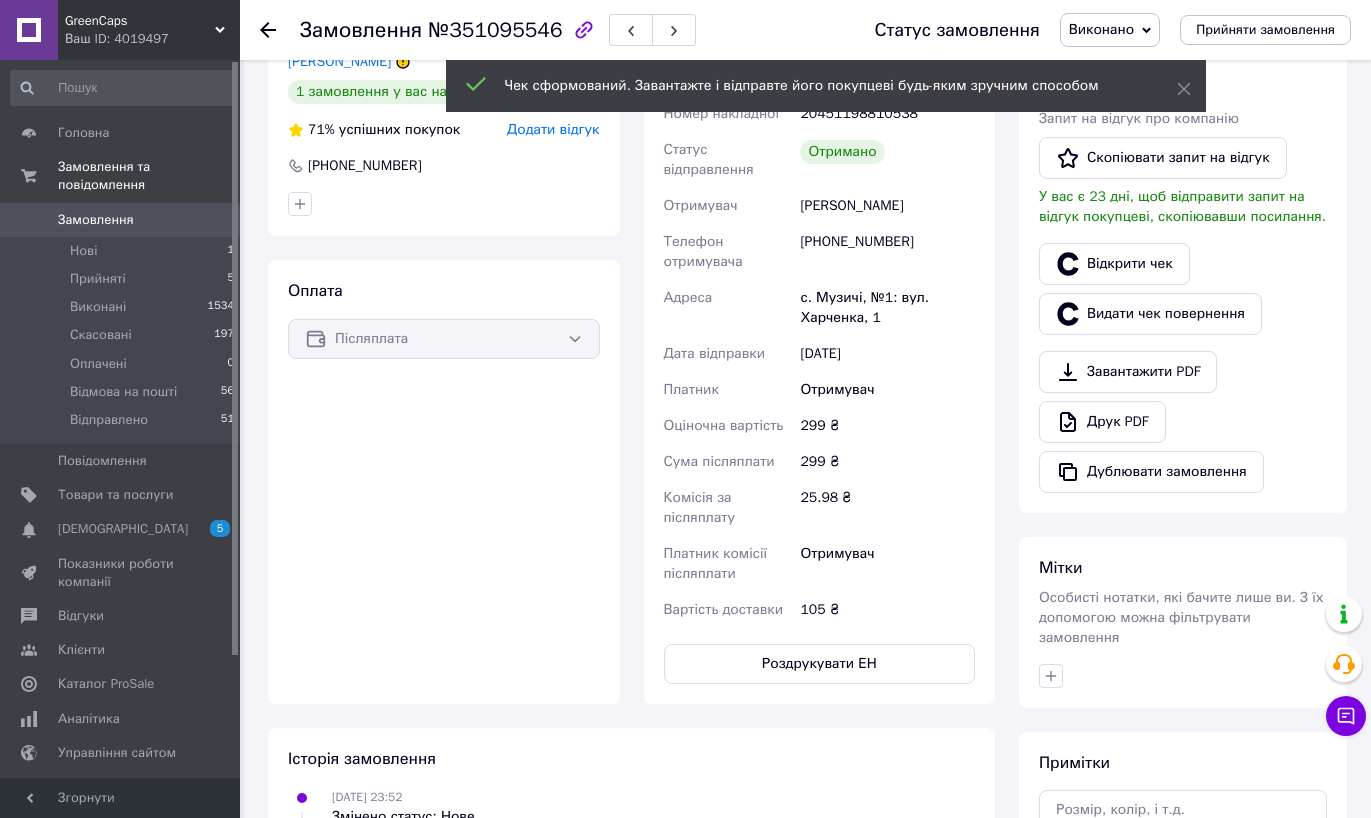 click 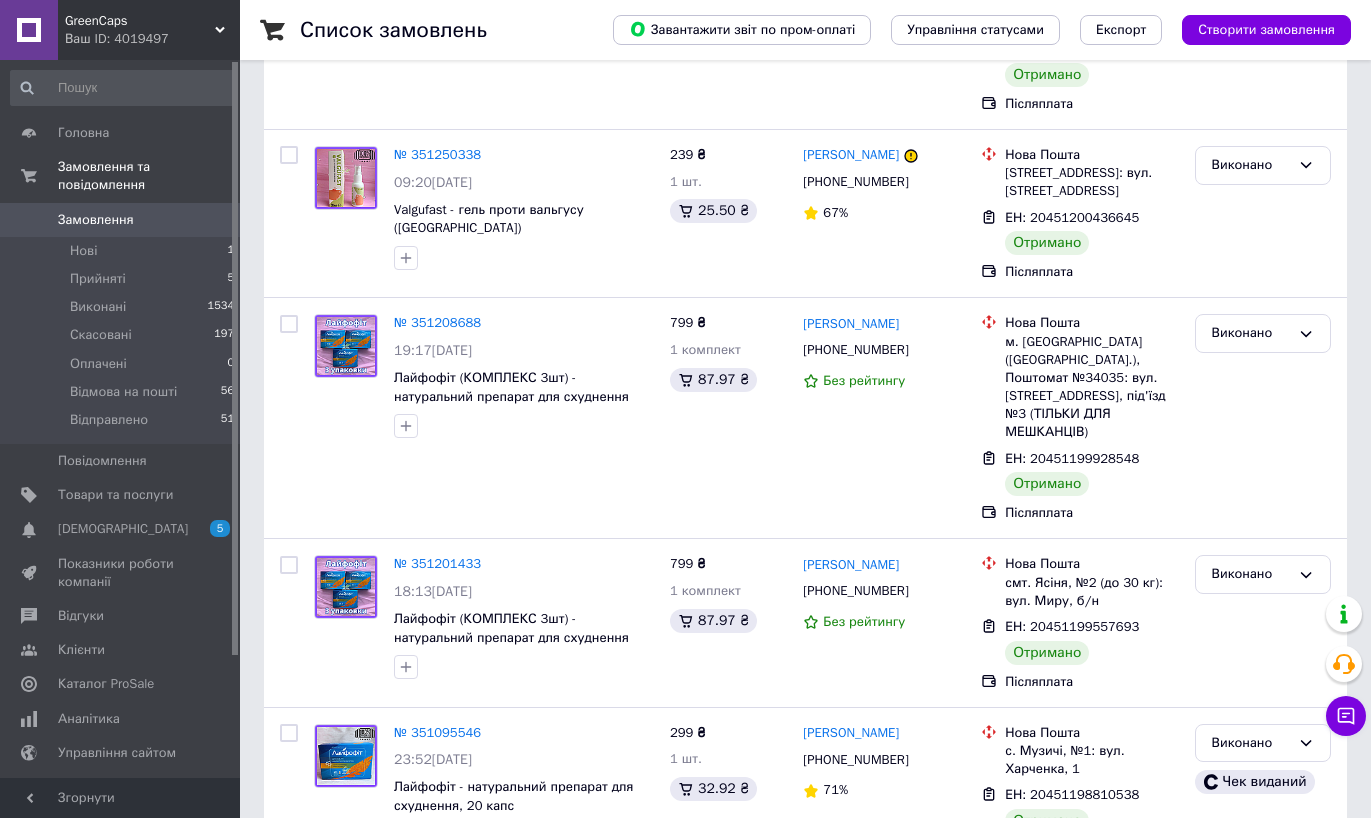 scroll, scrollTop: 1067, scrollLeft: 0, axis: vertical 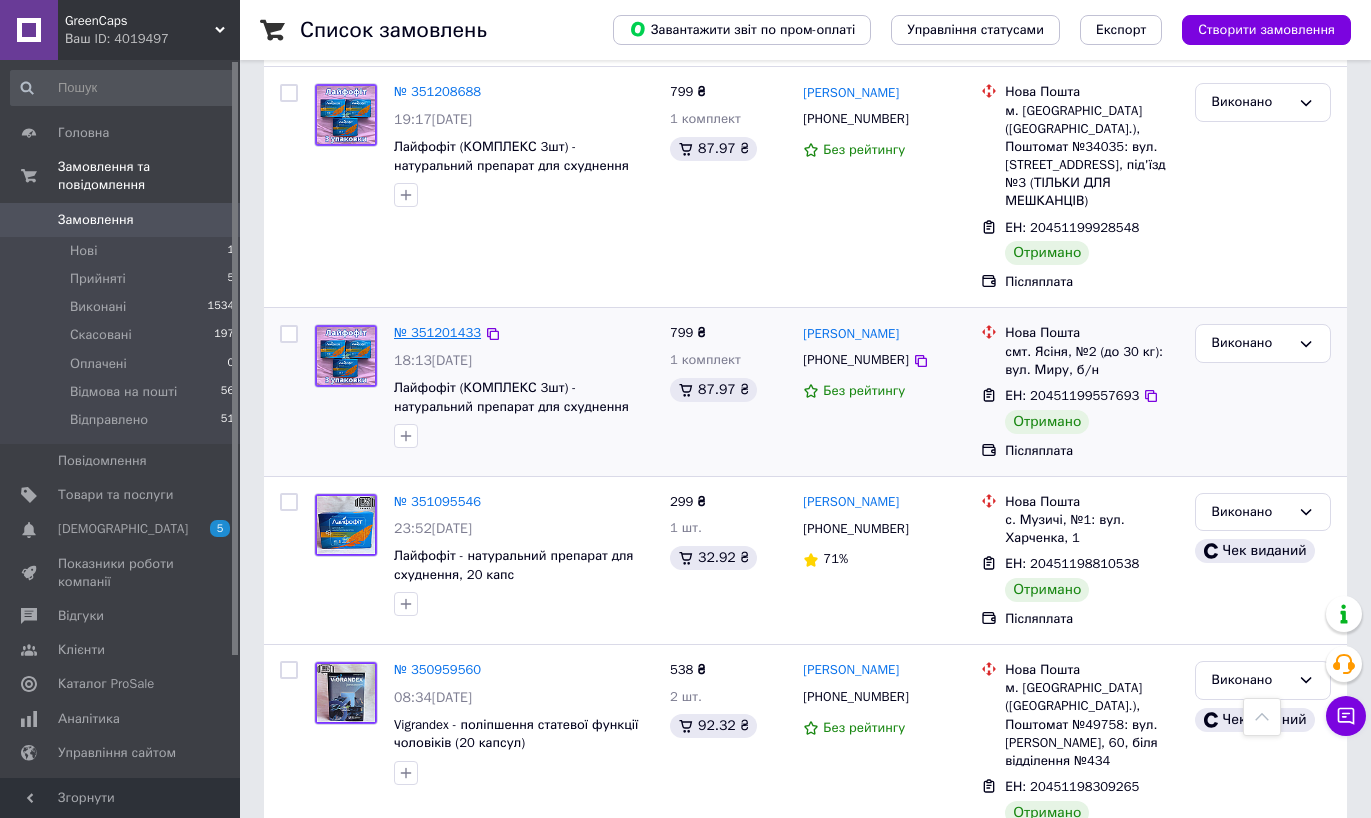 click on "№ 351201433" at bounding box center [437, 332] 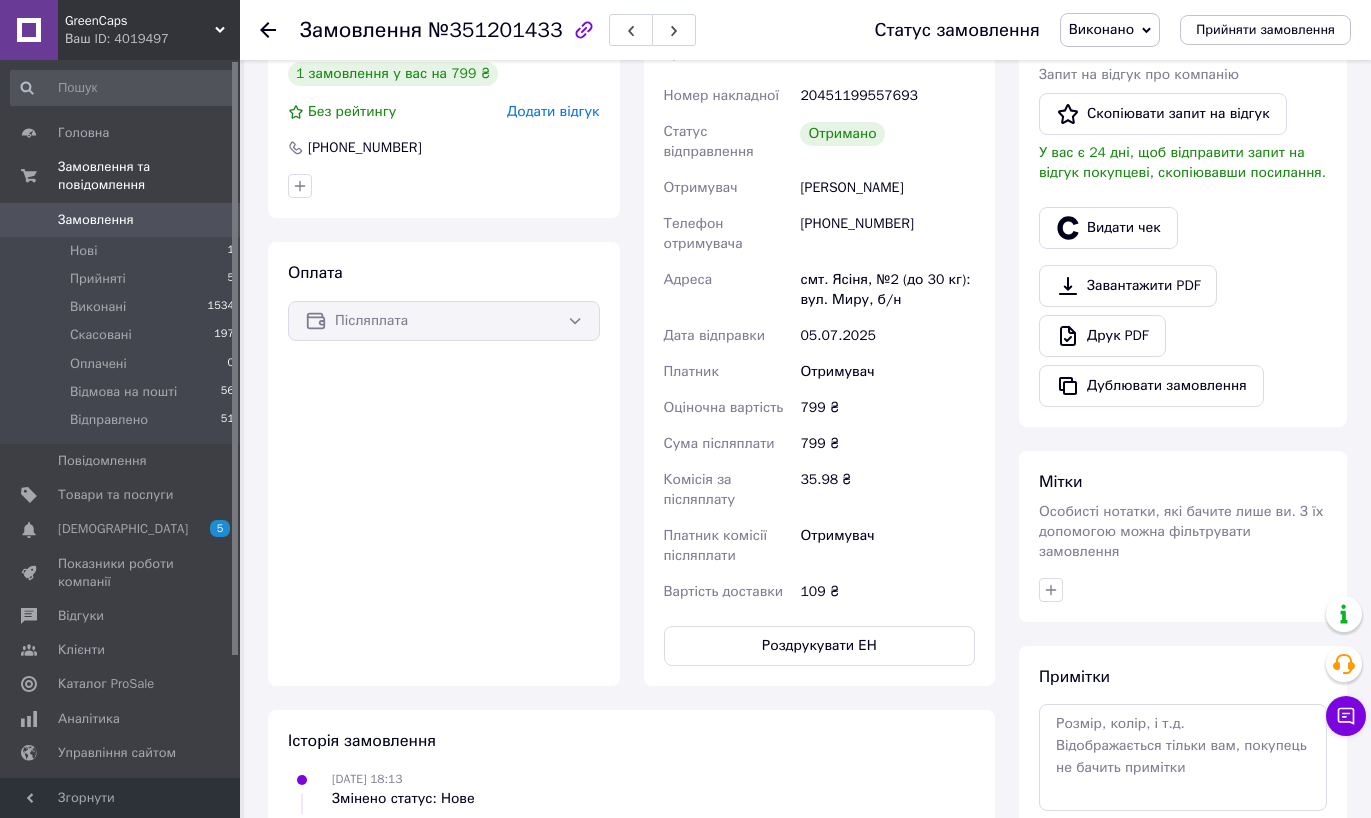 scroll, scrollTop: 486, scrollLeft: 0, axis: vertical 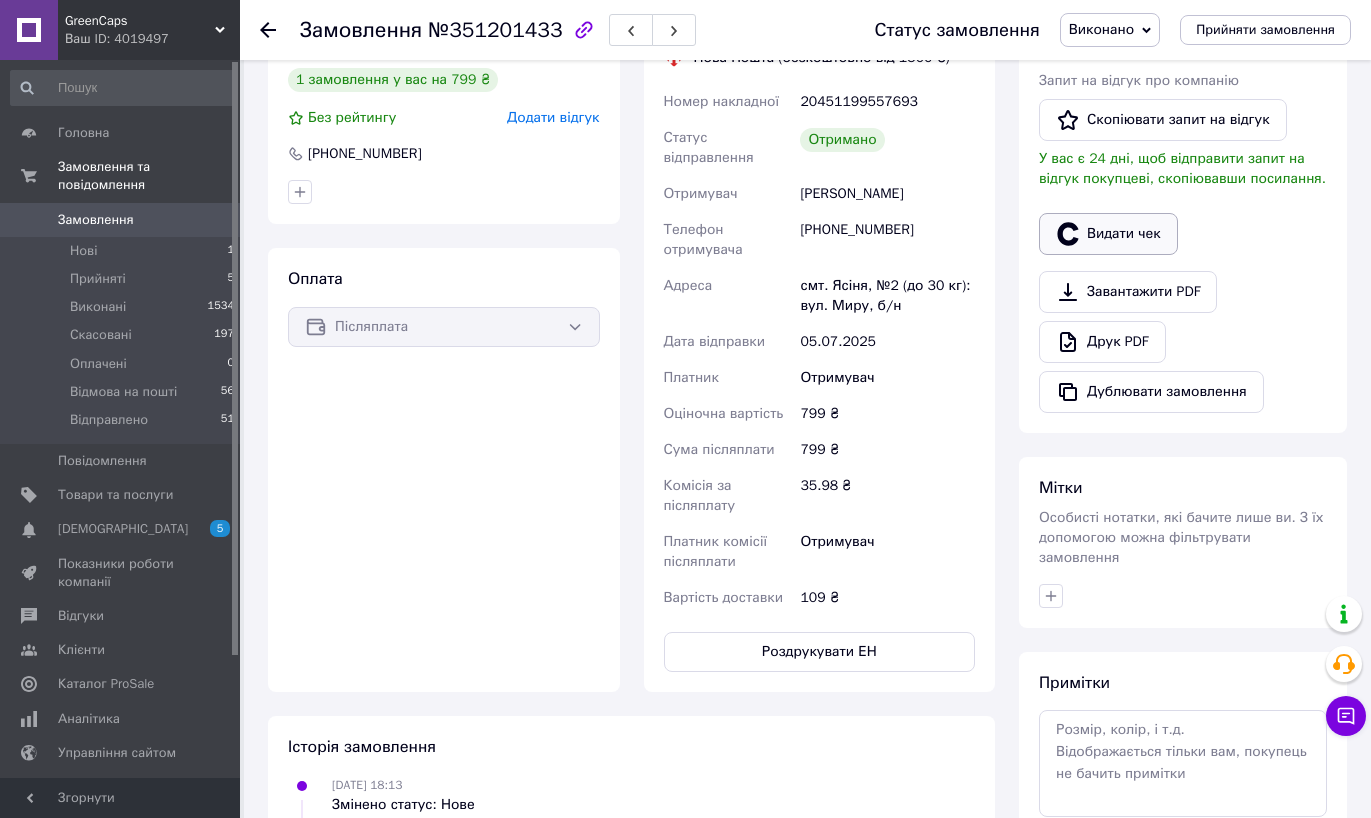 click on "Видати чек" at bounding box center (1108, 234) 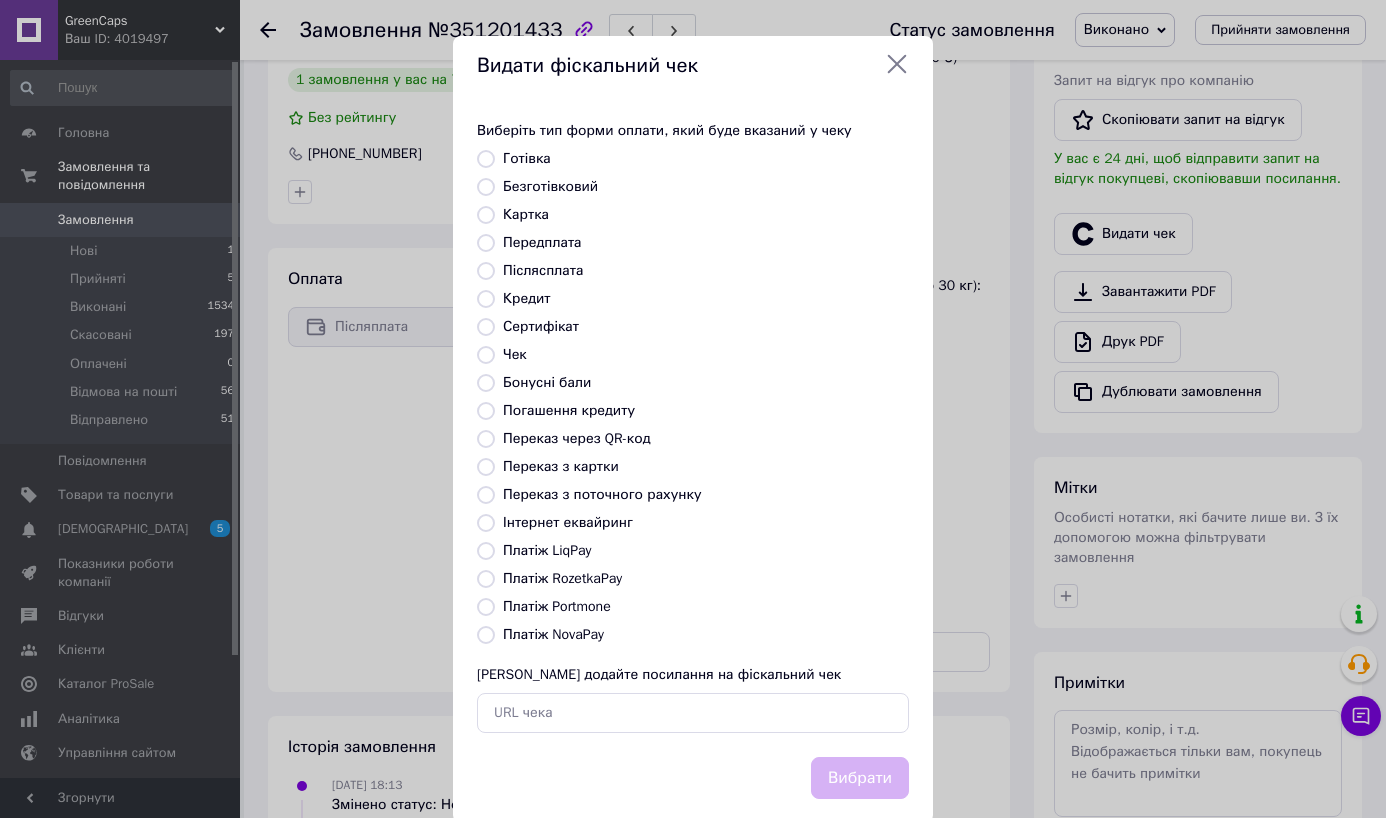 click on "Виберіть тип форми оплати, який буде вказаний у чеку Готівка Безготівковий Картка Передплата Післясплата Кредит Сертифікат Чек Бонусні бали Погашення кредиту Переказ через QR-код Переказ з картки Переказ з поточного рахунку Інтернет еквайринг Платіж LiqPay Платіж RozetkaPay Платіж Portmone Платіж NovaPay Або додайте посилання на фіскальний чек" at bounding box center (693, 427) 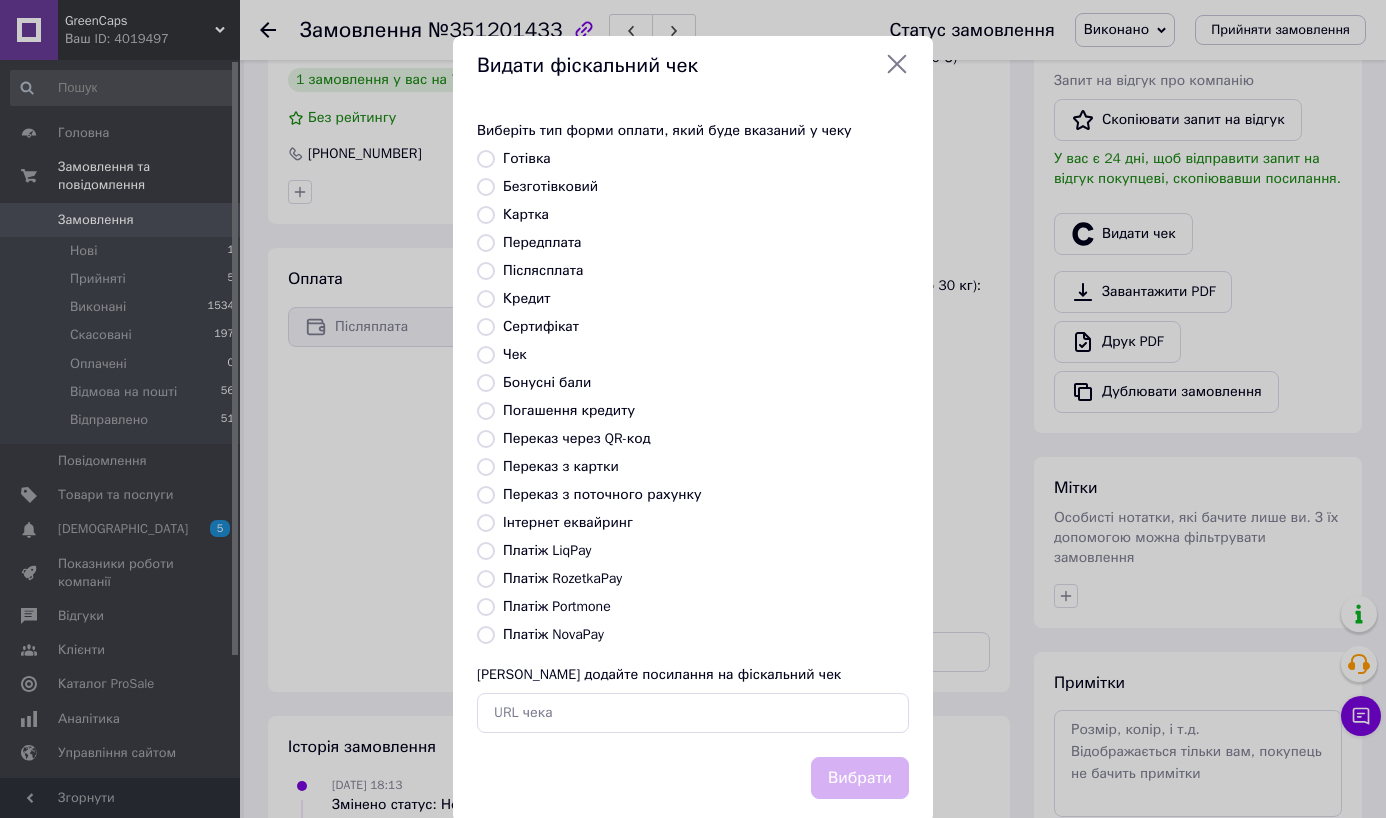 radio on "true" 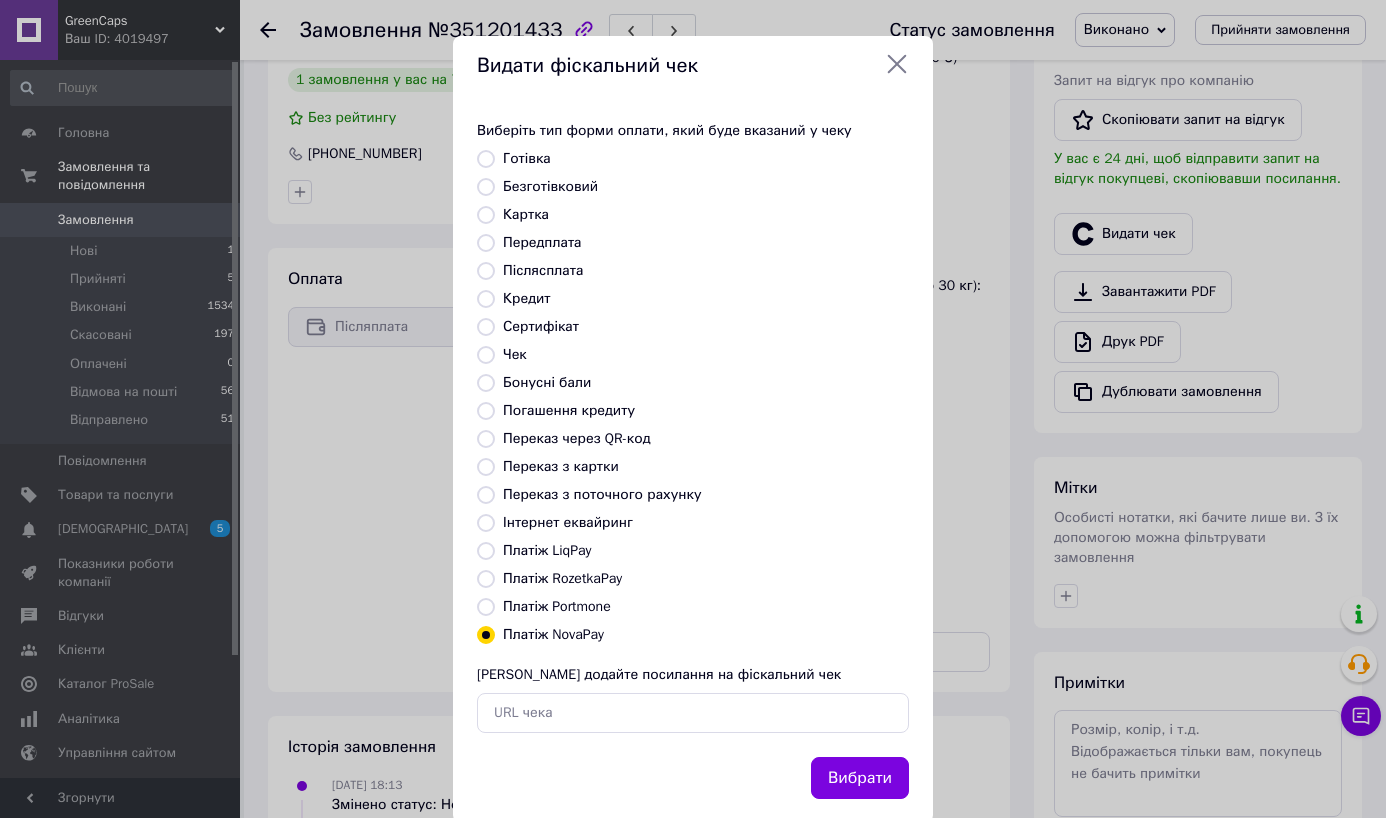 click on "Вибрати" at bounding box center [860, 778] 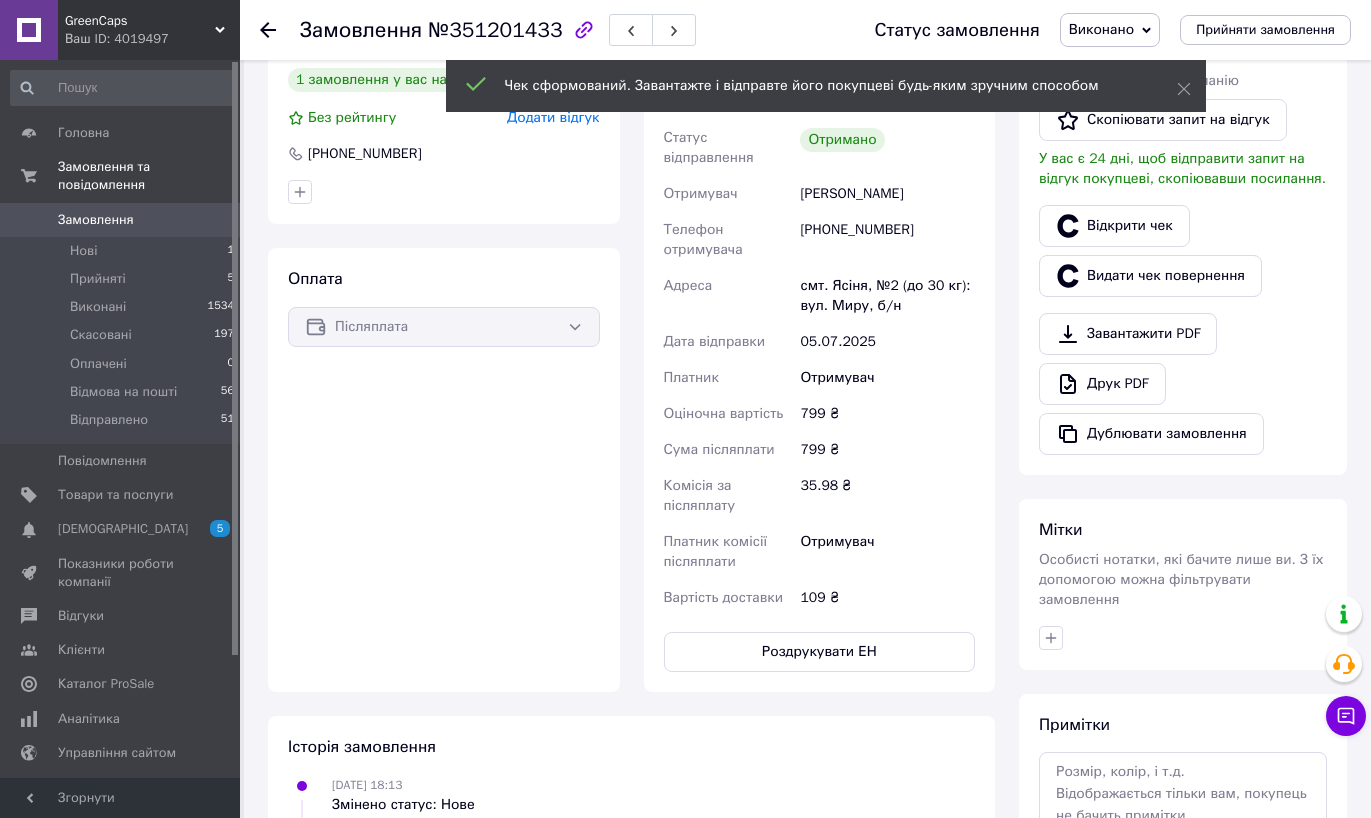 click 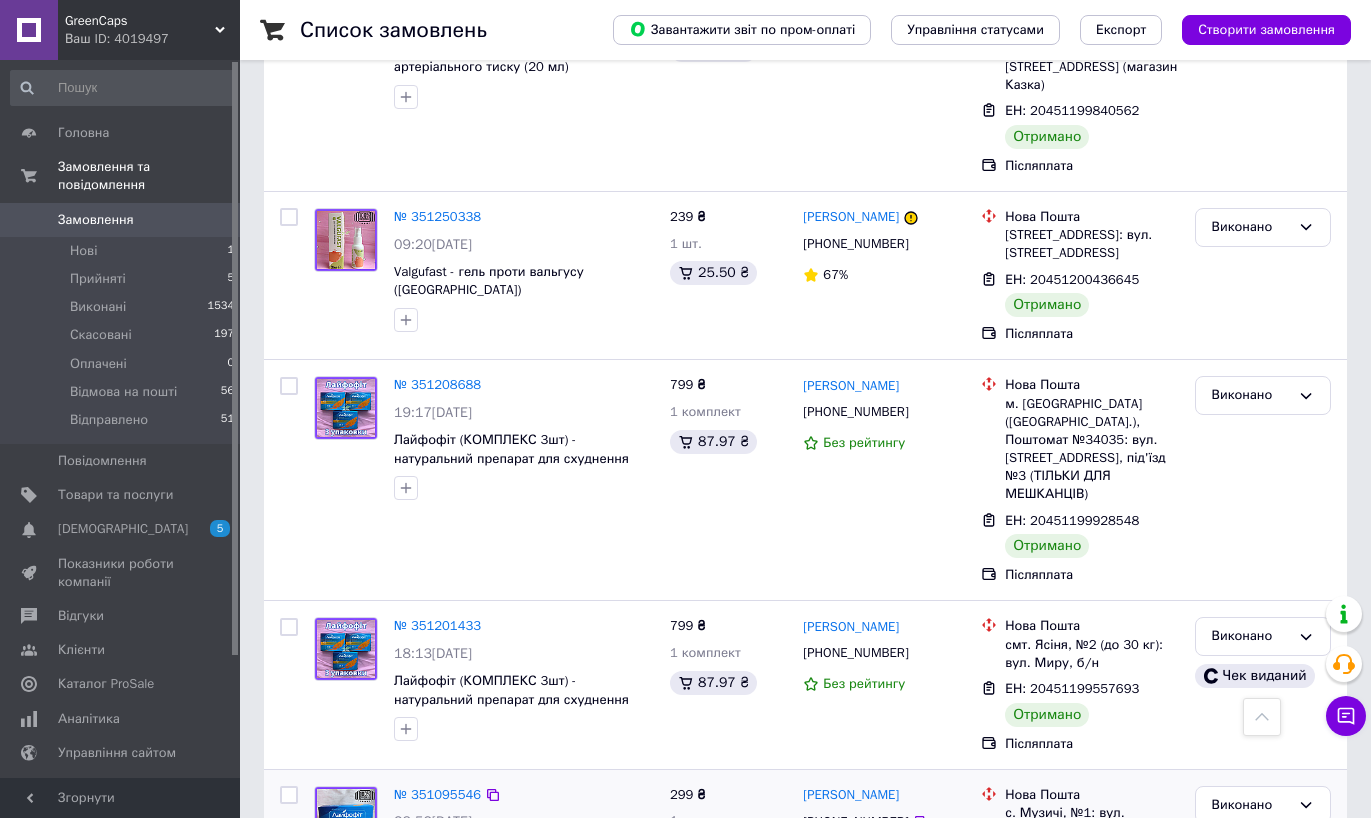 scroll, scrollTop: 728, scrollLeft: 0, axis: vertical 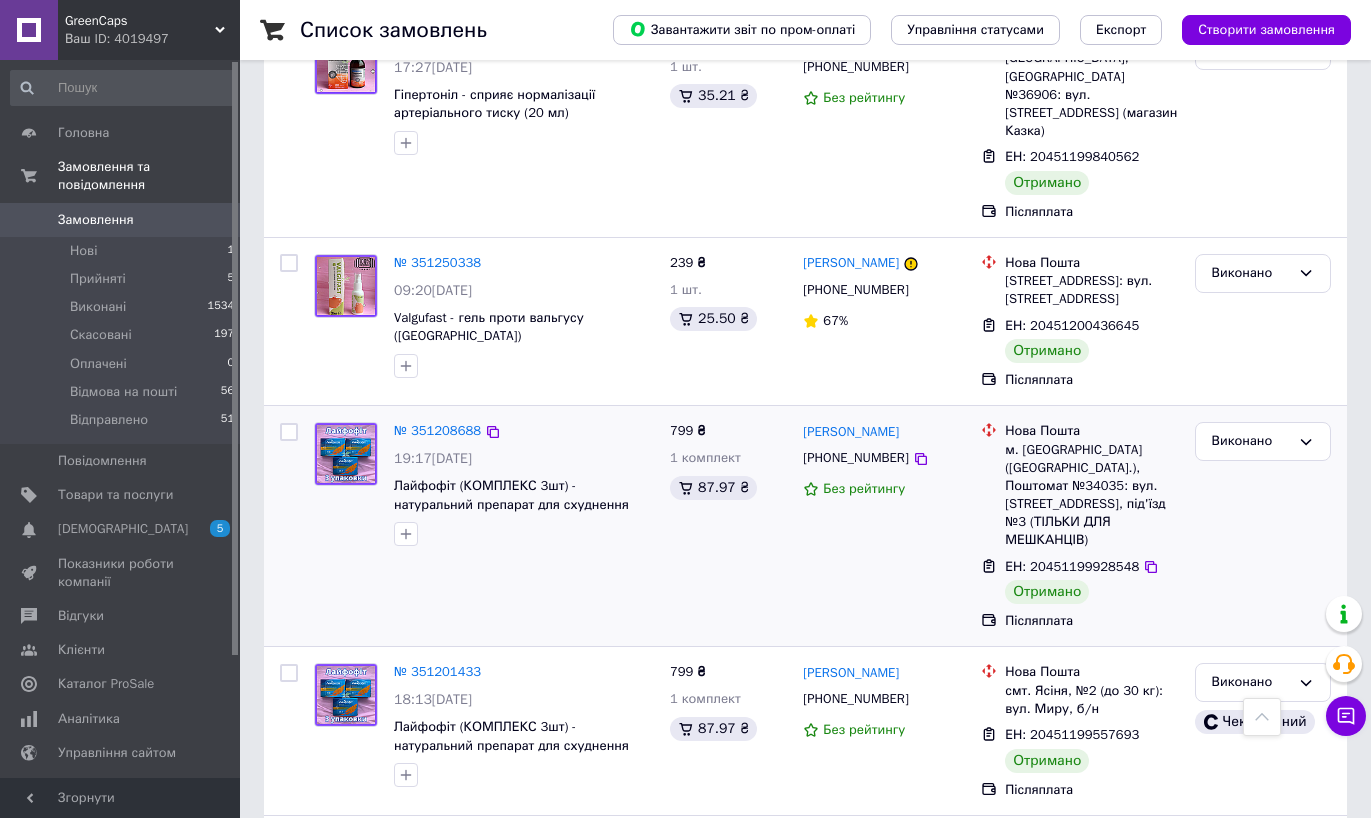 click on "№ 351208688" at bounding box center [437, 431] 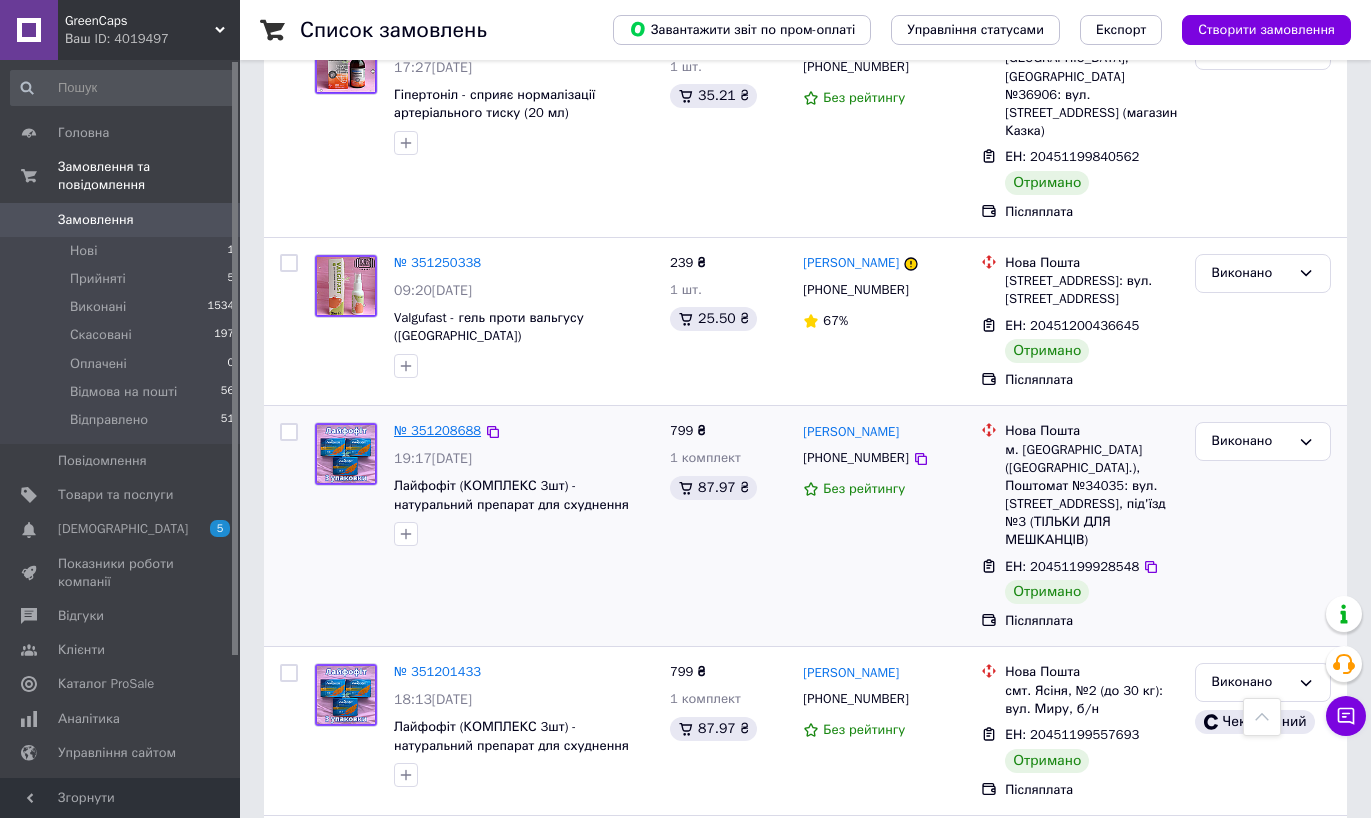 click on "№ 351208688" at bounding box center (437, 430) 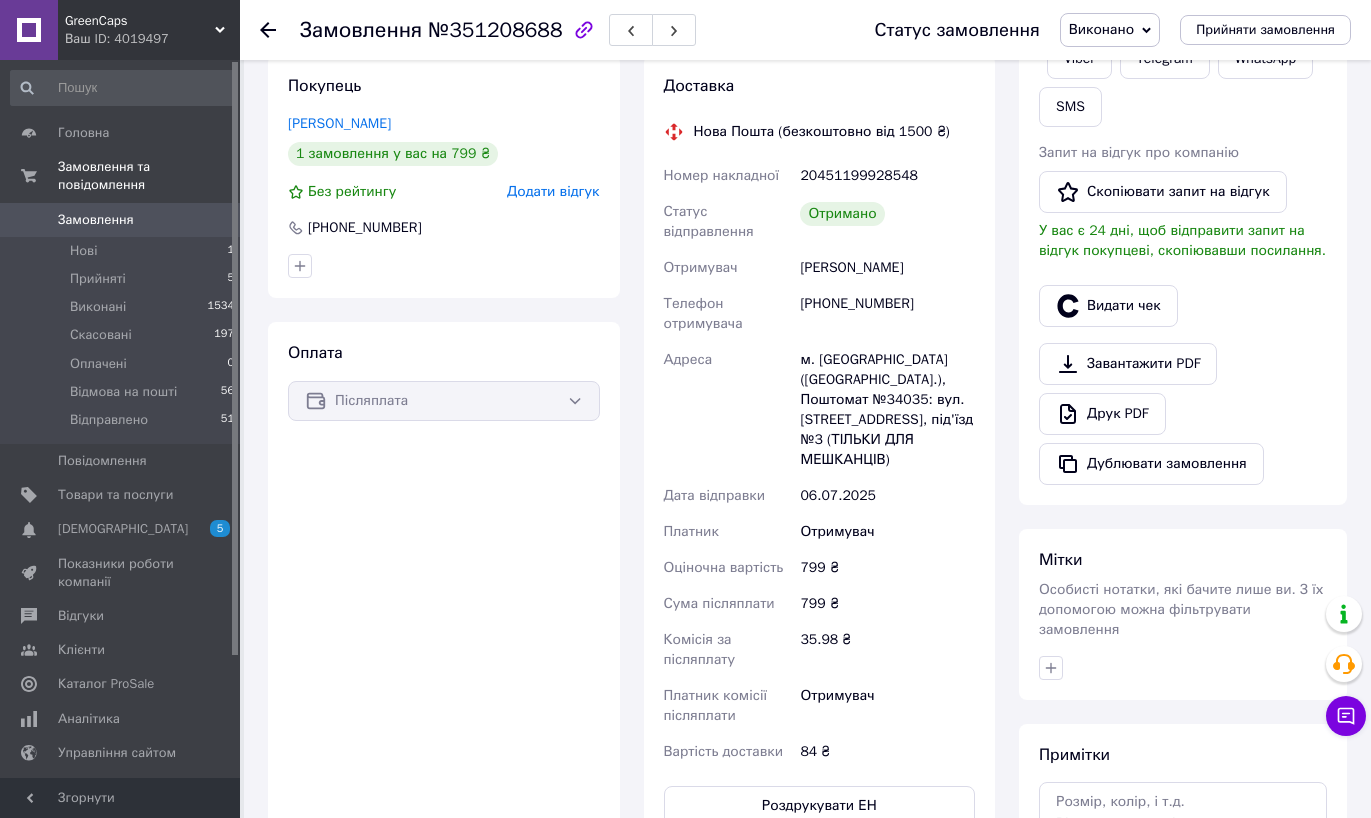scroll, scrollTop: 370, scrollLeft: 0, axis: vertical 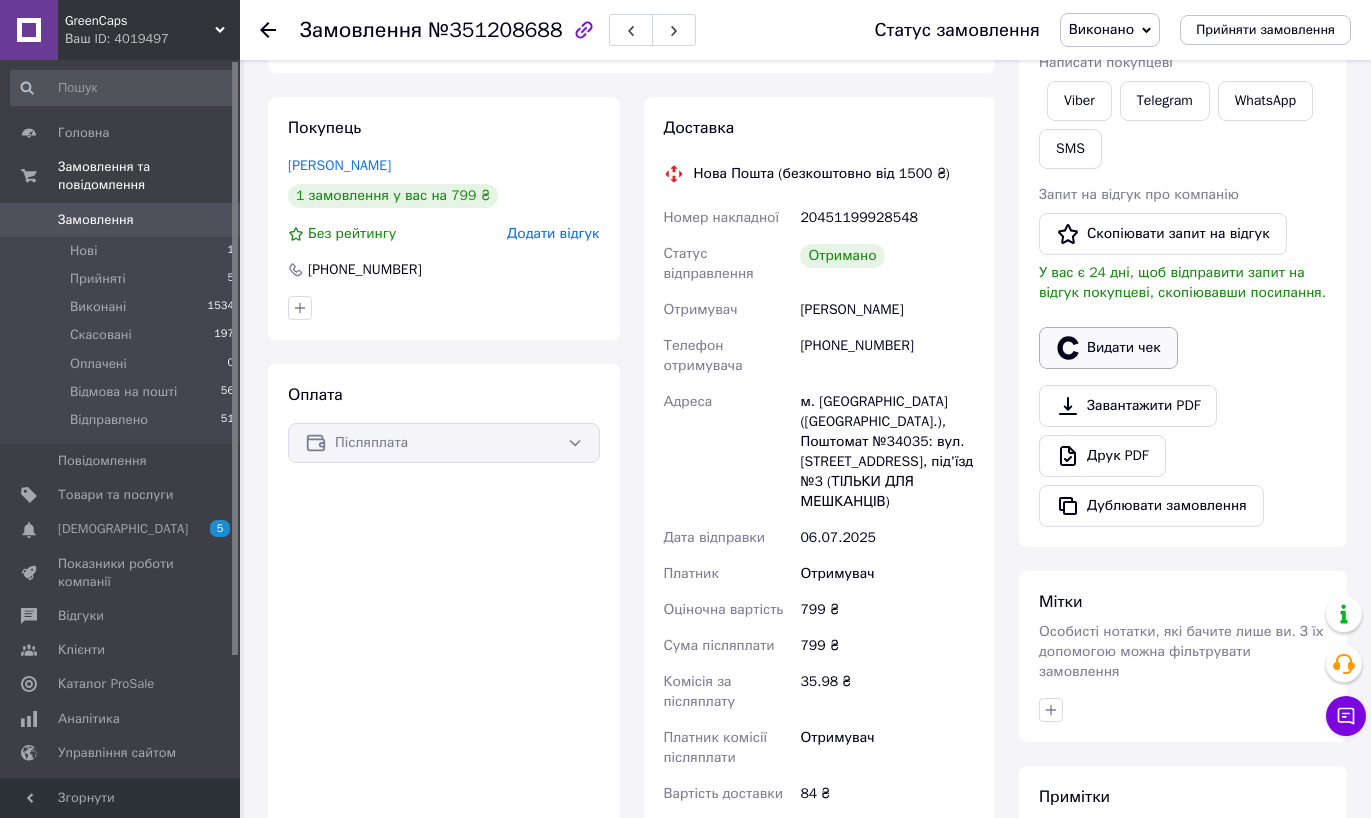 click on "Видати чек" at bounding box center (1108, 348) 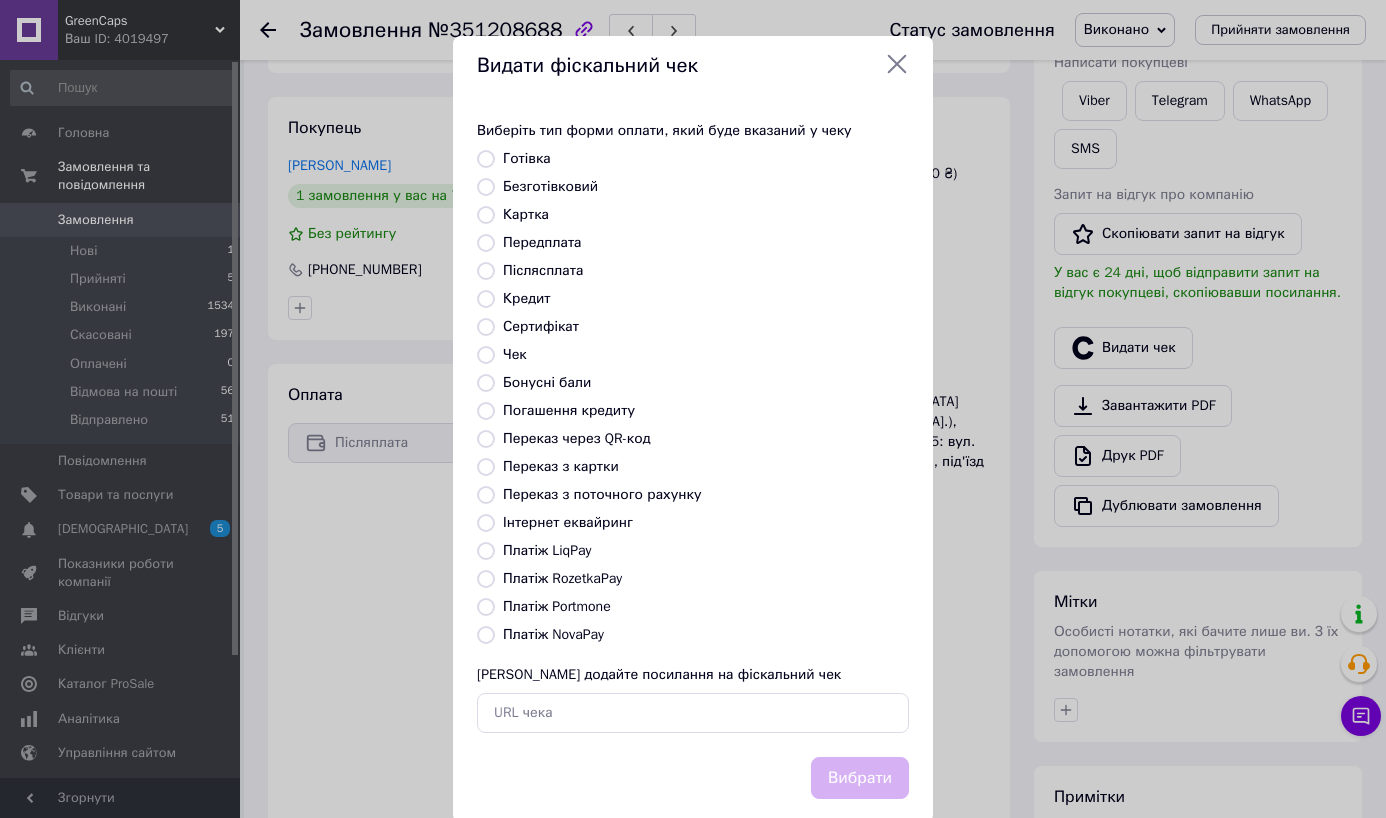 click on "Платіж NovaPay" at bounding box center [553, 634] 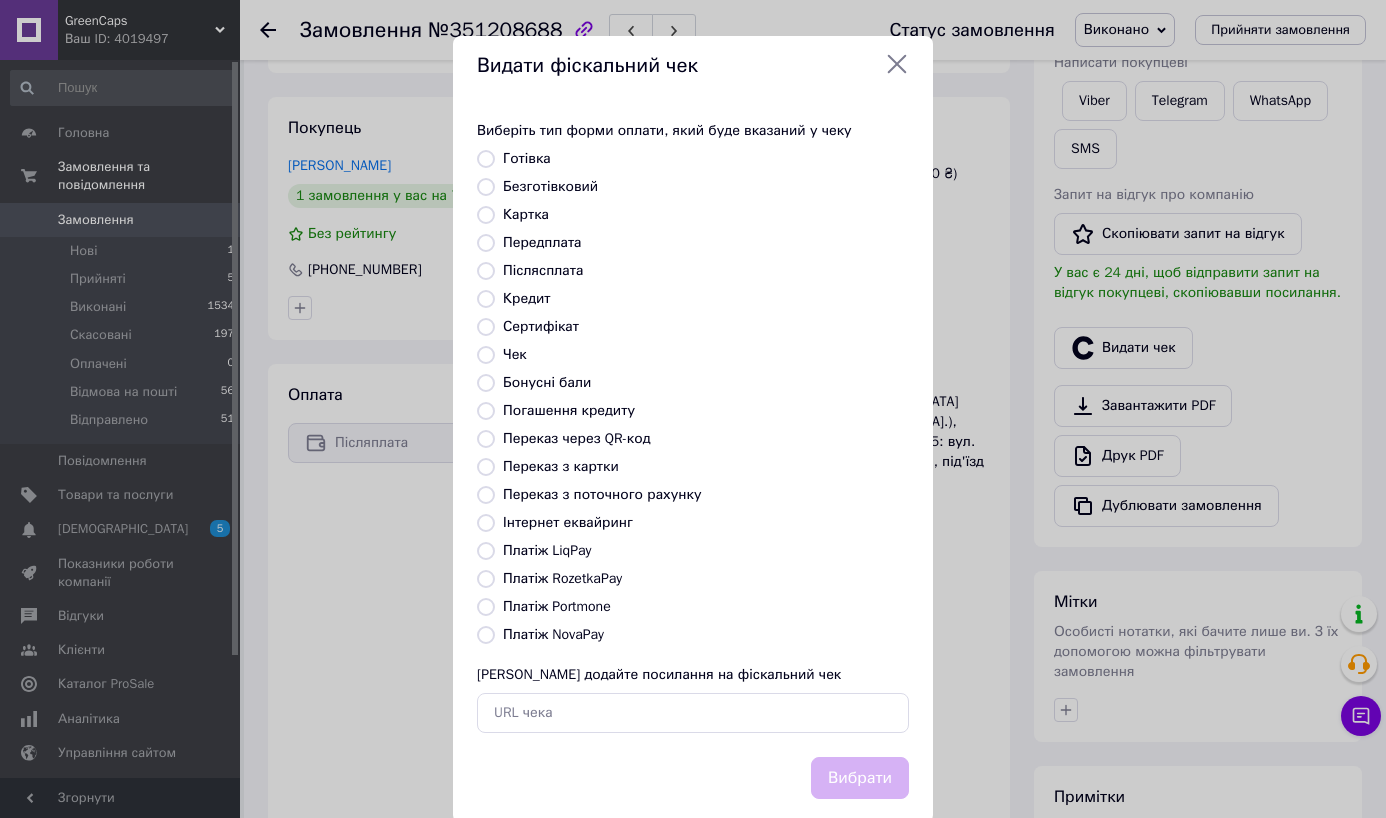 radio on "true" 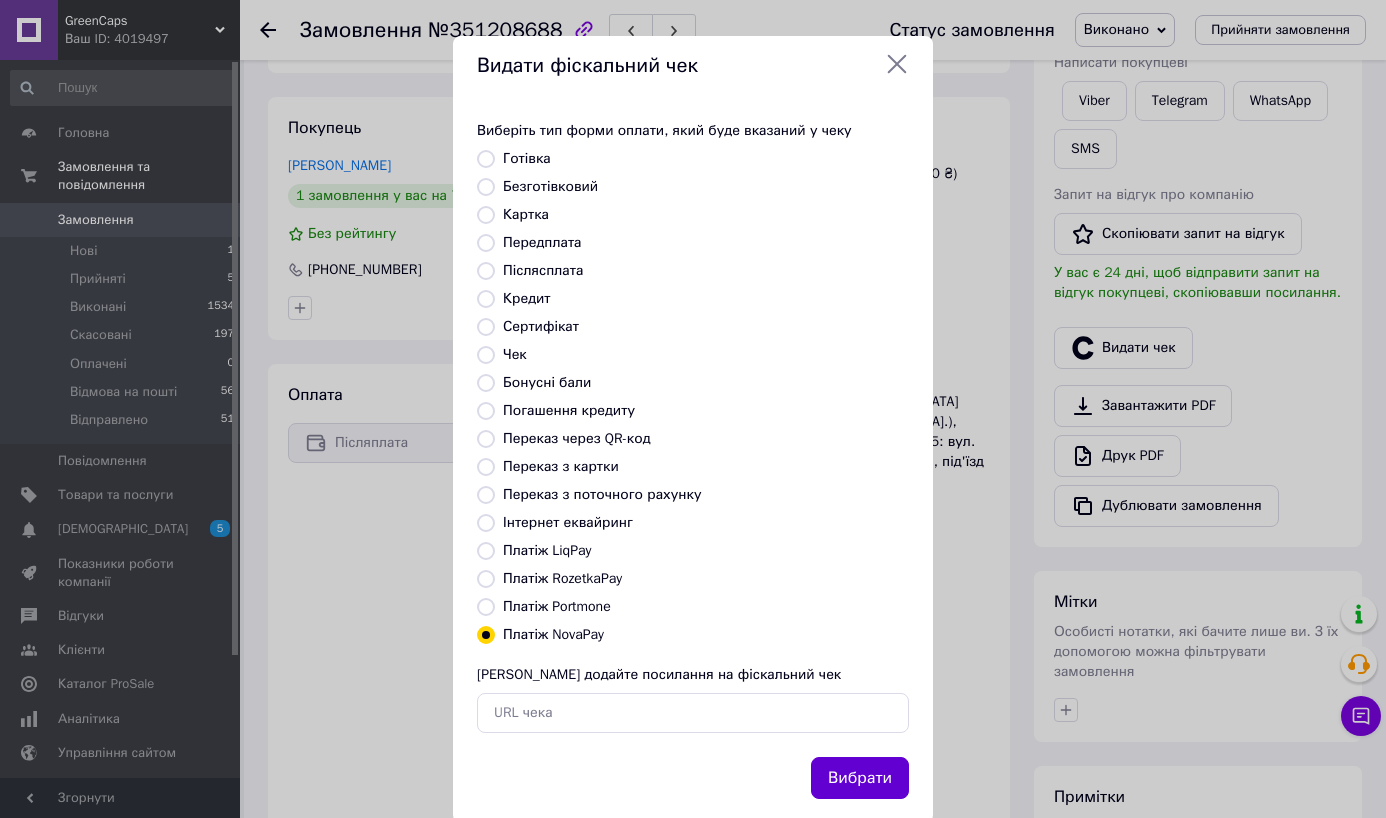 click on "Вибрати" at bounding box center (860, 778) 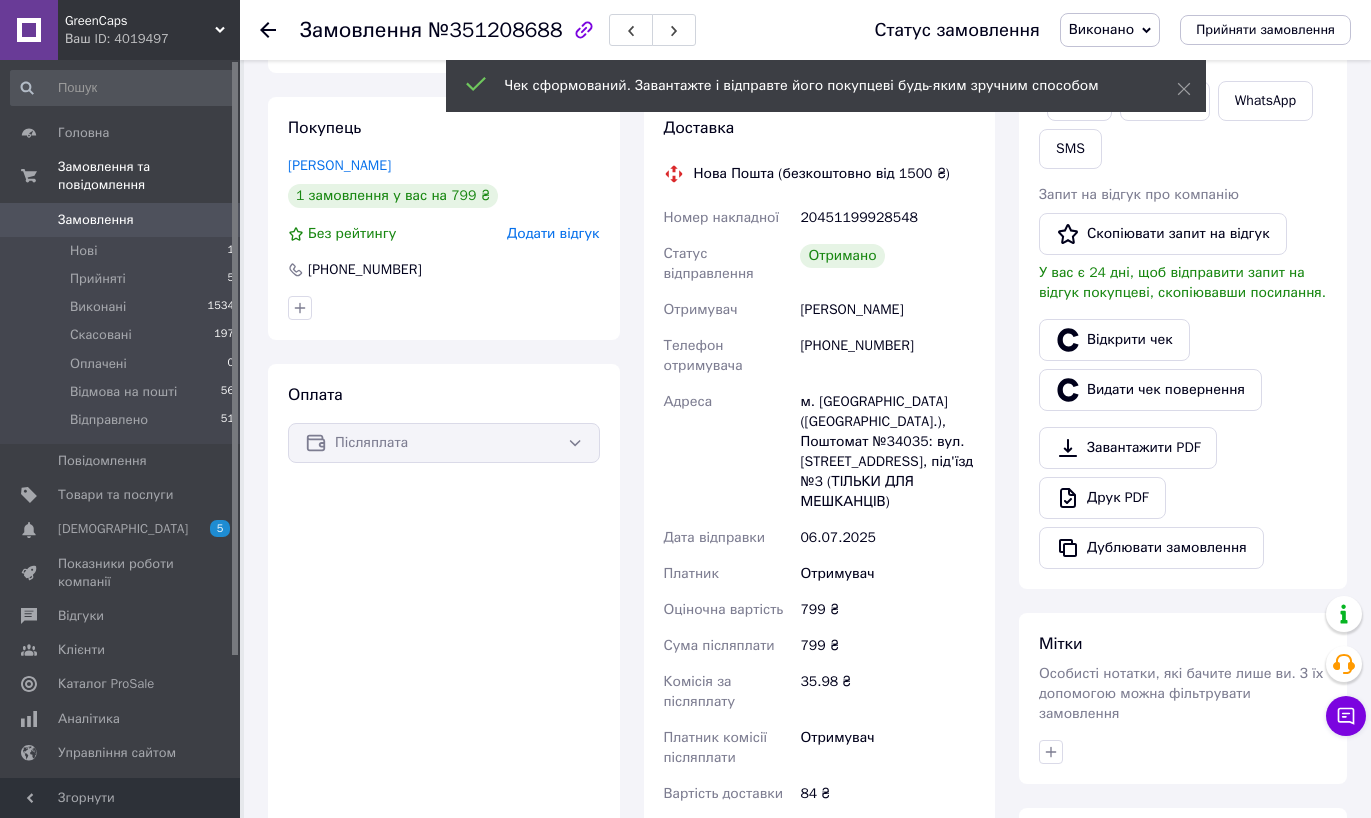 click 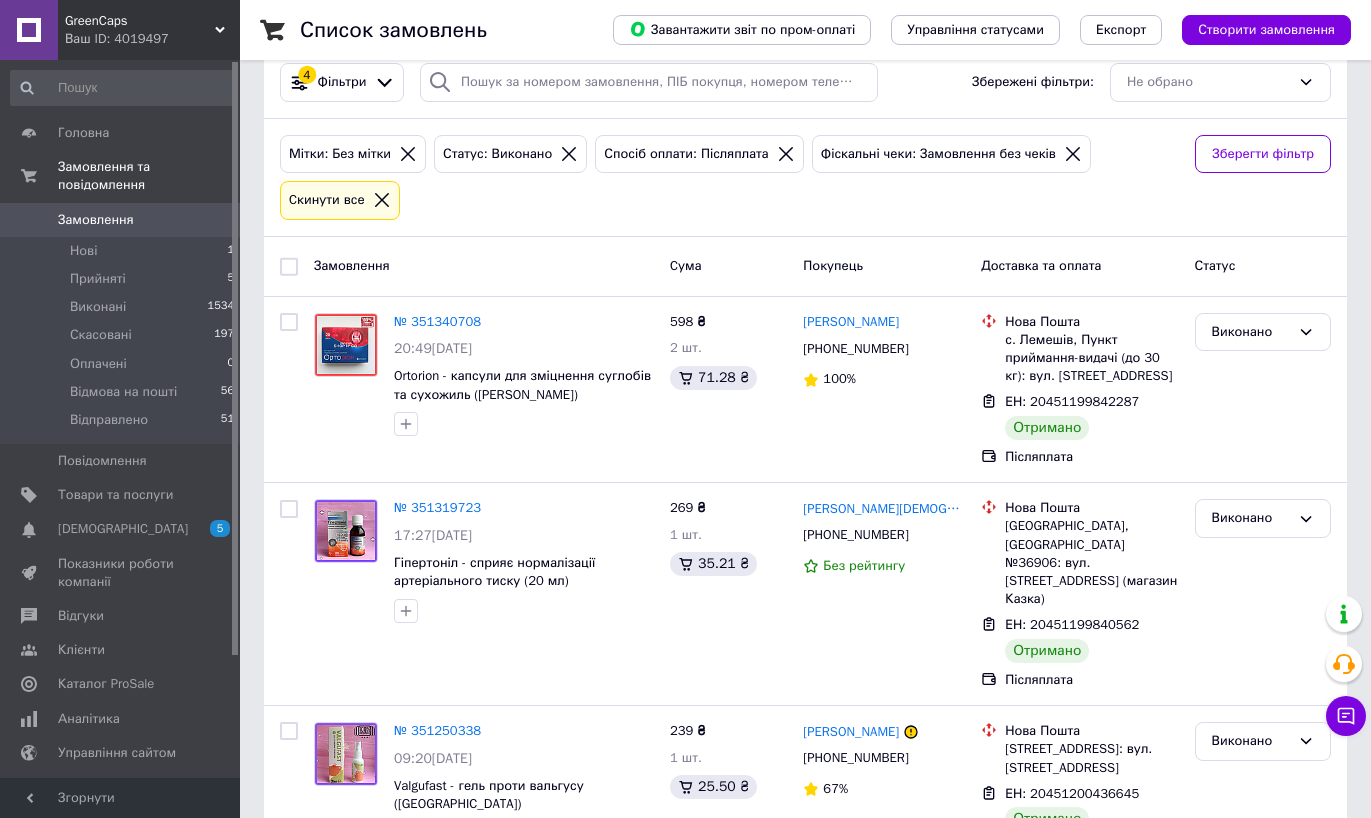 scroll, scrollTop: 50, scrollLeft: 0, axis: vertical 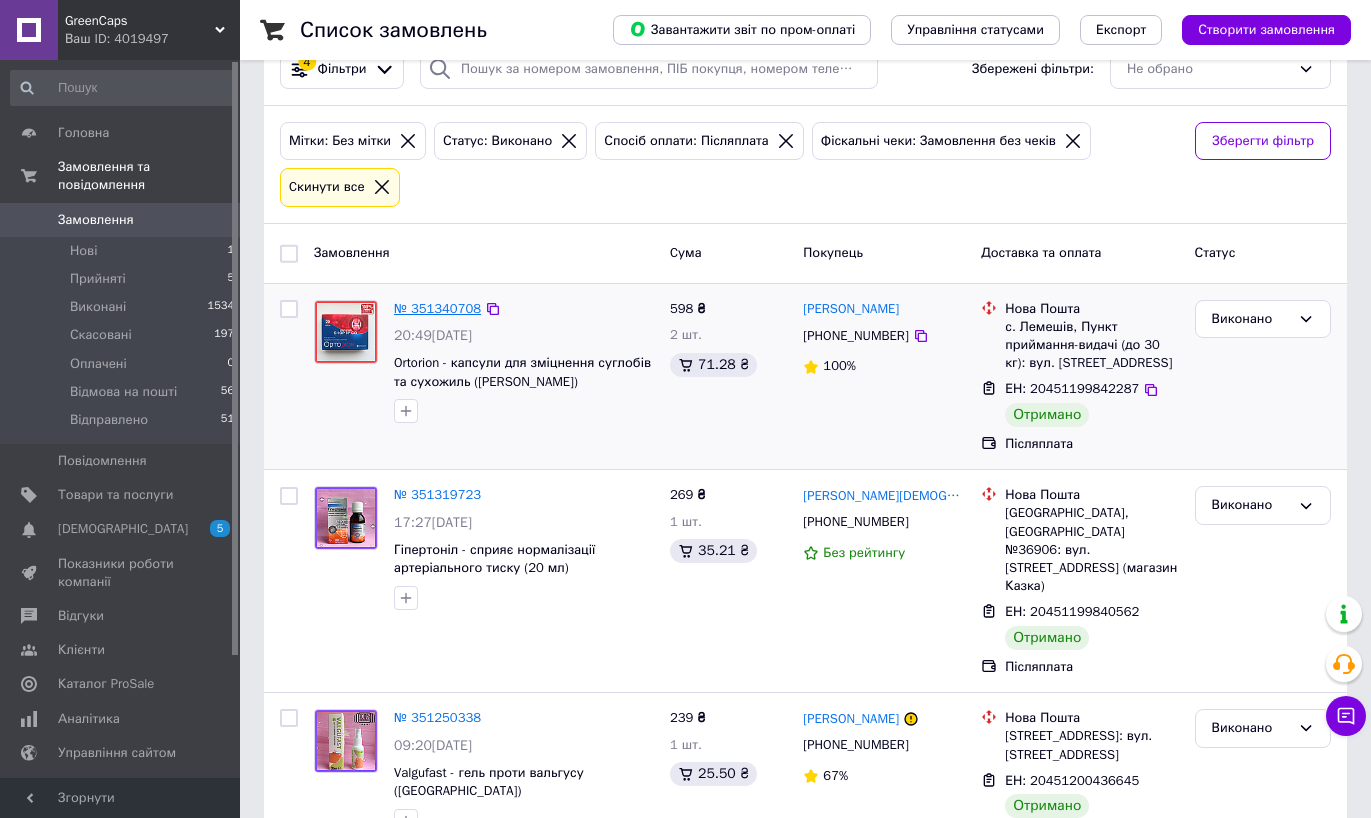 click on "№ 351340708" at bounding box center (437, 308) 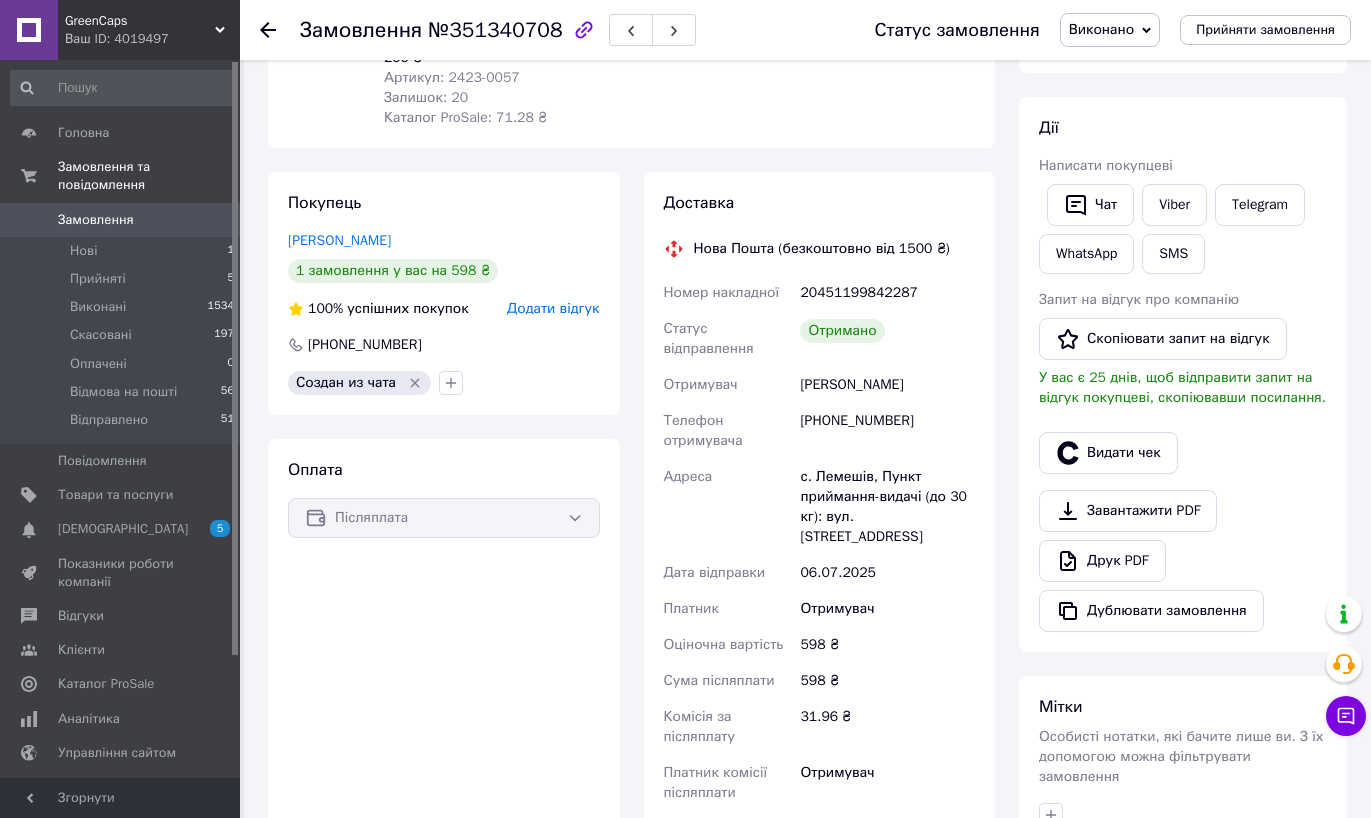 scroll, scrollTop: 318, scrollLeft: 0, axis: vertical 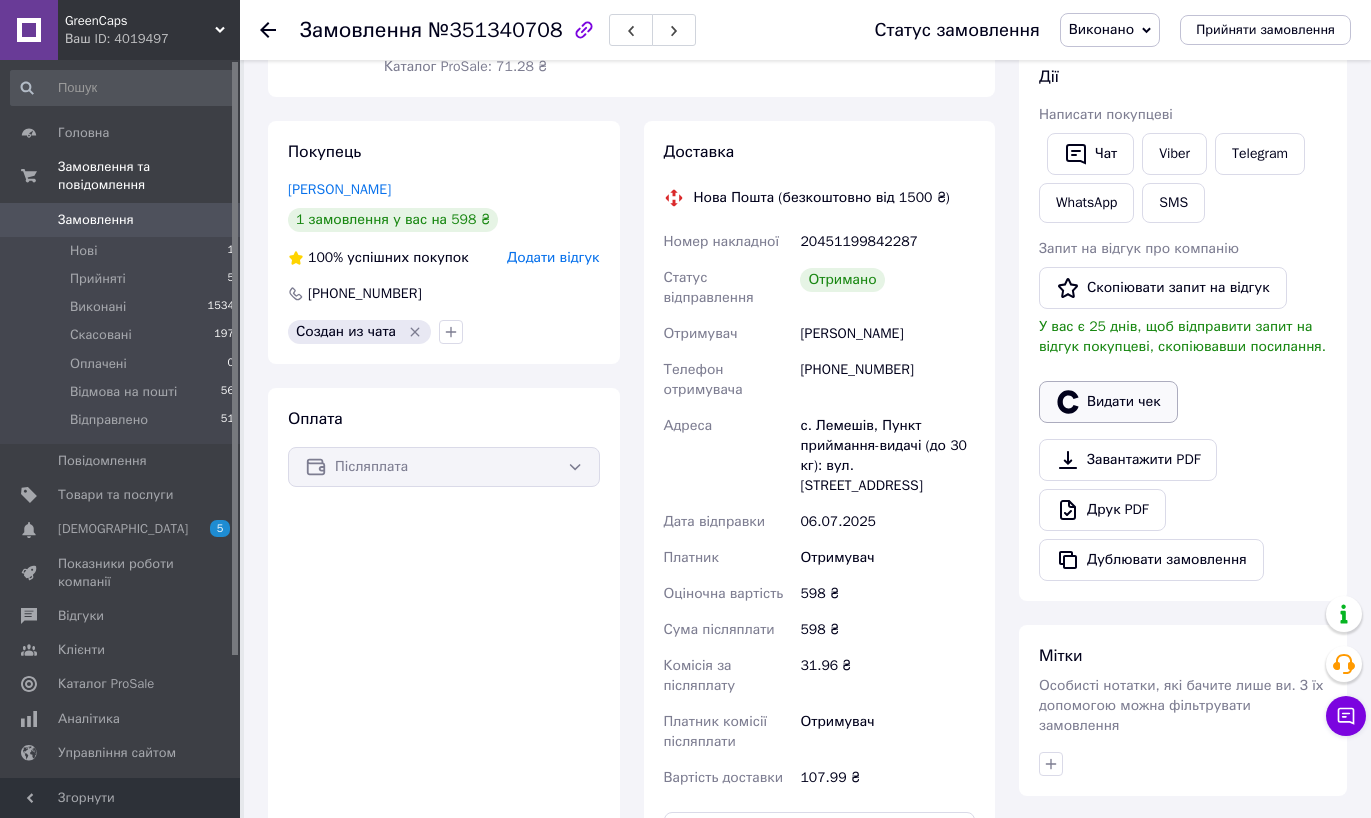 click on "Видати чек" at bounding box center (1108, 402) 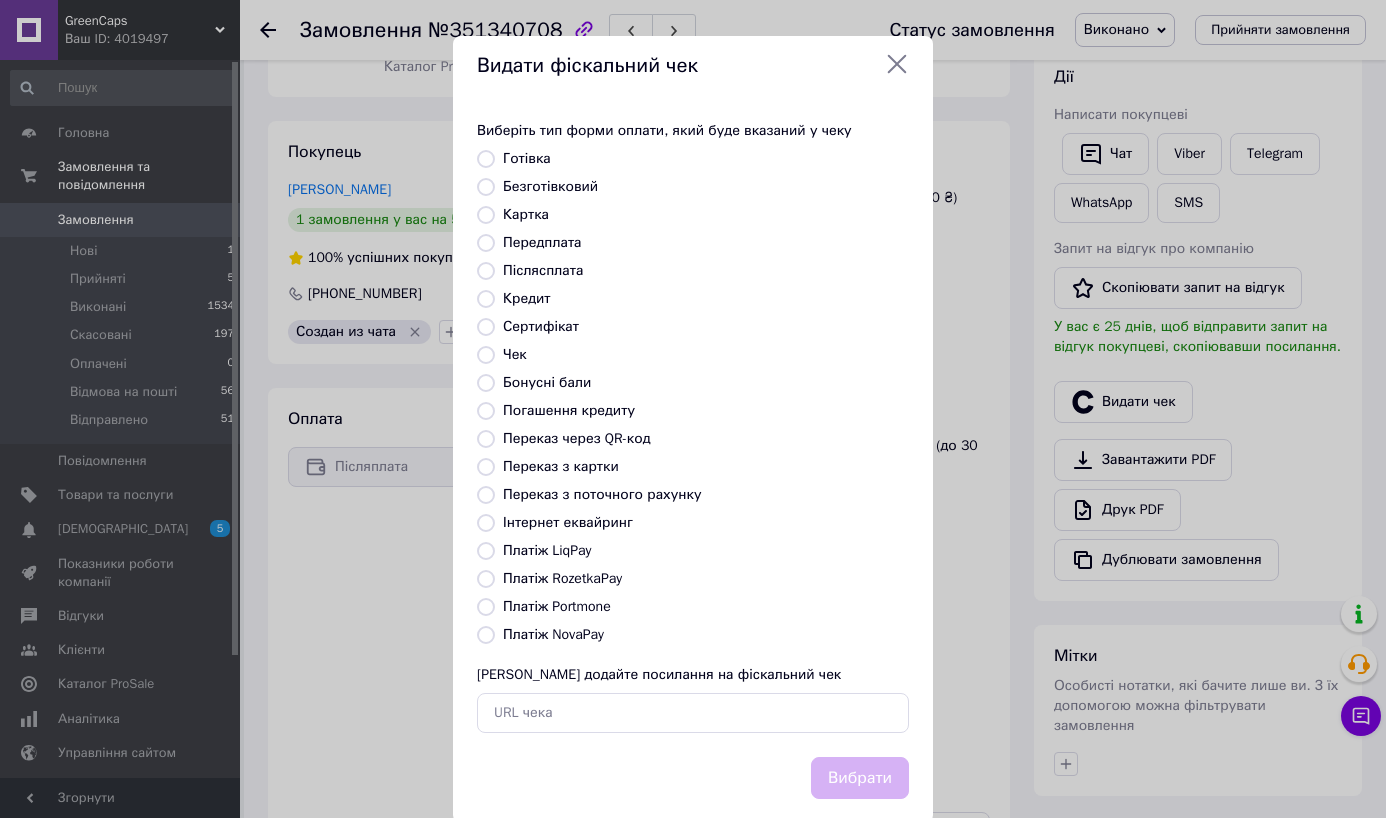 click on "Платіж NovaPay" at bounding box center [553, 634] 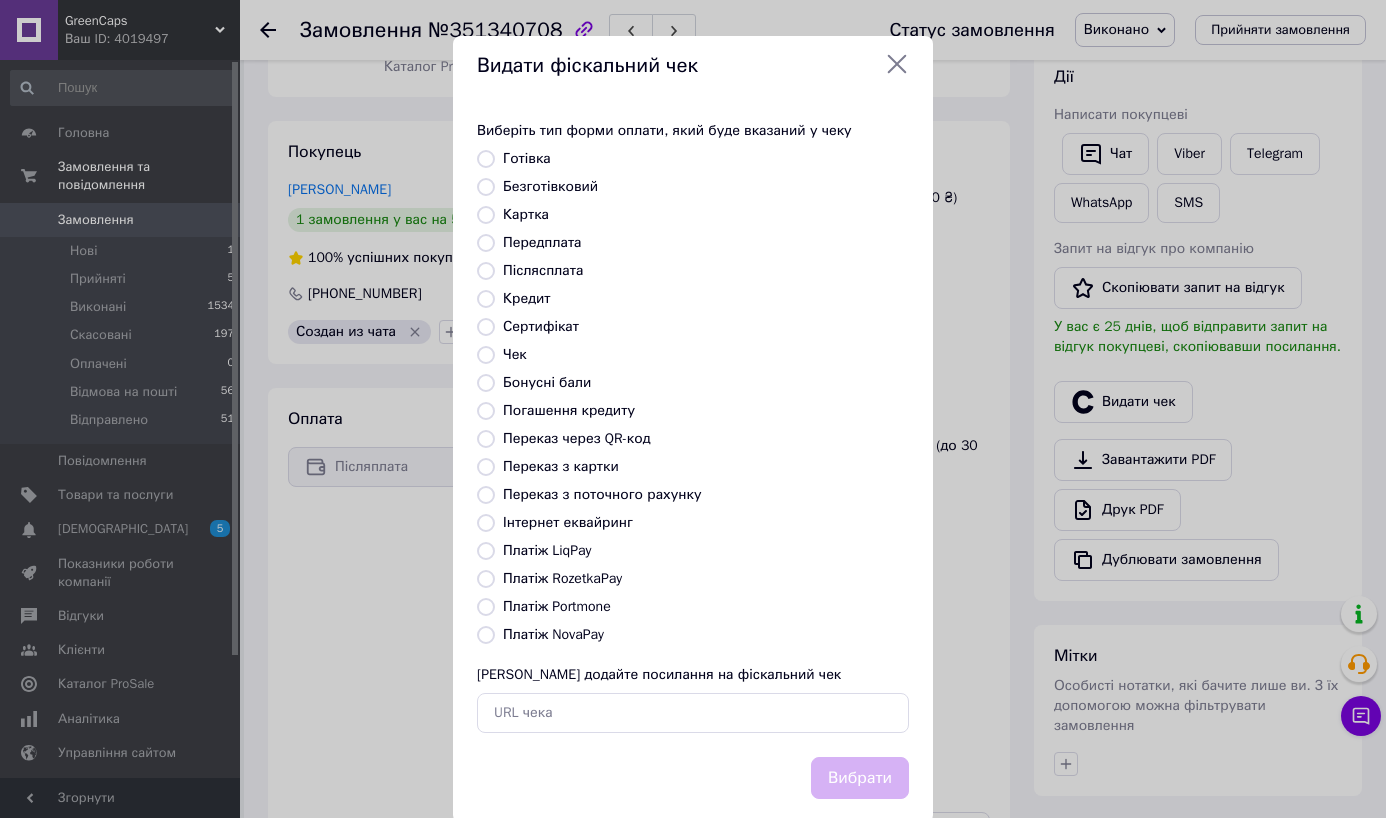 radio on "true" 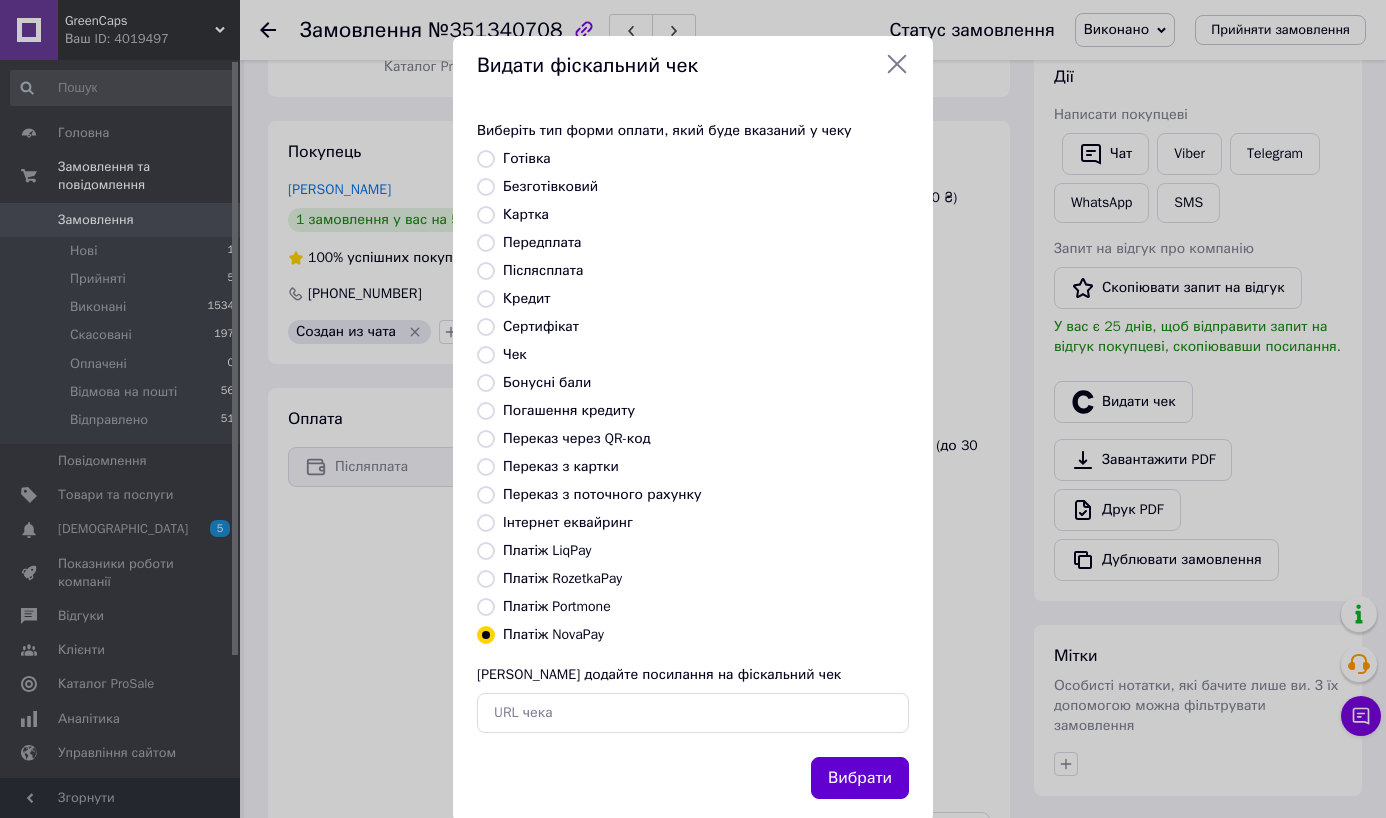 click on "Вибрати" at bounding box center [860, 778] 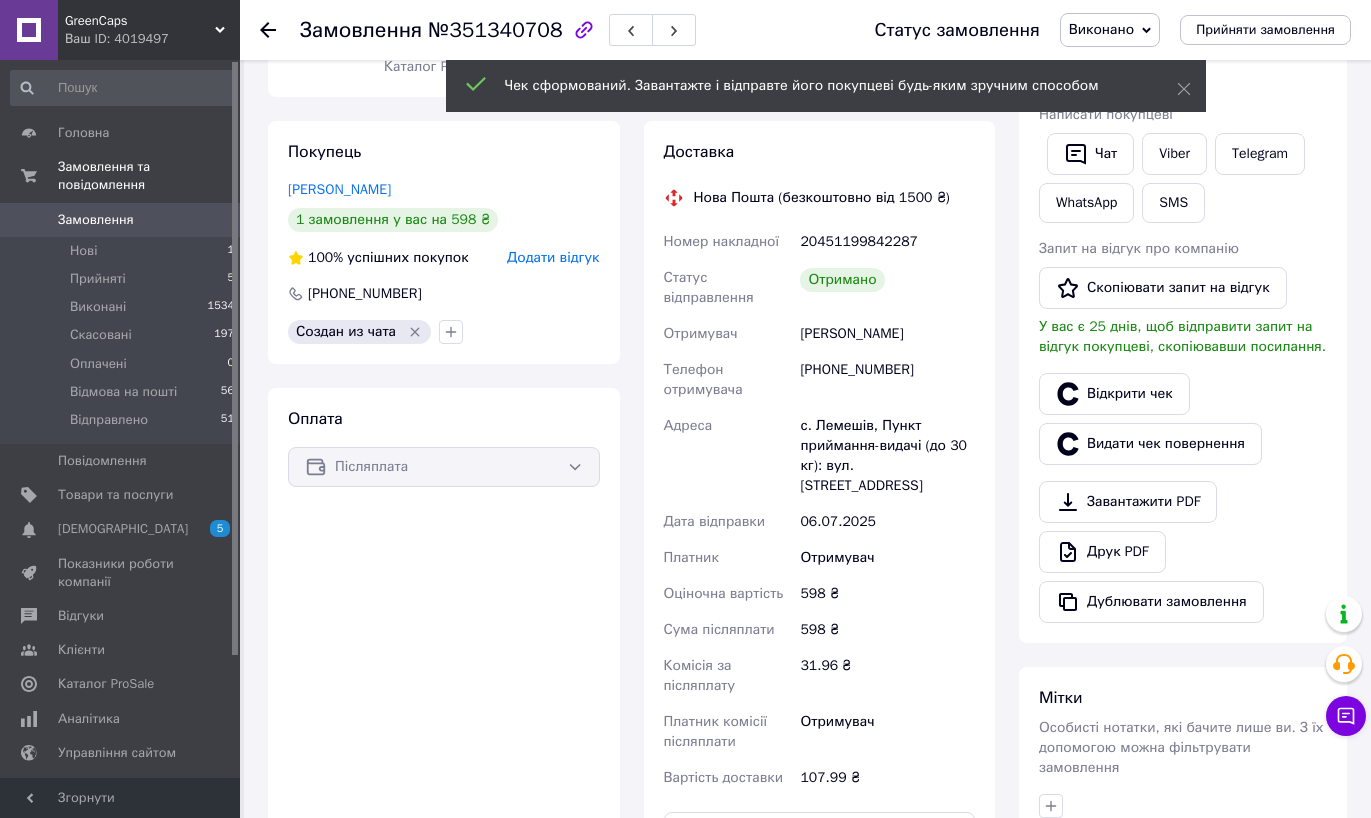 click 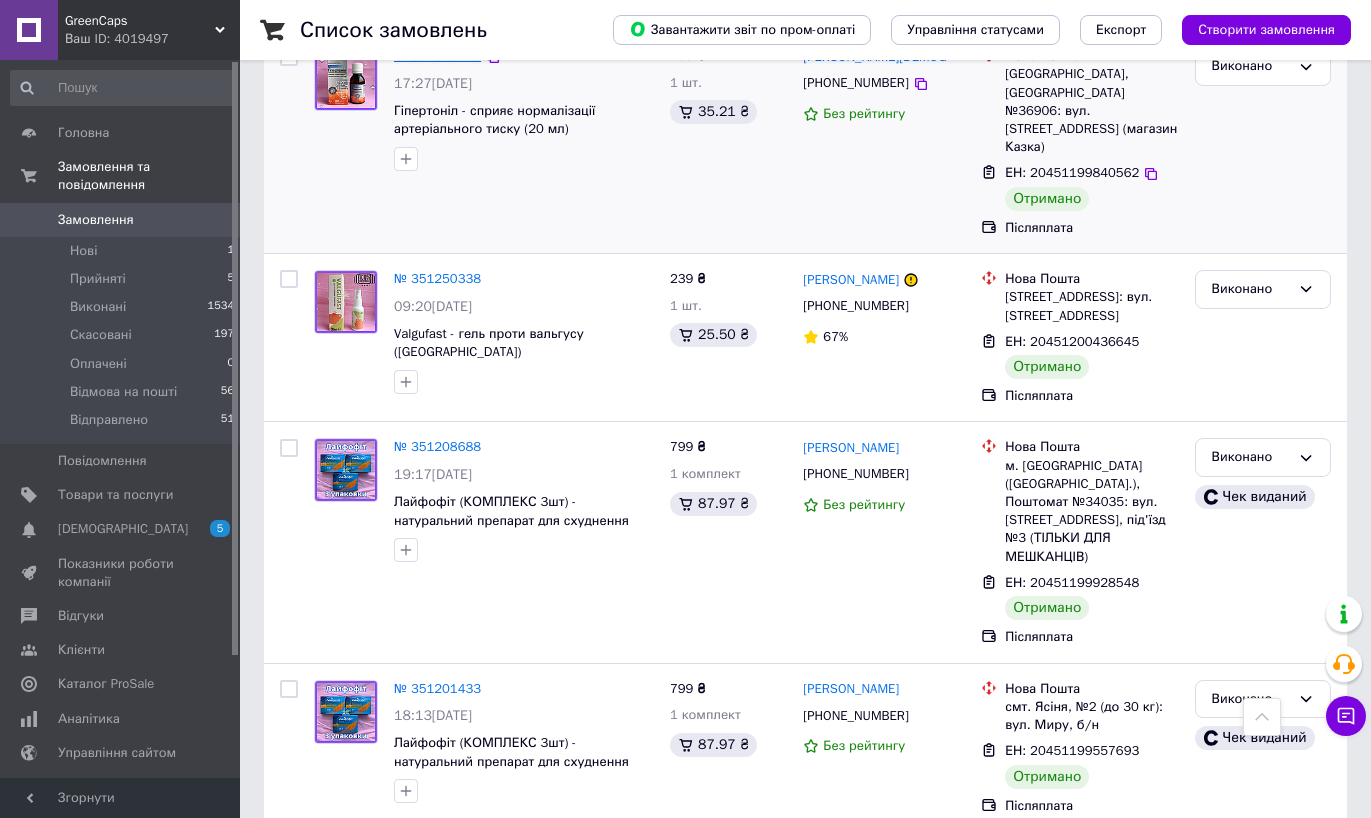 scroll, scrollTop: 310, scrollLeft: 0, axis: vertical 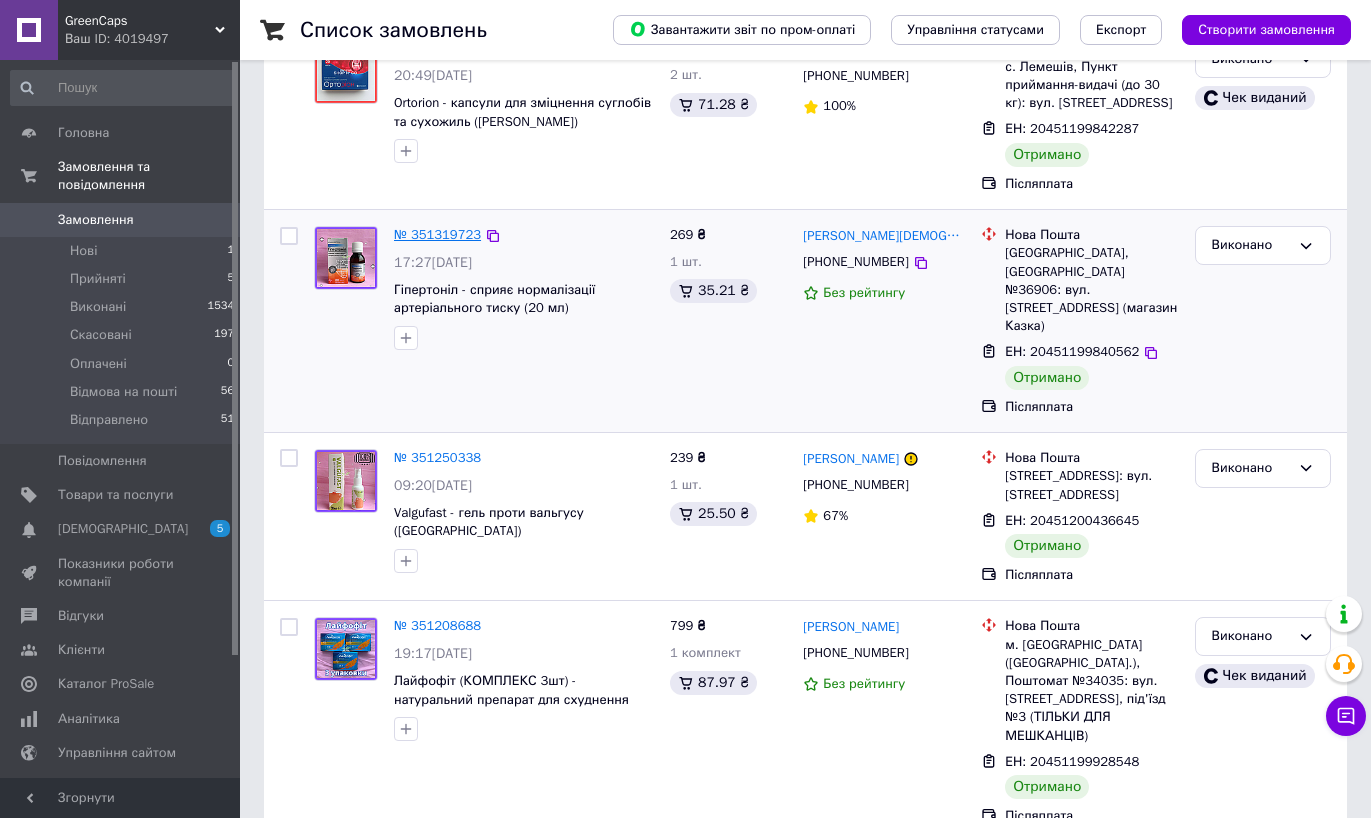 click on "№ 351319723" at bounding box center (437, 234) 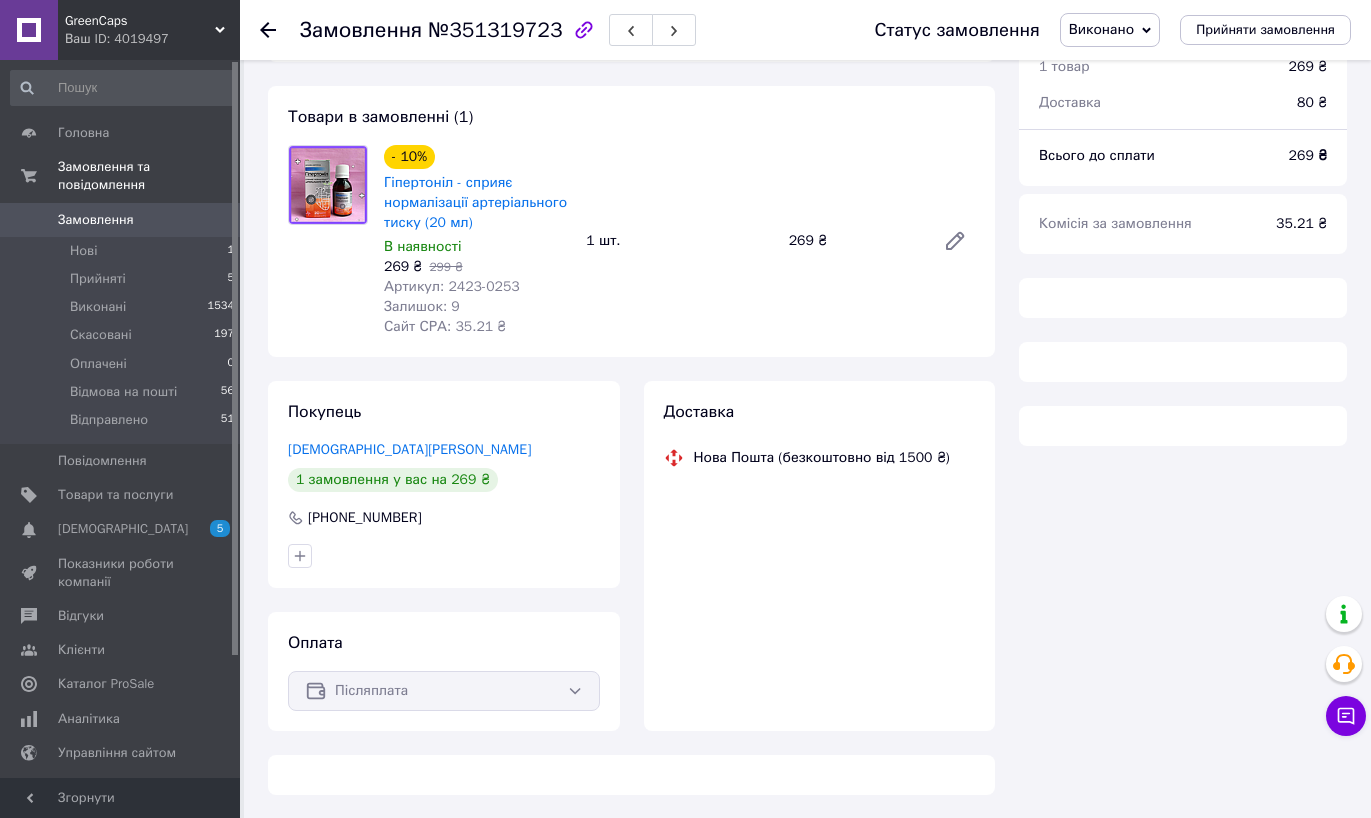 scroll, scrollTop: 310, scrollLeft: 0, axis: vertical 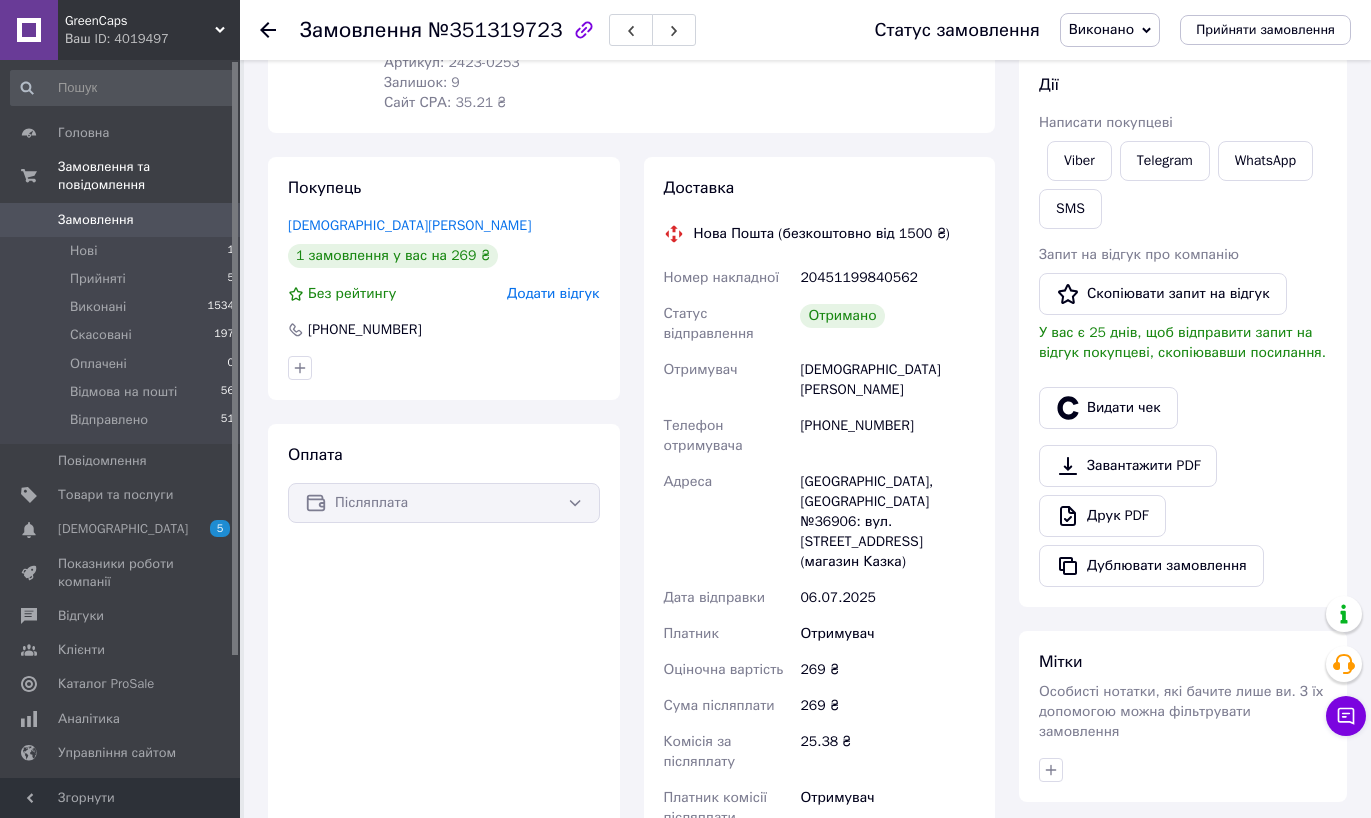 click on "Видати чек" at bounding box center (1183, 408) 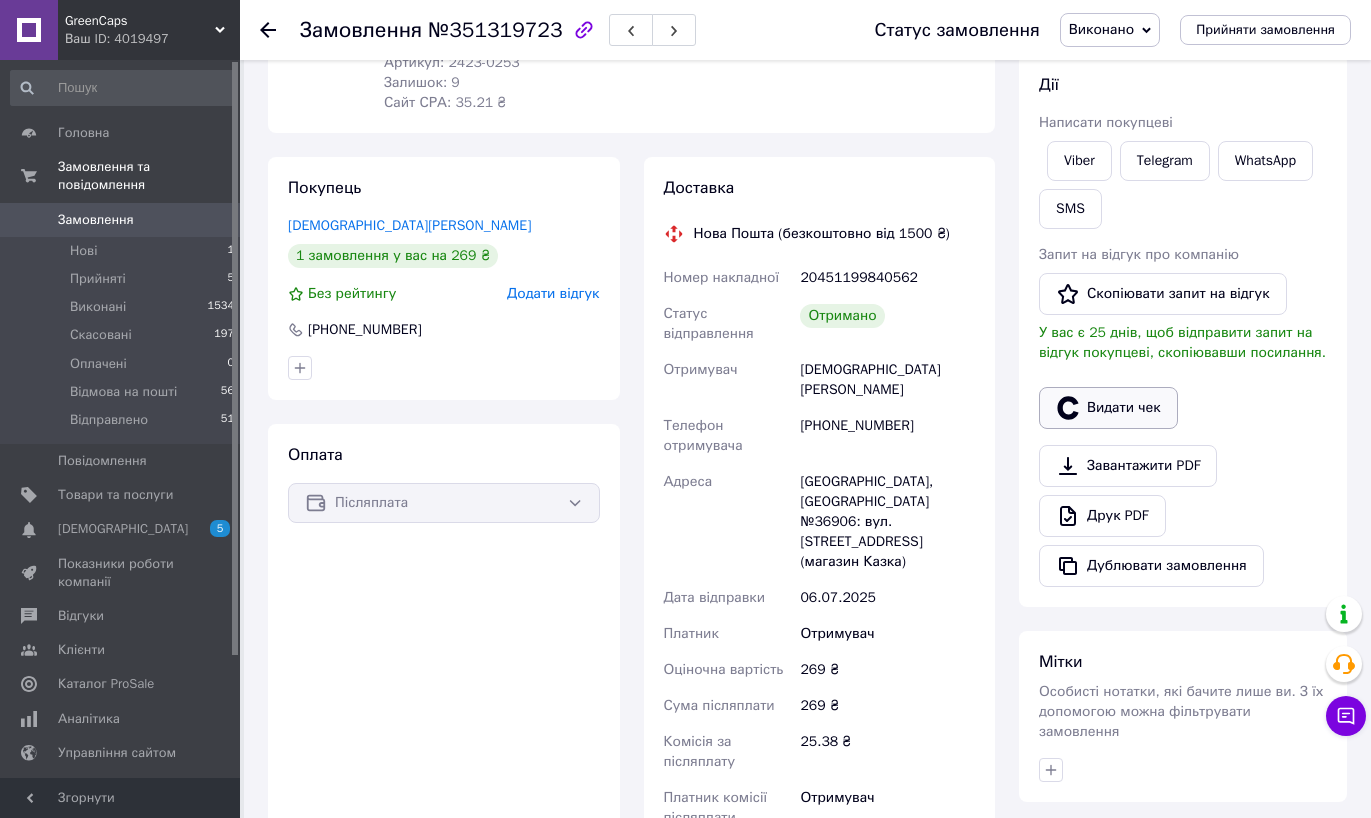 click 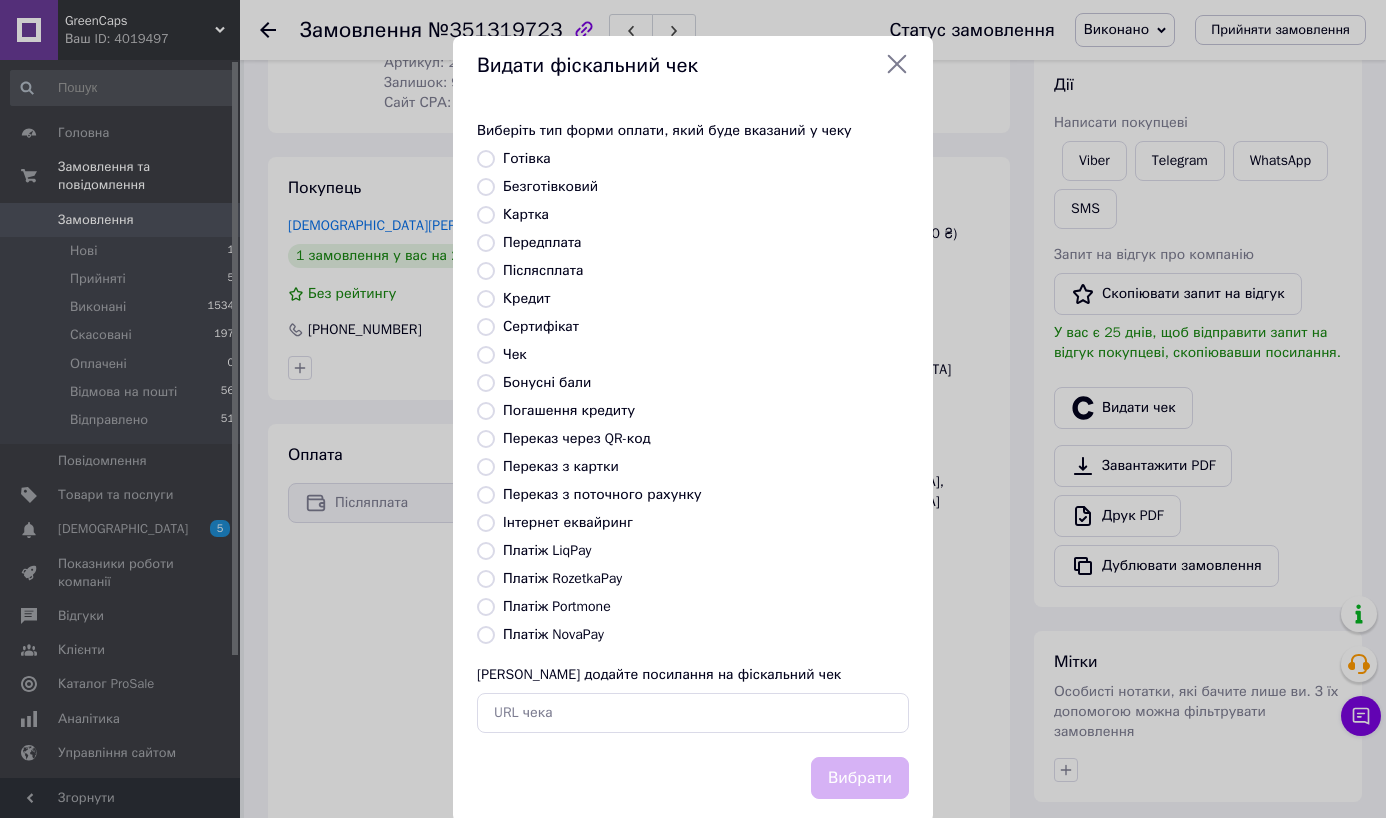 click on "Платіж NovaPay" at bounding box center [553, 634] 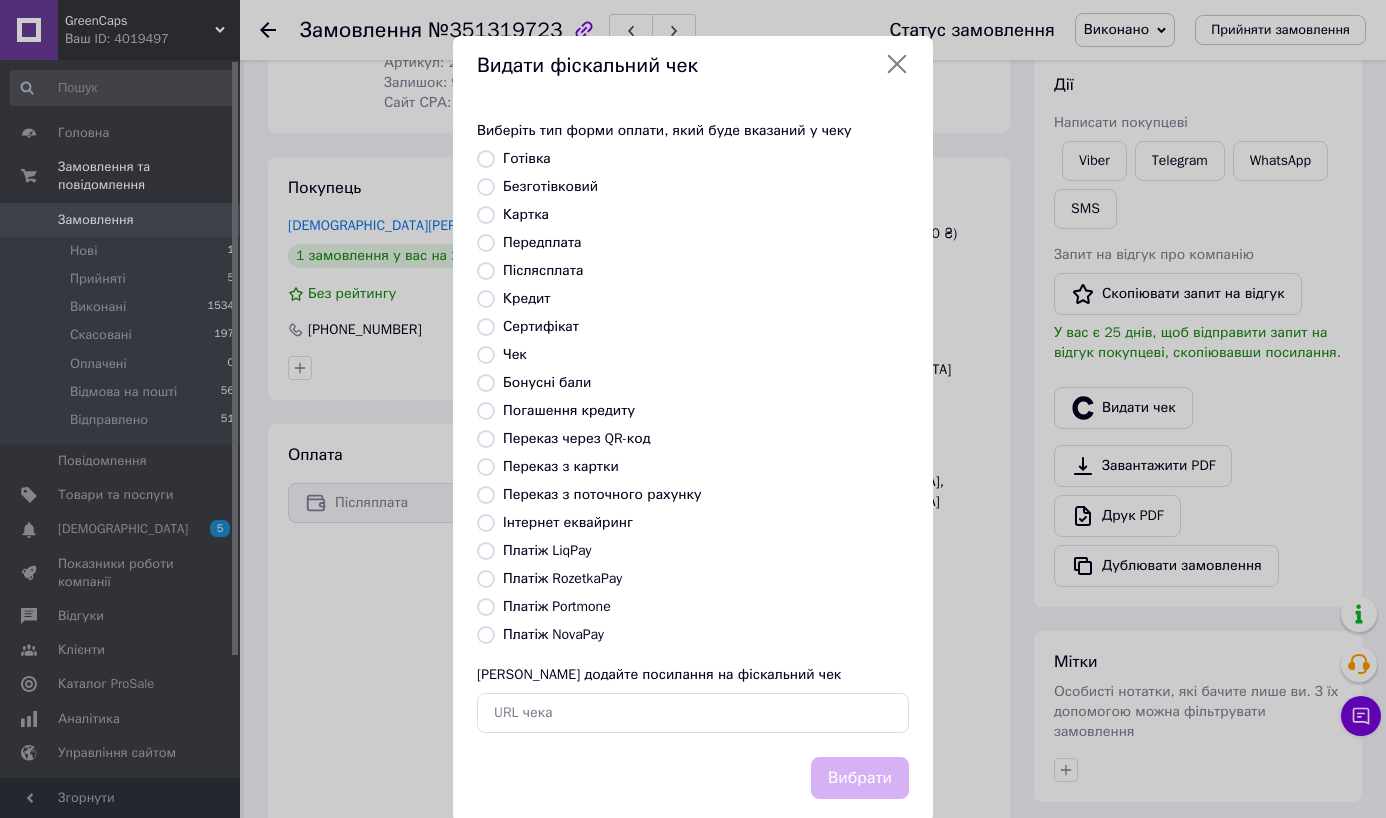 radio on "true" 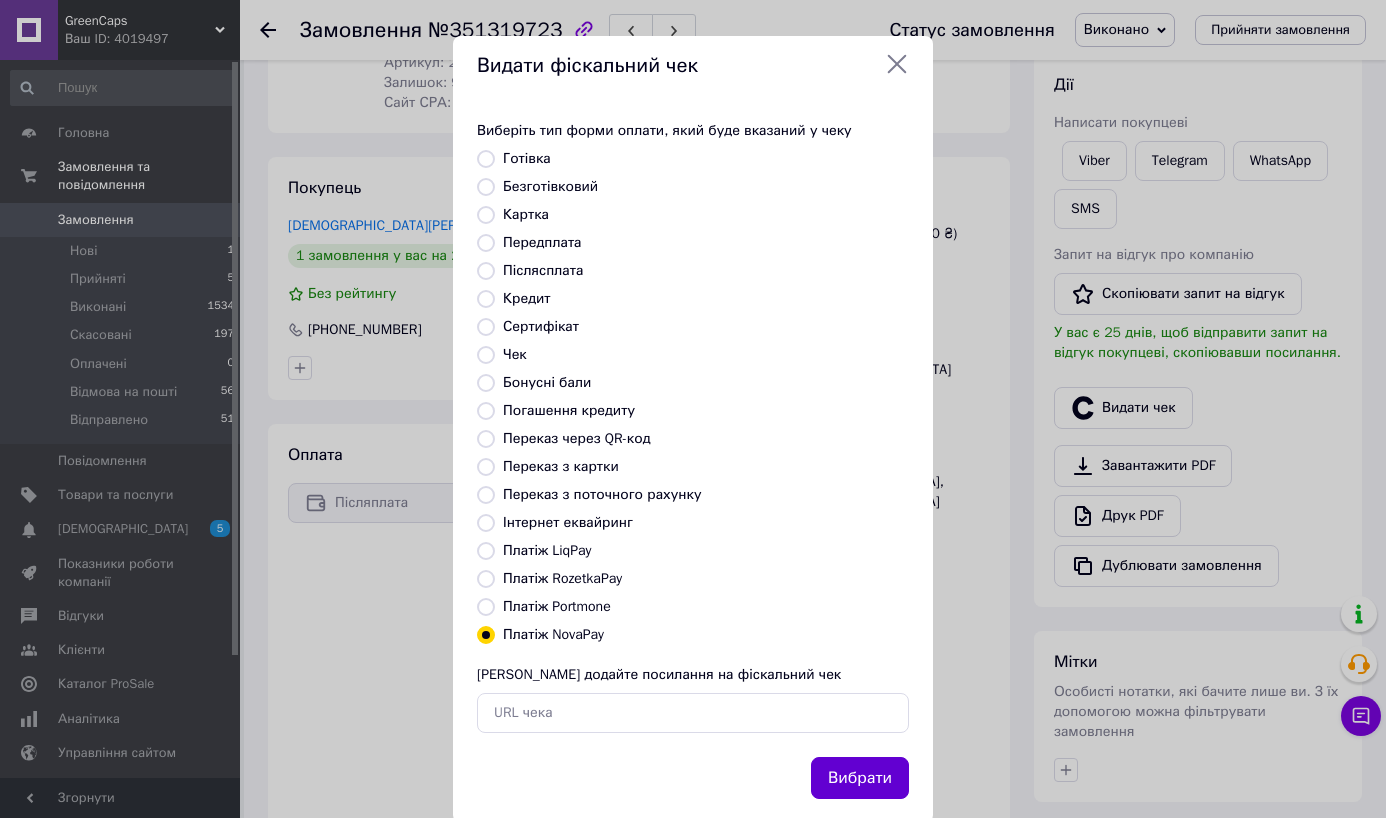 click on "Вибрати" at bounding box center (860, 778) 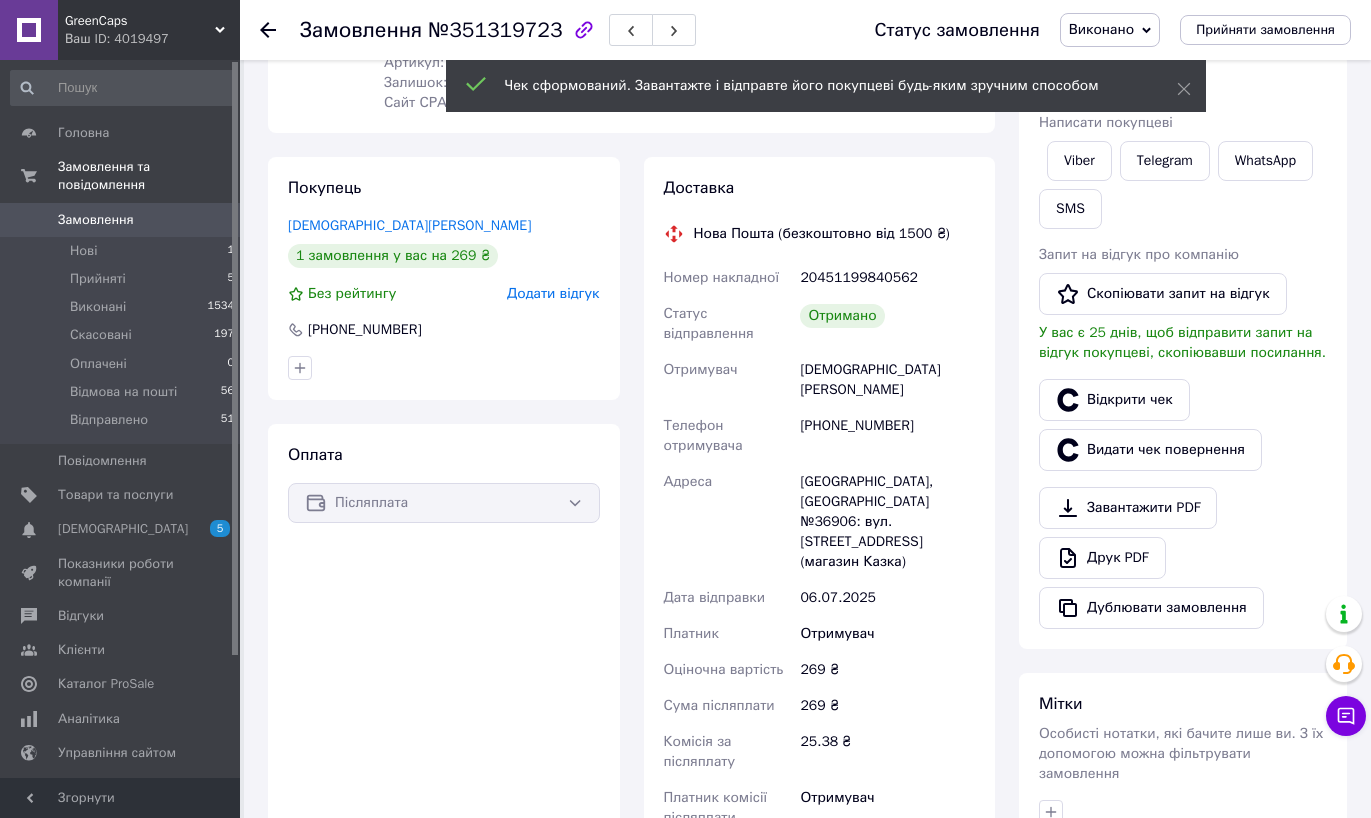 click 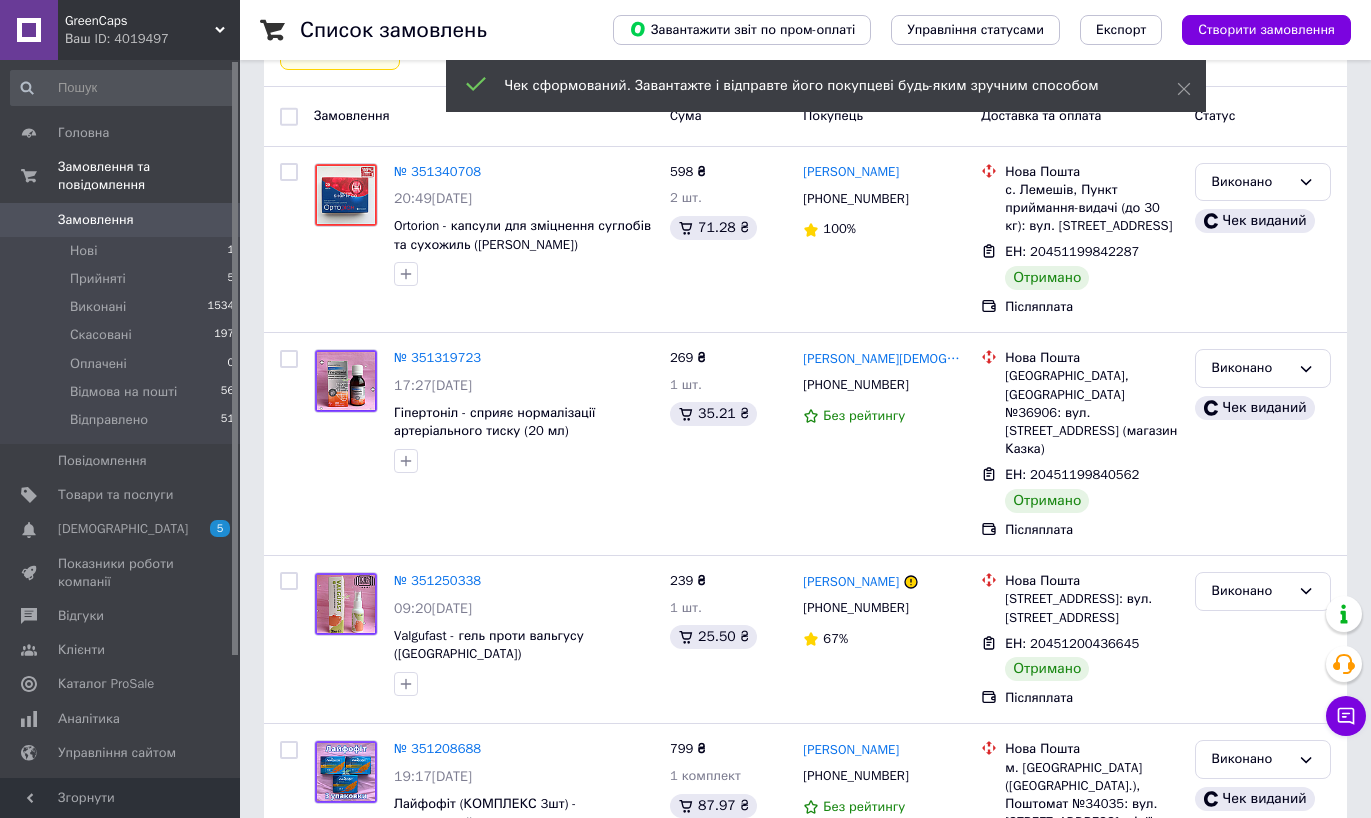 scroll, scrollTop: 233, scrollLeft: 0, axis: vertical 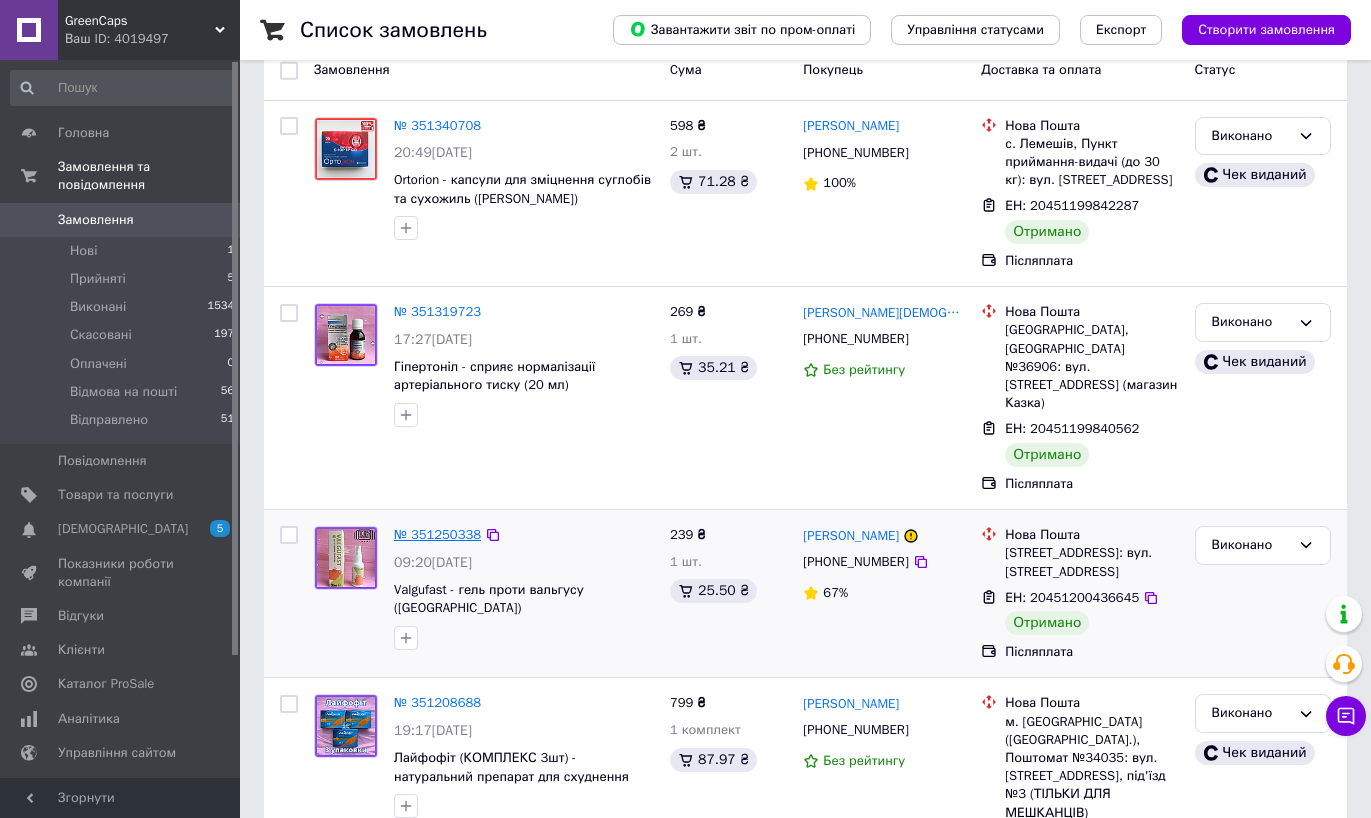 click on "№ 351250338" at bounding box center (437, 534) 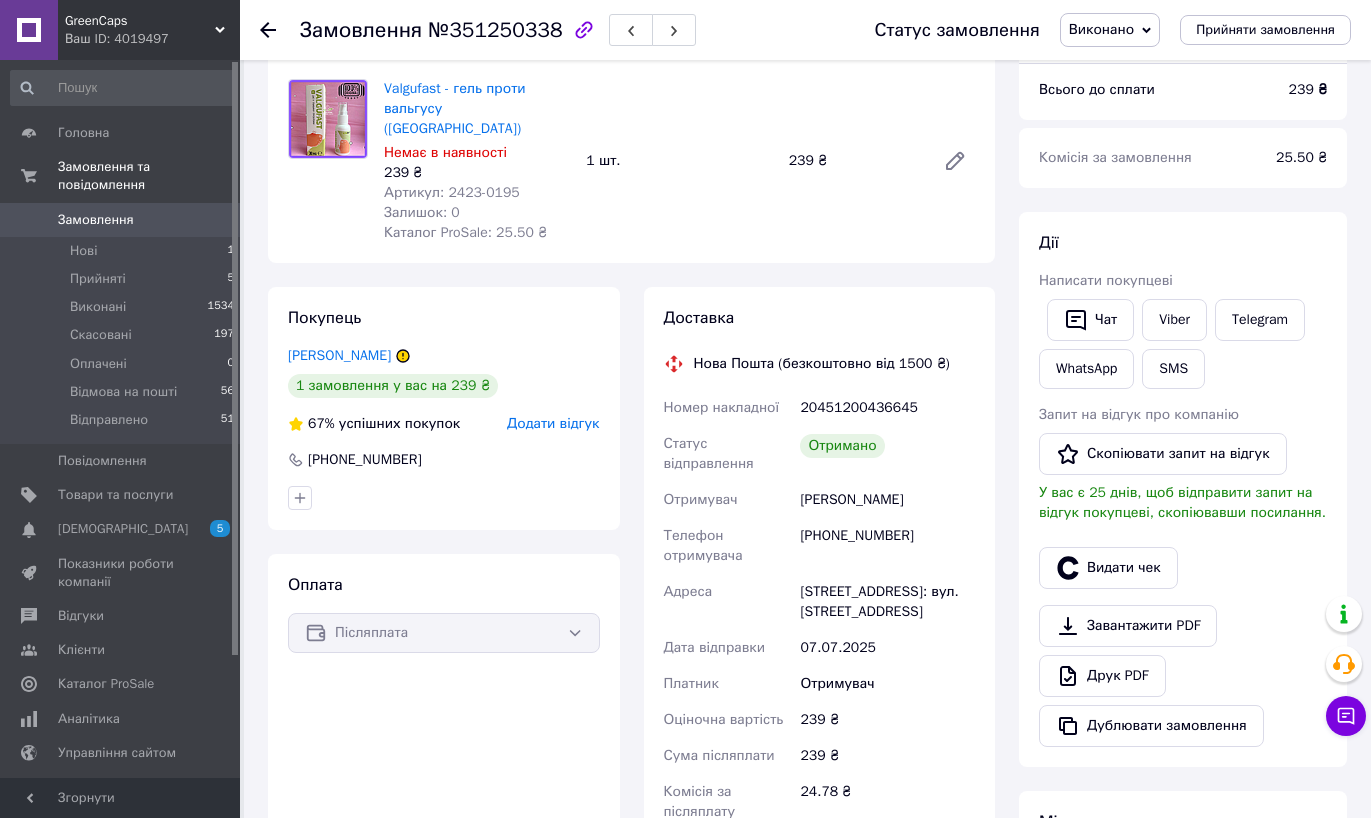 scroll, scrollTop: 185, scrollLeft: 0, axis: vertical 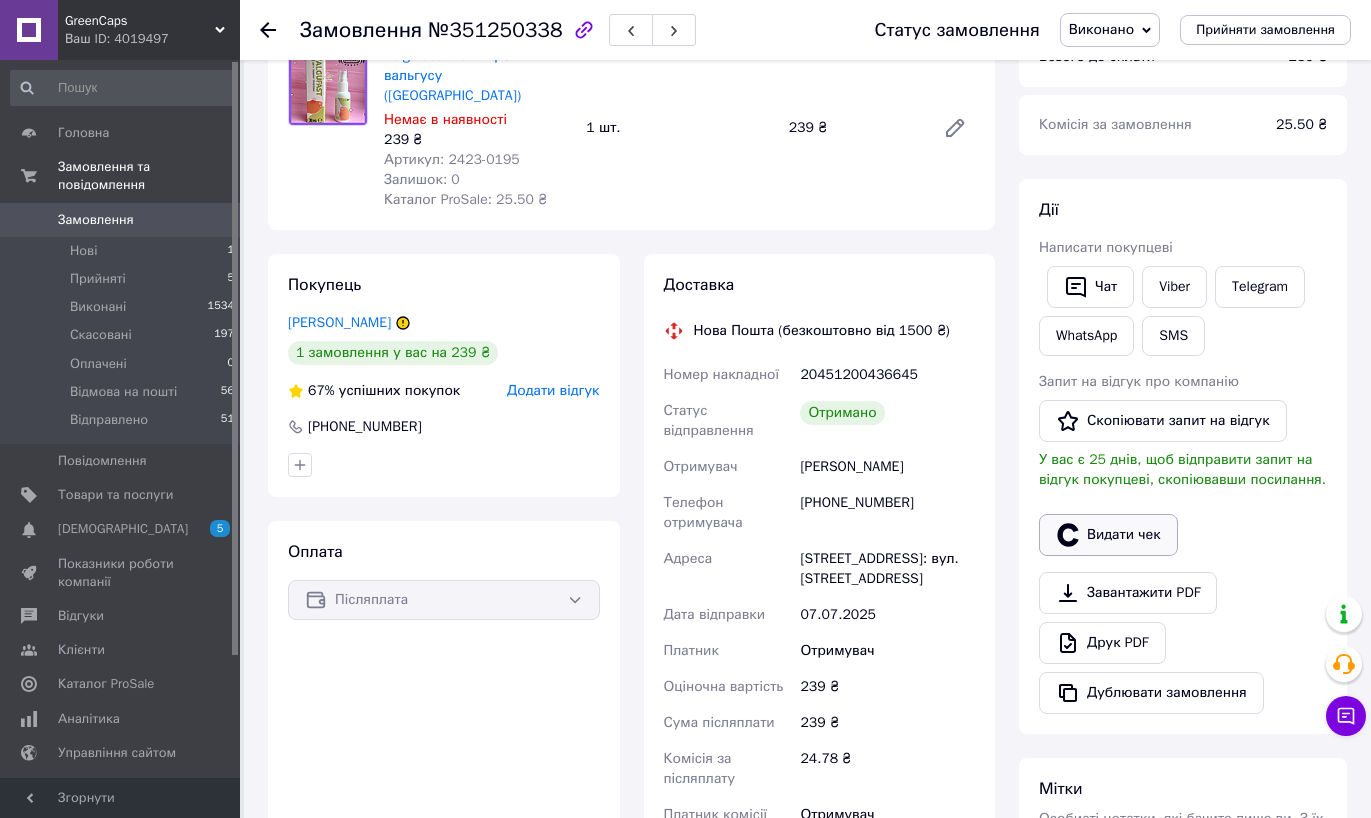click on "Видати чек" at bounding box center [1108, 535] 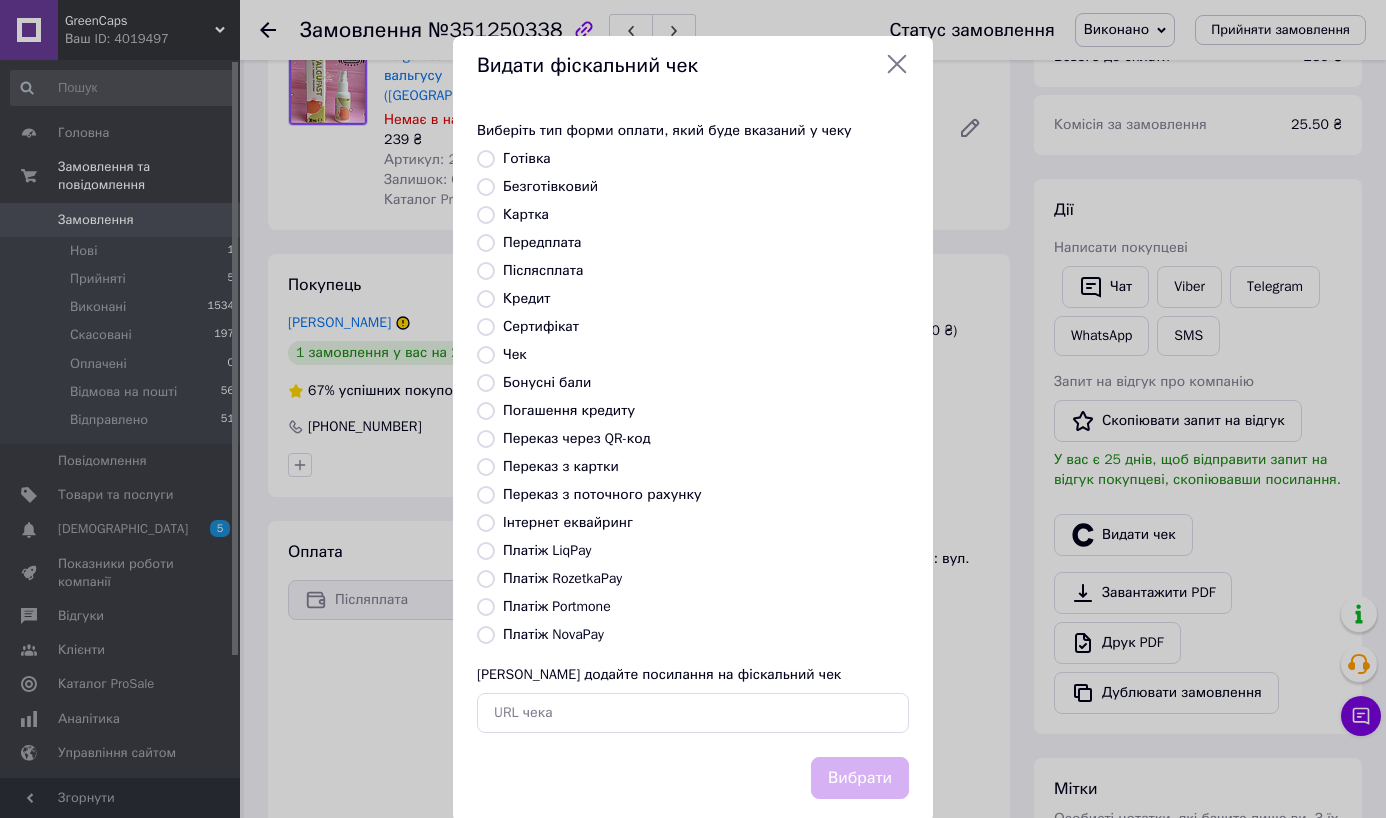 click on "Платіж NovaPay" at bounding box center (553, 634) 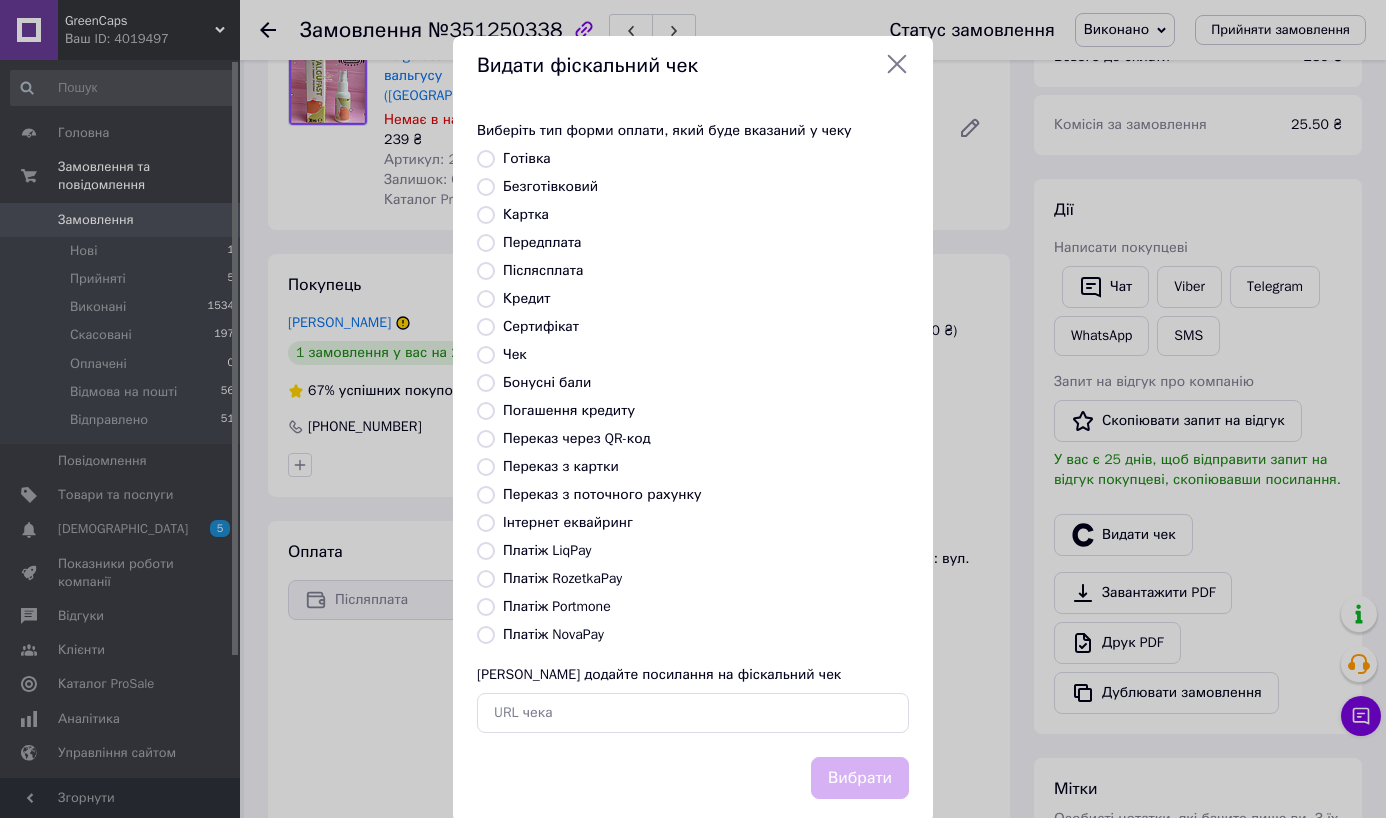 radio on "true" 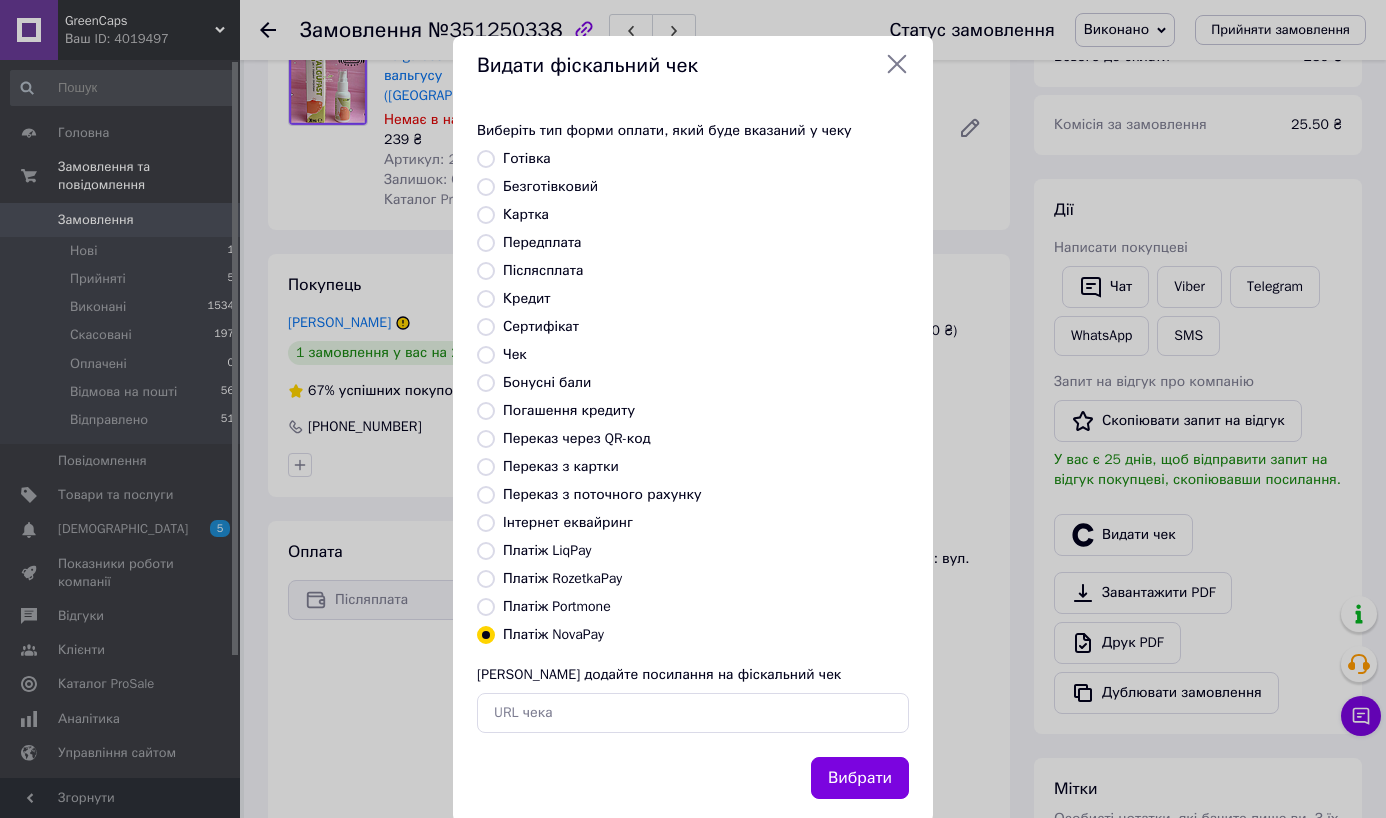 click on "Вибрати" at bounding box center [860, 778] 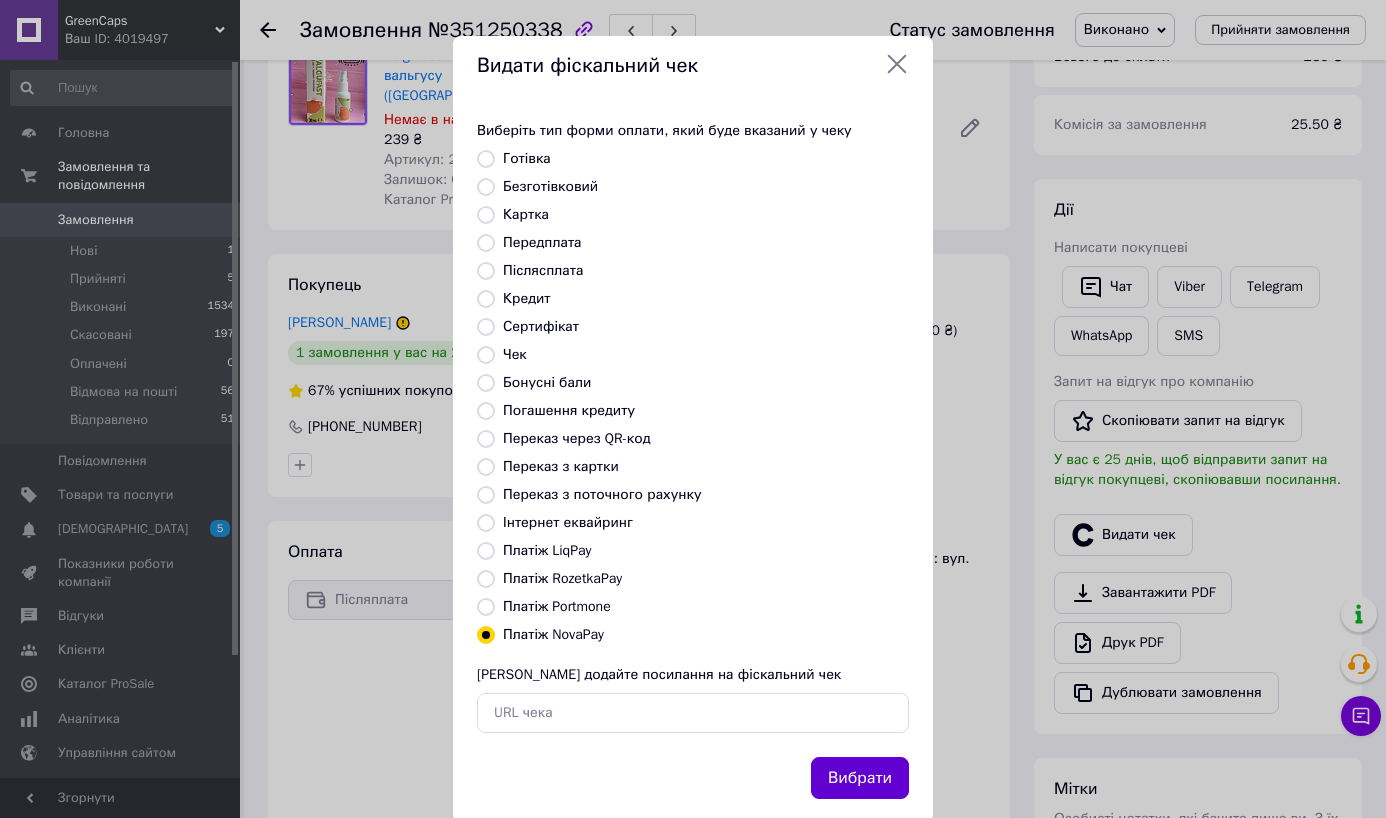 click on "Вибрати" at bounding box center [860, 778] 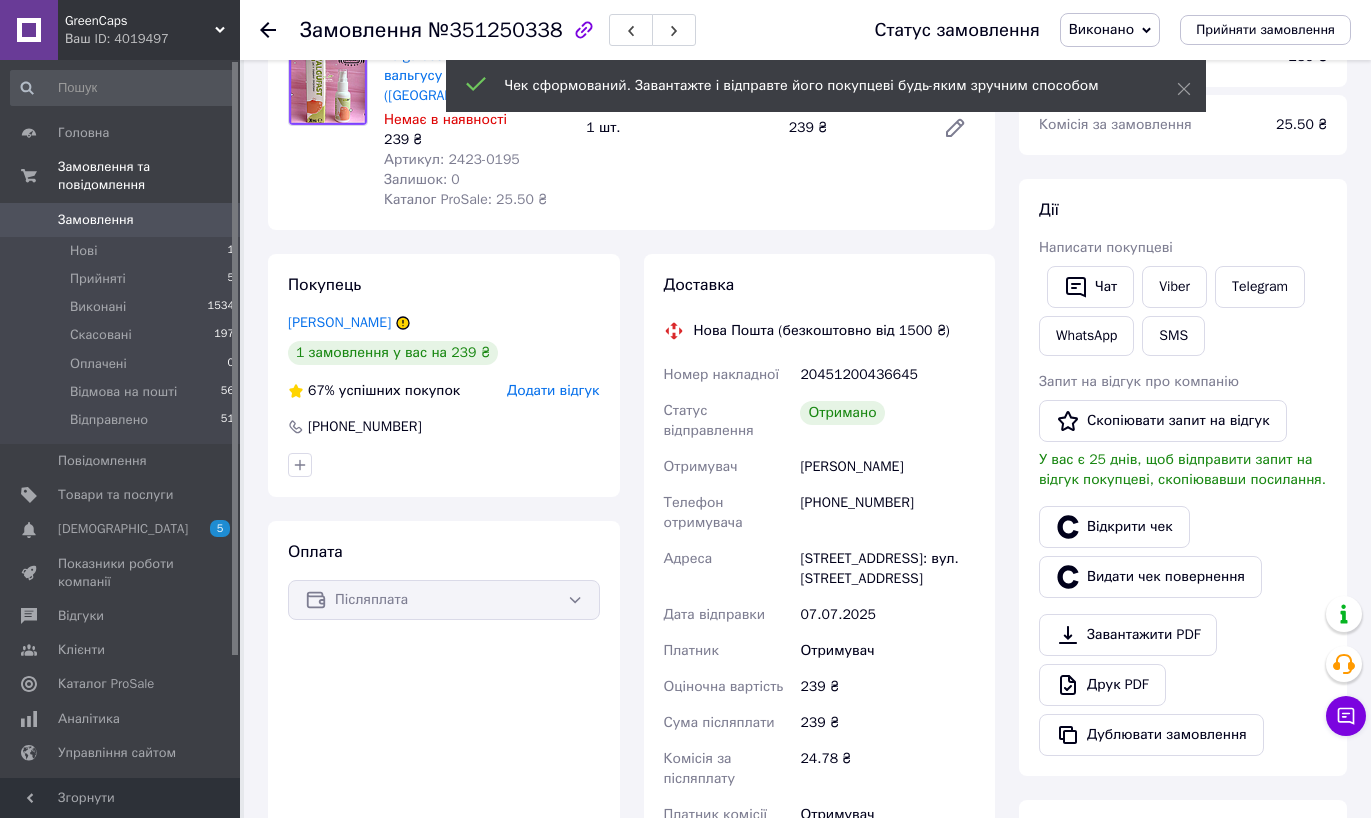 click at bounding box center [268, 30] 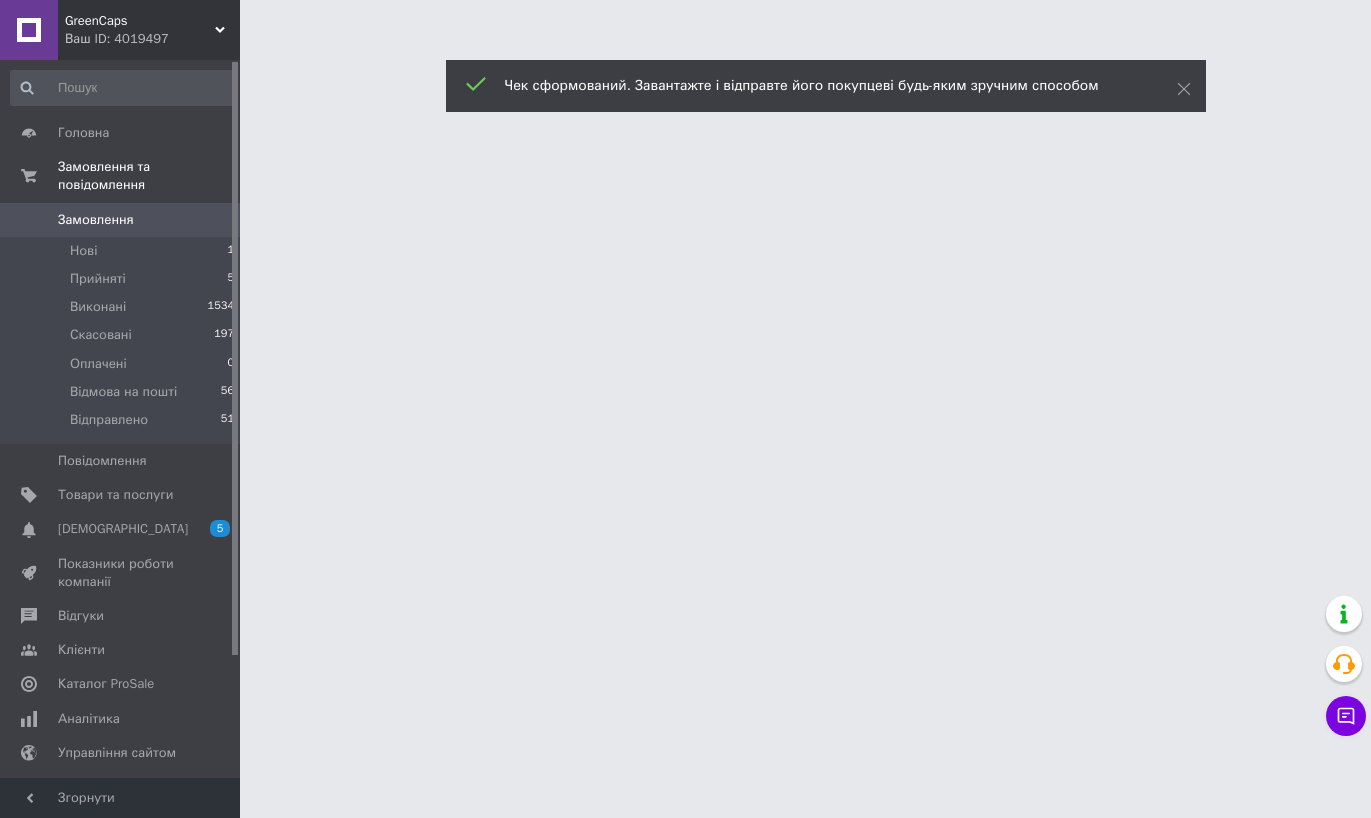 scroll, scrollTop: 0, scrollLeft: 0, axis: both 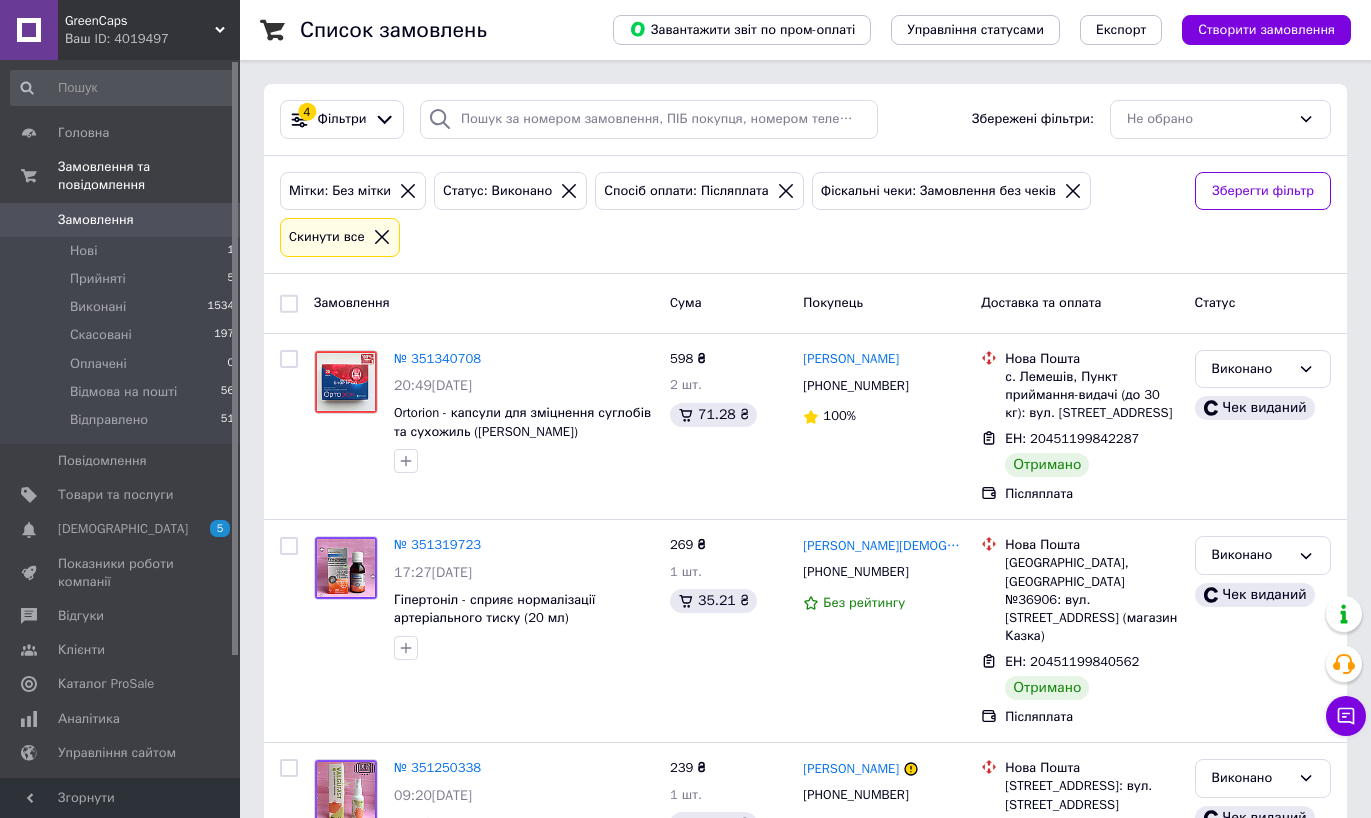 click 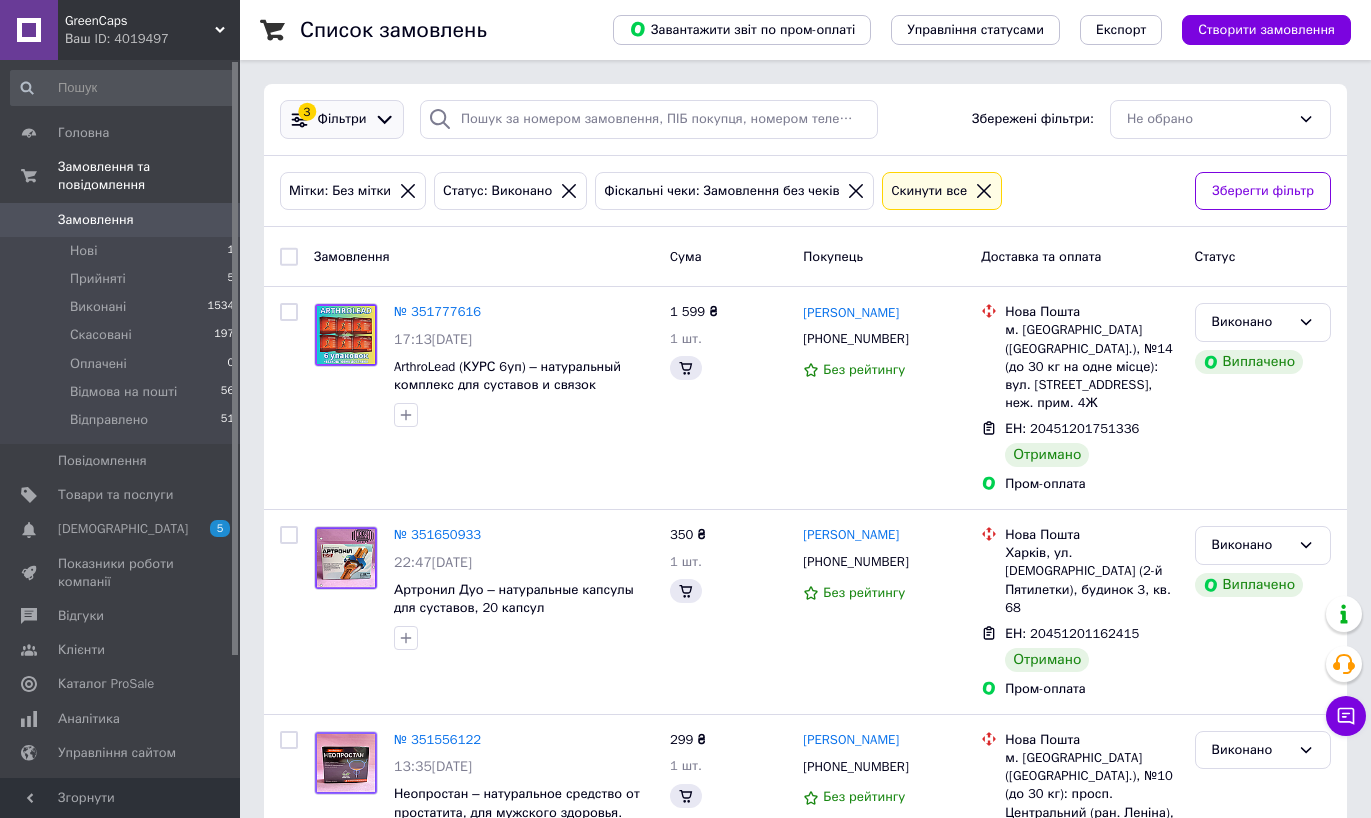 click on "Фільтри" at bounding box center (342, 119) 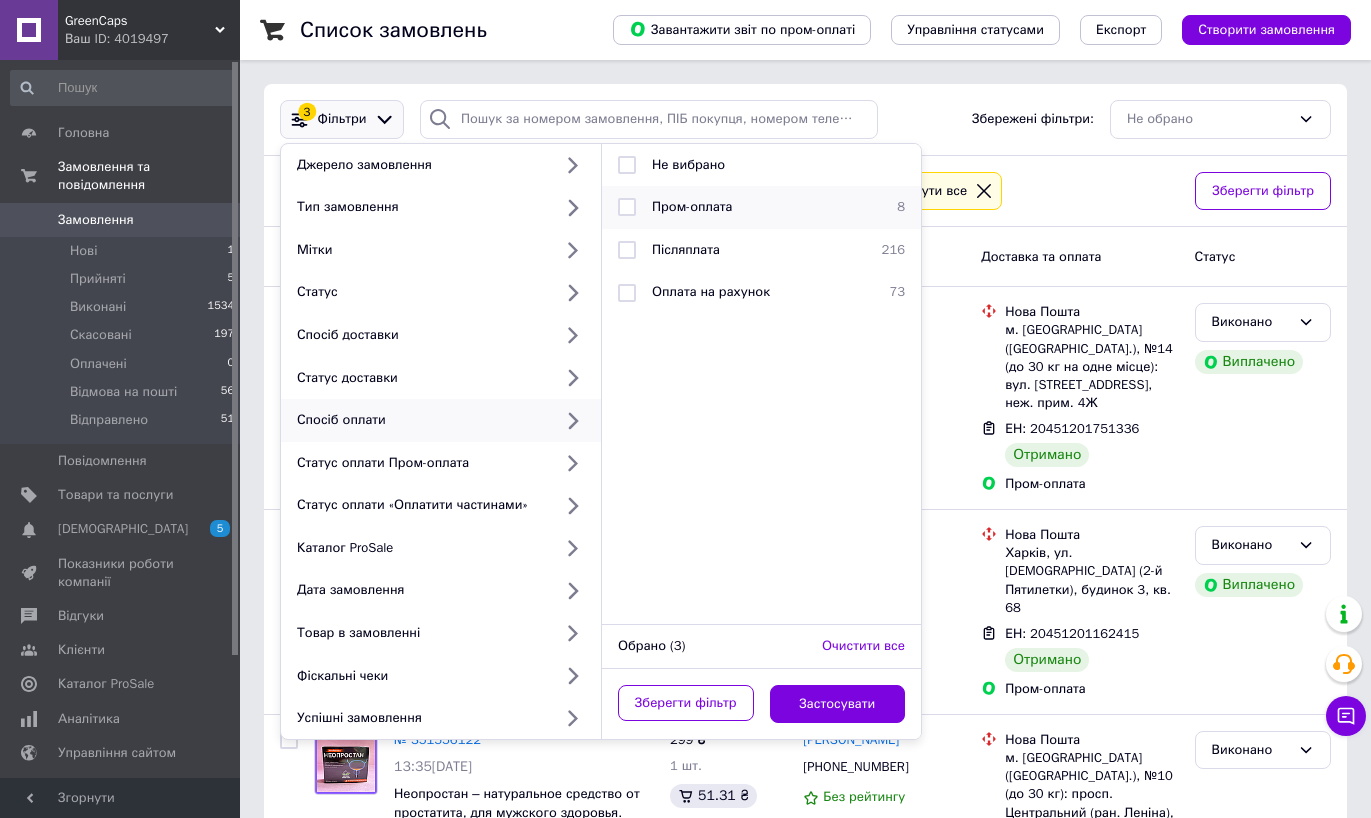 click on "Пром-оплата" at bounding box center (692, 206) 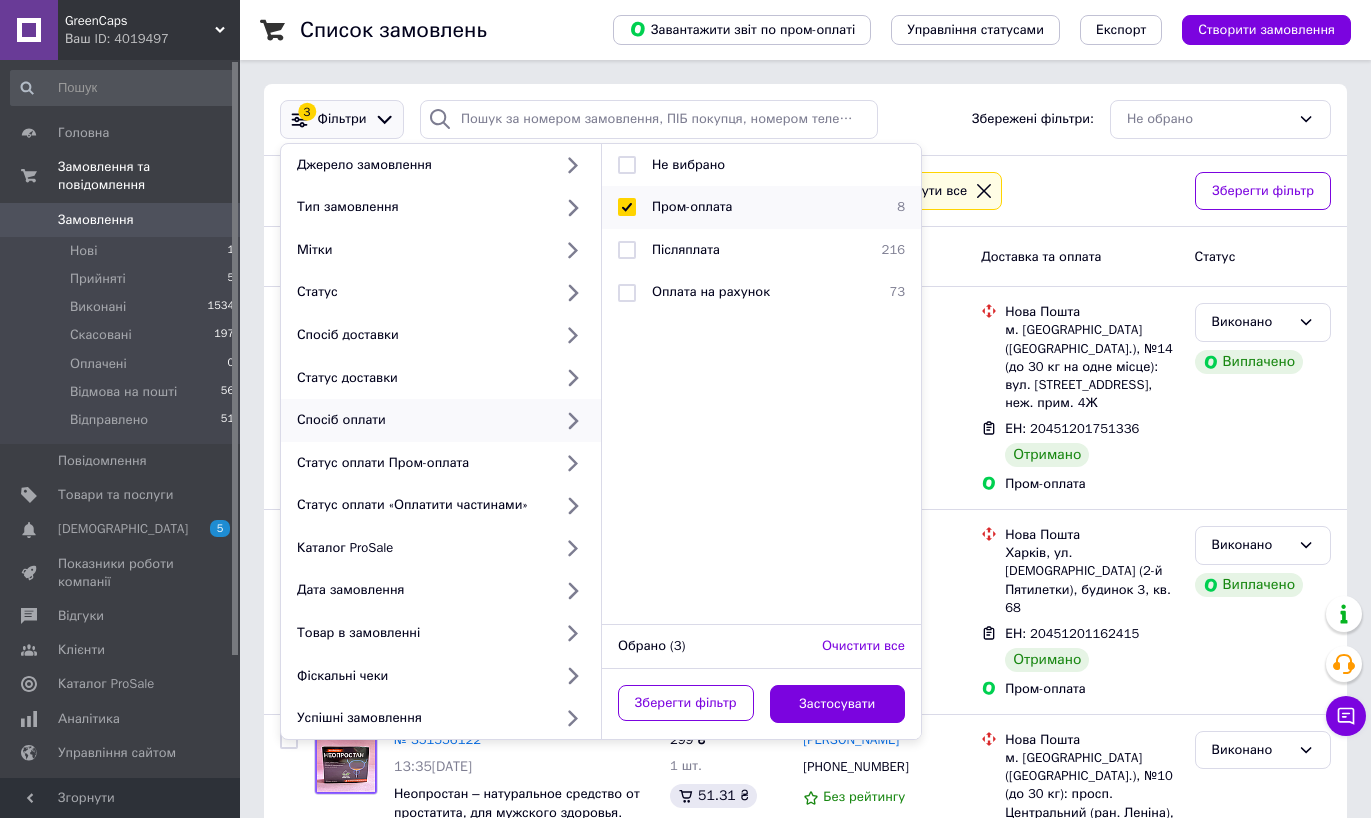 checkbox on "true" 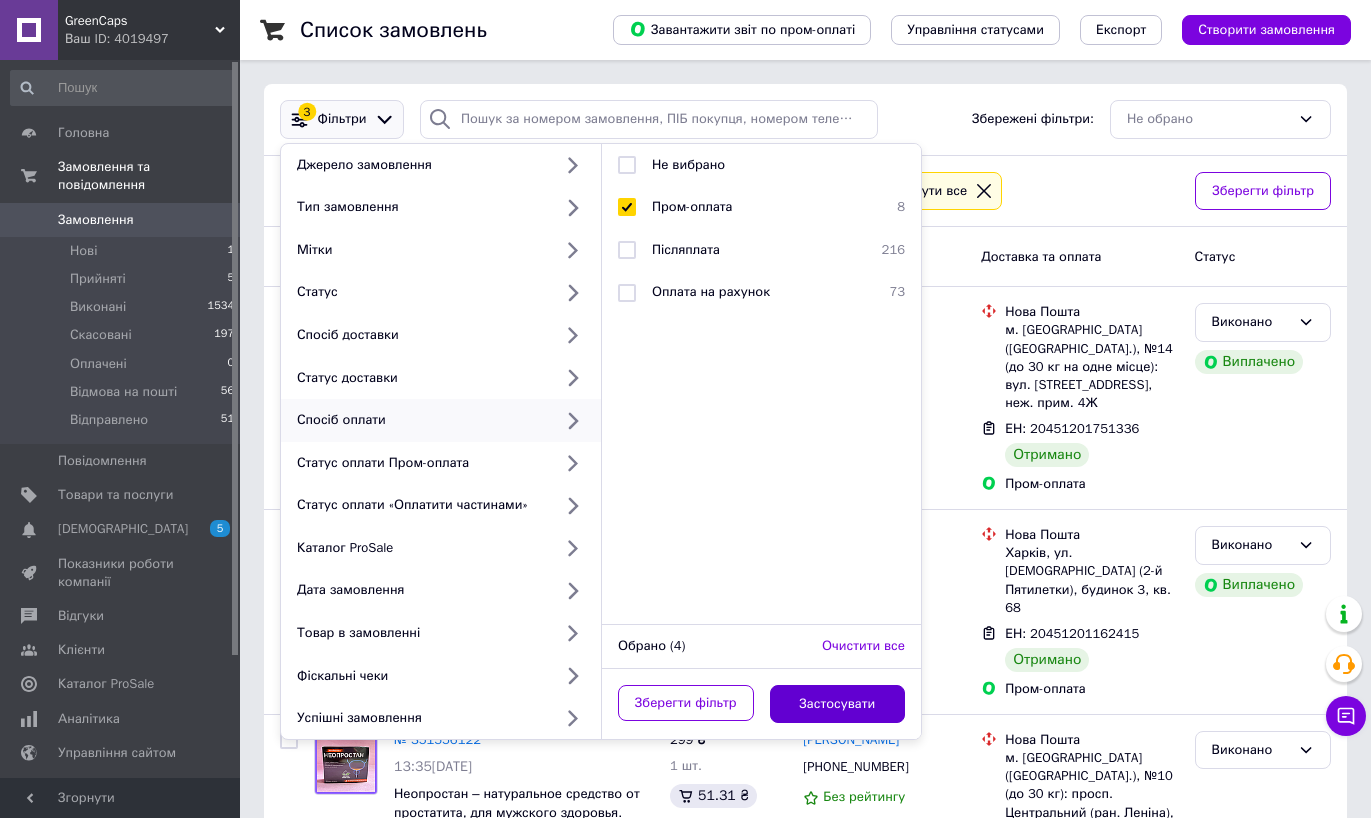 click on "Застосувати" at bounding box center (838, 704) 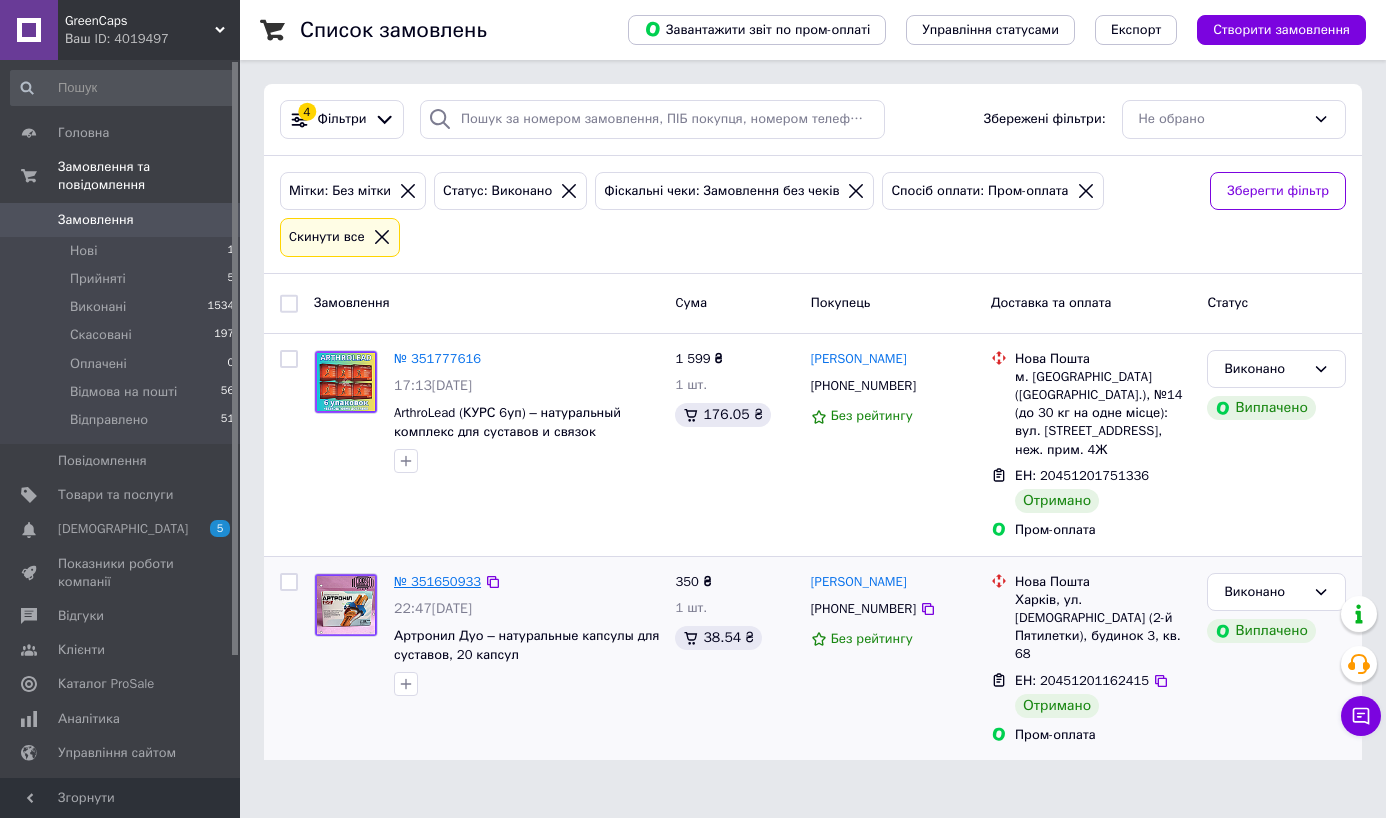 click on "№ 351650933" at bounding box center (437, 581) 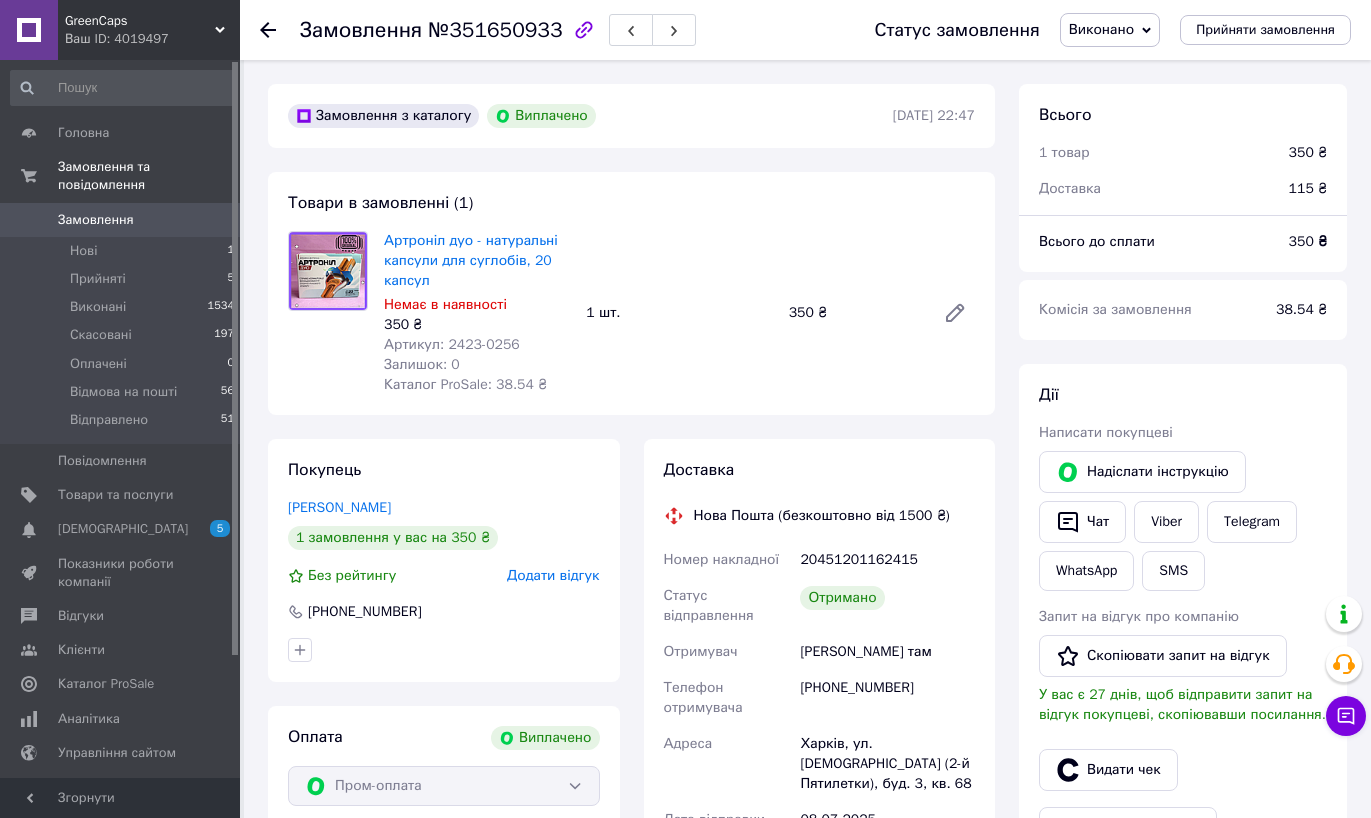 scroll, scrollTop: 108, scrollLeft: 0, axis: vertical 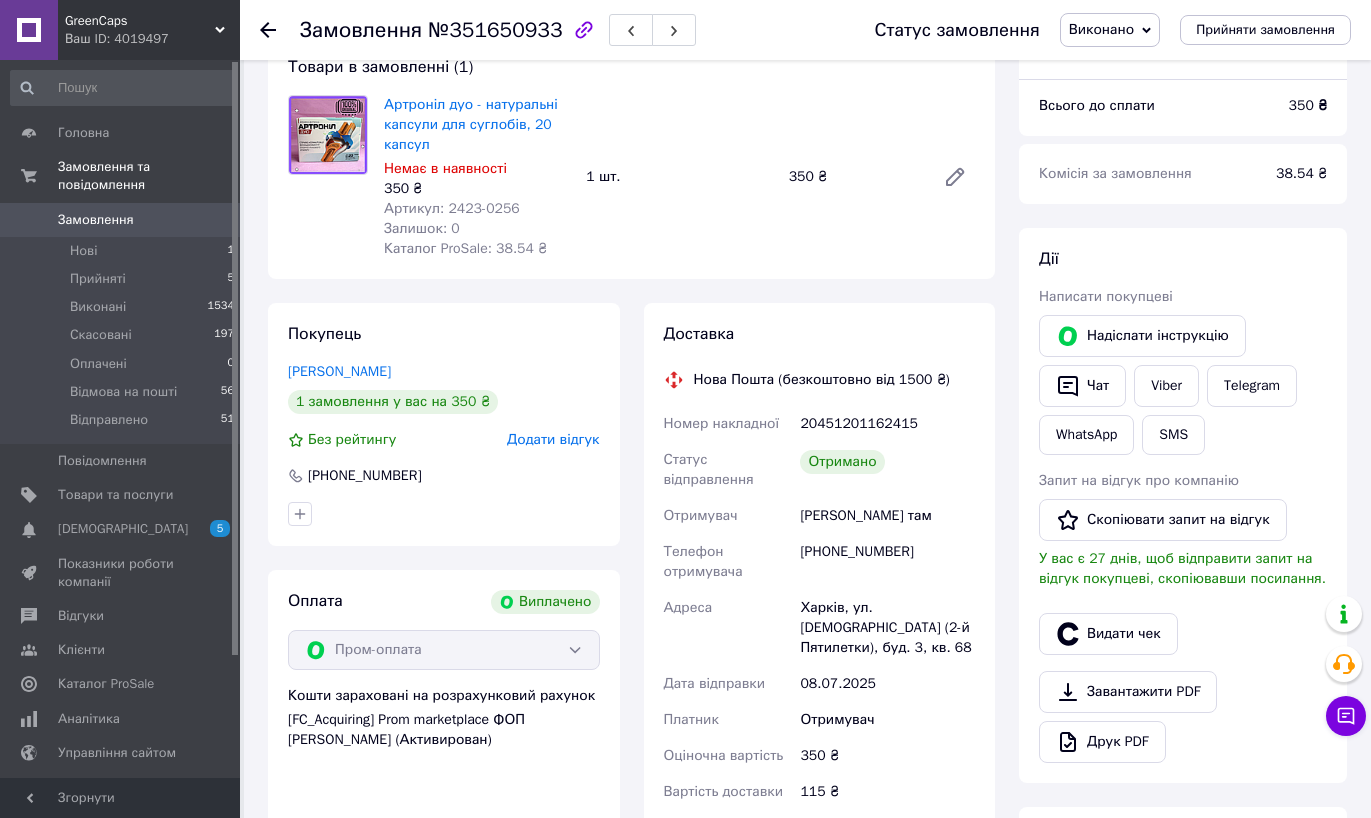 click at bounding box center [1183, 605] 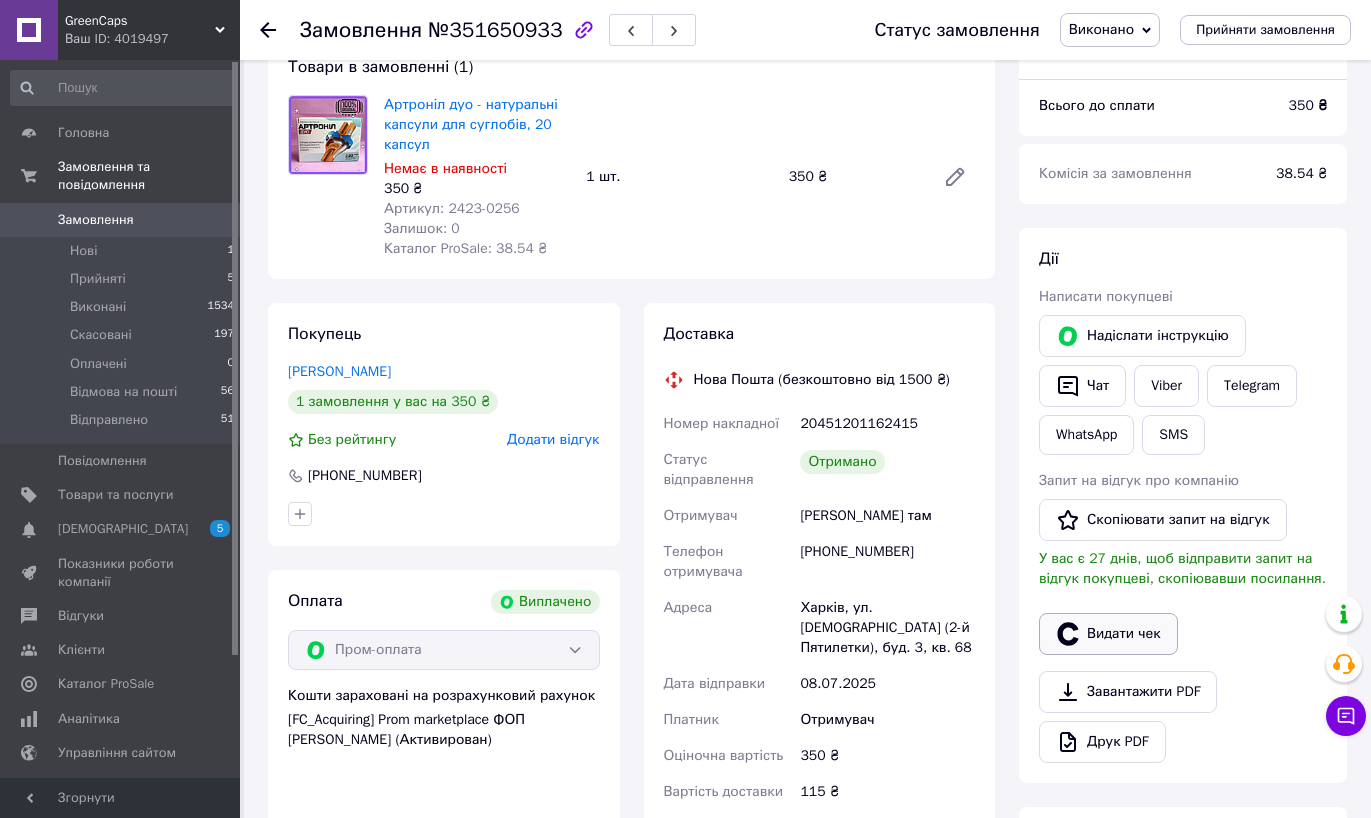 click on "Видати чек" at bounding box center [1108, 634] 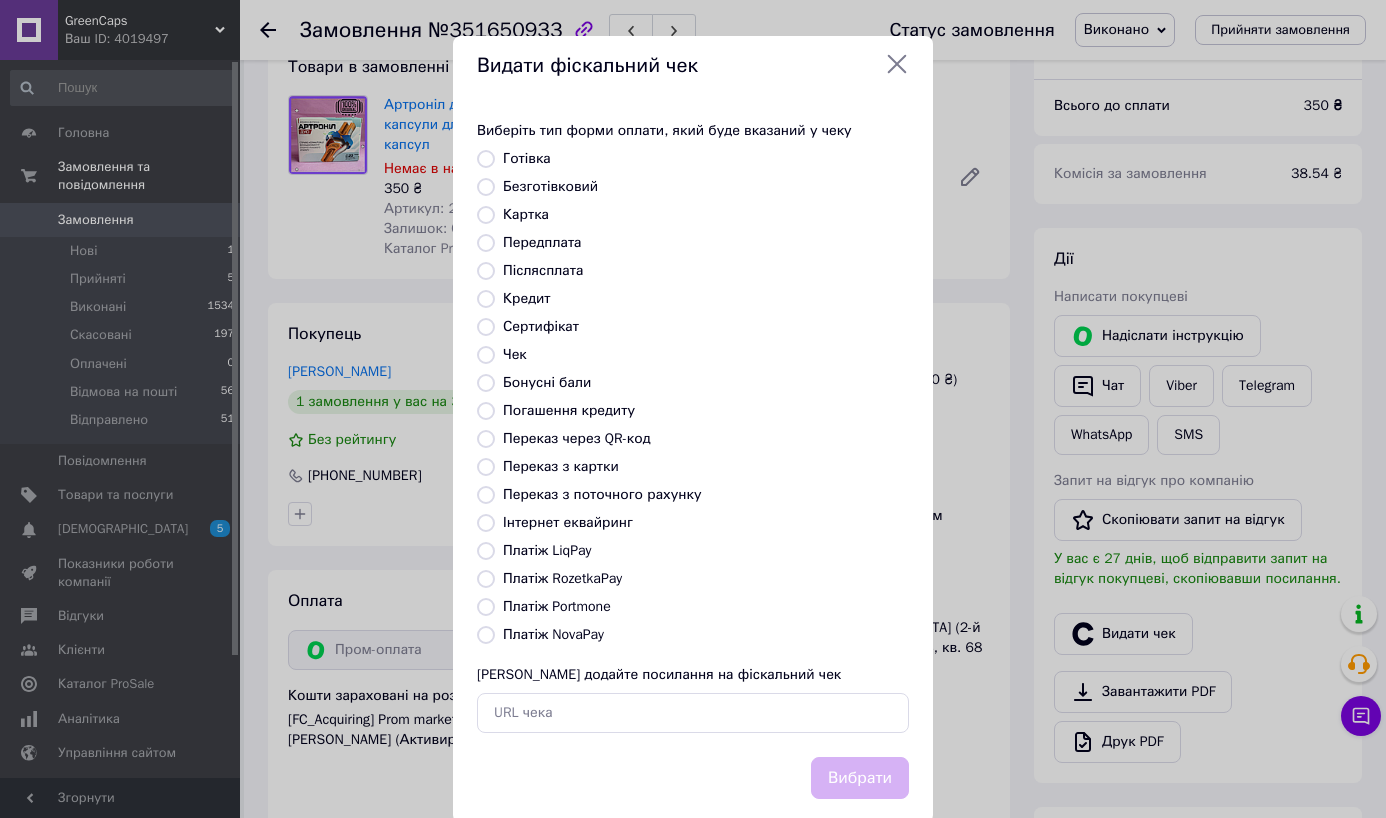 click on "Платіж RozetkaPay" at bounding box center (562, 578) 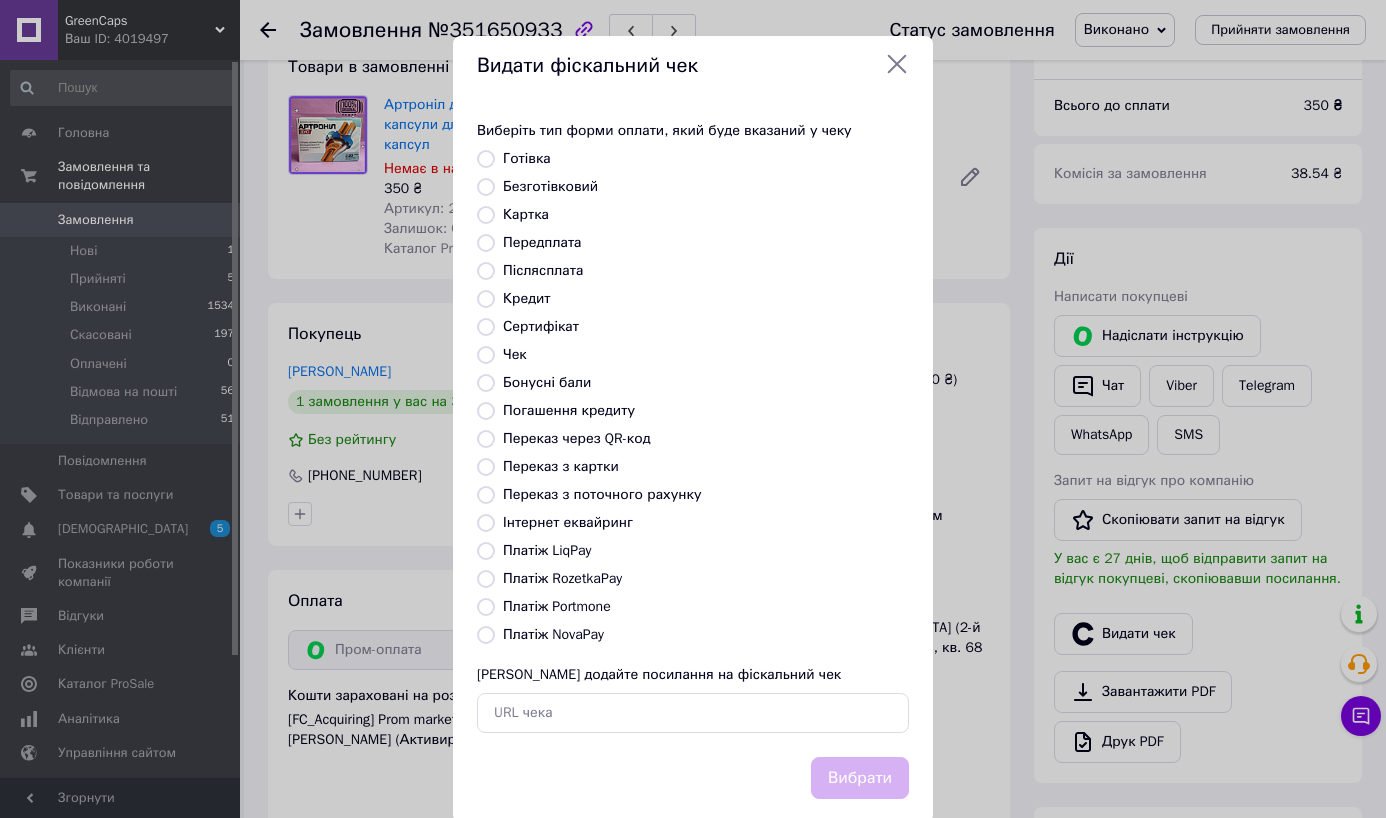 radio on "true" 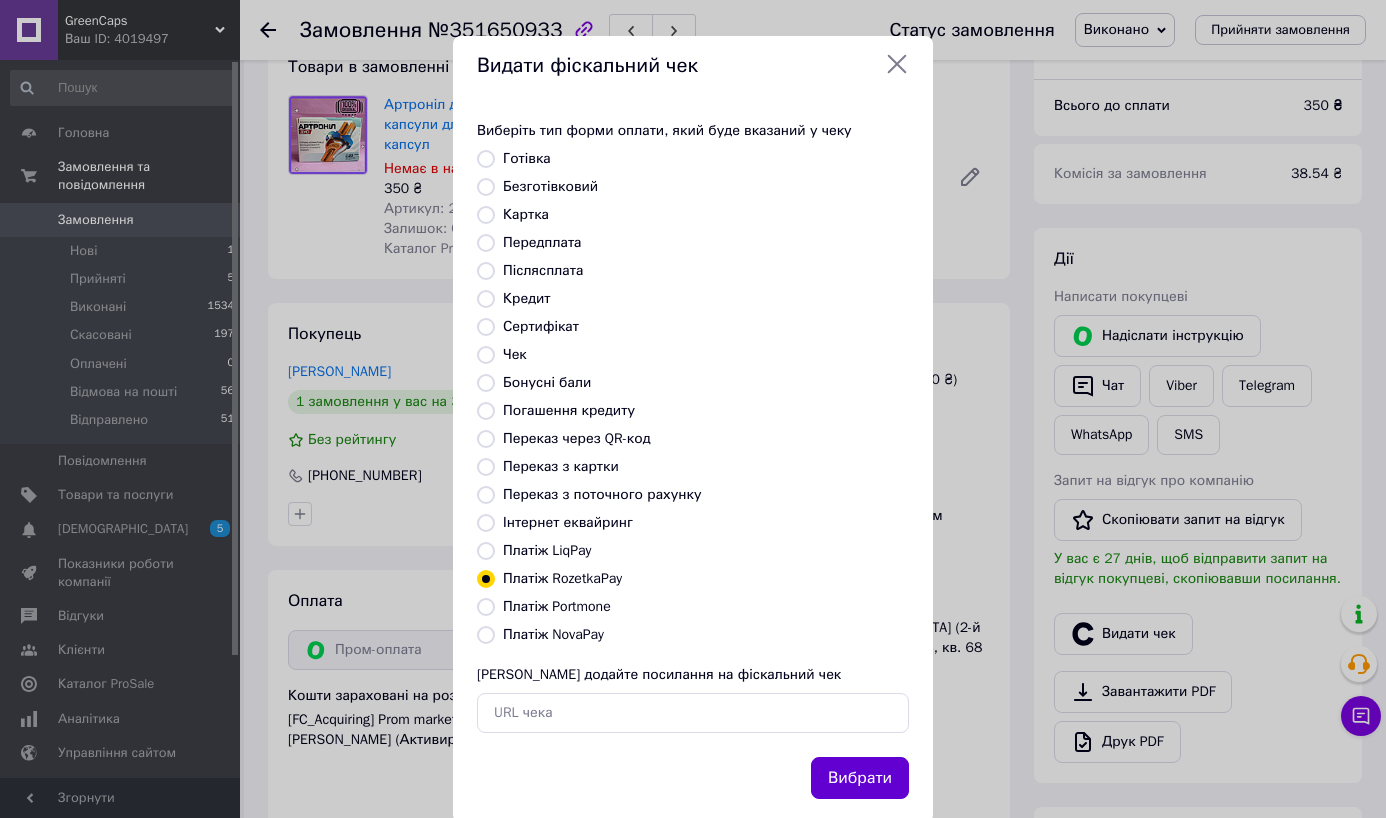 click on "Вибрати" at bounding box center [860, 778] 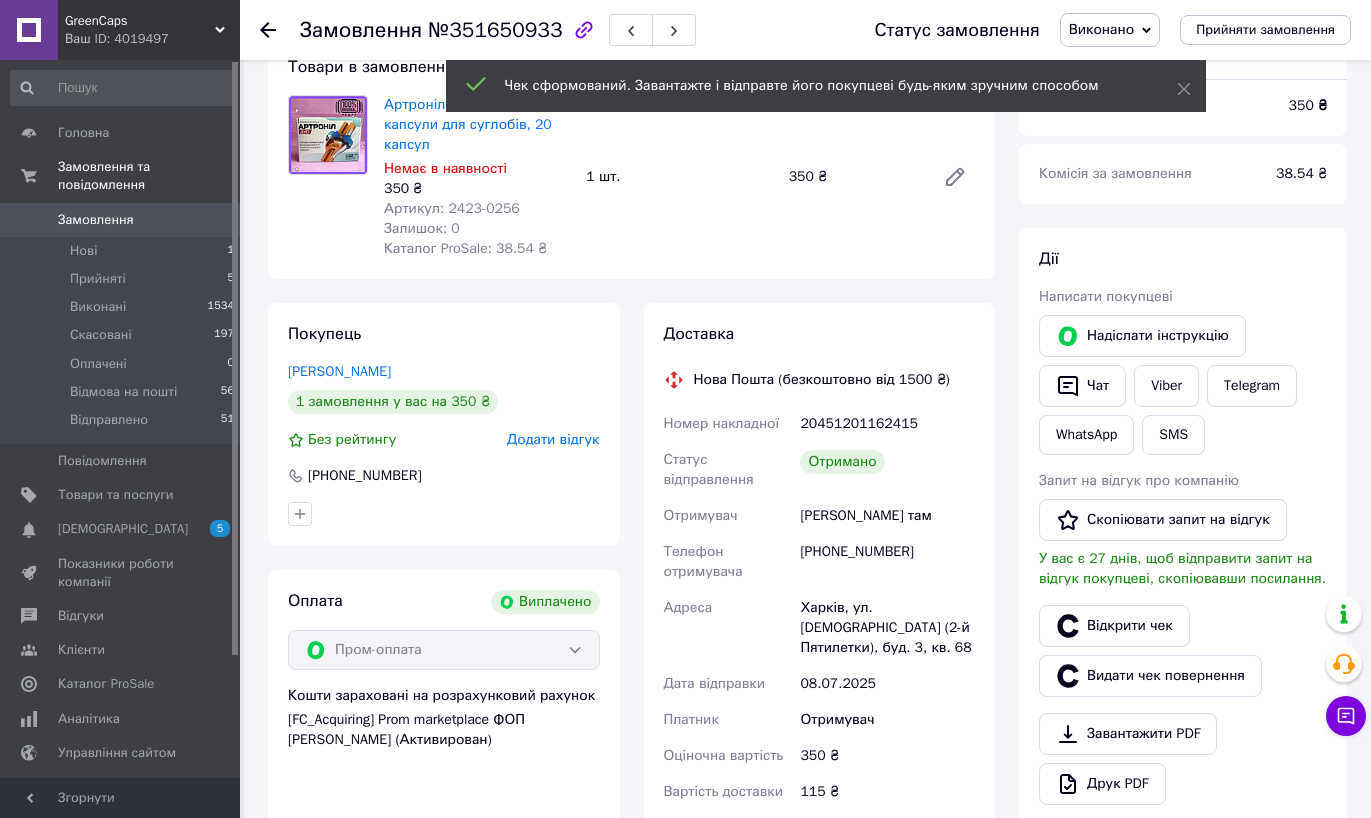 click 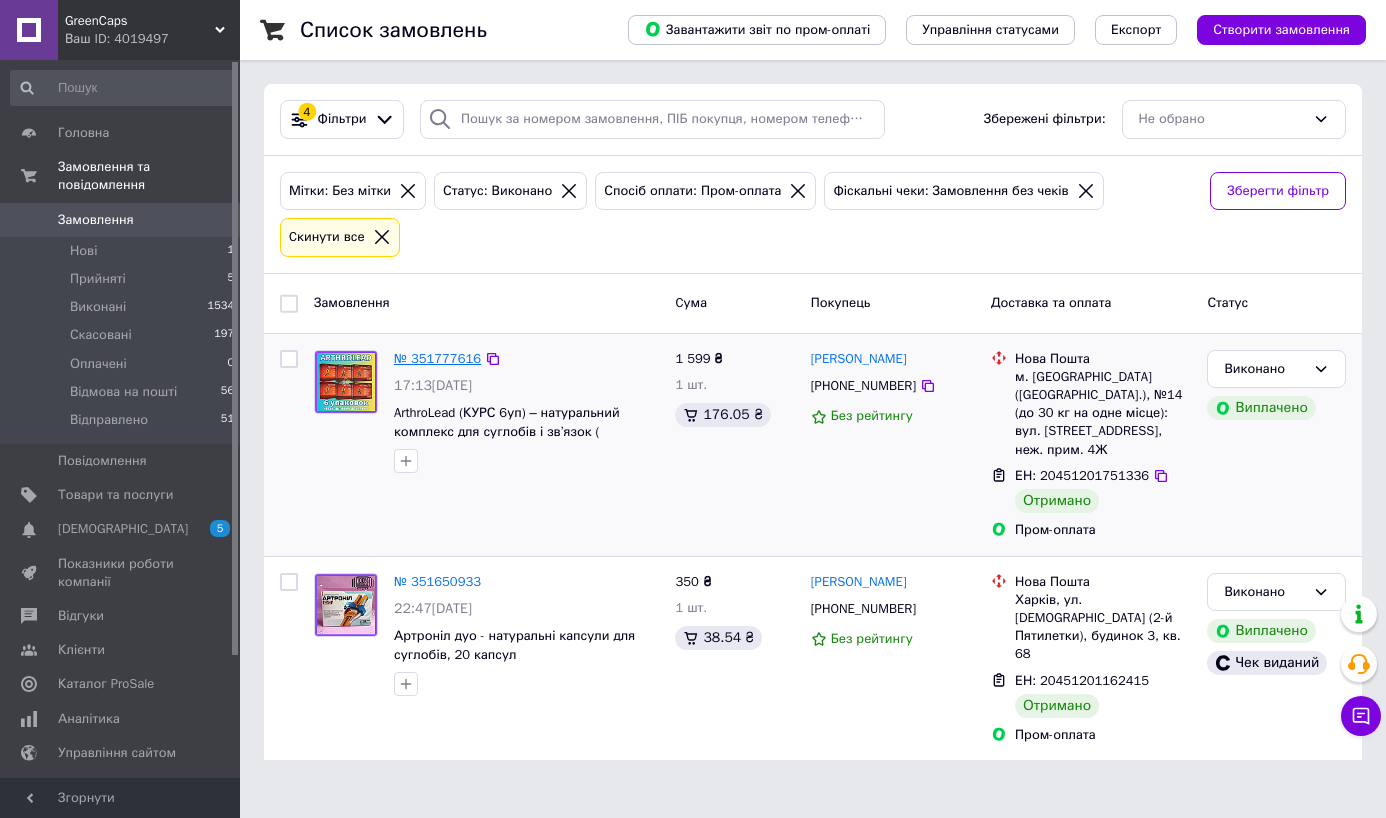 click on "№ 351777616" at bounding box center (437, 358) 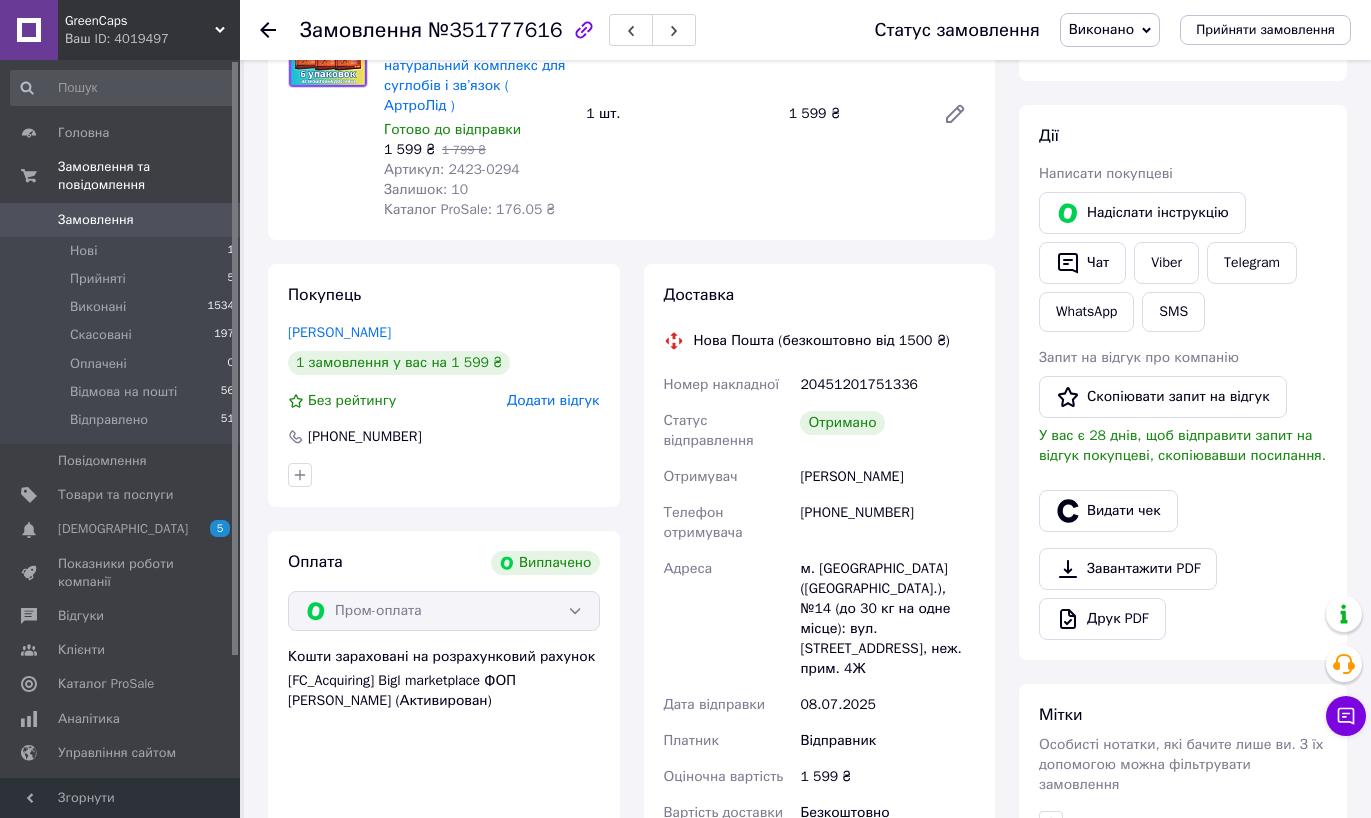 scroll, scrollTop: 248, scrollLeft: 0, axis: vertical 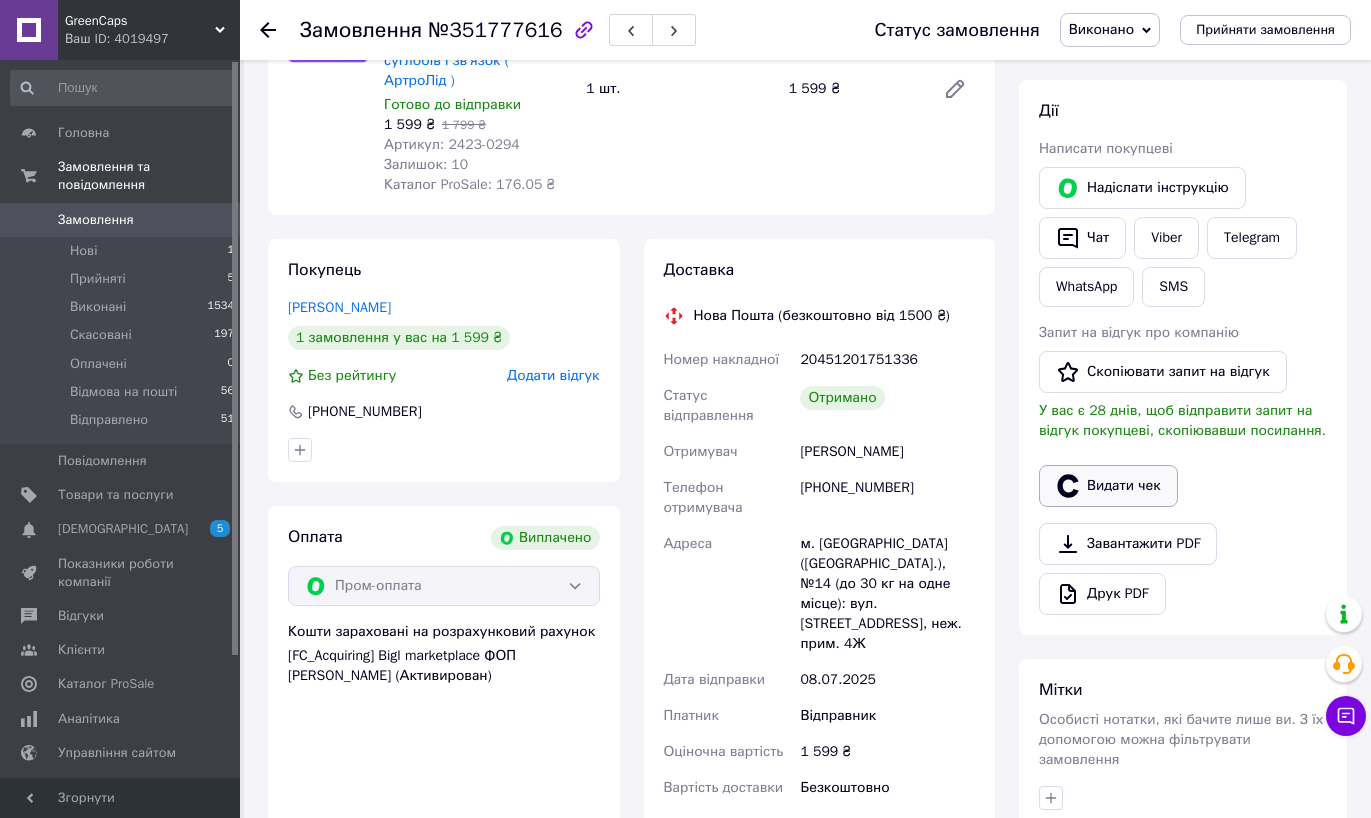 click on "Видати чек" at bounding box center [1108, 486] 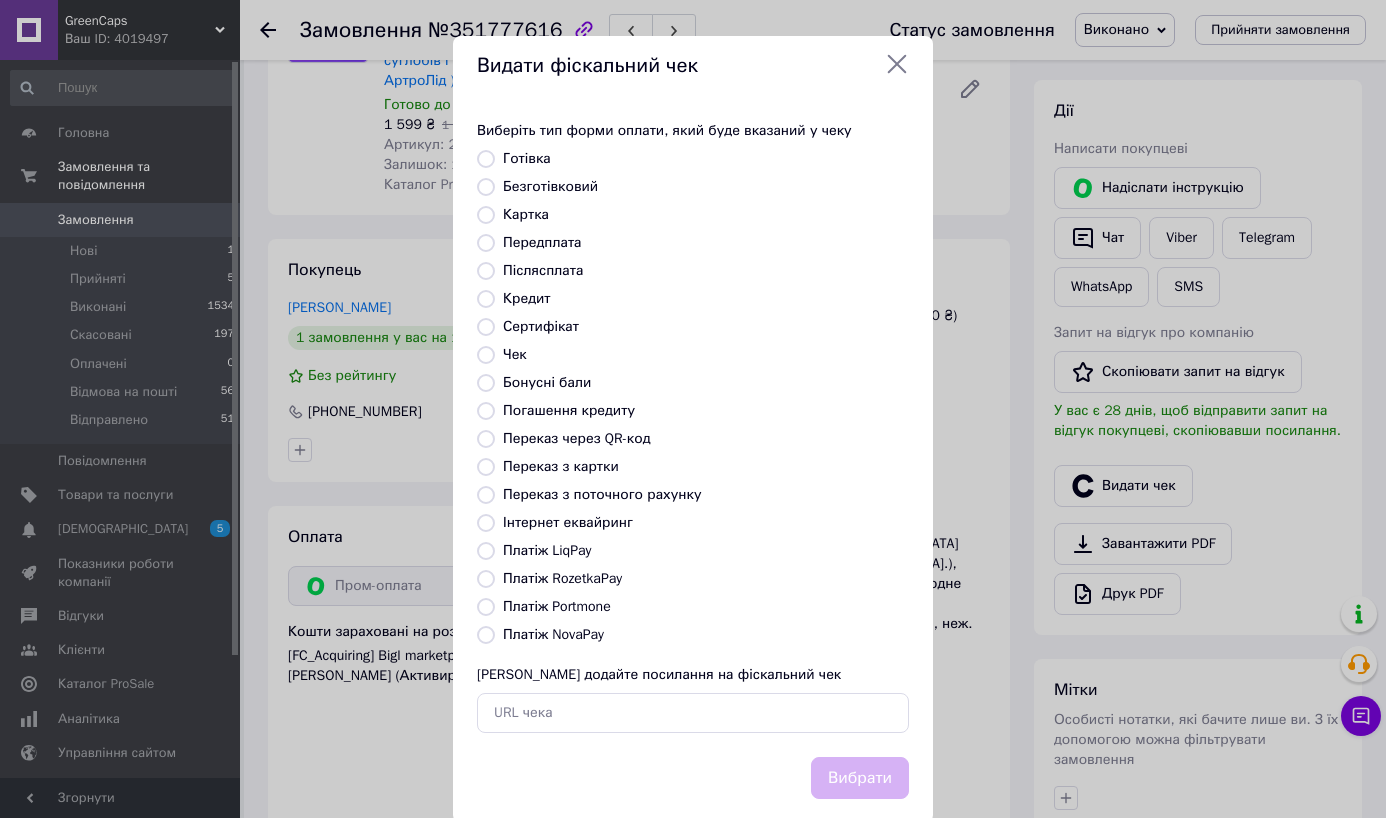 click on "Платіж RozetkaPay" at bounding box center [562, 578] 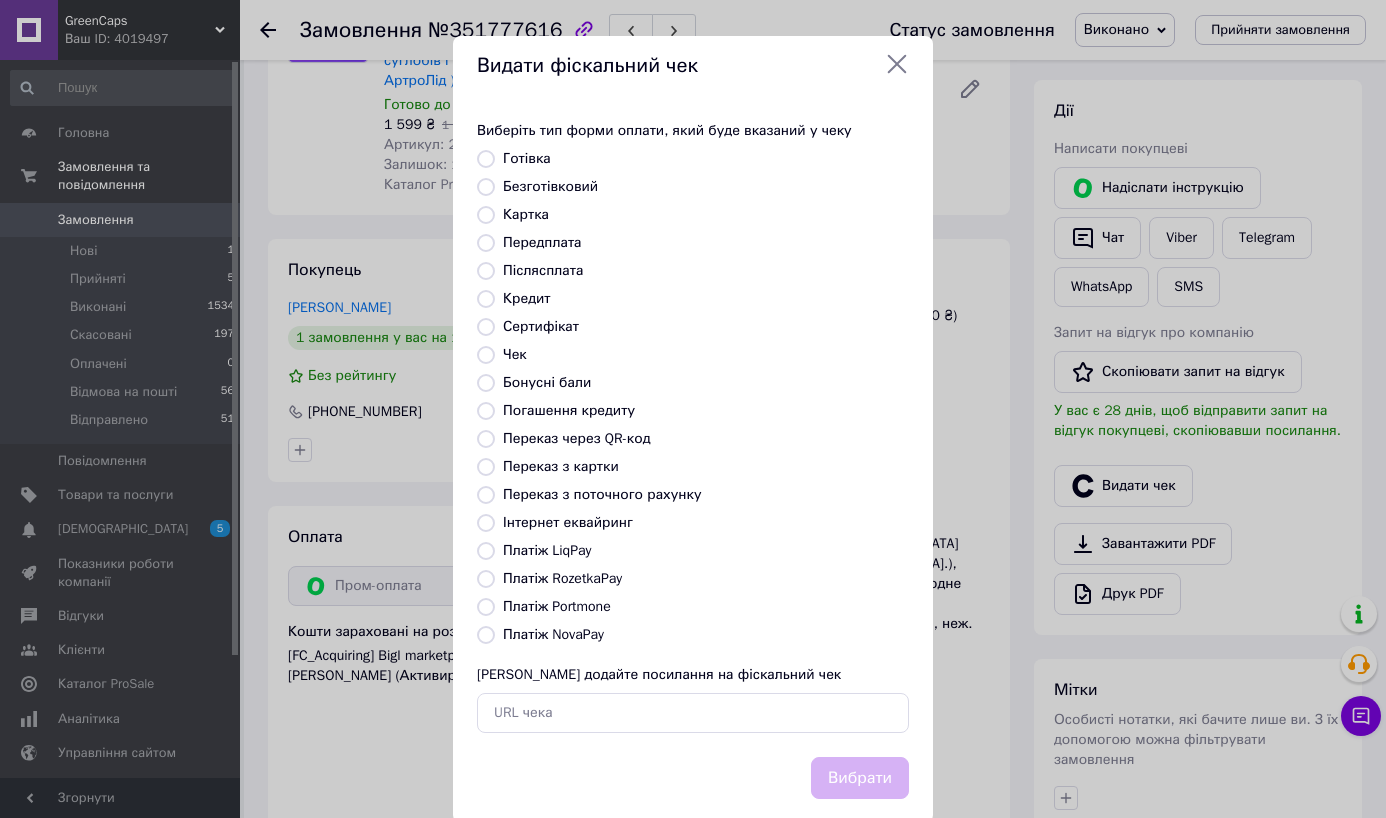 radio on "true" 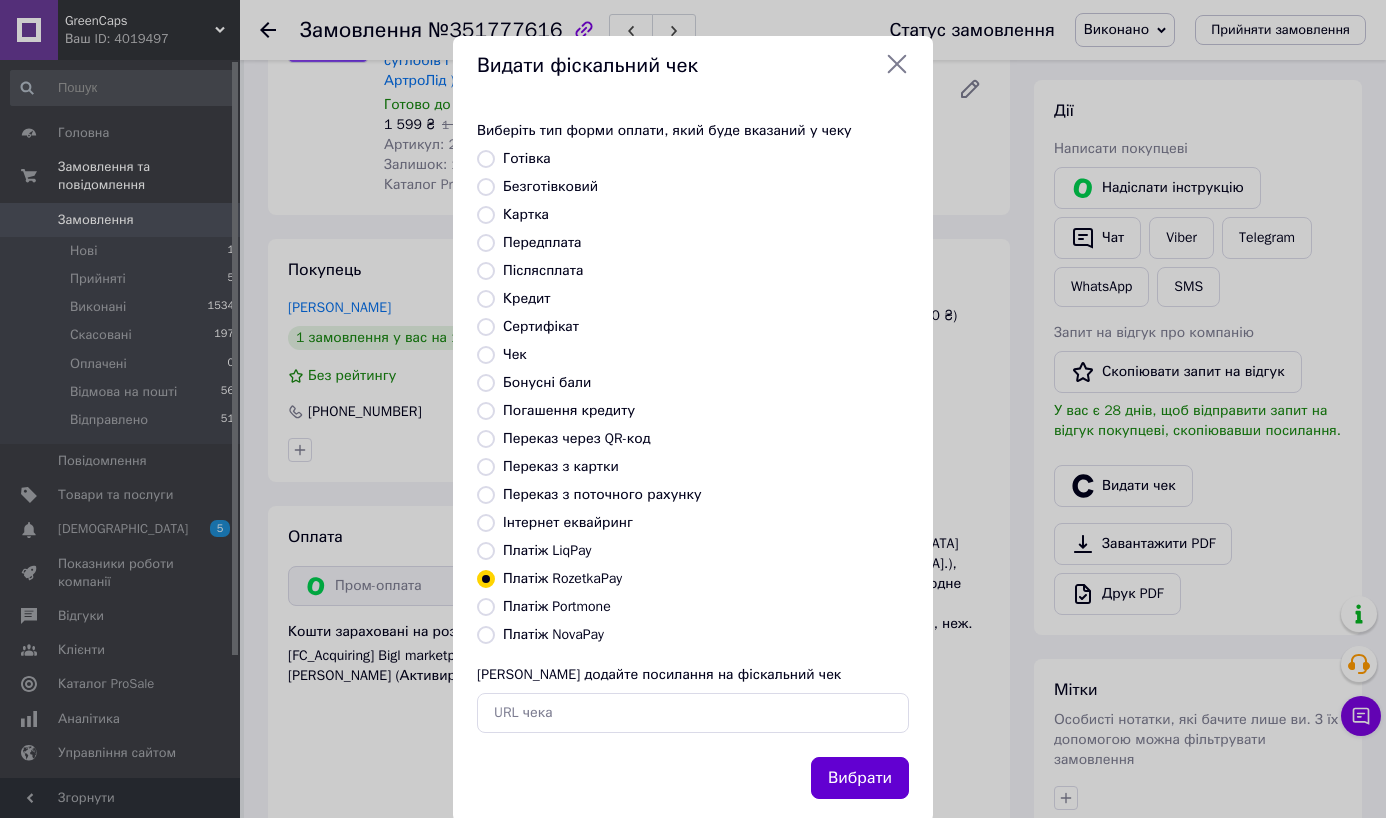 click on "Вибрати" at bounding box center (860, 778) 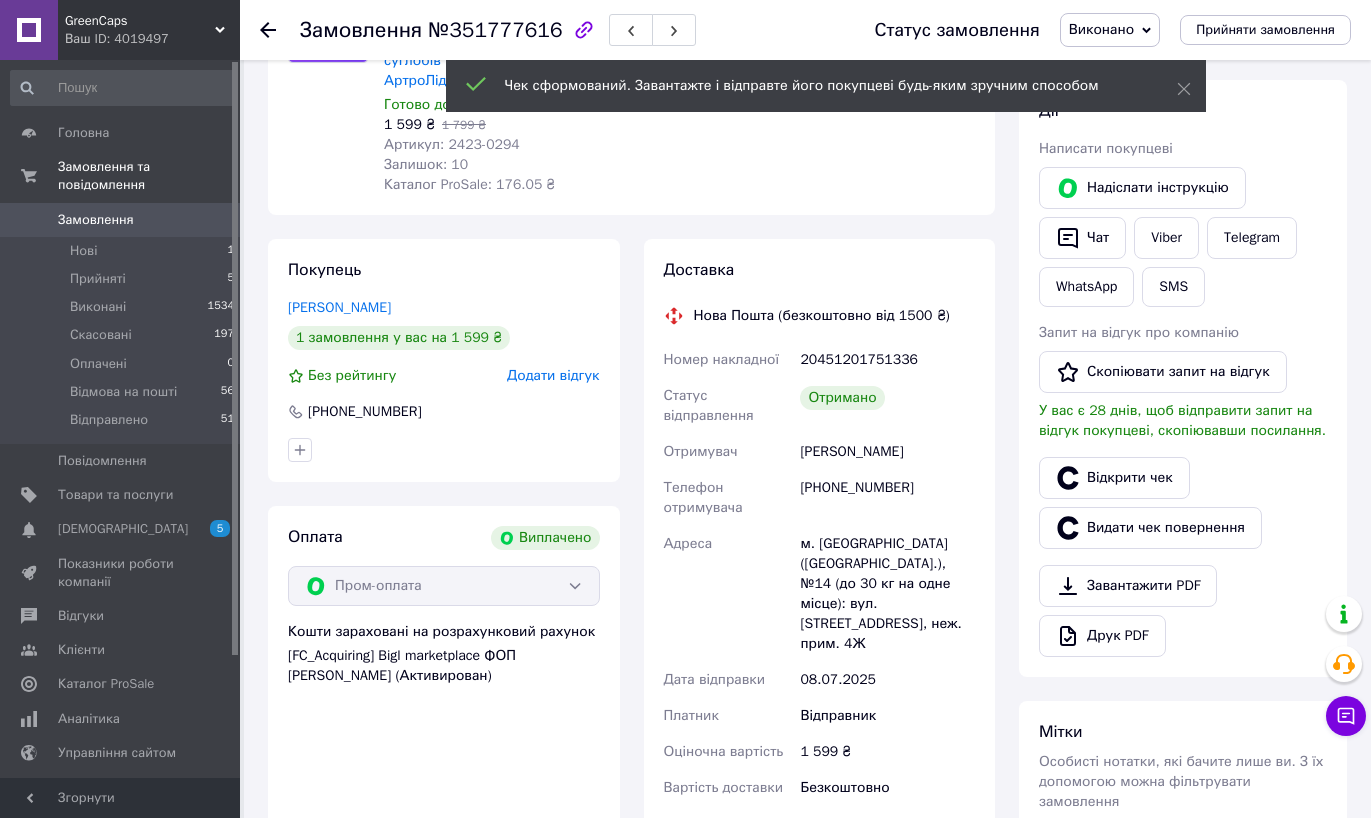 click 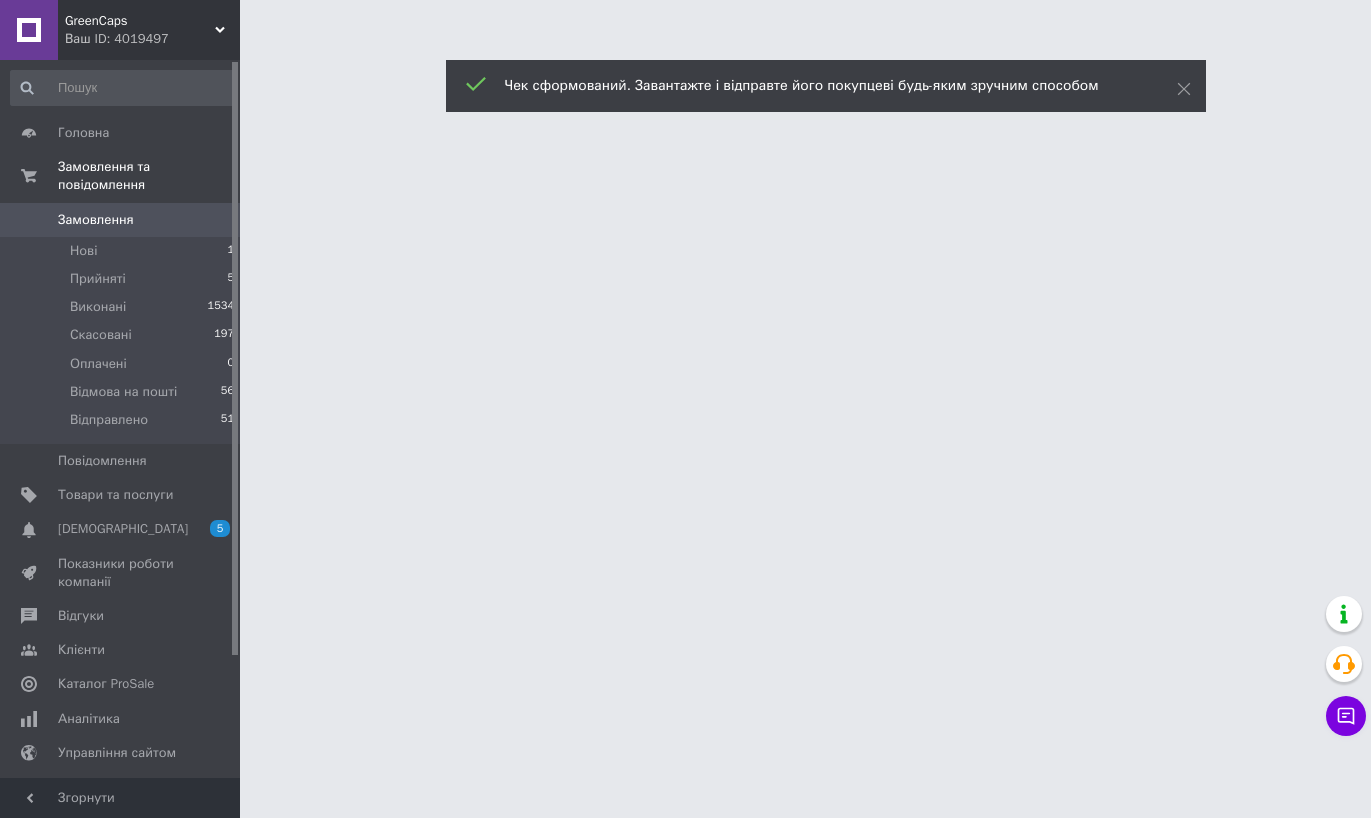 scroll, scrollTop: 0, scrollLeft: 0, axis: both 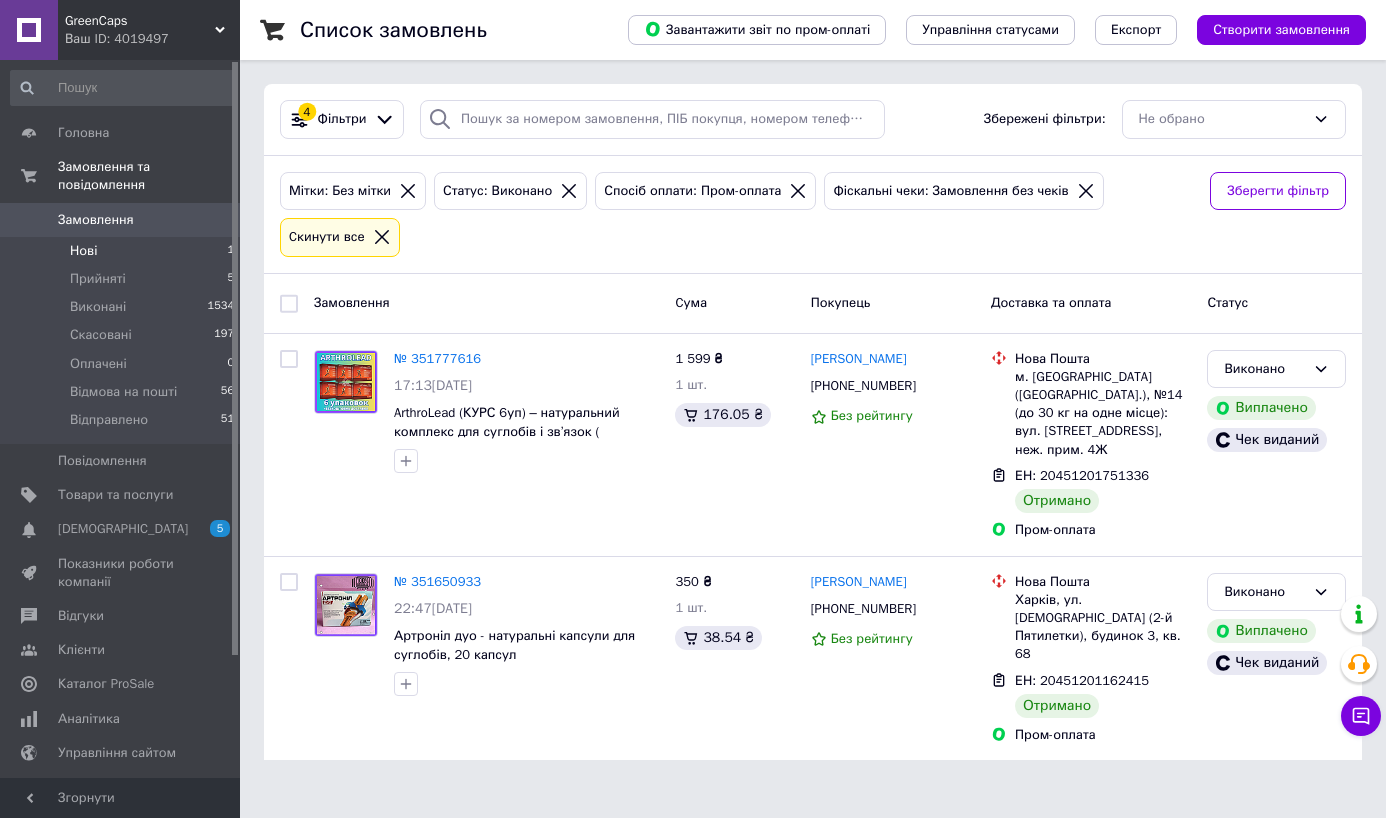 click on "Нові" at bounding box center [83, 251] 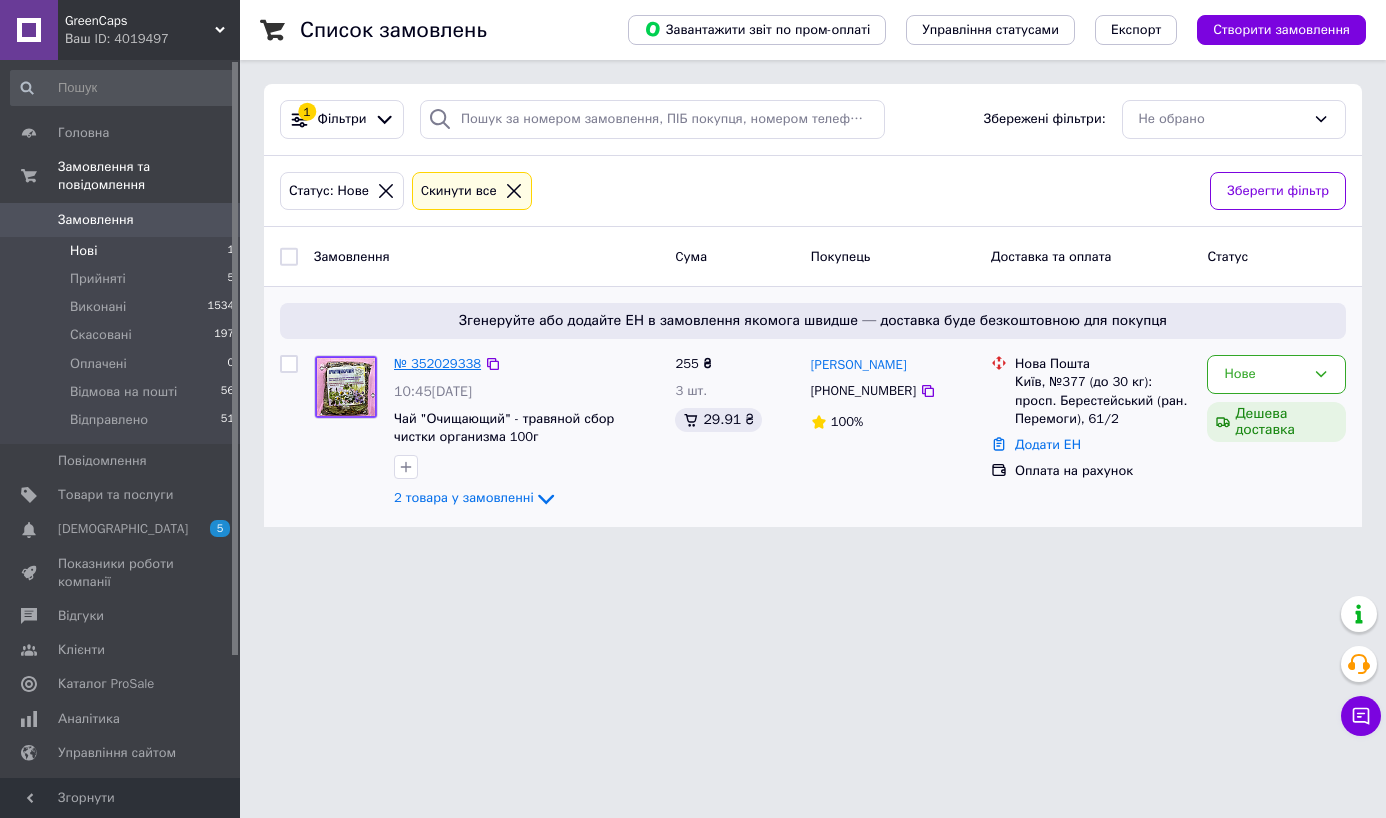 click on "№ 352029338" at bounding box center [437, 363] 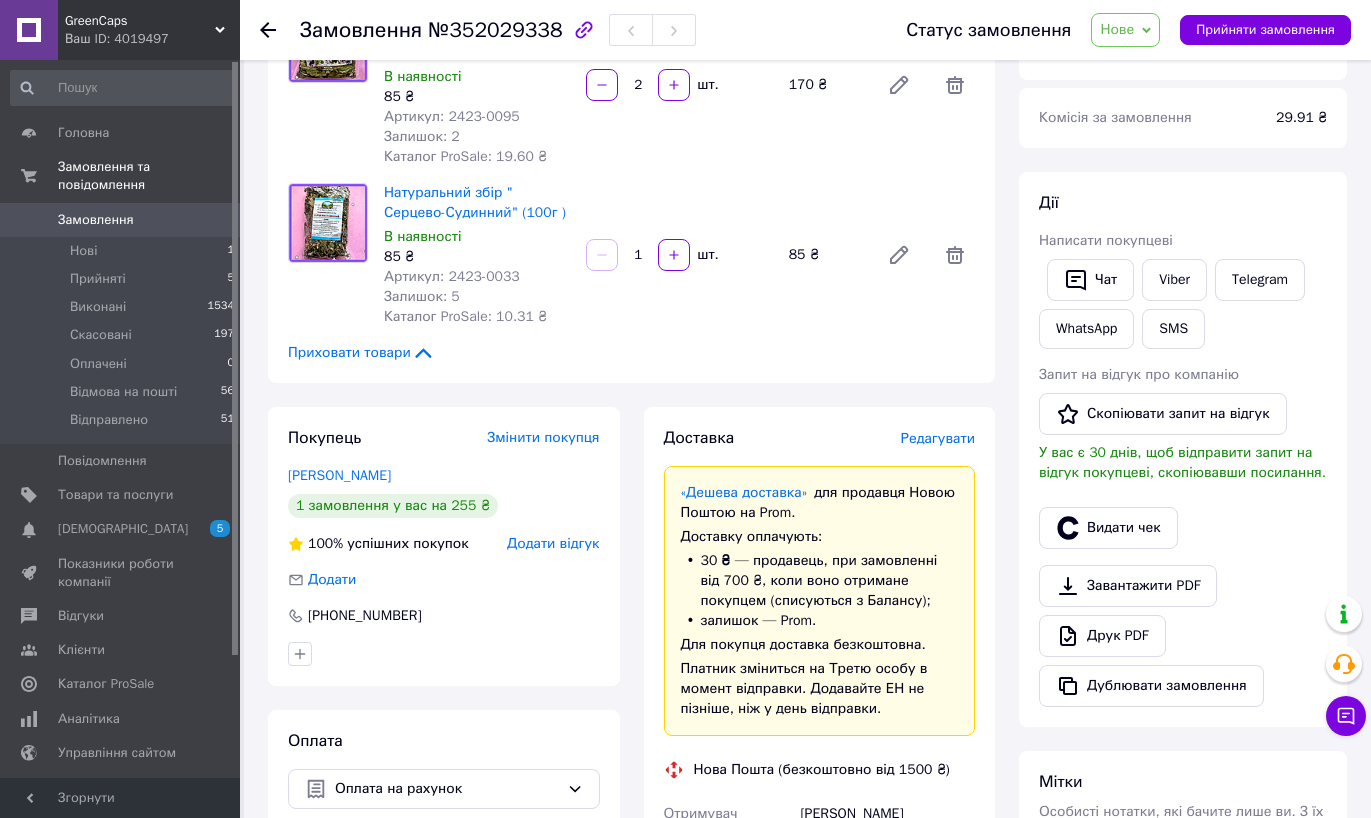 scroll, scrollTop: 399, scrollLeft: 0, axis: vertical 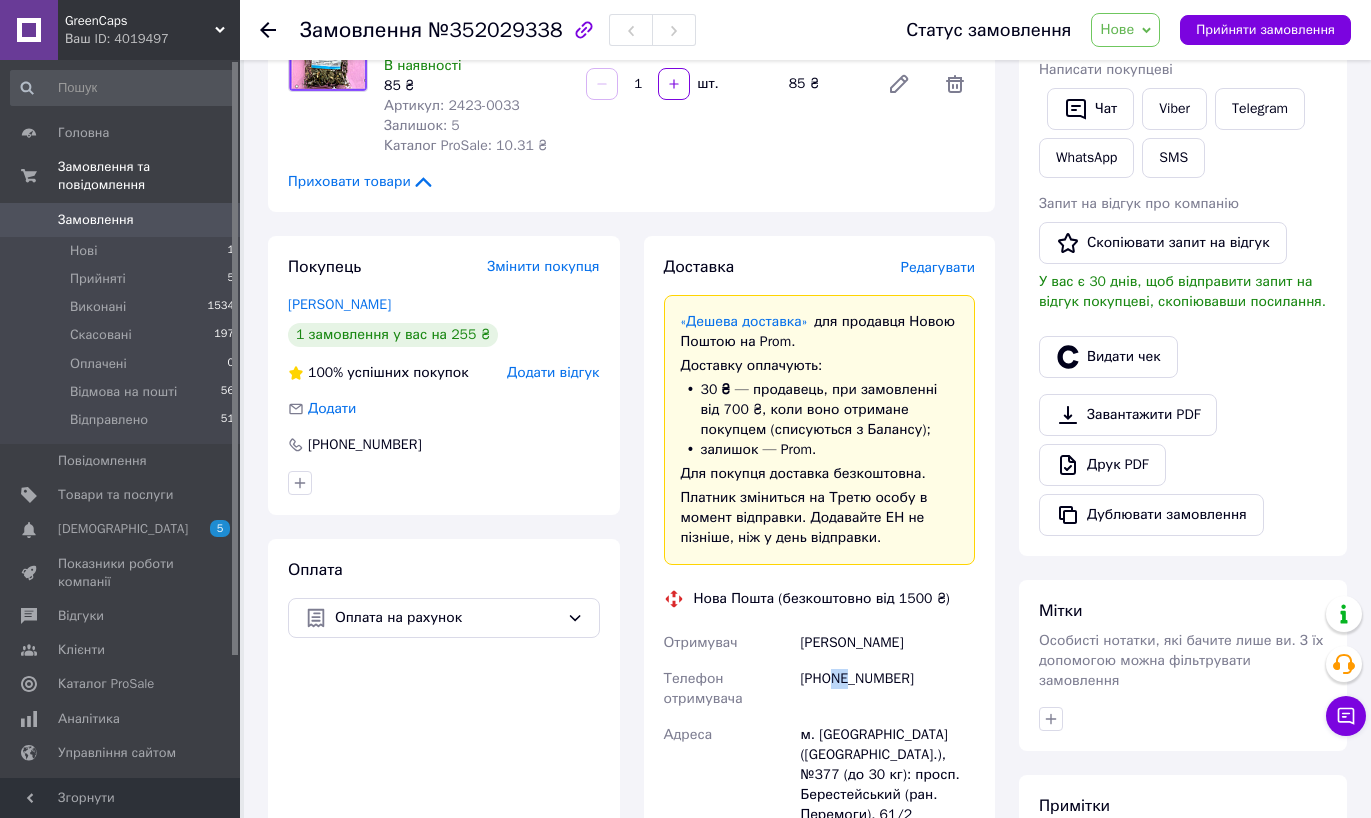drag, startPoint x: 834, startPoint y: 703, endPoint x: 855, endPoint y: 696, distance: 22.135944 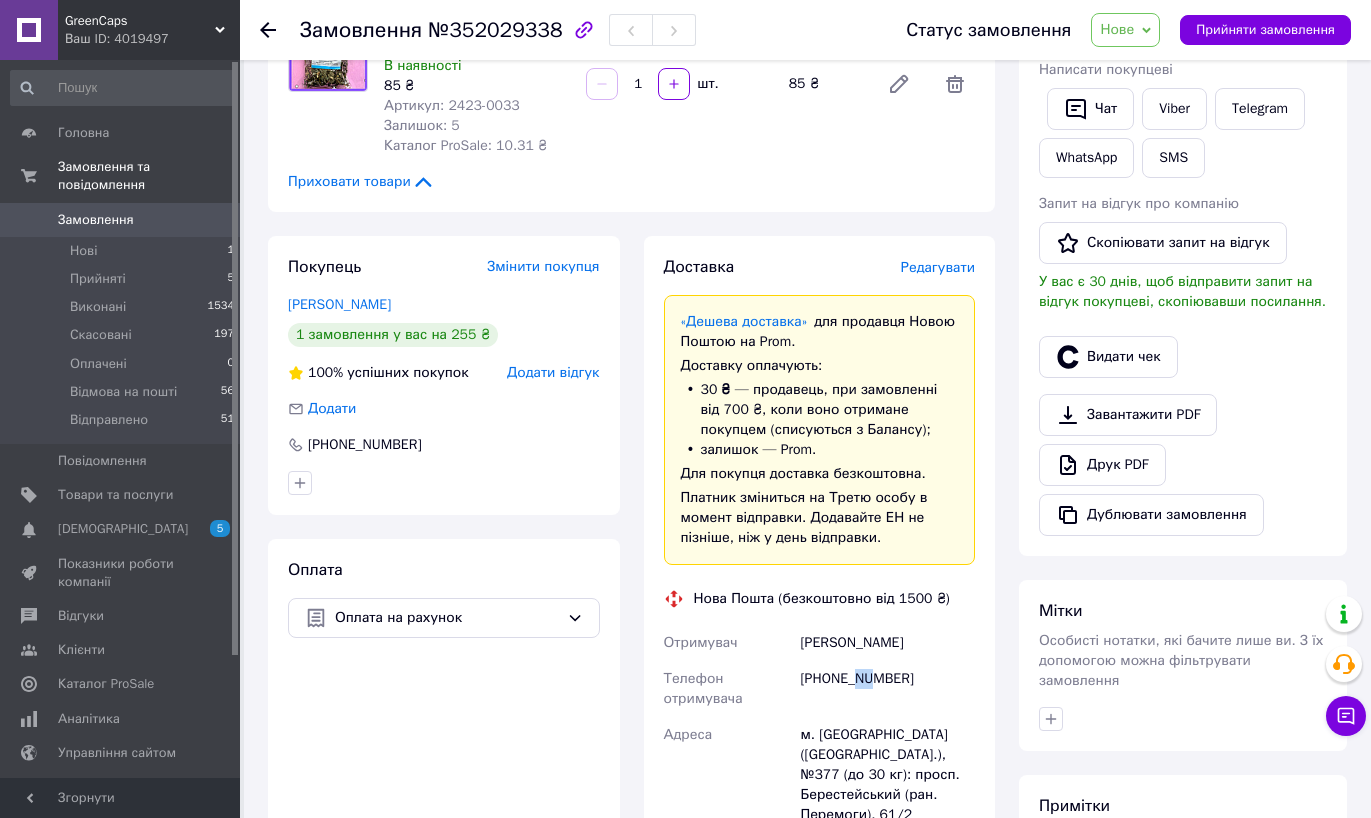 drag, startPoint x: 863, startPoint y: 702, endPoint x: 877, endPoint y: 702, distance: 14 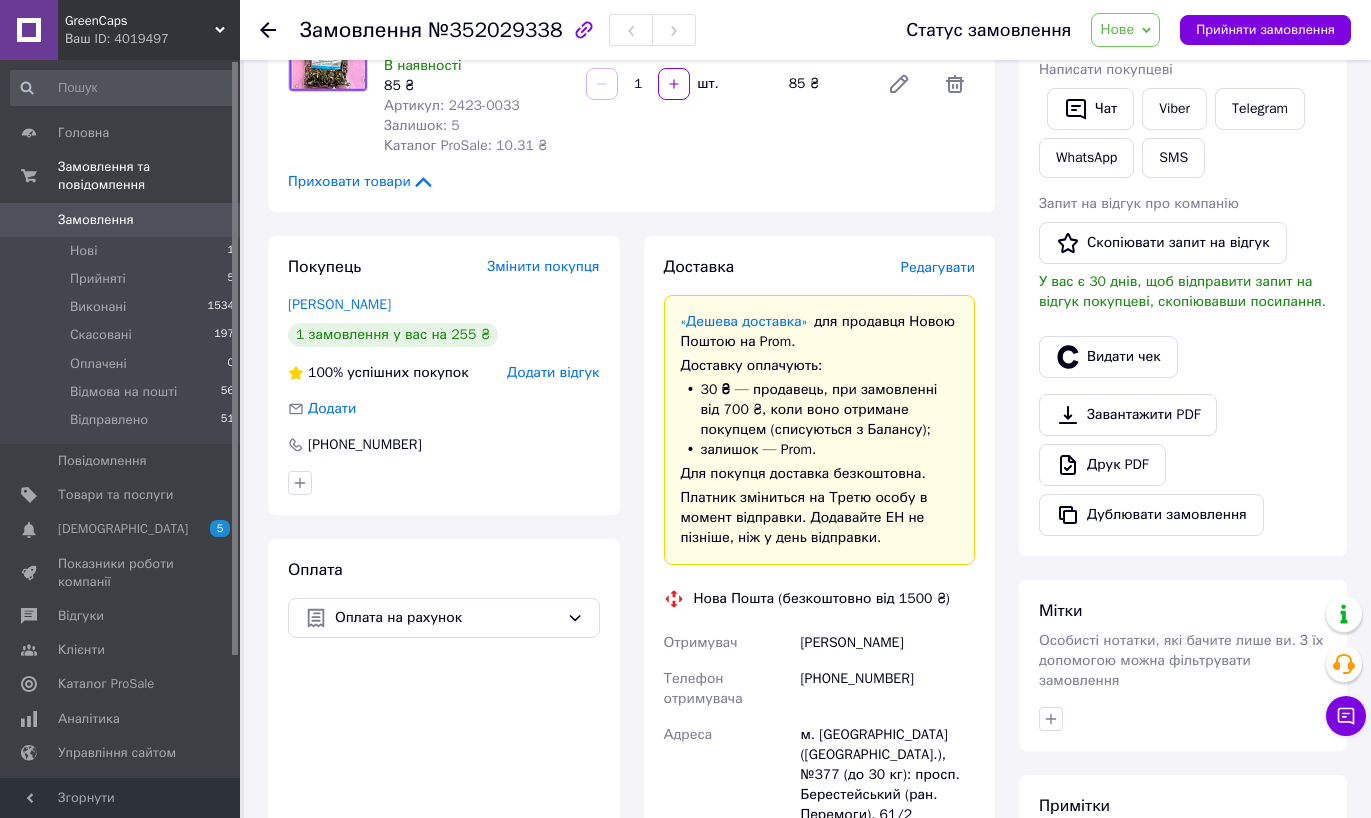 click on "+380988275252" at bounding box center (887, 689) 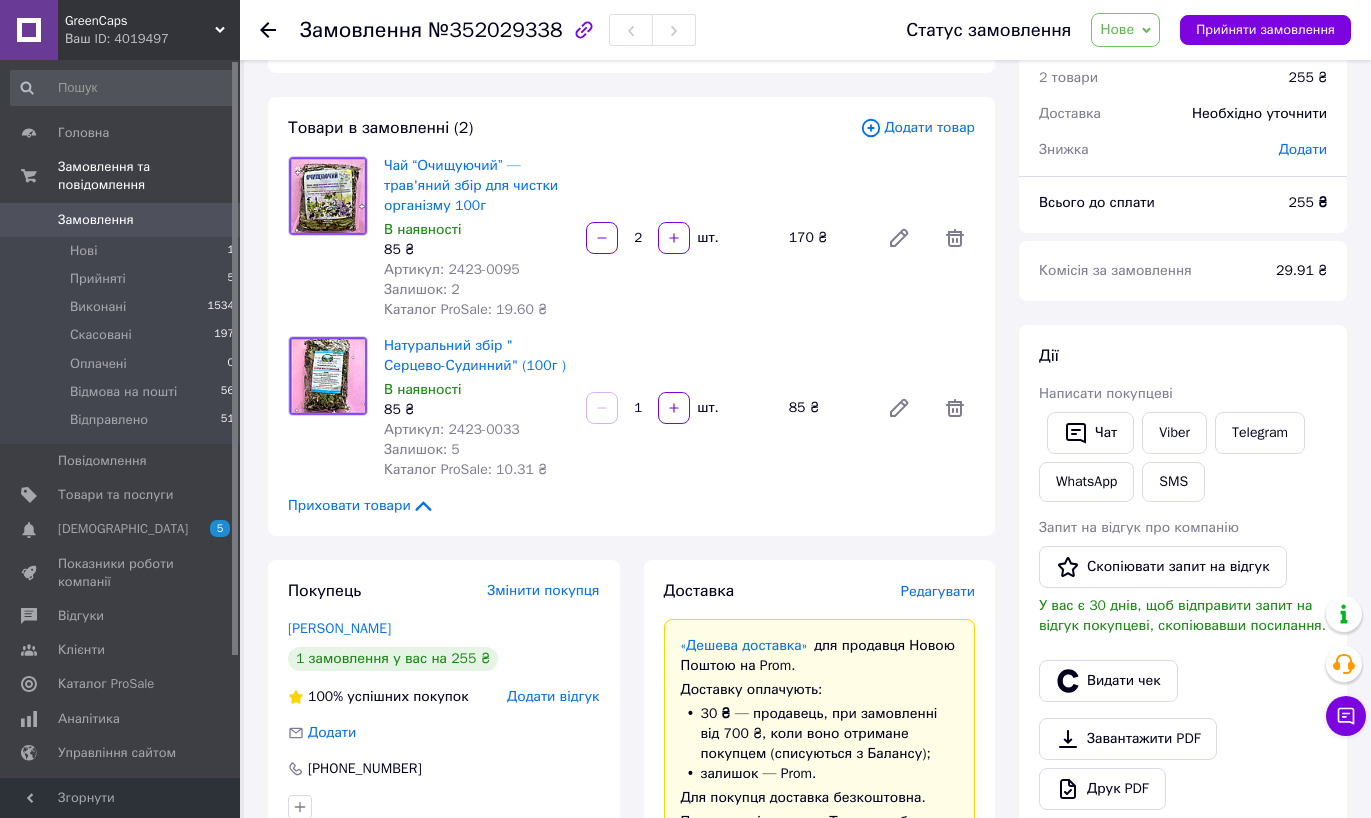 scroll, scrollTop: 0, scrollLeft: 0, axis: both 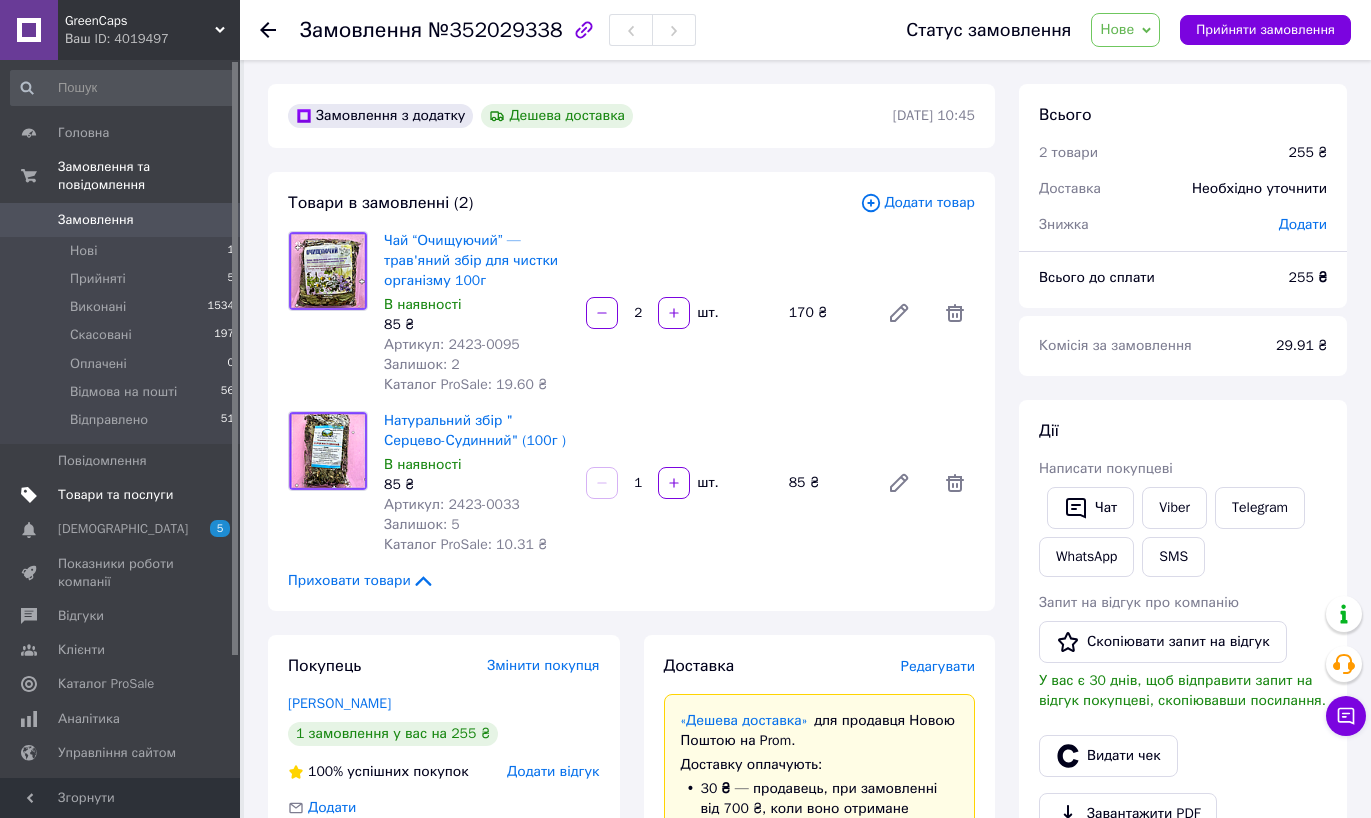 click on "Товари та послуги" at bounding box center [115, 495] 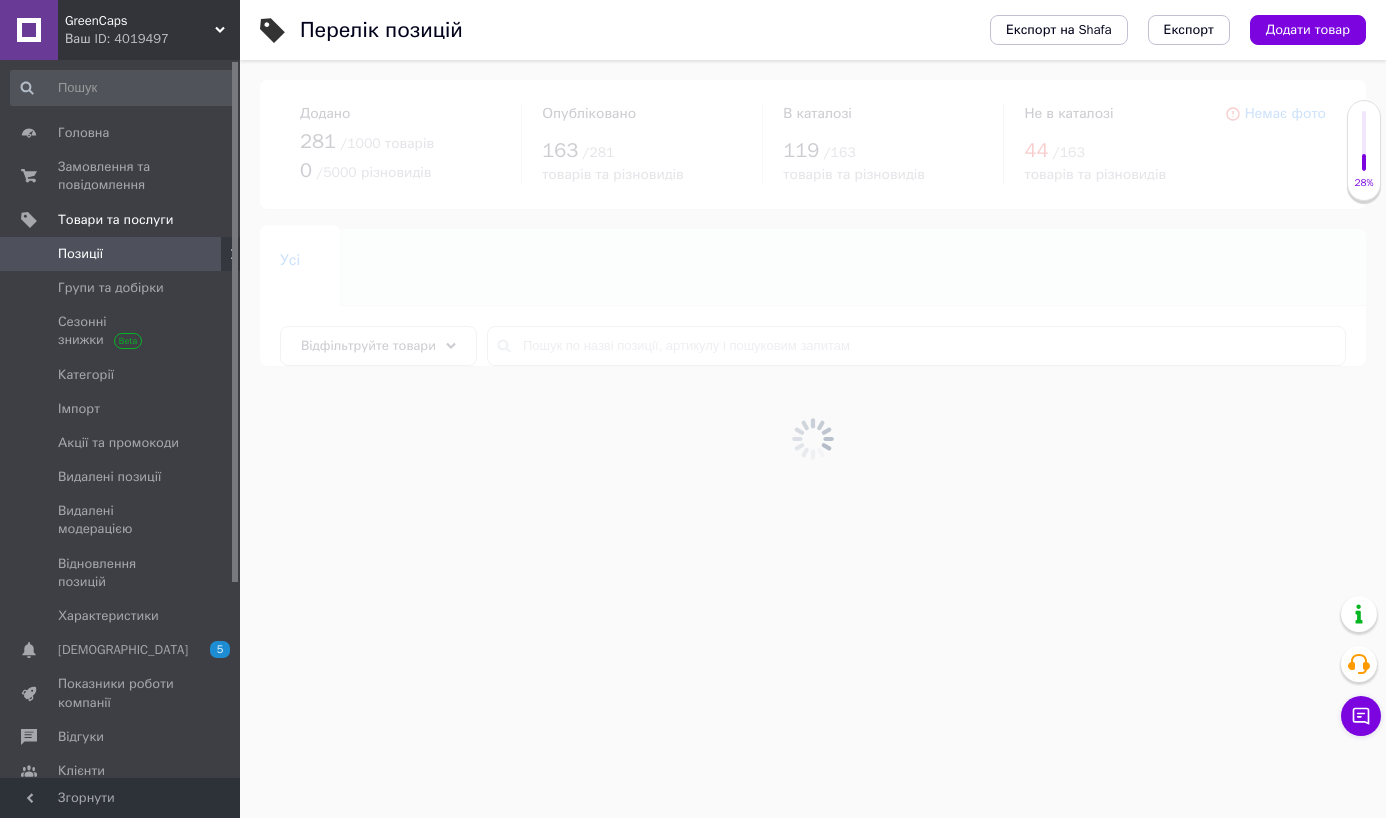 click at bounding box center [813, 439] 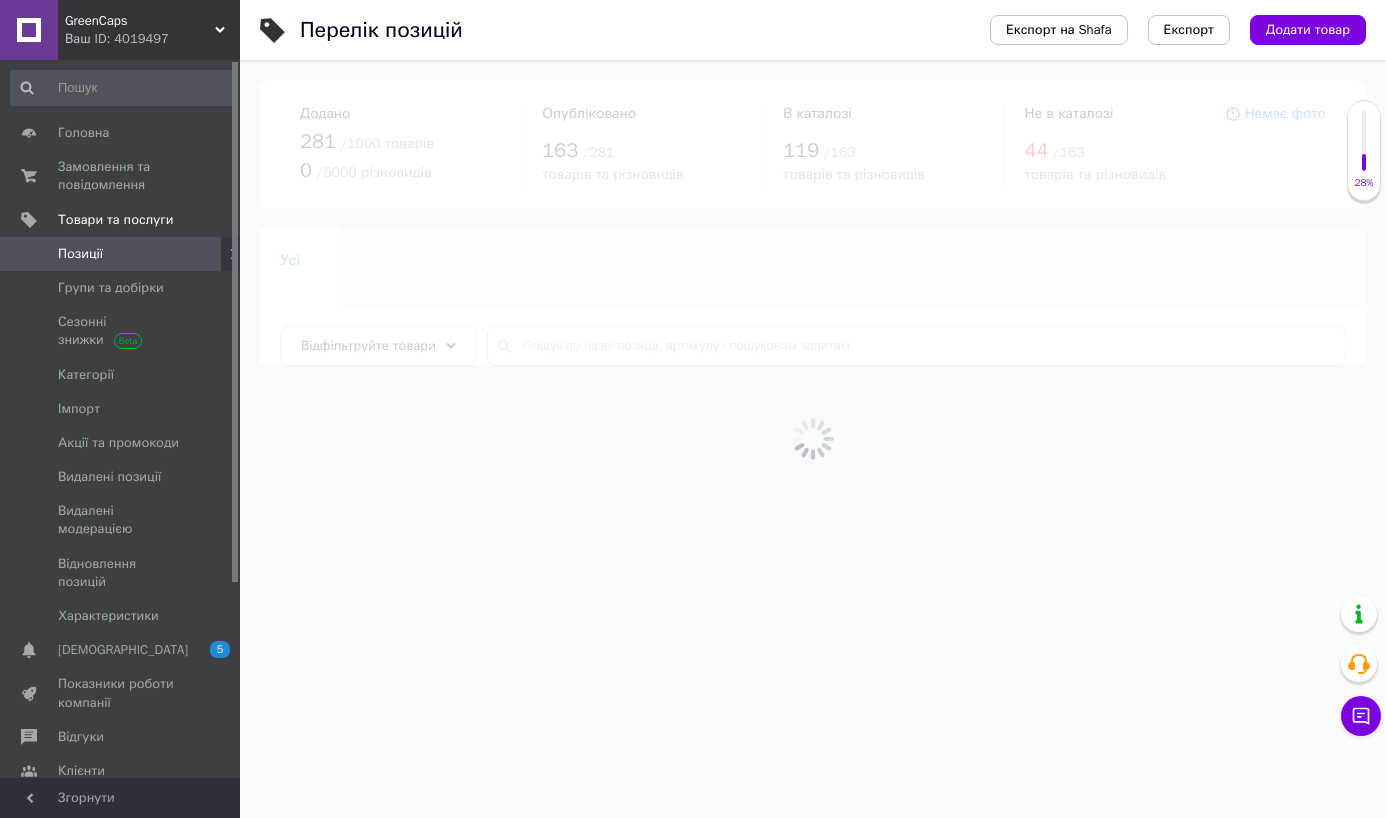 click at bounding box center (813, 439) 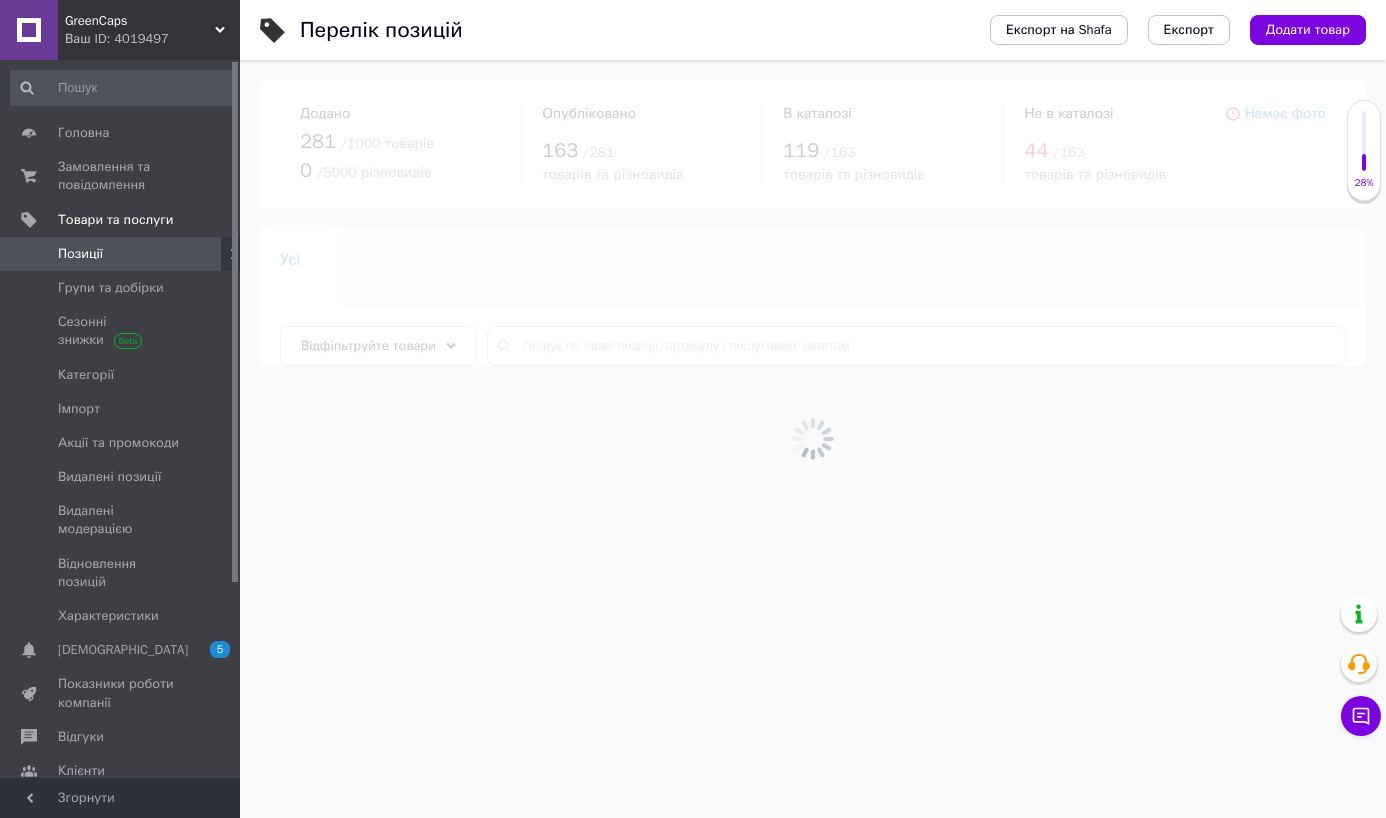 click at bounding box center [813, 439] 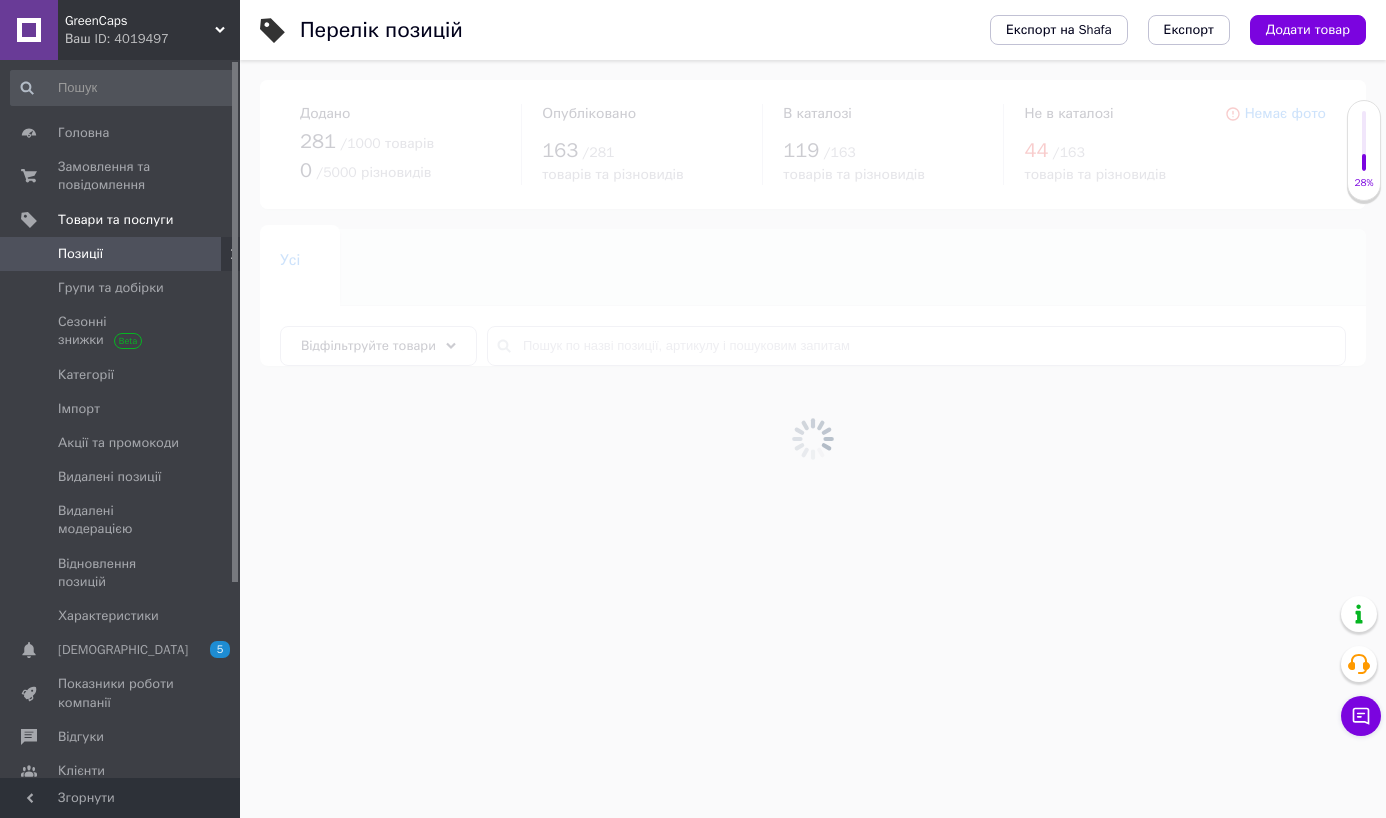 click at bounding box center [813, 439] 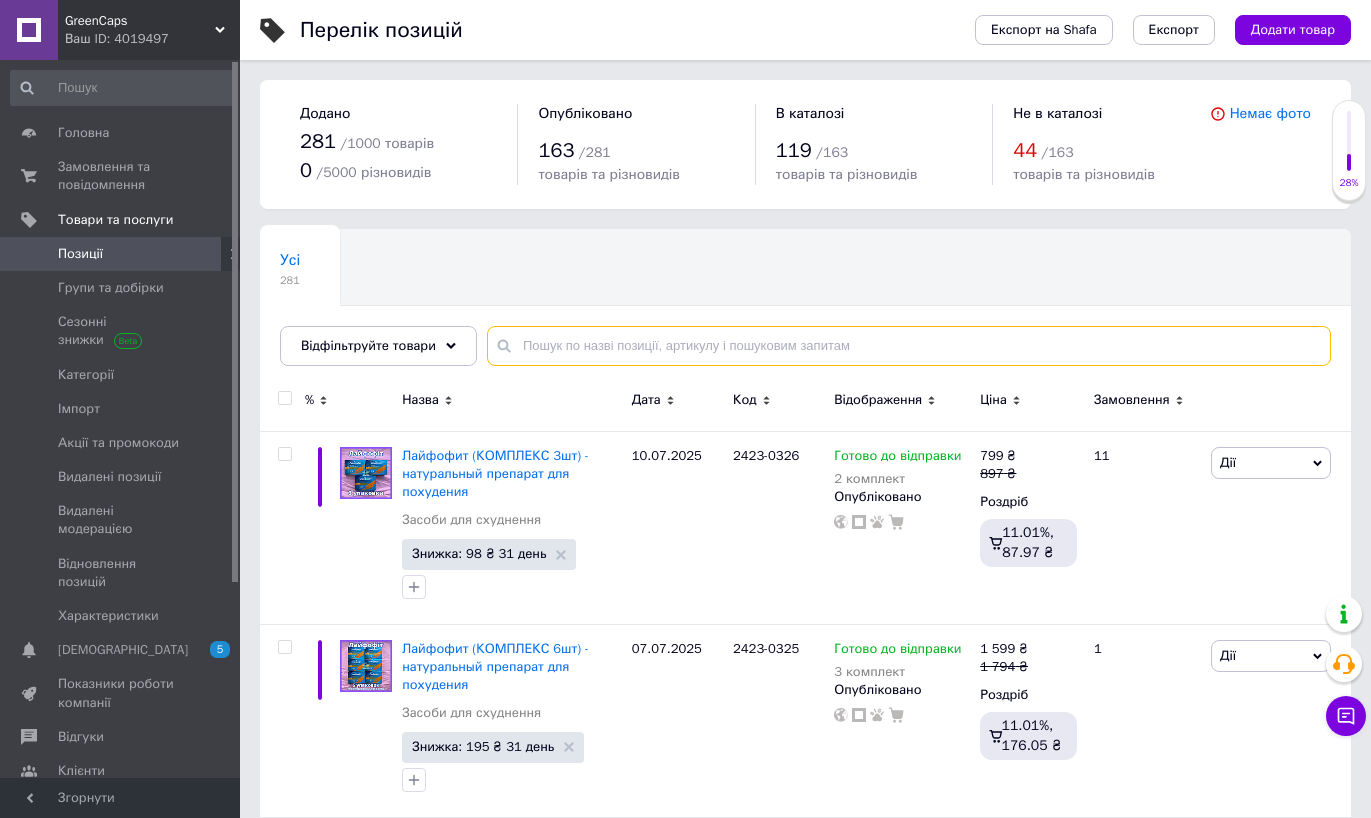 click at bounding box center [909, 346] 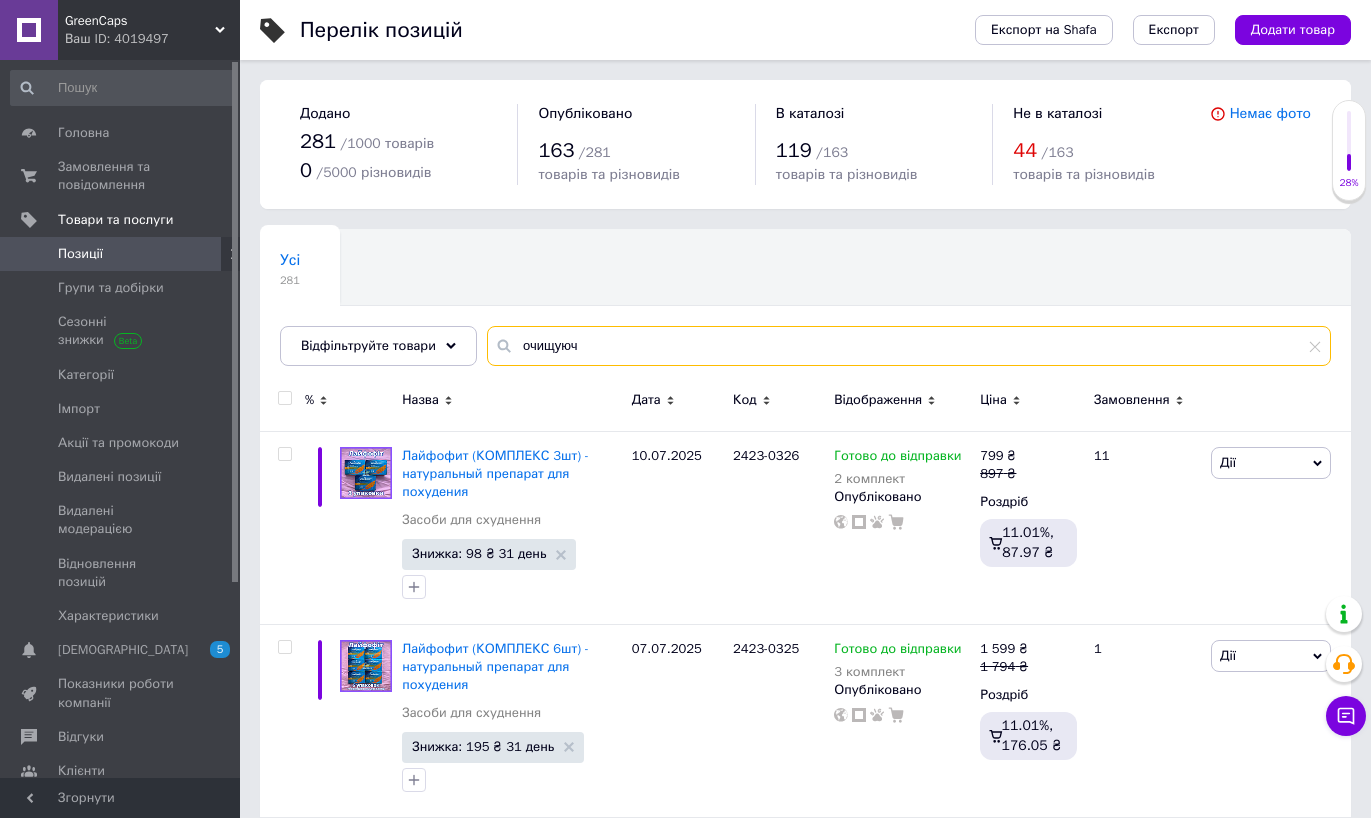 type on "очищуюч" 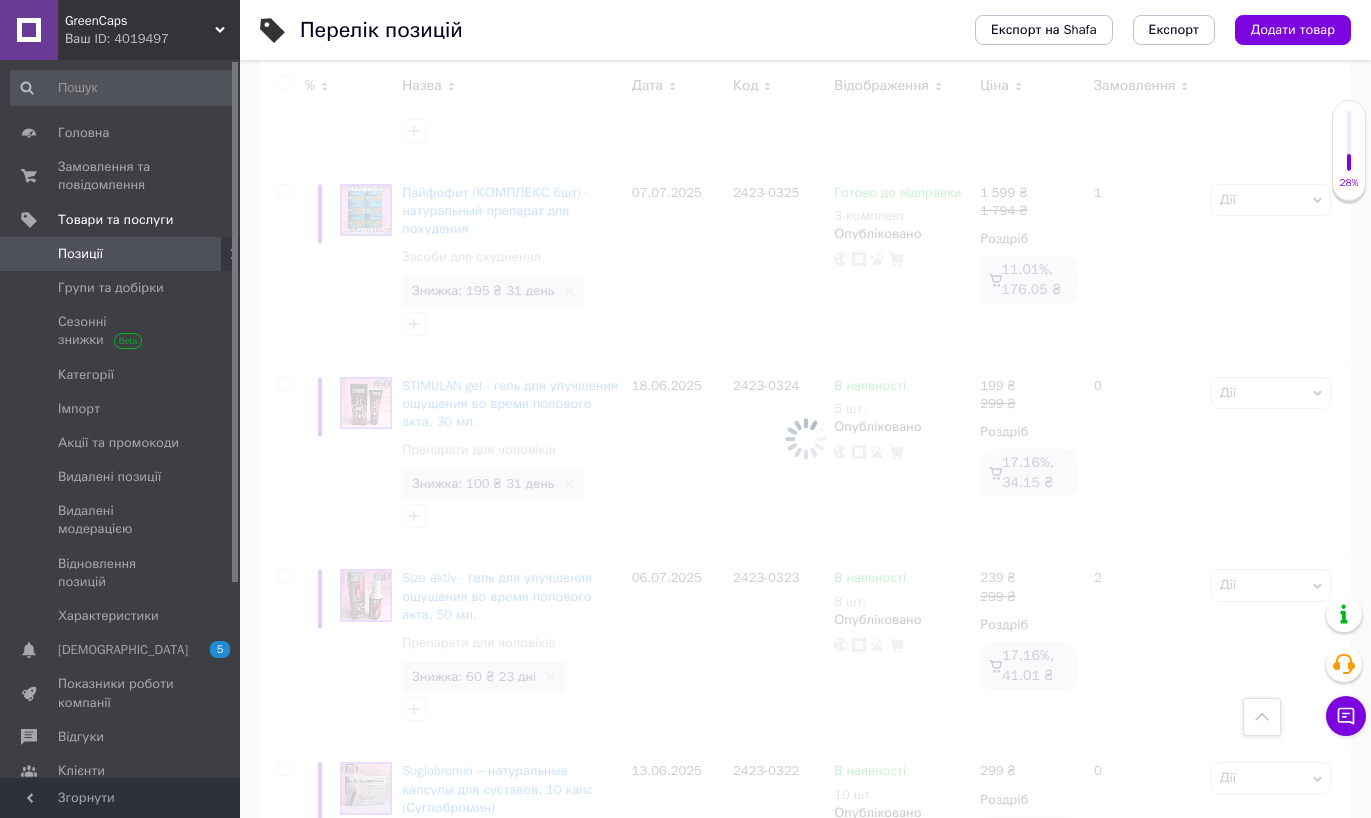 scroll, scrollTop: 0, scrollLeft: 0, axis: both 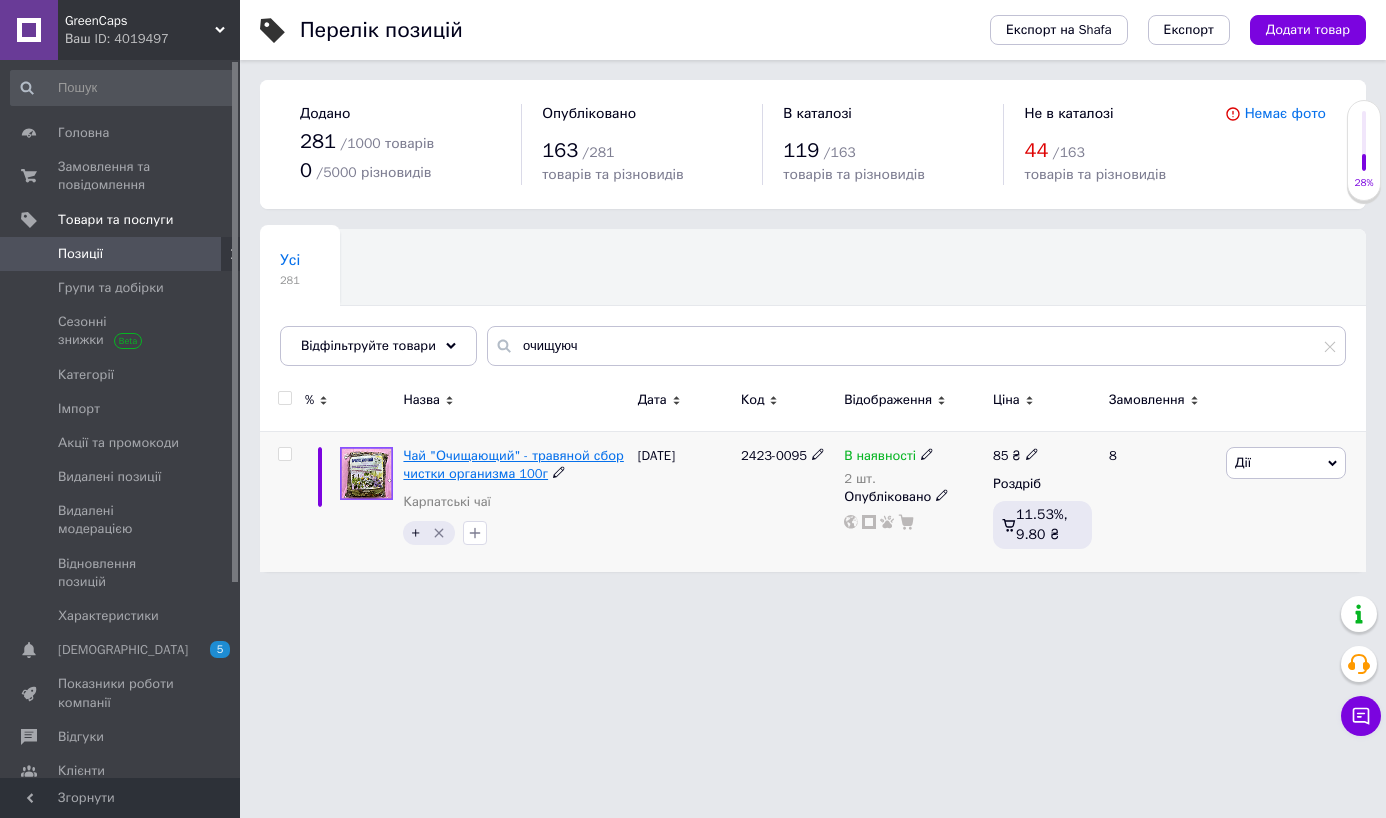 click on "Чай "Очищающий" - травяной сбор чистки организма 100г" at bounding box center (513, 464) 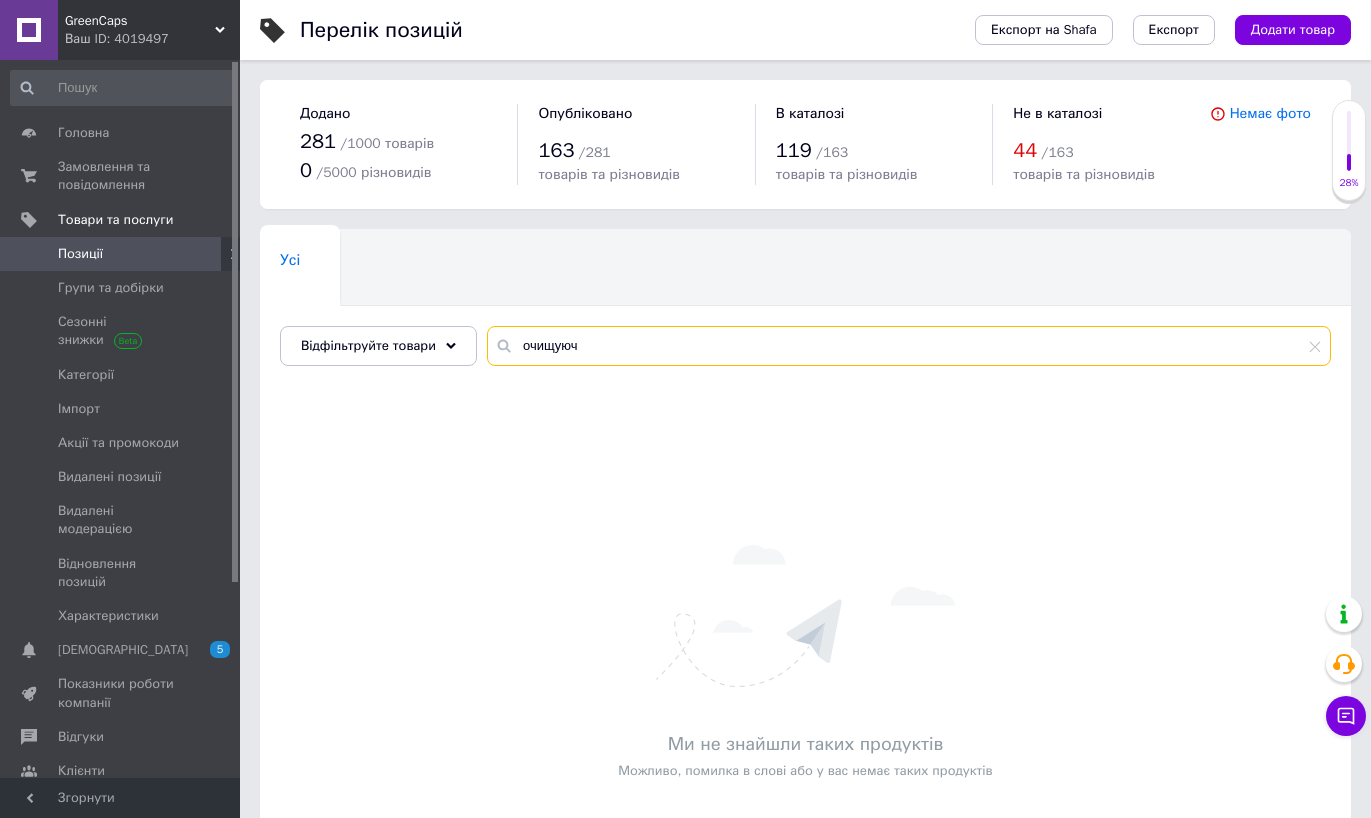 click on "очищуюч" at bounding box center (909, 346) 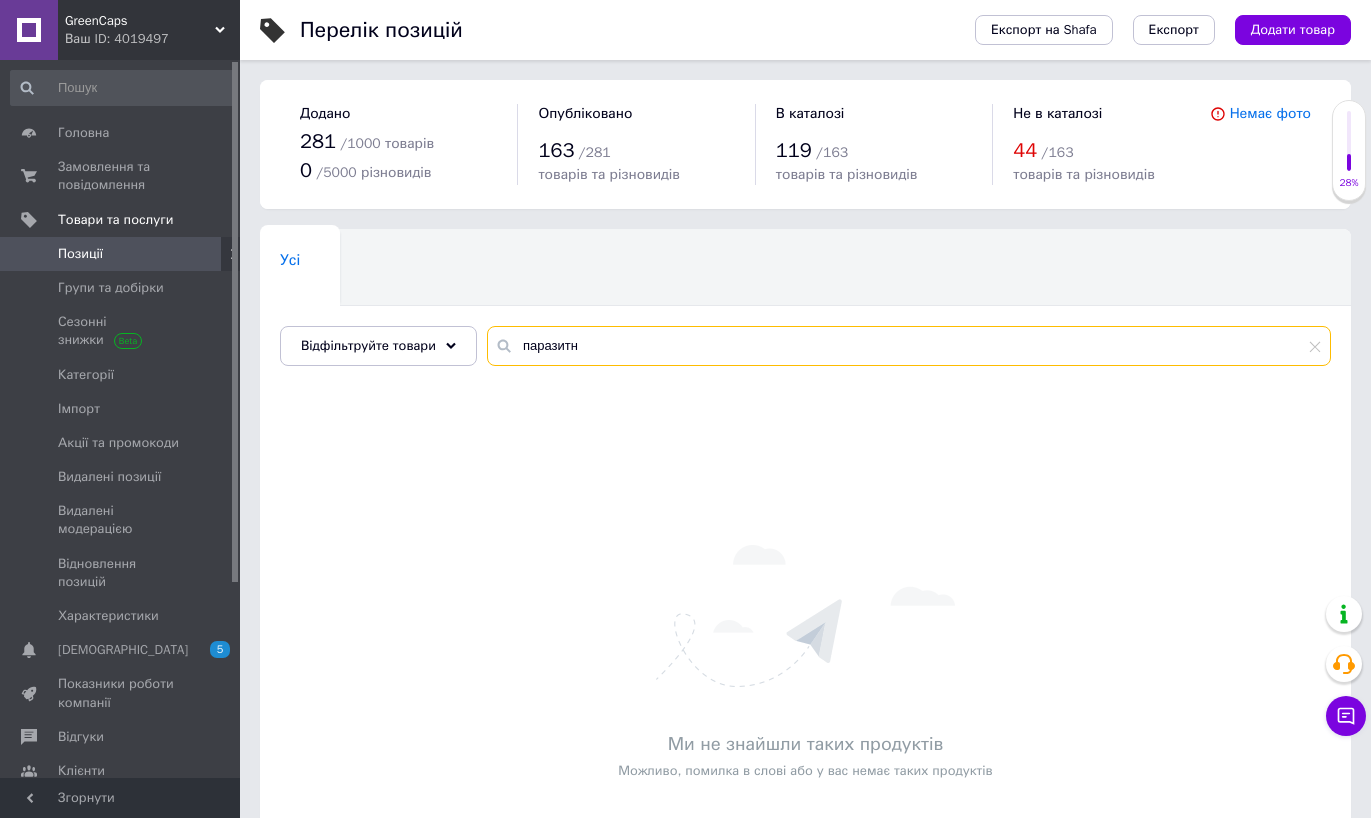 click on "паразитн" at bounding box center [909, 346] 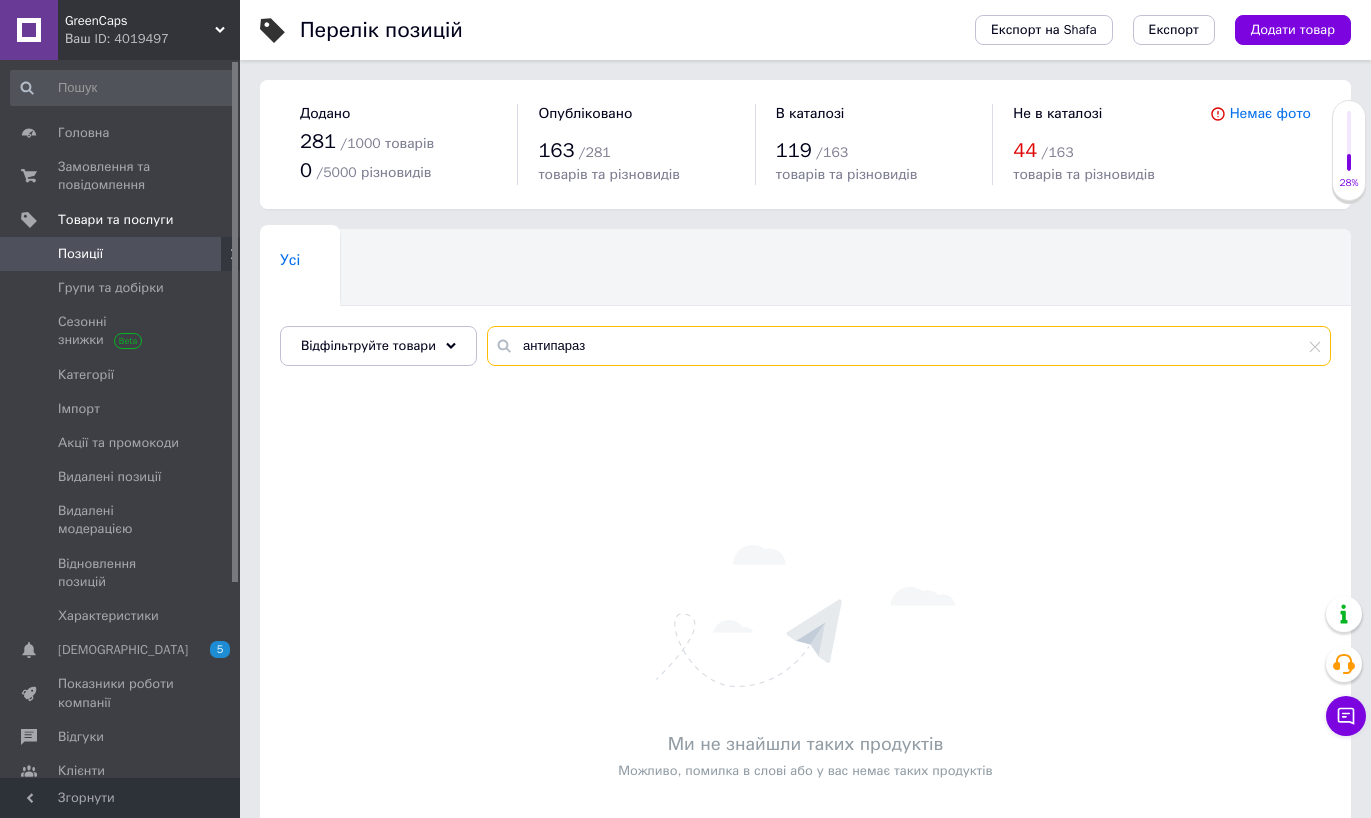 type on "антипараз" 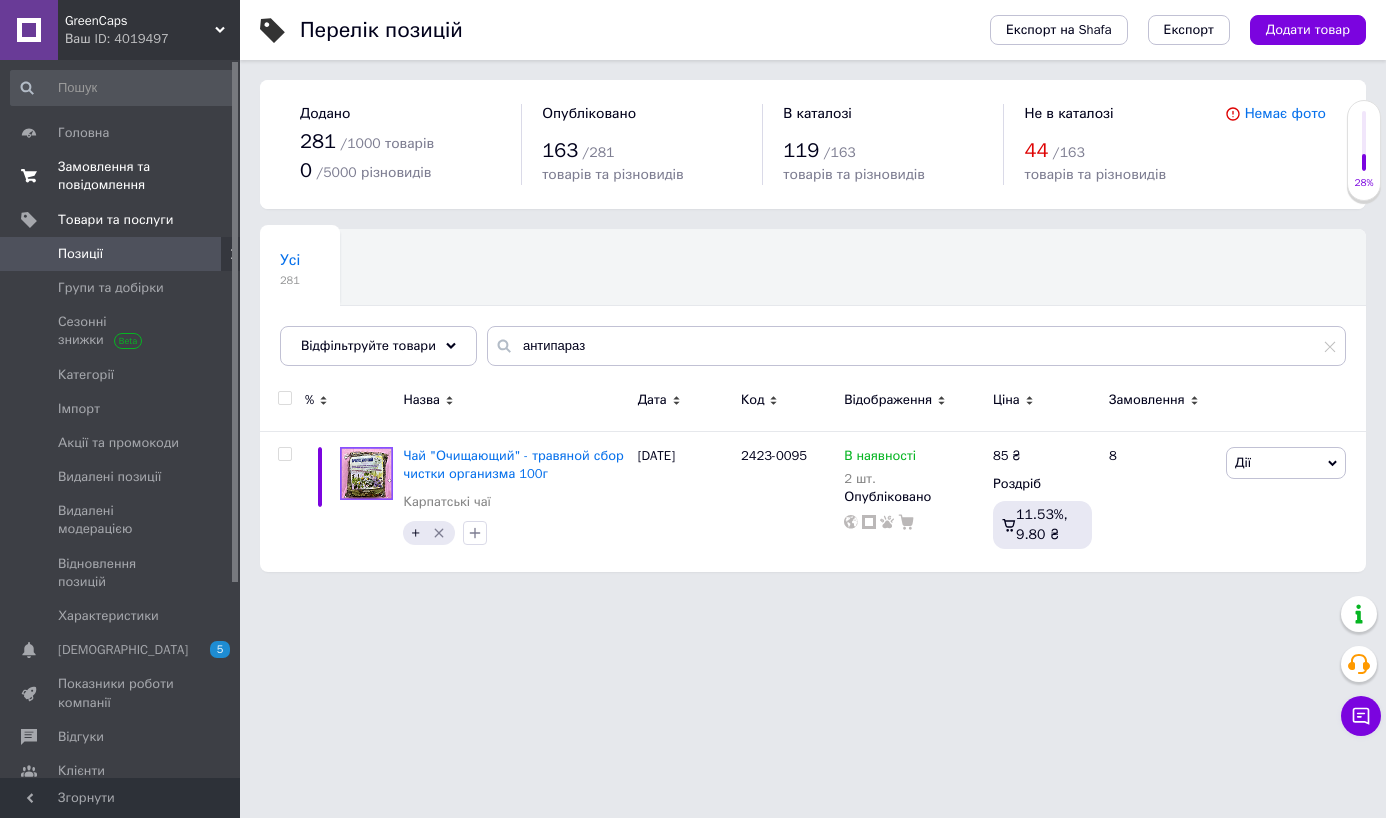 click on "Замовлення та повідомлення 0 0" at bounding box center (123, 176) 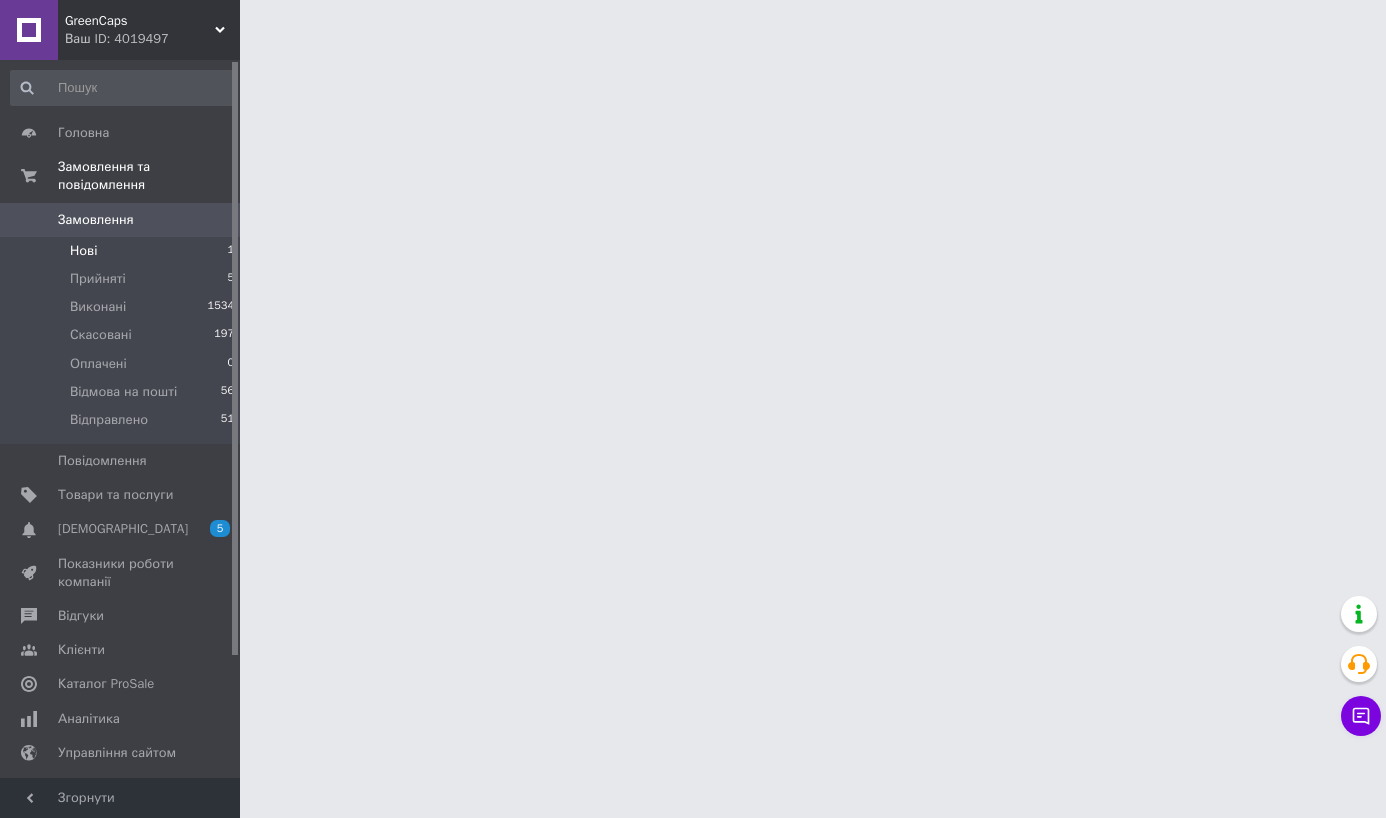 click on "Нові 1" at bounding box center [123, 251] 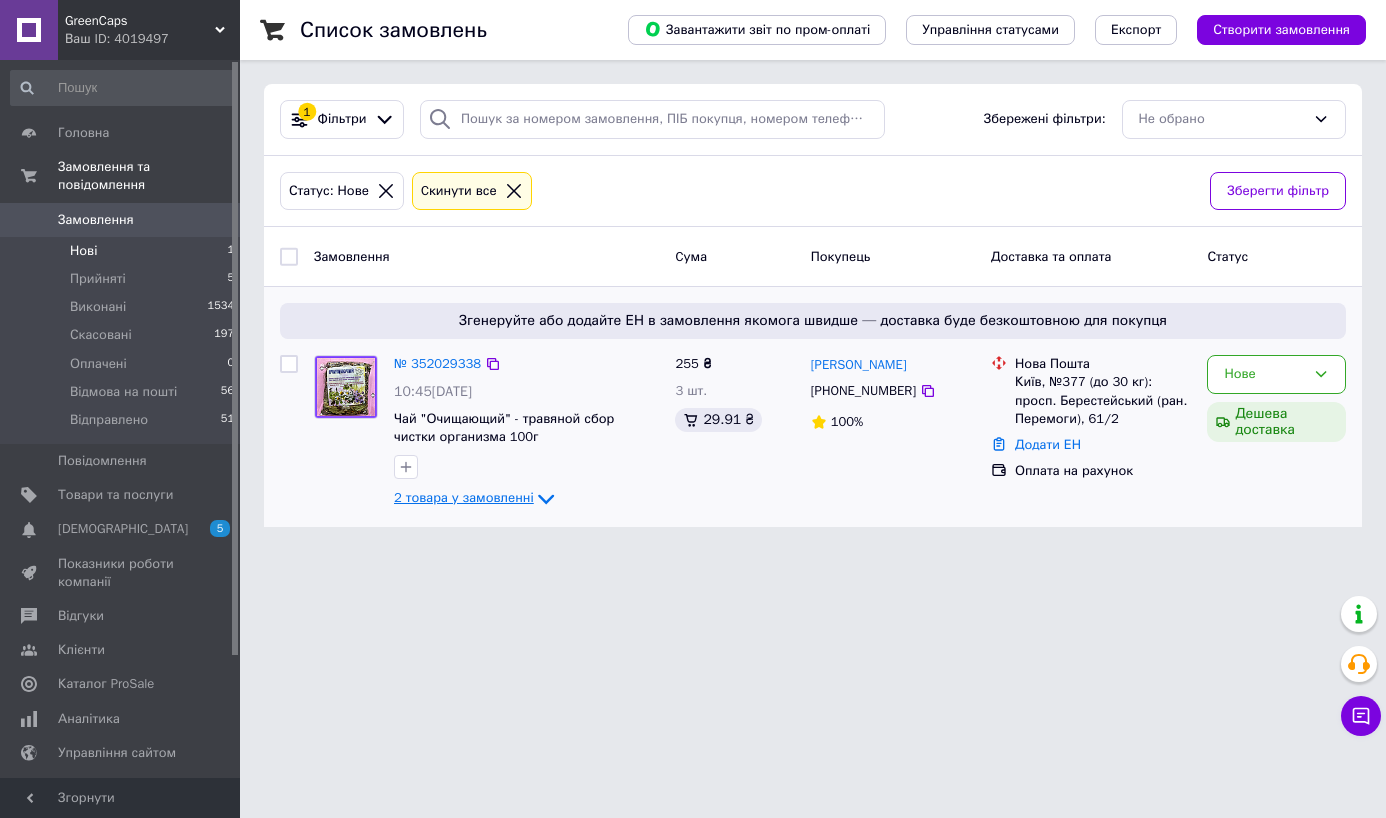 click on "2 товара у замовленні" at bounding box center (464, 498) 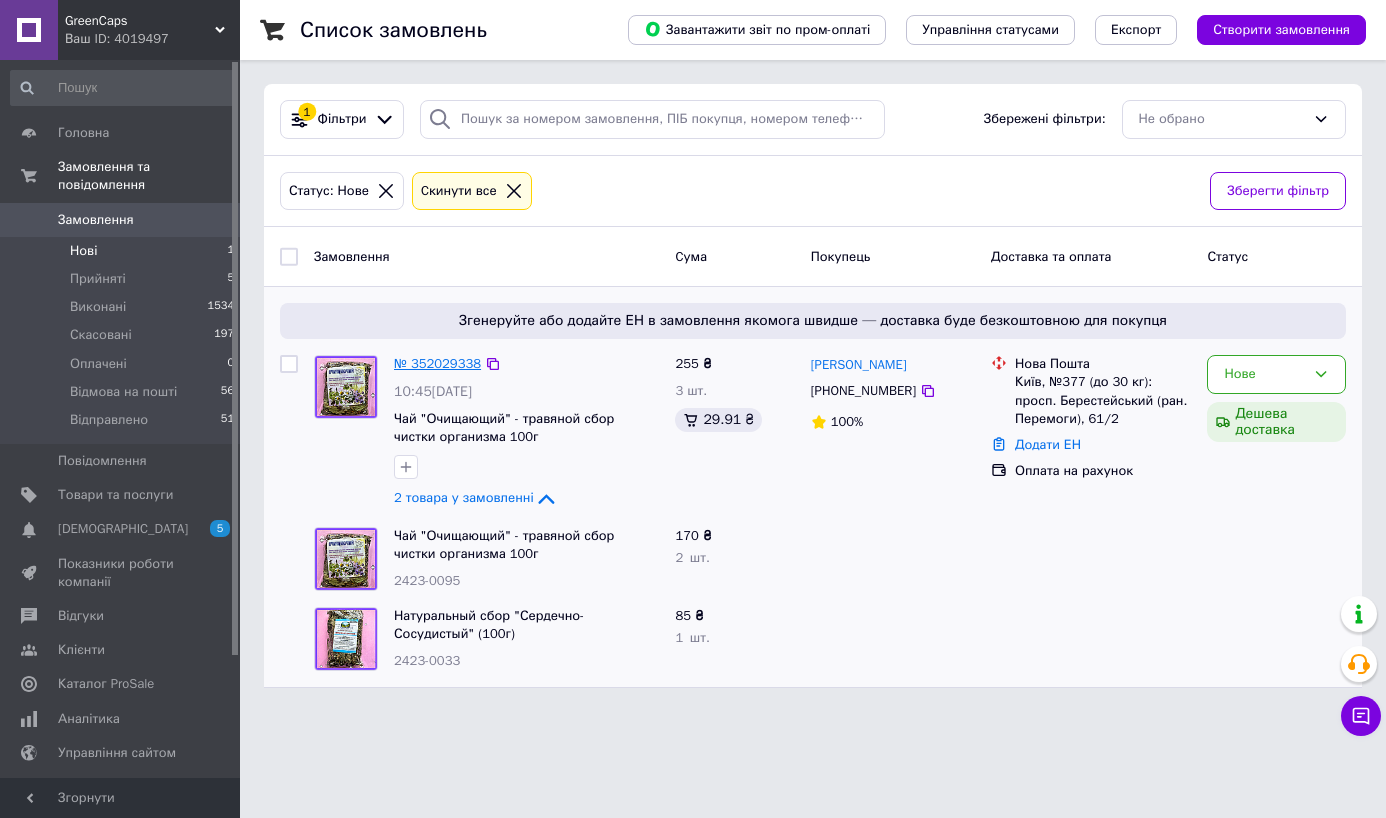 click on "№ 352029338" at bounding box center (437, 363) 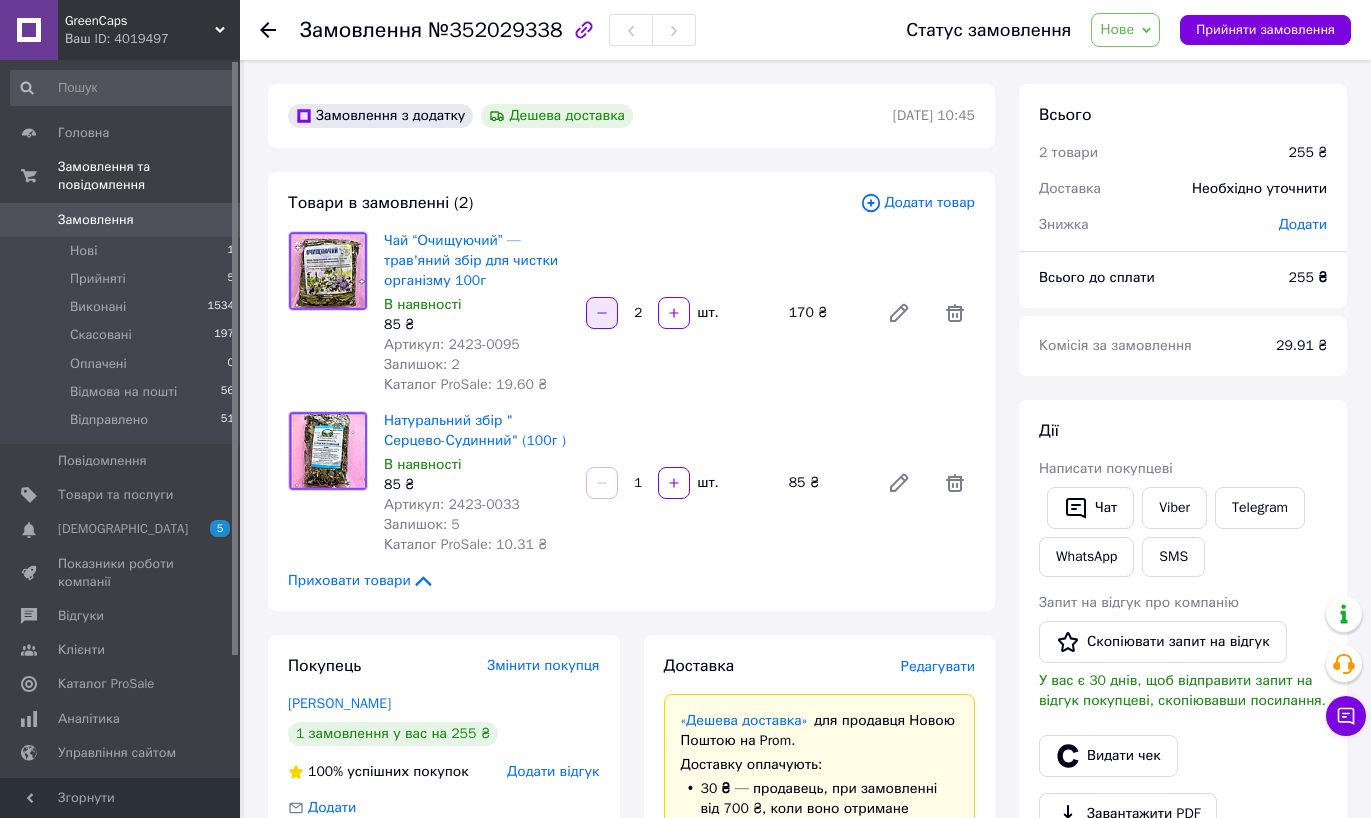 click 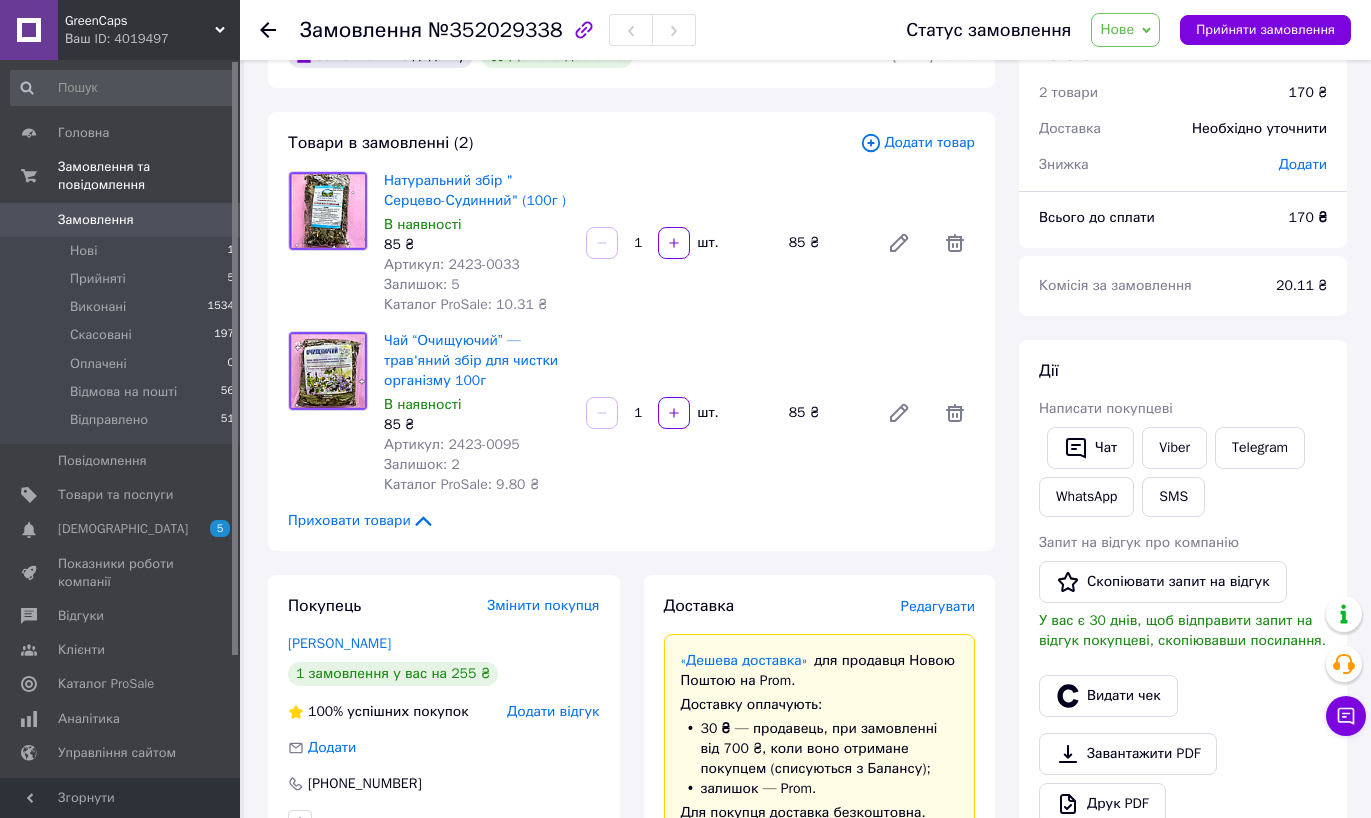 scroll, scrollTop: 0, scrollLeft: 0, axis: both 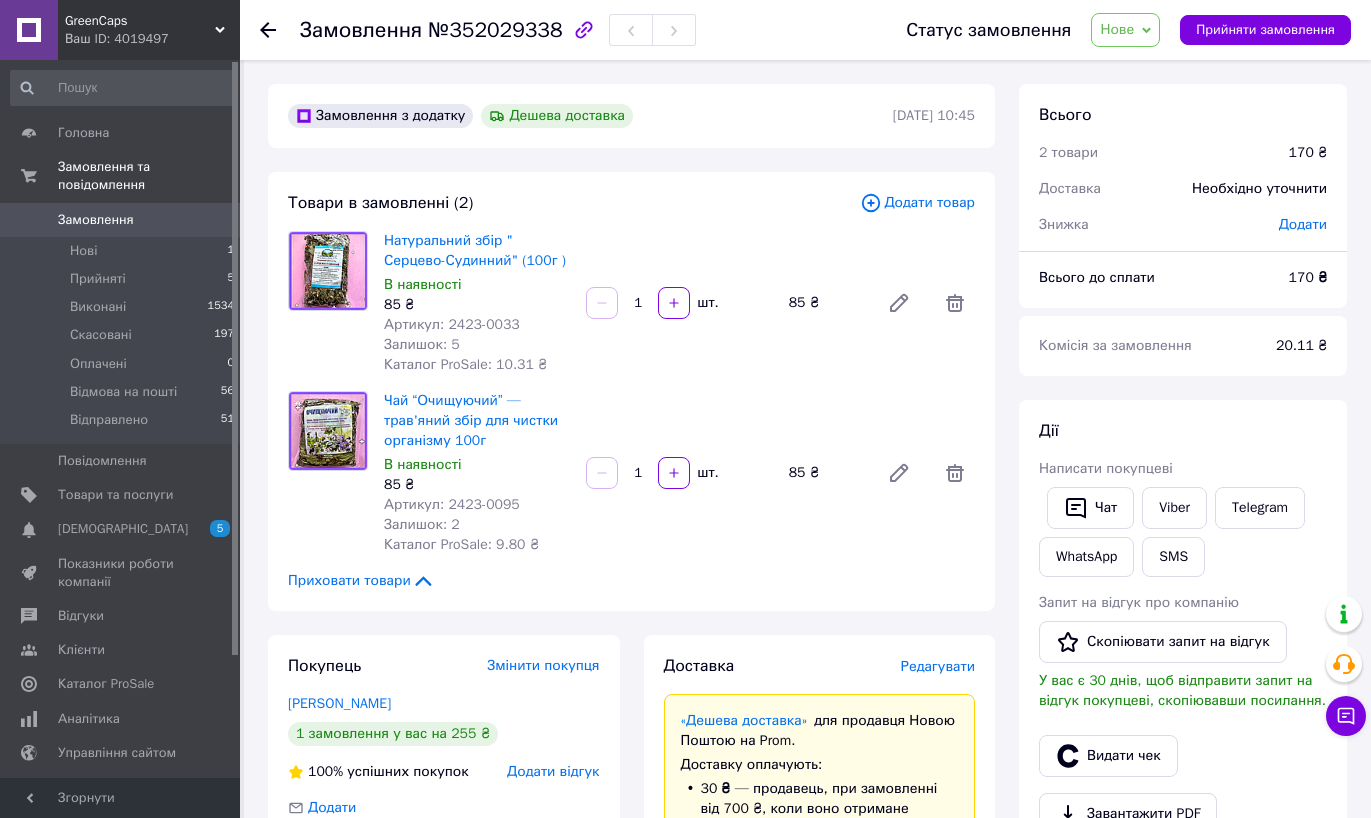 click on "Нове" at bounding box center (1117, 29) 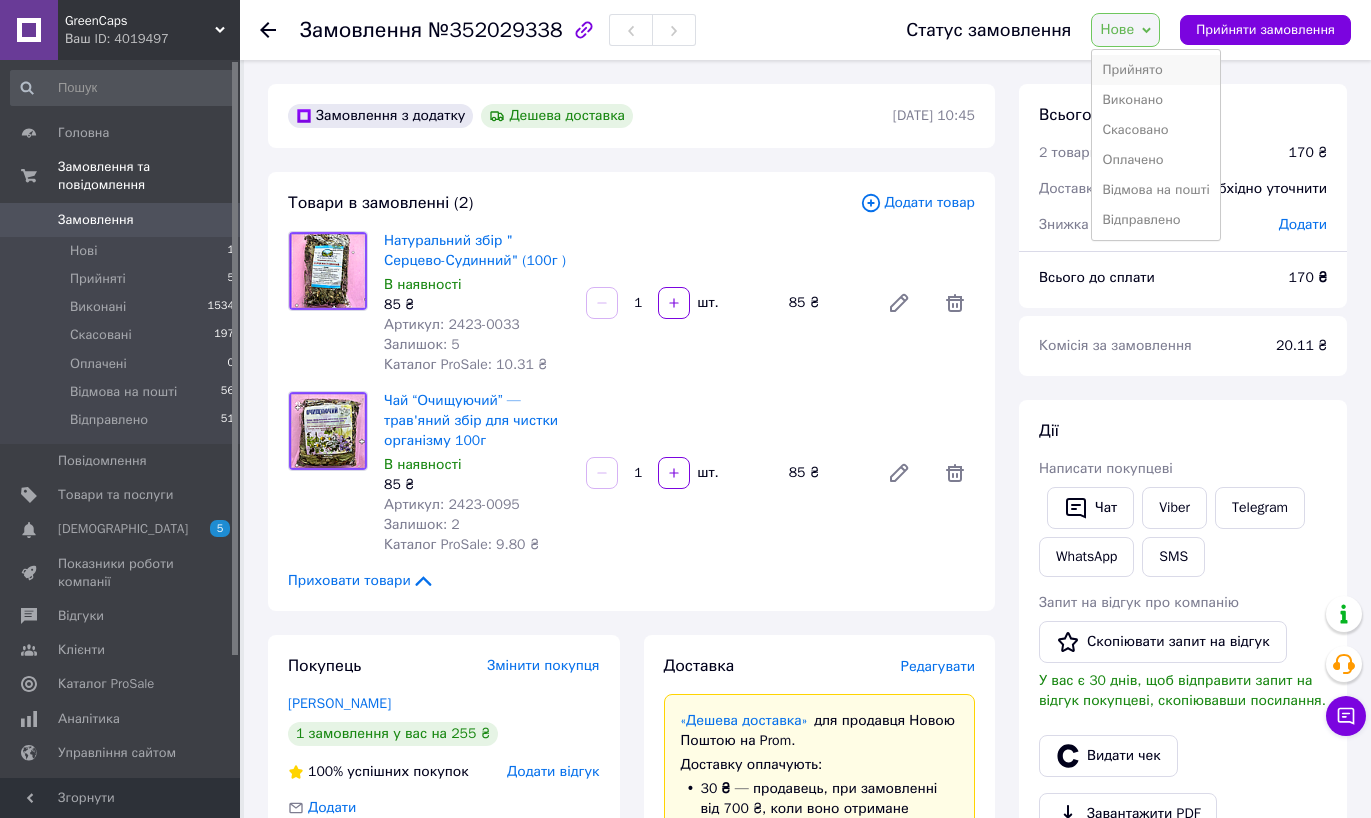 click on "Прийнято" at bounding box center [1155, 70] 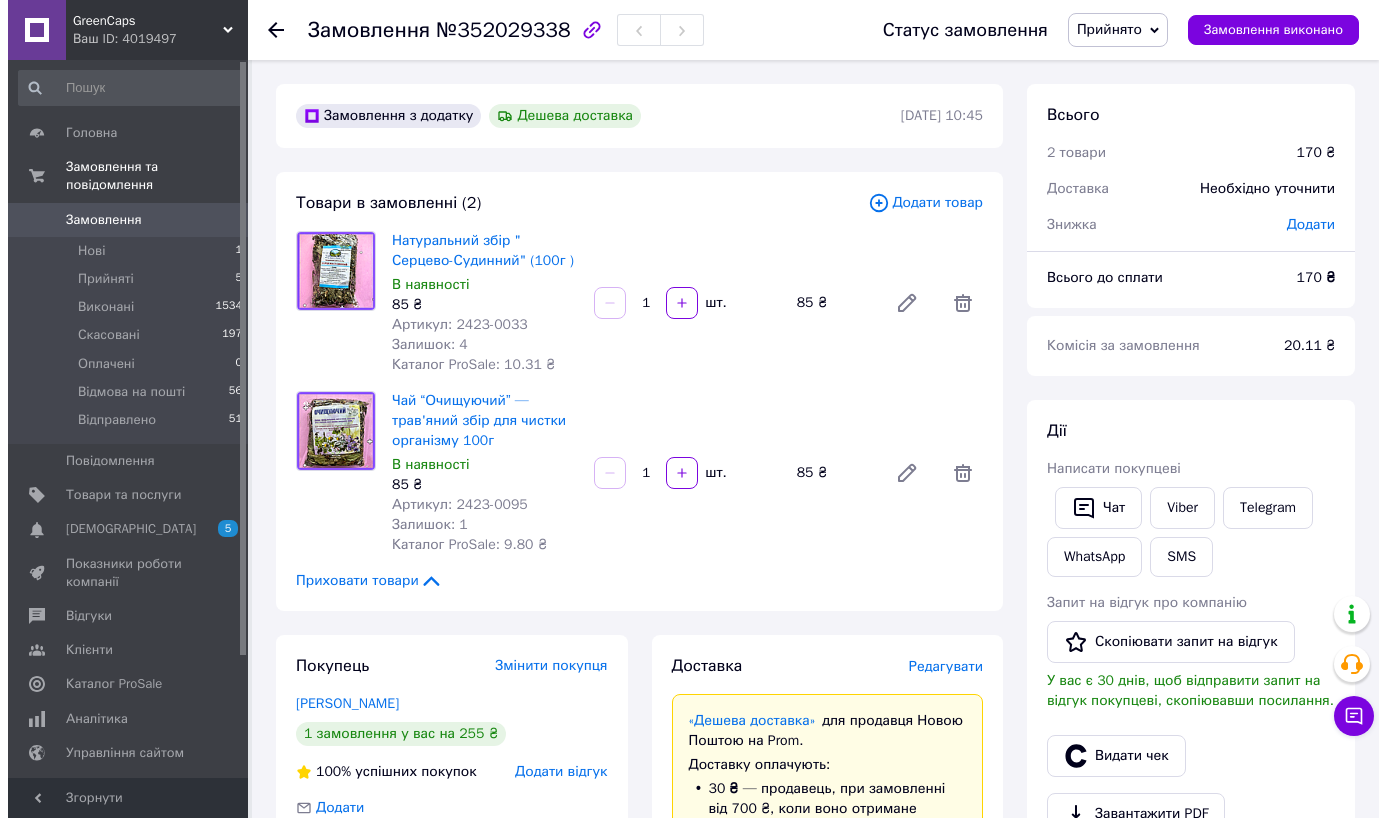 scroll, scrollTop: 336, scrollLeft: 0, axis: vertical 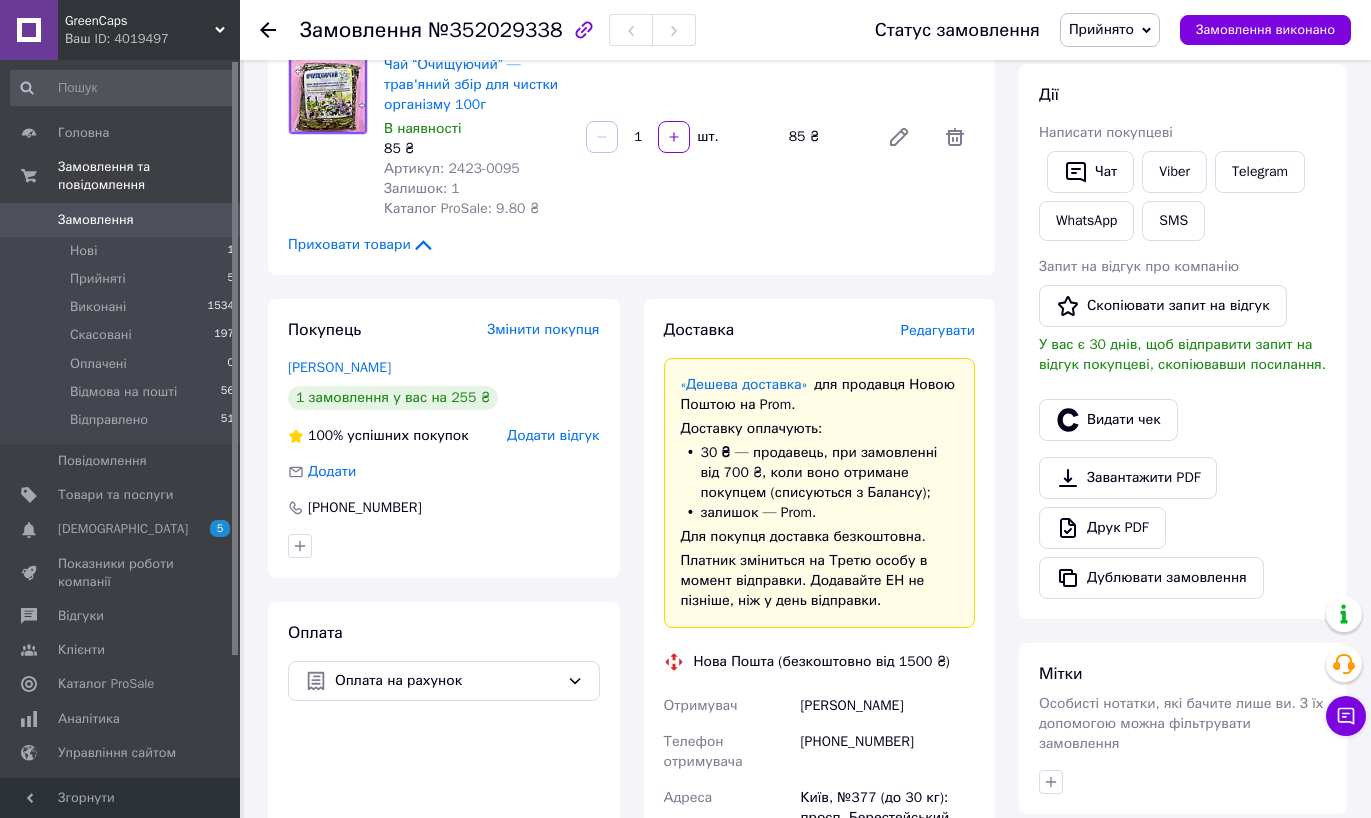 click on "Доставка Редагувати «Дешева доставка»   для продавця Новою Поштою на Prom. Доставку оплачують: 30 ₴   — продавець , при замовленні від 700 ₴, коли воно отримане покупцем (списуються з Балансу); залишок — Prom. Для покупця доставка безкоштовна. Платник зміниться на Третю особу в момент відправки. Додавайте ЕН не пізніше, ніж у день відправки. Нова Пошта (безкоштовно від 1500 ₴) Отримувач Малюга Ігор Телефон отримувача +380988275252 Адреса Київ, №377 (до 30 кг): просп. Берестейський (ран. Перемоги), 61/2 Дата відправки 10.07.2025 Платник   Отримувач Оціночна вартість 170 ₴ або Ігор <" at bounding box center [820, 738] 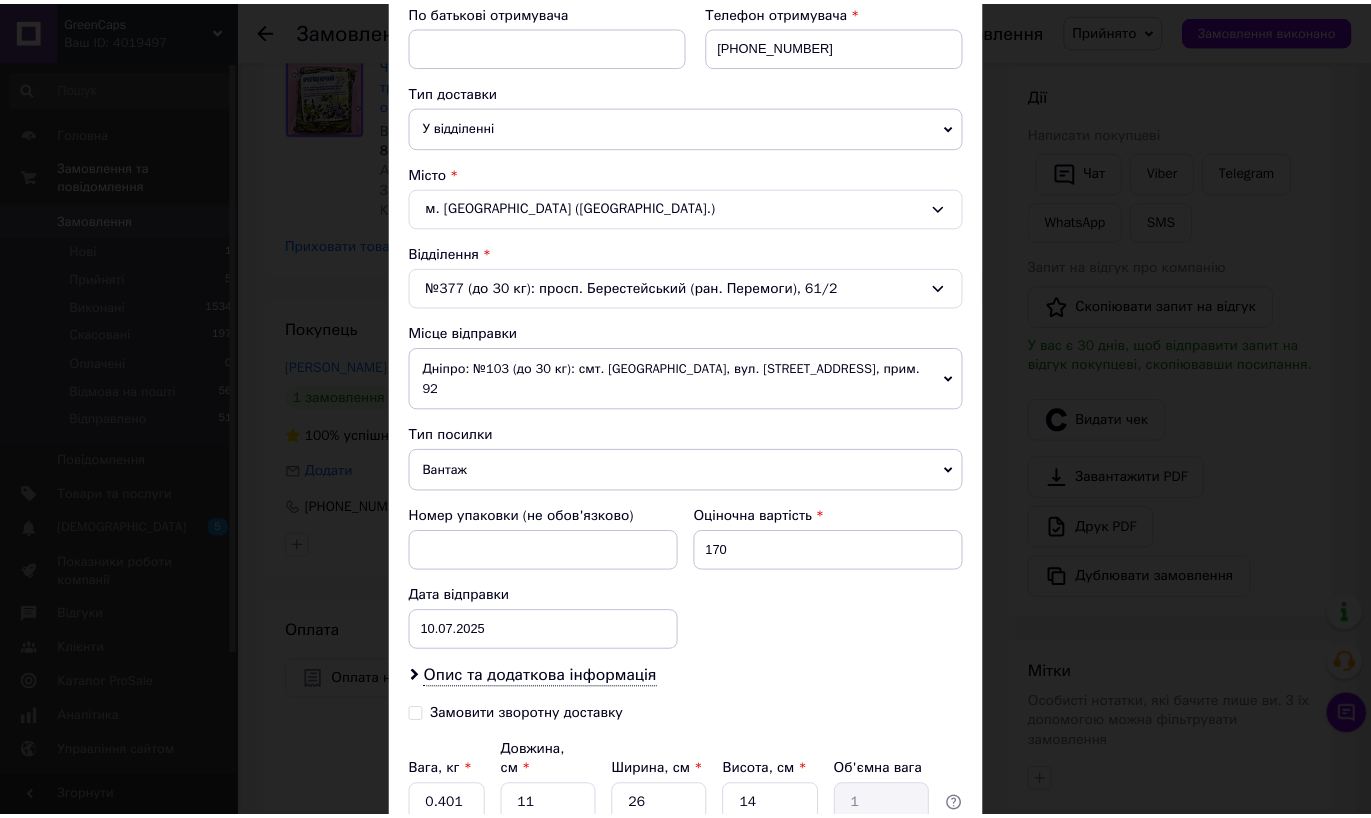 scroll, scrollTop: 586, scrollLeft: 0, axis: vertical 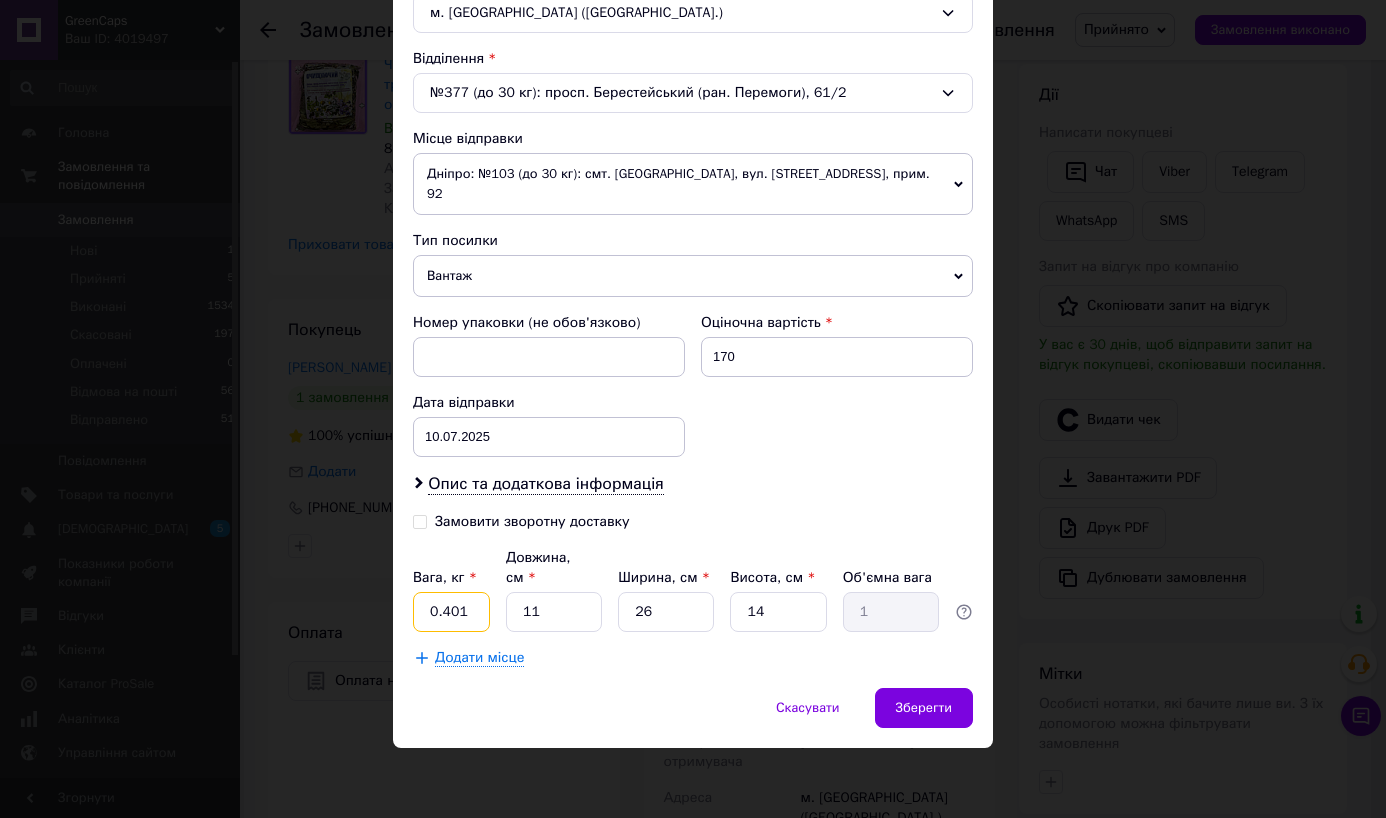 click on "0.401" at bounding box center (451, 612) 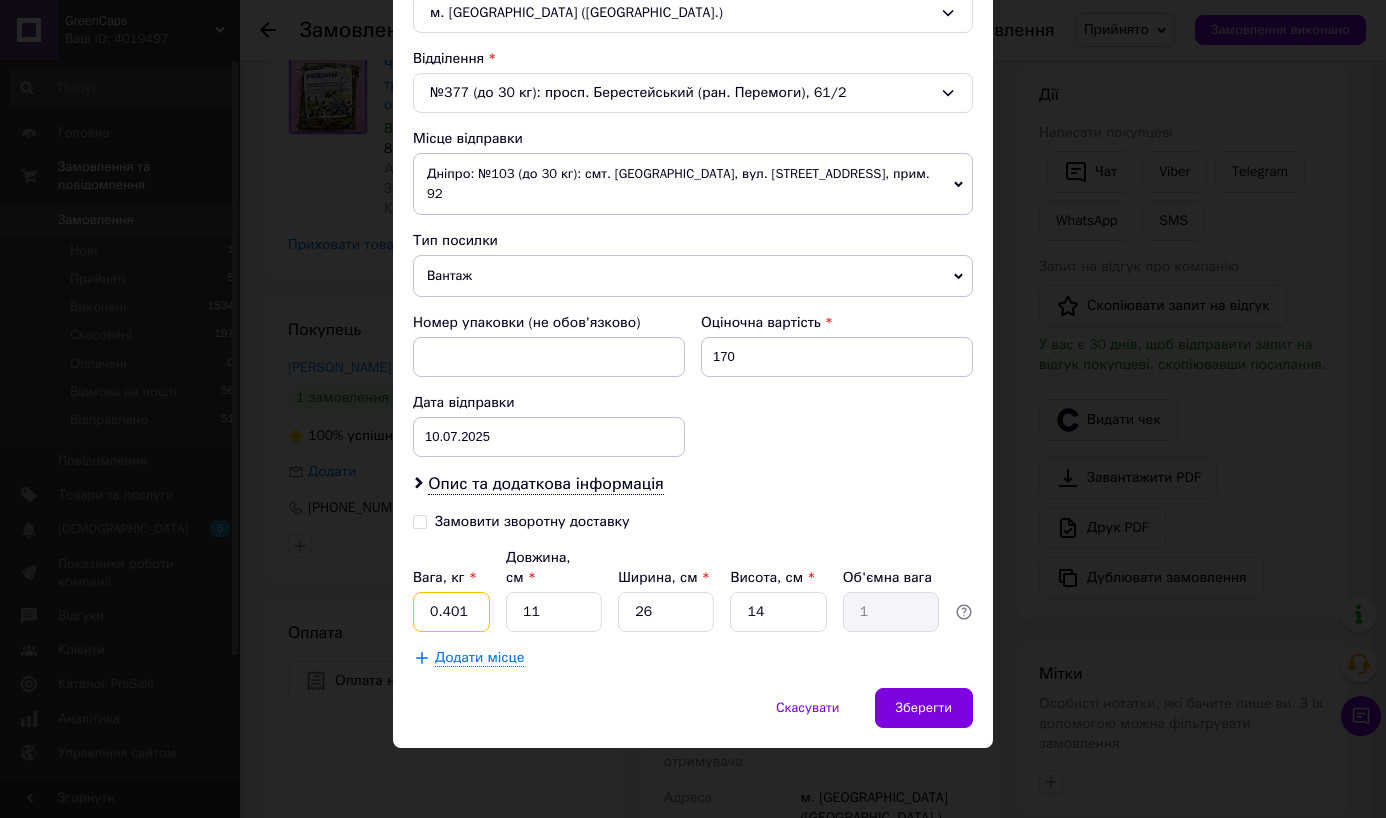 type on "1" 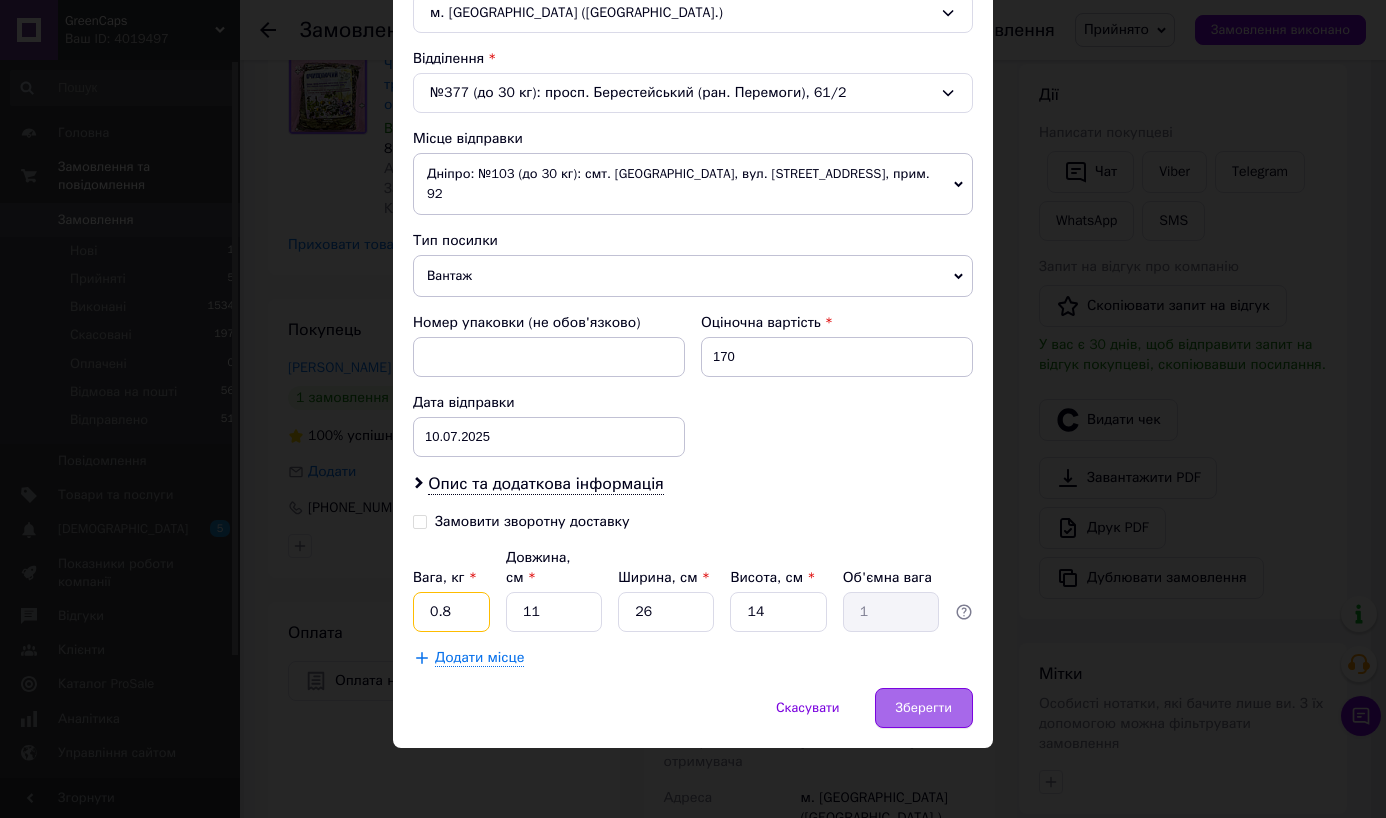 type on "0.8" 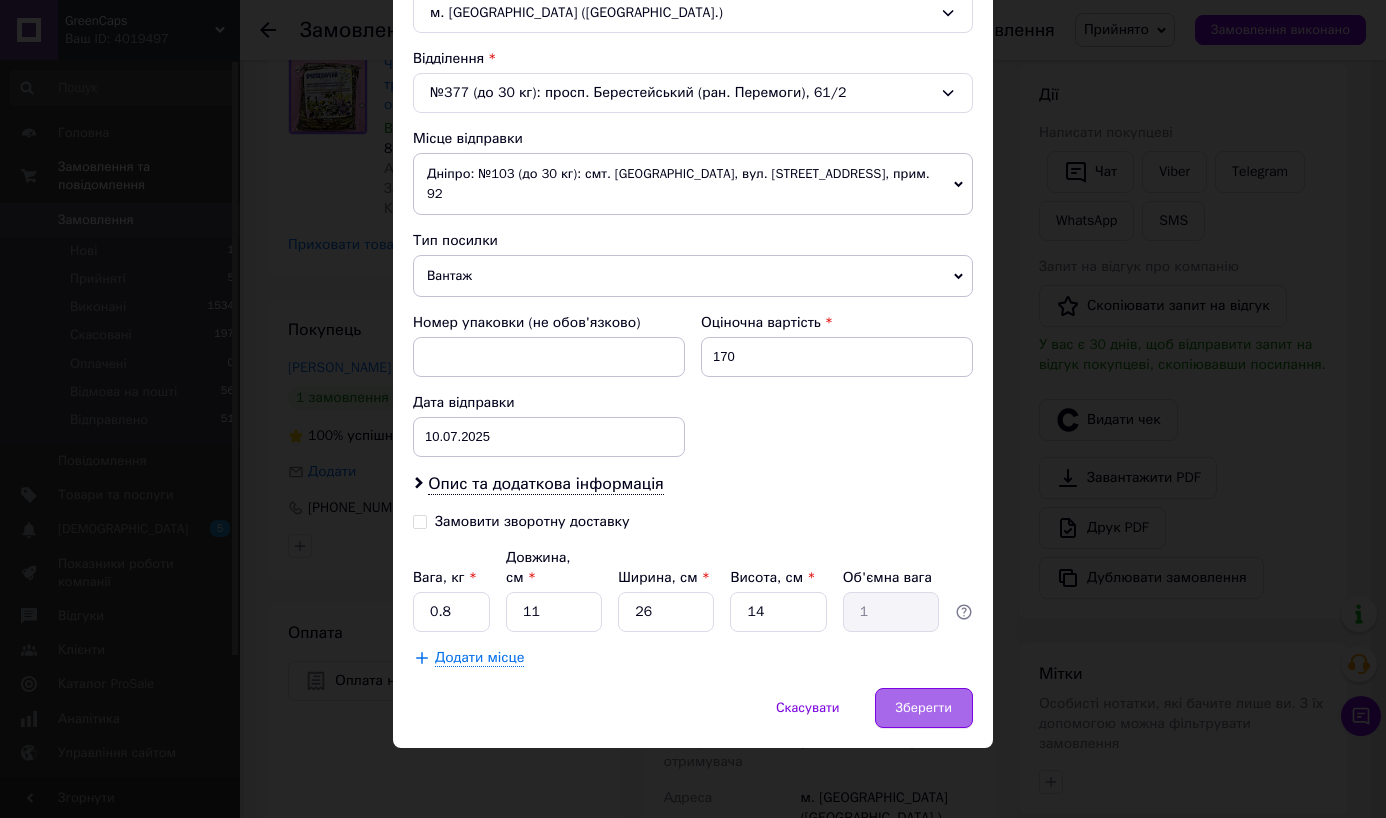 click on "Зберегти" at bounding box center (924, 708) 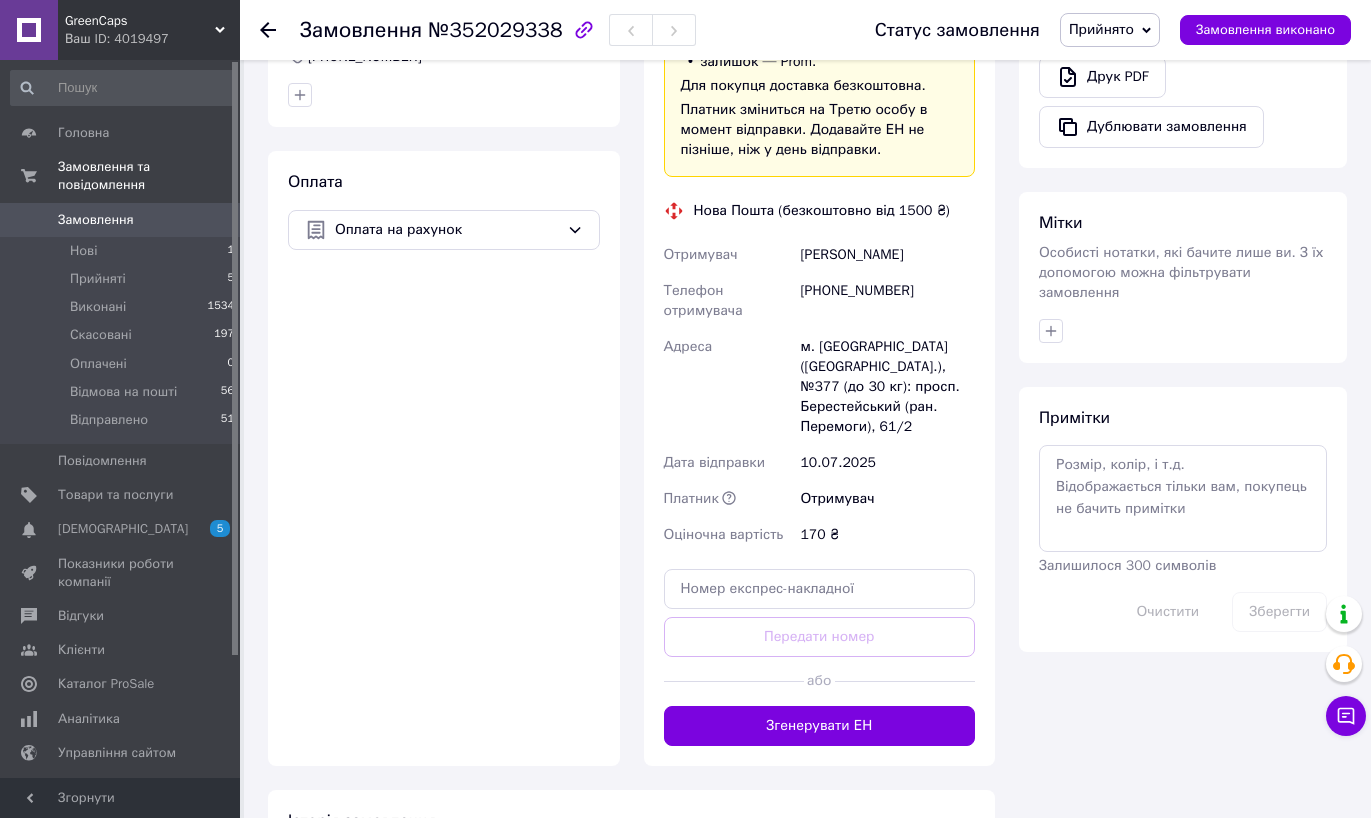 scroll, scrollTop: 1186, scrollLeft: 0, axis: vertical 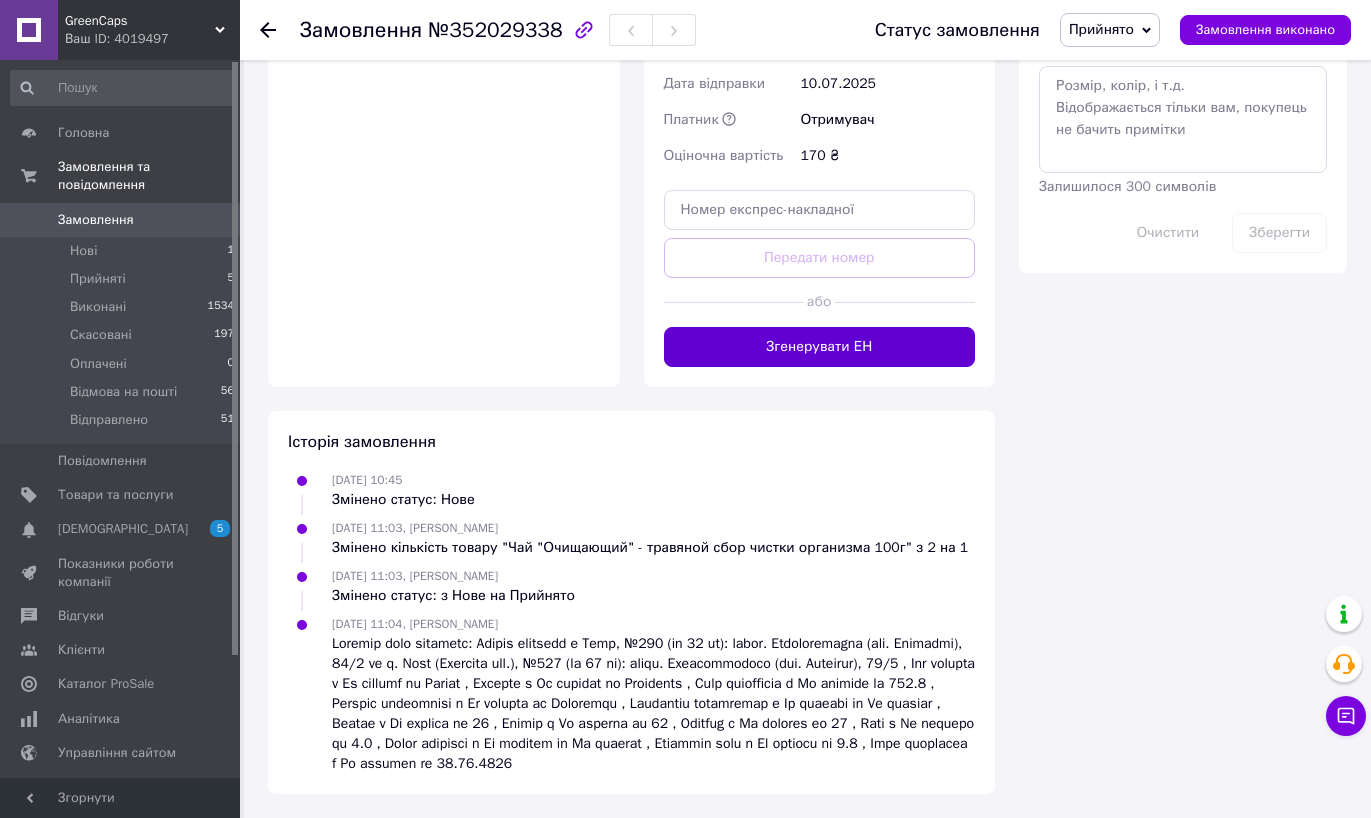 click on "Згенерувати ЕН" at bounding box center (820, 347) 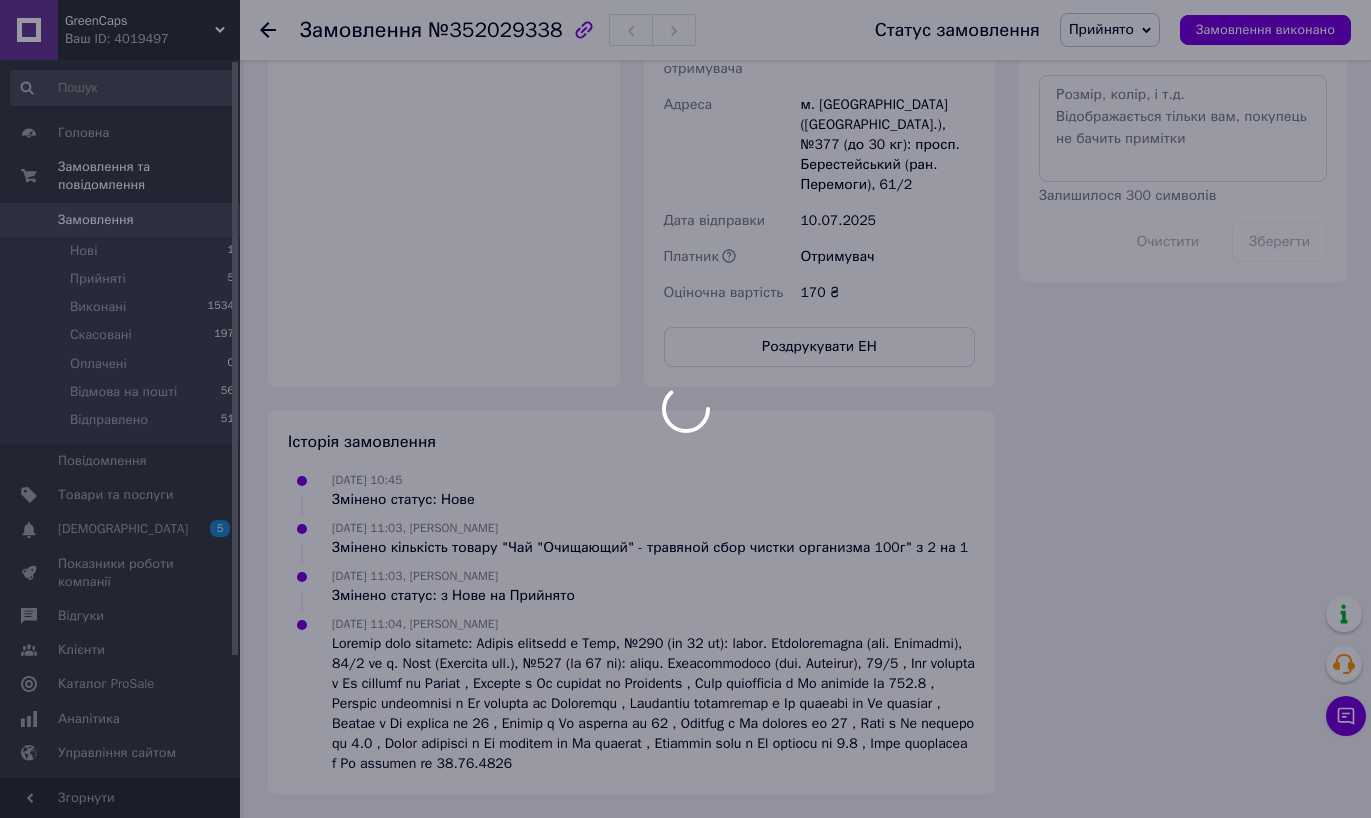 scroll, scrollTop: 1186, scrollLeft: 0, axis: vertical 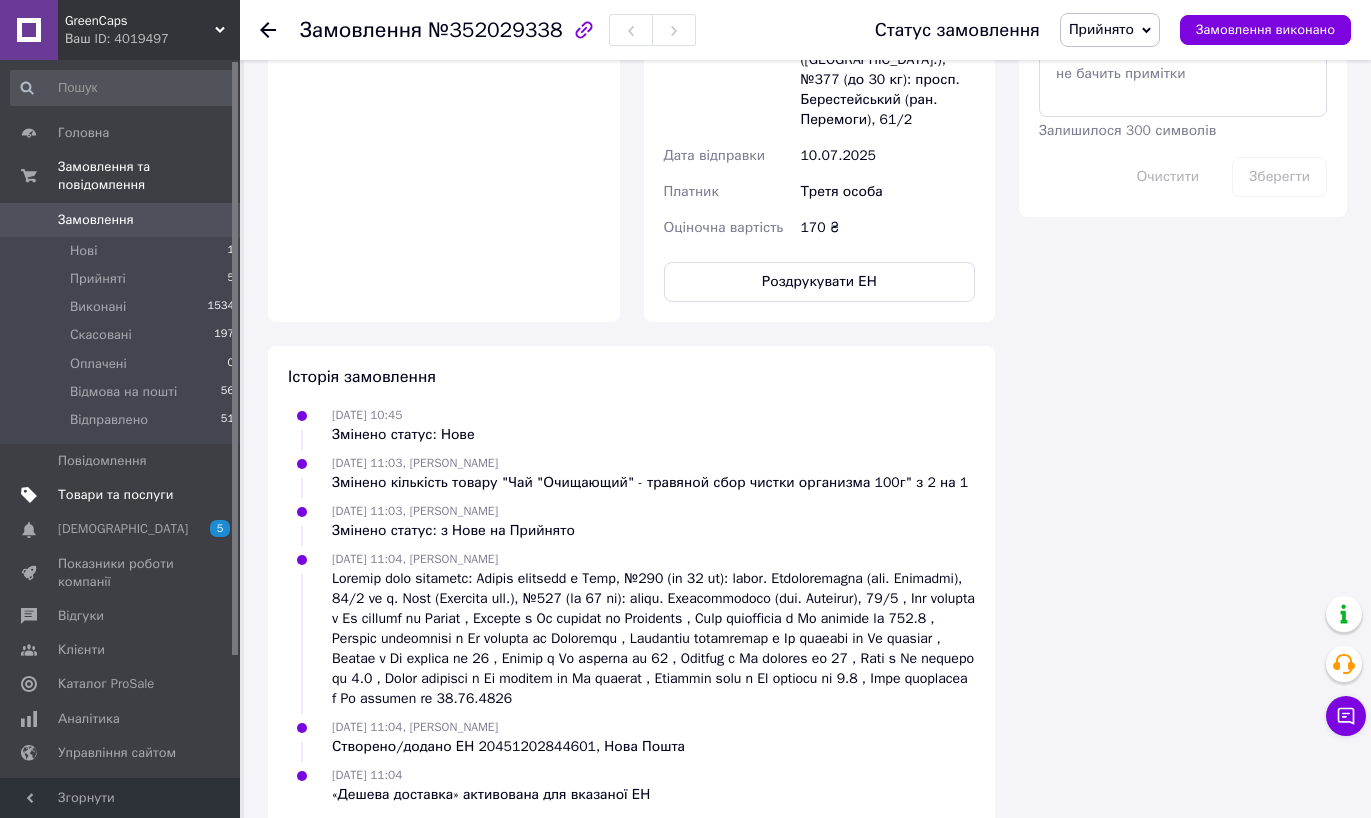 click on "Товари та послуги" at bounding box center (115, 495) 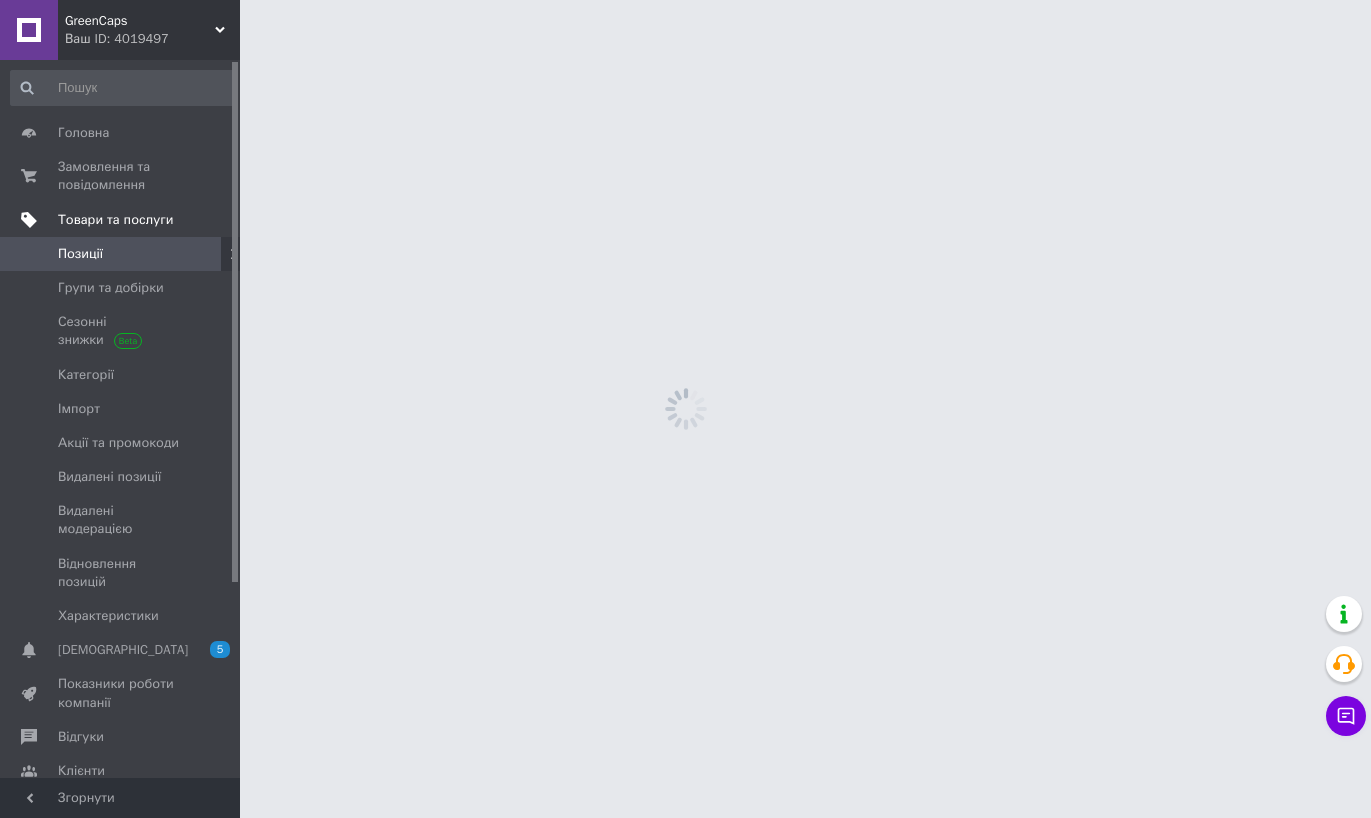 scroll, scrollTop: 0, scrollLeft: 0, axis: both 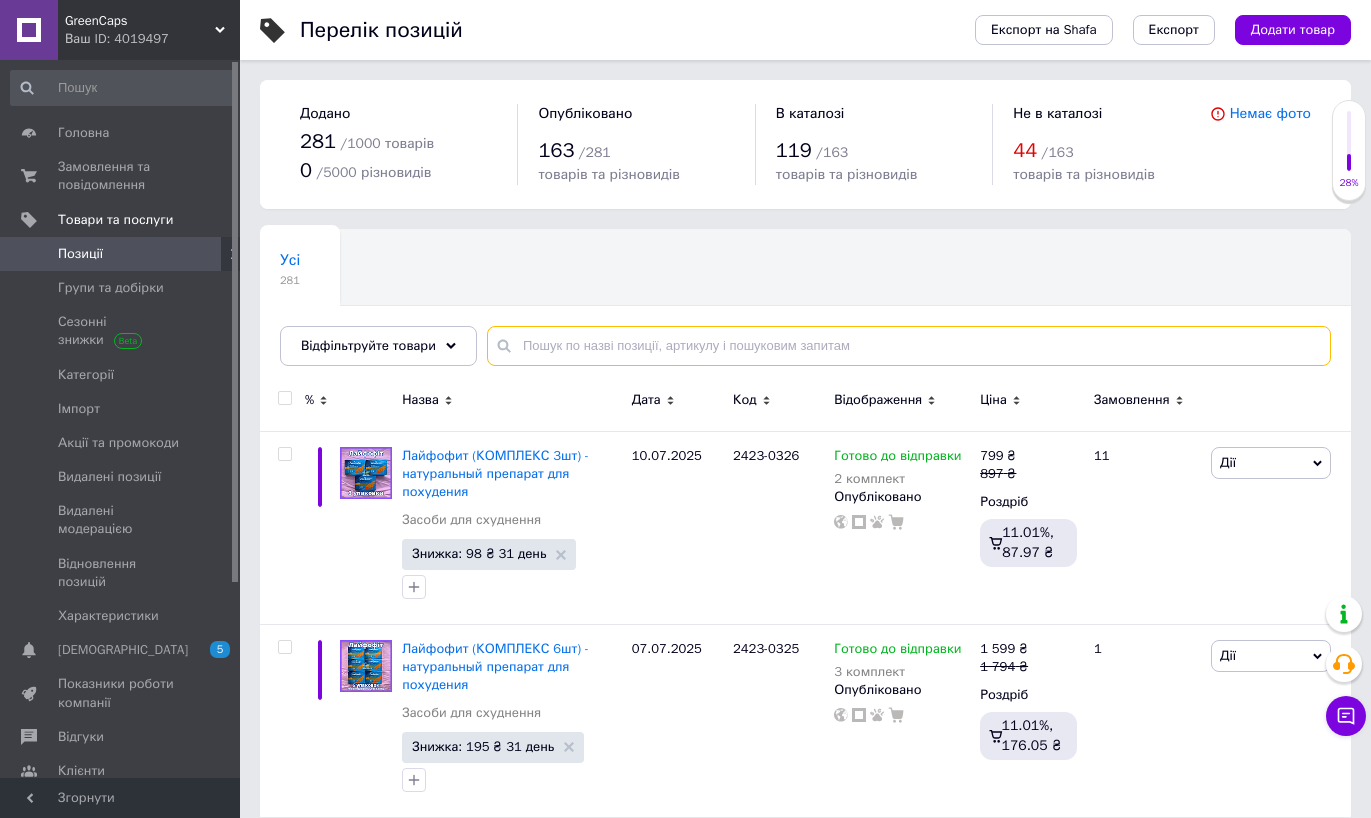 click at bounding box center (909, 346) 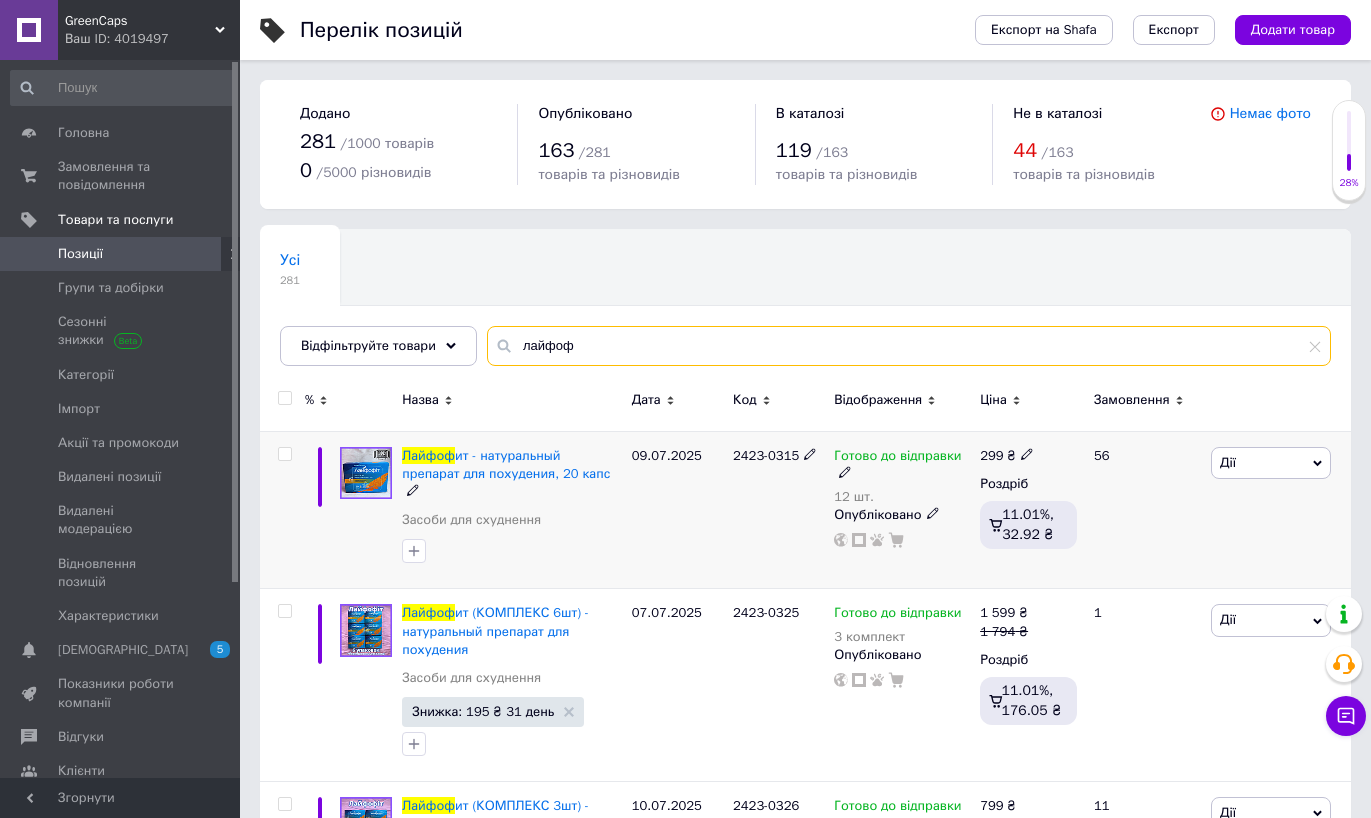 type on "лайфоф" 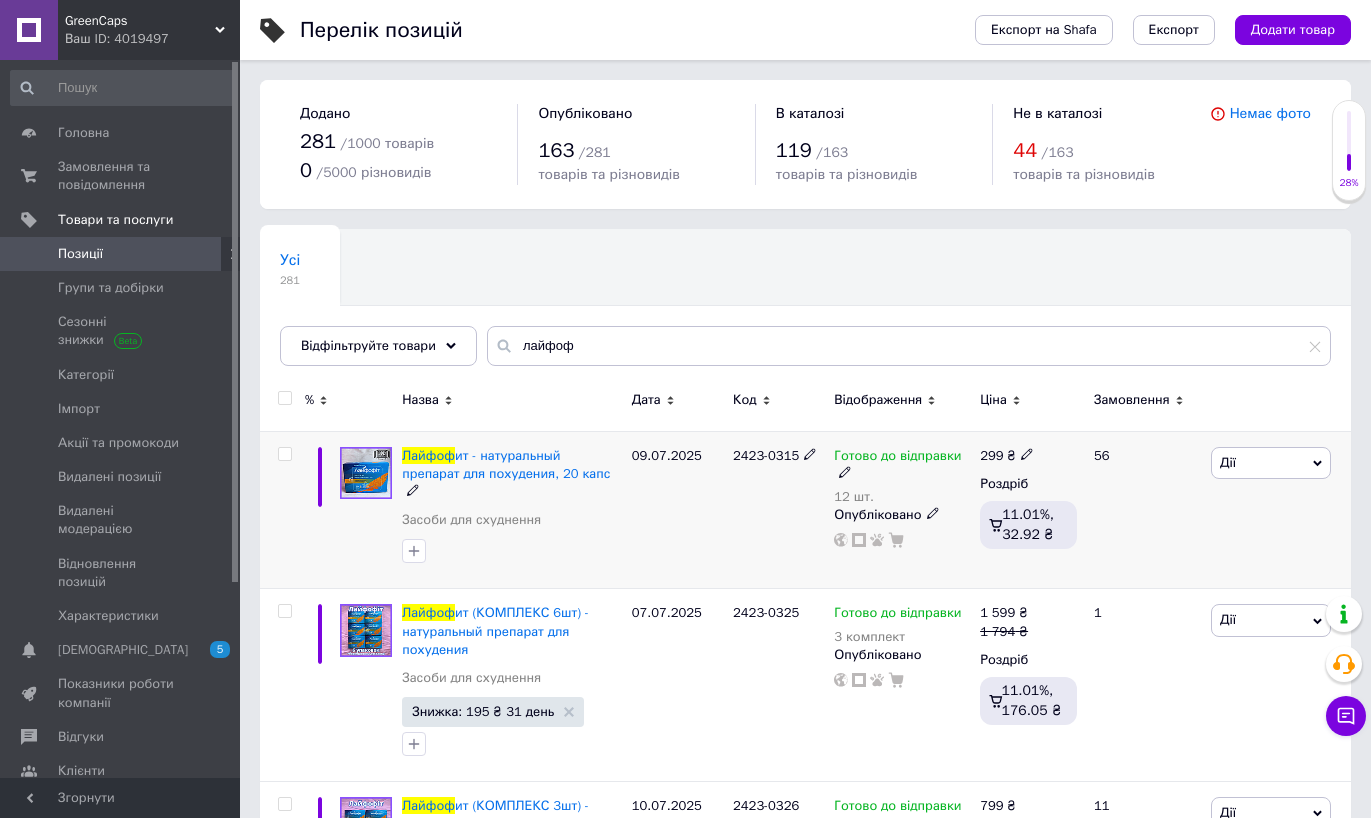click on "Готово до відправки 12 шт. Опубліковано" at bounding box center [902, 510] 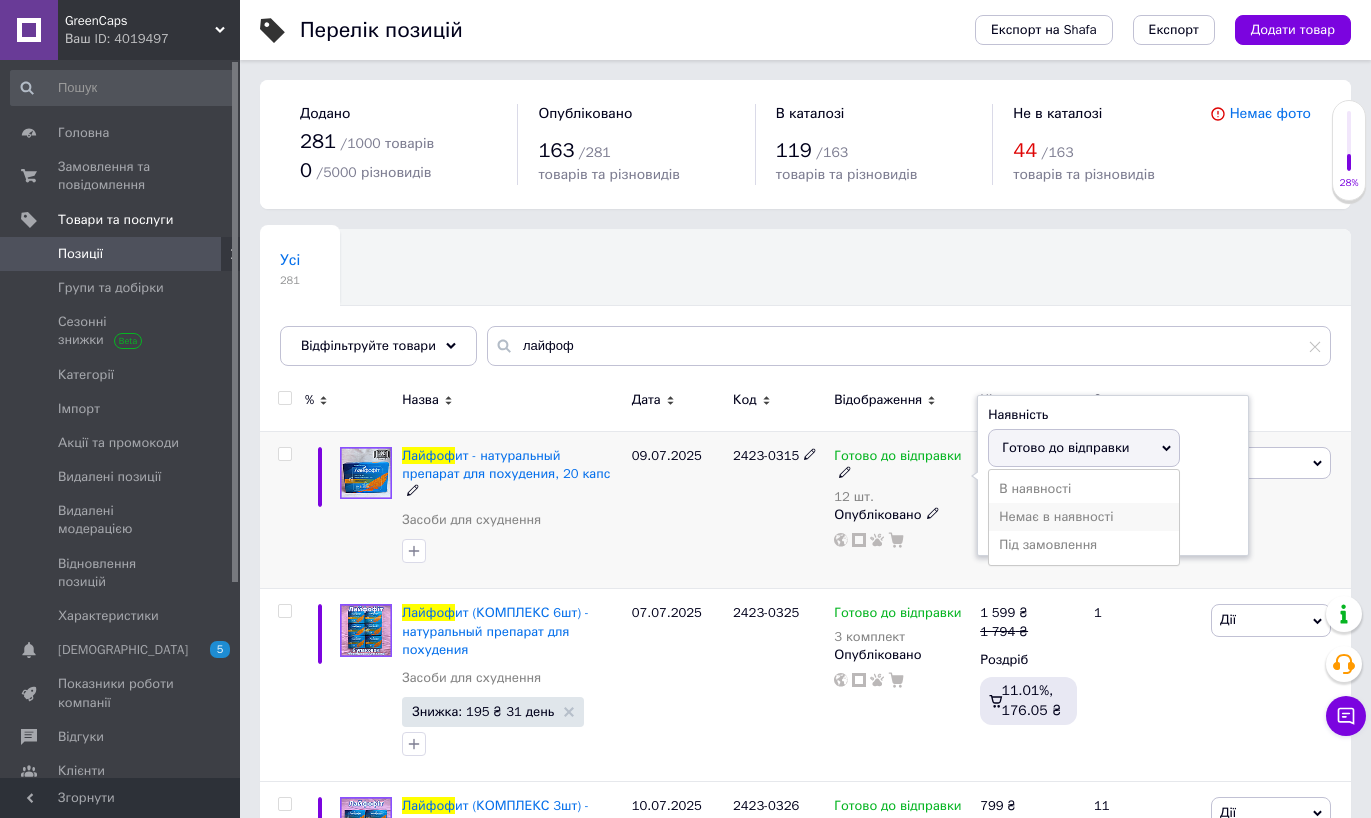 click on "Немає в наявності" at bounding box center [1084, 517] 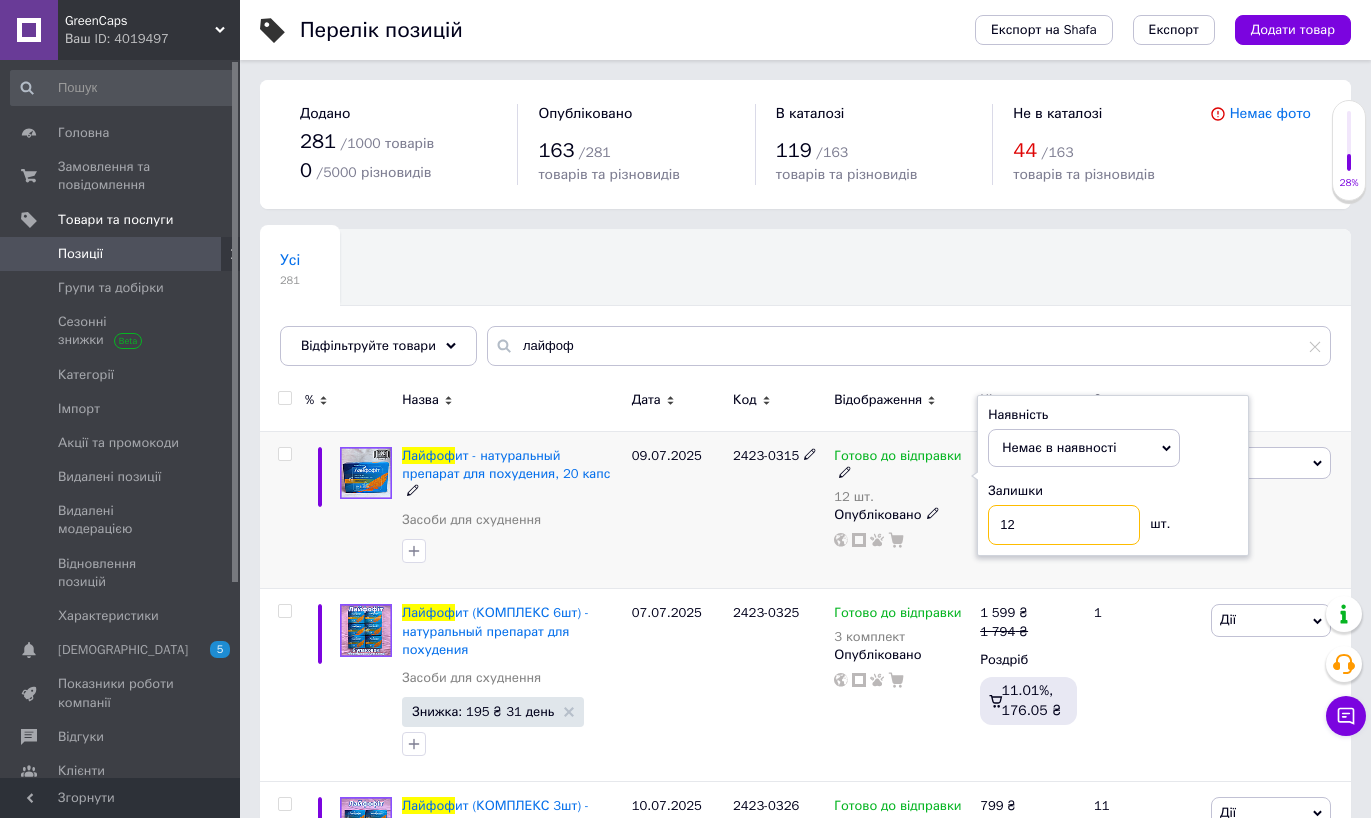 click on "12" at bounding box center (1064, 525) 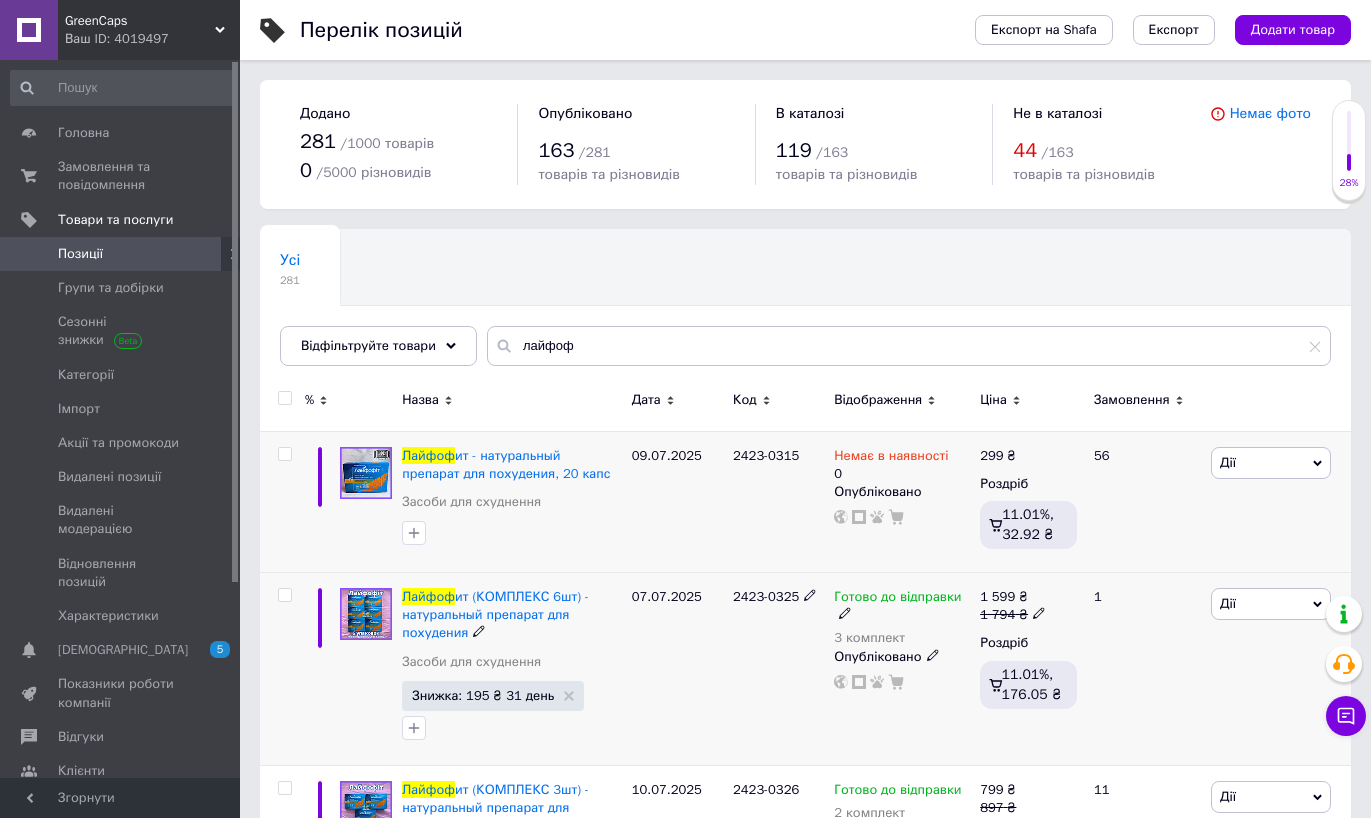 click on "Готово до відправки" at bounding box center (897, 599) 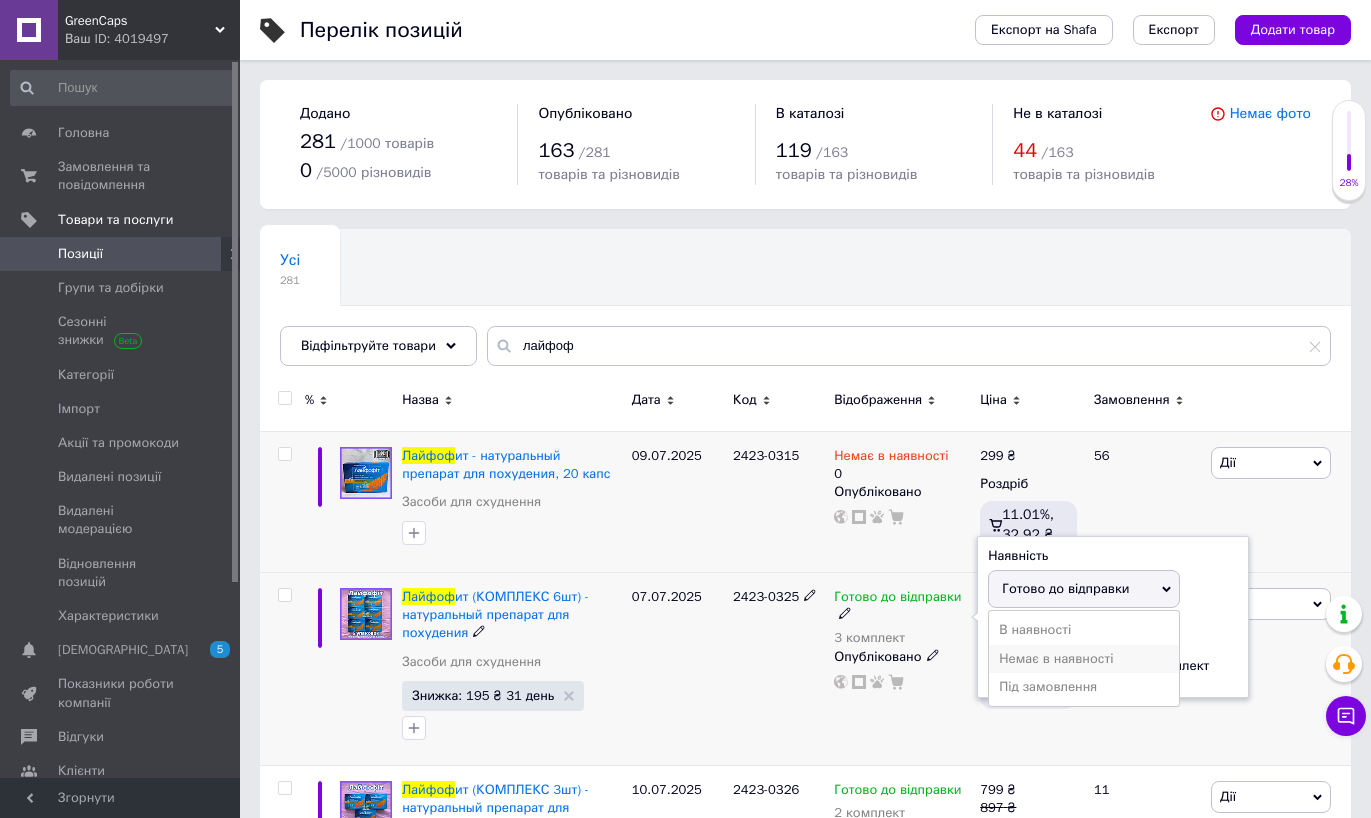 click on "Немає в наявності" at bounding box center (1084, 659) 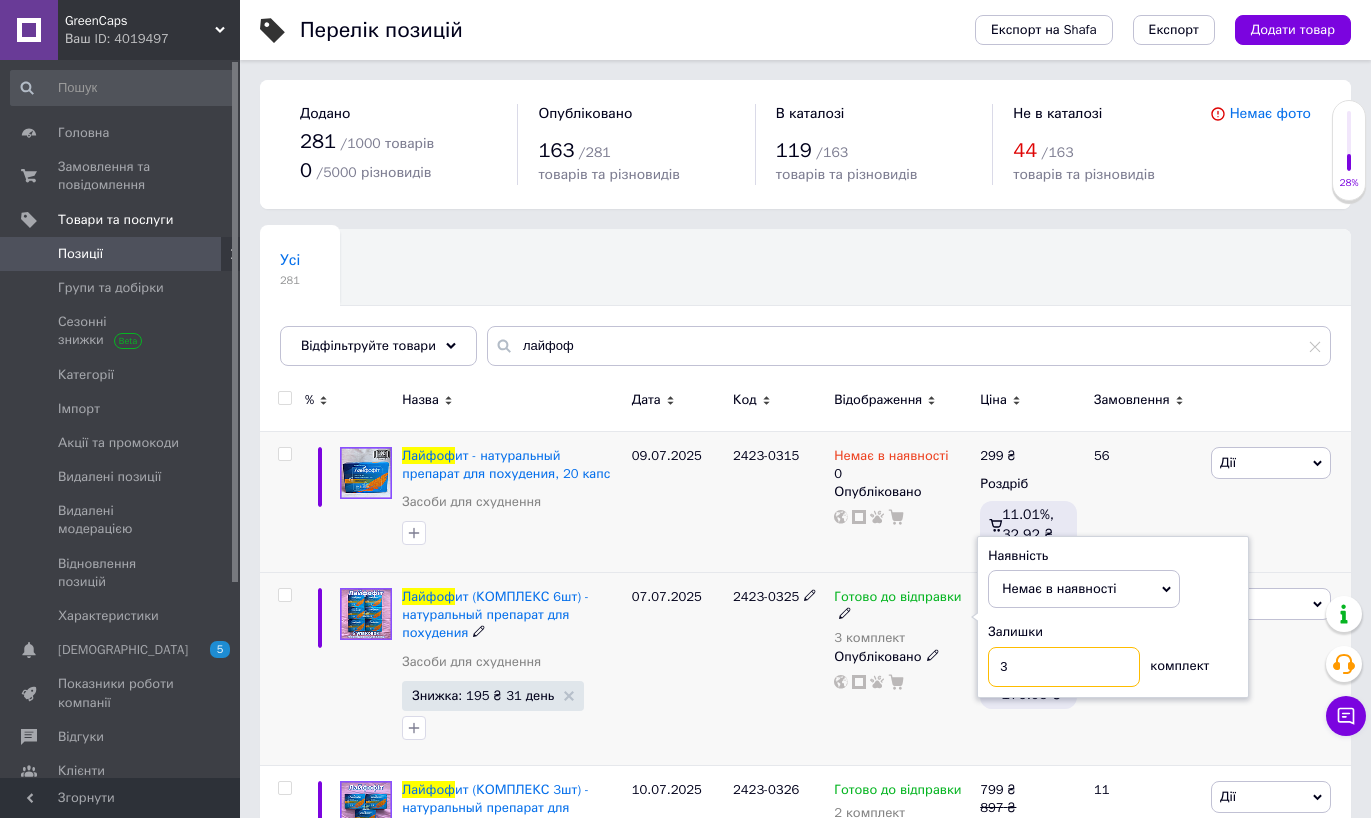 click on "3" at bounding box center [1064, 667] 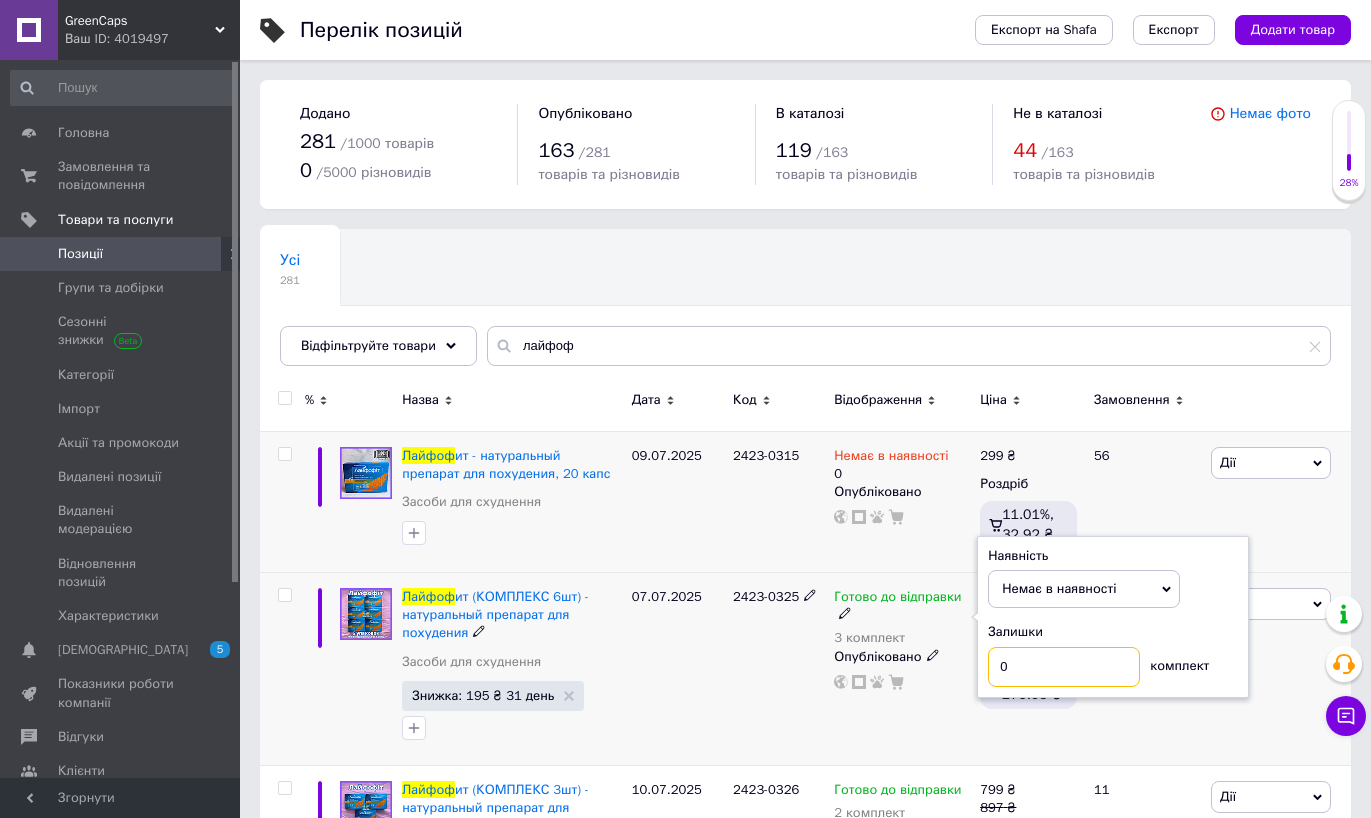 type on "0" 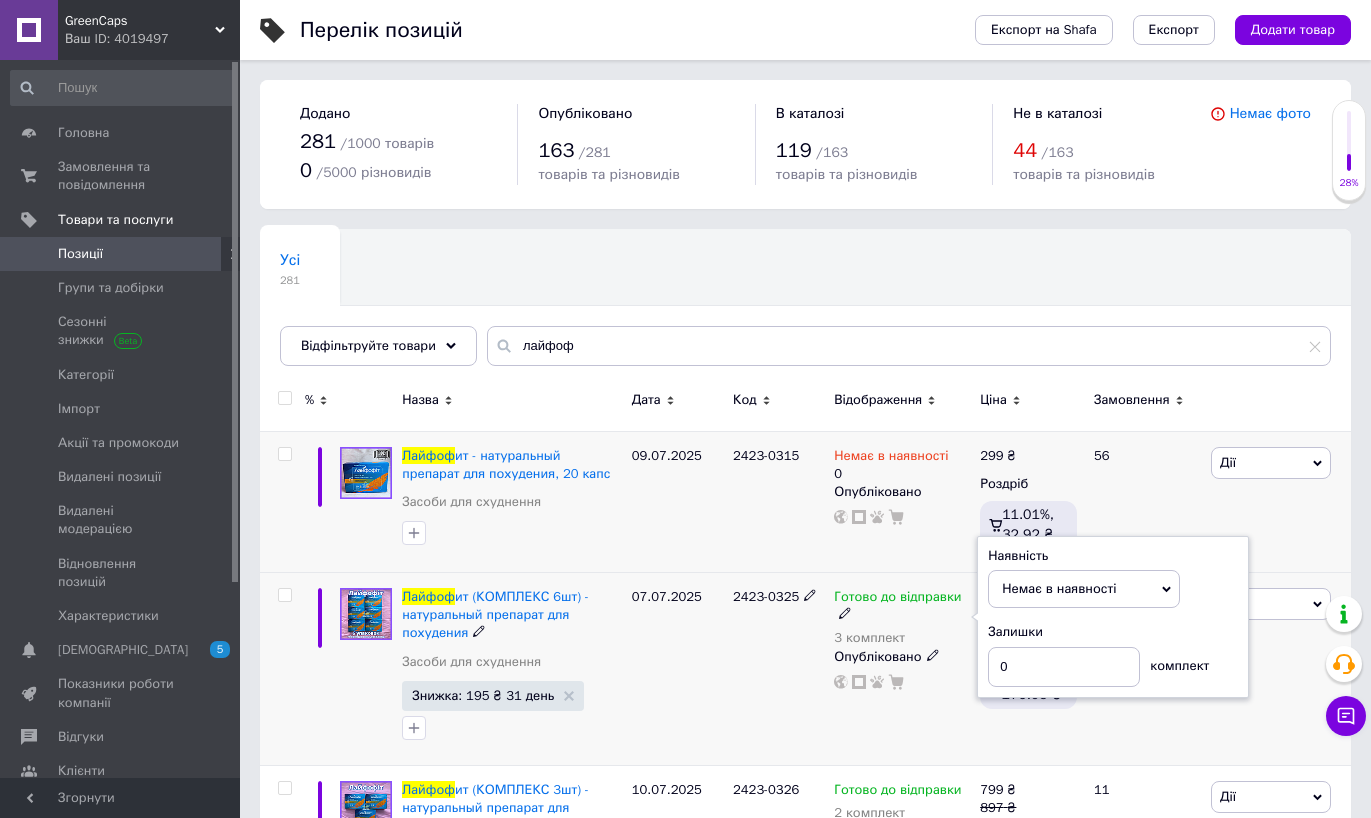 click on "07.07.2025" at bounding box center (677, 669) 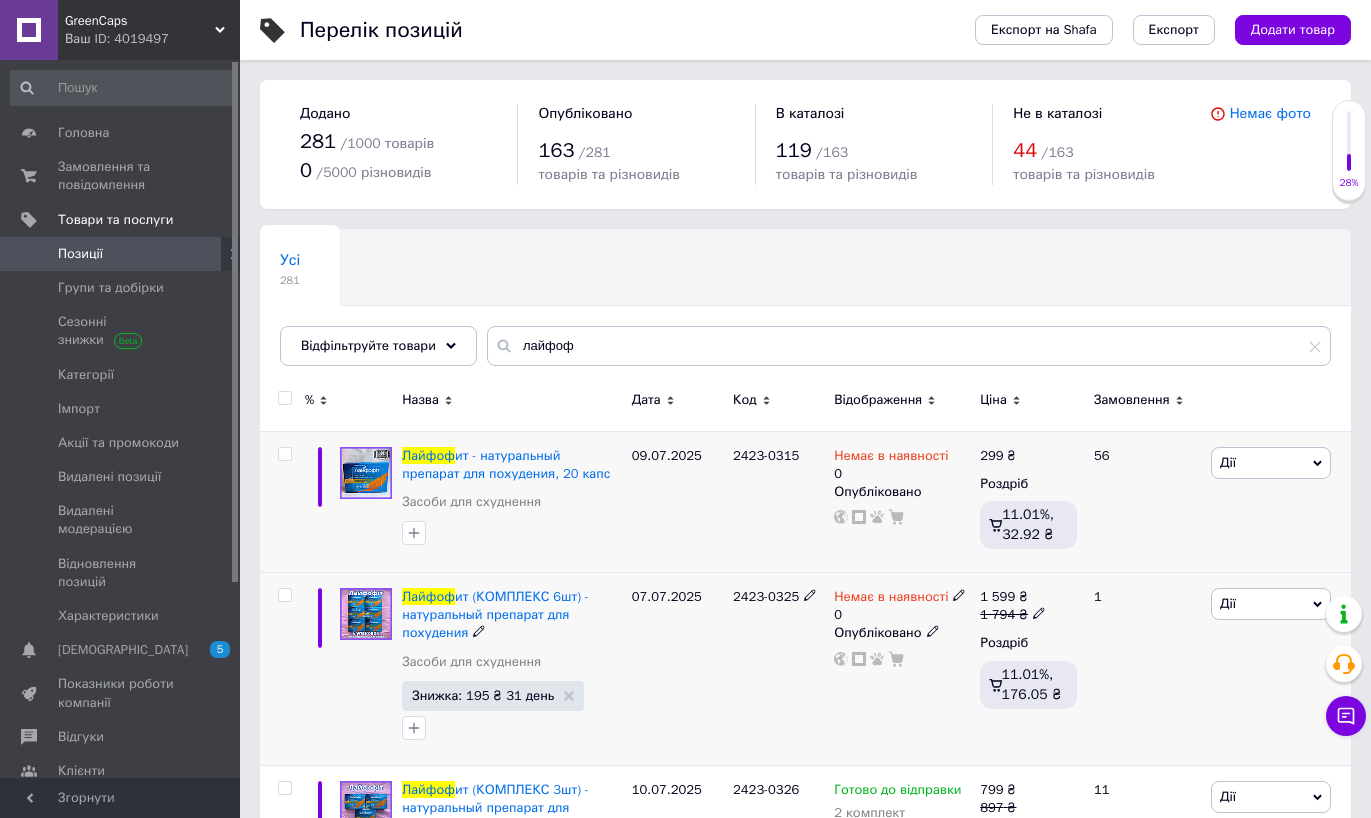 scroll, scrollTop: 160, scrollLeft: 0, axis: vertical 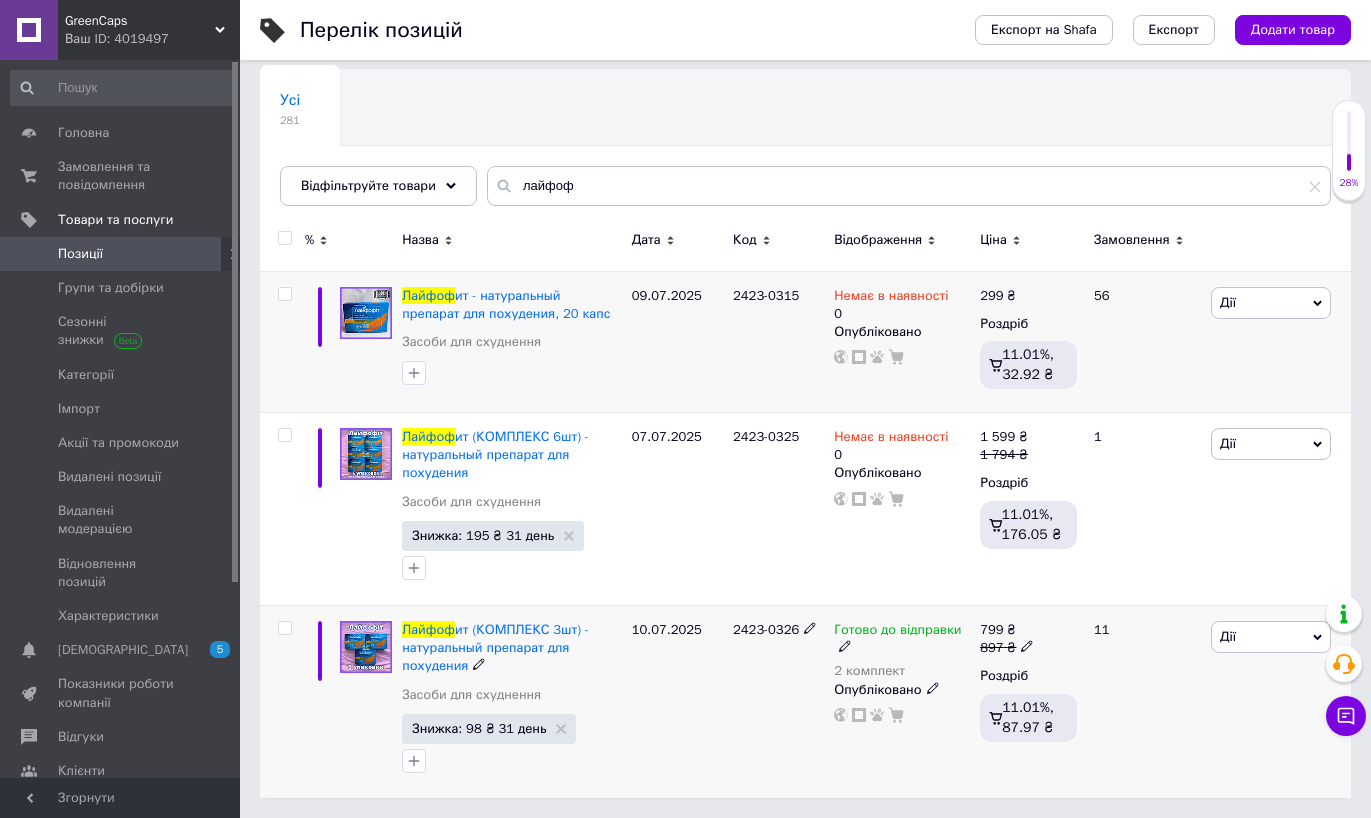 click on "799   ₴ 897   ₴ Роздріб 11.01%, 87.97 ₴" at bounding box center [1028, 701] 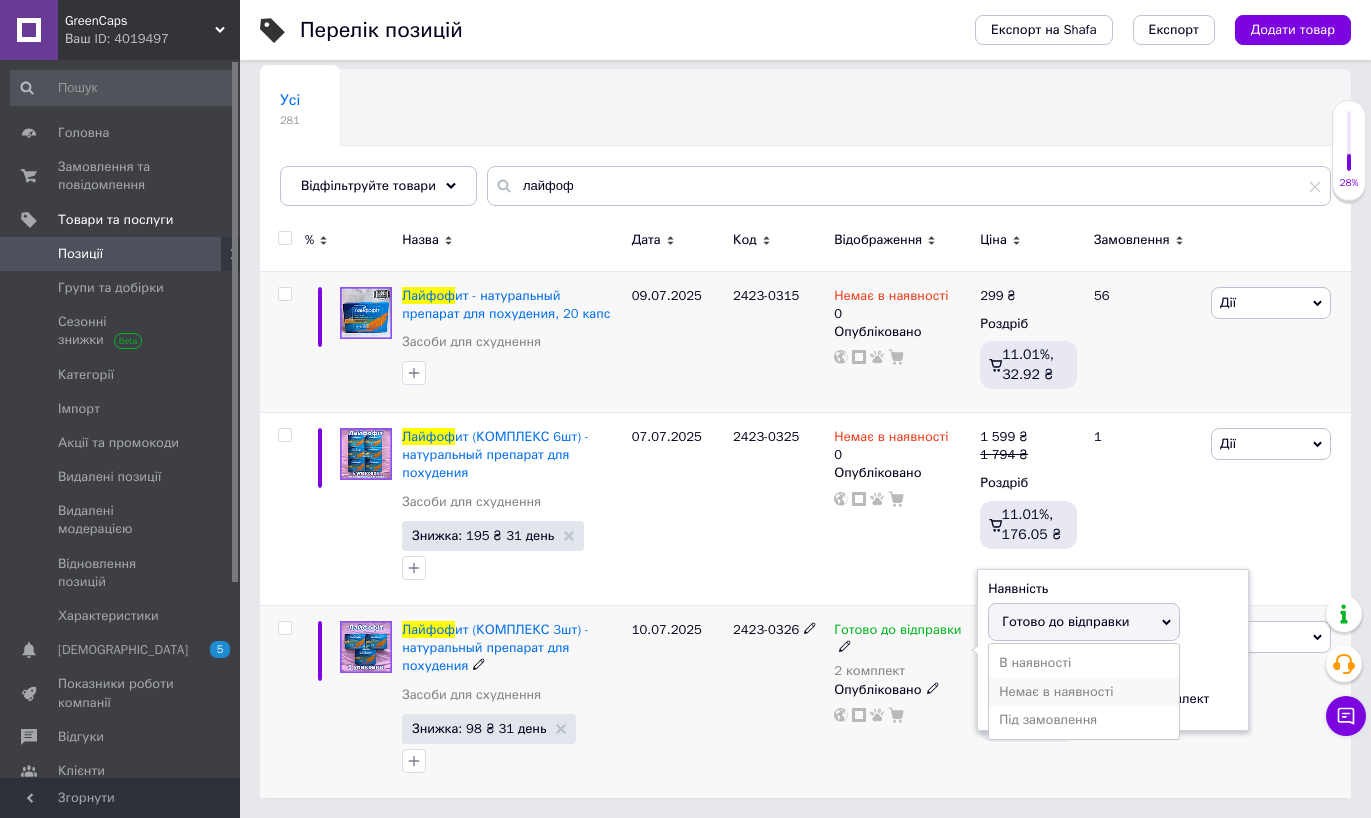 click on "Немає в наявності" at bounding box center [1084, 692] 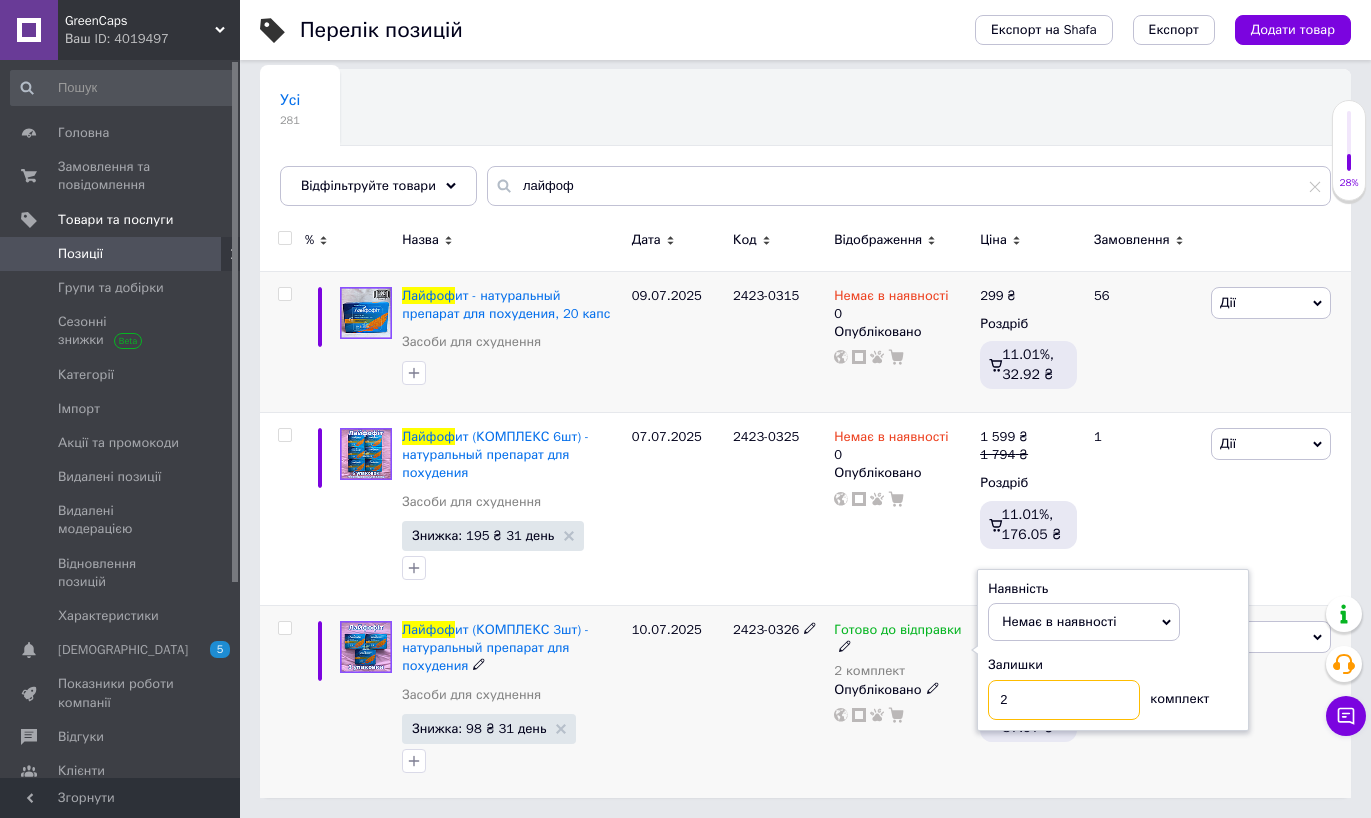 click on "2" at bounding box center [1064, 700] 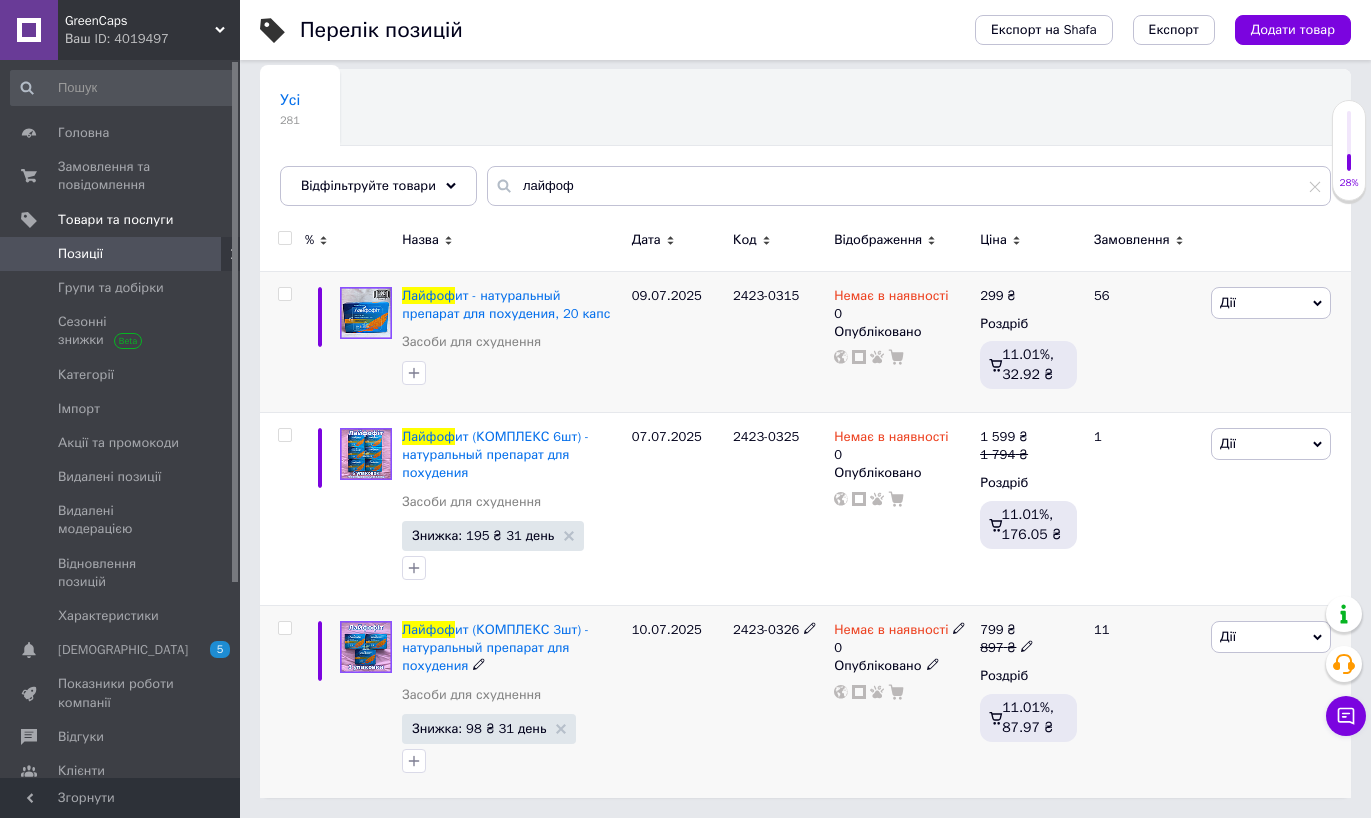 click on "10.07.2025" at bounding box center [677, 701] 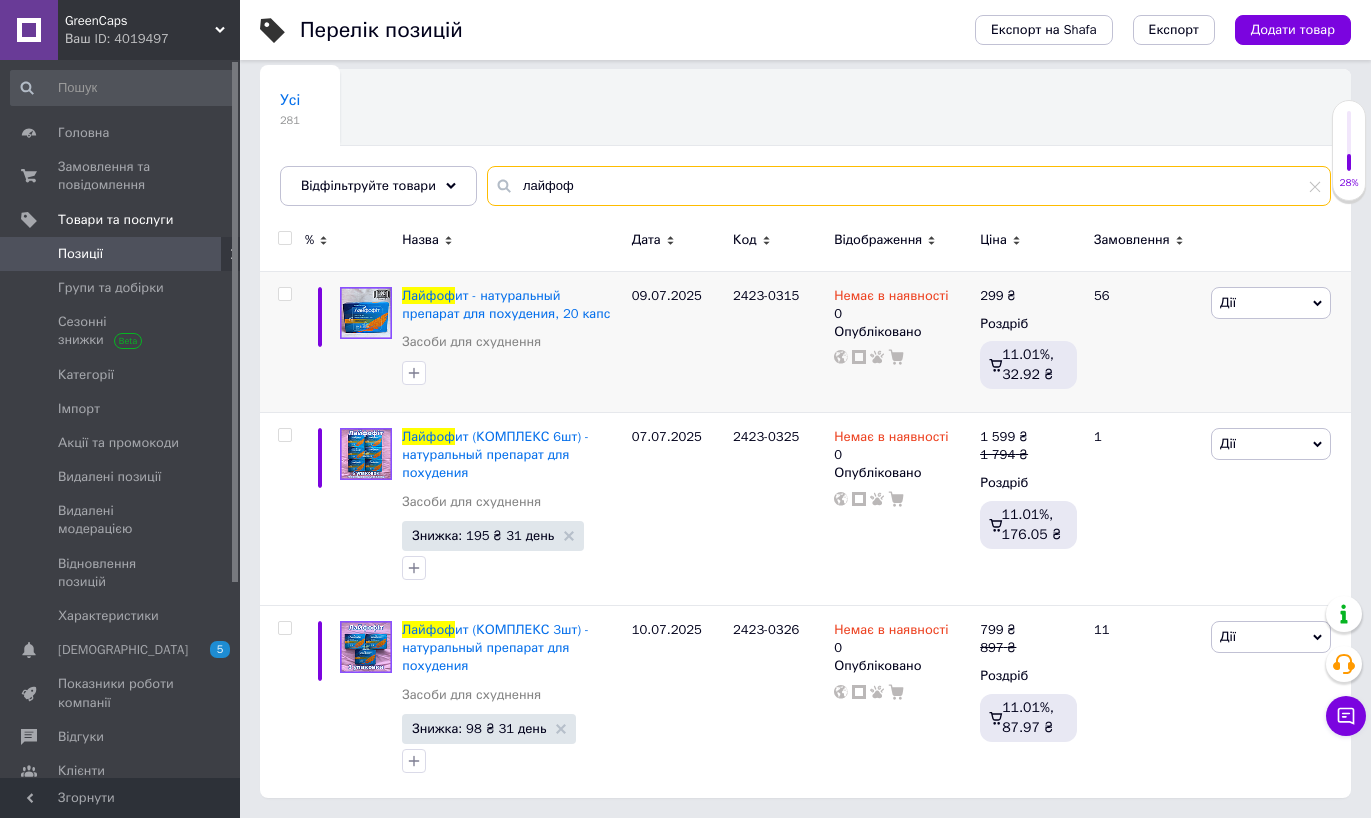 click on "лайфоф" at bounding box center (909, 186) 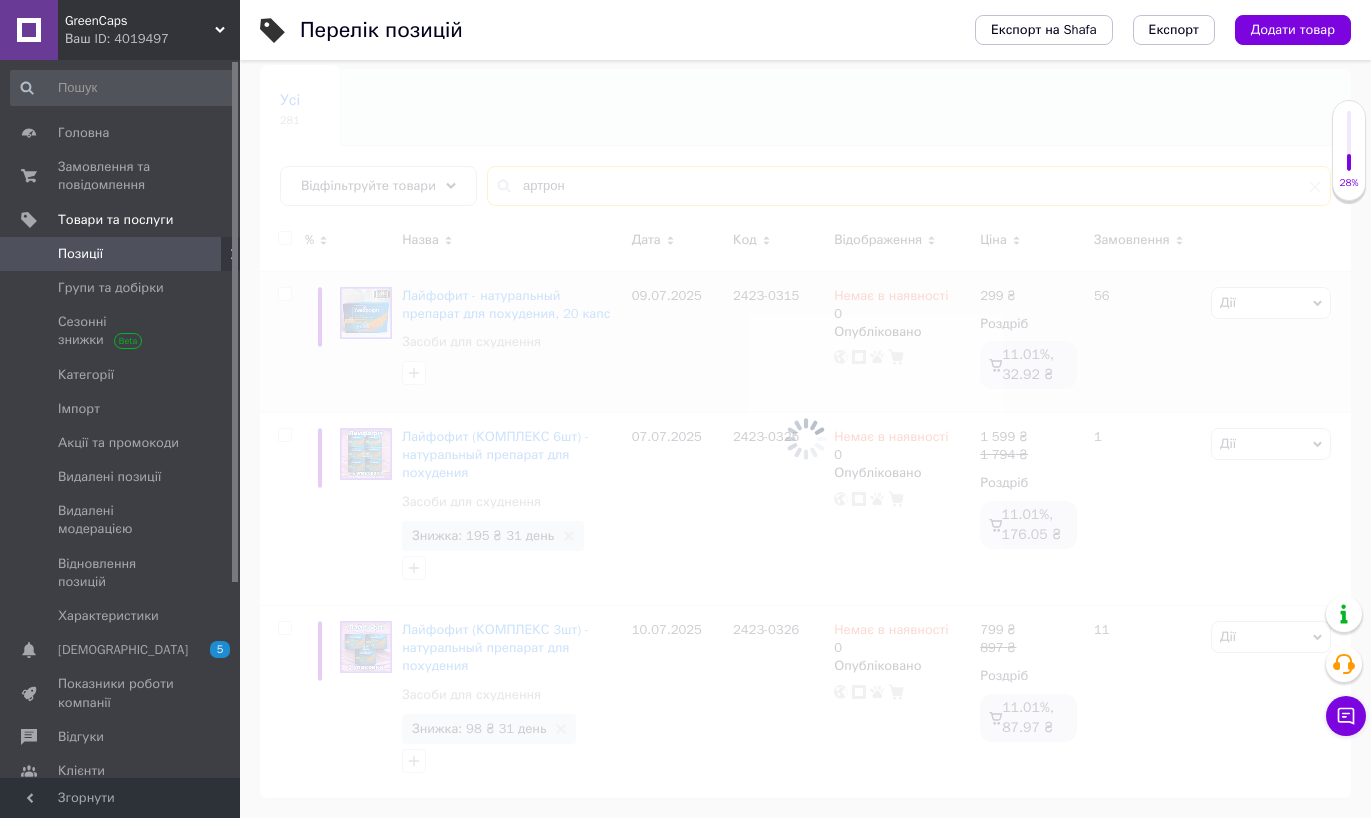 scroll, scrollTop: 151, scrollLeft: 0, axis: vertical 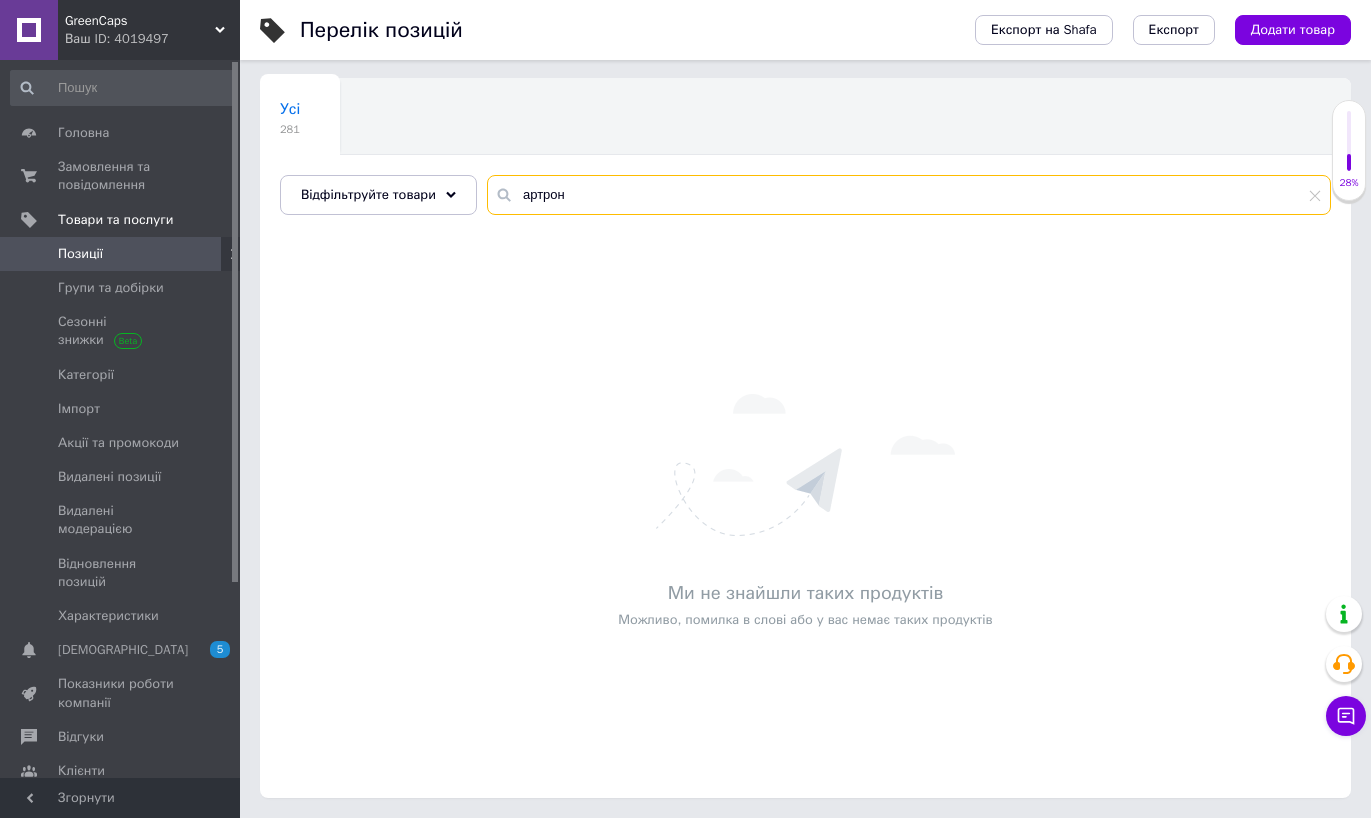 click on "артрон" at bounding box center (909, 195) 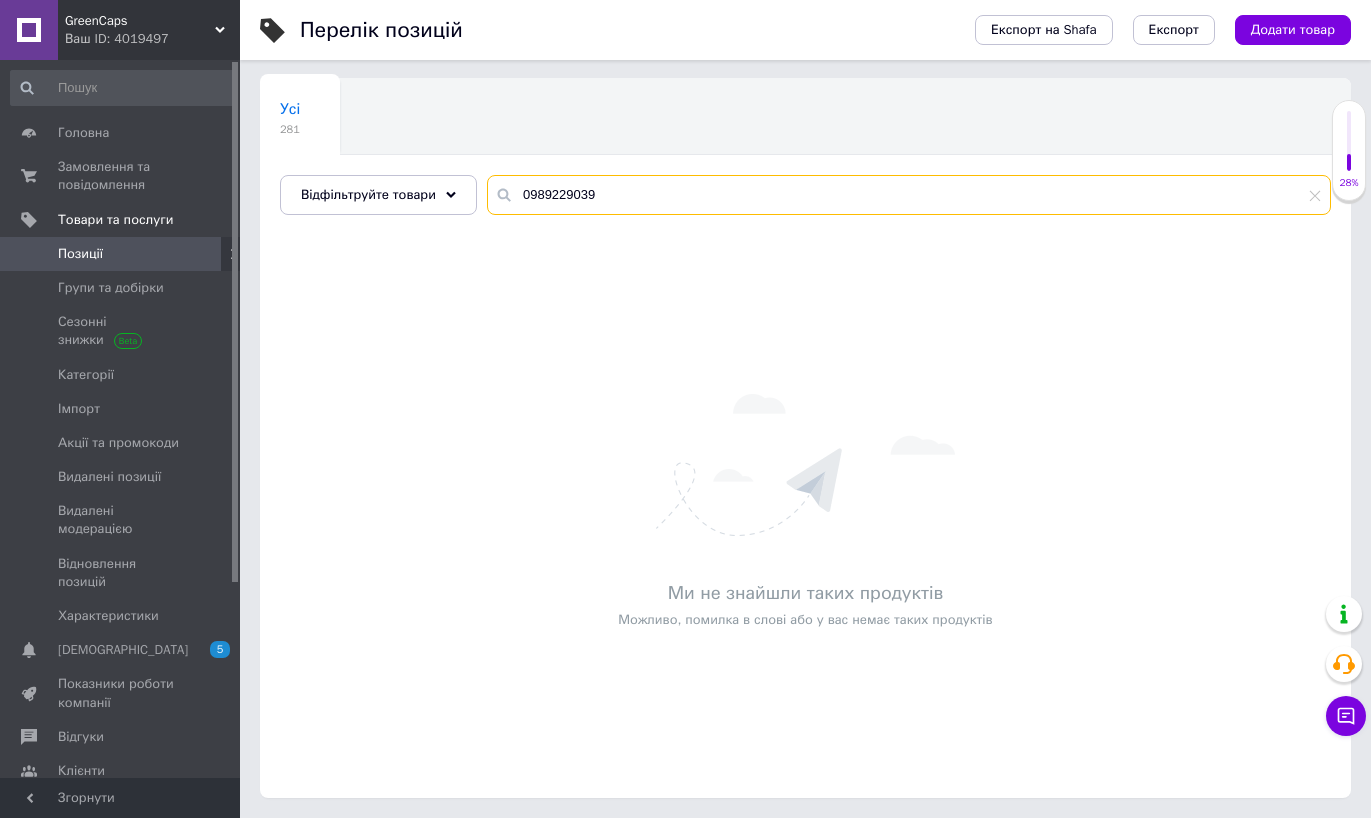 type on "0989229039" 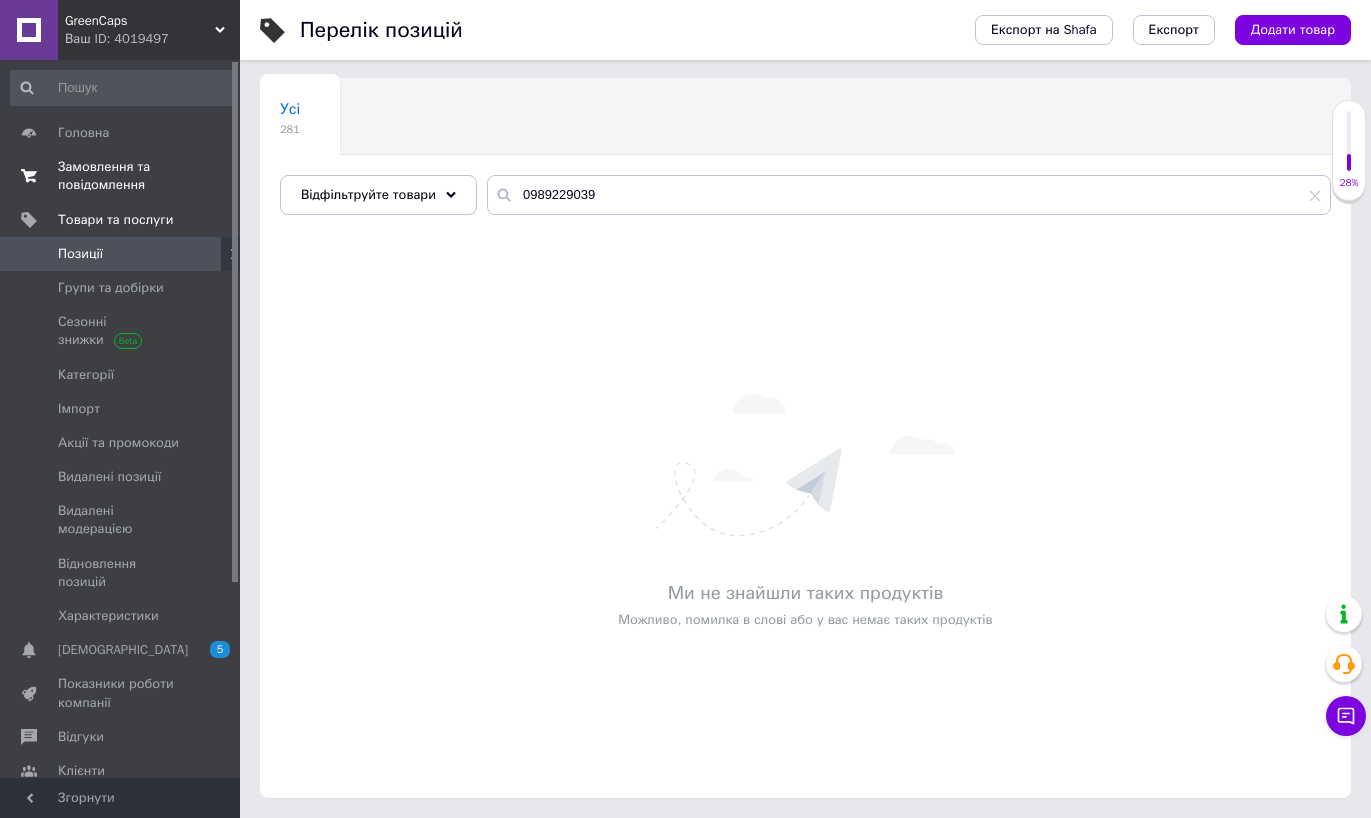 click on "Замовлення та повідомлення" at bounding box center (121, 176) 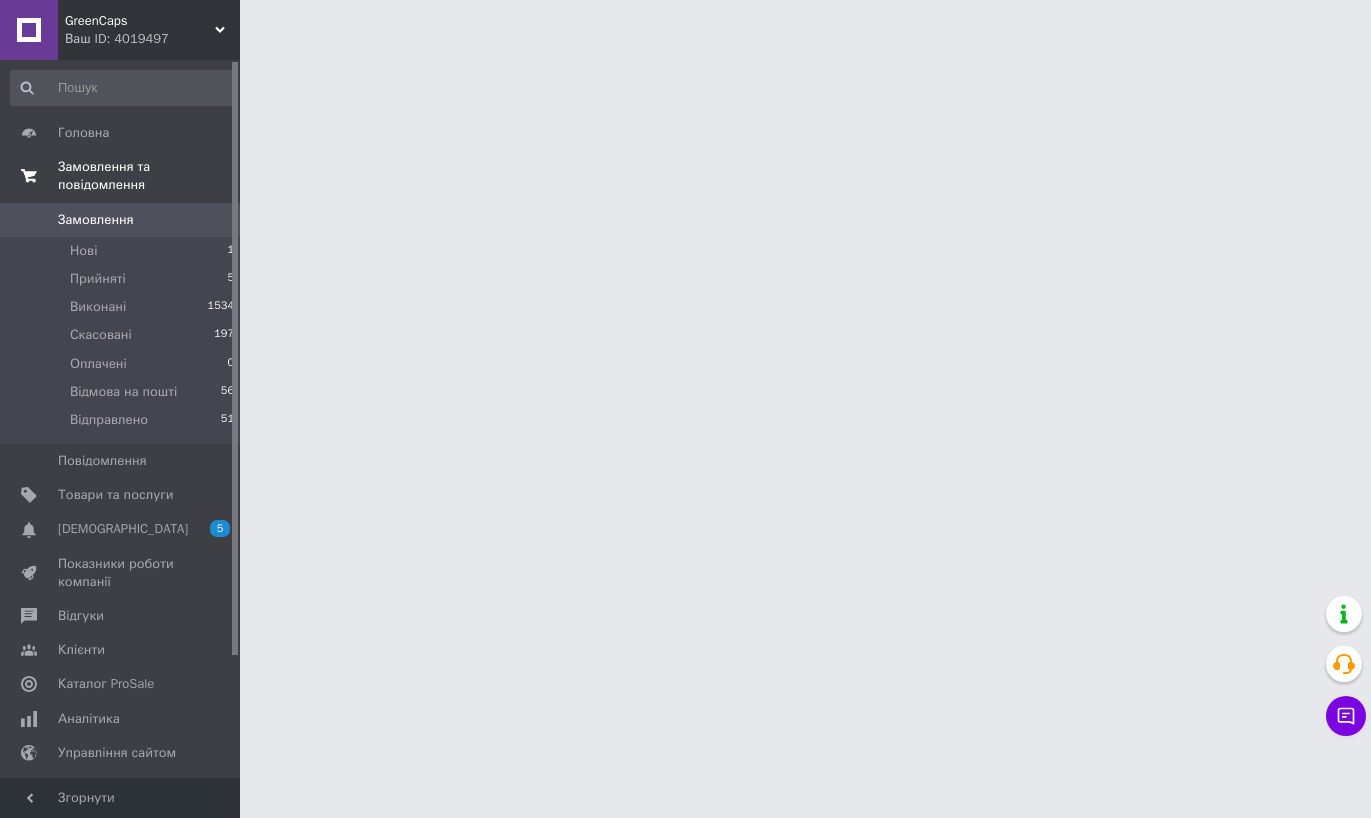 scroll, scrollTop: 0, scrollLeft: 0, axis: both 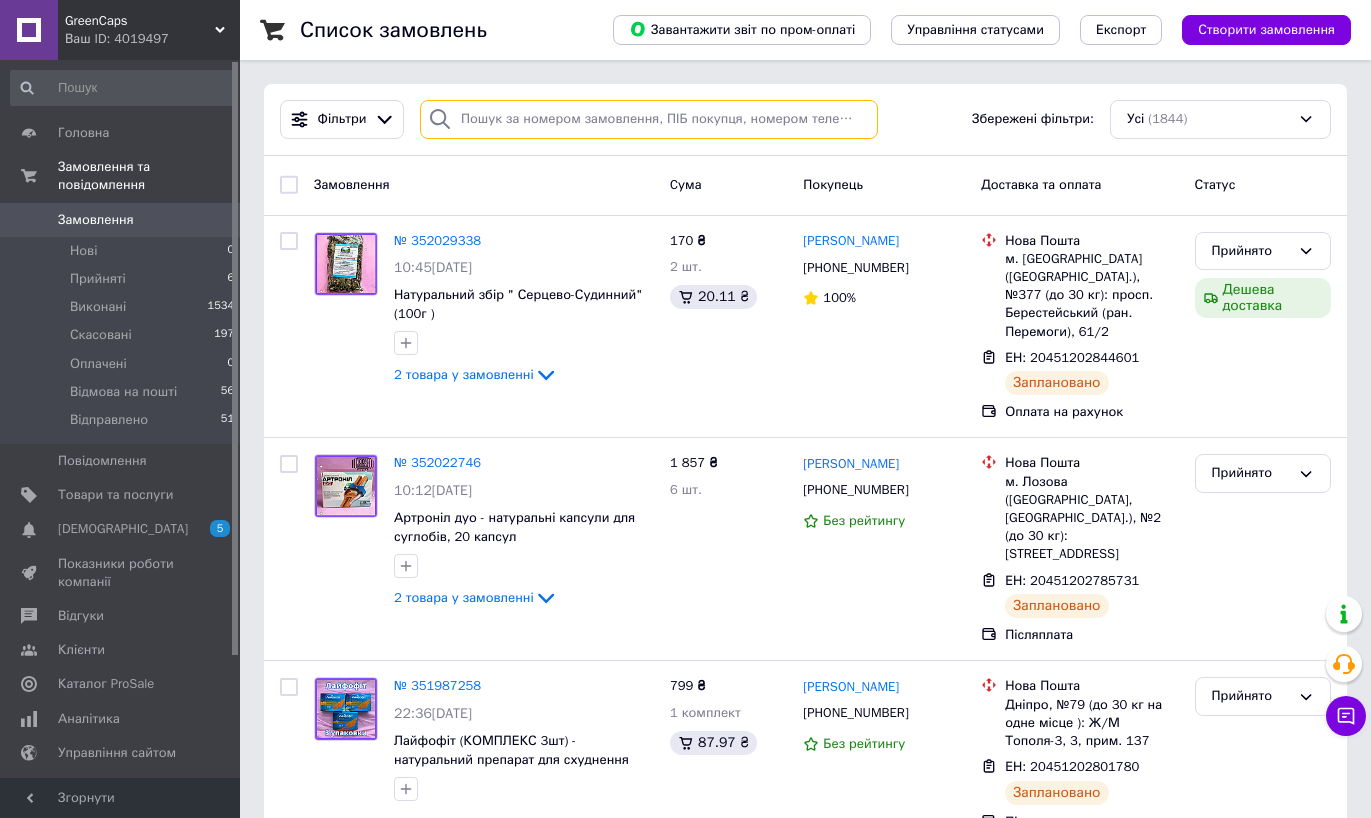 click at bounding box center (649, 119) 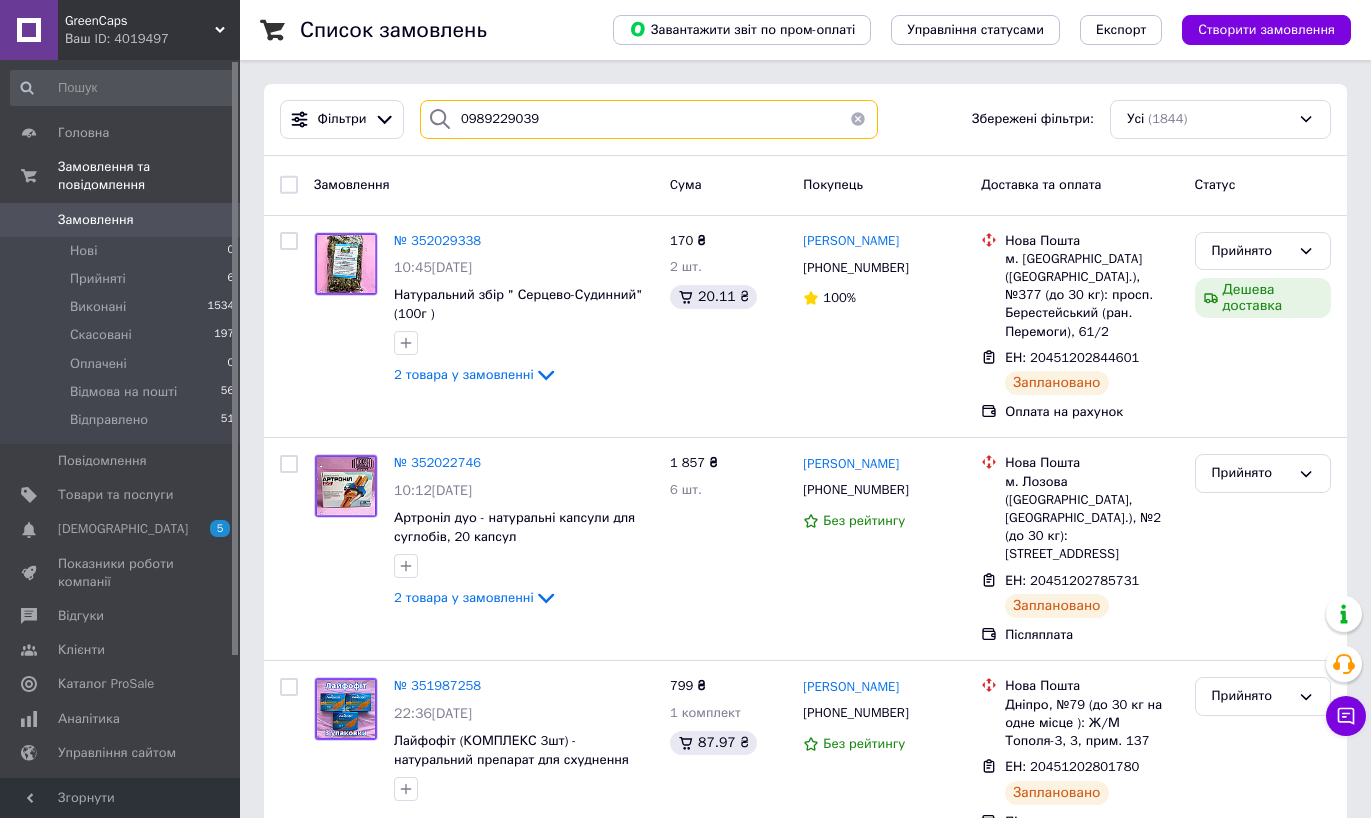 type on "0989229039" 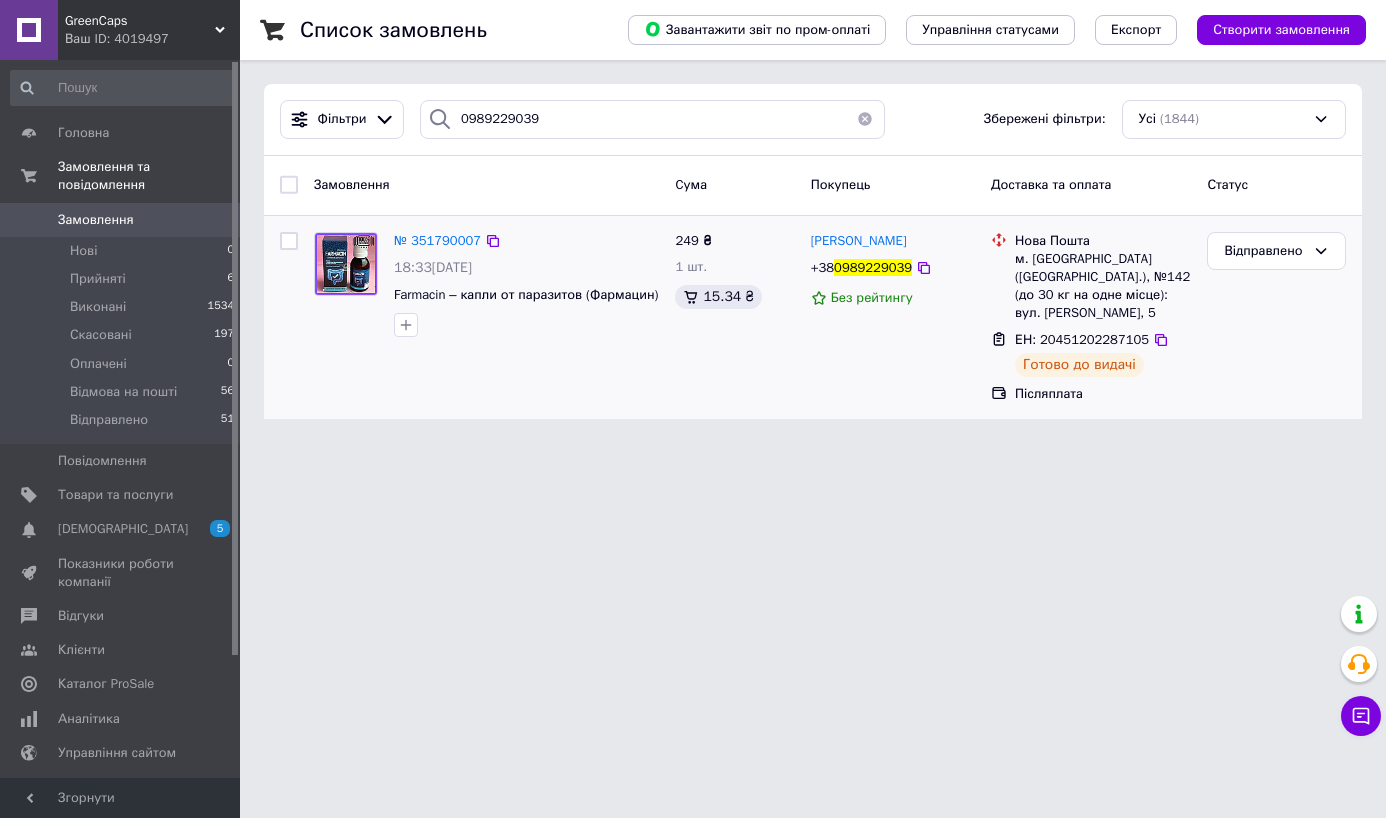 click on "№ 351790007" at bounding box center [437, 241] 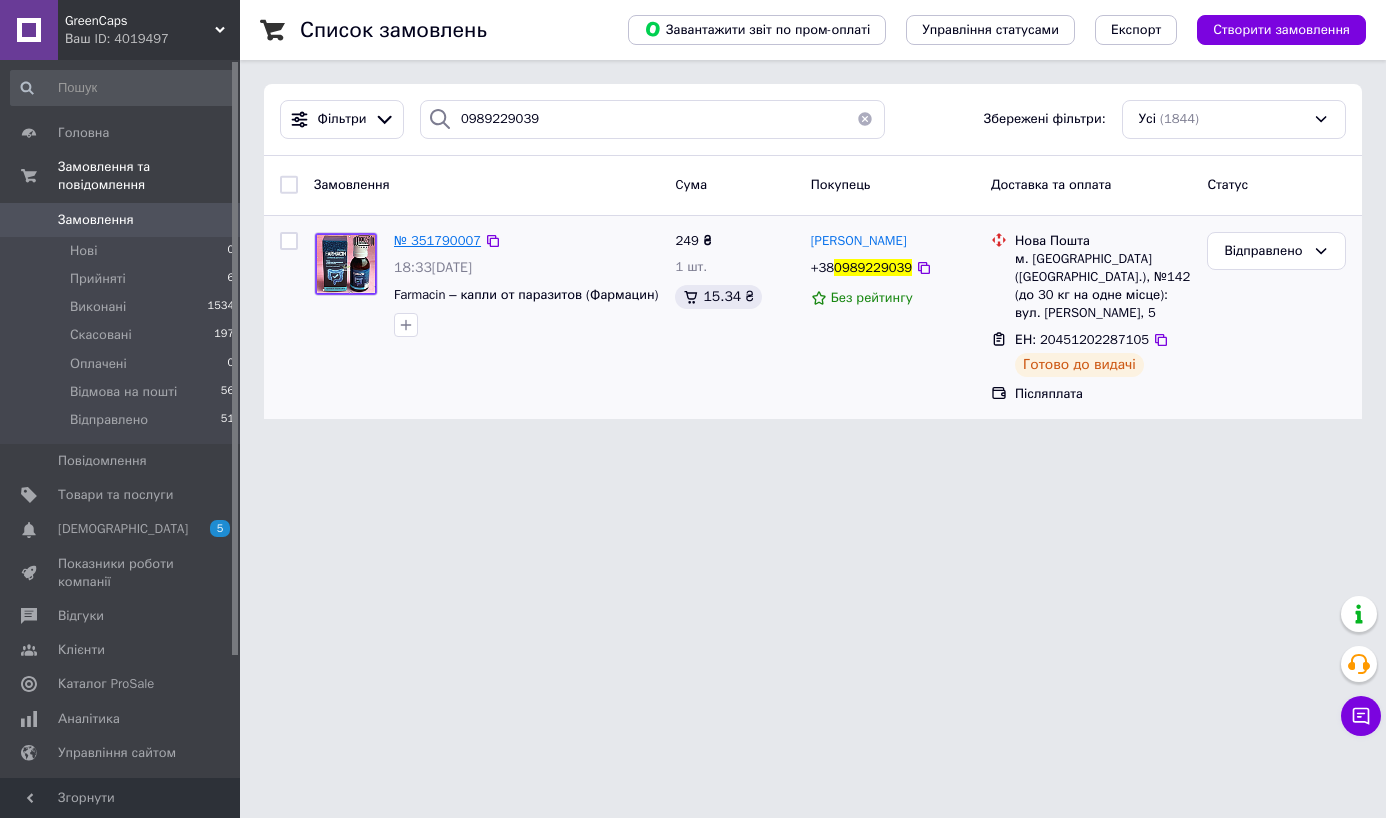 click on "№ 351790007" at bounding box center [437, 240] 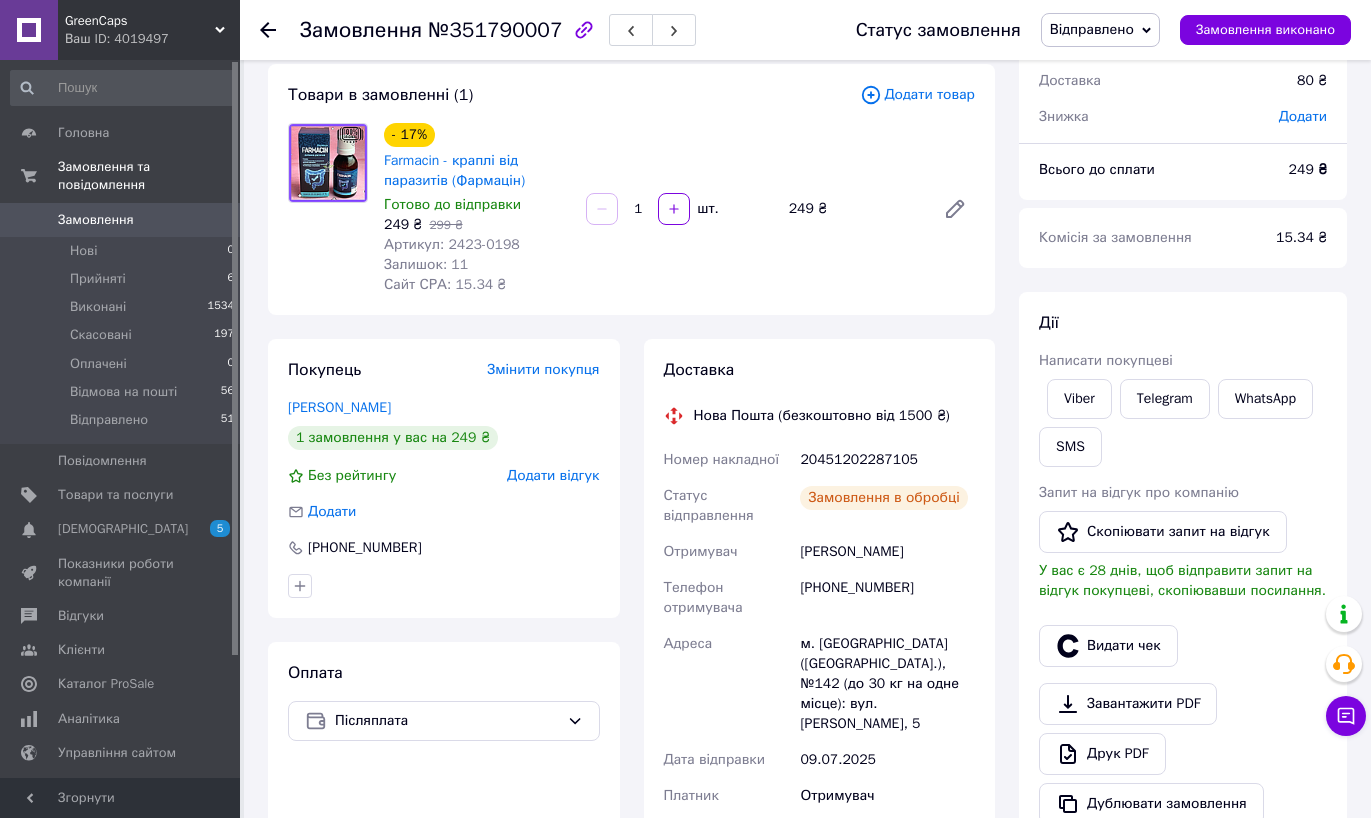 scroll, scrollTop: 110, scrollLeft: 0, axis: vertical 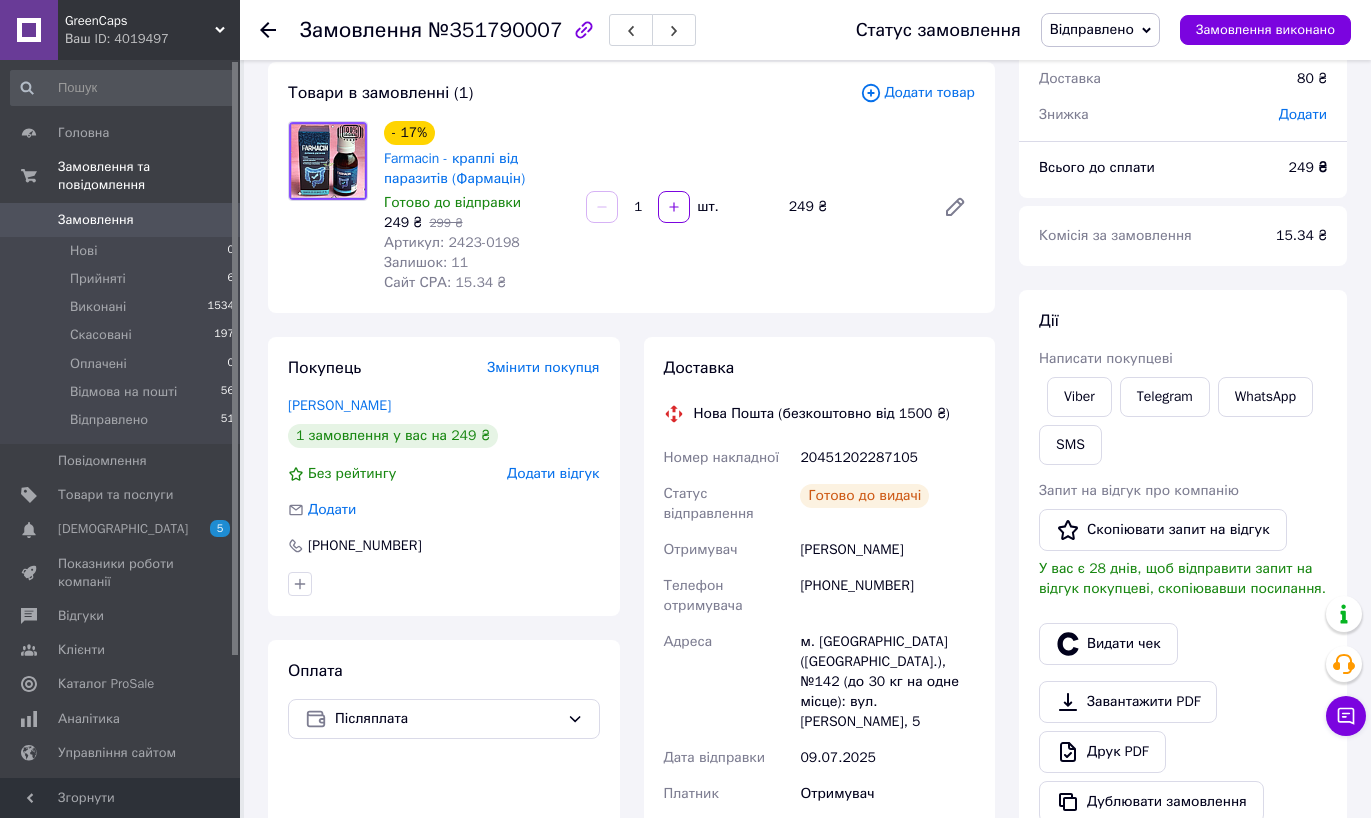 click on "[PHONE_NUMBER]" at bounding box center [887, 596] 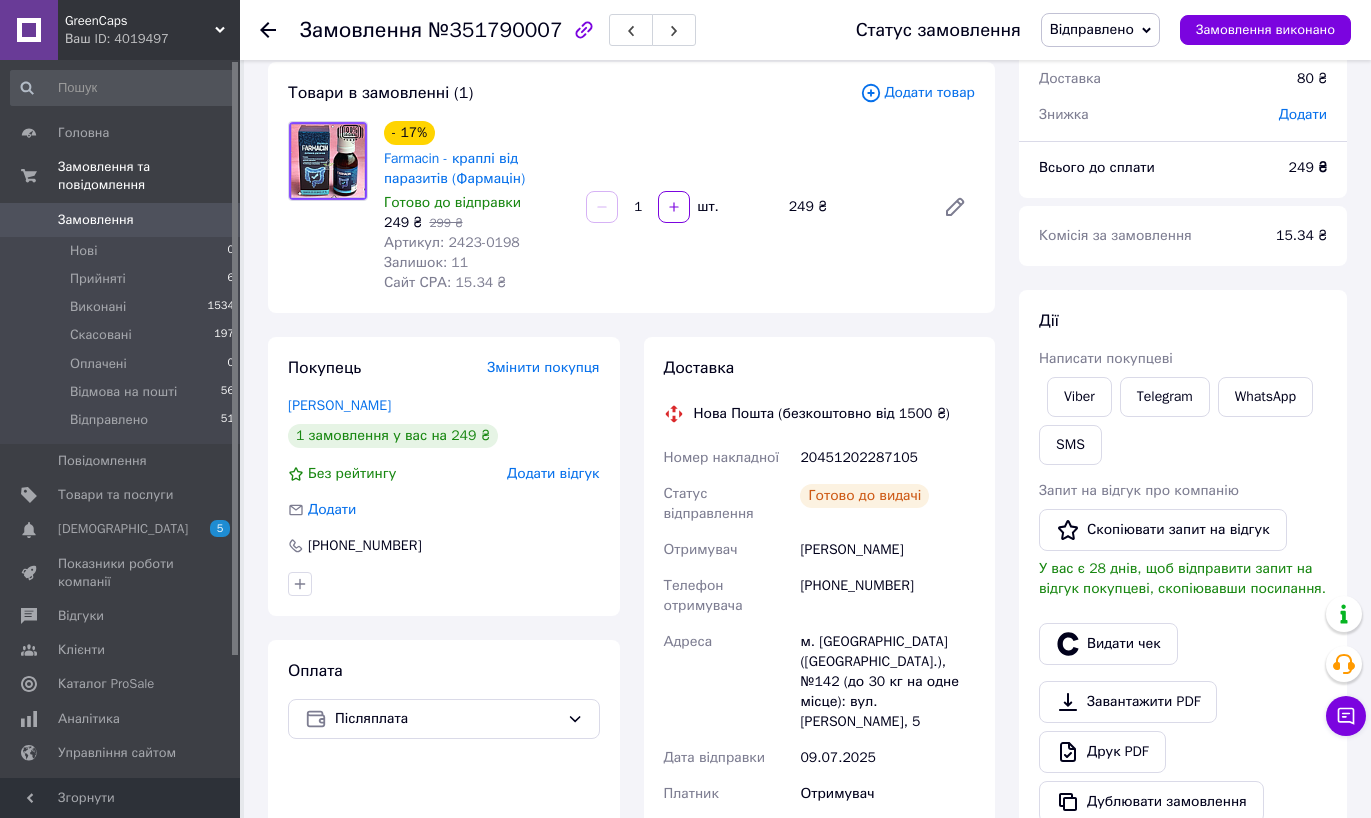 click on "20451202287105" at bounding box center (887, 458) 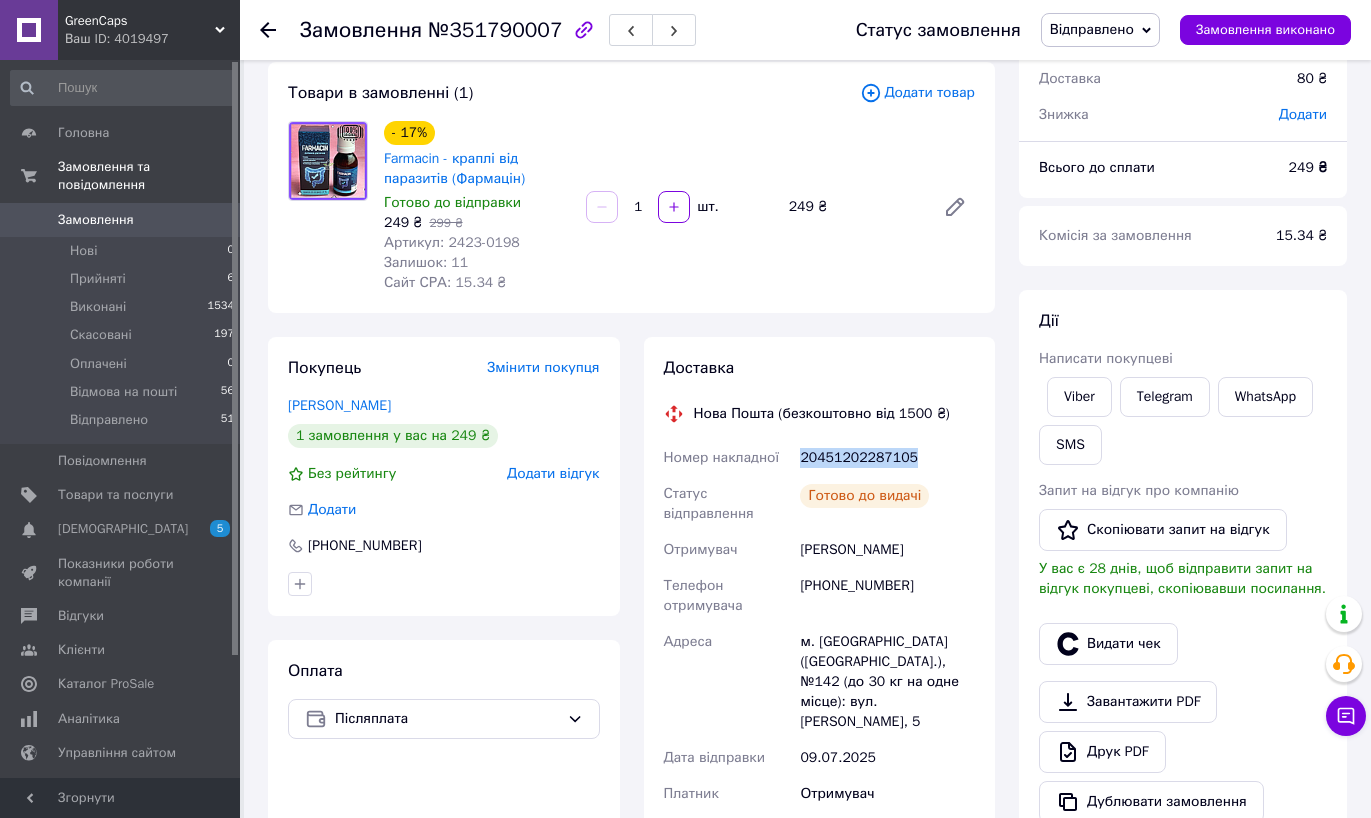 click on "20451202287105" at bounding box center [887, 458] 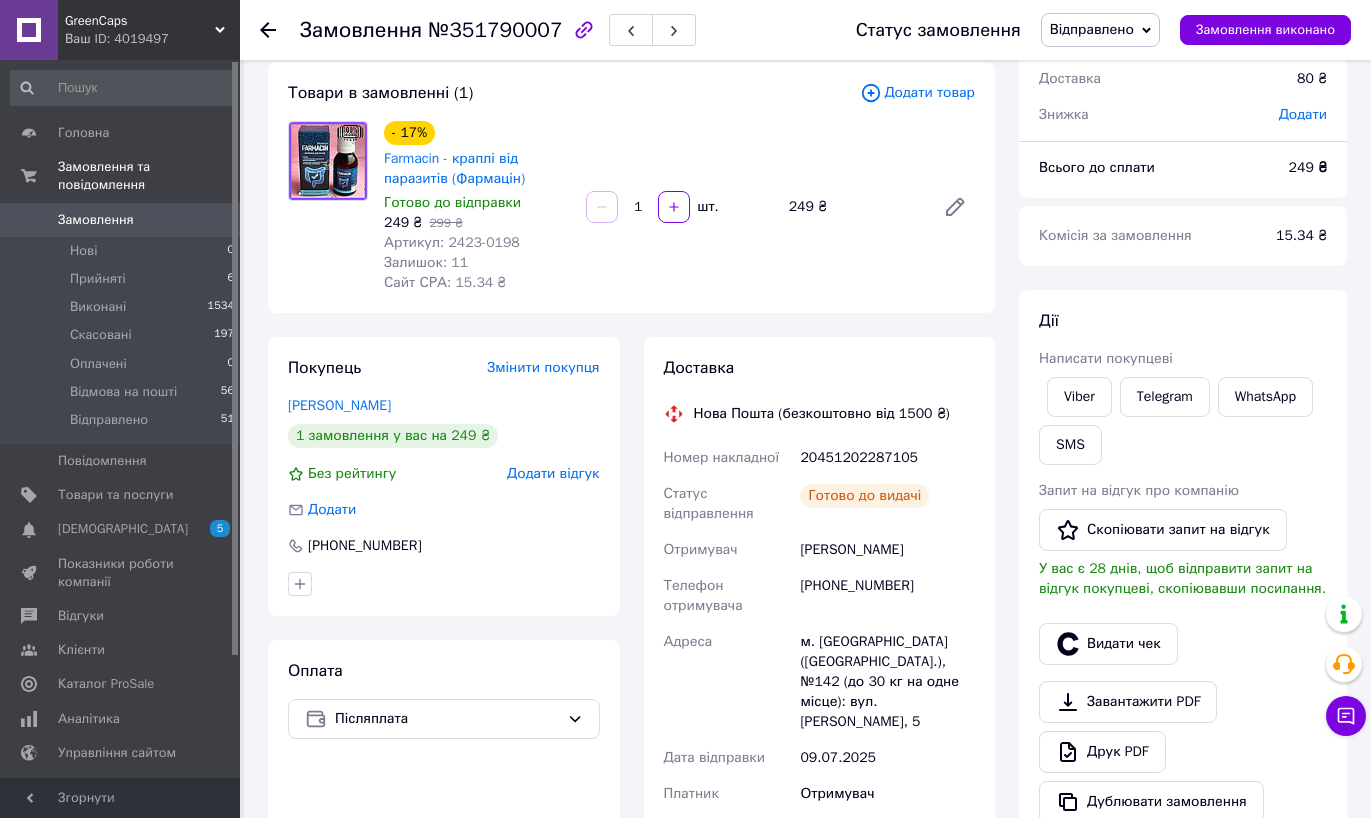 click on "Товари в замовленні (1) Додати товар - 17% Farmacin  - краплі від паразитів (Фармацін) Готово до відправки 249 ₴   299 ₴ Артикул: 2423-0198 Залишок: 11 Сайт СРА: 15.34 ₴  1   шт. 249 ₴" at bounding box center (631, 187) 